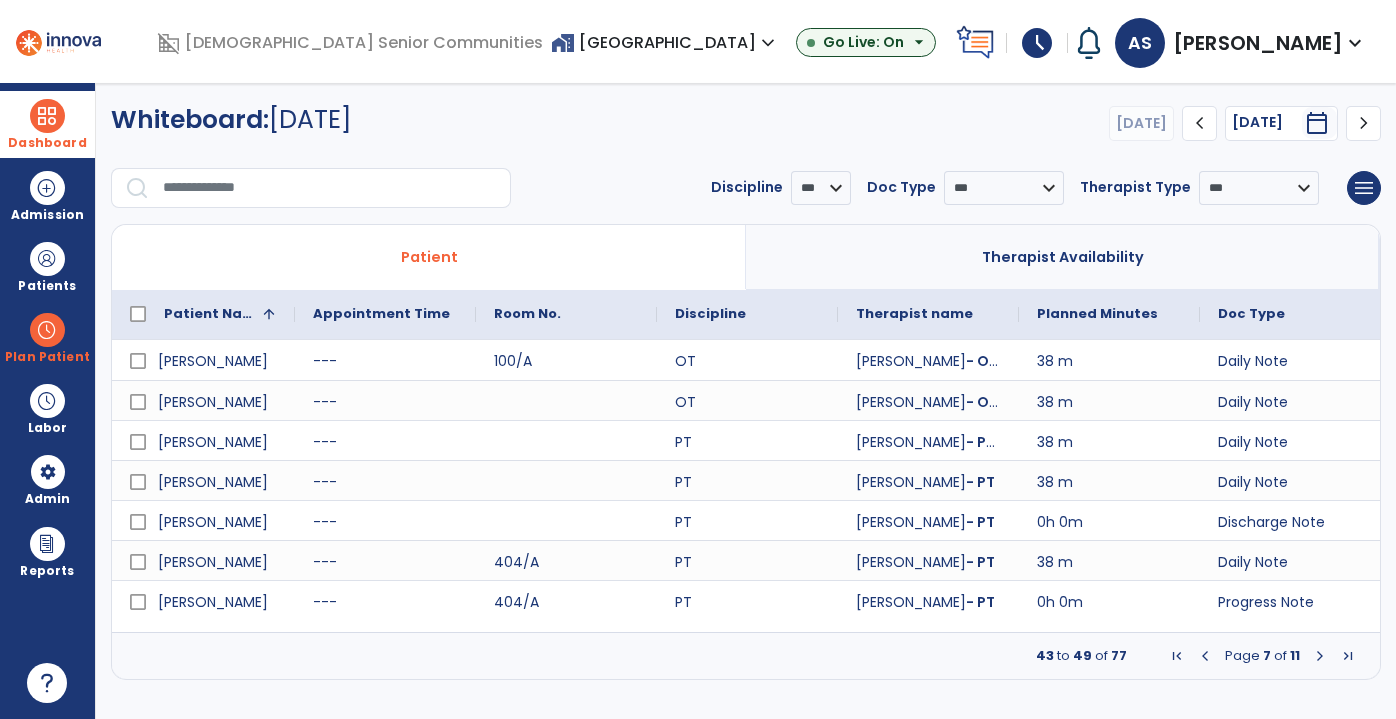 scroll, scrollTop: 0, scrollLeft: 0, axis: both 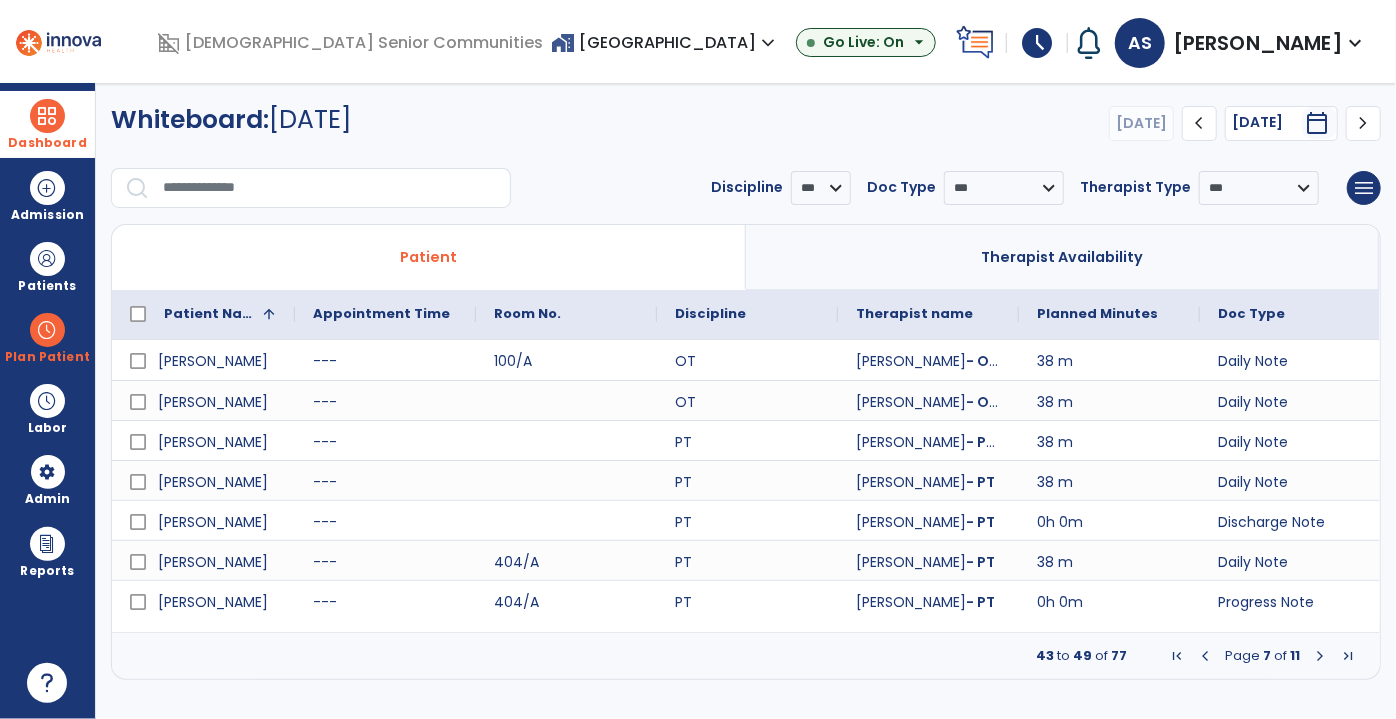 click at bounding box center [47, 116] 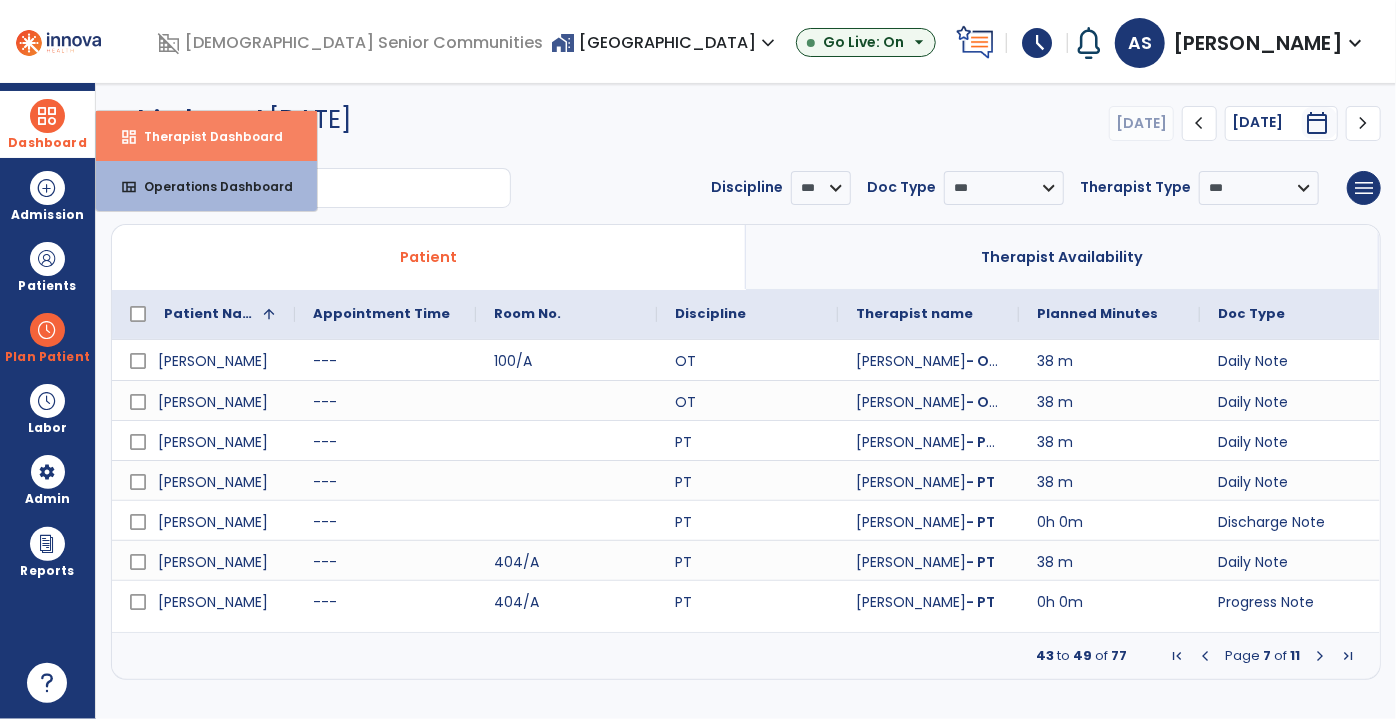click on "Therapist Dashboard" at bounding box center (205, 136) 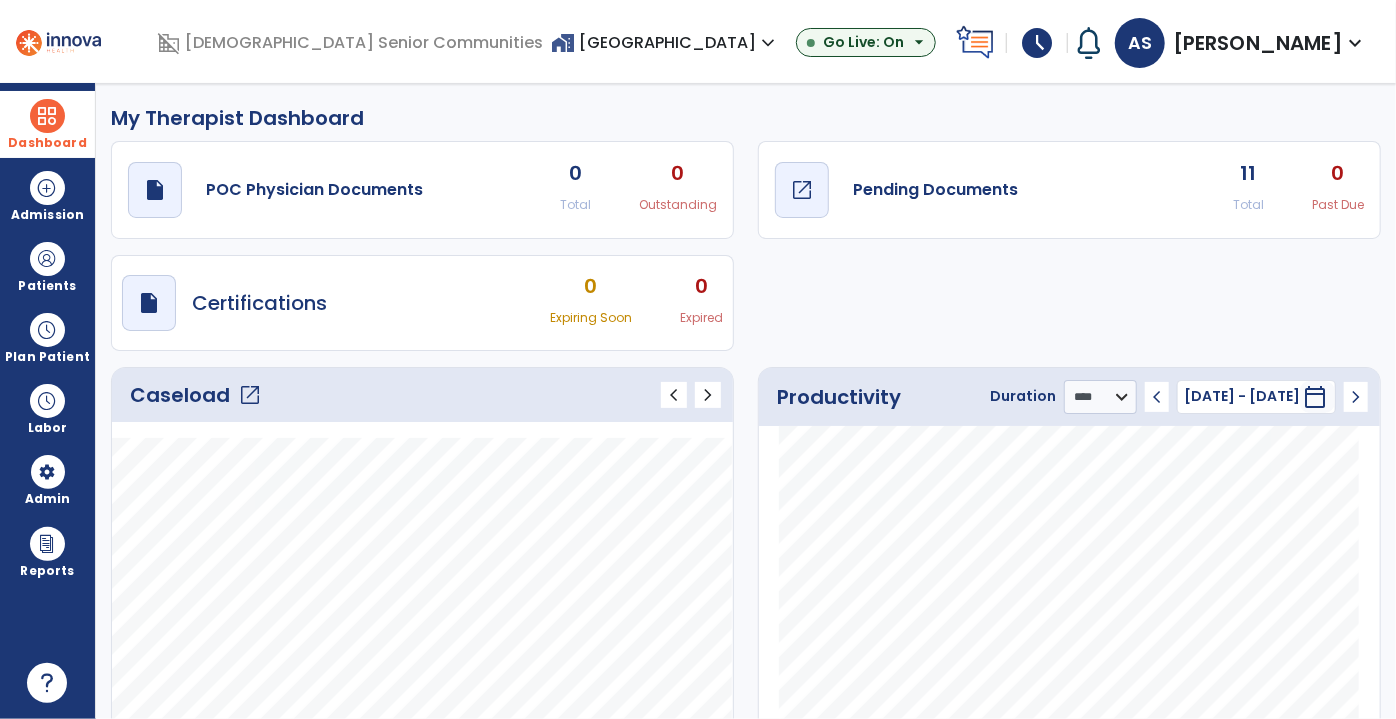 click on "Pending Documents" 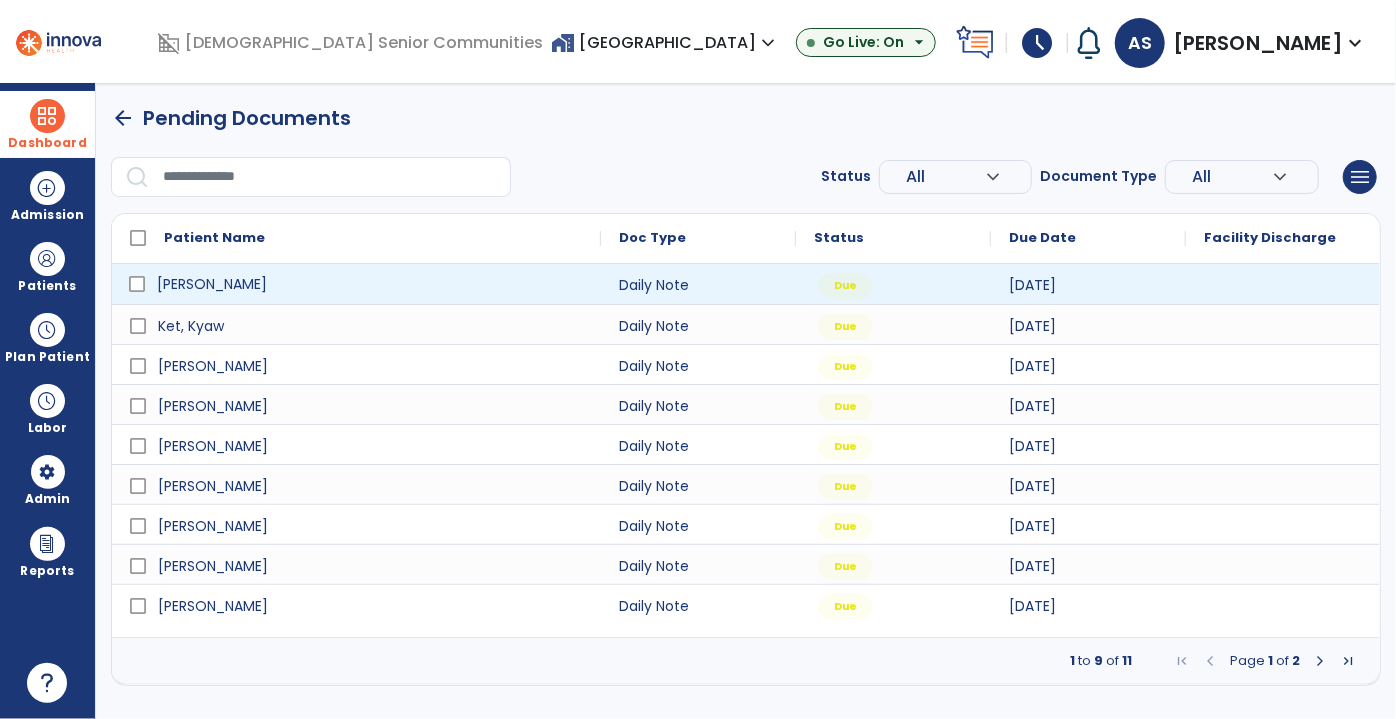 click on "[PERSON_NAME]" at bounding box center (370, 284) 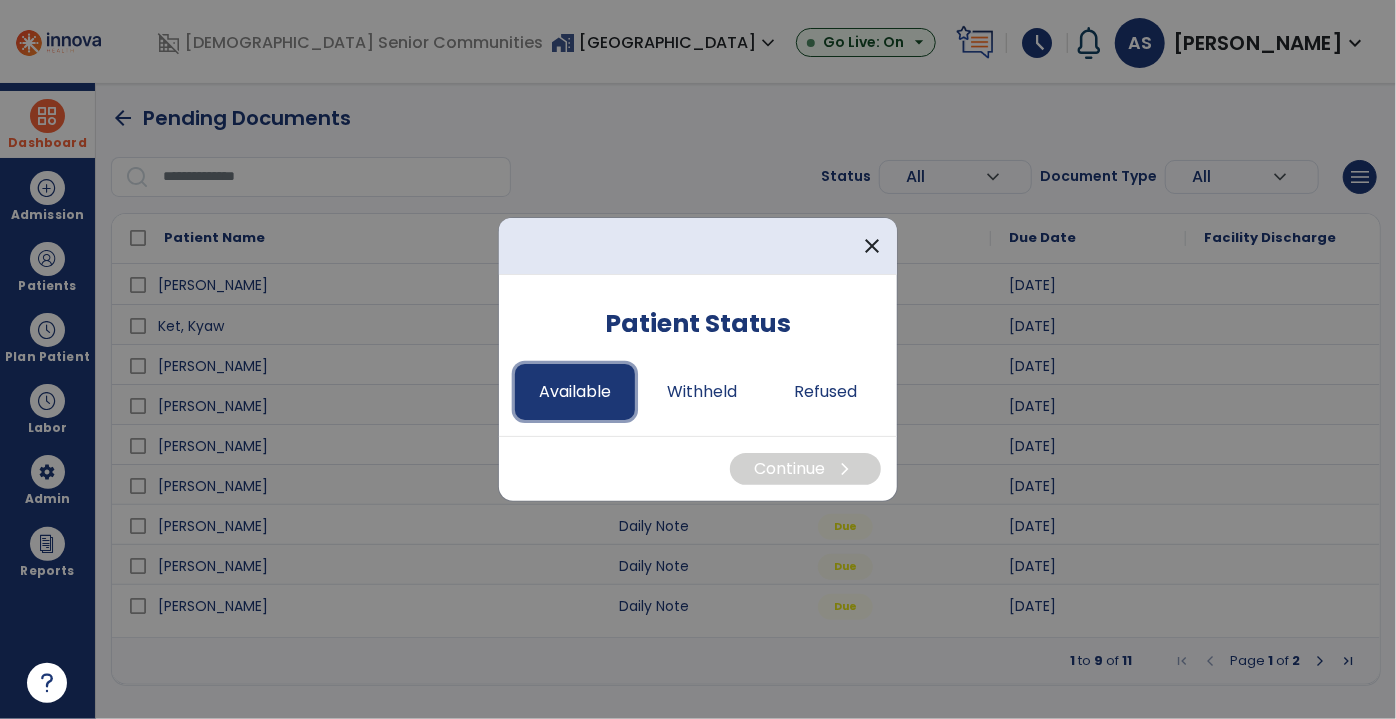 click on "Available" at bounding box center (575, 392) 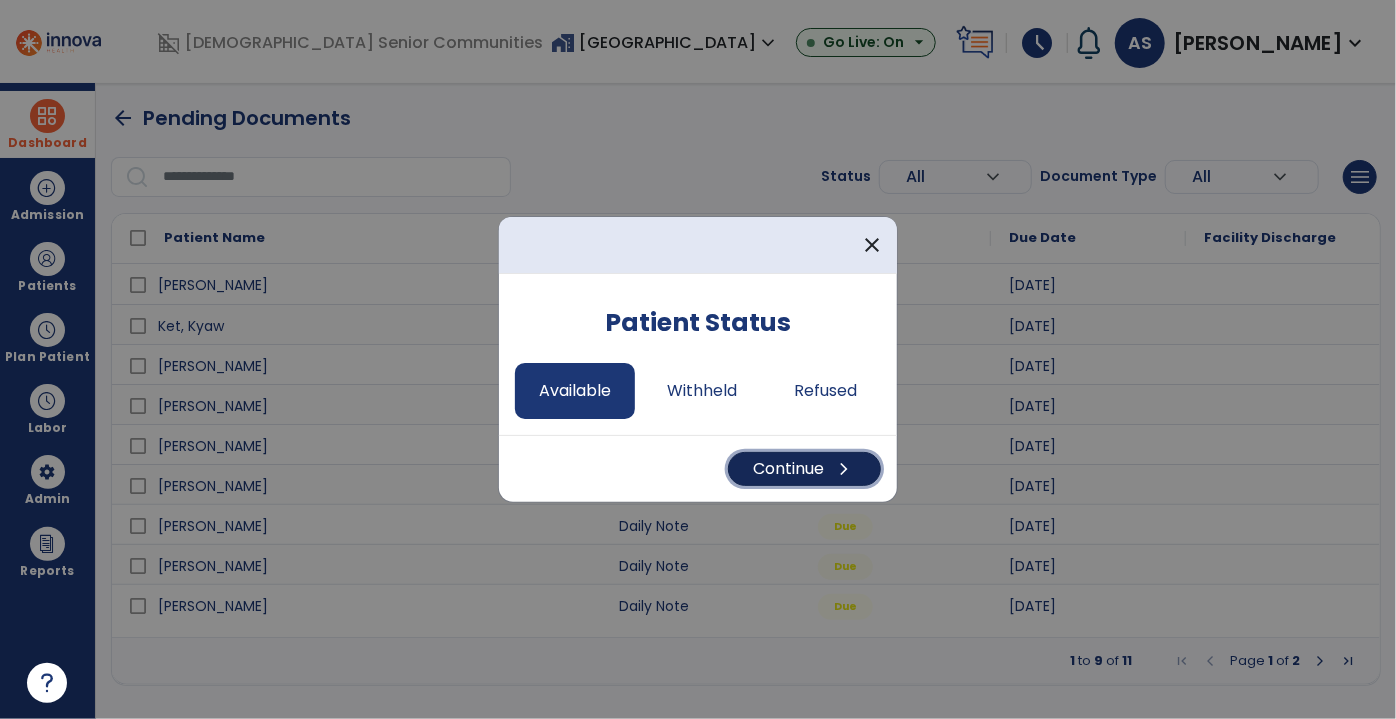 click on "chevron_right" at bounding box center (844, 469) 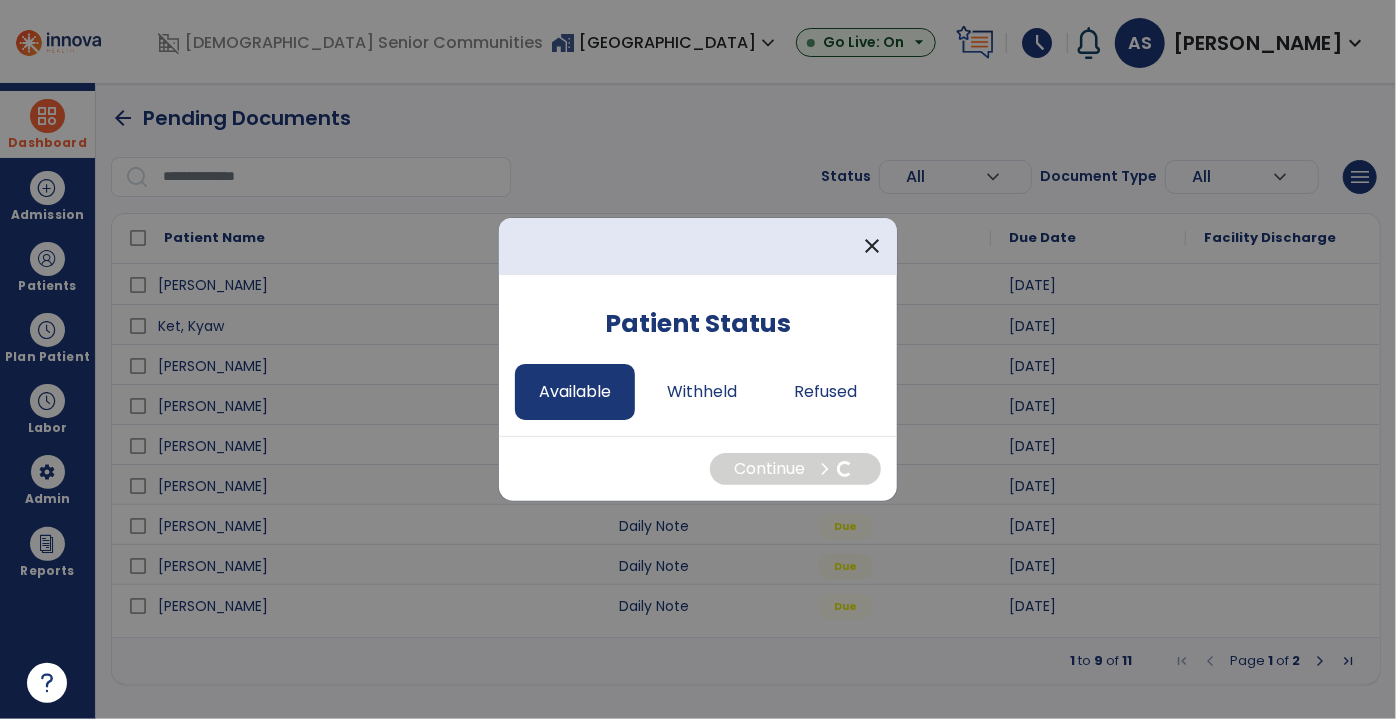 select on "*" 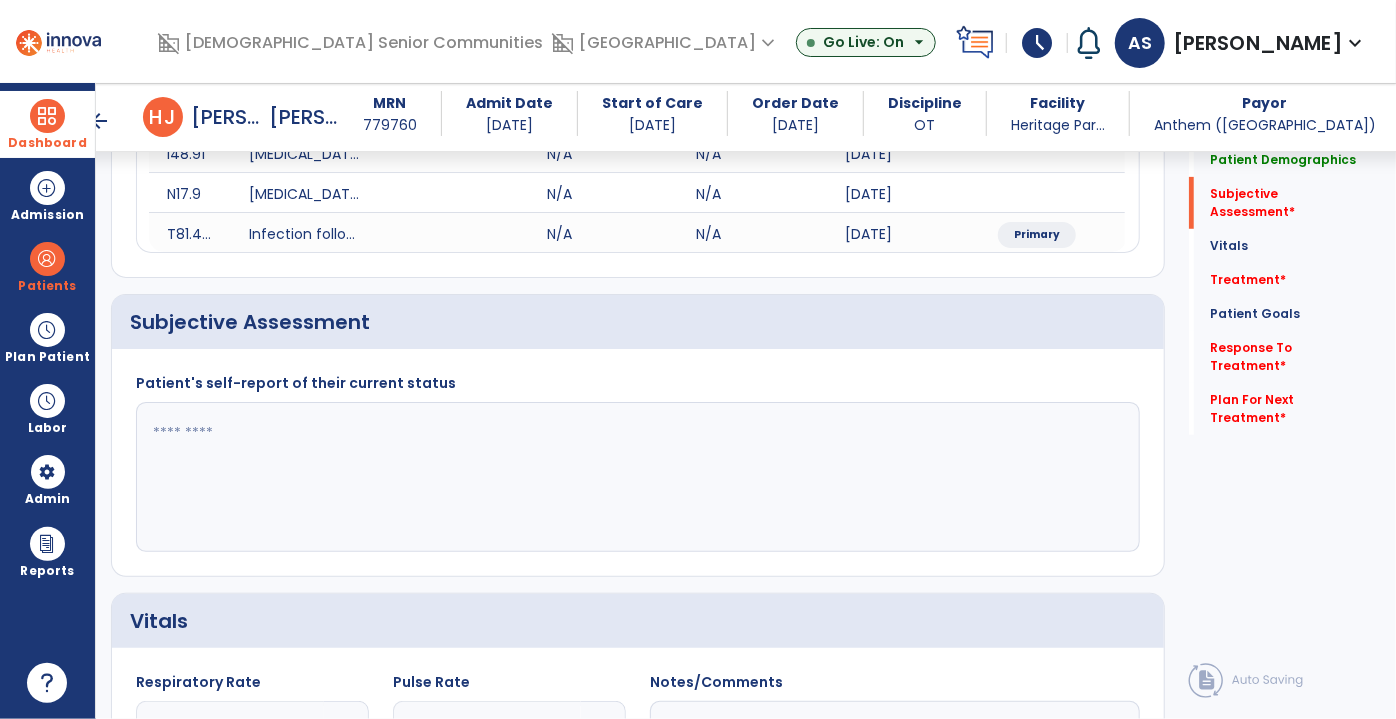 scroll, scrollTop: 363, scrollLeft: 0, axis: vertical 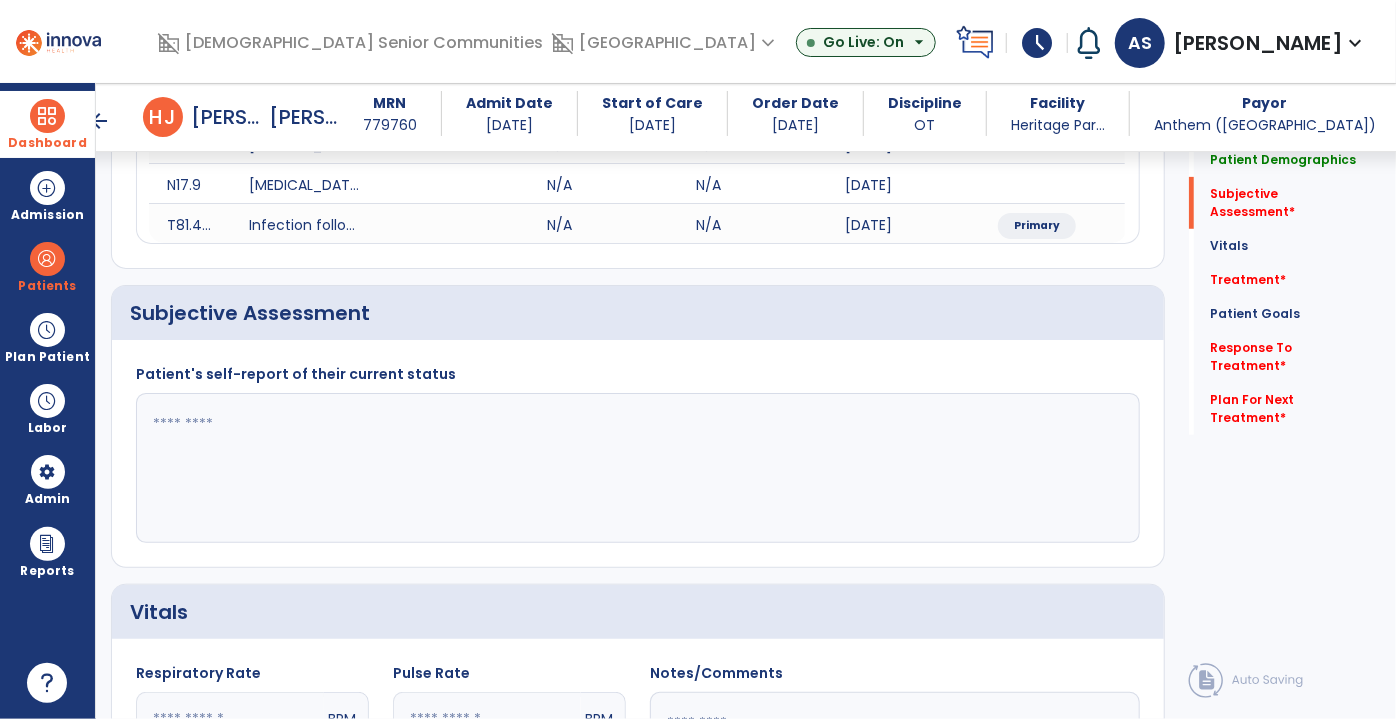 drag, startPoint x: 307, startPoint y: 445, endPoint x: 312, endPoint y: 436, distance: 10.29563 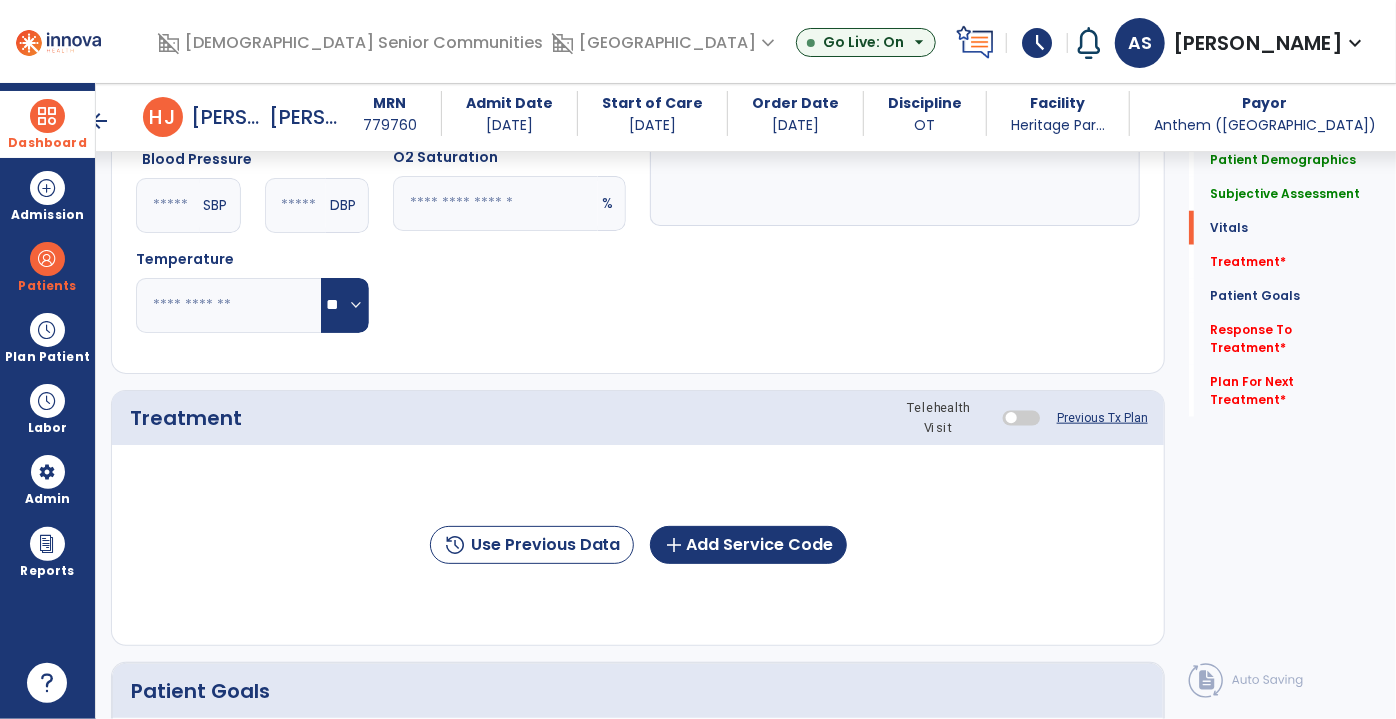 scroll, scrollTop: 1090, scrollLeft: 0, axis: vertical 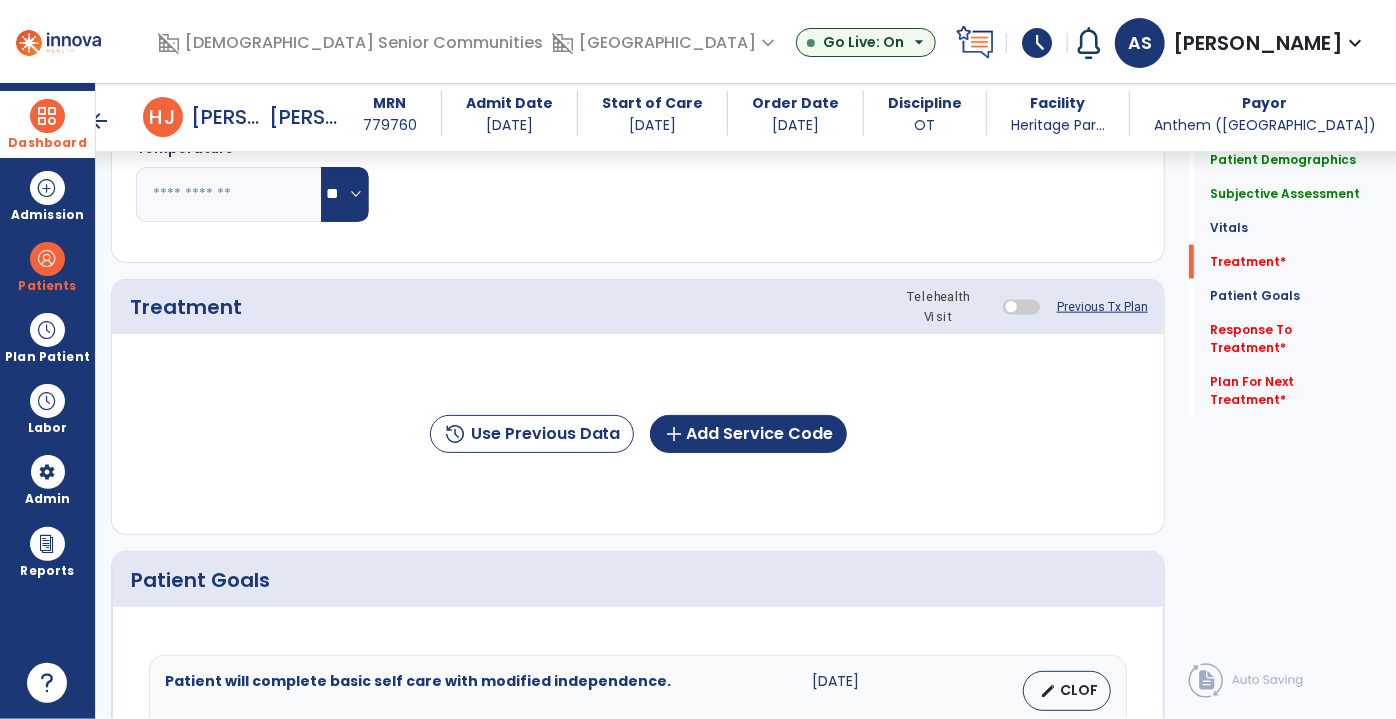 type on "**********" 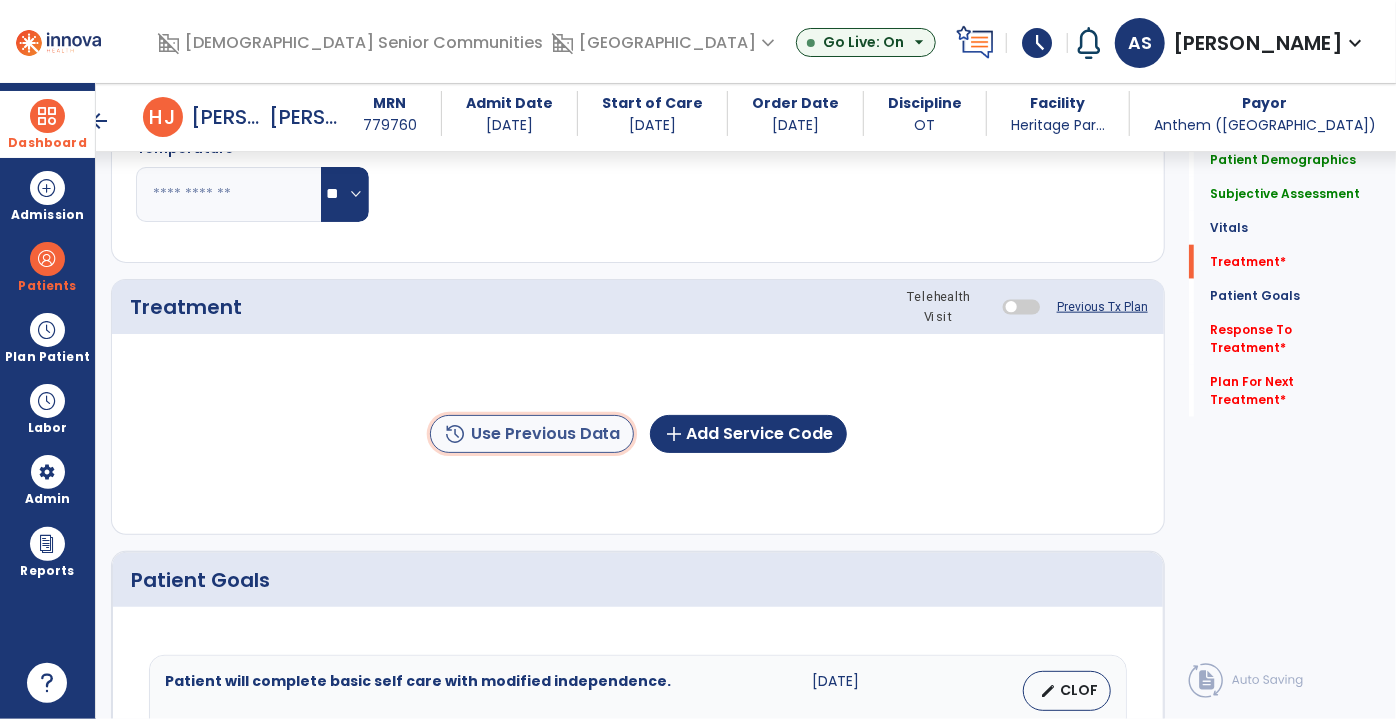 click on "history  Use Previous Data" 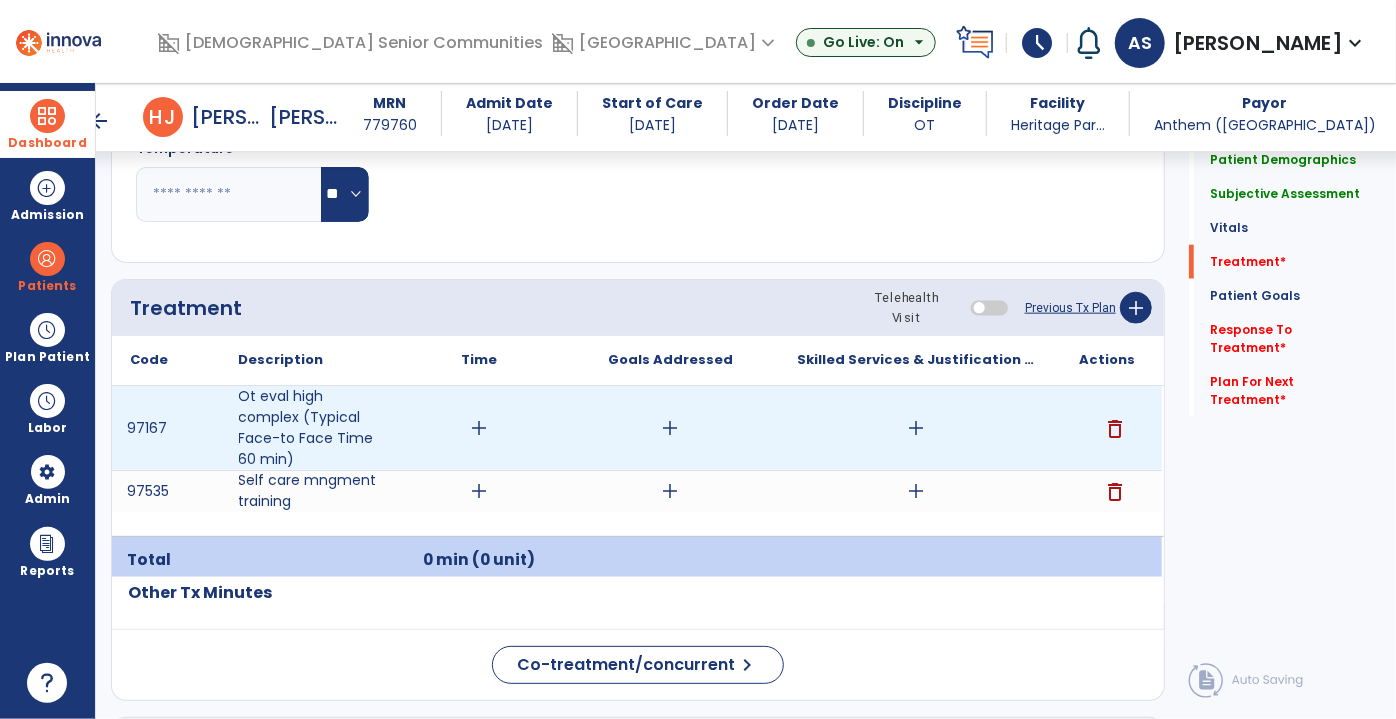 click on "delete" at bounding box center [1115, 429] 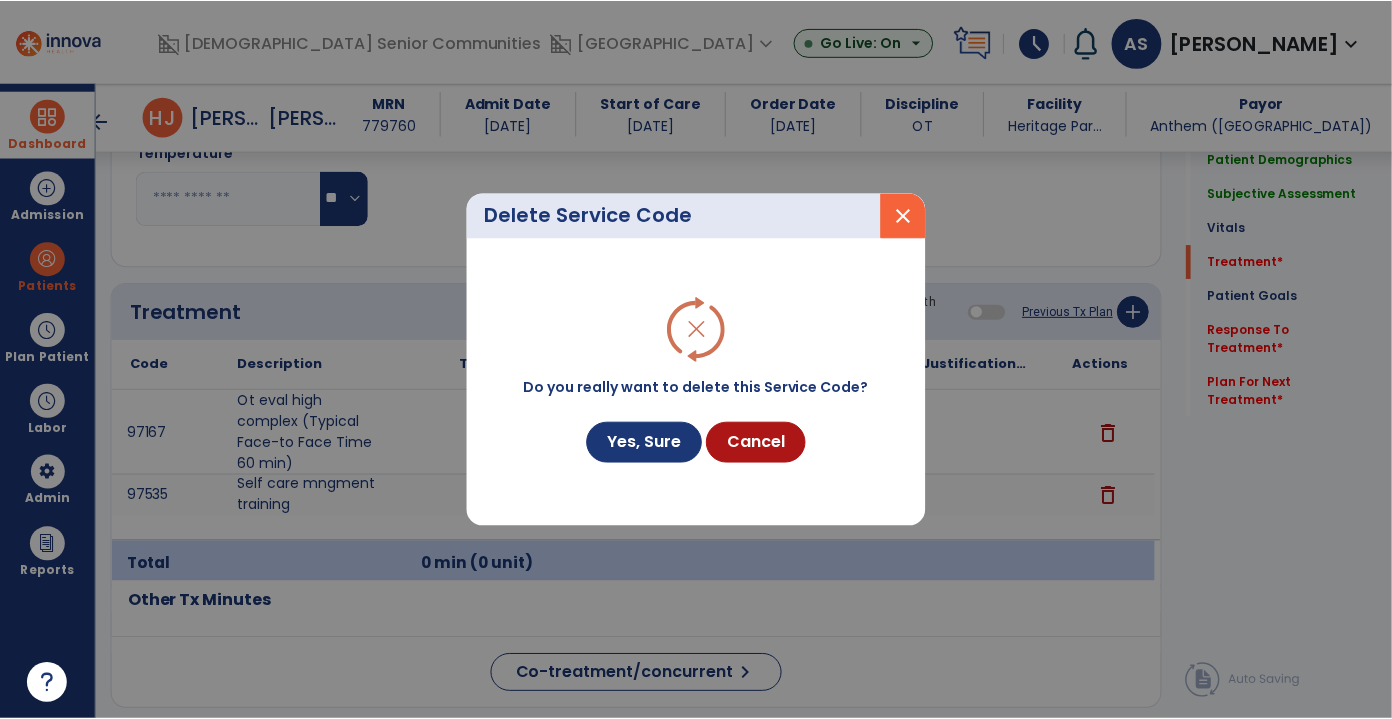 scroll, scrollTop: 1090, scrollLeft: 0, axis: vertical 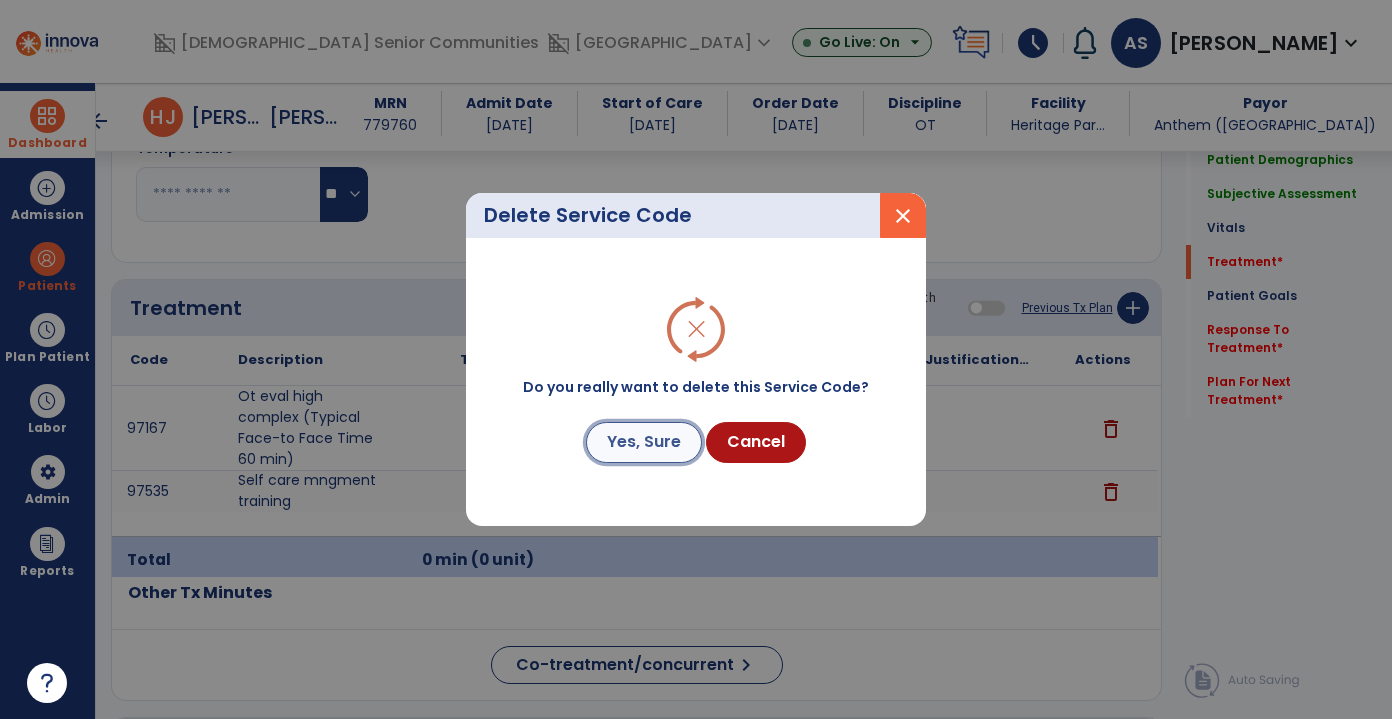 click on "Yes, Sure" at bounding box center (644, 442) 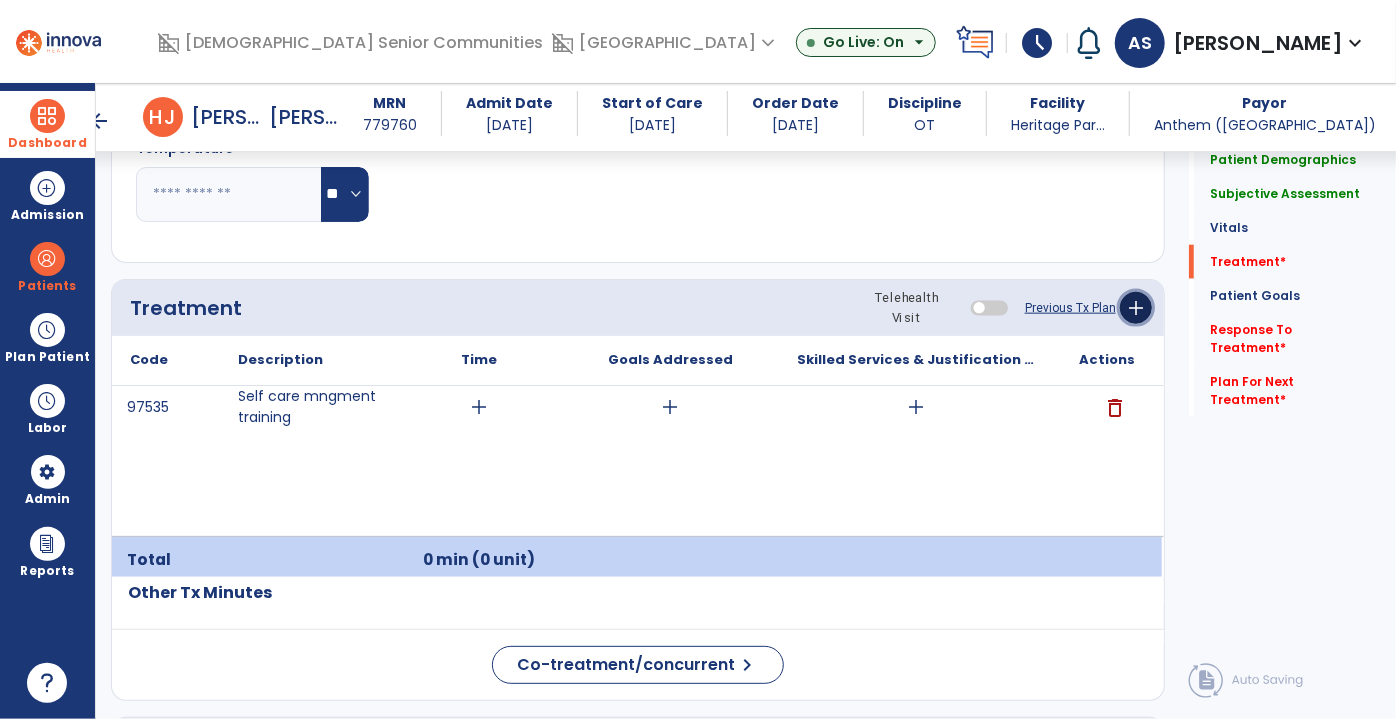 click on "add" 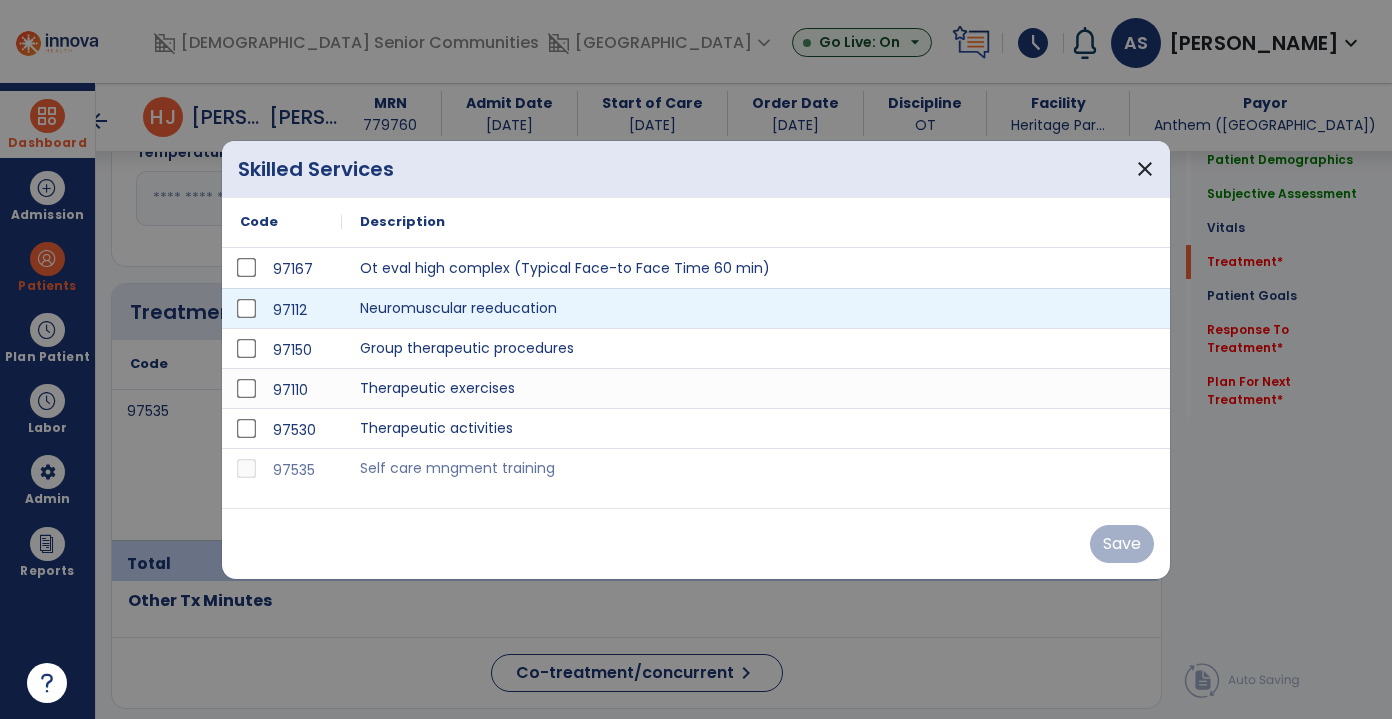 scroll, scrollTop: 1090, scrollLeft: 0, axis: vertical 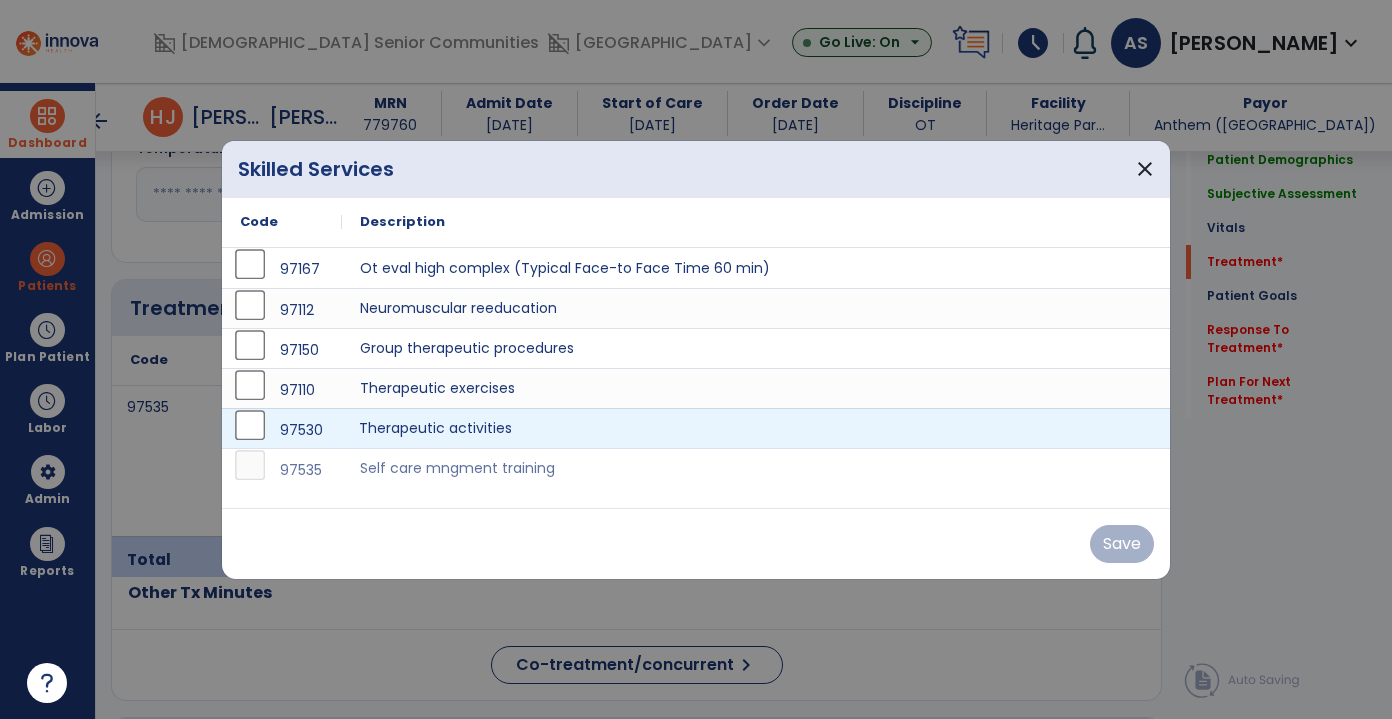 click on "Therapeutic activities" at bounding box center [756, 428] 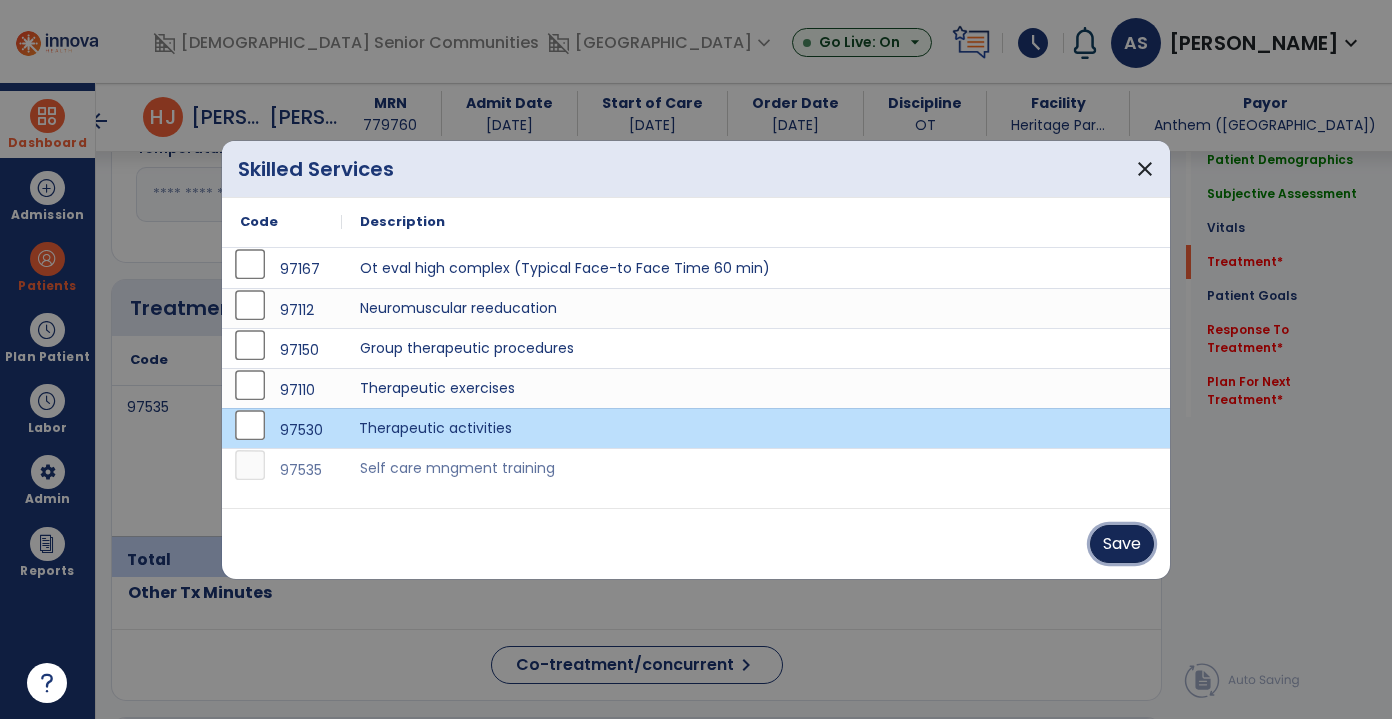 click on "Save" at bounding box center (1122, 544) 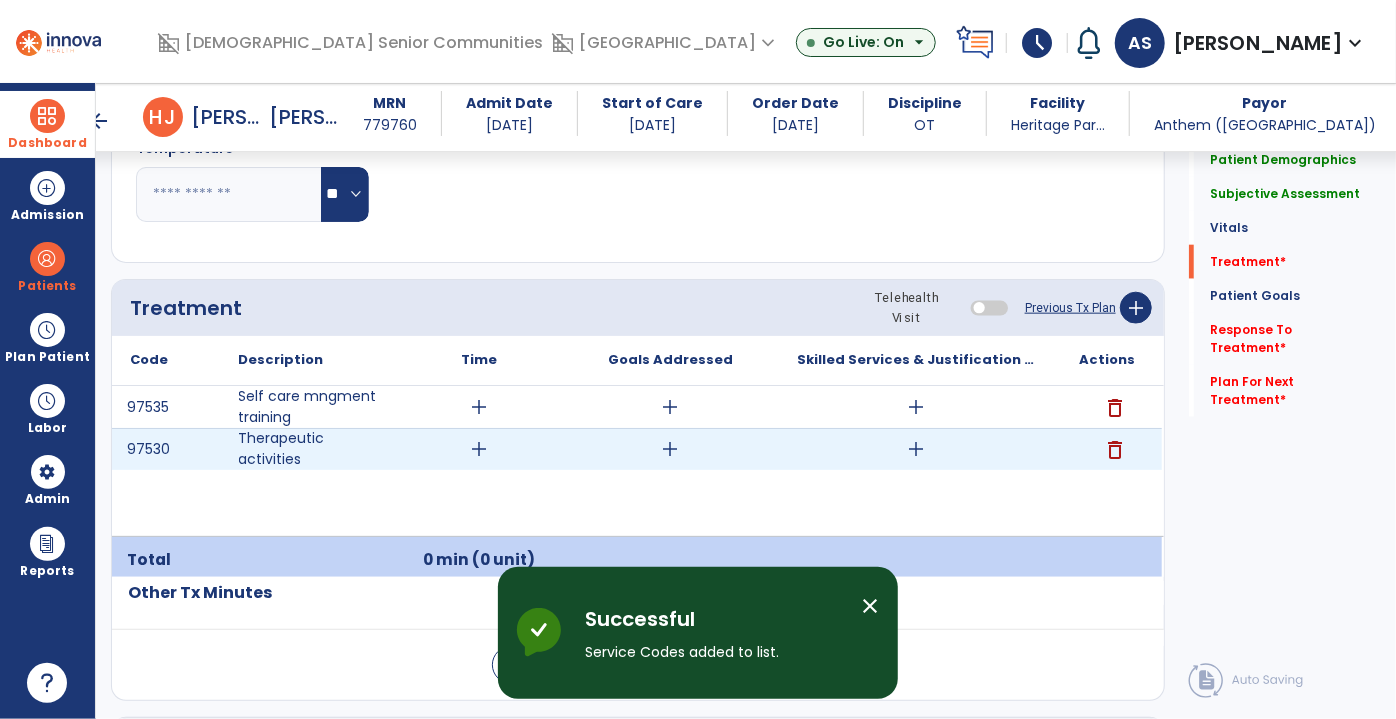 click on "add" at bounding box center [480, 449] 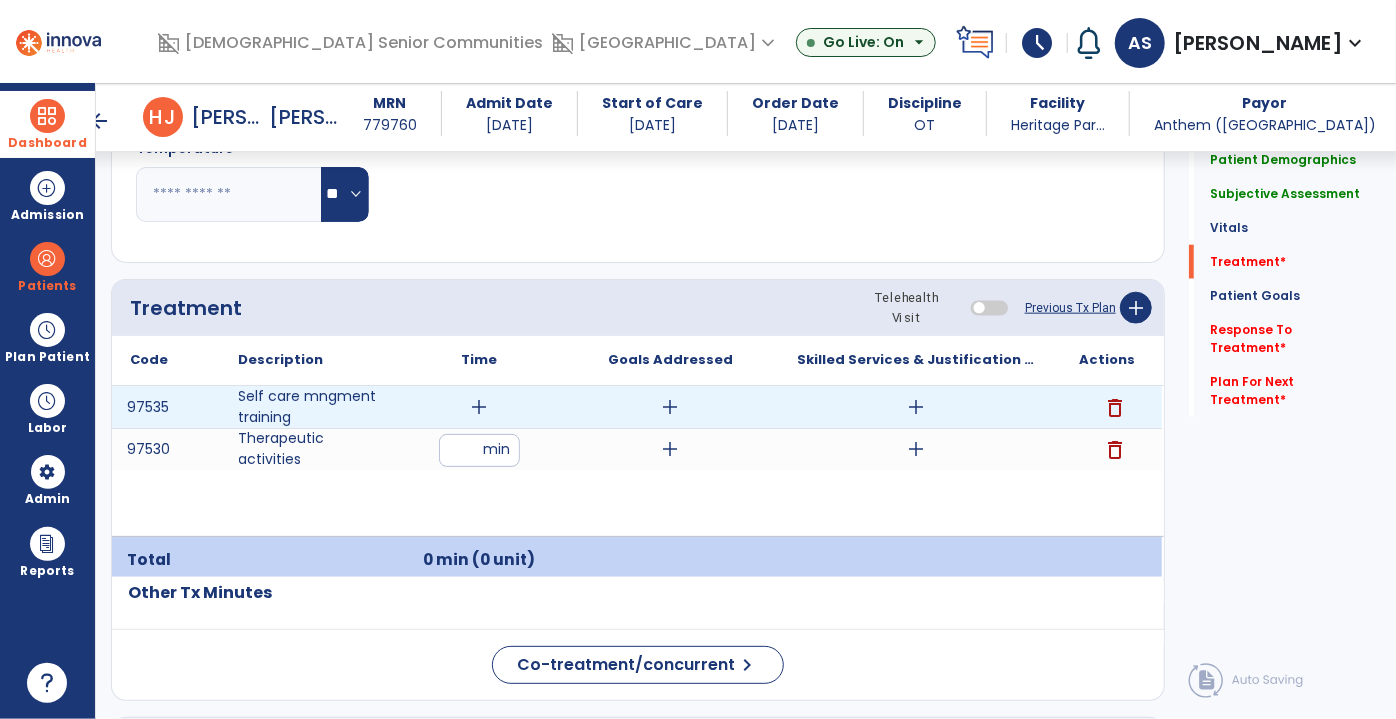 type on "**" 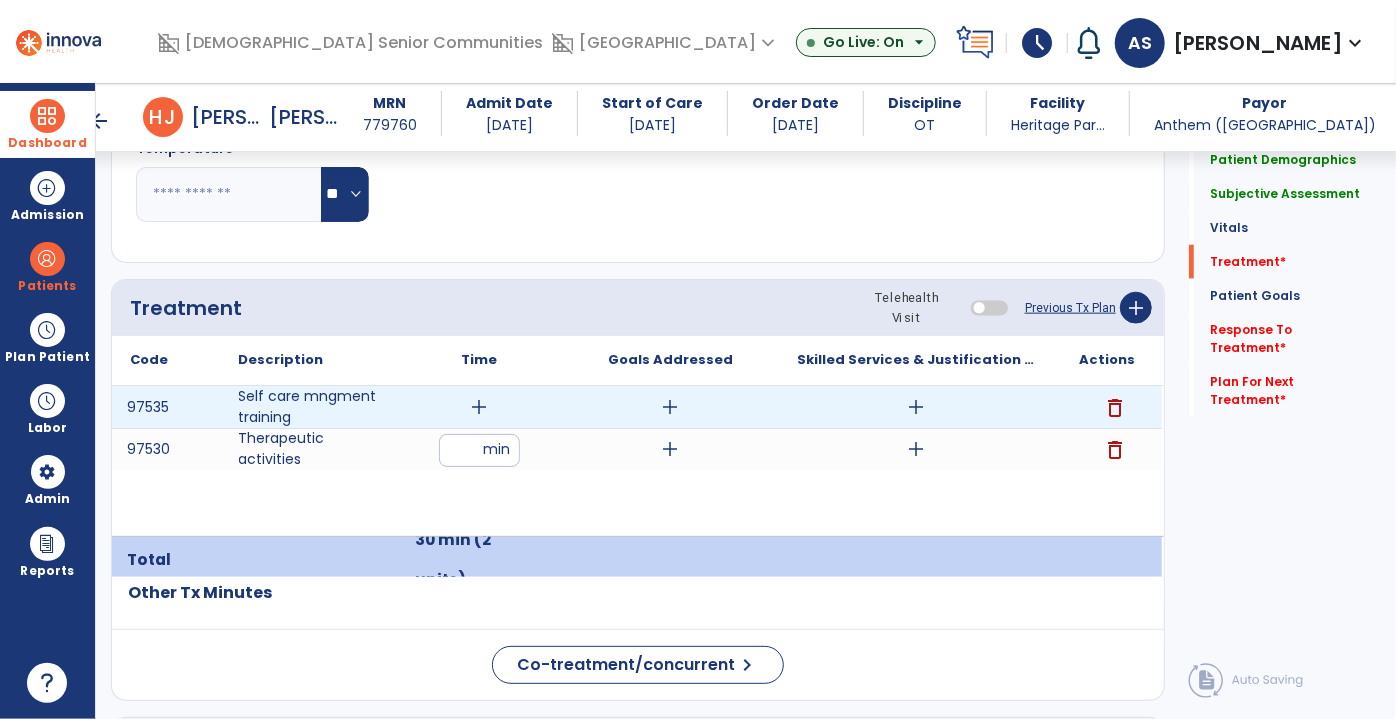 click on "add" at bounding box center [480, 407] 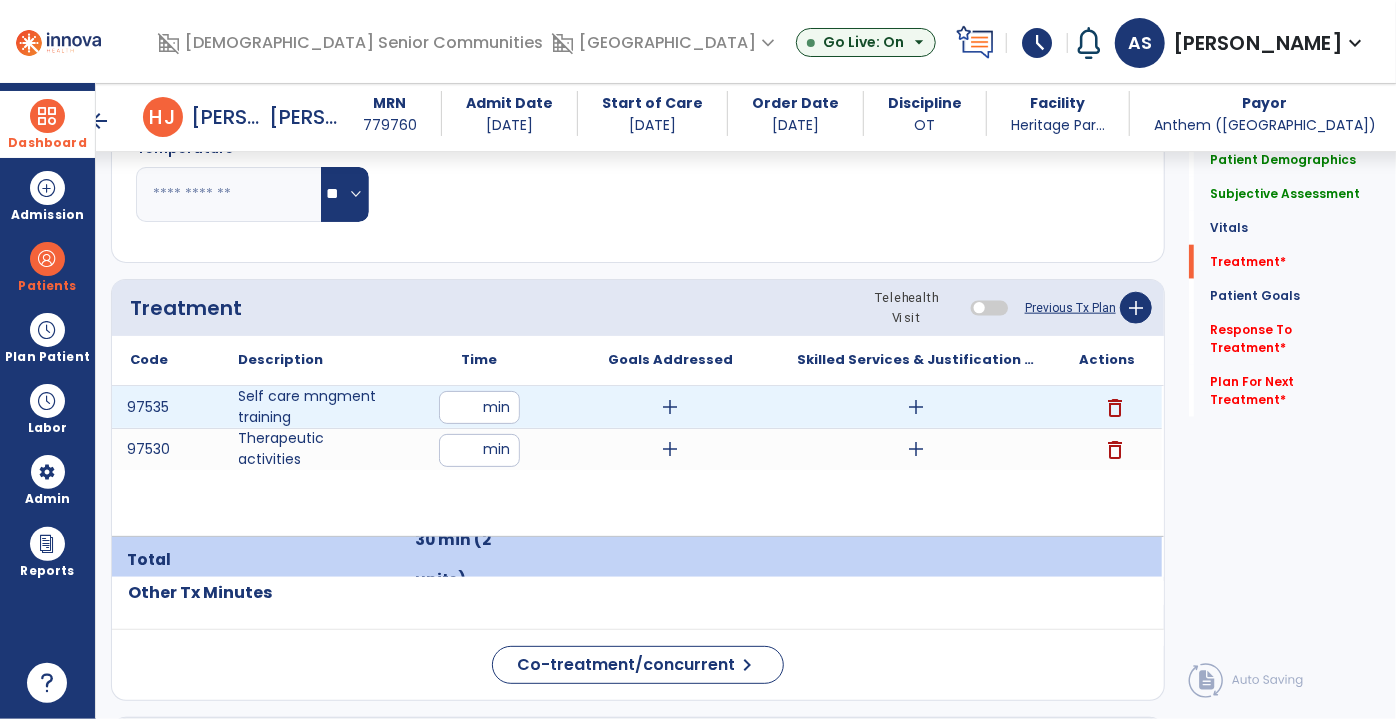 type on "**" 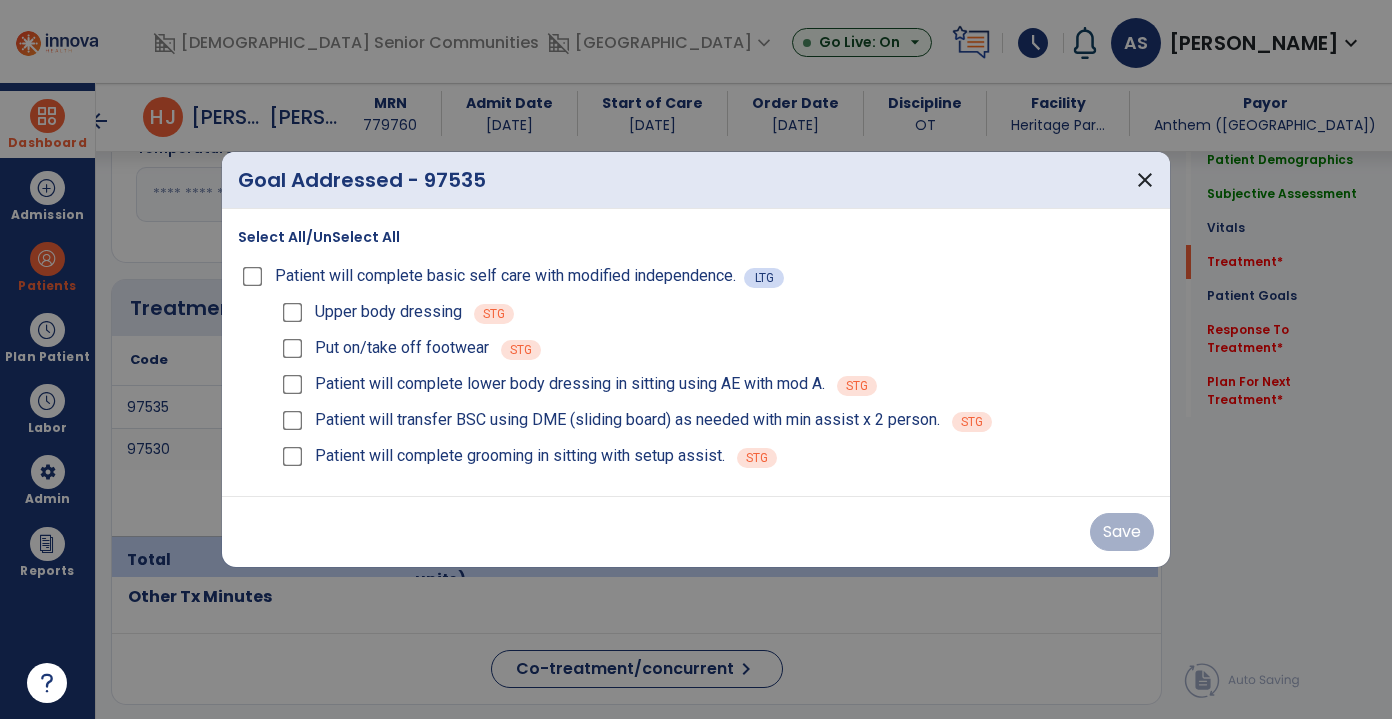 scroll, scrollTop: 1090, scrollLeft: 0, axis: vertical 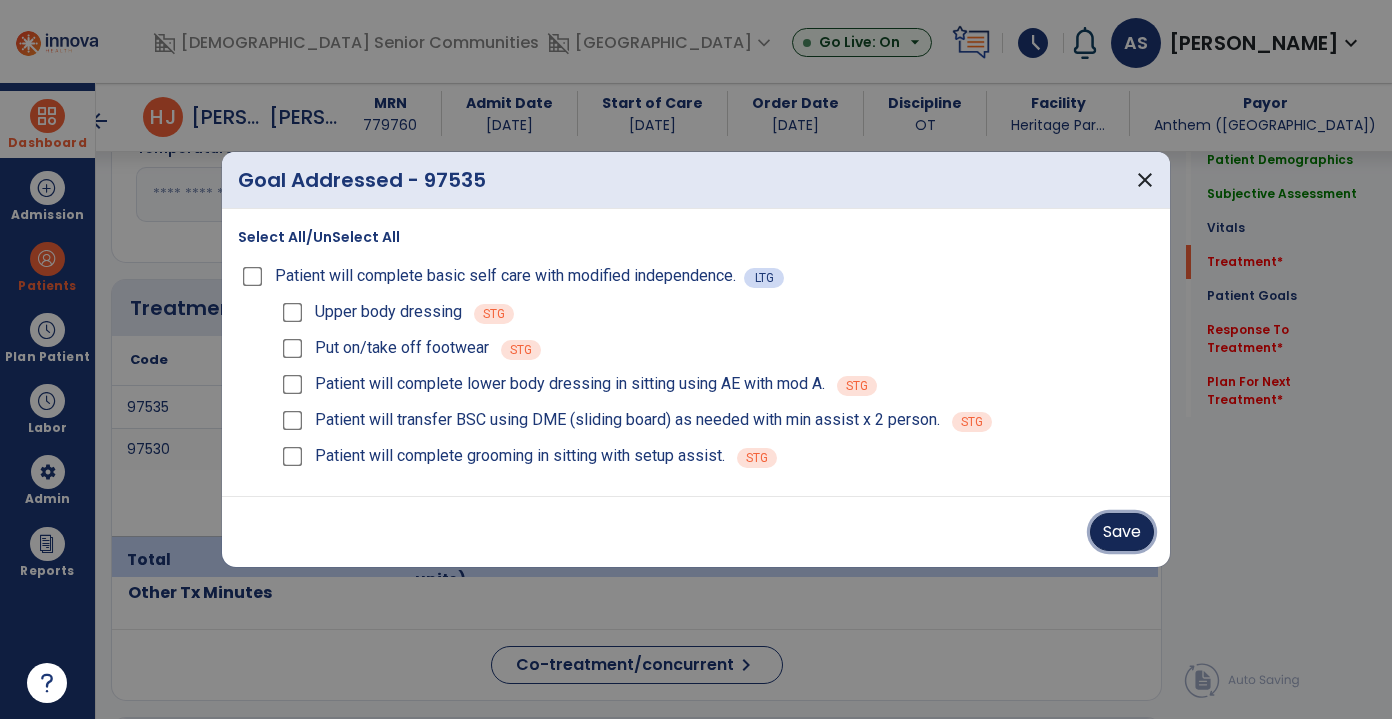 click on "Save" at bounding box center (1122, 532) 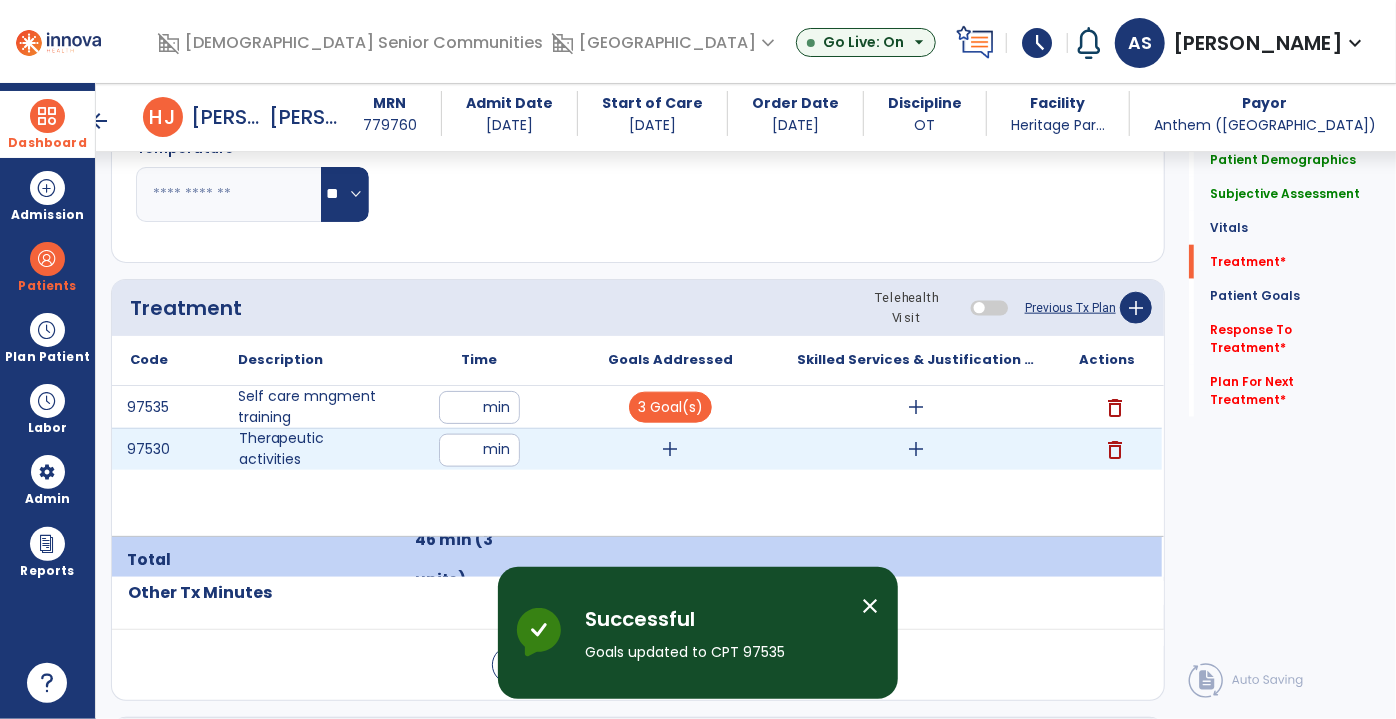 click on "add" at bounding box center (671, 449) 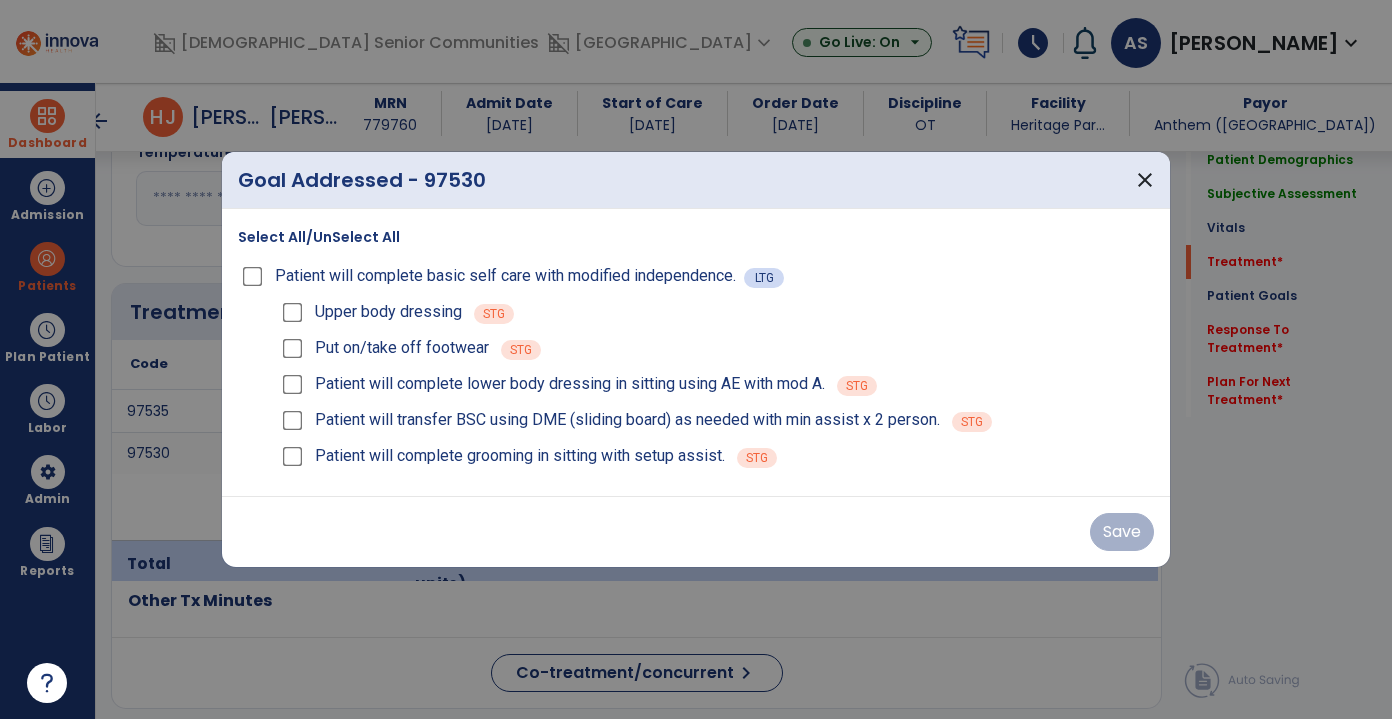 scroll, scrollTop: 1090, scrollLeft: 0, axis: vertical 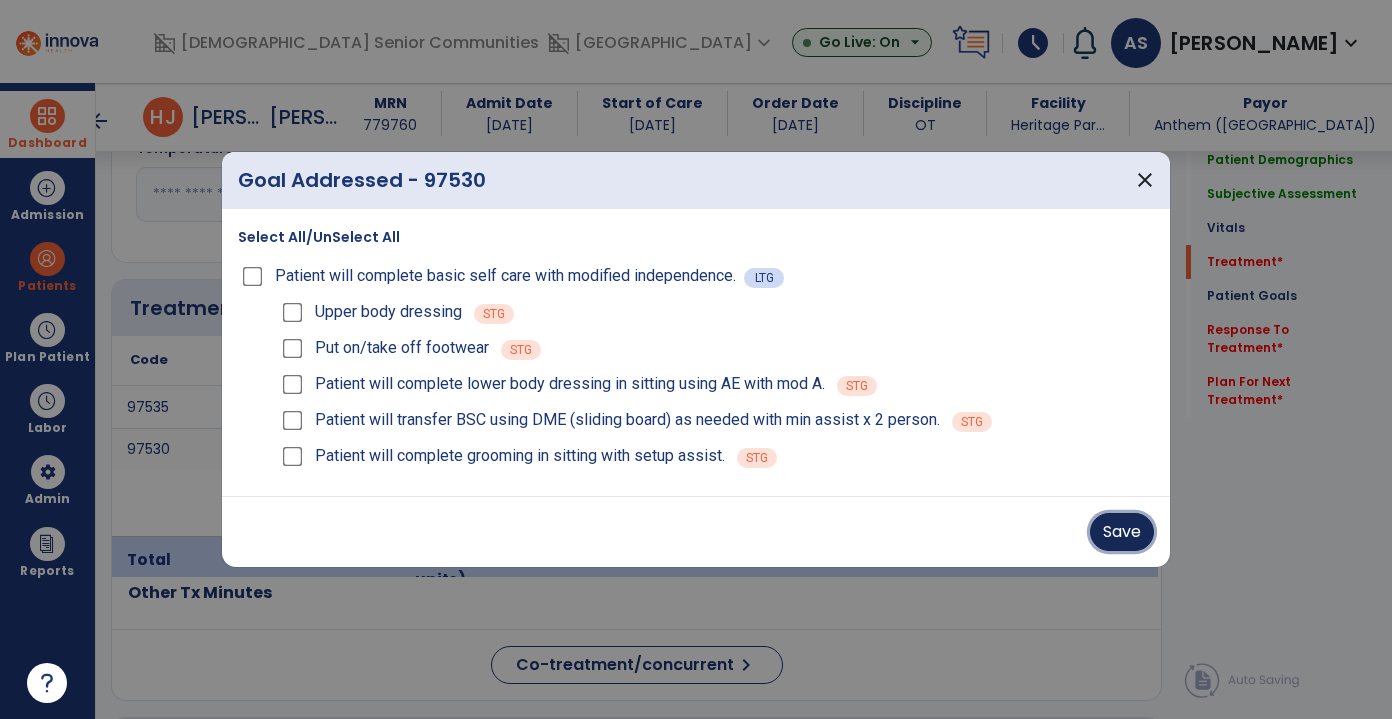 click on "Save" at bounding box center [1122, 532] 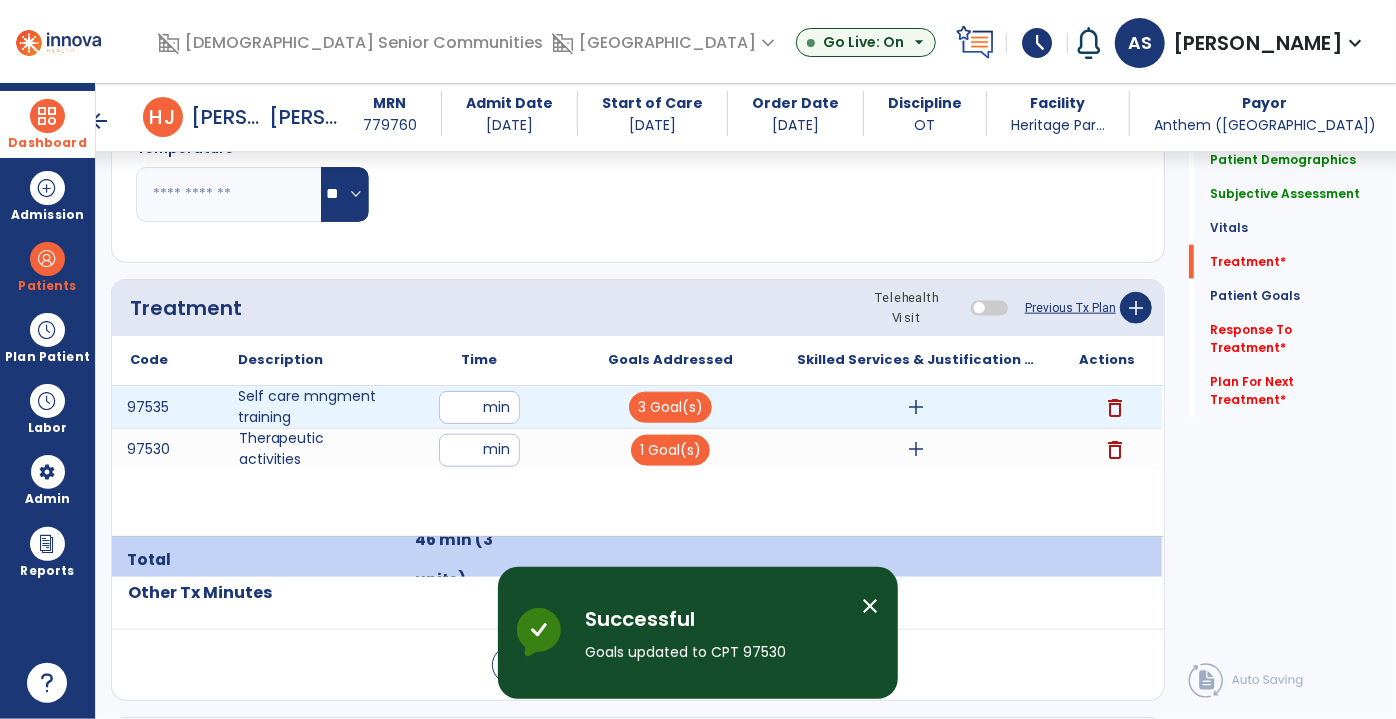 click on "add" at bounding box center (916, 407) 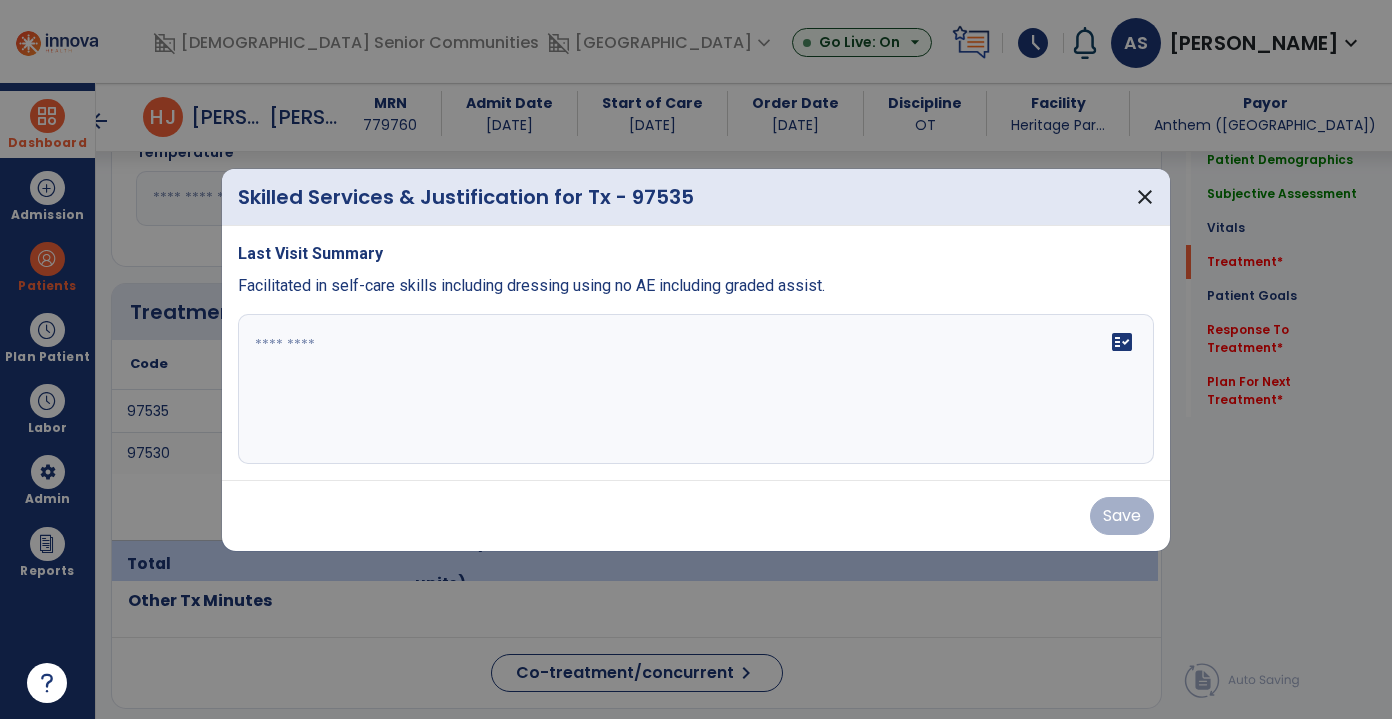 scroll, scrollTop: 1090, scrollLeft: 0, axis: vertical 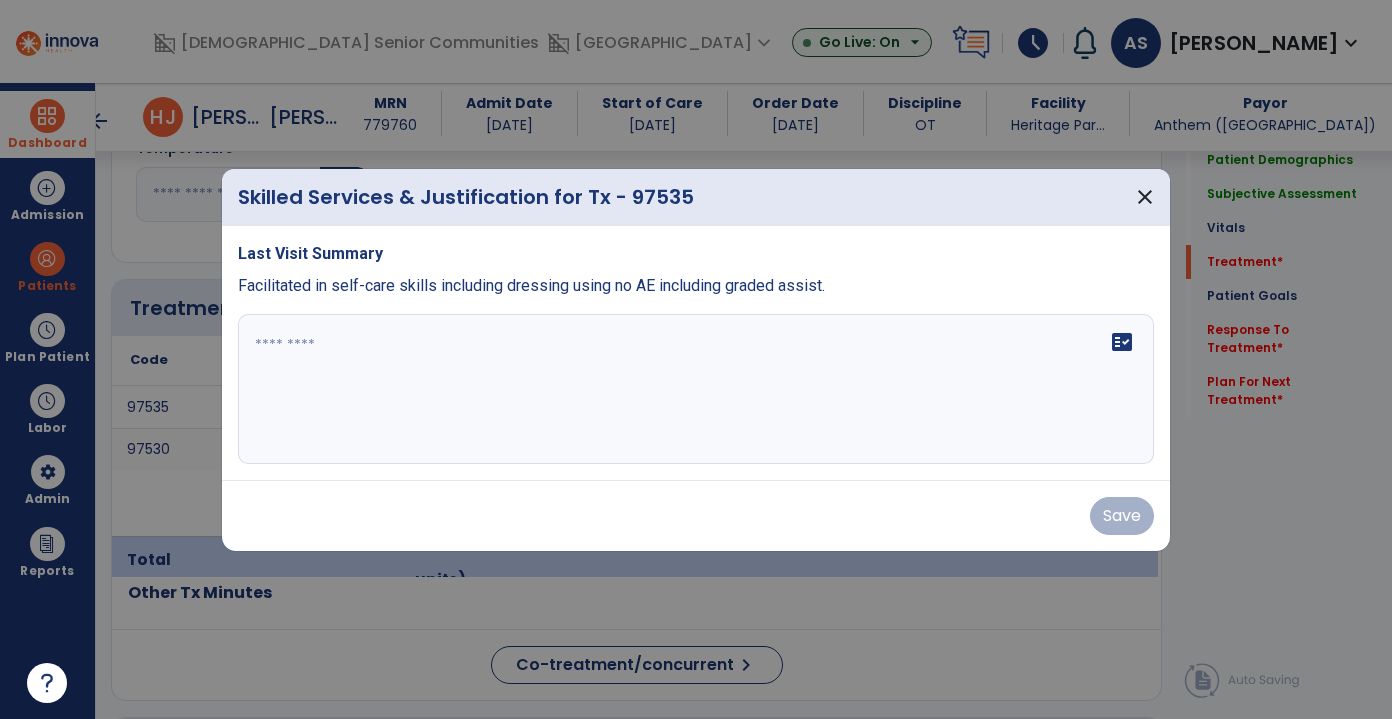 click at bounding box center [696, 389] 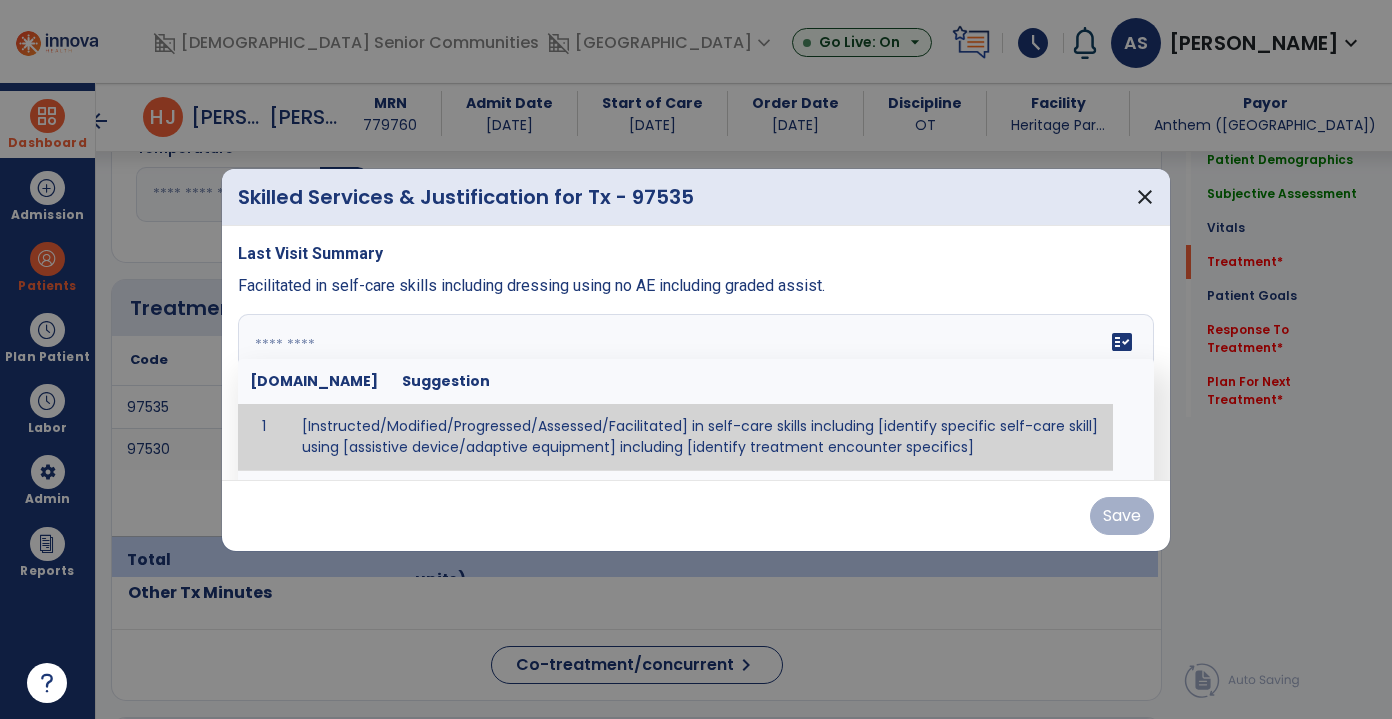 paste on "**********" 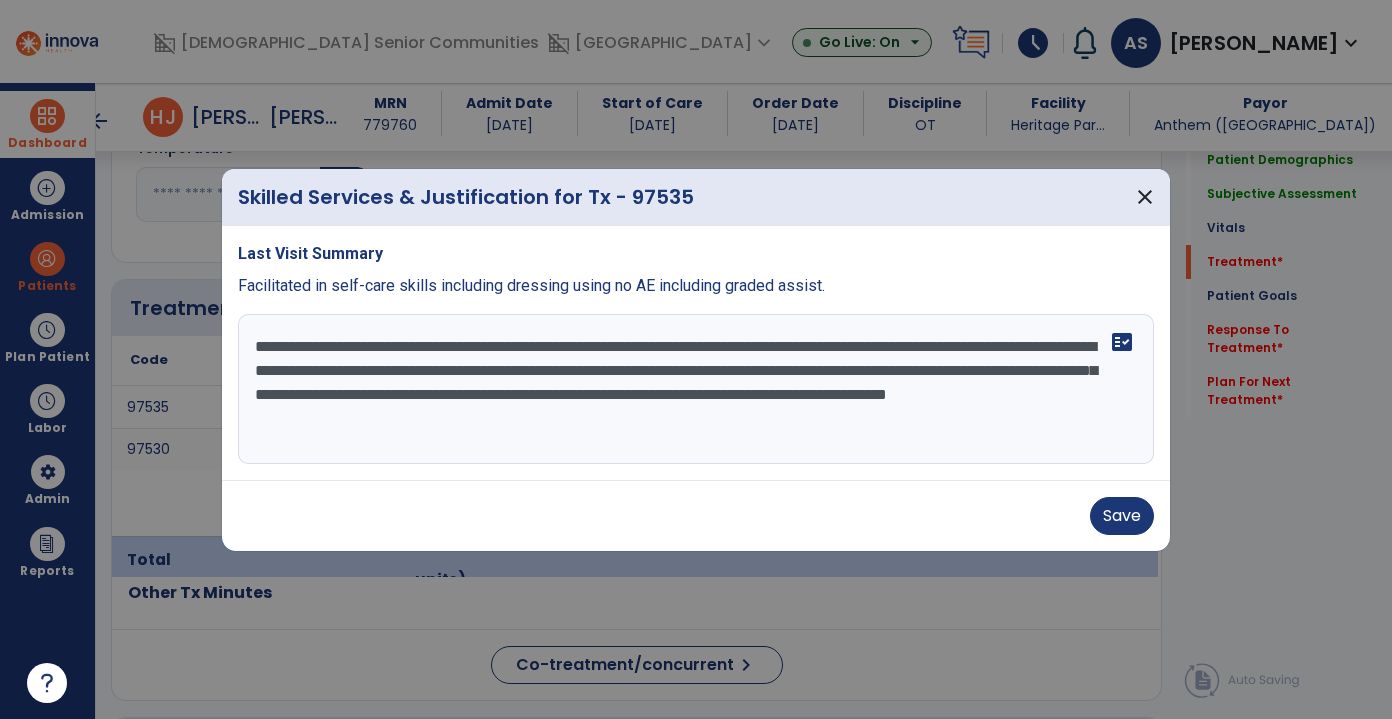 click on "**********" at bounding box center [696, 389] 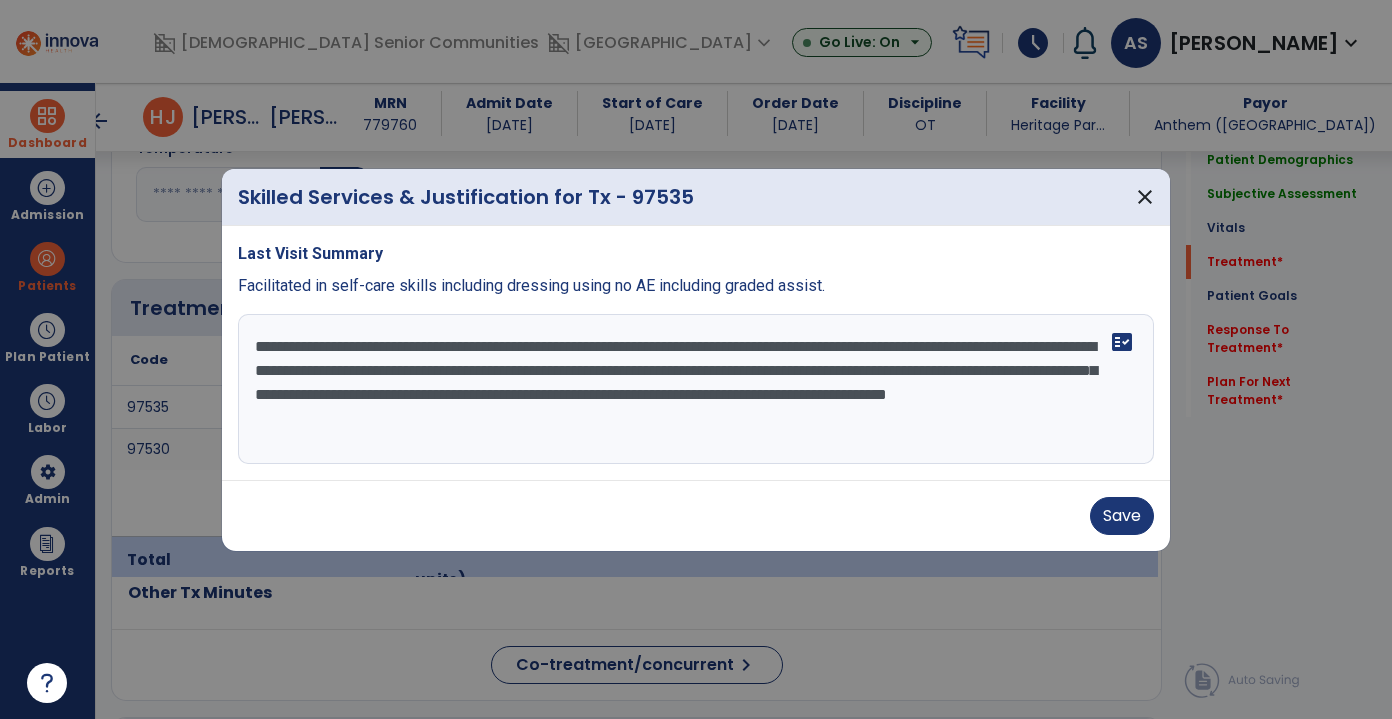 click on "**********" at bounding box center (696, 389) 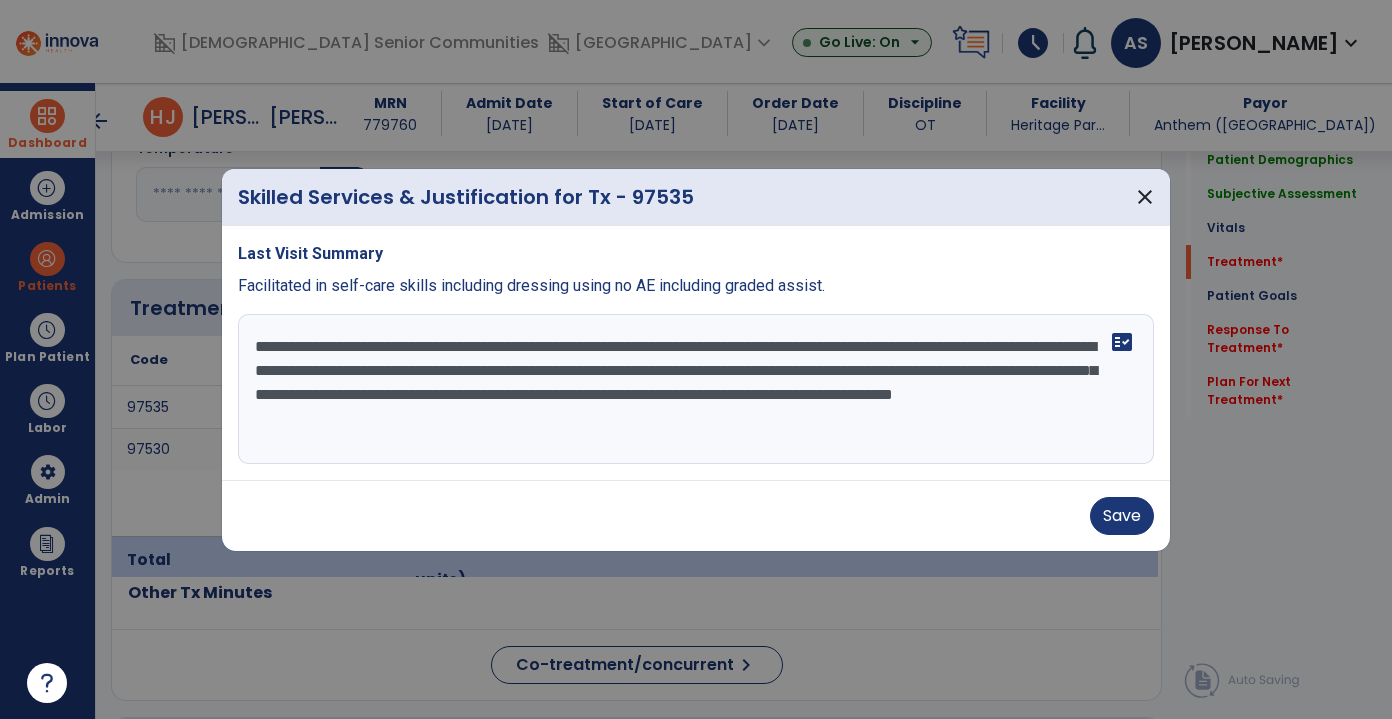 paste on "**********" 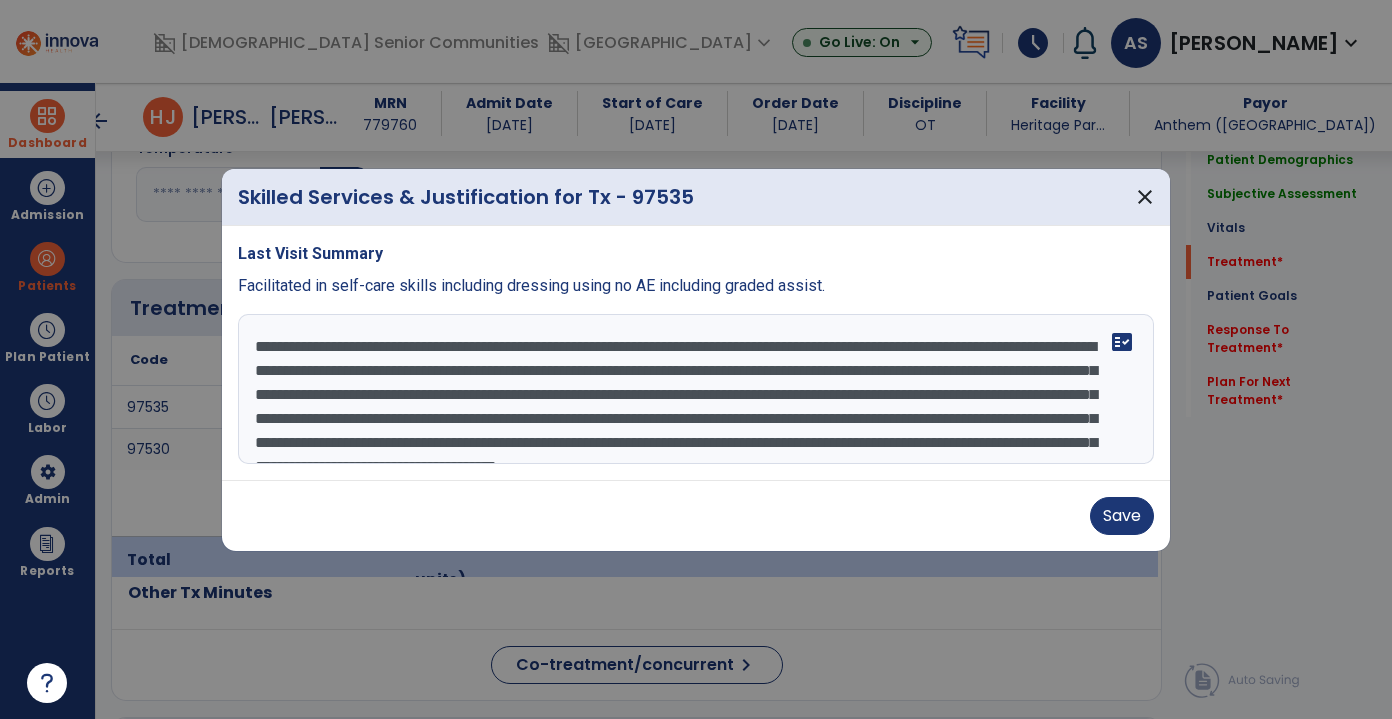 scroll, scrollTop: 63, scrollLeft: 0, axis: vertical 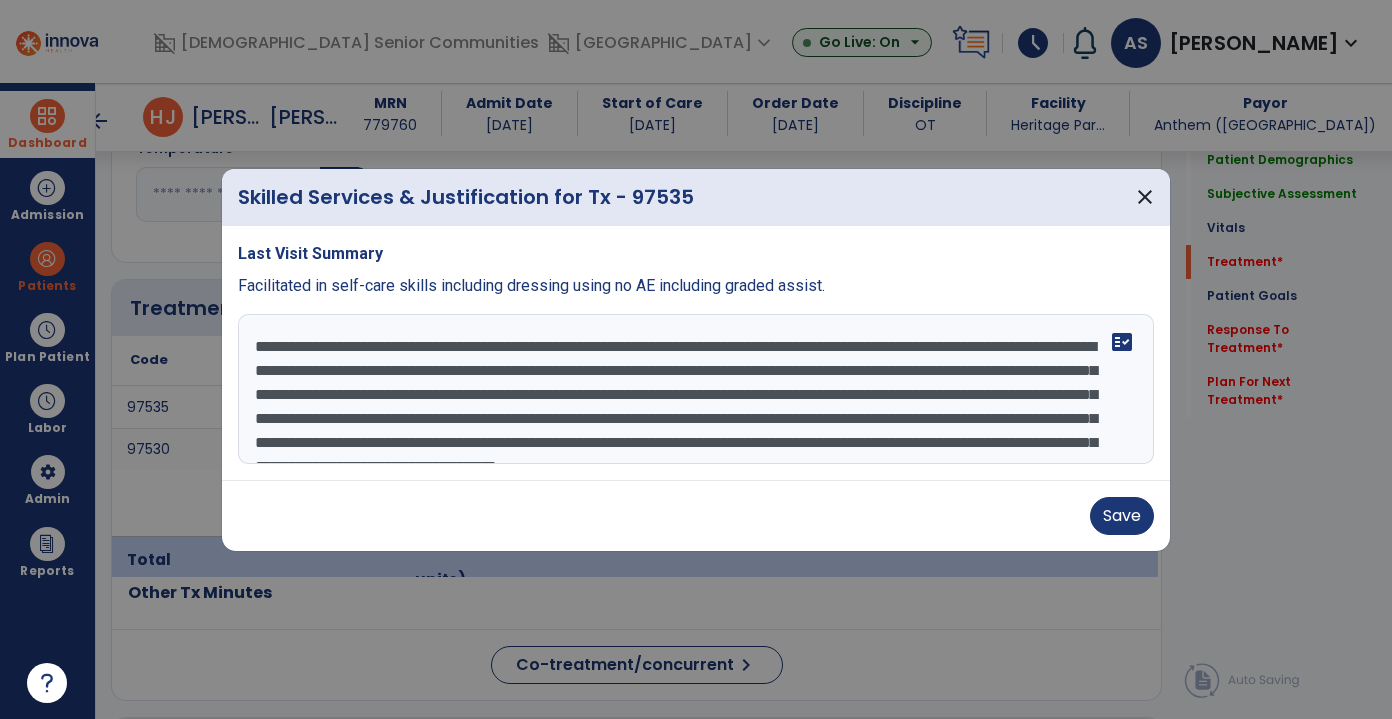 click on "**********" at bounding box center [696, 389] 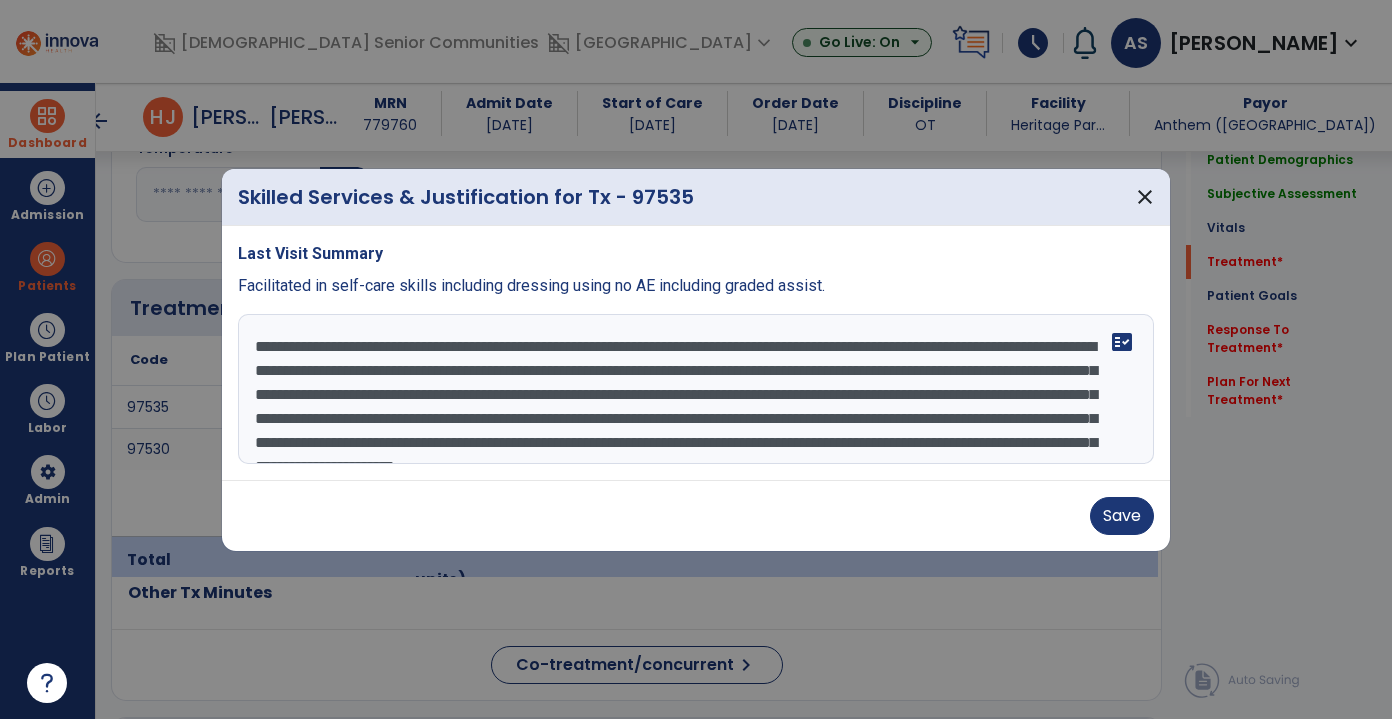 drag, startPoint x: 481, startPoint y: 418, endPoint x: 429, endPoint y: 418, distance: 52 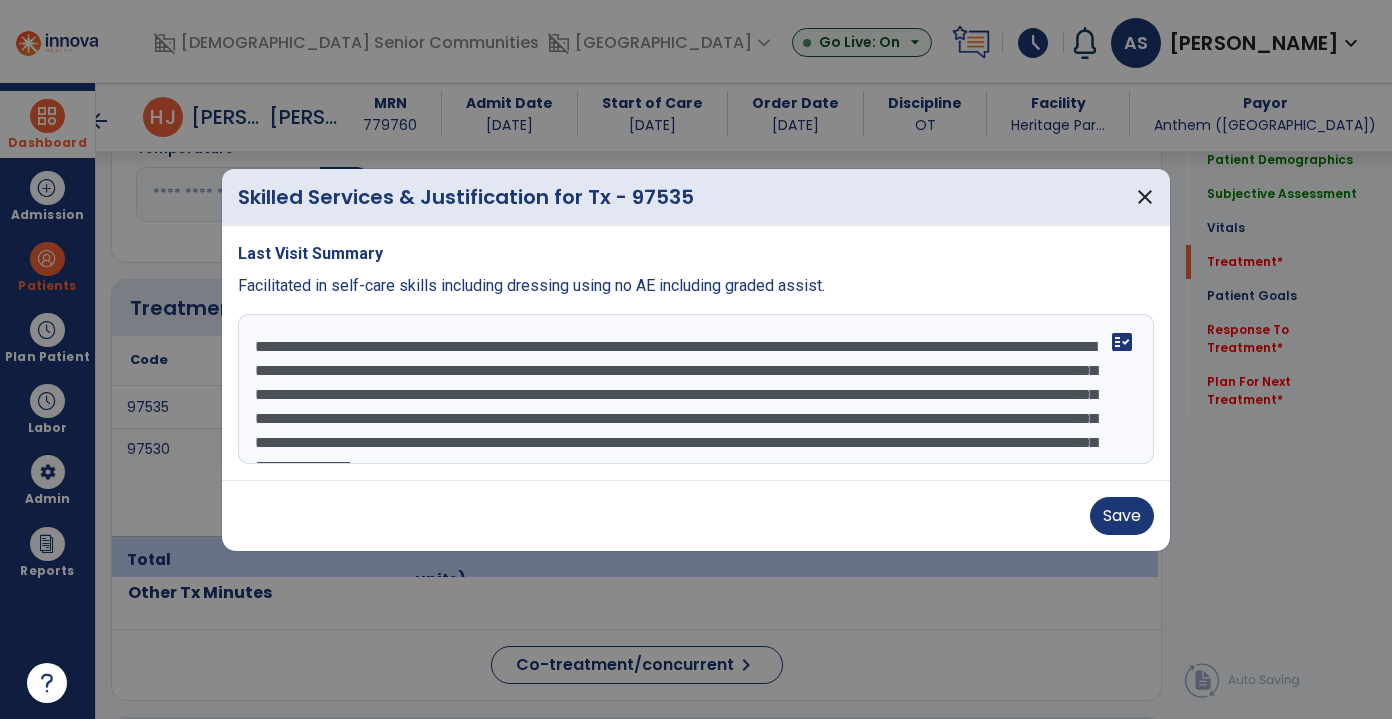 scroll, scrollTop: 48, scrollLeft: 0, axis: vertical 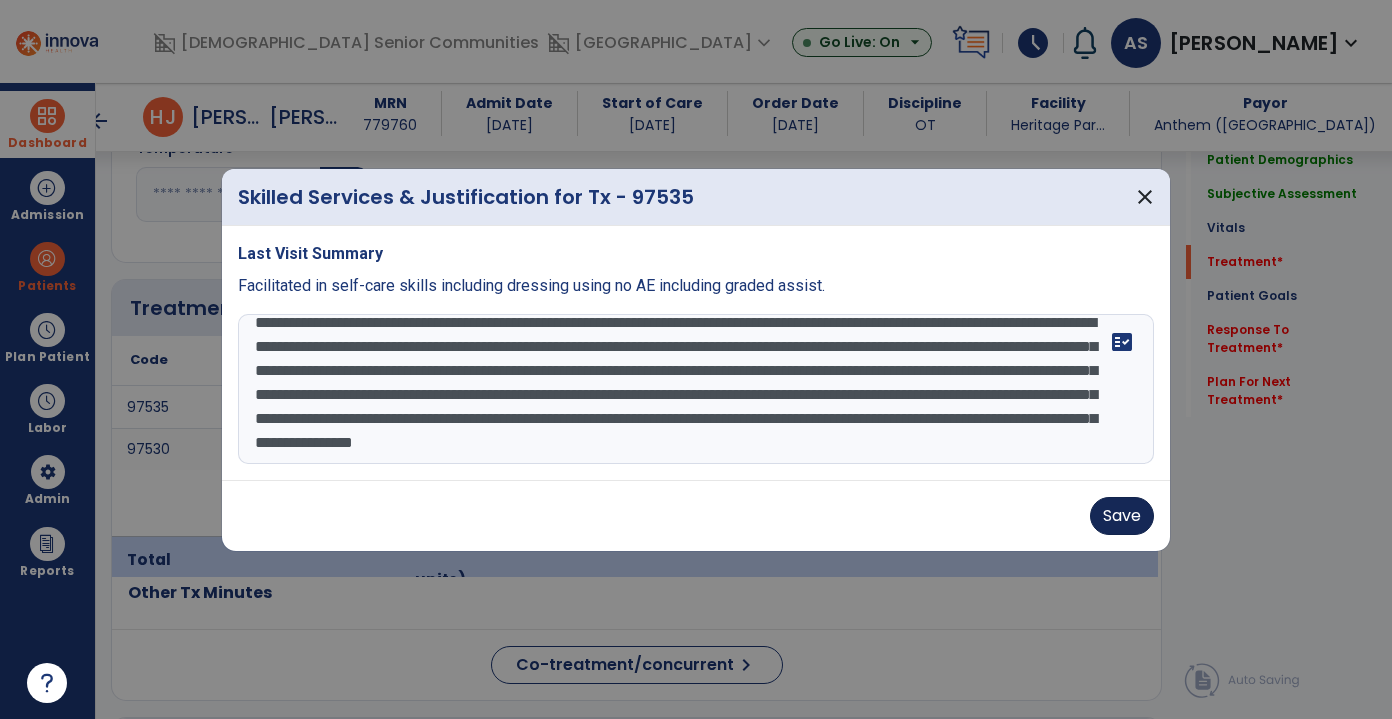 type on "**********" 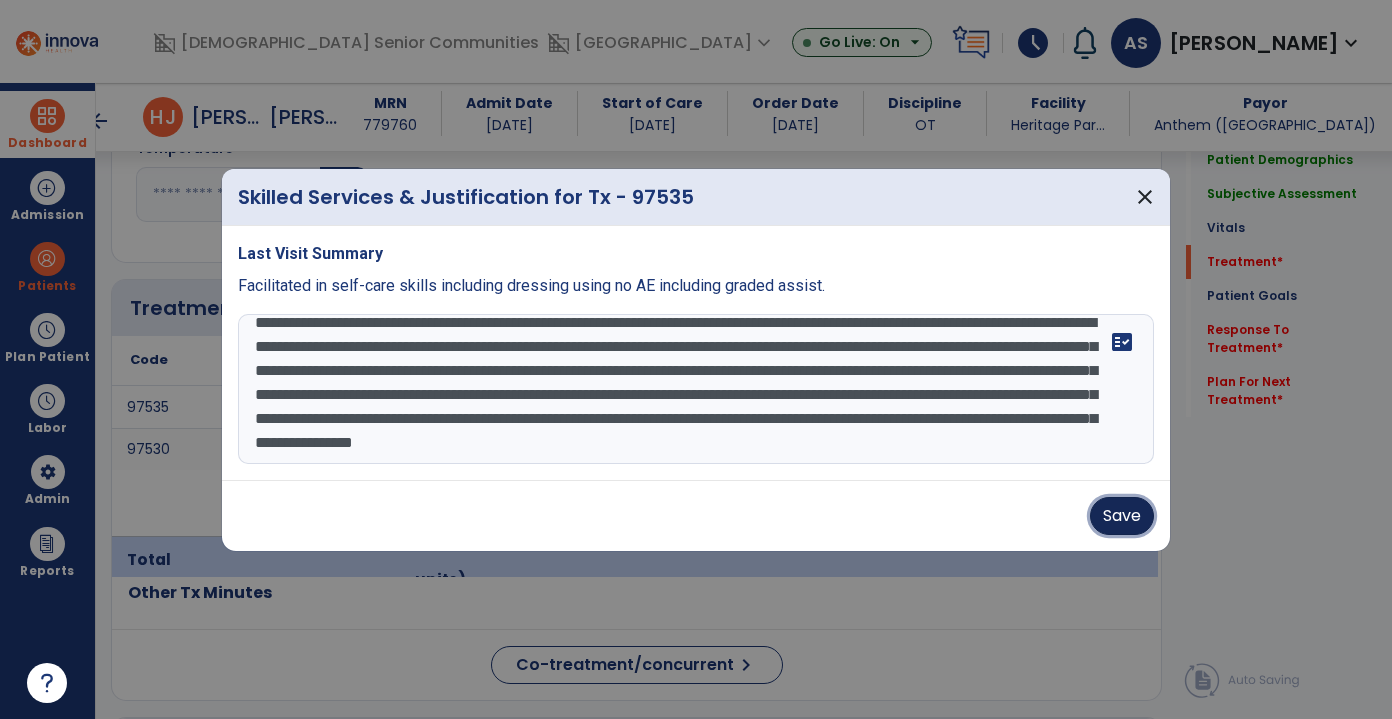 click on "Save" at bounding box center [1122, 516] 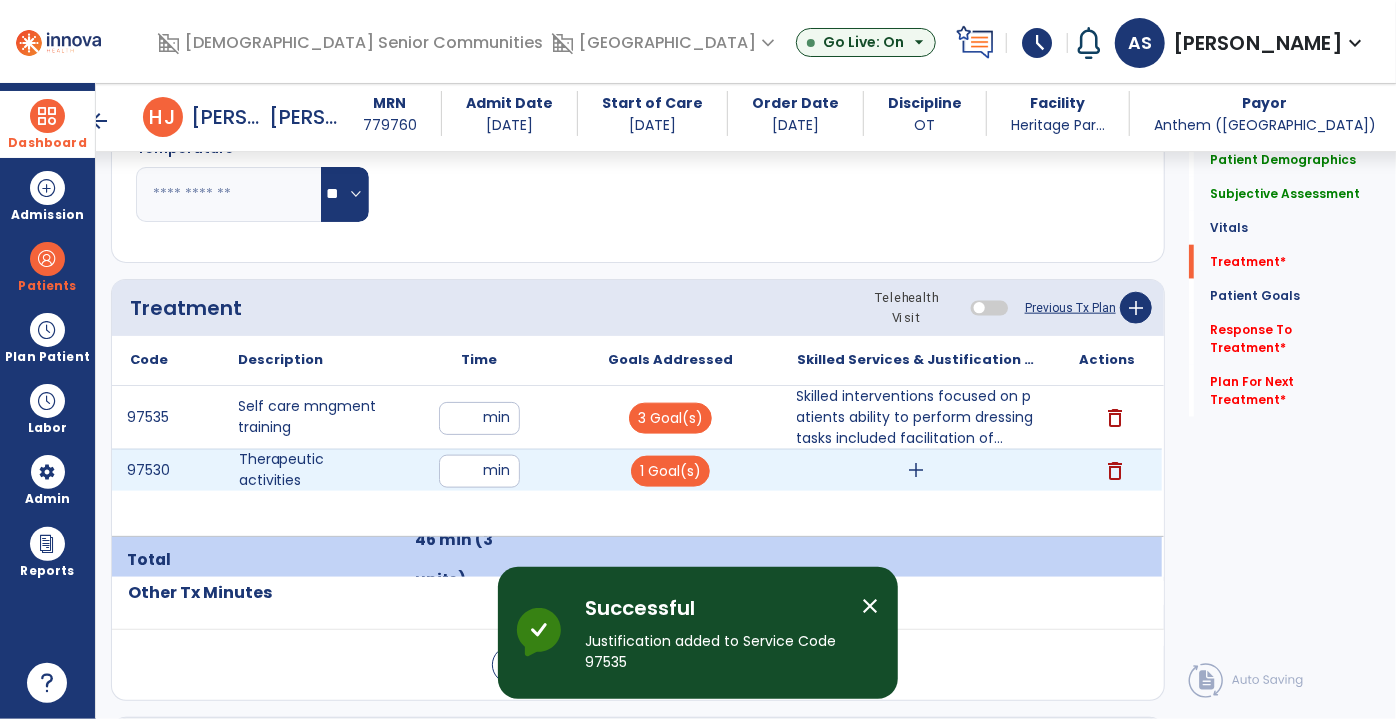 click on "add" at bounding box center (916, 470) 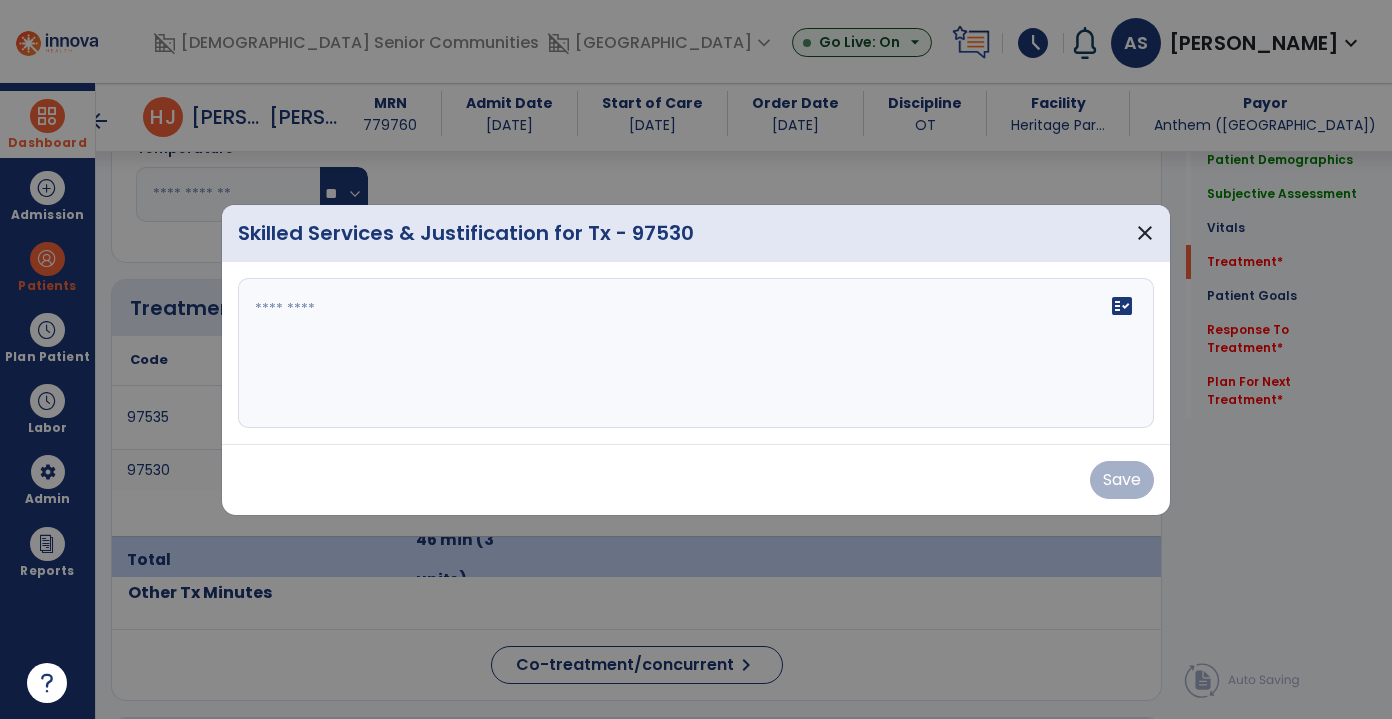 scroll, scrollTop: 1090, scrollLeft: 0, axis: vertical 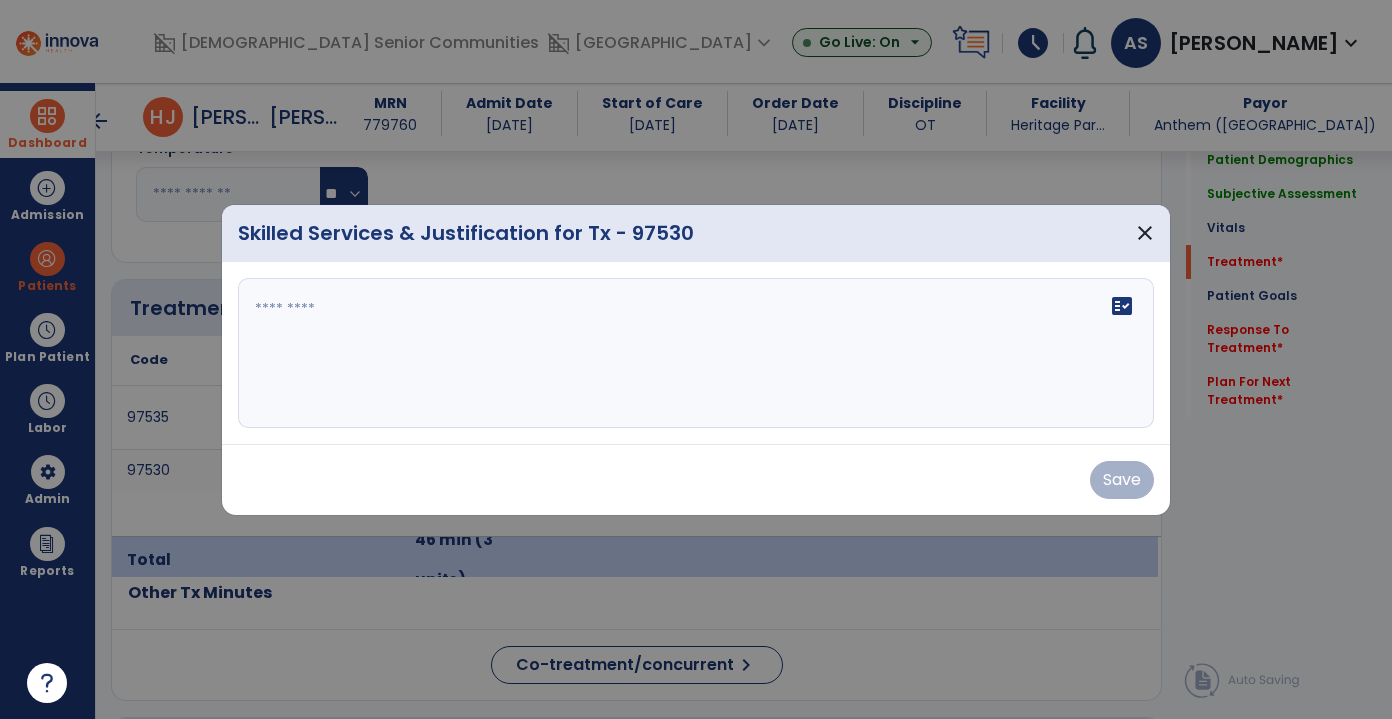 click at bounding box center (696, 353) 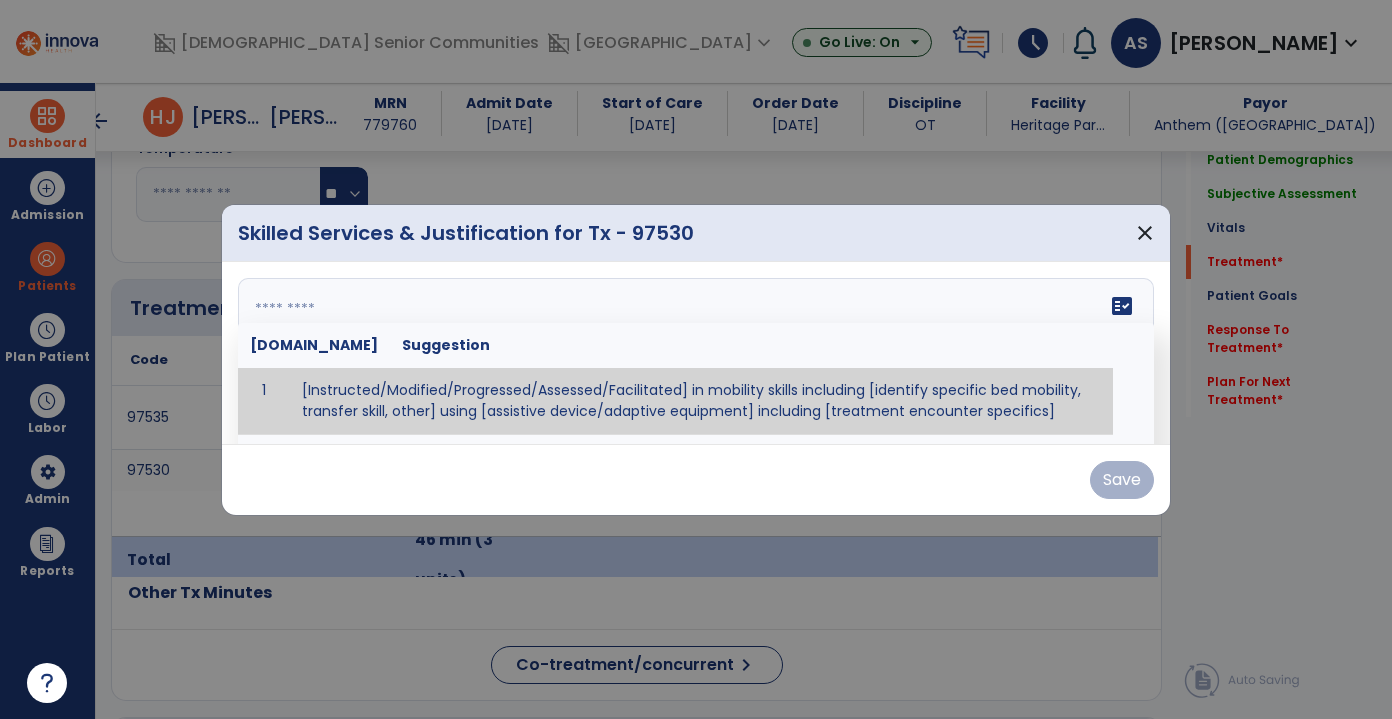 paste on "**********" 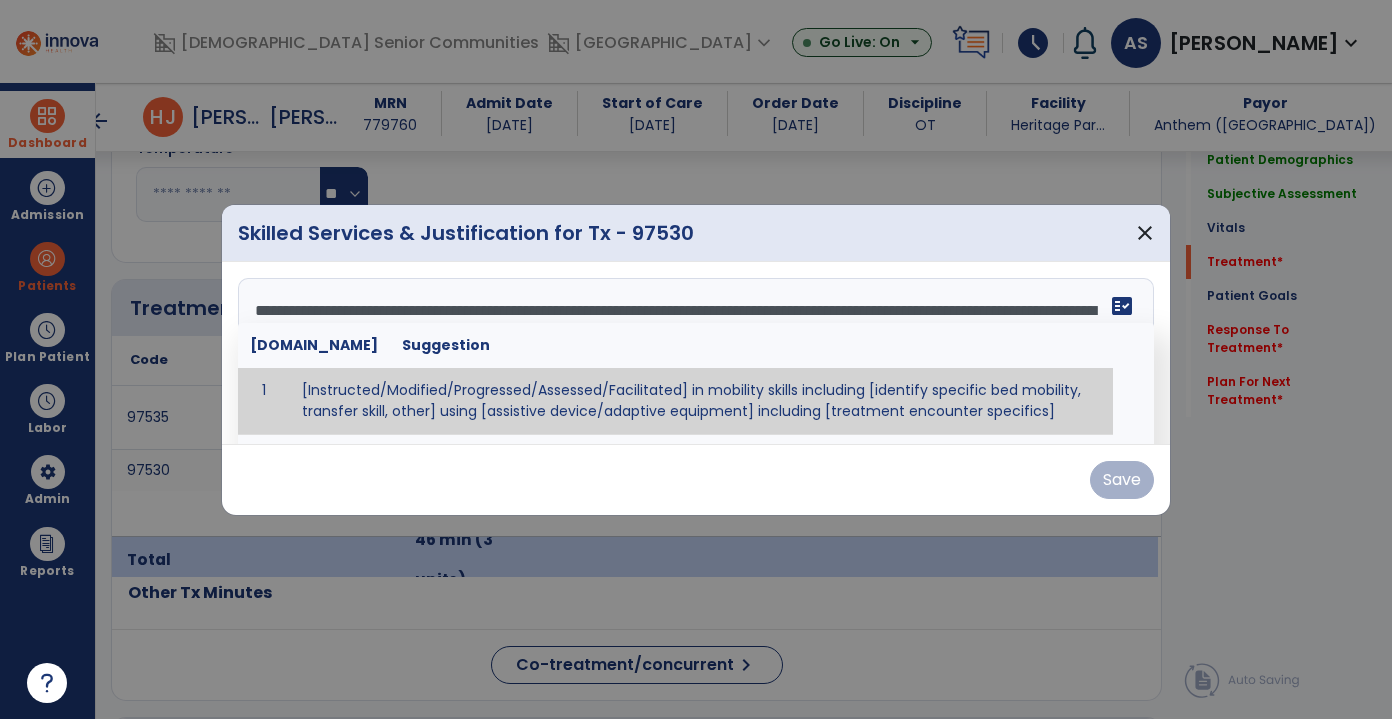scroll, scrollTop: 40, scrollLeft: 0, axis: vertical 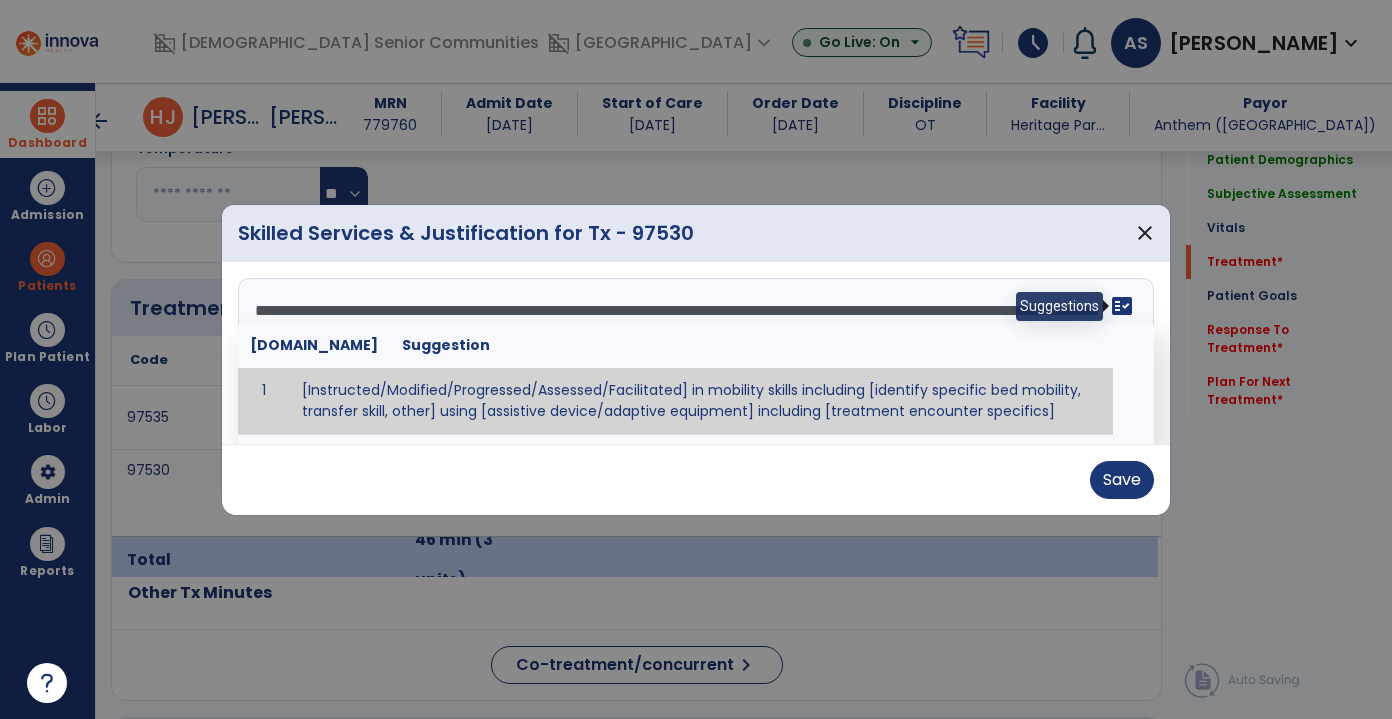 type on "**********" 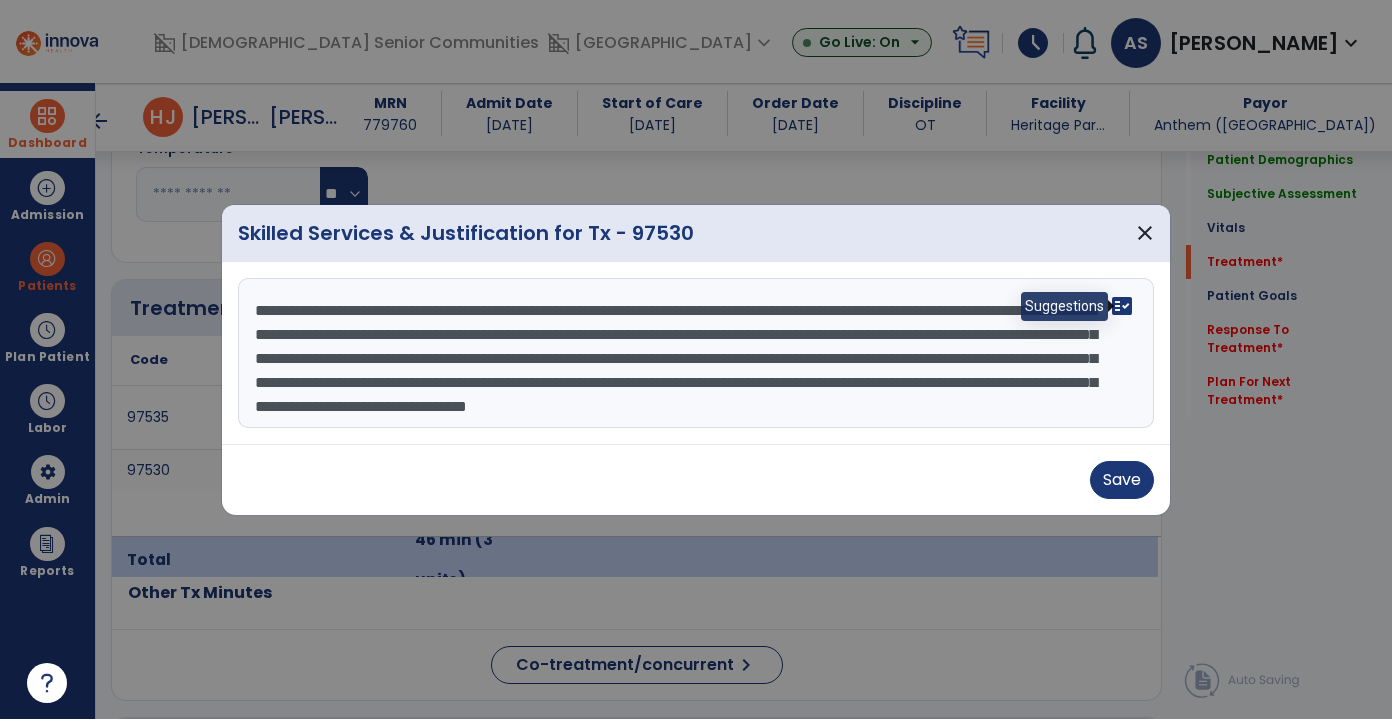 click on "fact_check" at bounding box center [1122, 306] 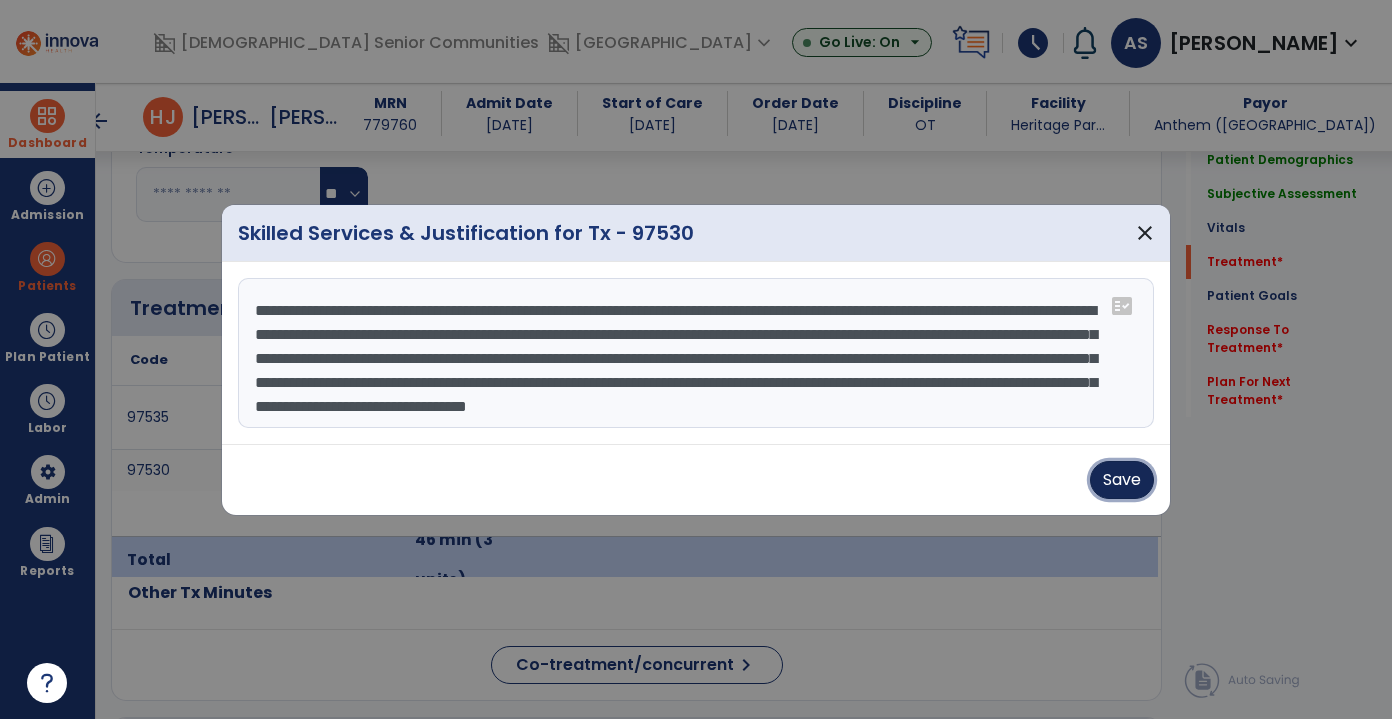 click on "Save" at bounding box center [1122, 480] 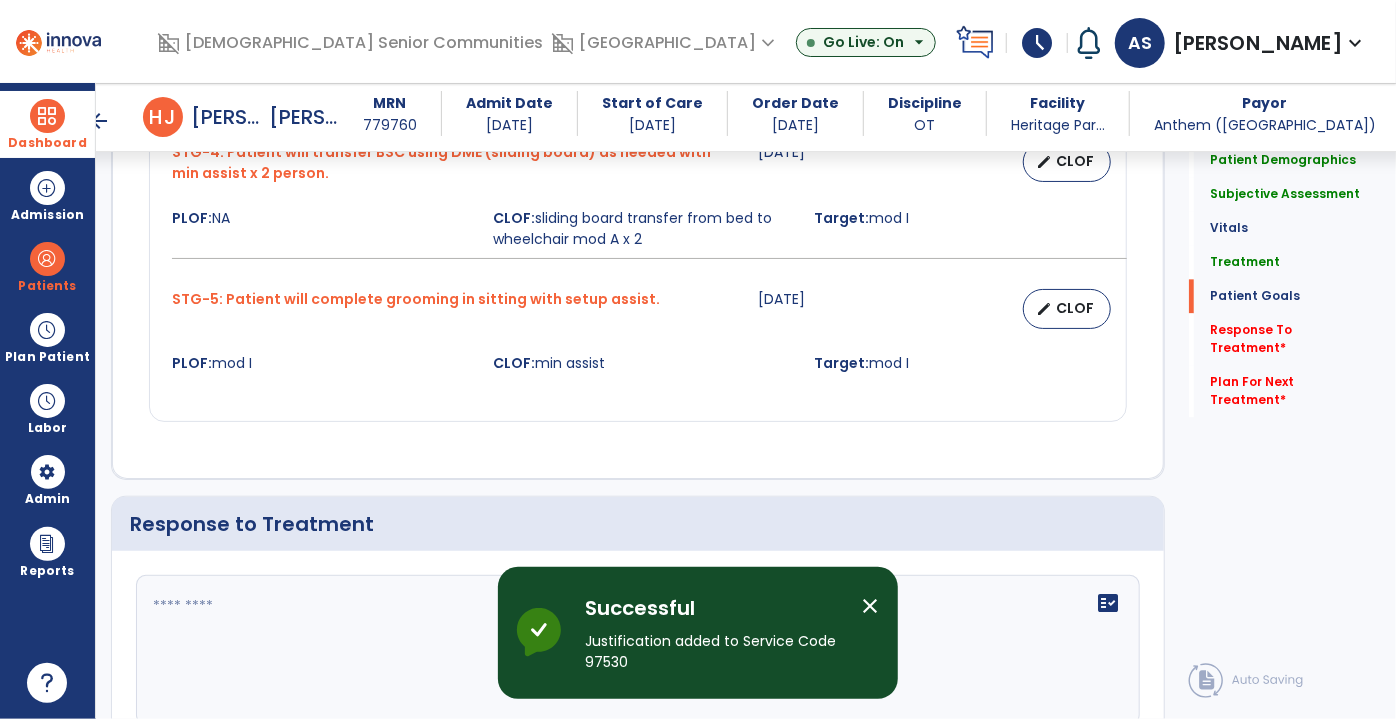 scroll, scrollTop: 2632, scrollLeft: 0, axis: vertical 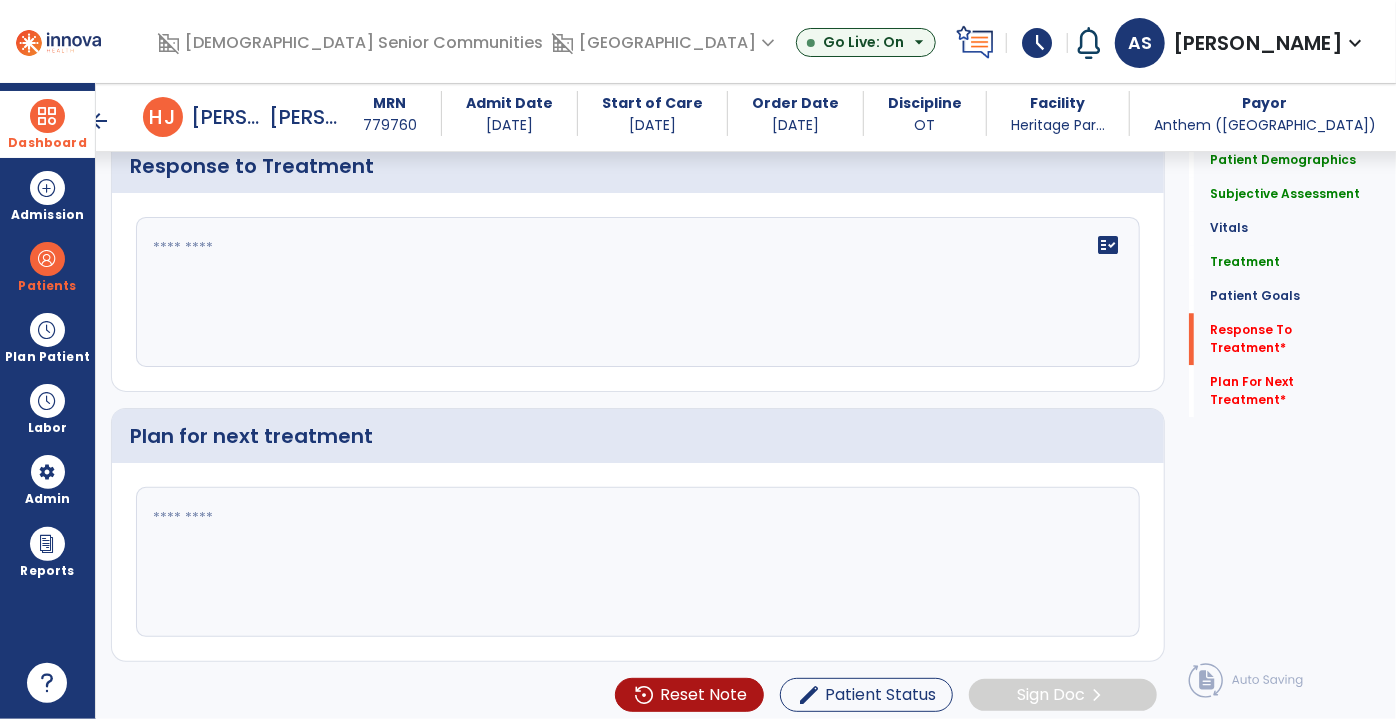 click 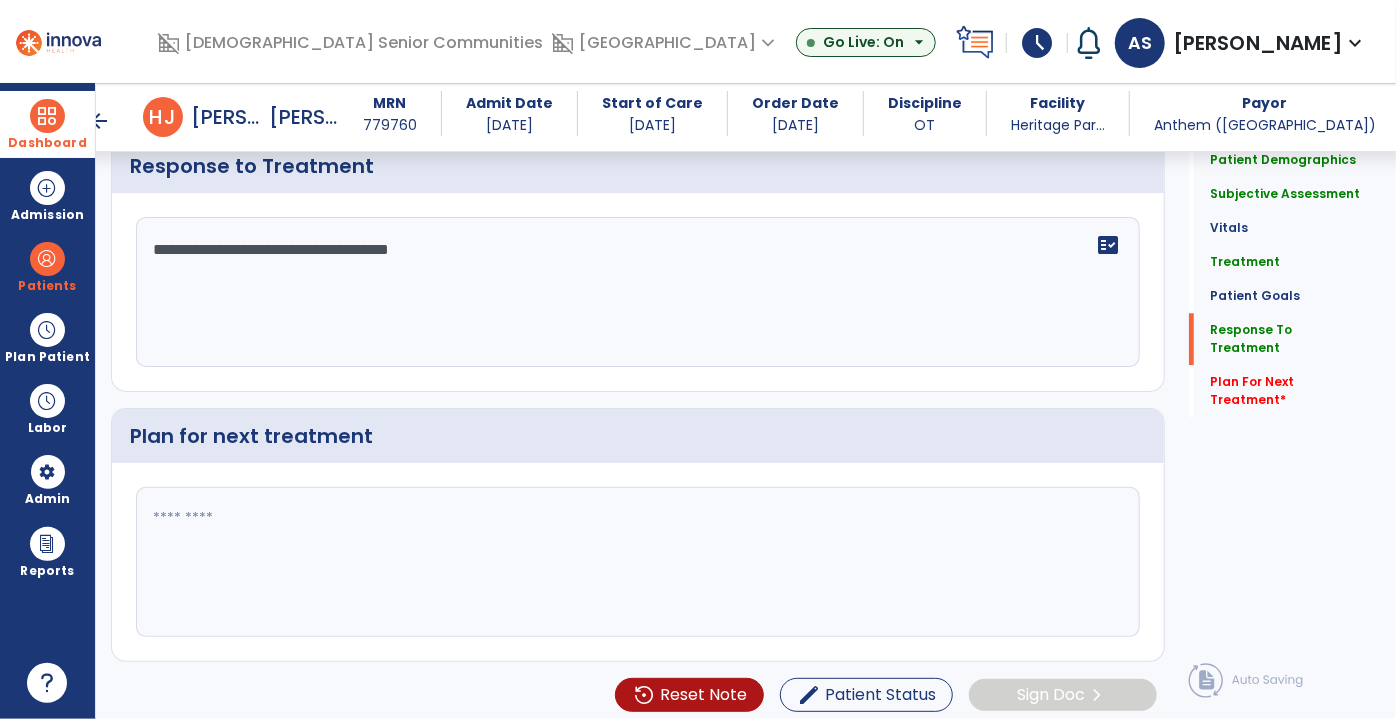 type on "**********" 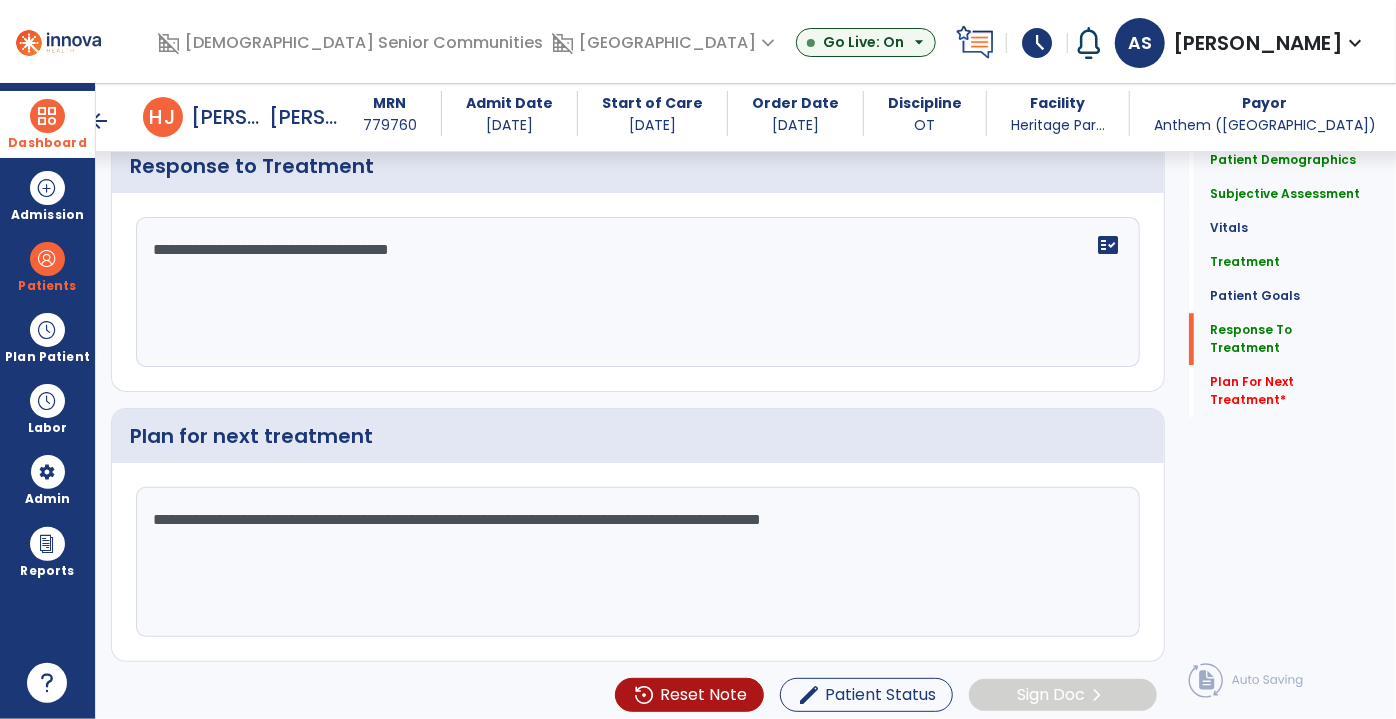 click on "**********" 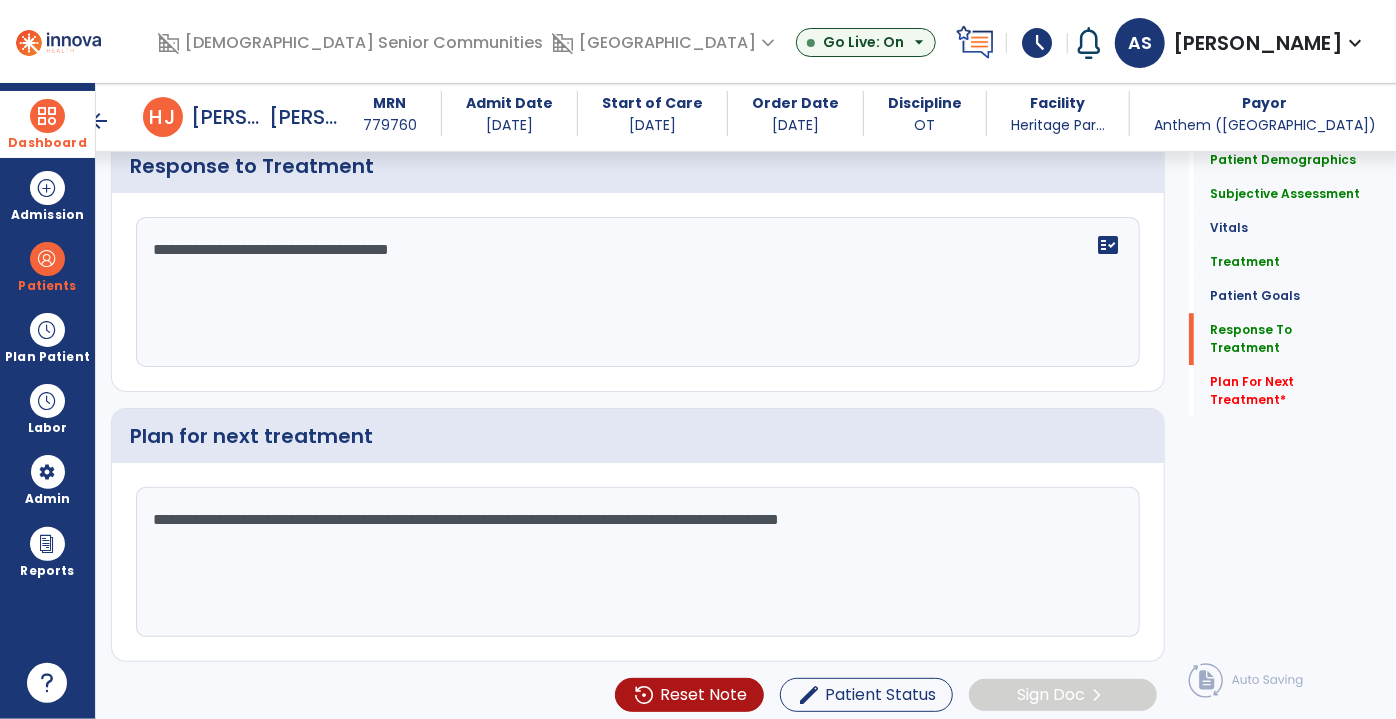 type on "**********" 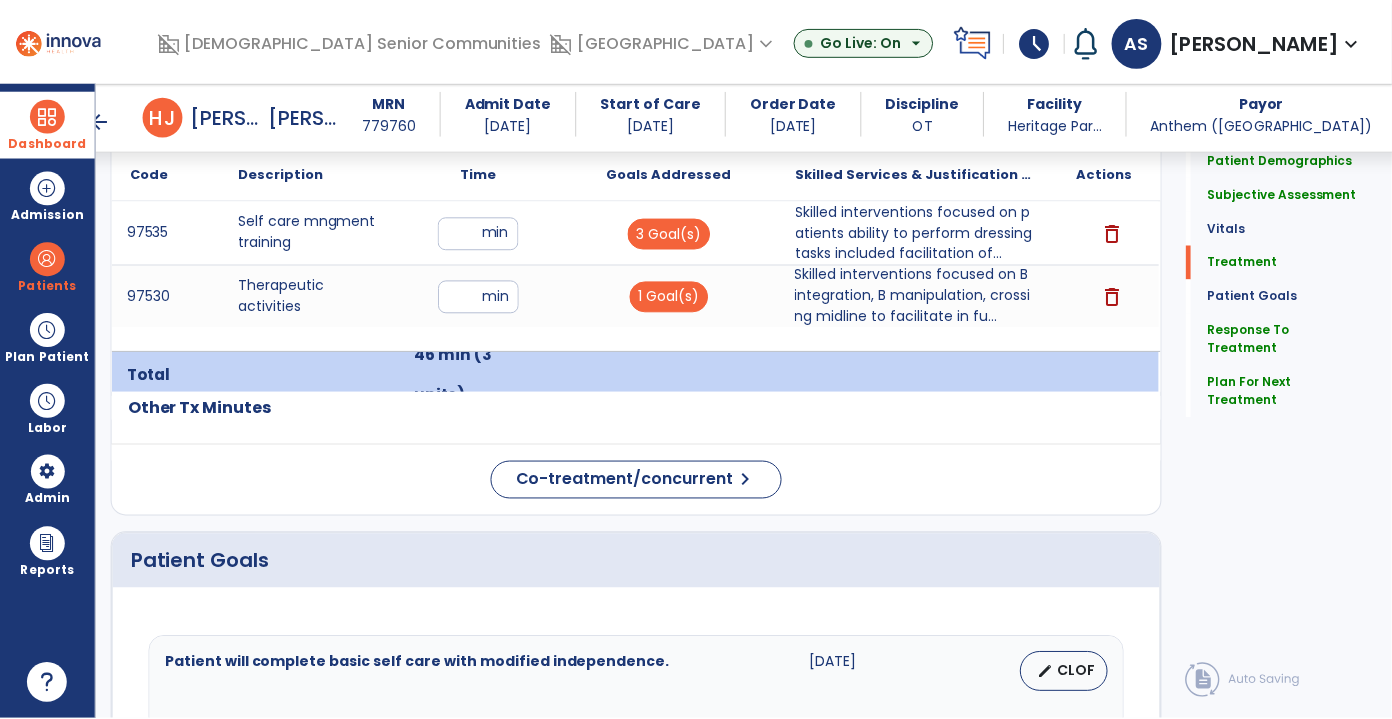 scroll, scrollTop: 1269, scrollLeft: 0, axis: vertical 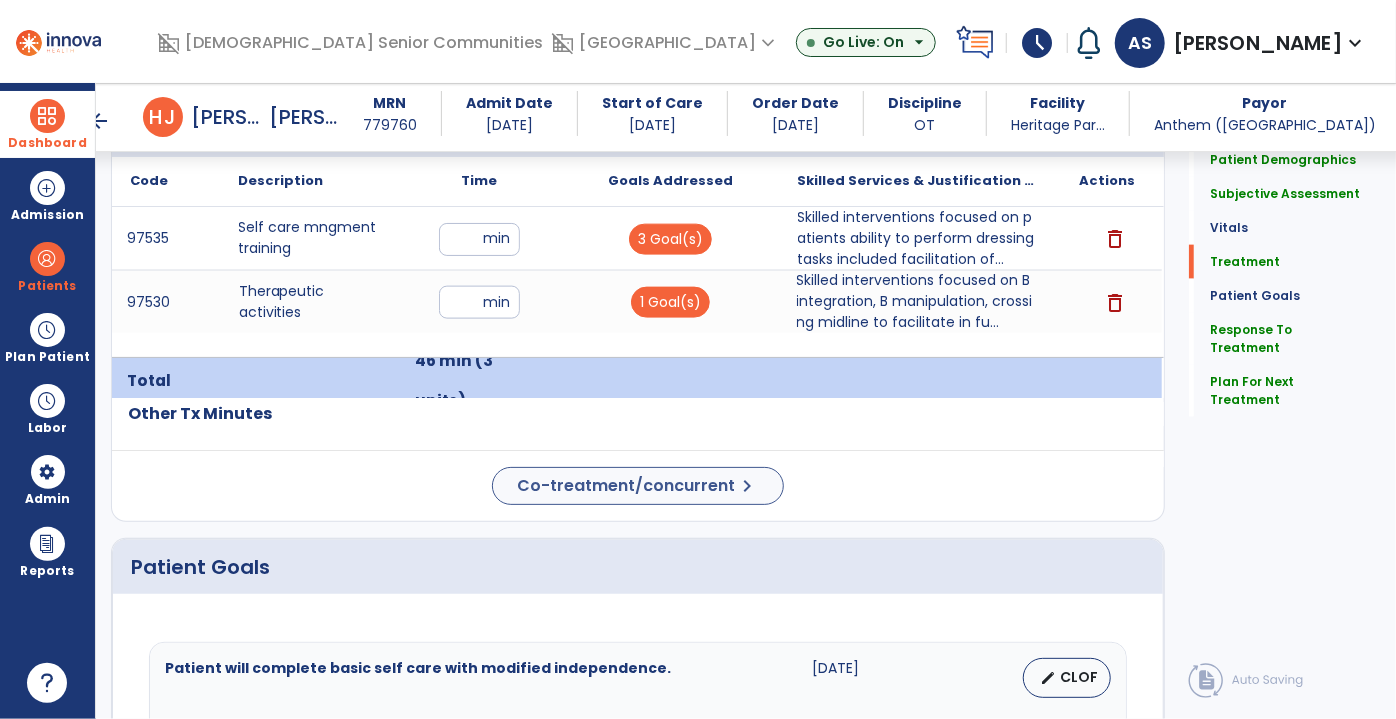 type on "**********" 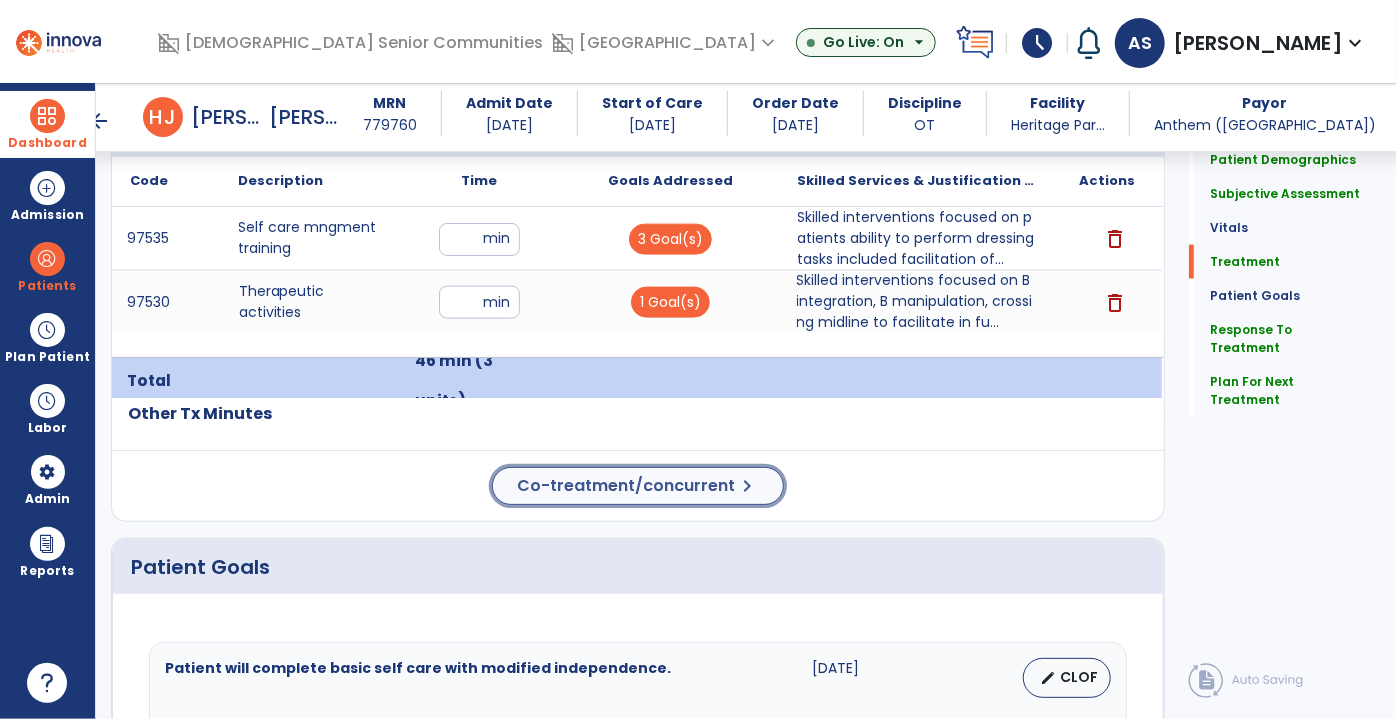 click on "Co-treatment/concurrent" 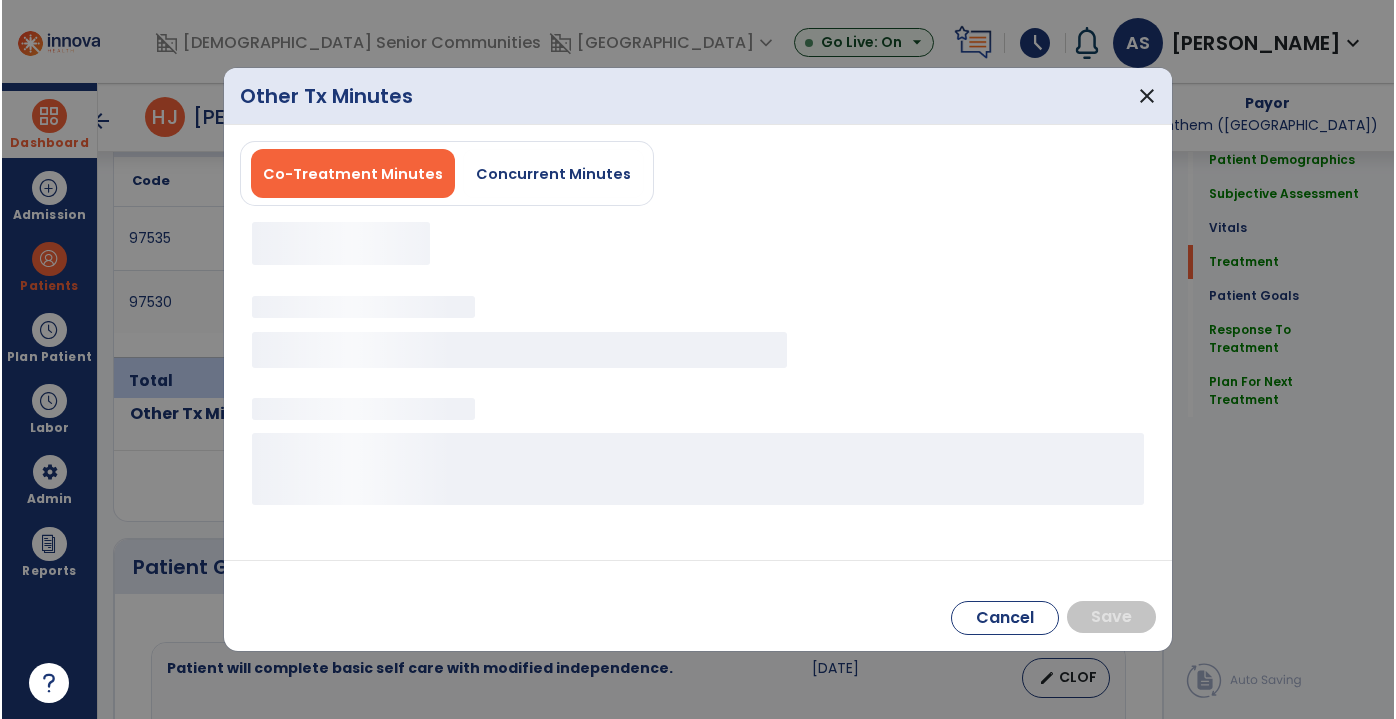 scroll, scrollTop: 1269, scrollLeft: 0, axis: vertical 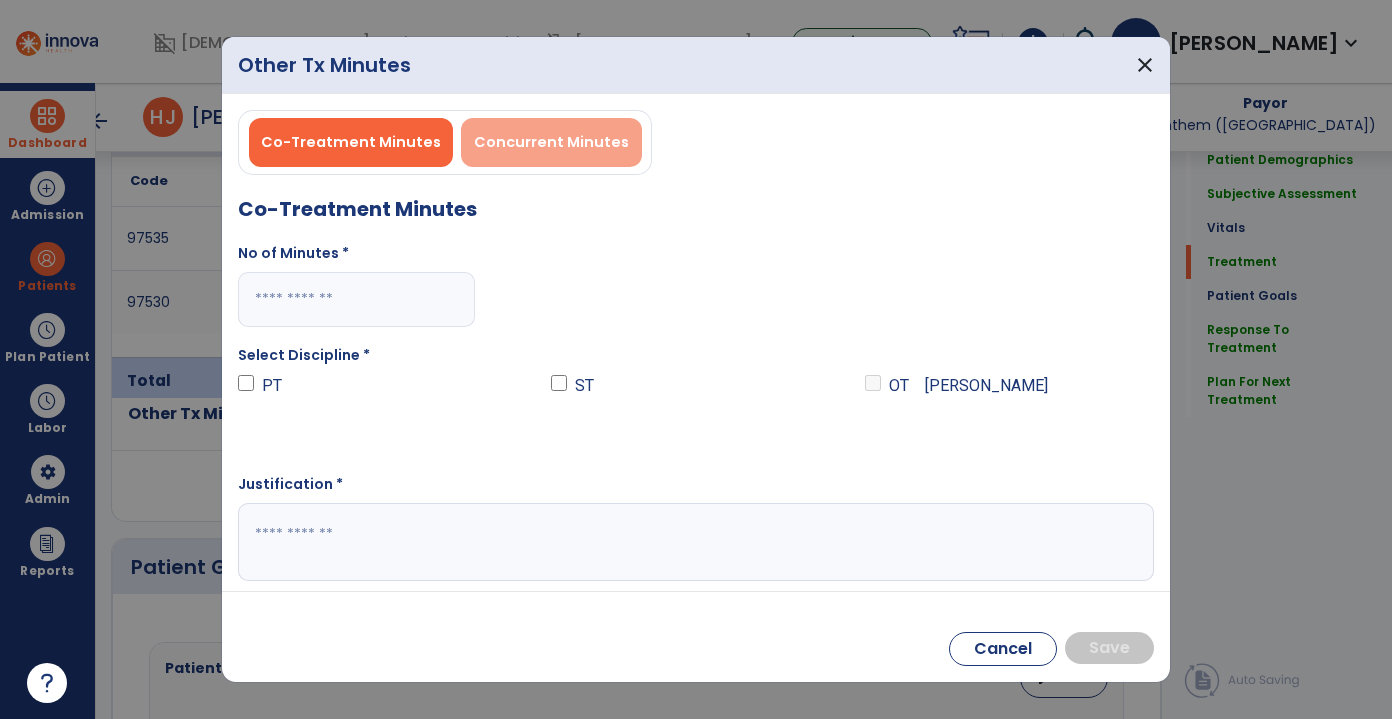 click on "Concurrent Minutes" at bounding box center (551, 142) 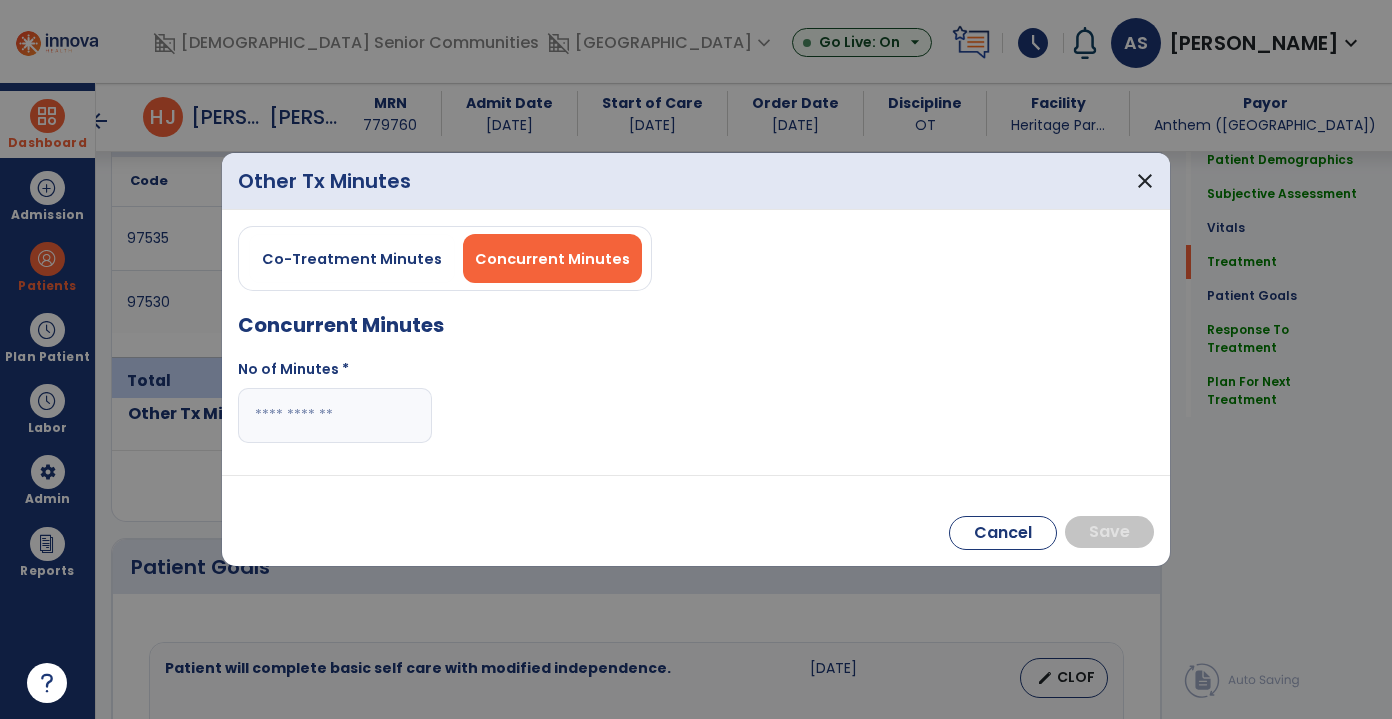 click at bounding box center (335, 415) 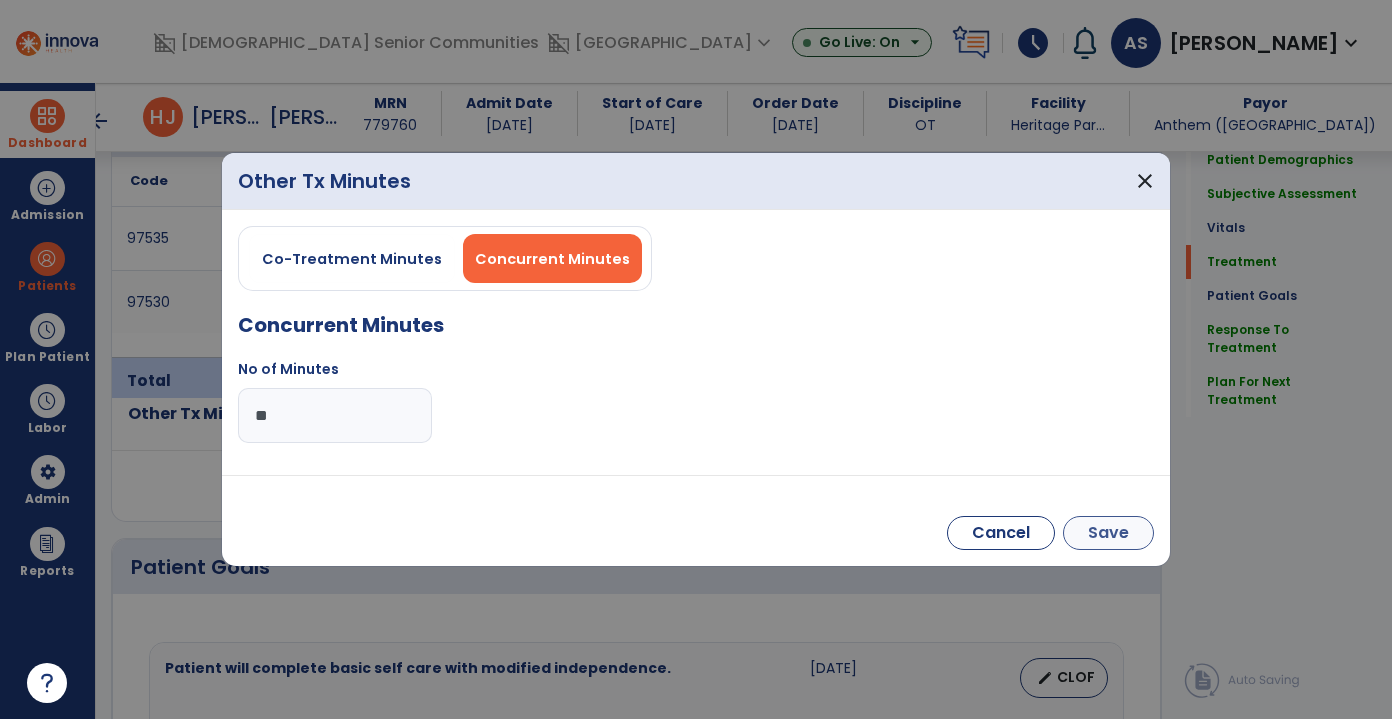 type on "**" 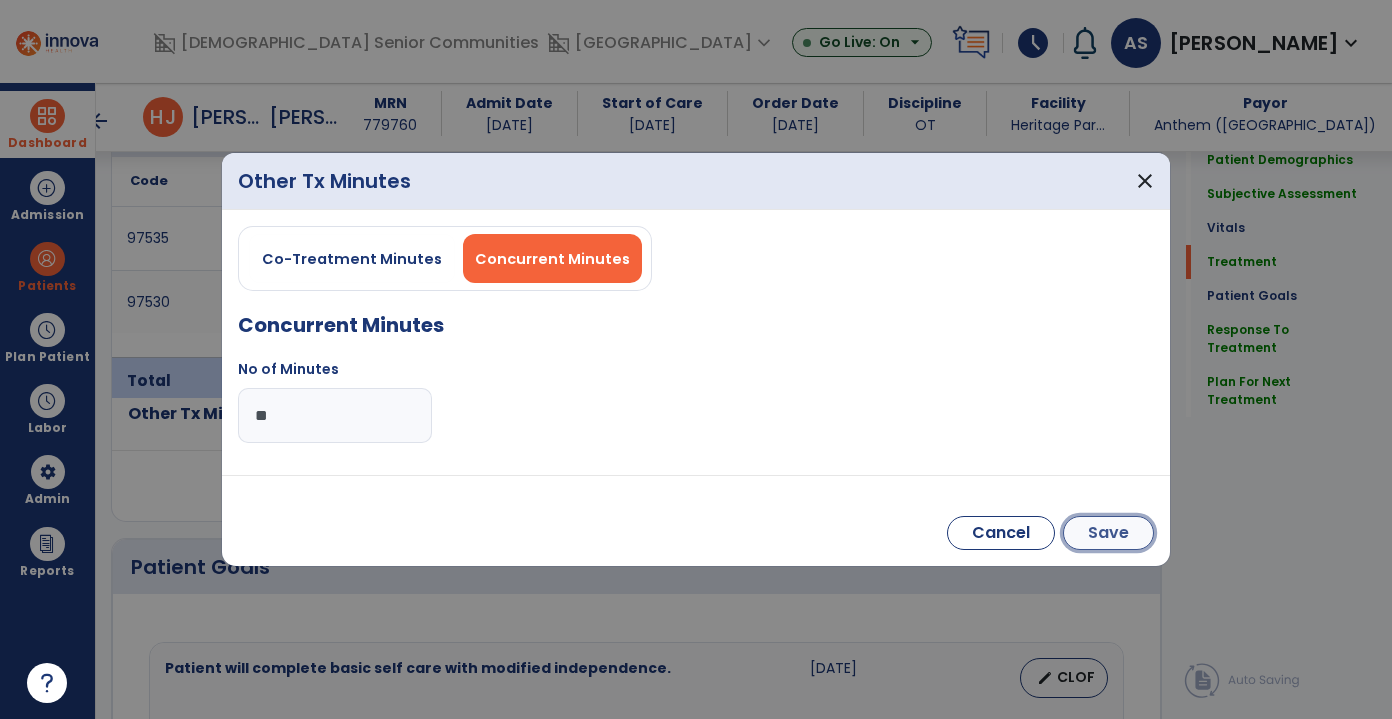 click on "Save" at bounding box center [1108, 533] 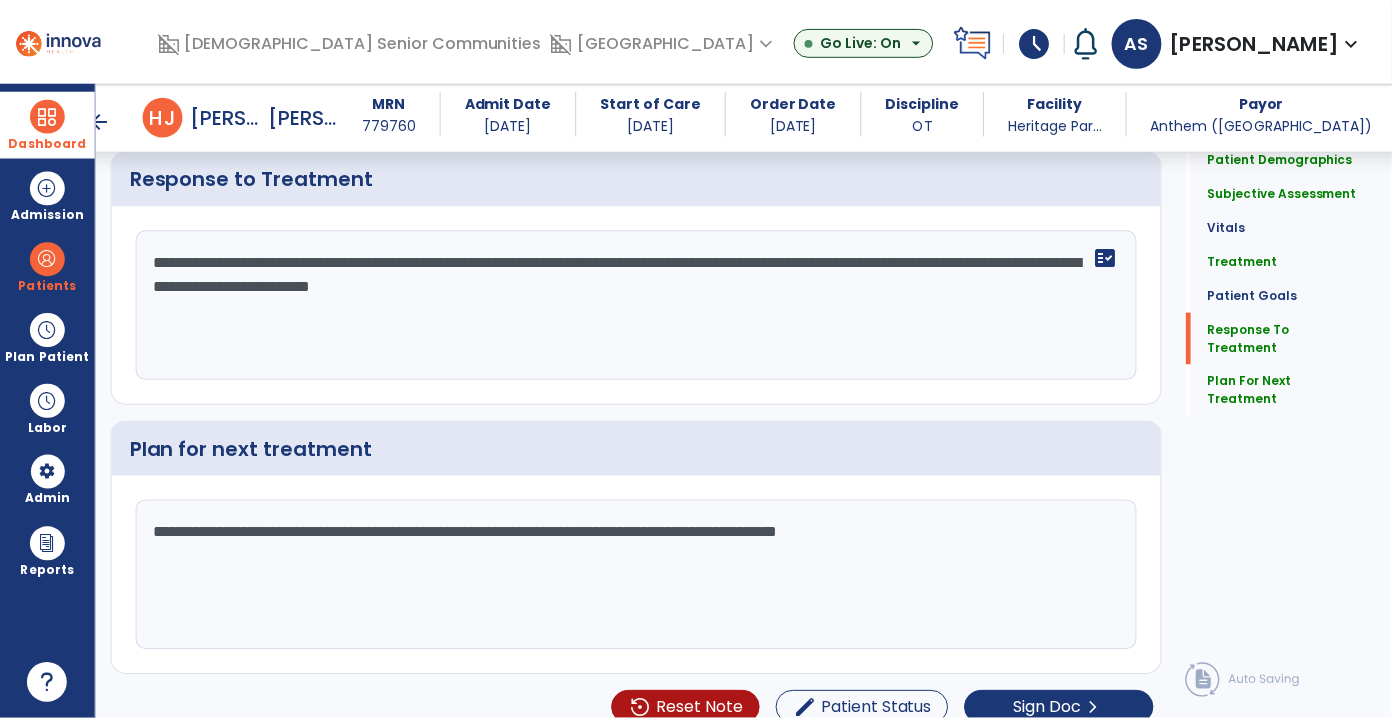 scroll, scrollTop: 2778, scrollLeft: 0, axis: vertical 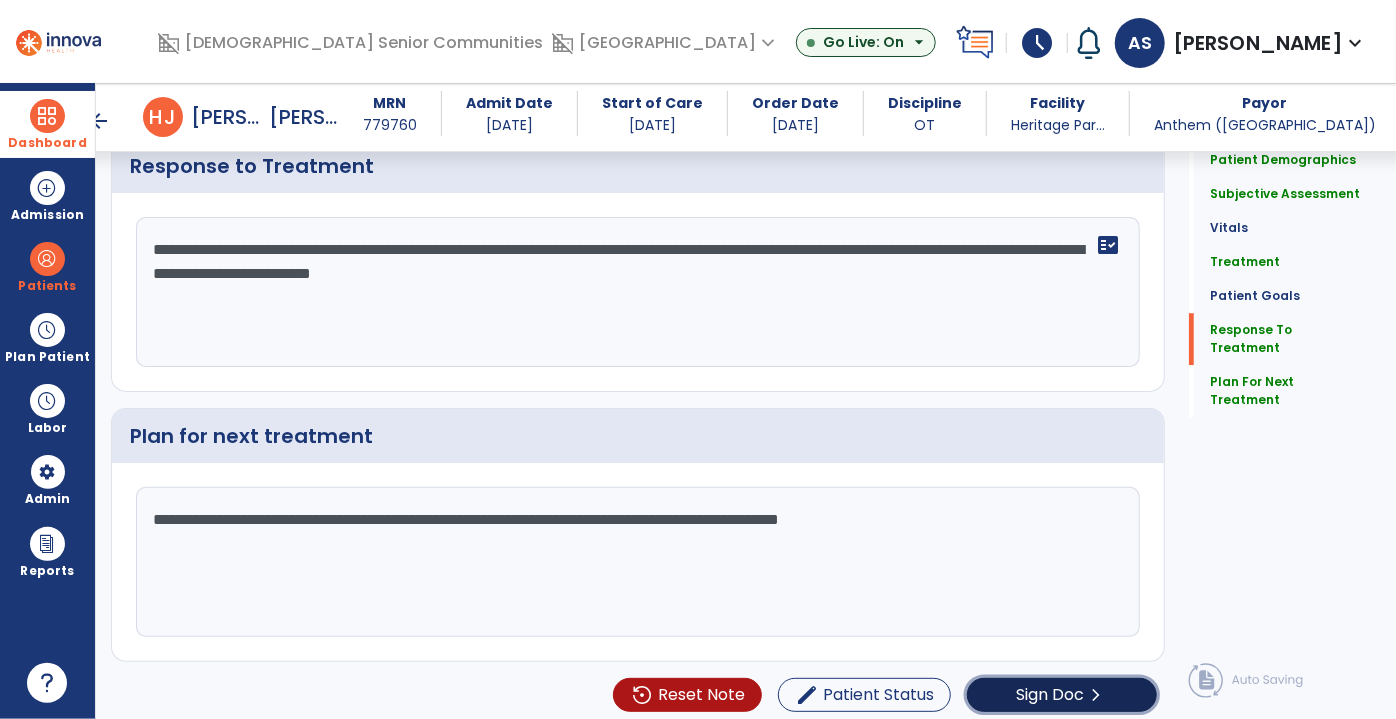 click on "Sign Doc" 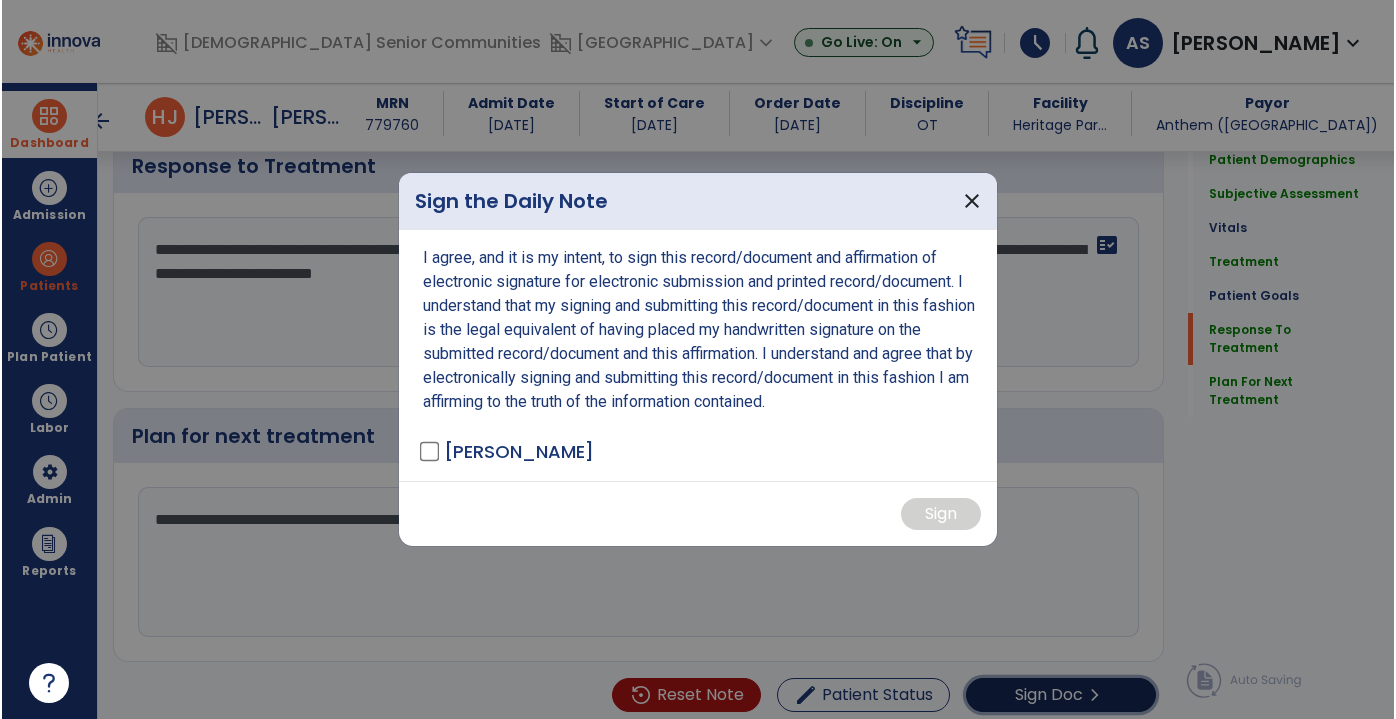 scroll, scrollTop: 2778, scrollLeft: 0, axis: vertical 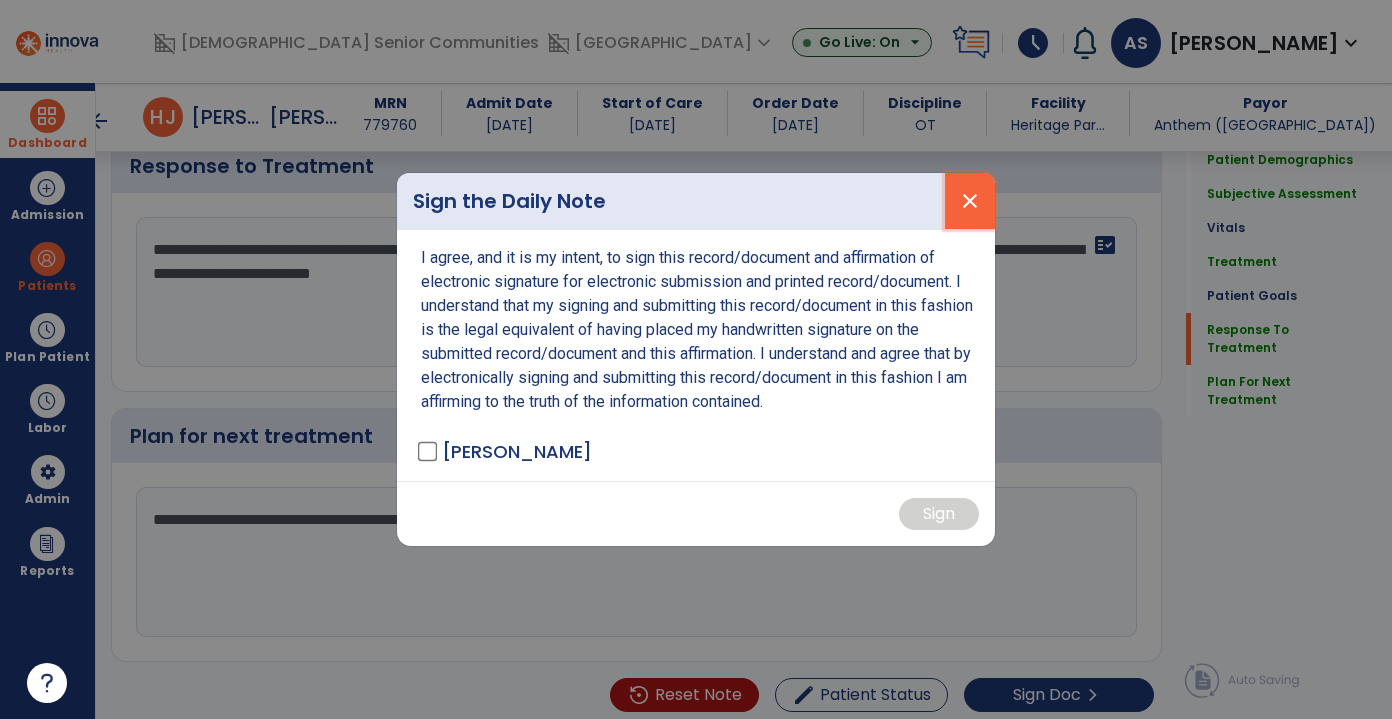 click on "close" at bounding box center [970, 201] 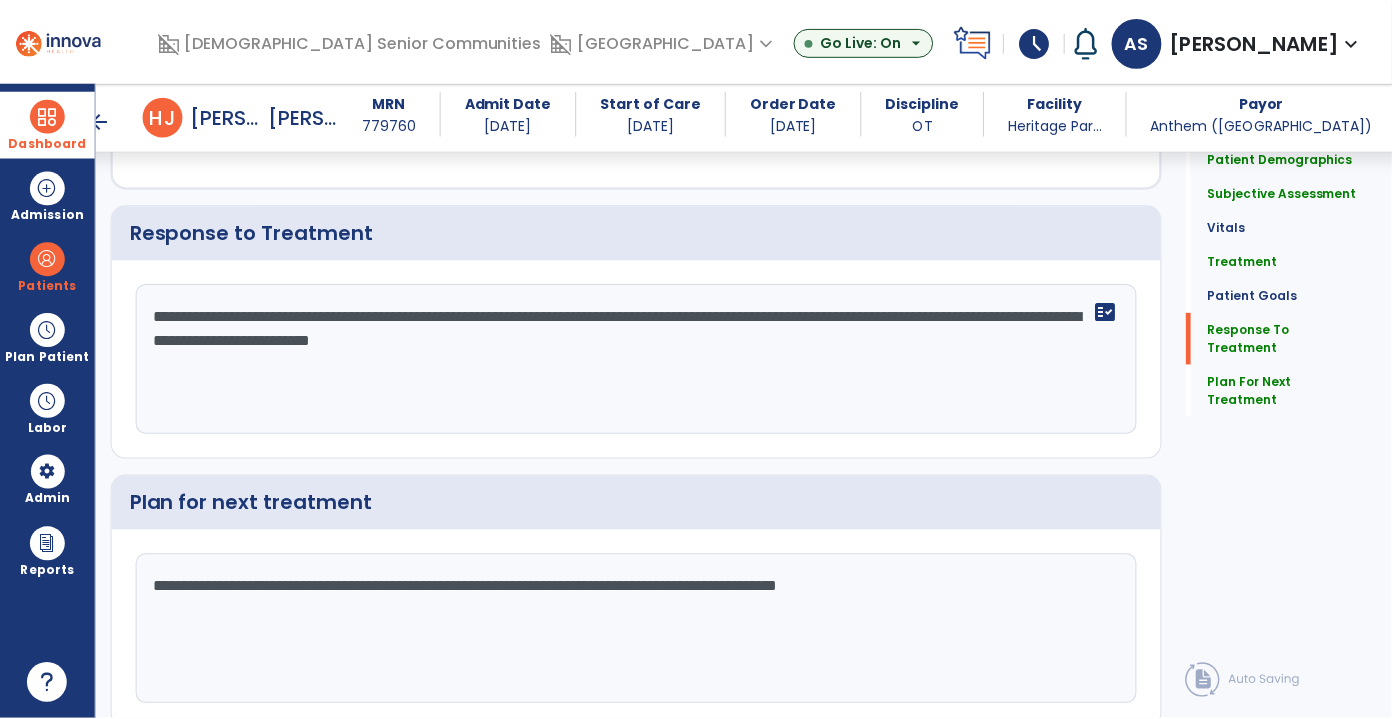 scroll, scrollTop: 2778, scrollLeft: 0, axis: vertical 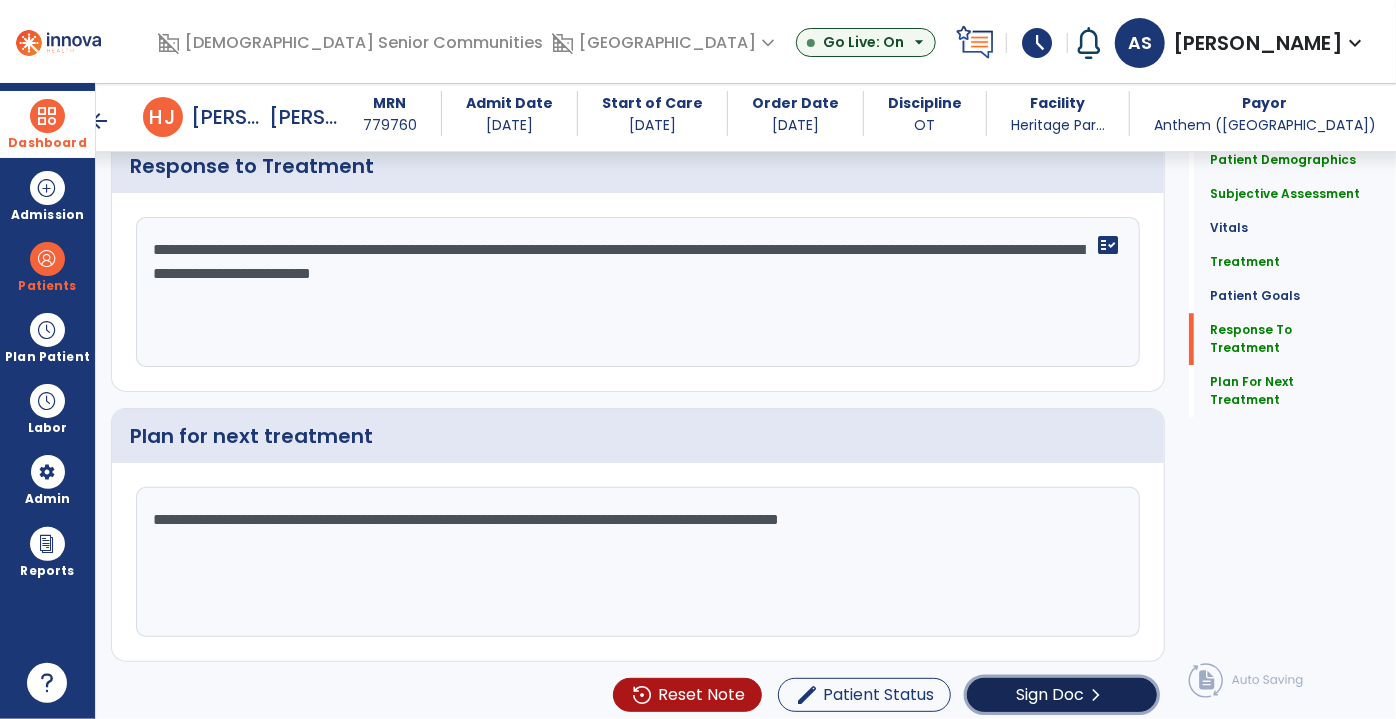 click on "chevron_right" 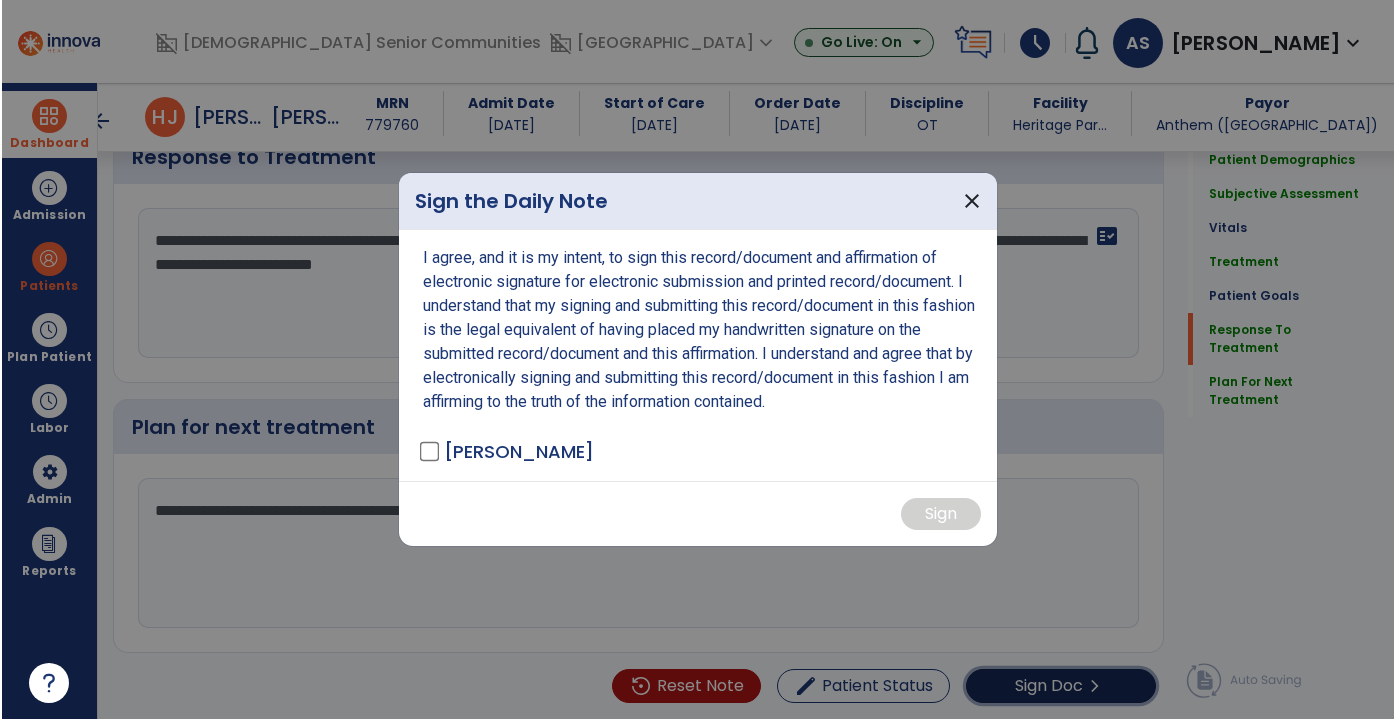 scroll, scrollTop: 2778, scrollLeft: 0, axis: vertical 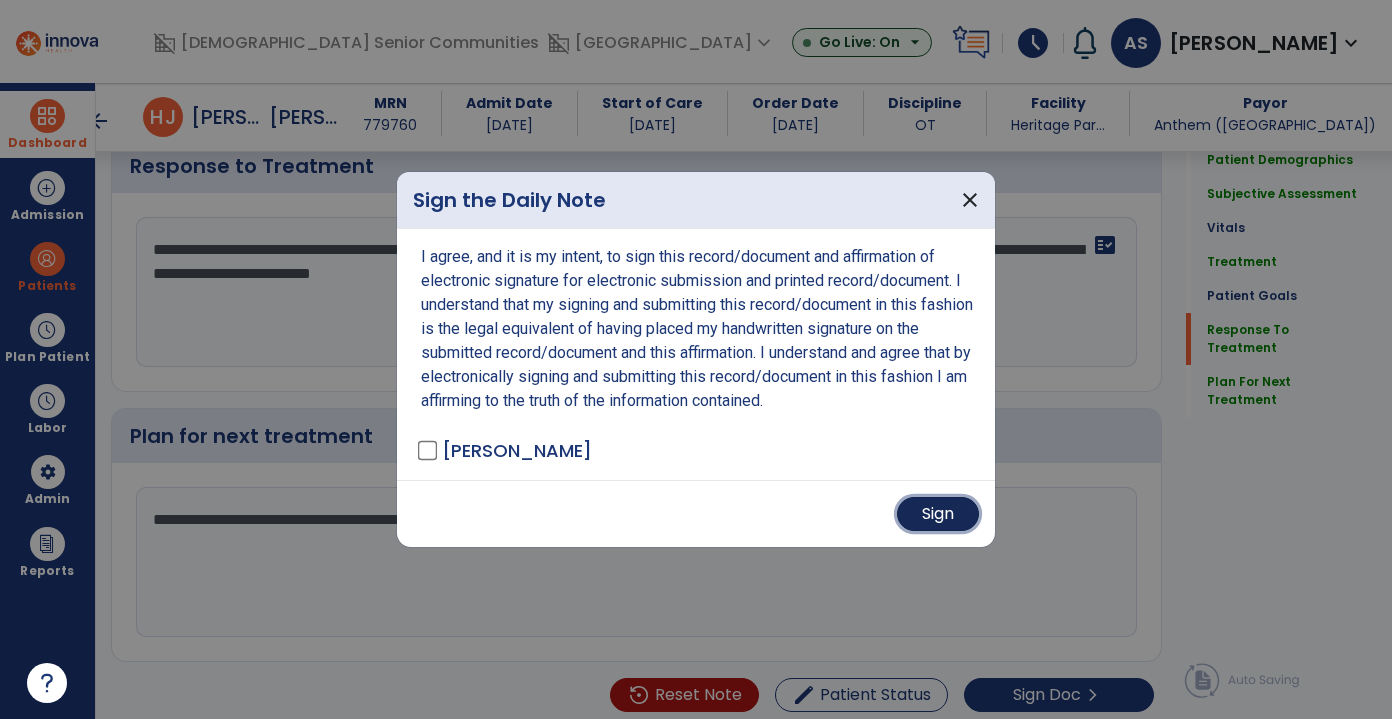 click on "Sign" at bounding box center [938, 514] 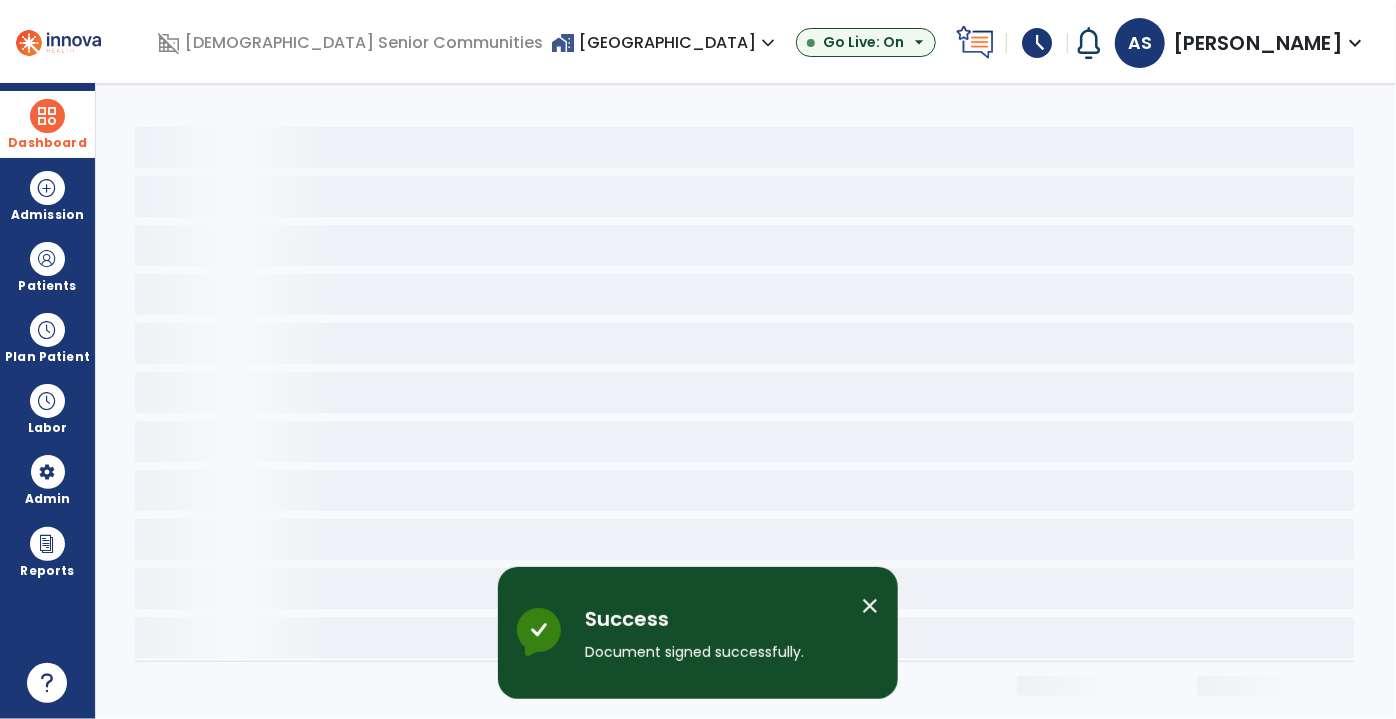scroll, scrollTop: 0, scrollLeft: 0, axis: both 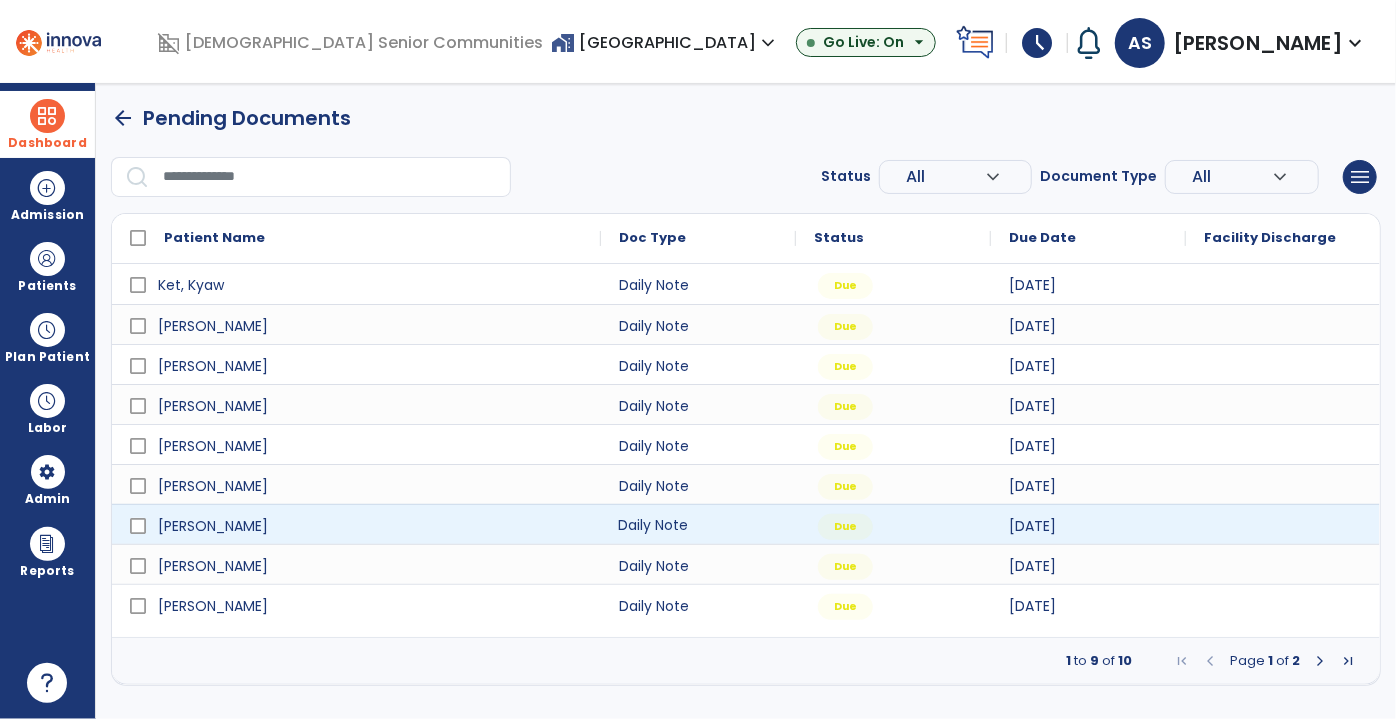 click on "Daily Note" at bounding box center (698, 524) 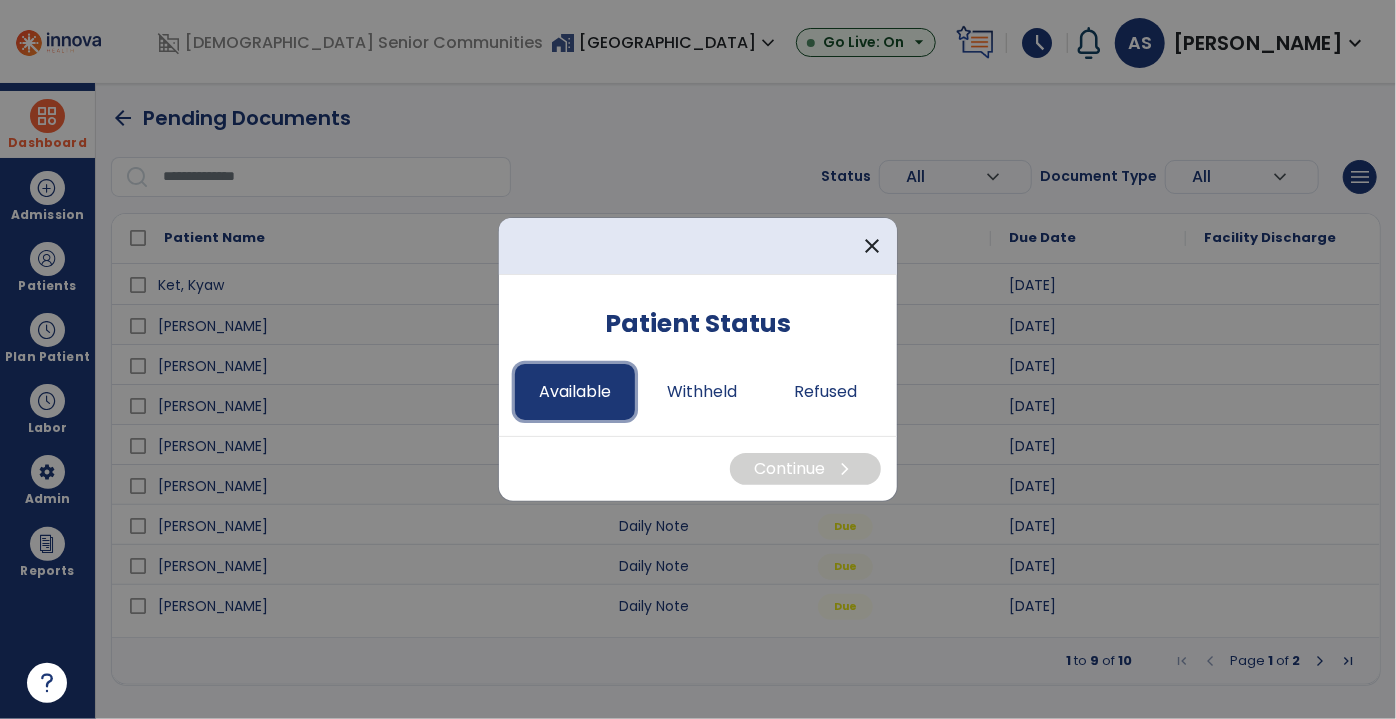 click on "Available" at bounding box center (575, 392) 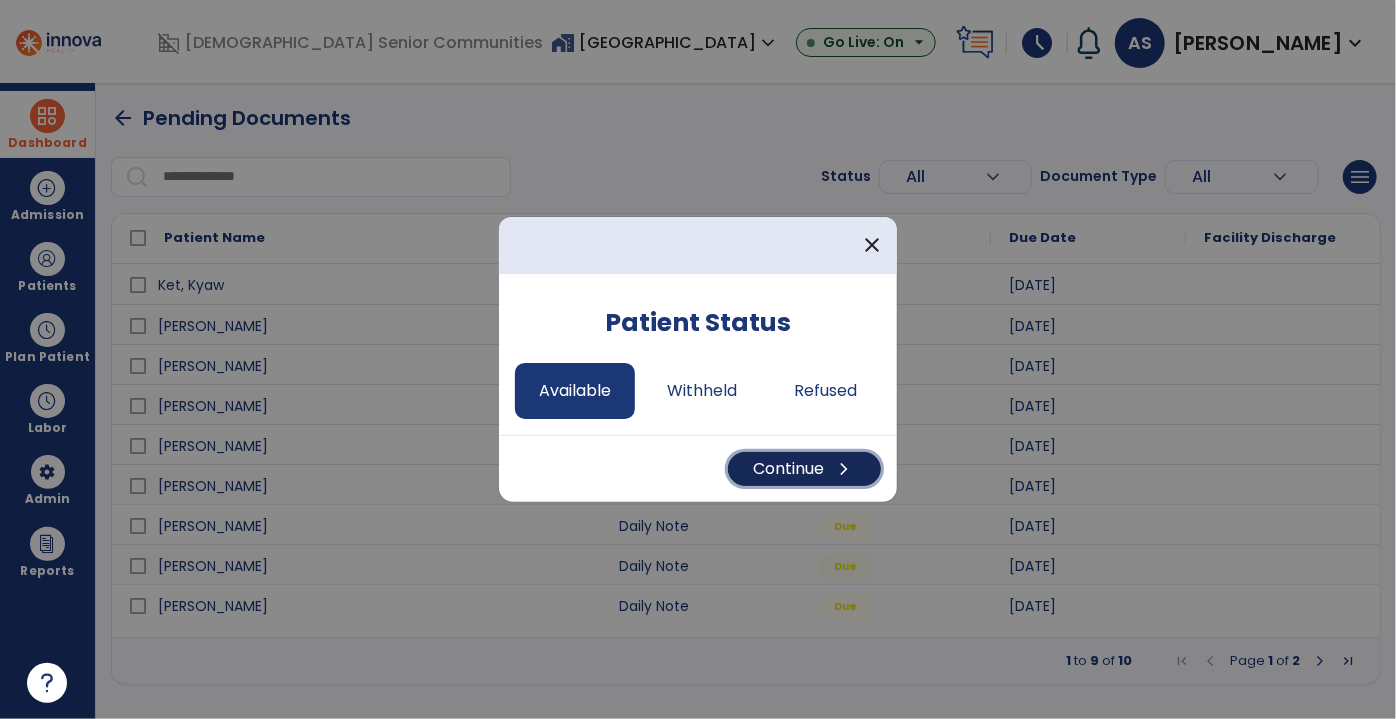 click on "Continue   chevron_right" at bounding box center [804, 469] 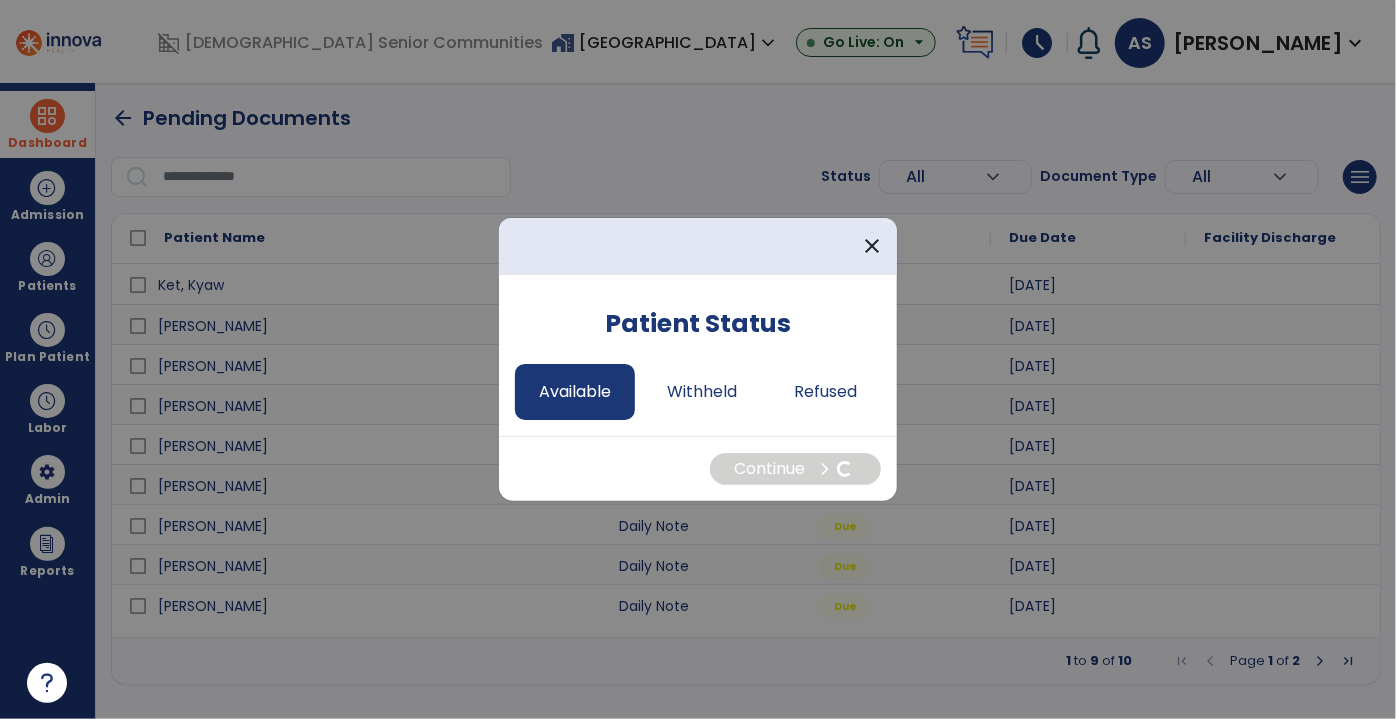 select on "*" 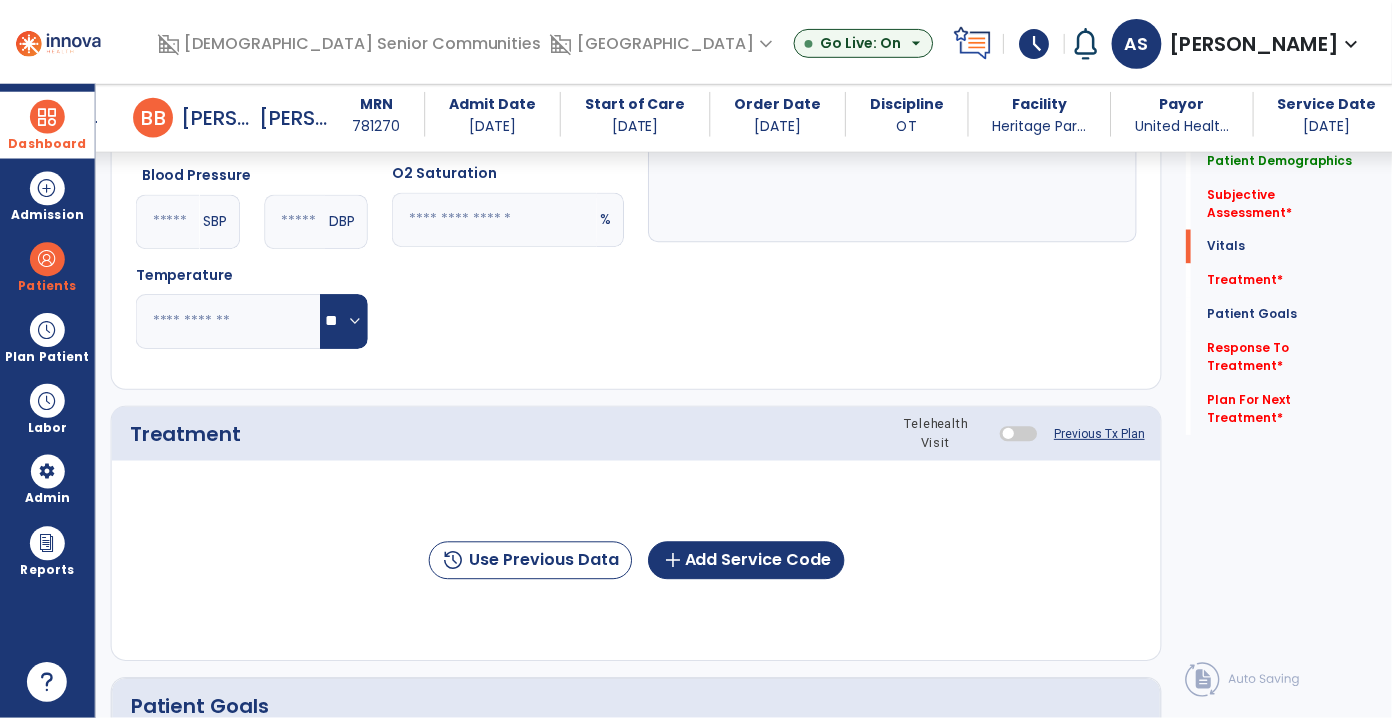 scroll, scrollTop: 1181, scrollLeft: 0, axis: vertical 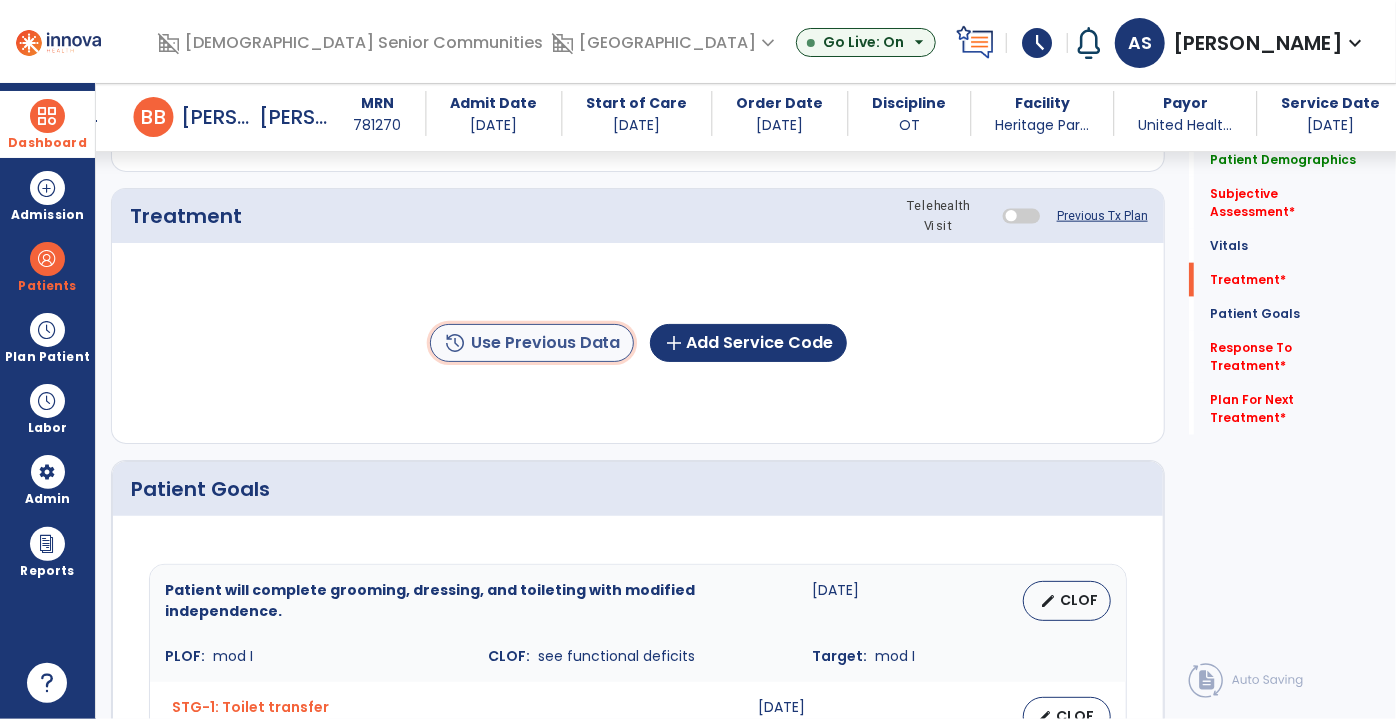 click on "history  Use Previous Data" 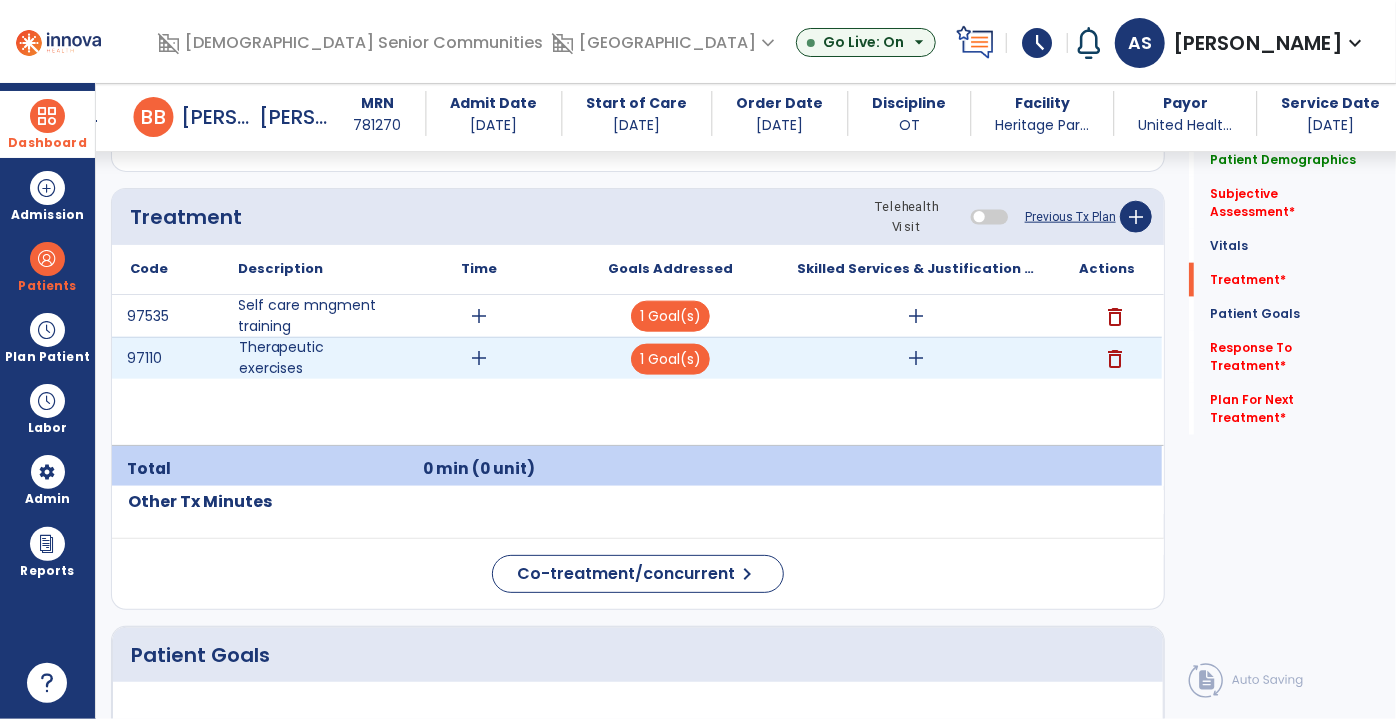 click on "add" at bounding box center [480, 358] 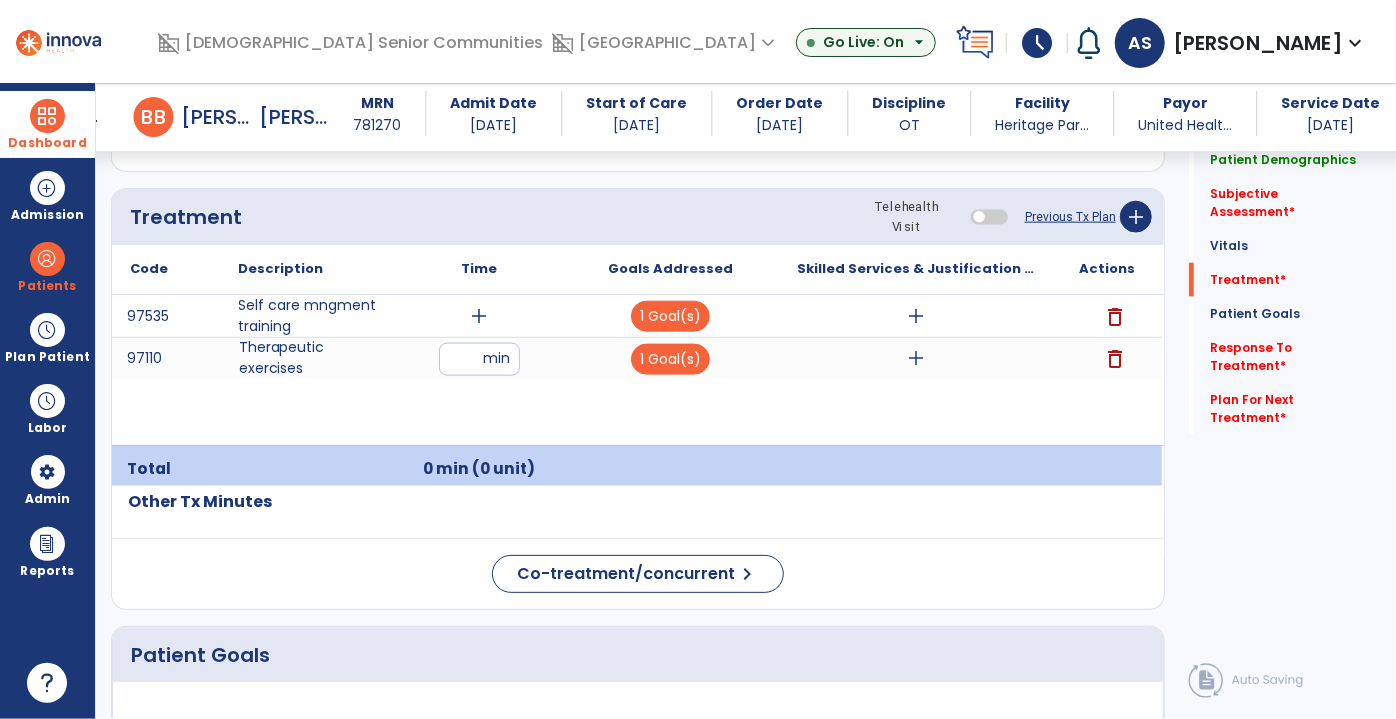 type on "**" 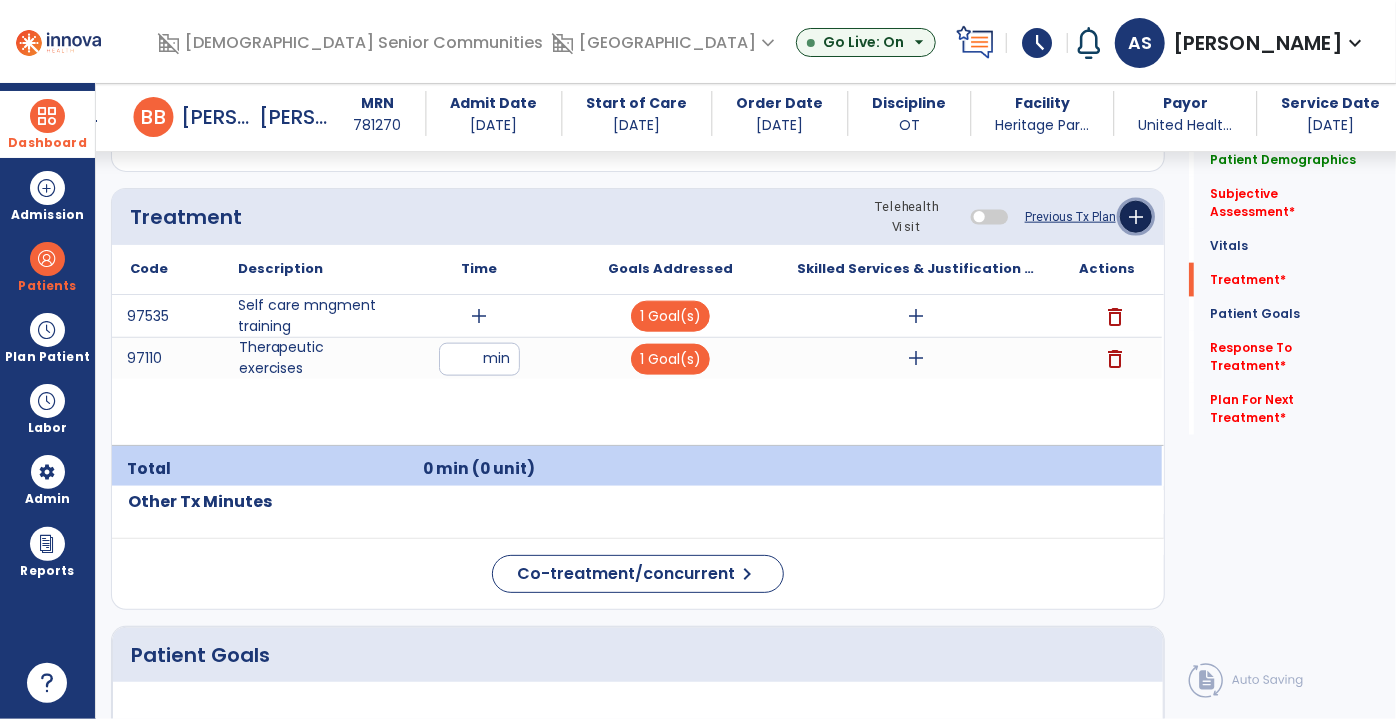 click on "add" 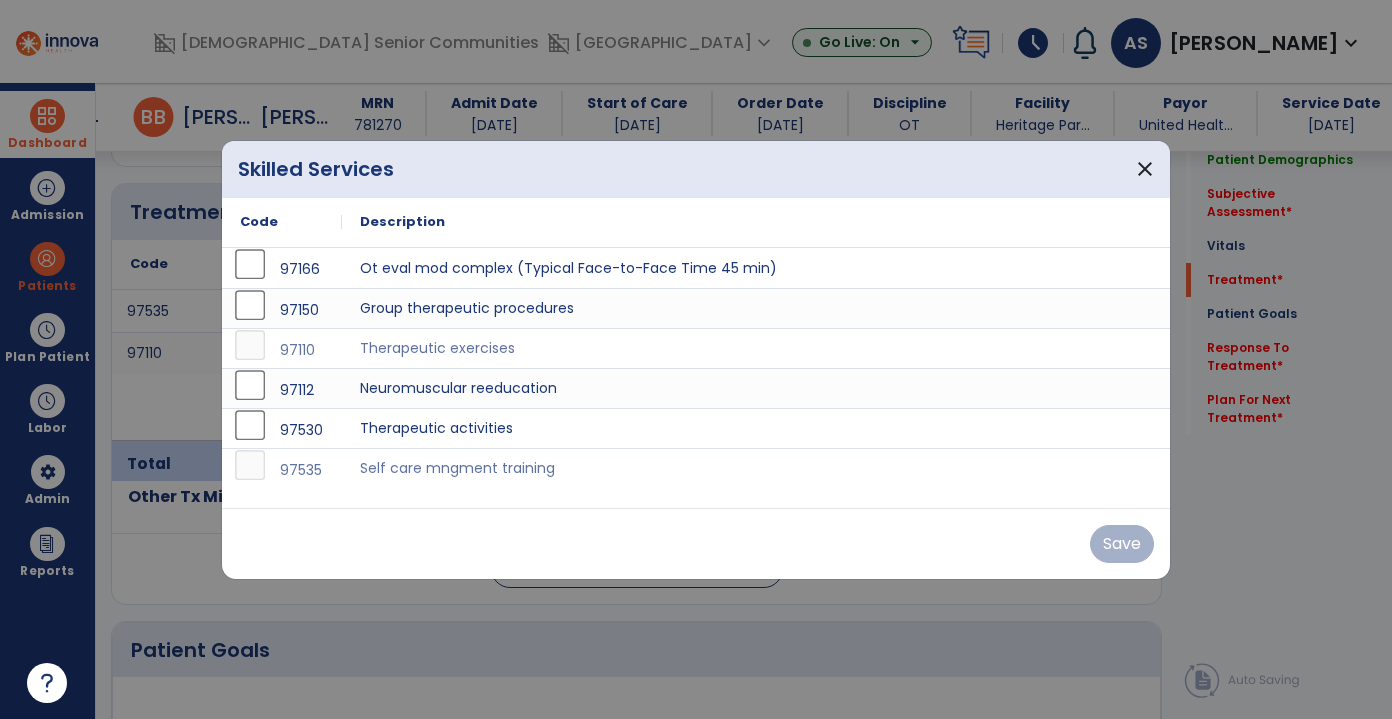 scroll, scrollTop: 1181, scrollLeft: 0, axis: vertical 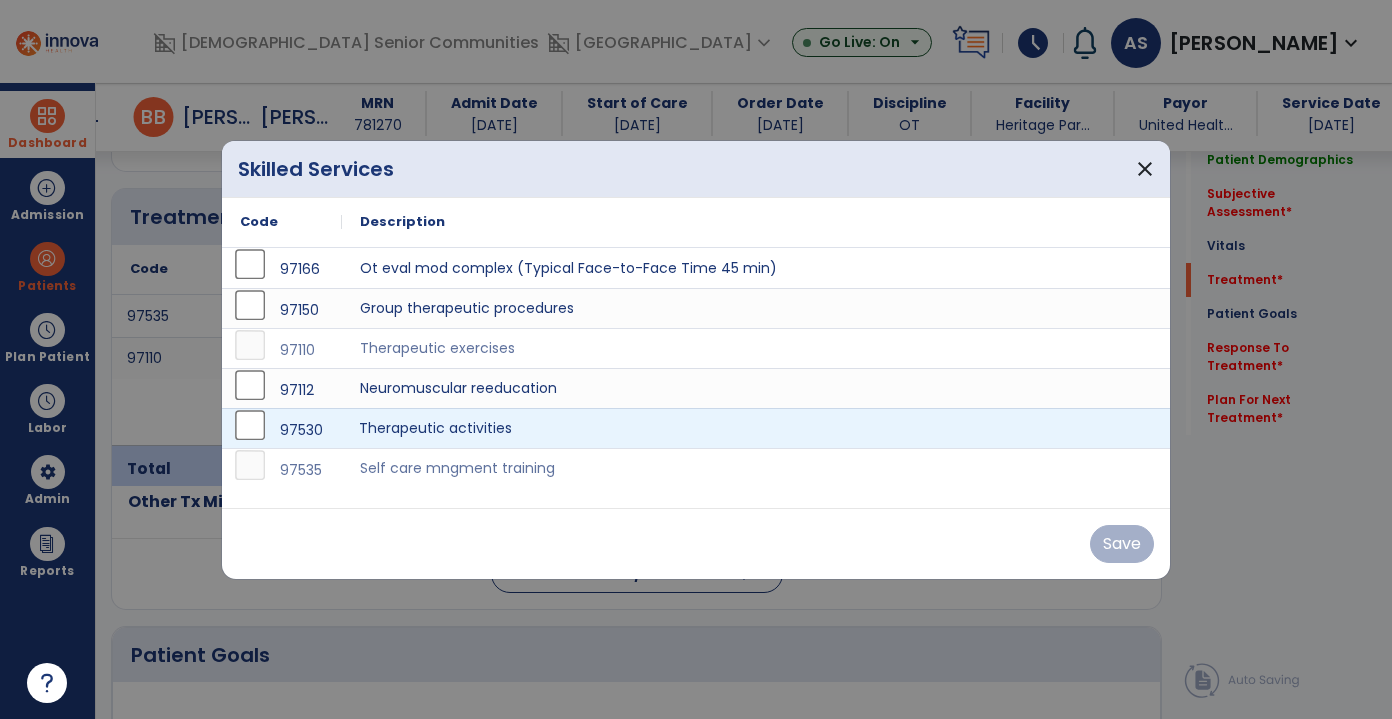 click on "Therapeutic activities" at bounding box center (756, 428) 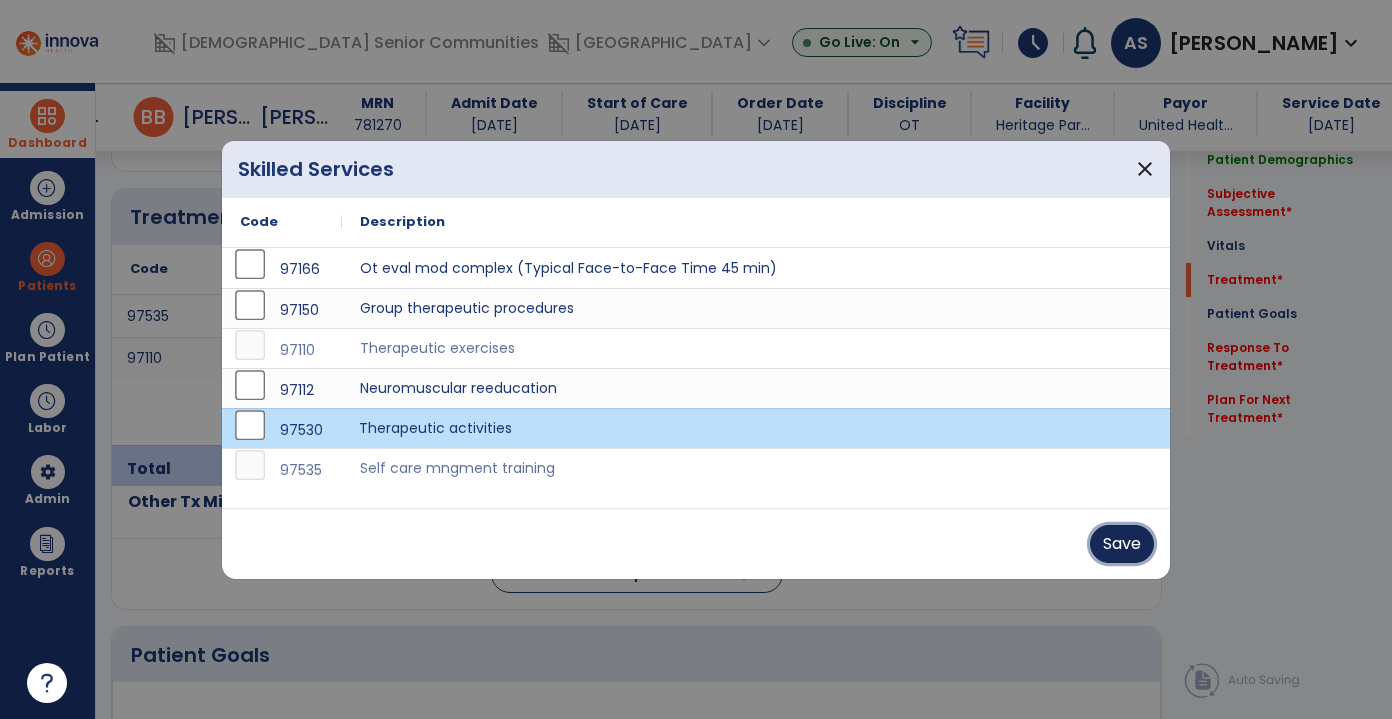 click on "Save" at bounding box center (1122, 544) 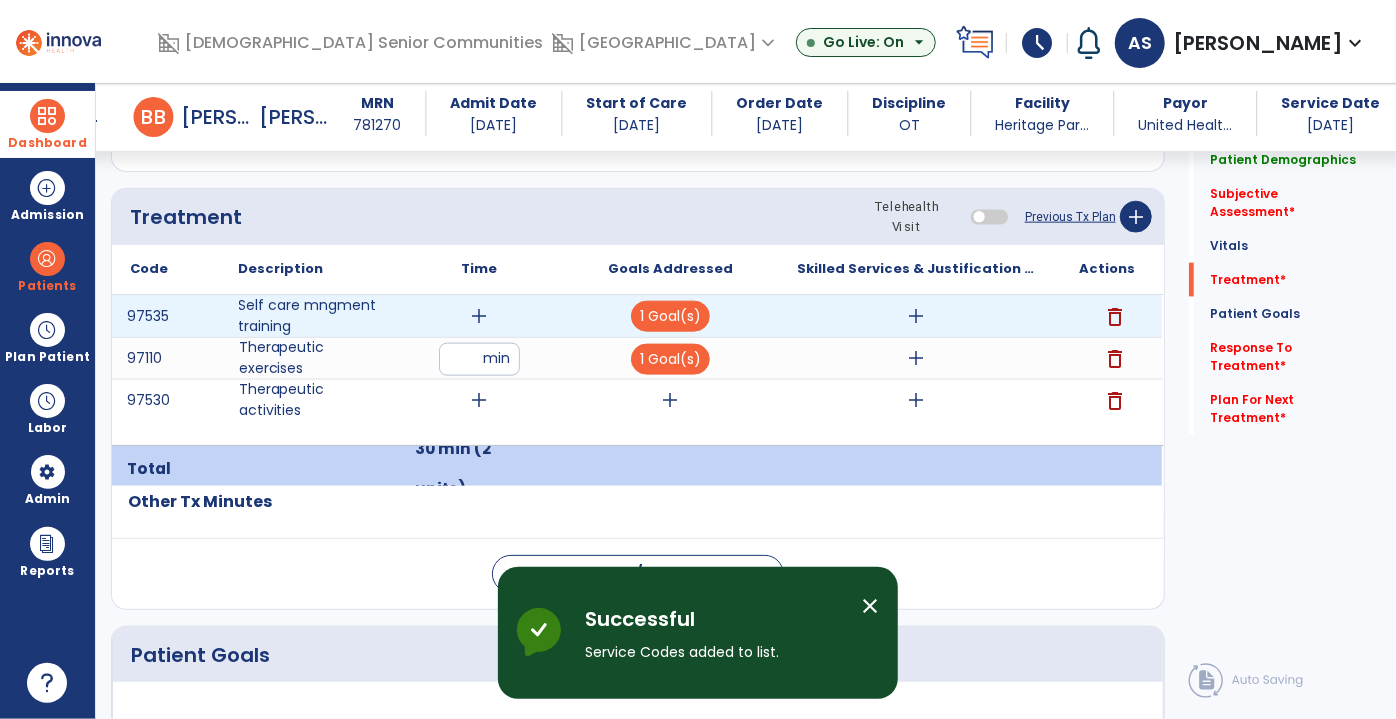 click on "delete" at bounding box center (1115, 317) 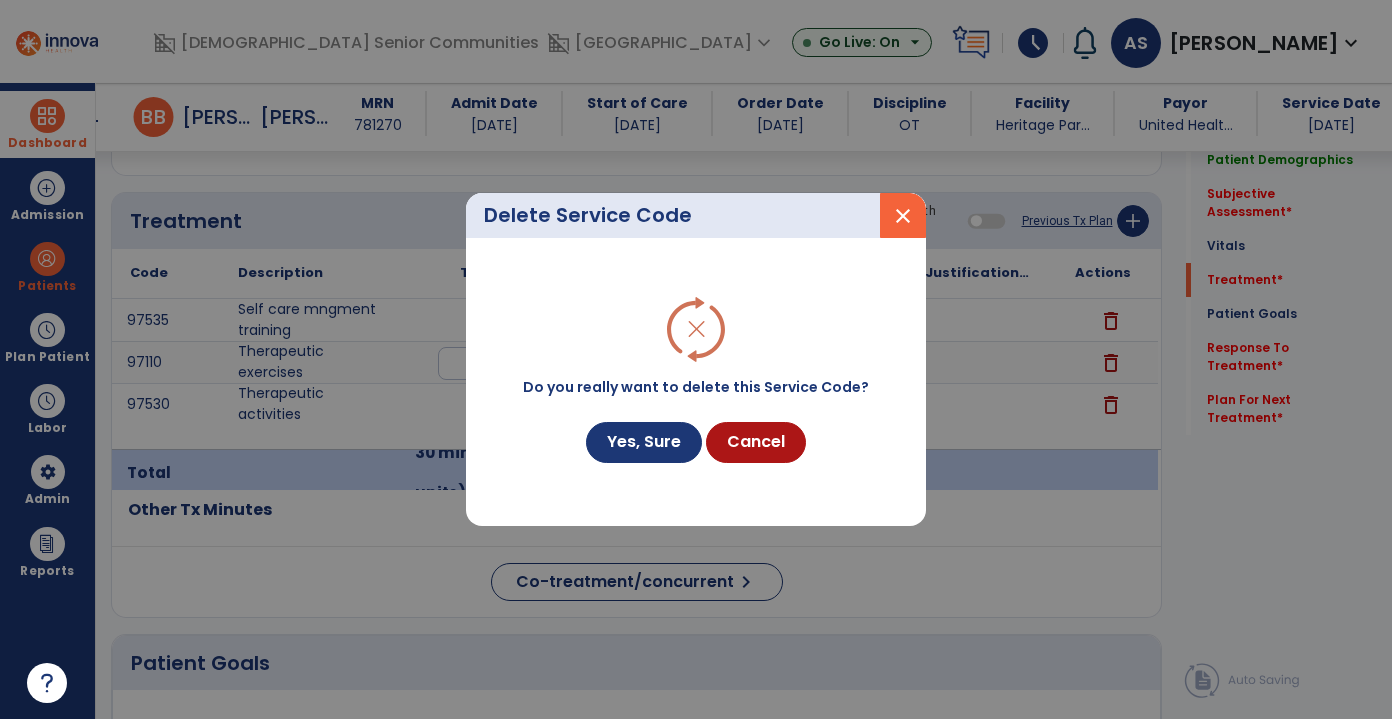 scroll, scrollTop: 1181, scrollLeft: 0, axis: vertical 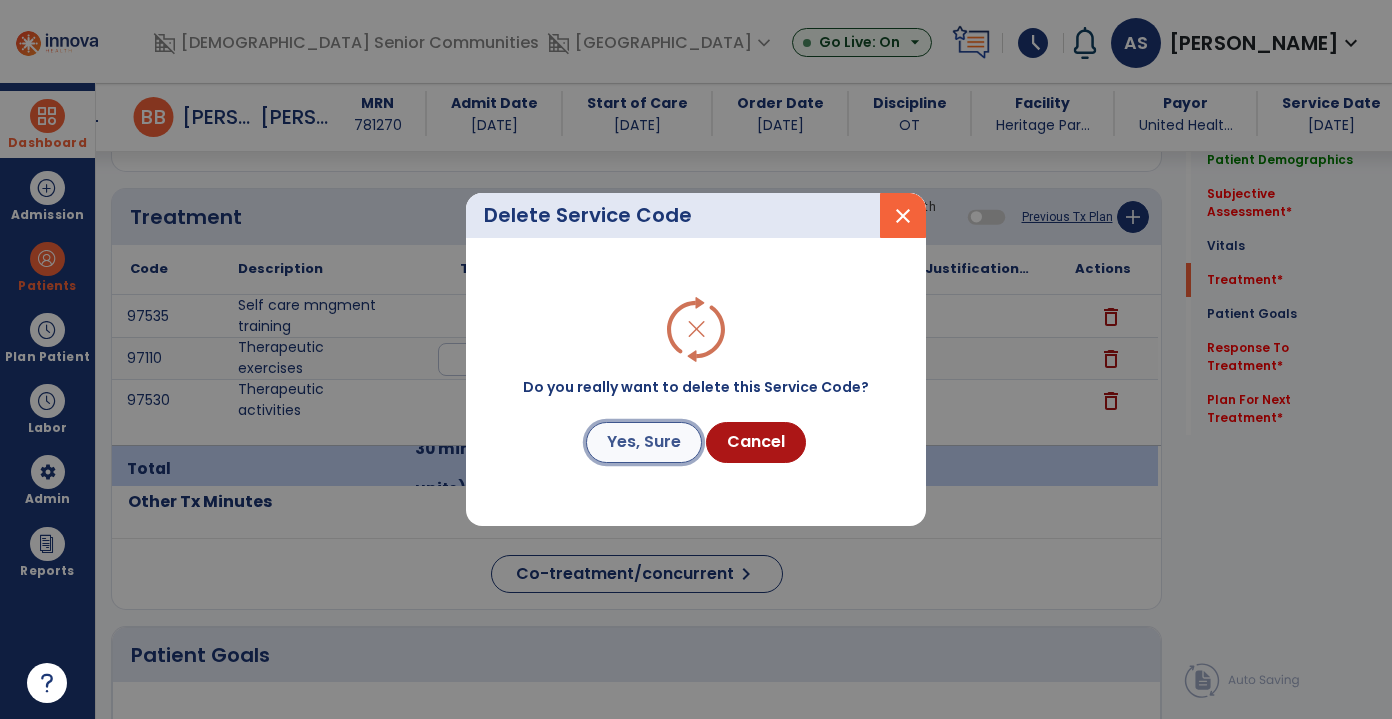 click on "Yes, Sure" at bounding box center (644, 442) 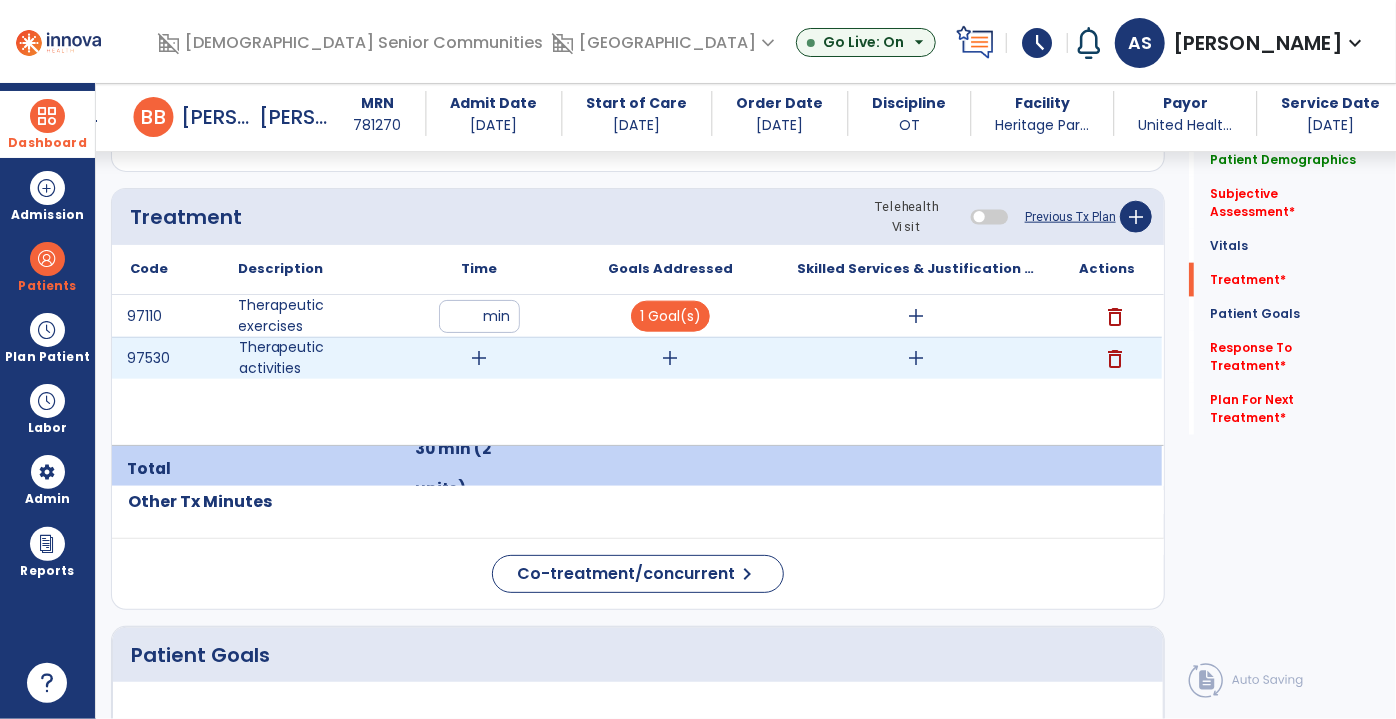 click on "add" at bounding box center [480, 358] 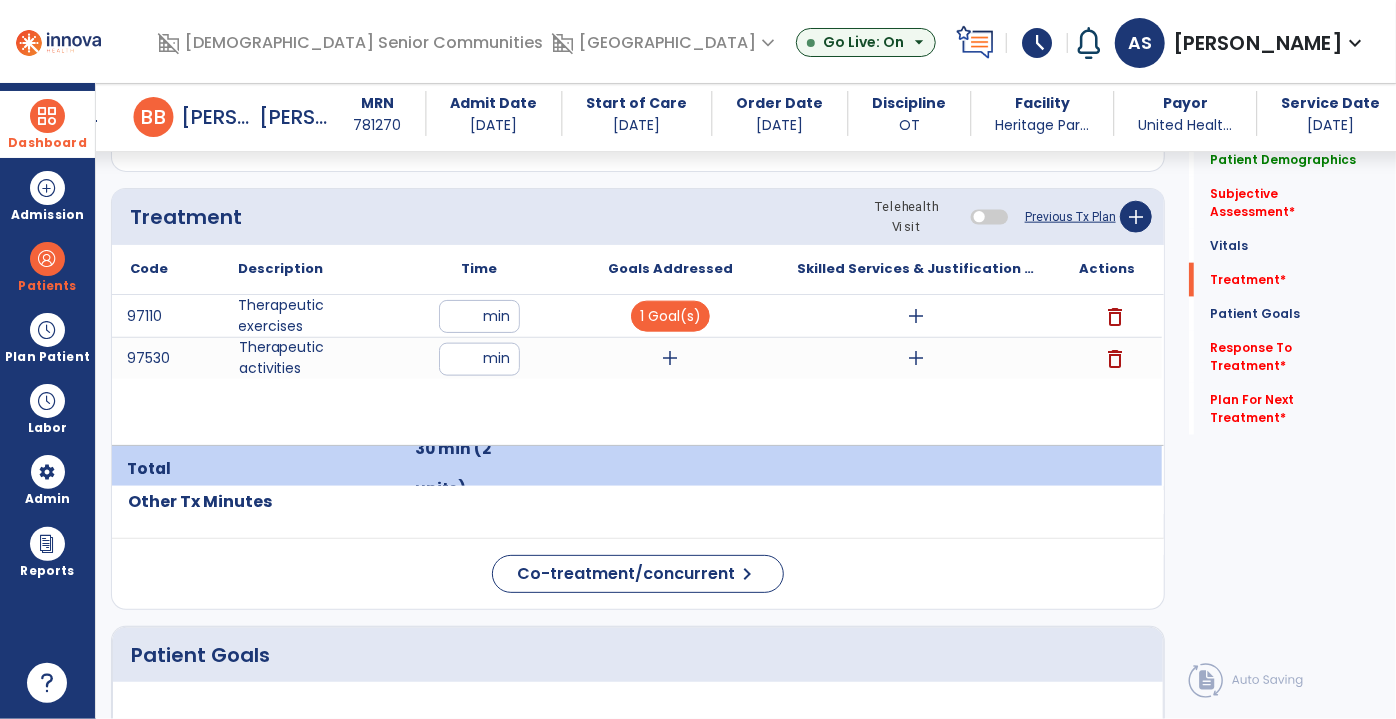 type on "**" 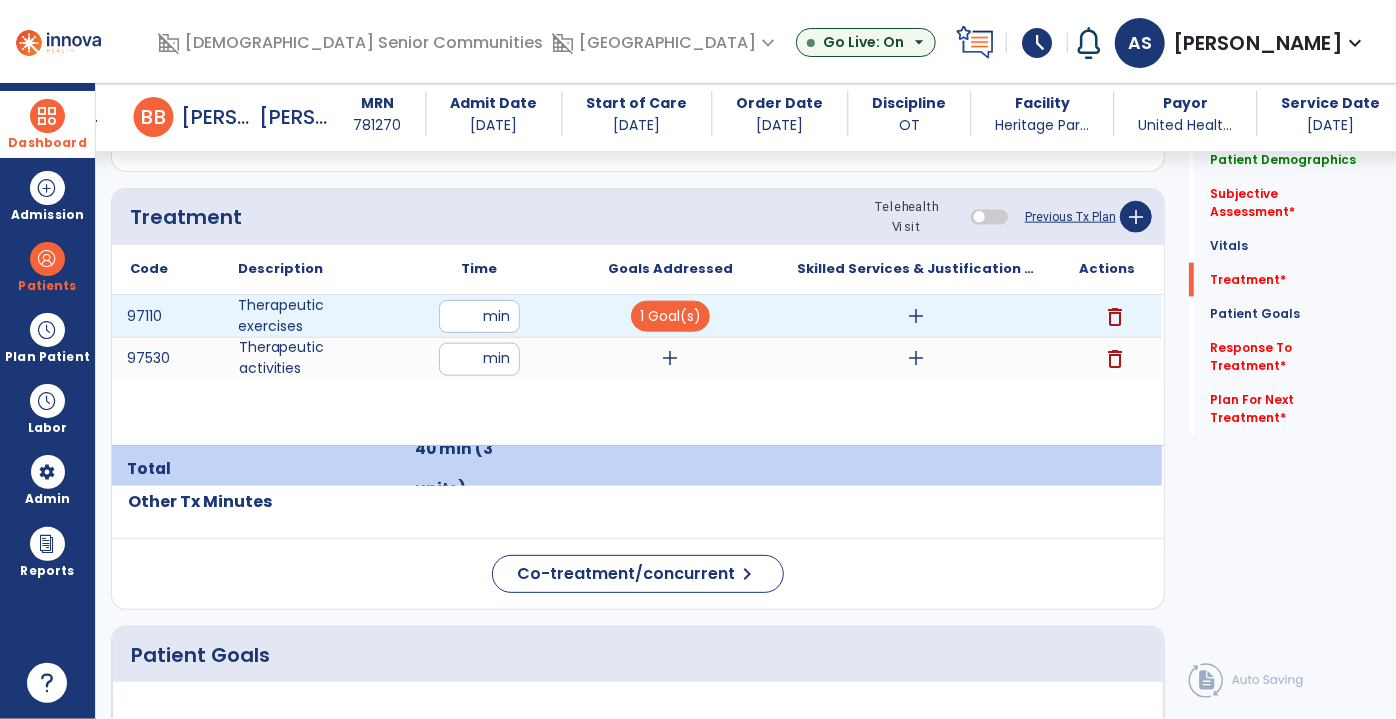 click on "**" at bounding box center [479, 316] 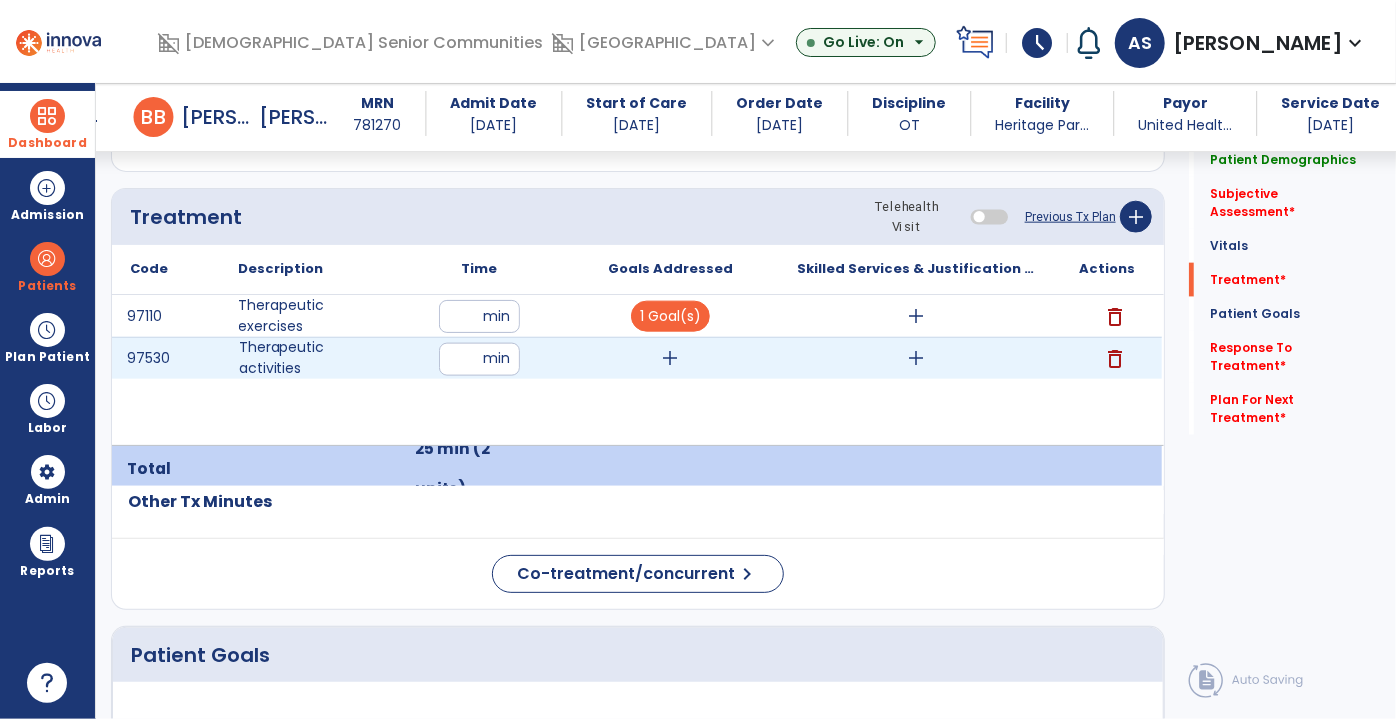 click on "**" at bounding box center (479, 359) 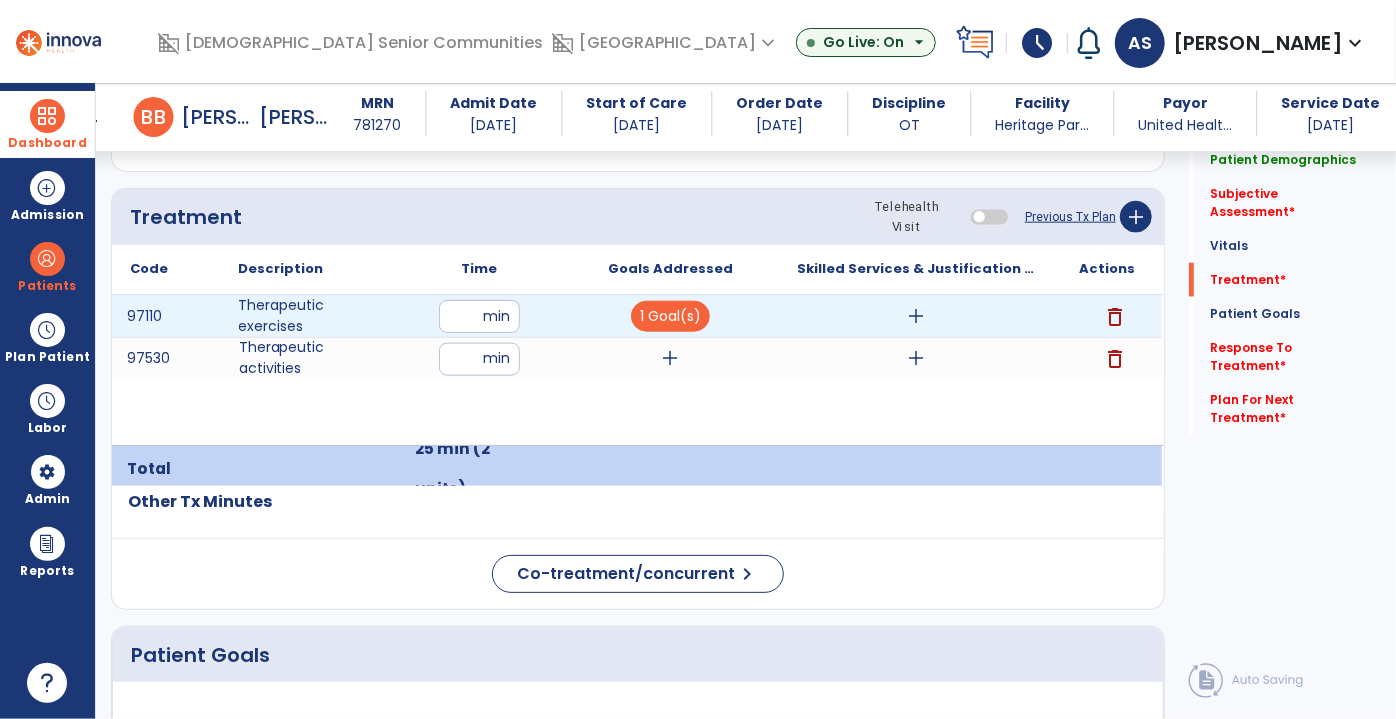 click on "**" at bounding box center (479, 316) 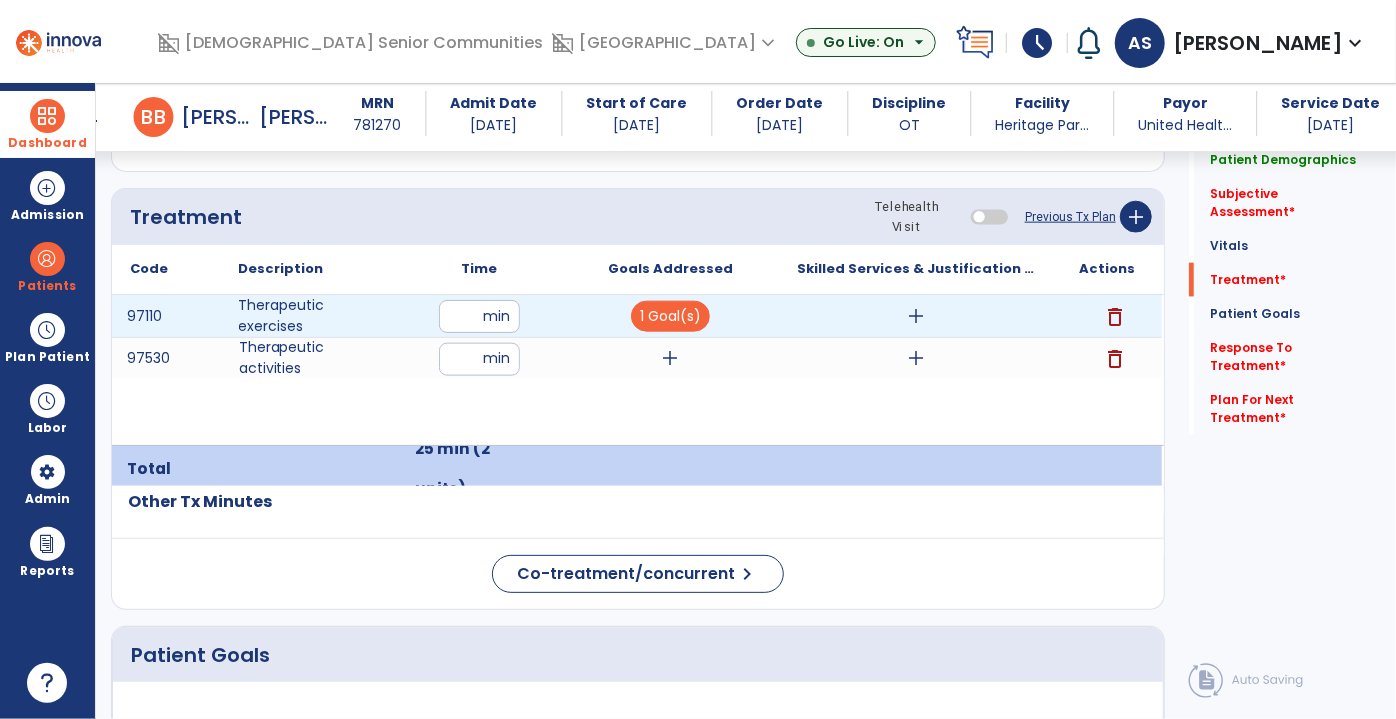 type on "*" 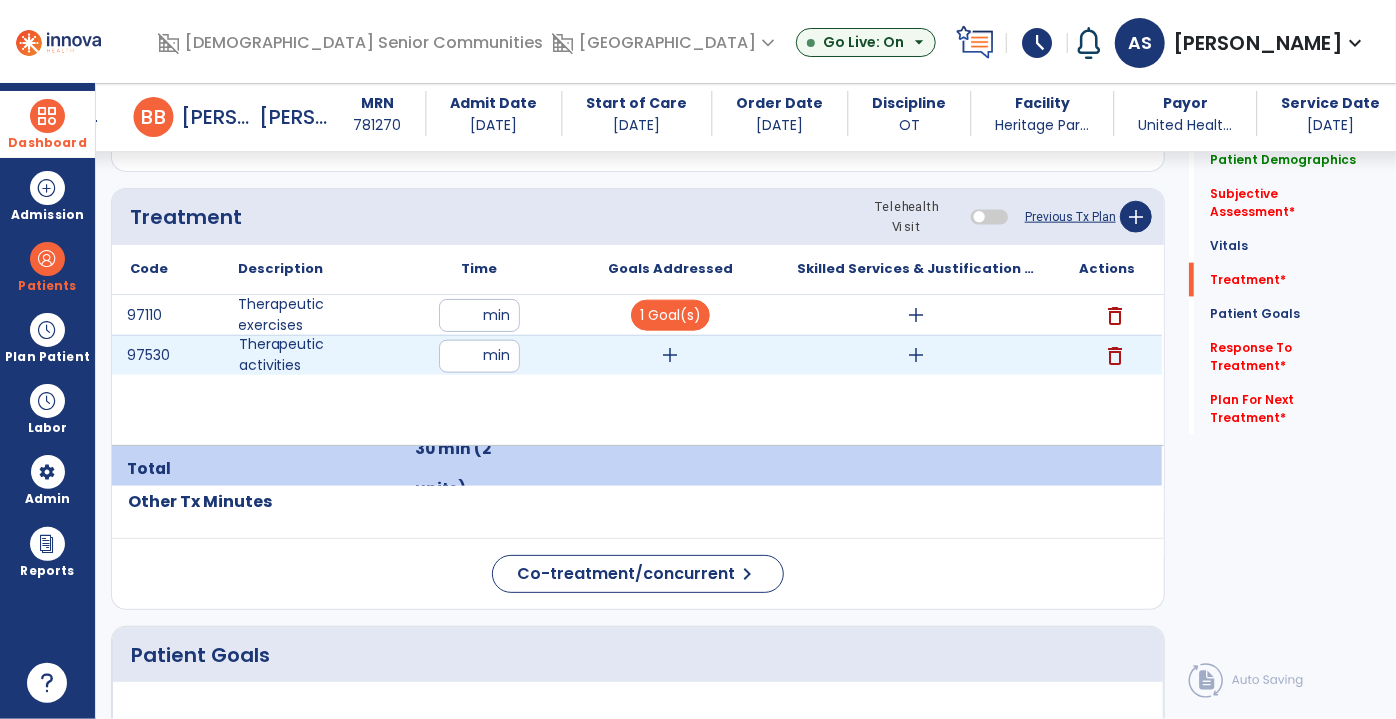 click on "add" at bounding box center [671, 355] 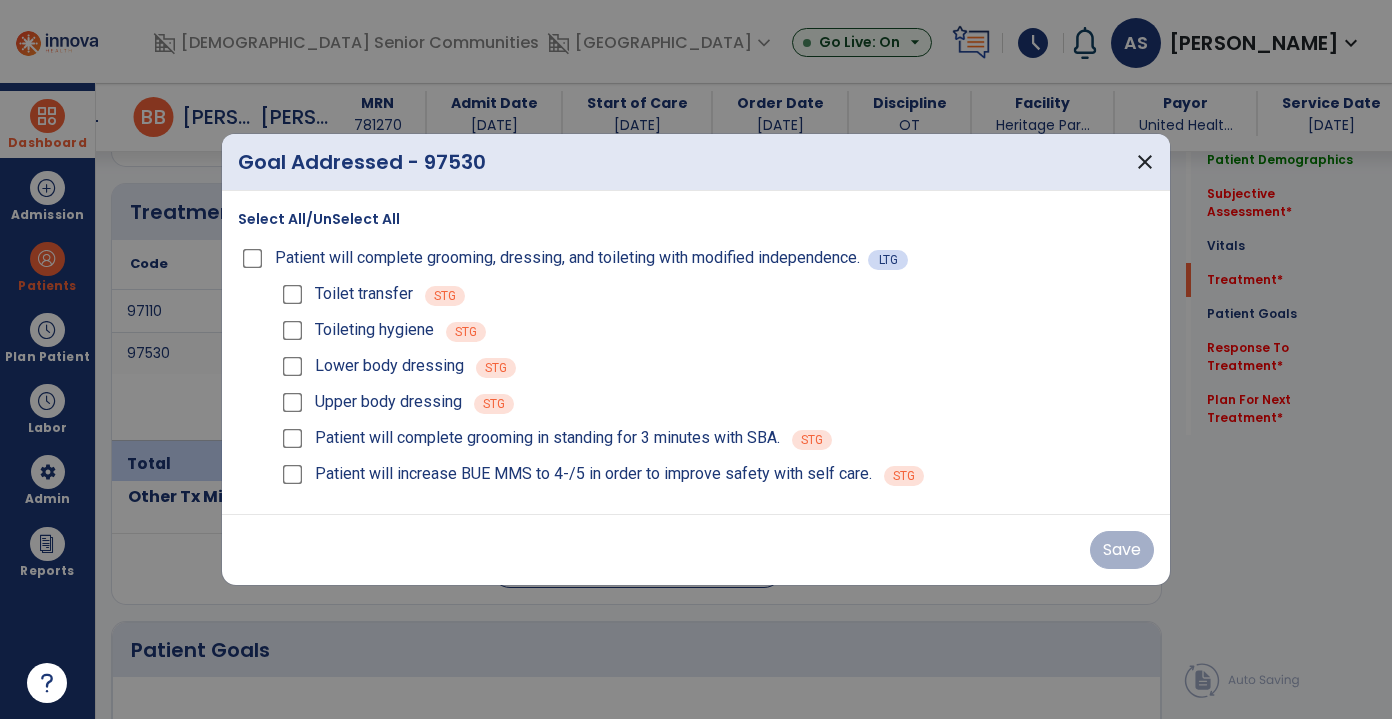 scroll, scrollTop: 1181, scrollLeft: 0, axis: vertical 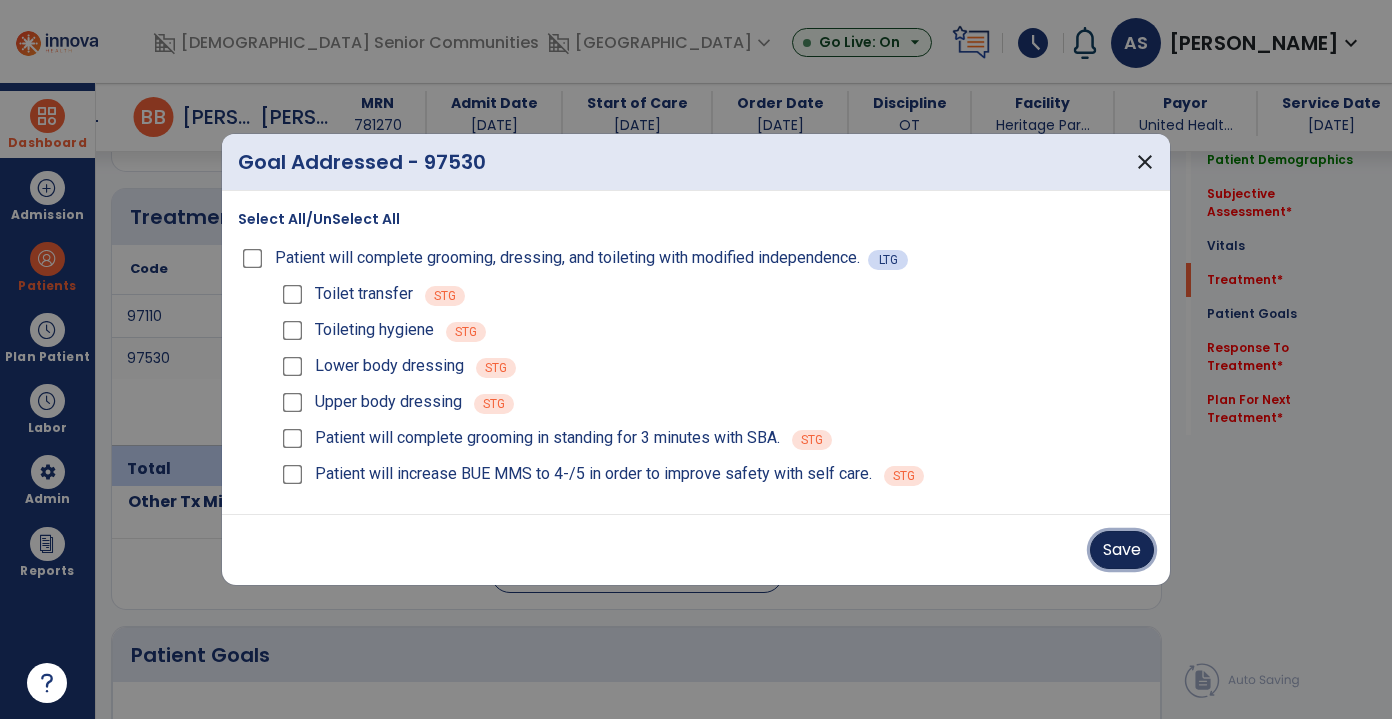 click on "Save" at bounding box center [1122, 550] 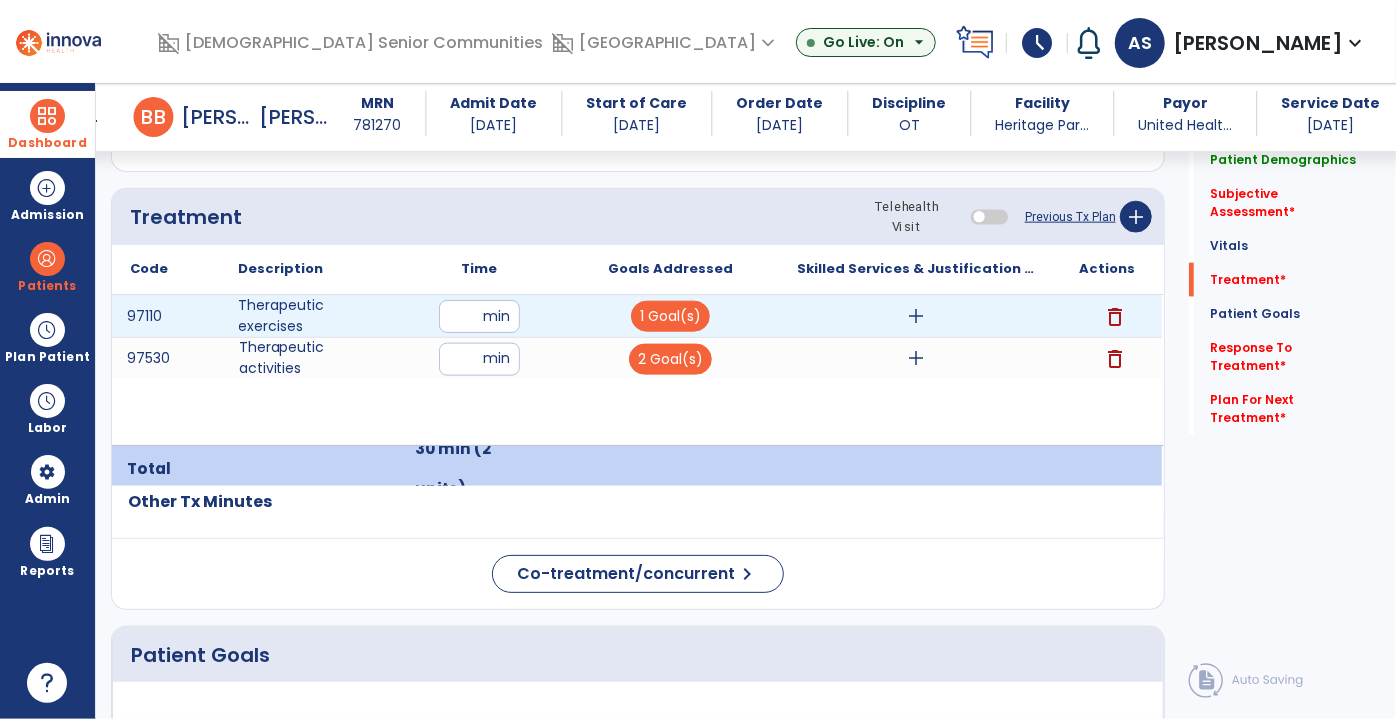click on "add" at bounding box center [916, 316] 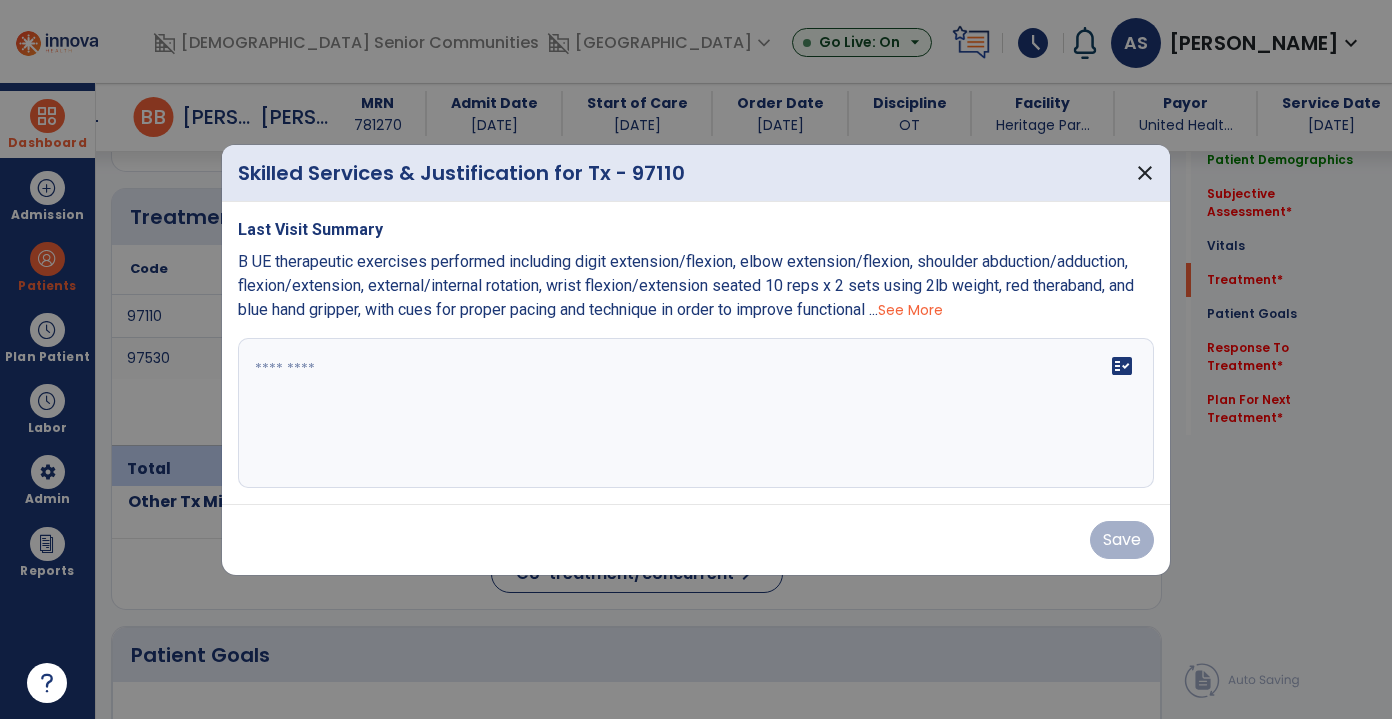 scroll, scrollTop: 1181, scrollLeft: 0, axis: vertical 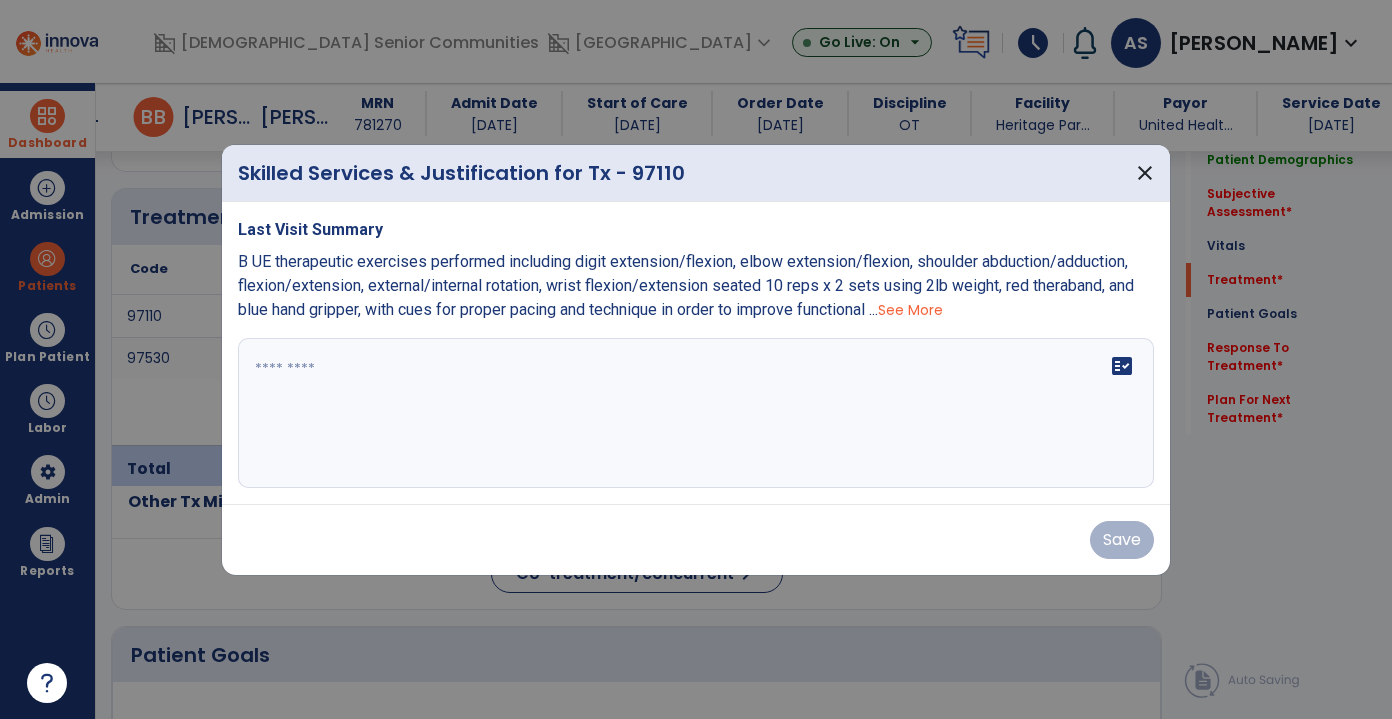 click on "See More" at bounding box center (910, 310) 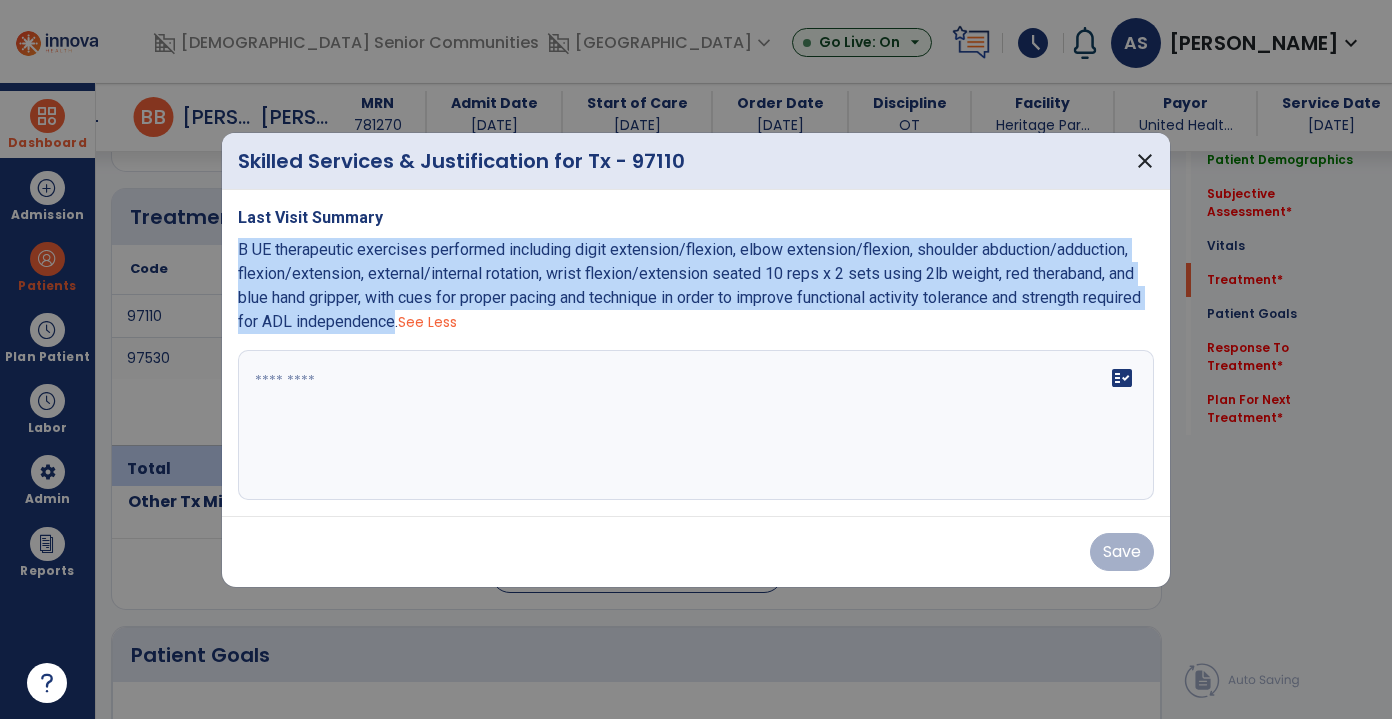 drag, startPoint x: 460, startPoint y: 320, endPoint x: 229, endPoint y: 255, distance: 239.97083 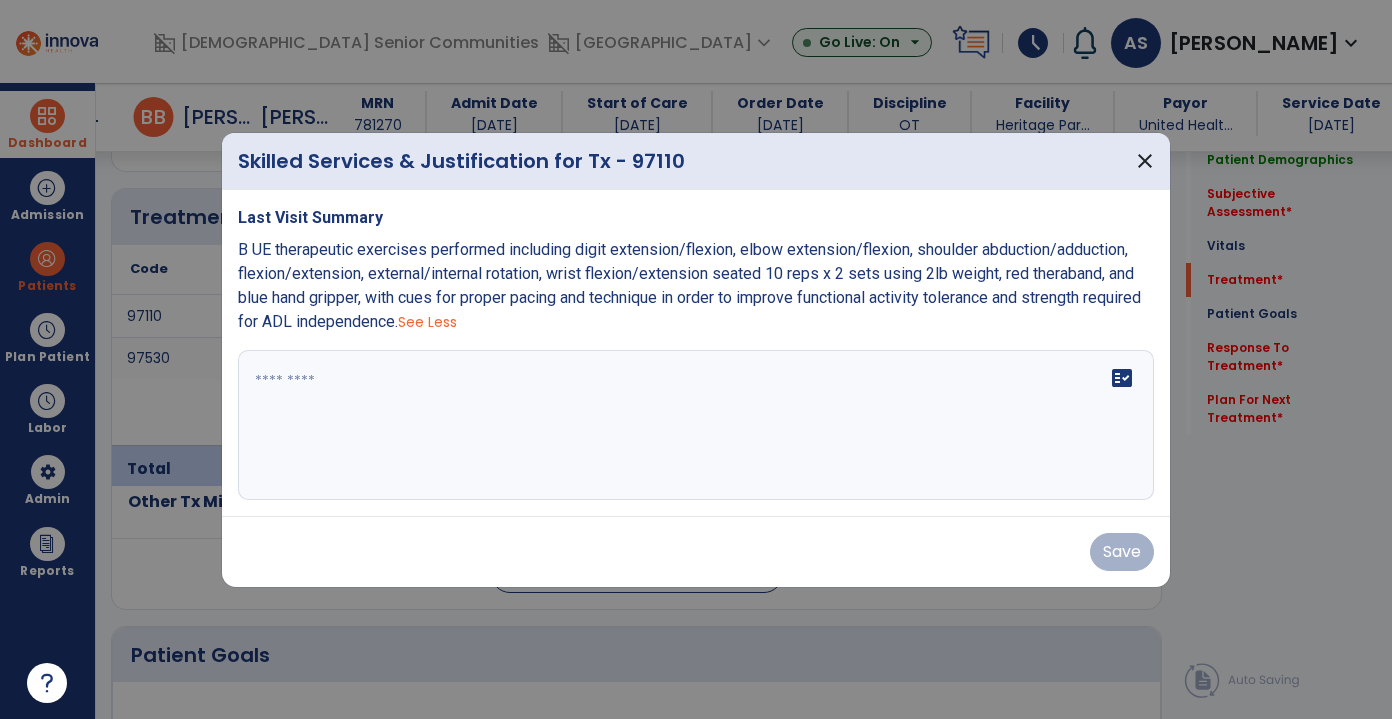 click at bounding box center [696, 425] 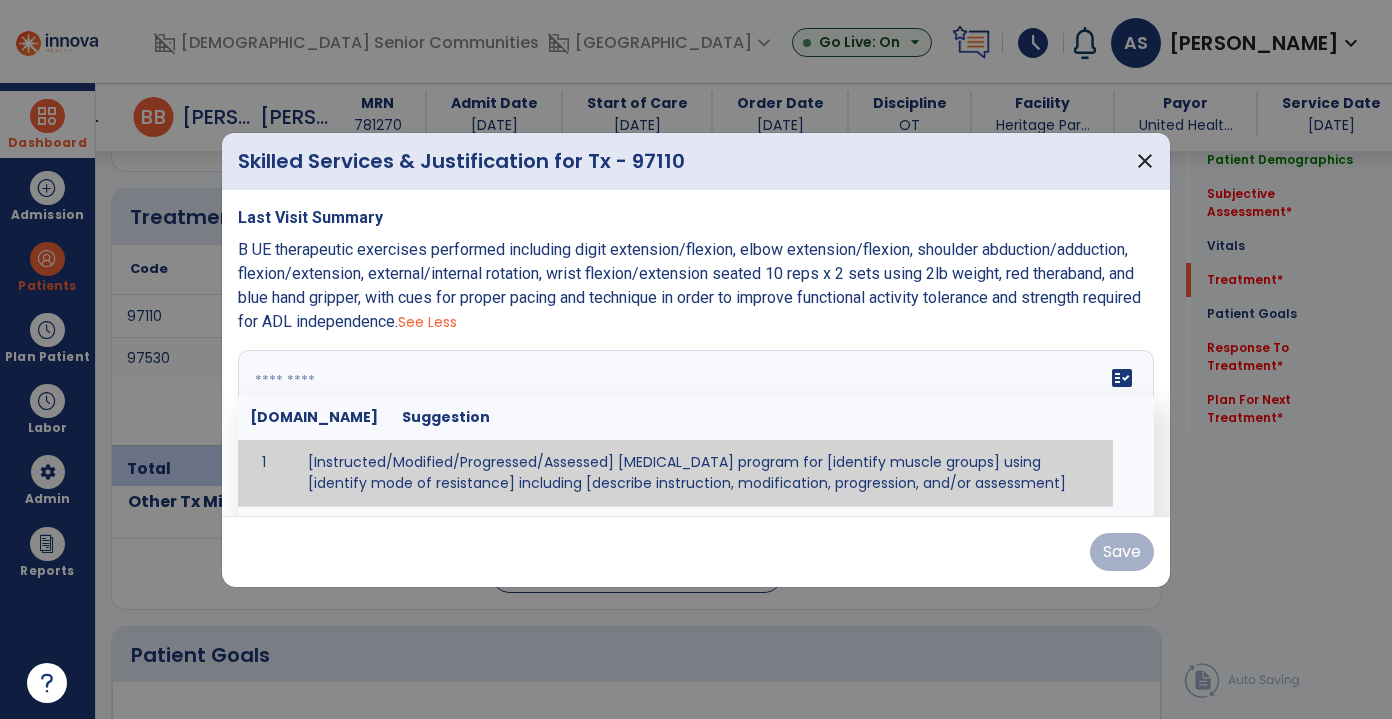 paste on "**********" 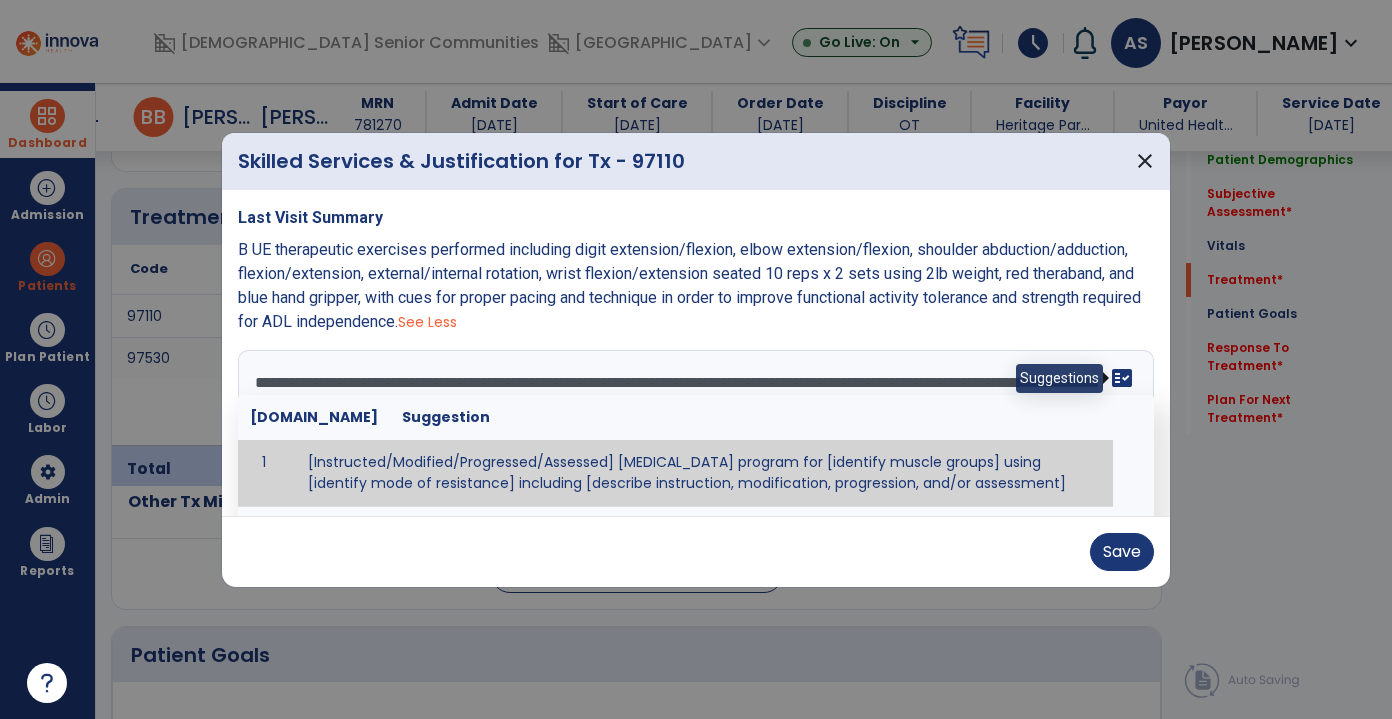 click on "fact_check" at bounding box center [1122, 378] 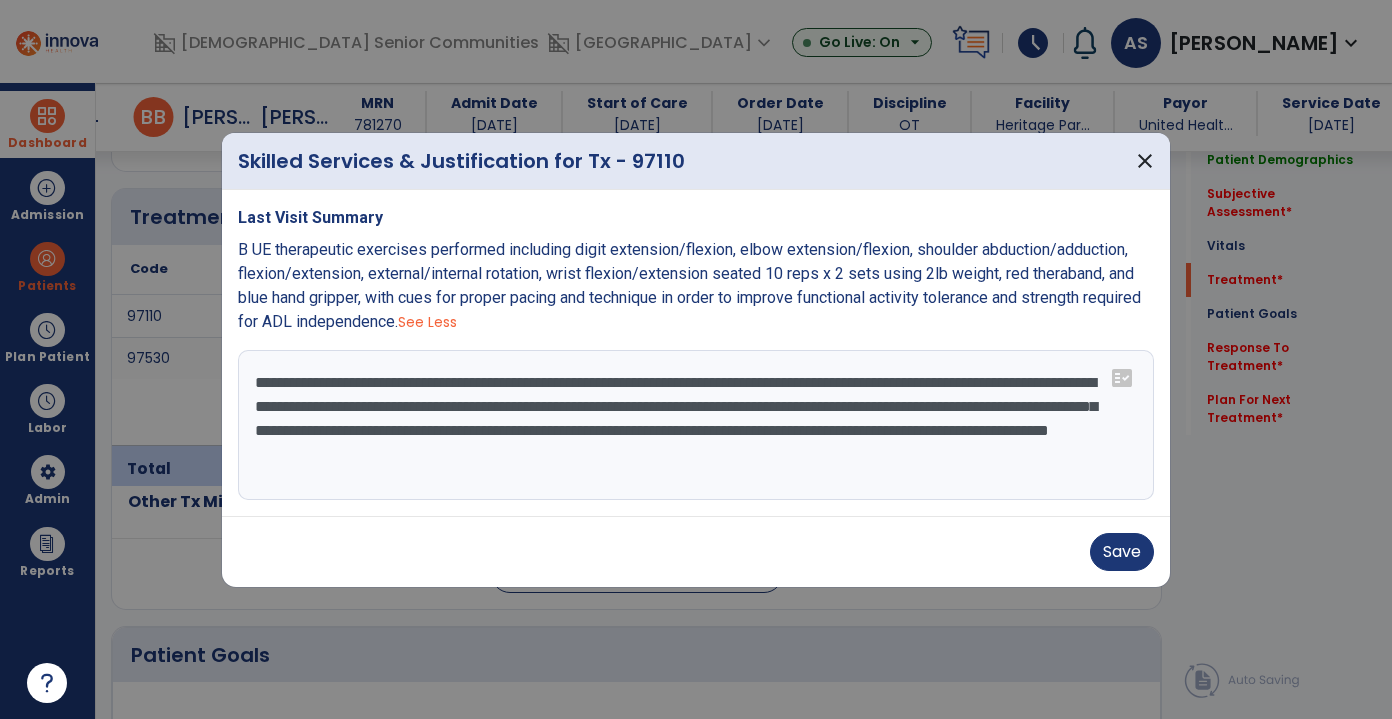 click on "**********" at bounding box center [696, 425] 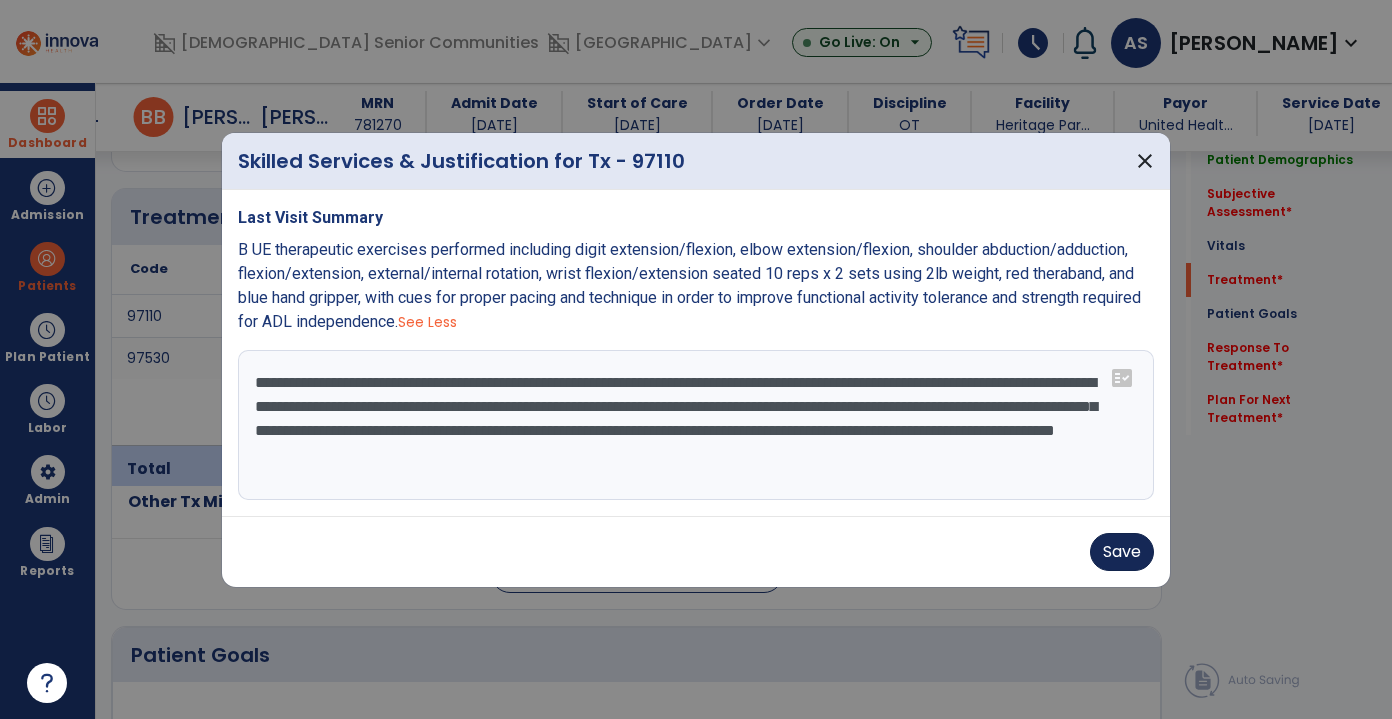 type on "**********" 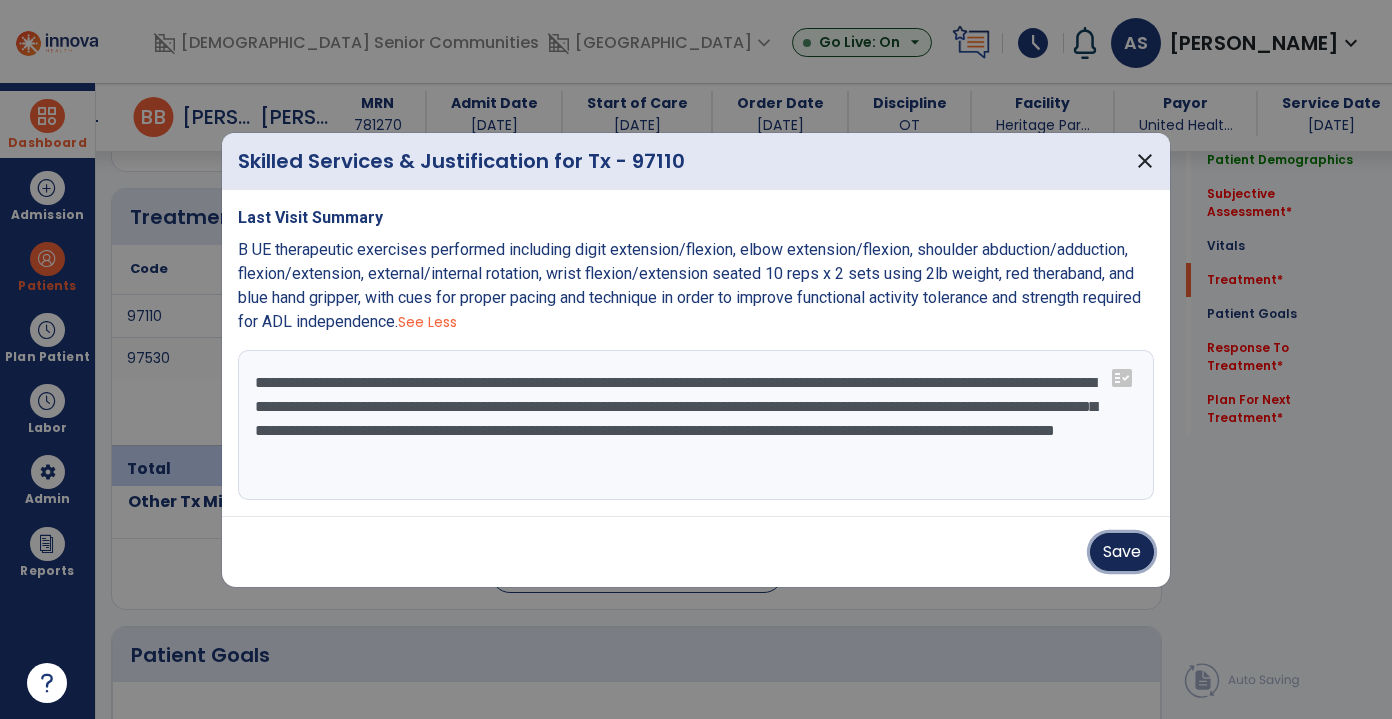 click on "Save" at bounding box center (1122, 552) 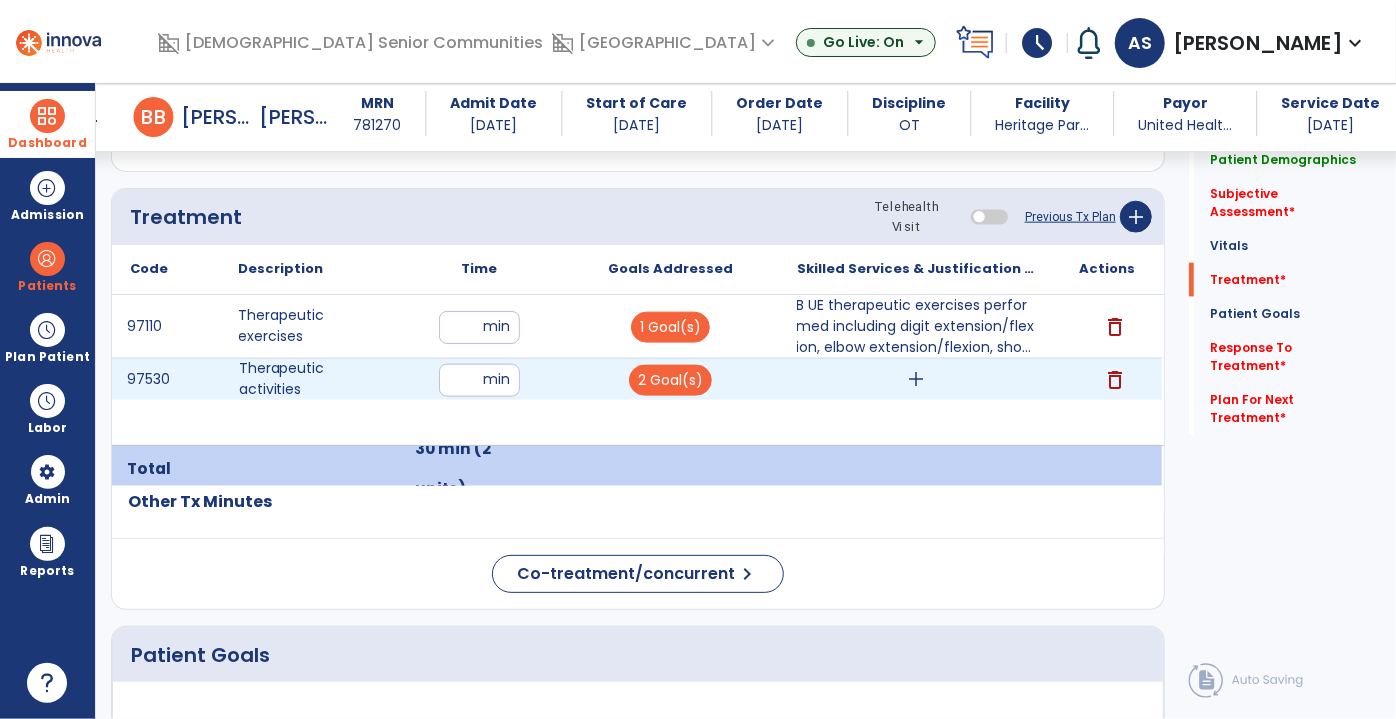 click on "add" at bounding box center [916, 379] 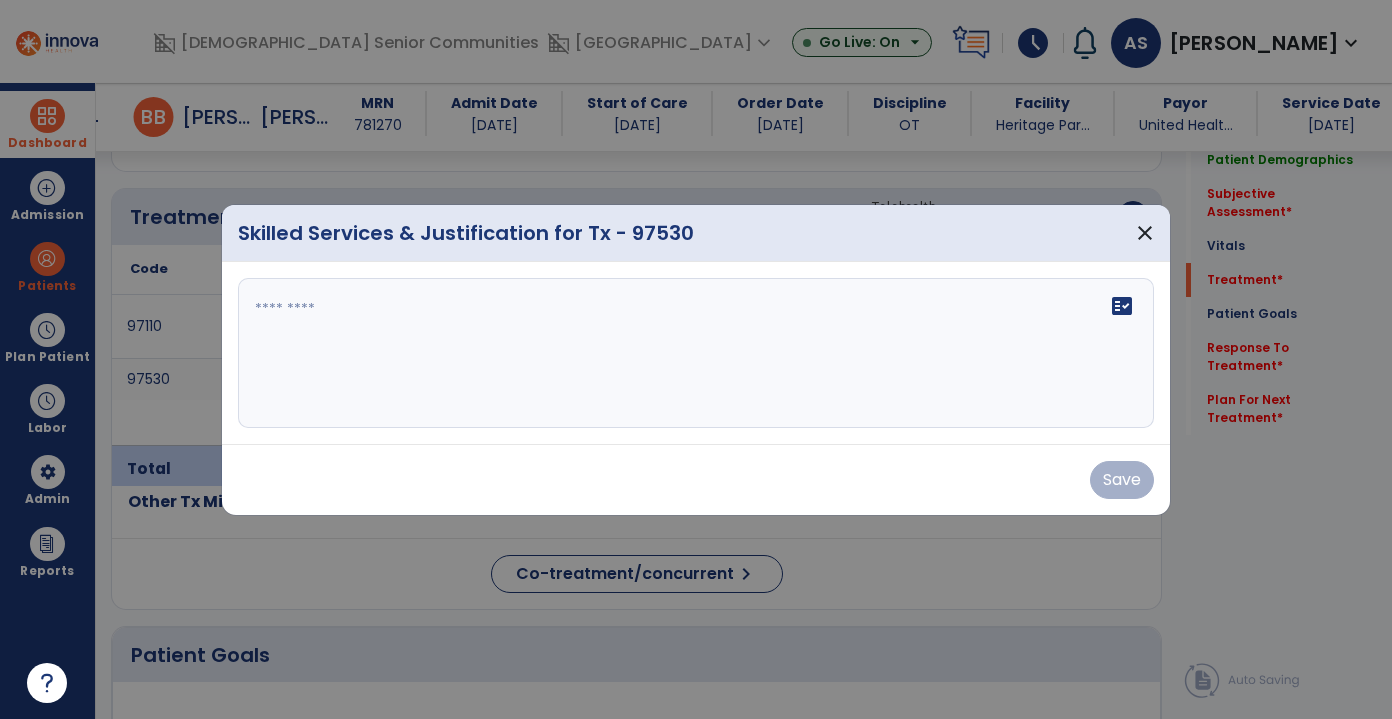 scroll, scrollTop: 1181, scrollLeft: 0, axis: vertical 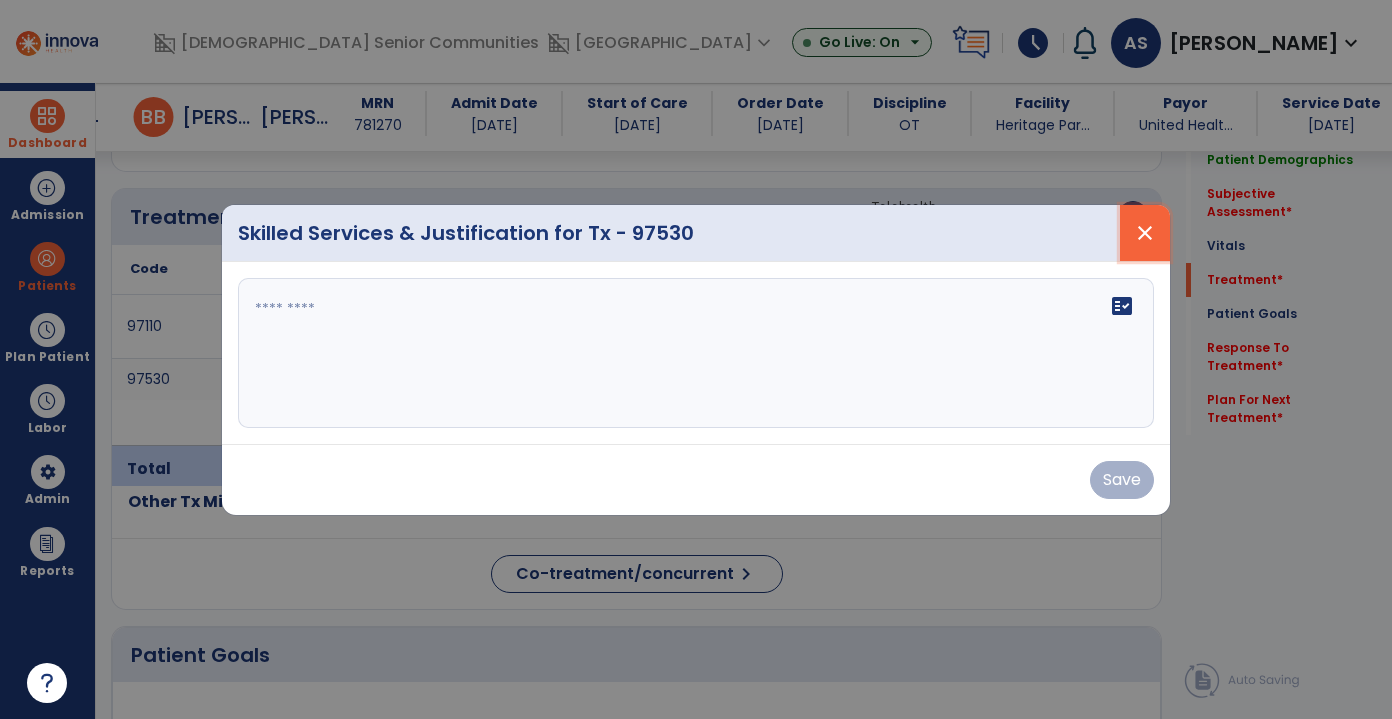 click on "close" at bounding box center (1145, 233) 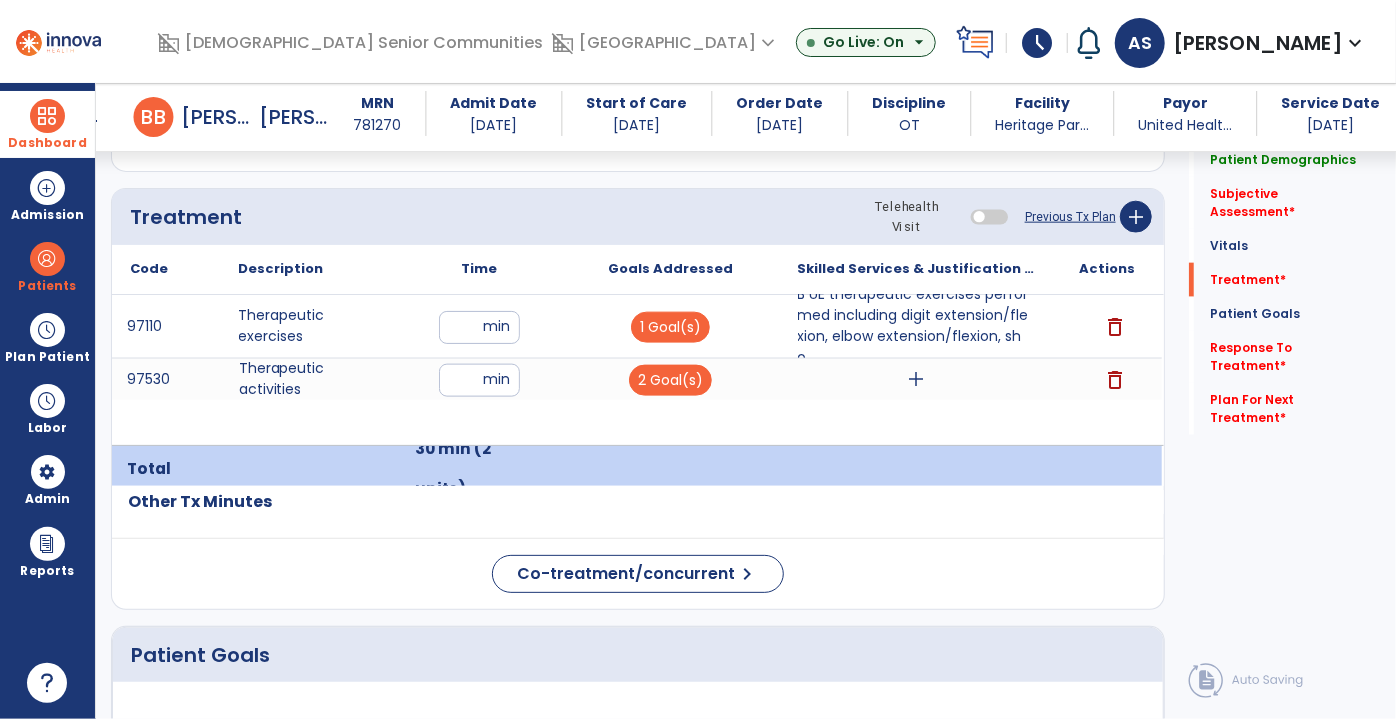 click on "97110  Therapeutic exercises  ** min  1 Goal(s)  B UE therapeutic exercises performed including digit extension/flexion, elbow extension/flexion, sho...  delete 97530  Therapeutic activities  ** min  2 Goal(s) add delete" at bounding box center [637, 370] 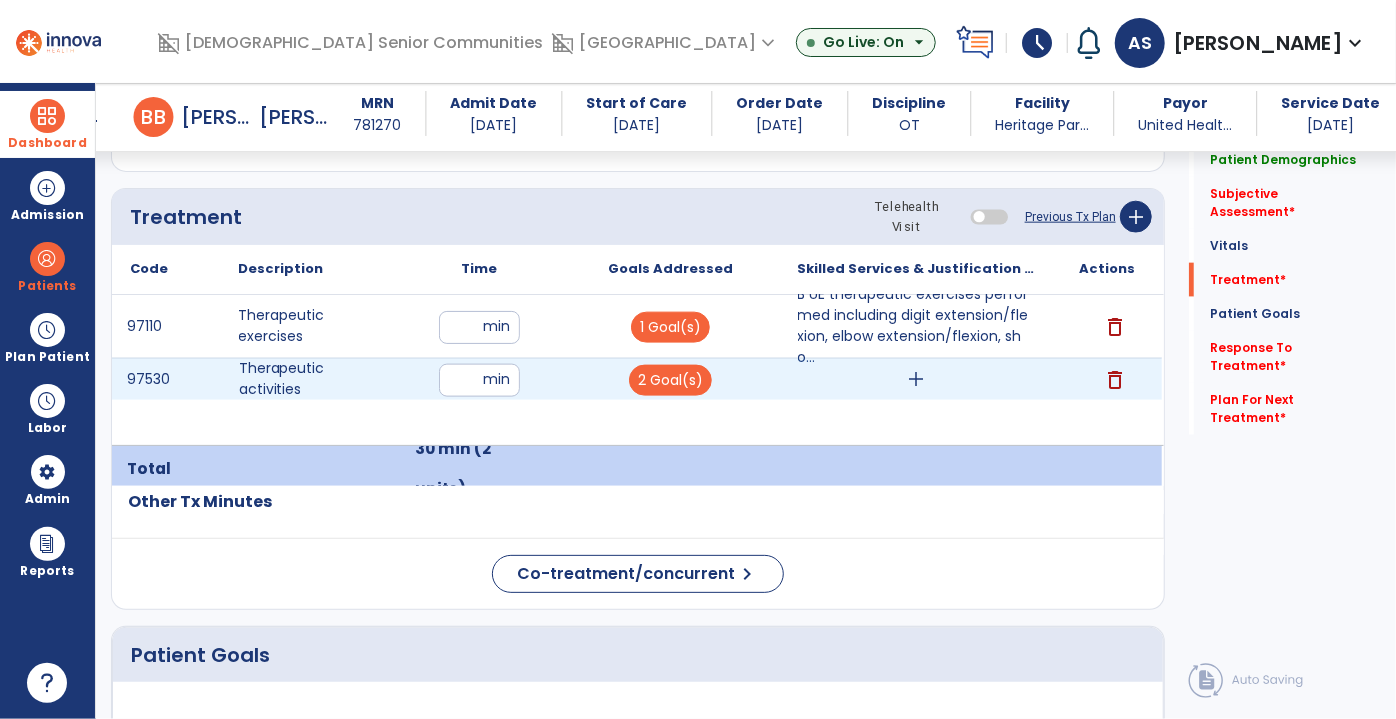 click on "add" at bounding box center [916, 379] 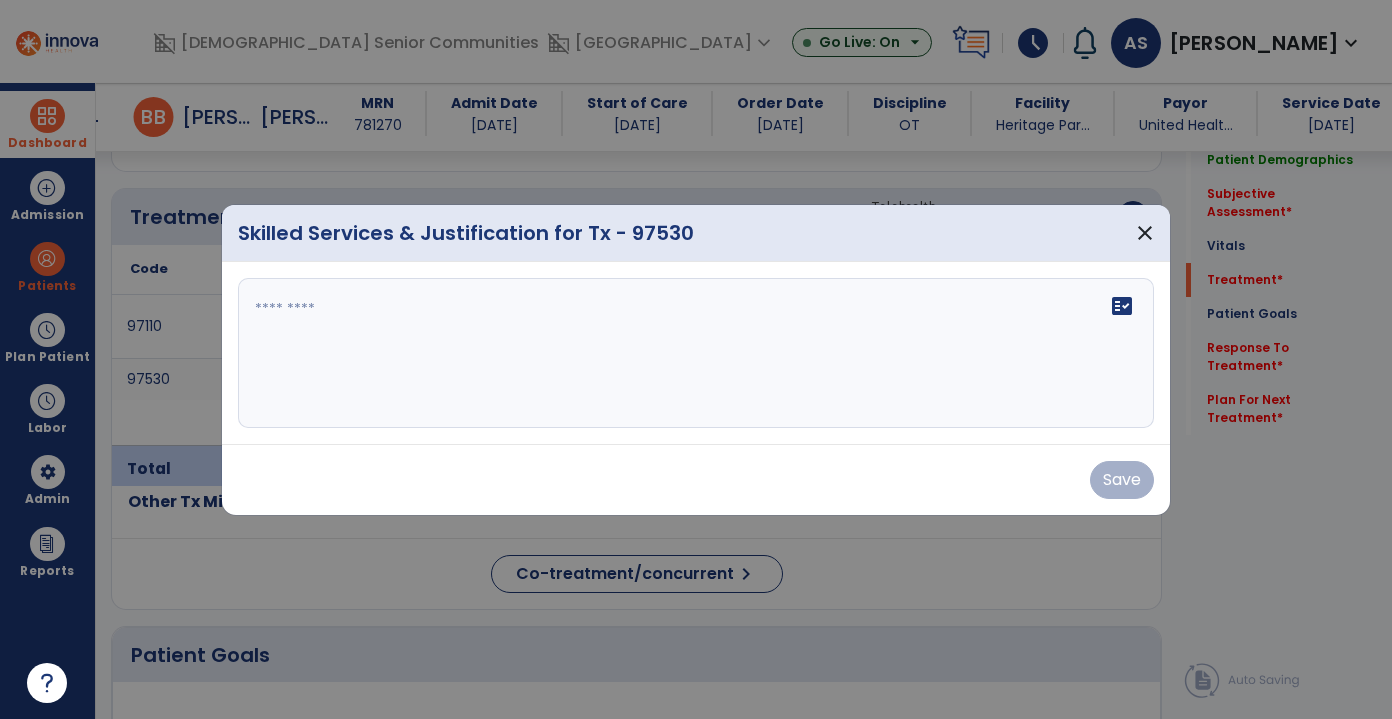 scroll, scrollTop: 1181, scrollLeft: 0, axis: vertical 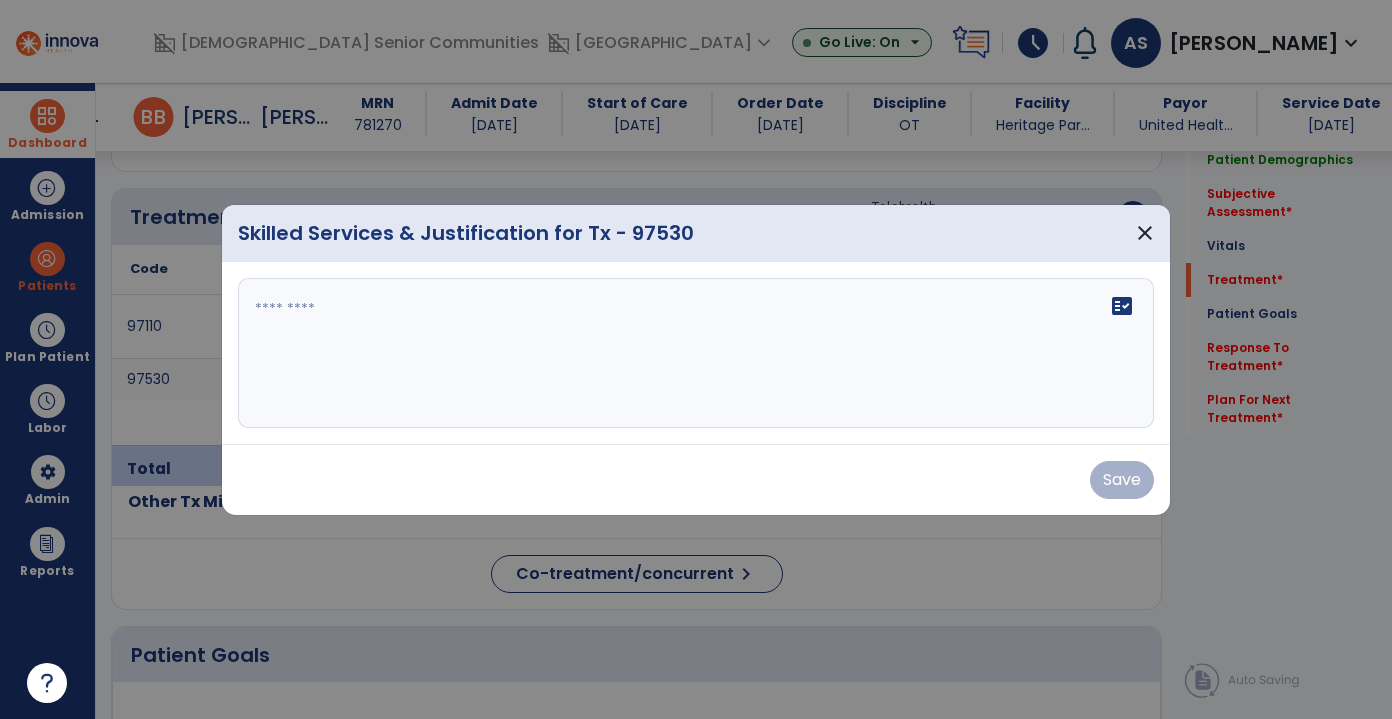 click at bounding box center [696, 359] 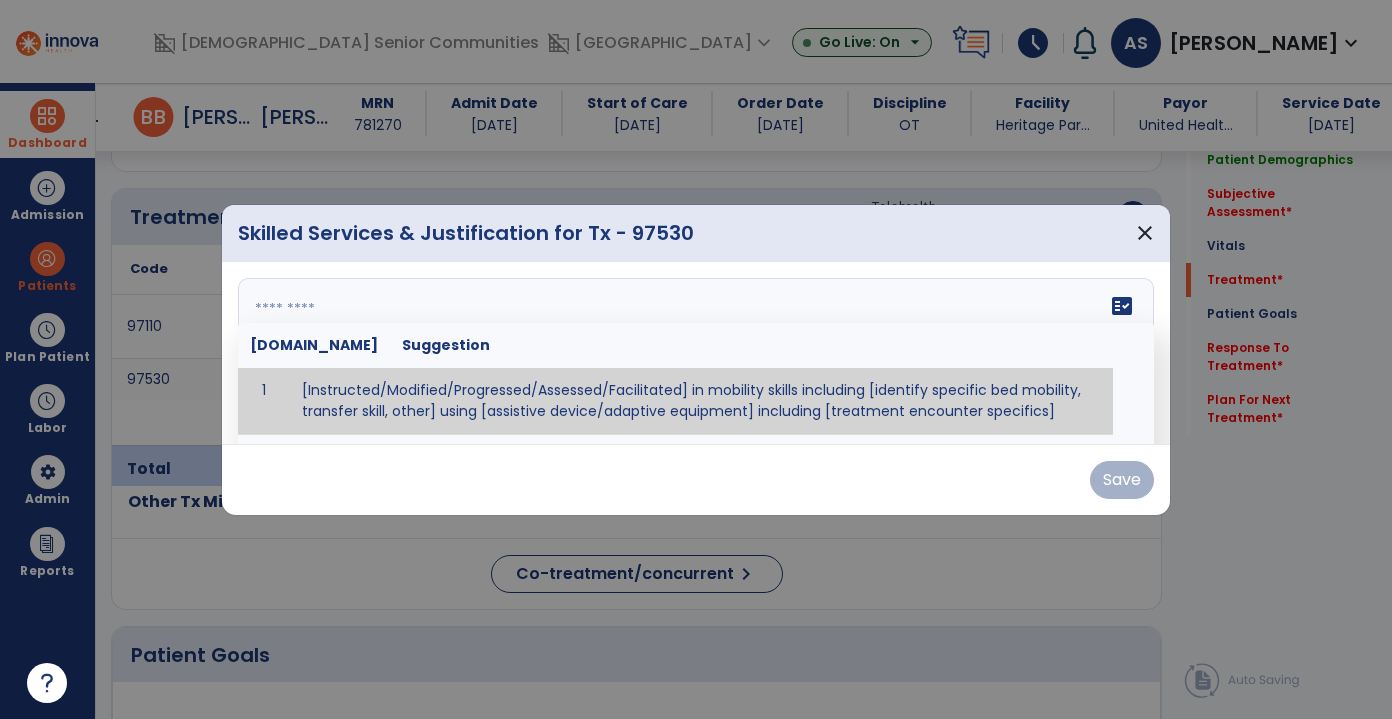 paste on "**********" 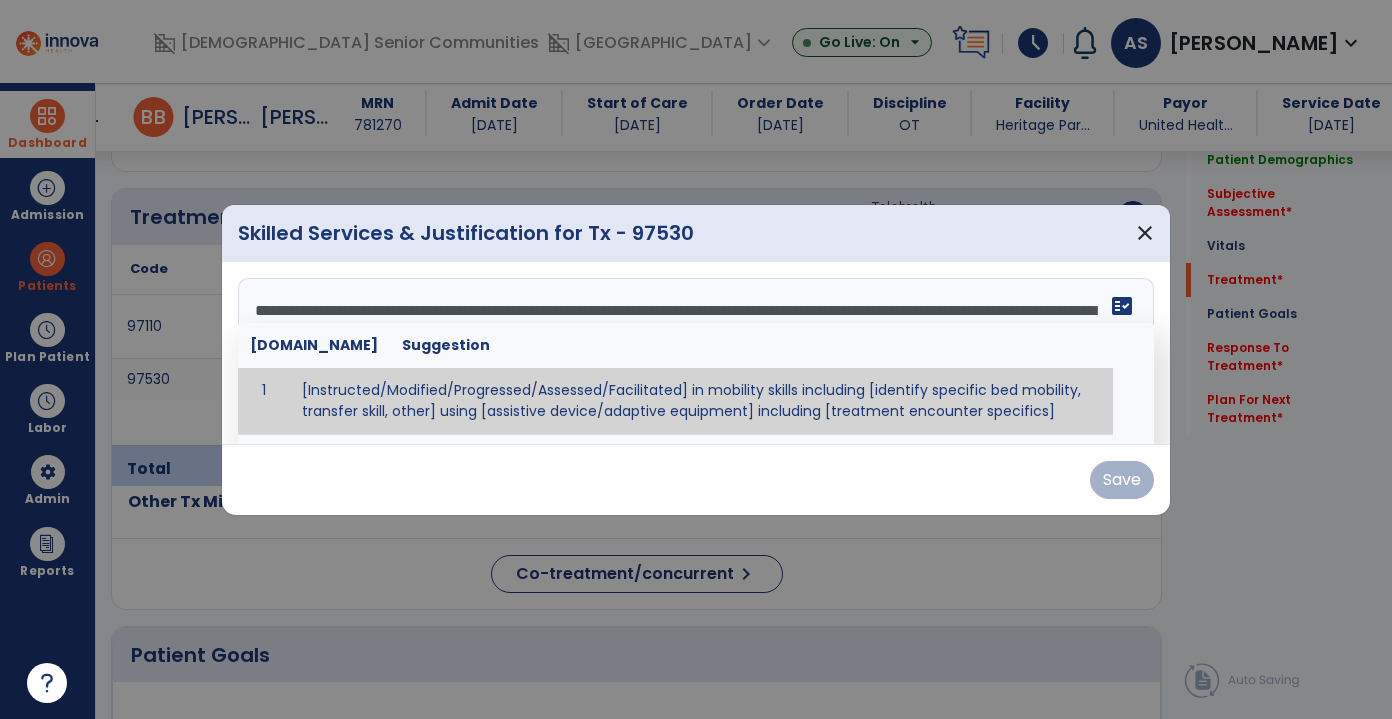 scroll, scrollTop: 16, scrollLeft: 0, axis: vertical 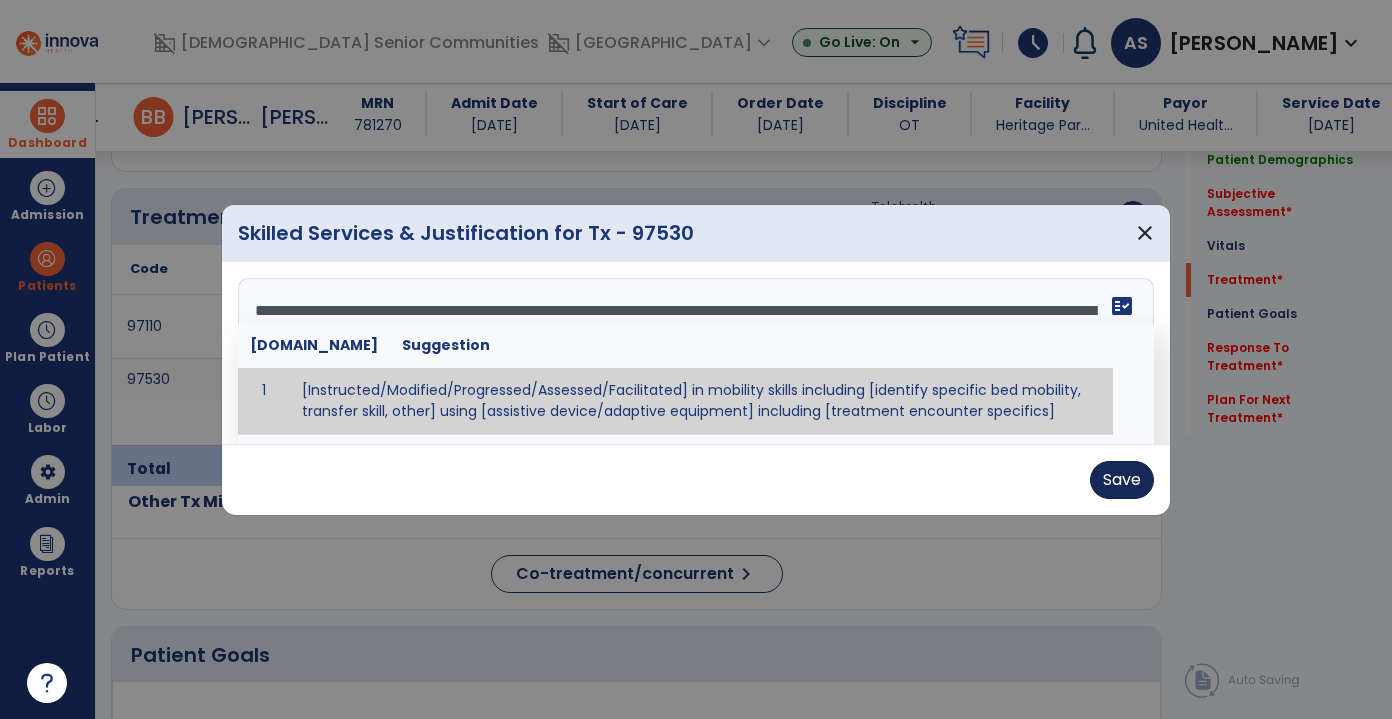type on "**********" 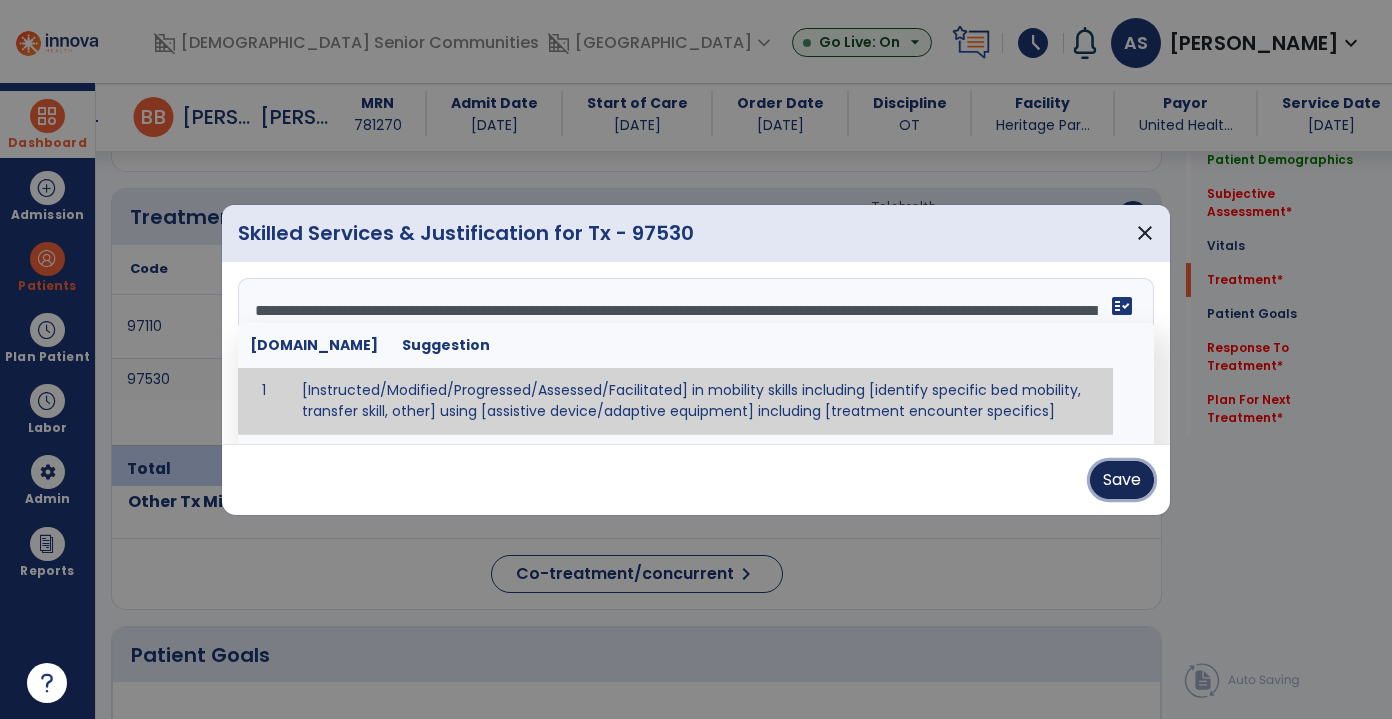 click on "Save" at bounding box center [1122, 480] 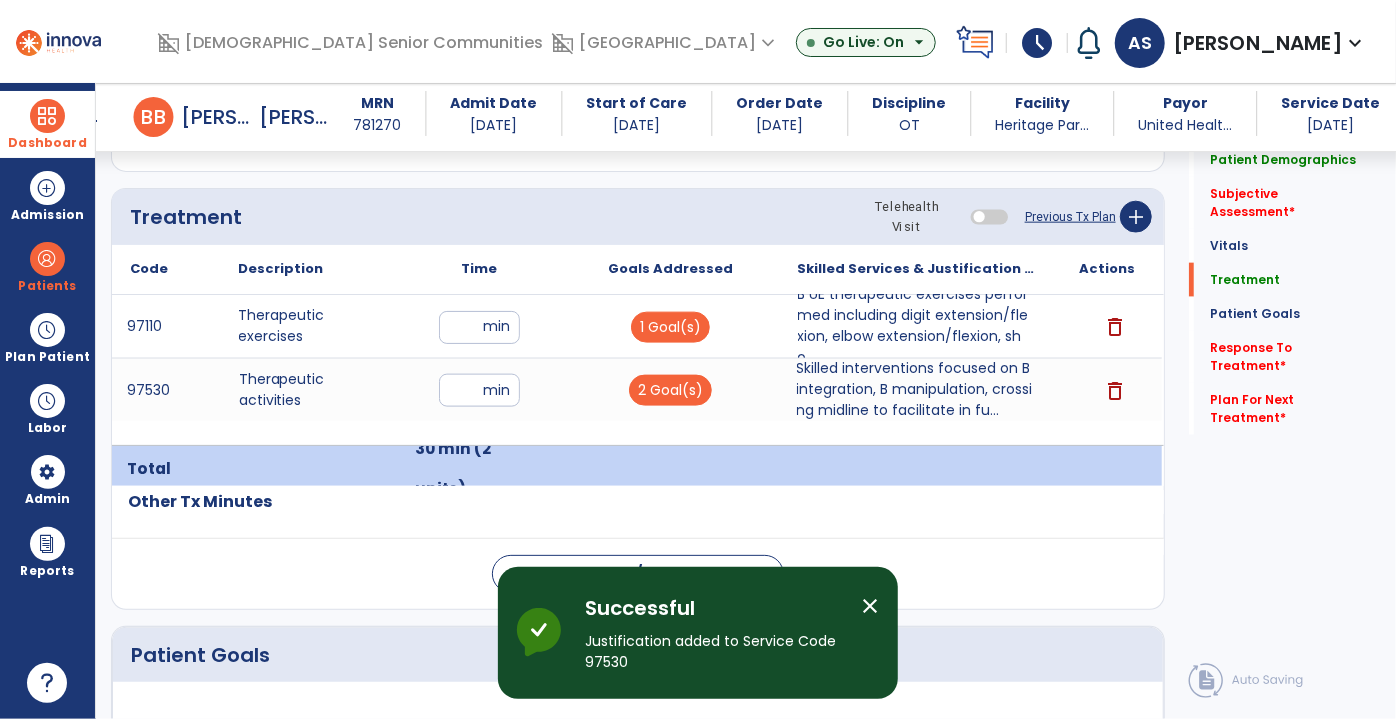 click on "Previous Tx Plan" 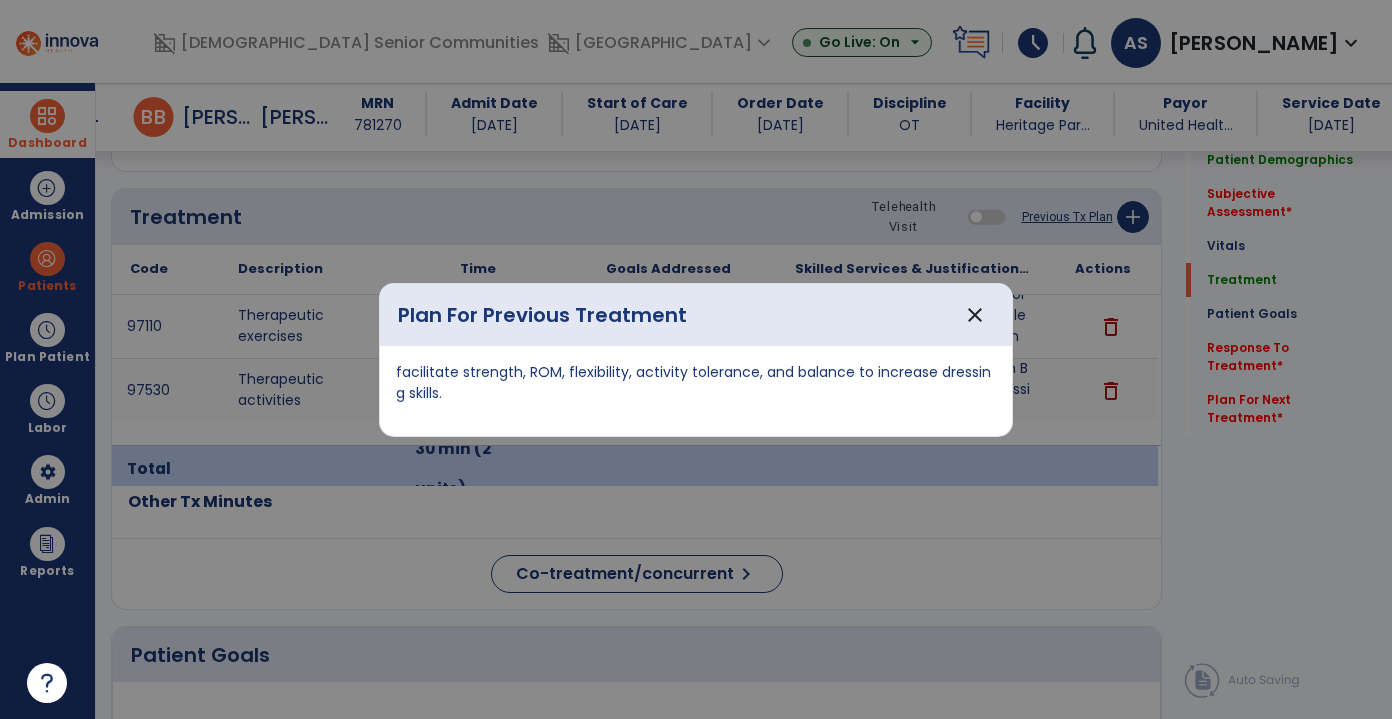 drag, startPoint x: 415, startPoint y: 394, endPoint x: 393, endPoint y: 370, distance: 32.55764 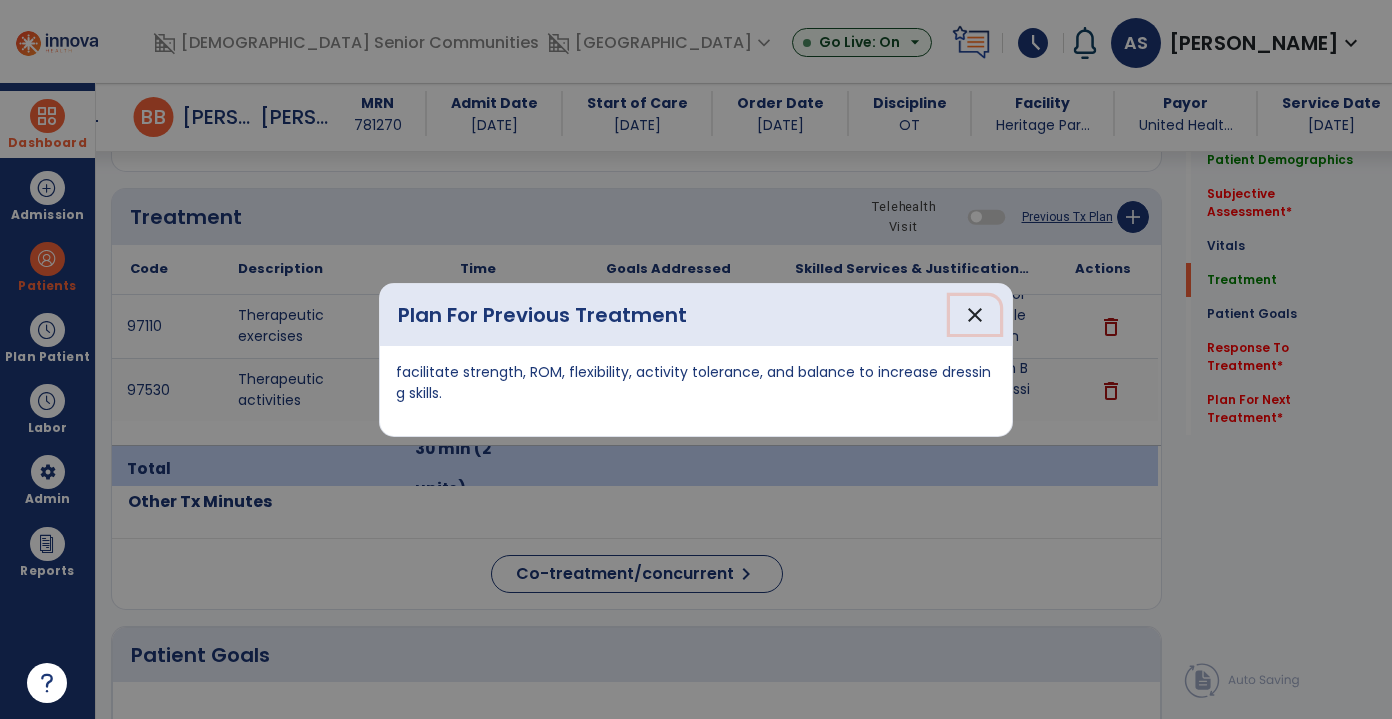 click on "close" at bounding box center [975, 315] 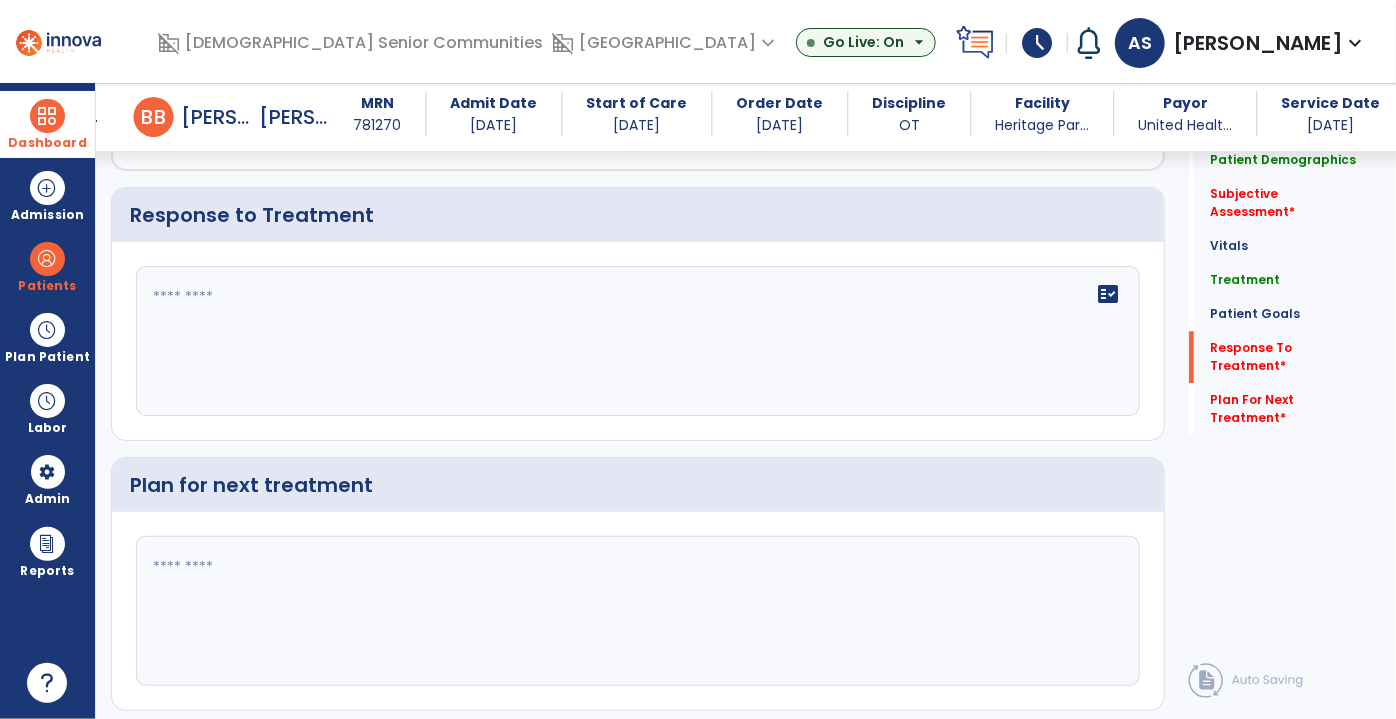 scroll, scrollTop: 2733, scrollLeft: 0, axis: vertical 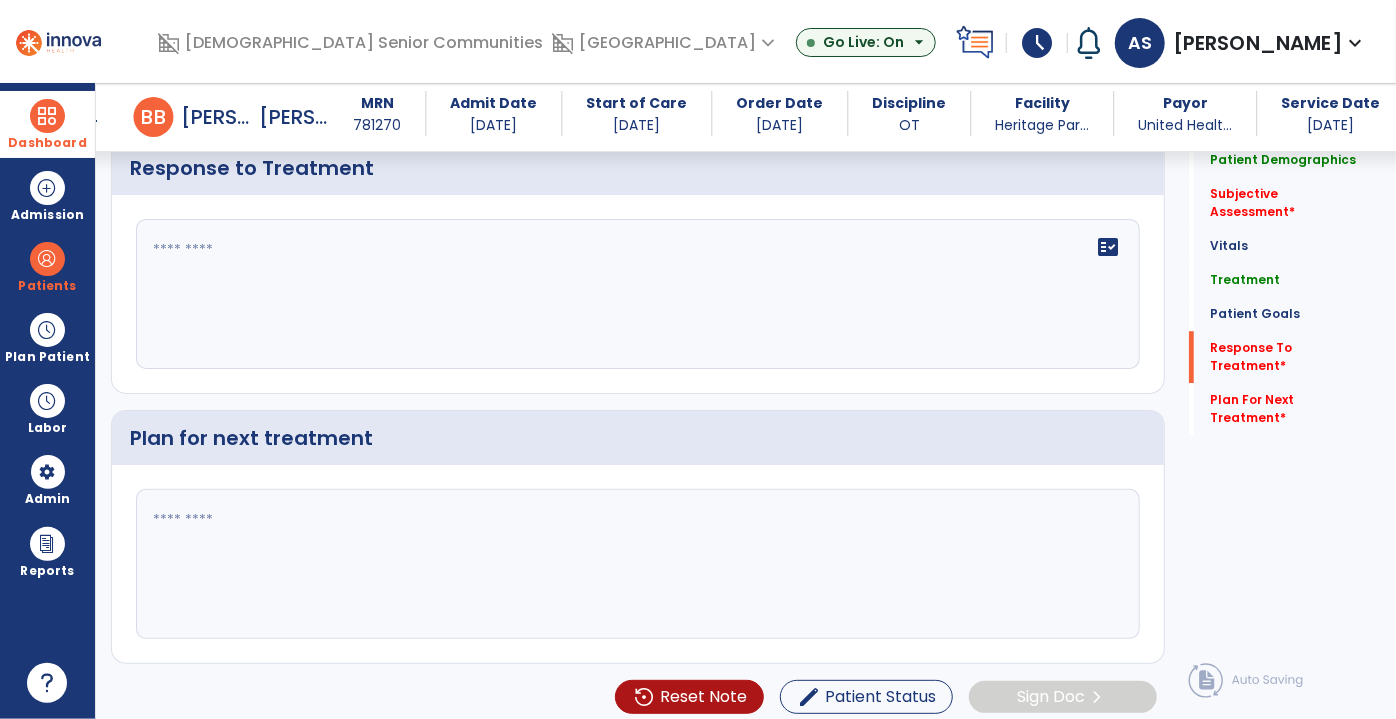 click 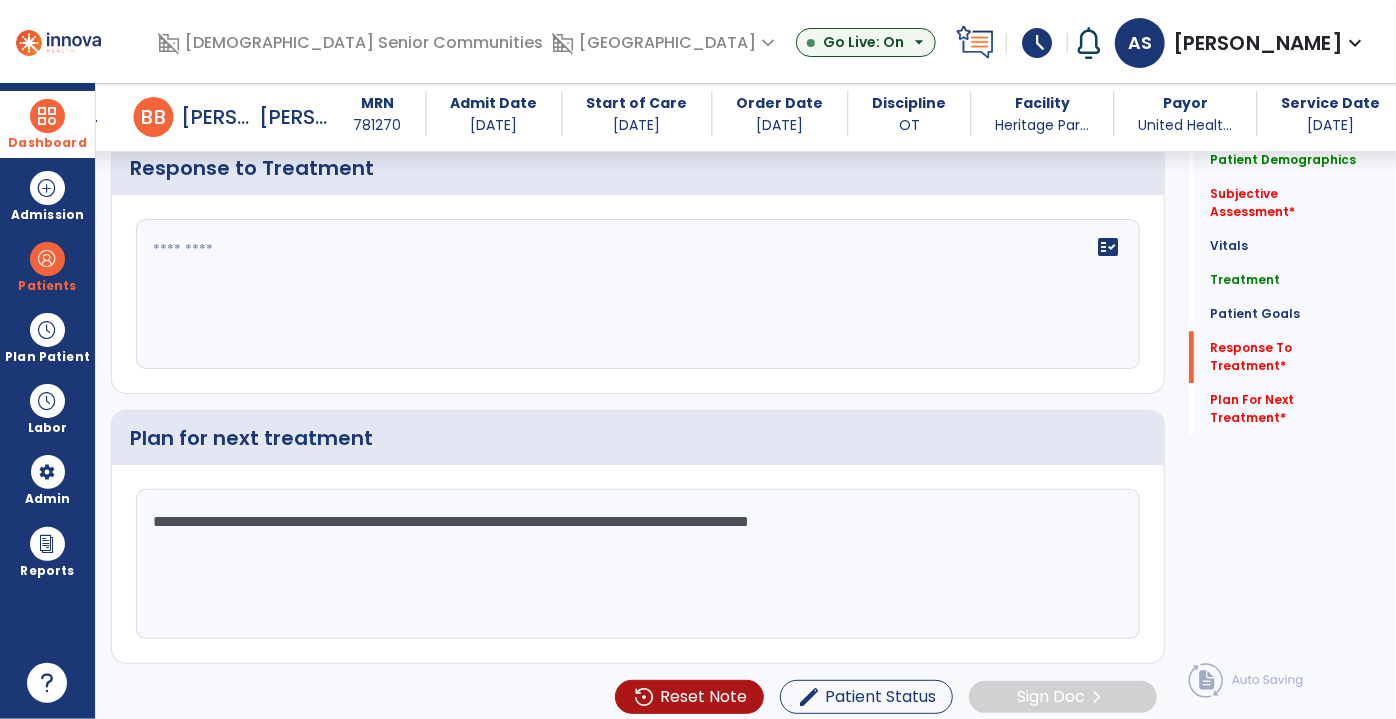 type on "**********" 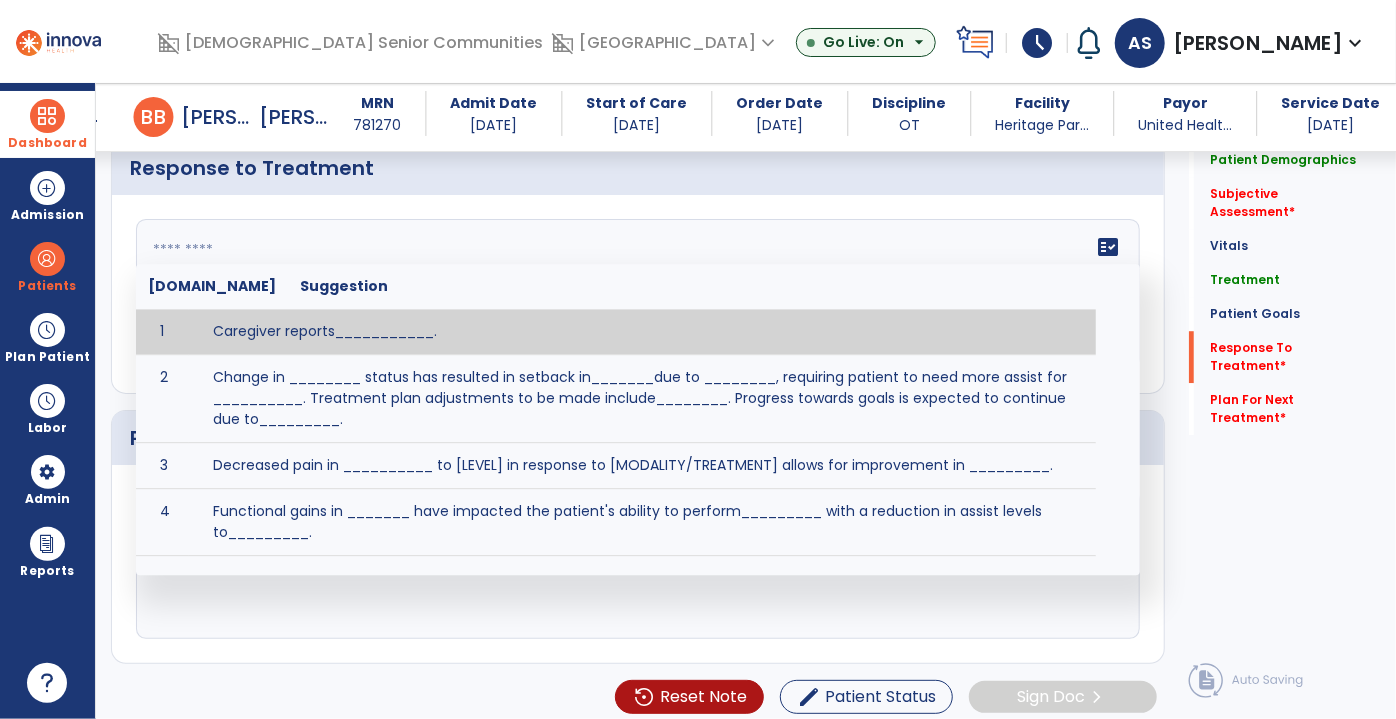 click 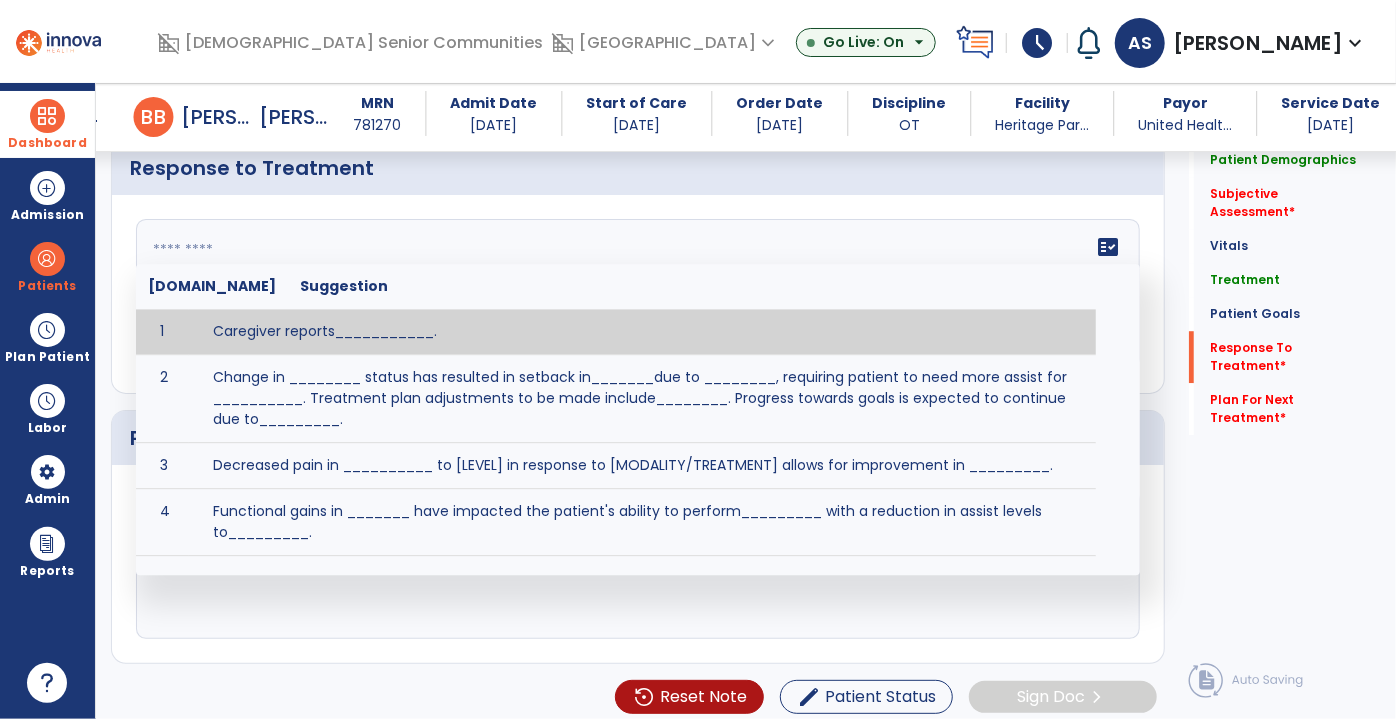 paste on "**********" 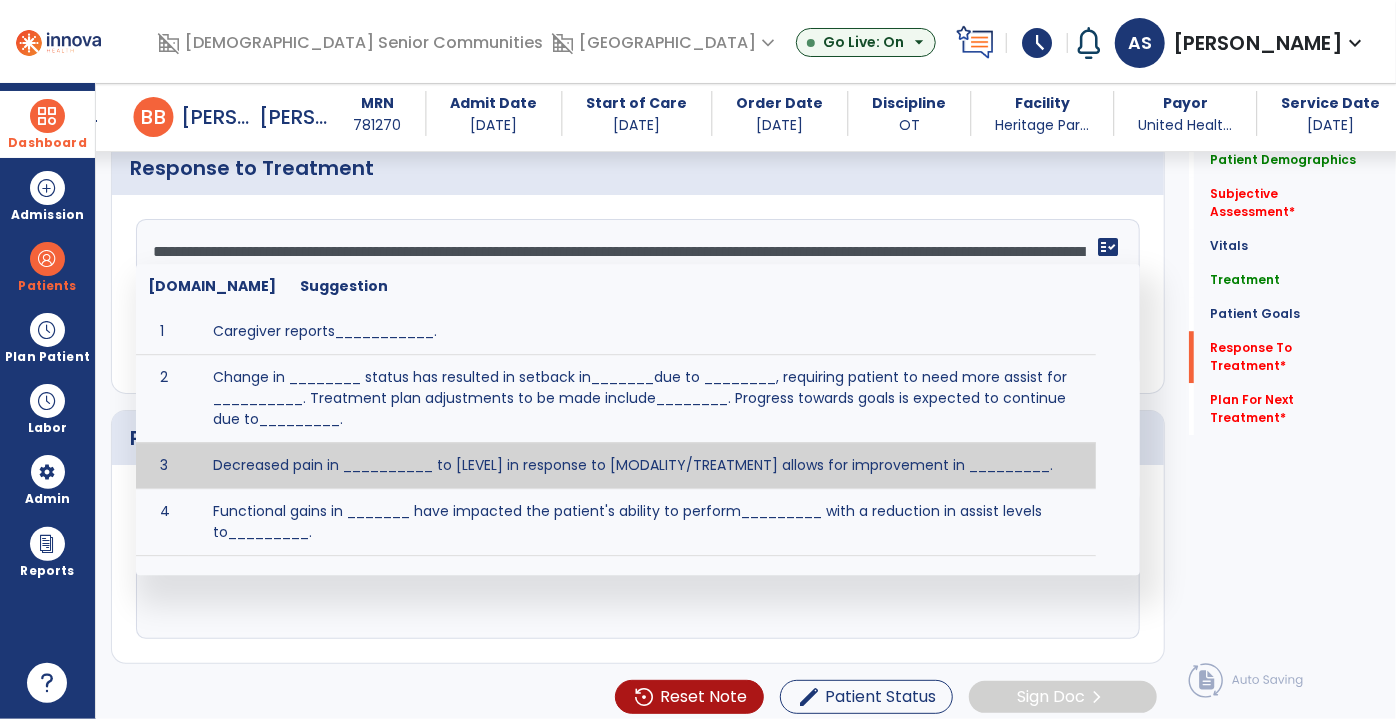 type on "**********" 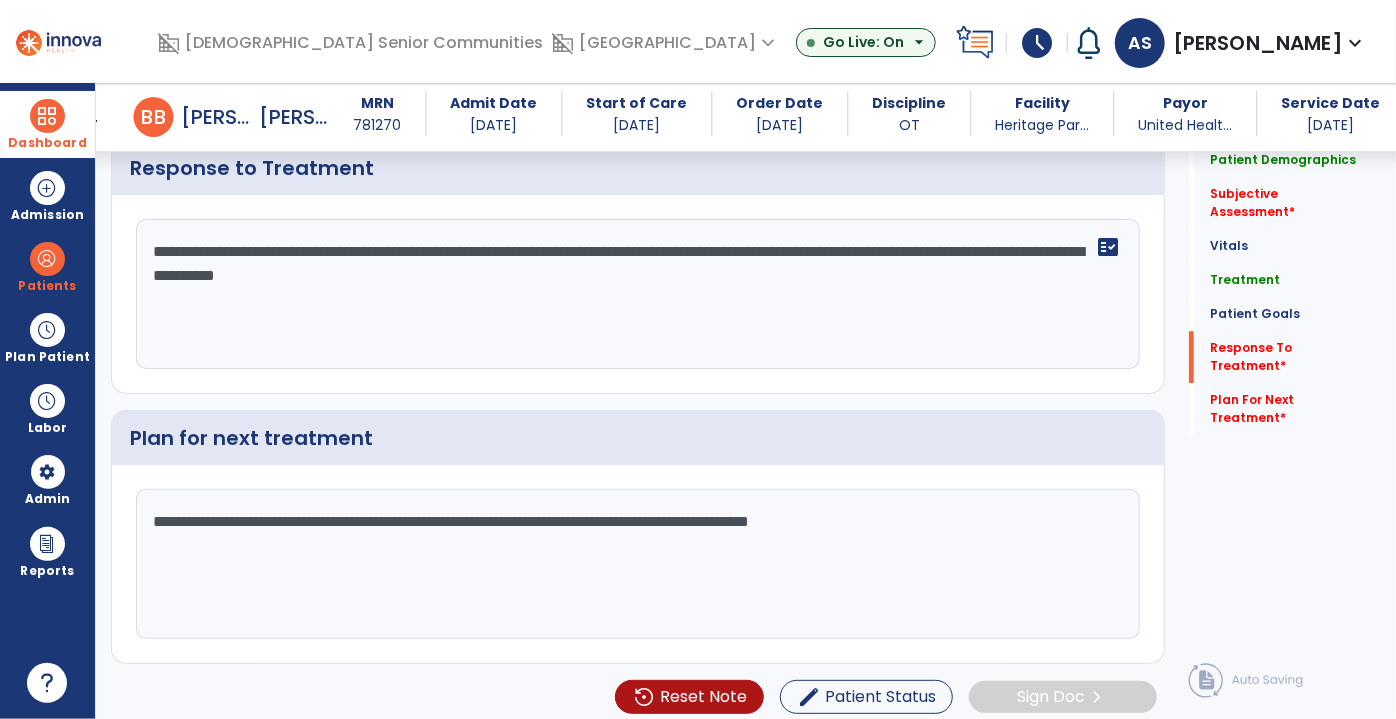 drag, startPoint x: 1184, startPoint y: 567, endPoint x: 1120, endPoint y: 559, distance: 64.49806 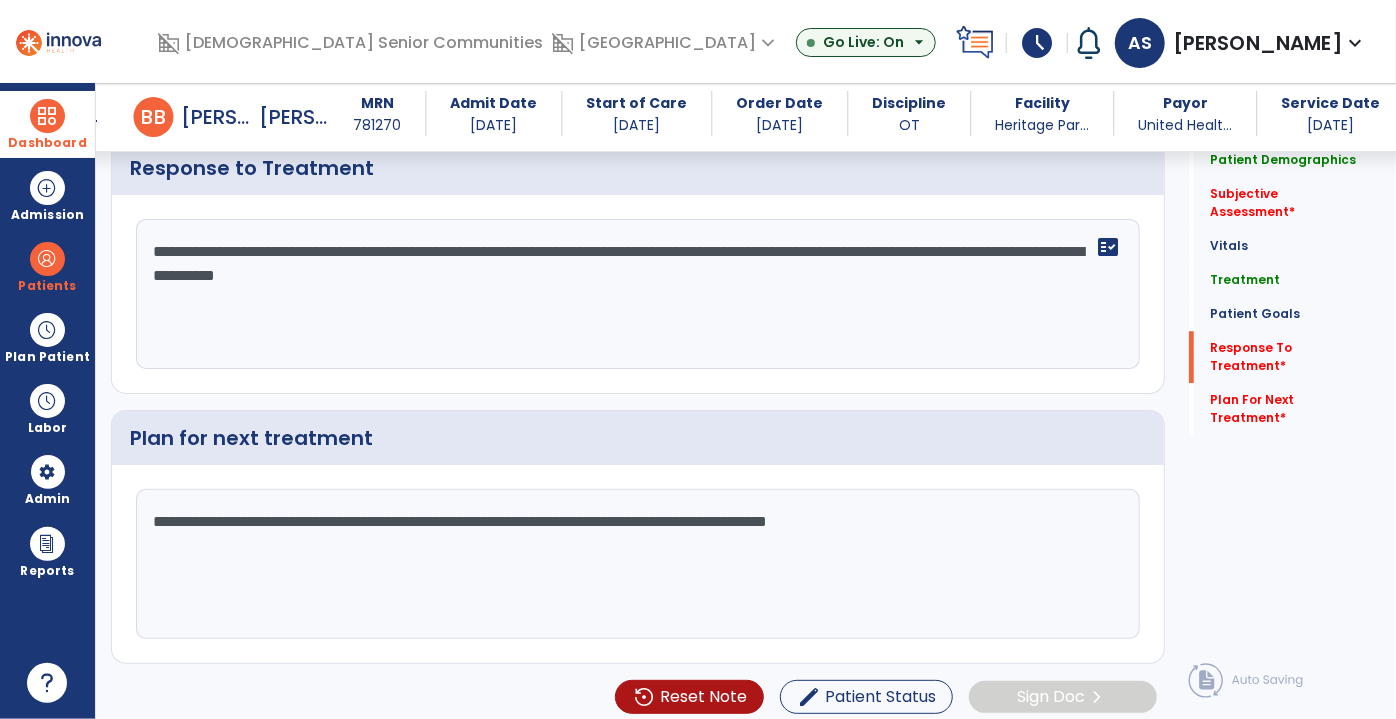type on "**********" 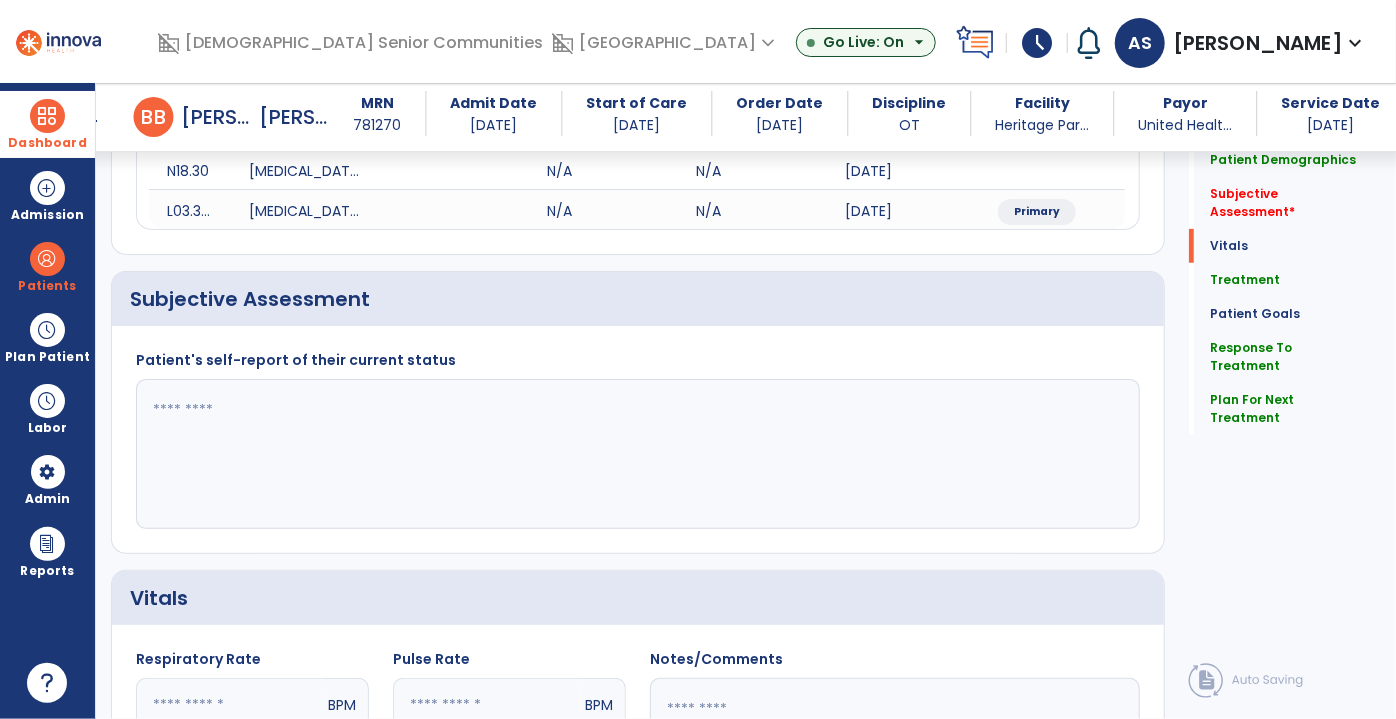 scroll, scrollTop: 369, scrollLeft: 0, axis: vertical 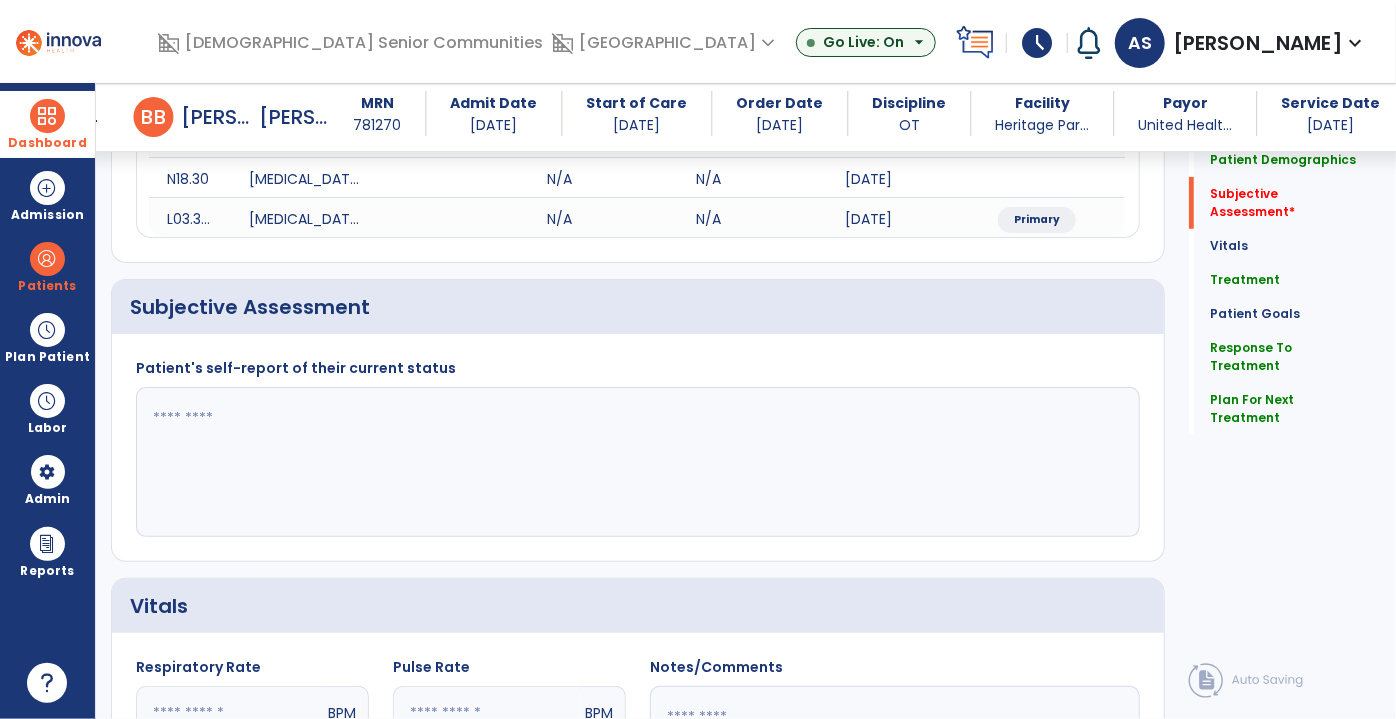 type on "**********" 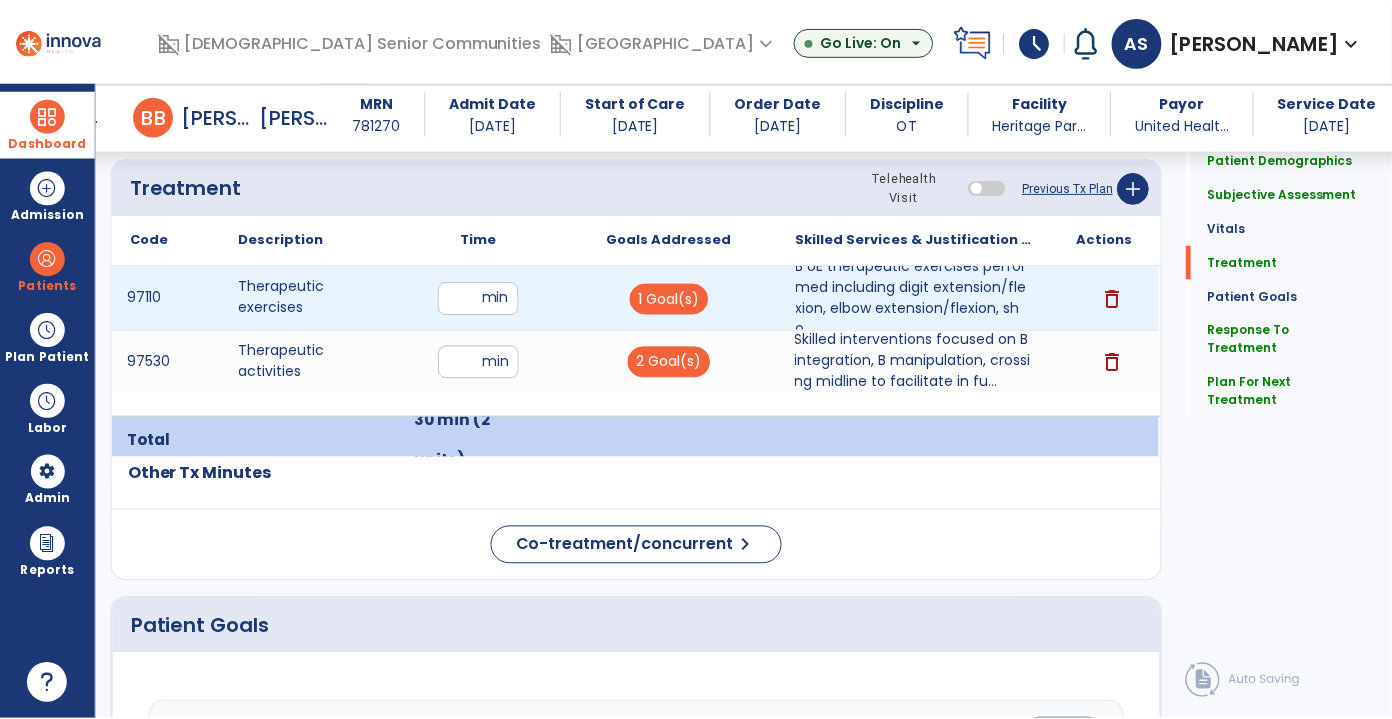 scroll, scrollTop: 1187, scrollLeft: 0, axis: vertical 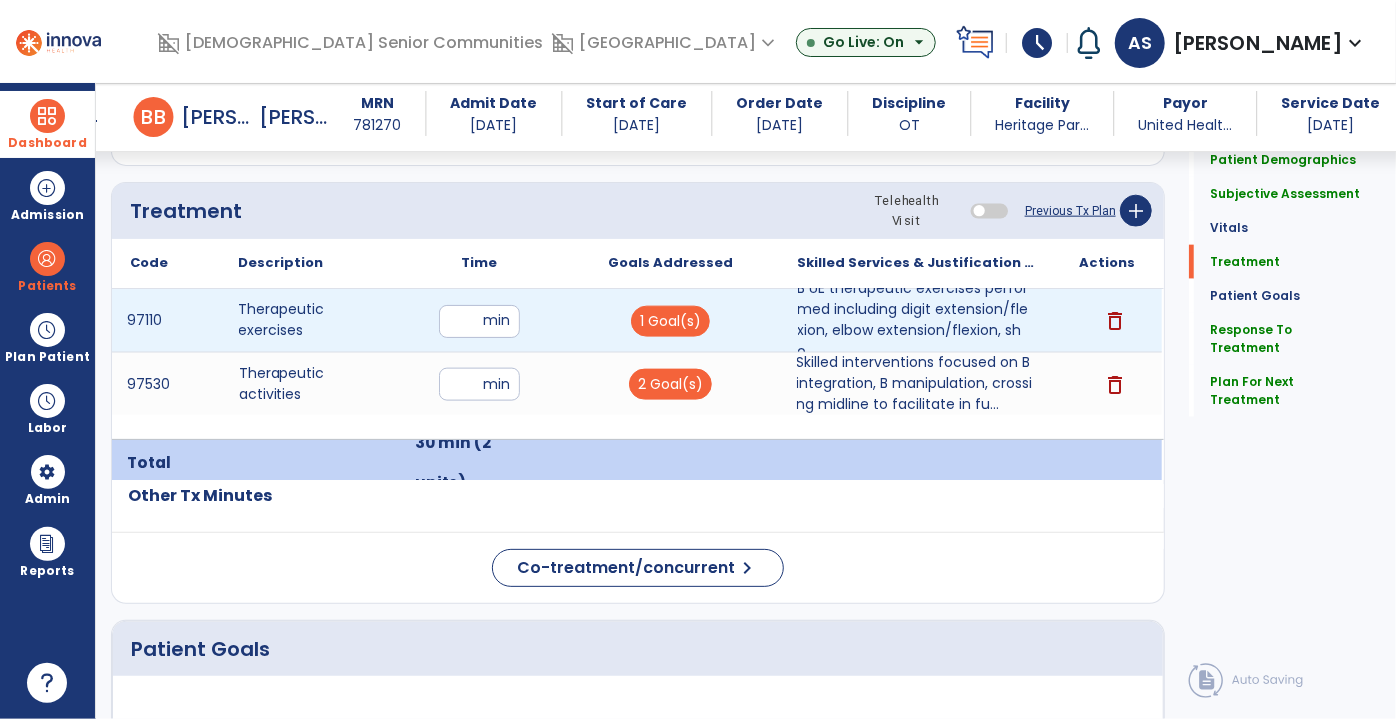 type on "**********" 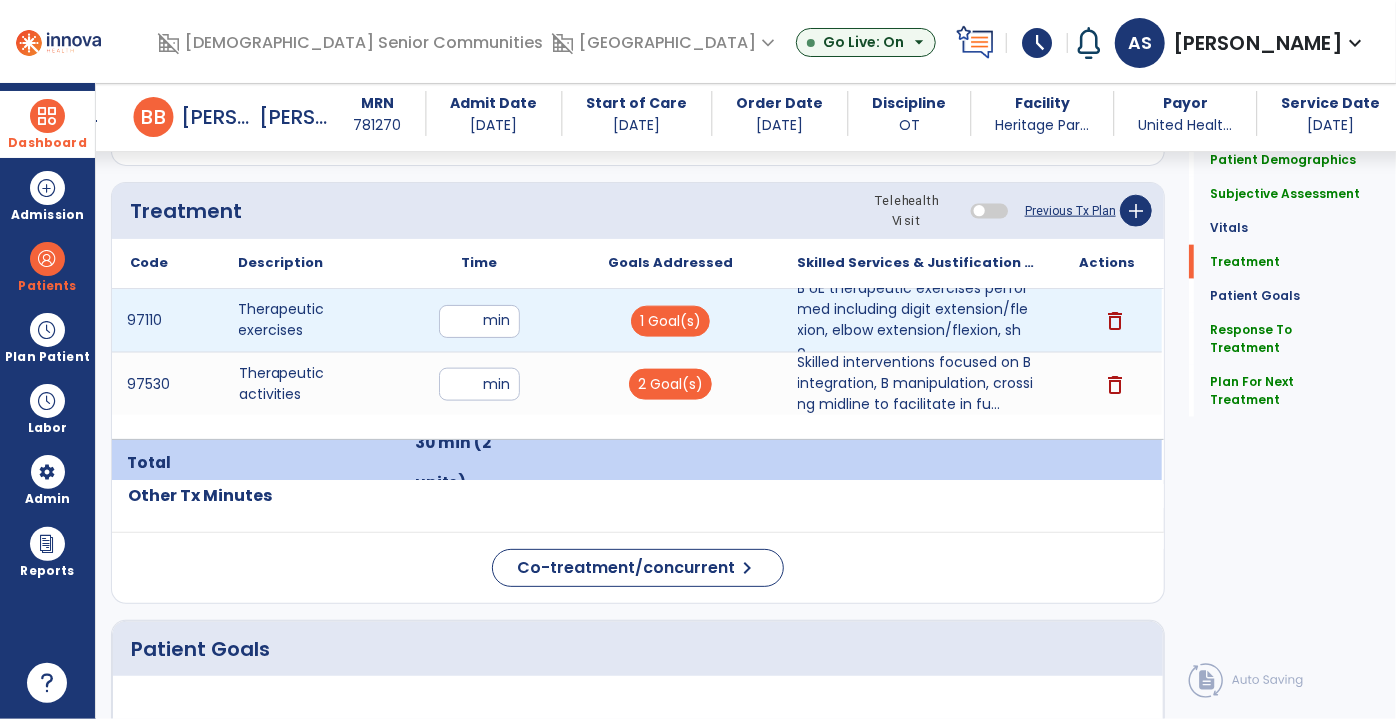 type on "**" 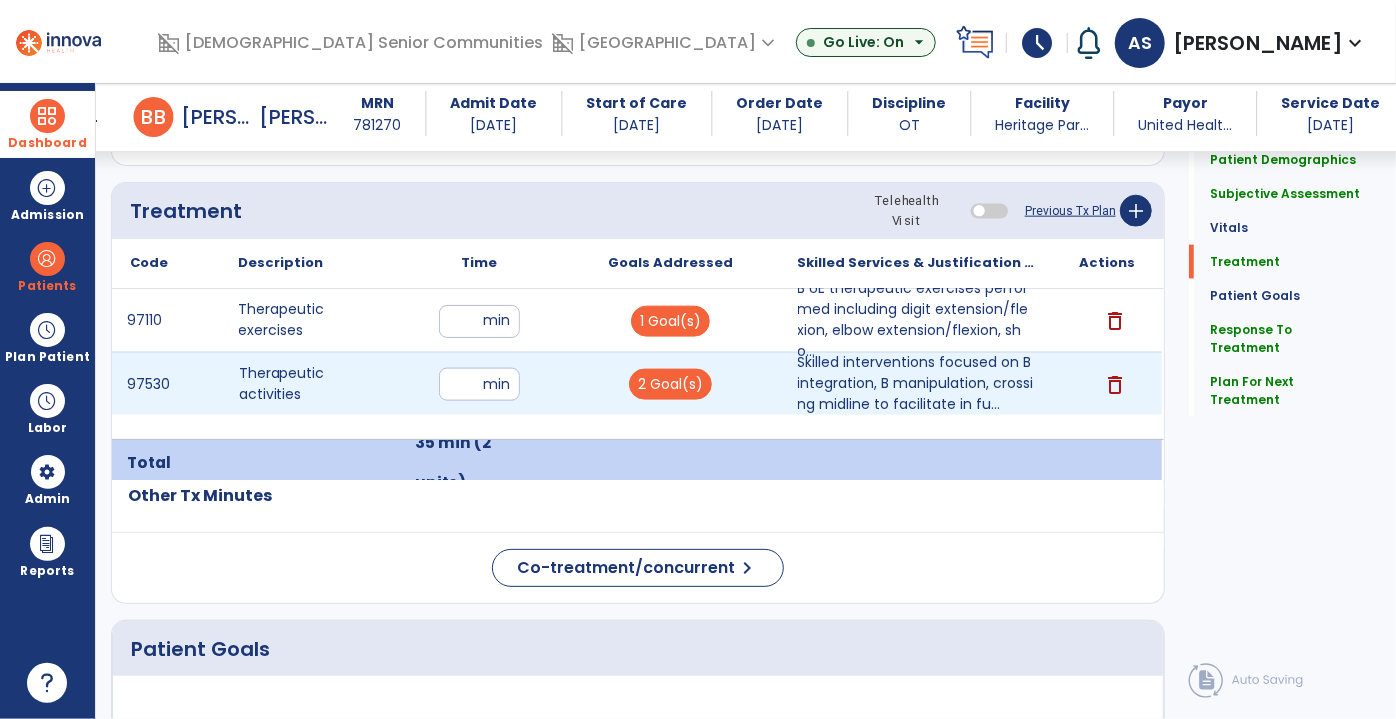 click on "**" at bounding box center (479, 384) 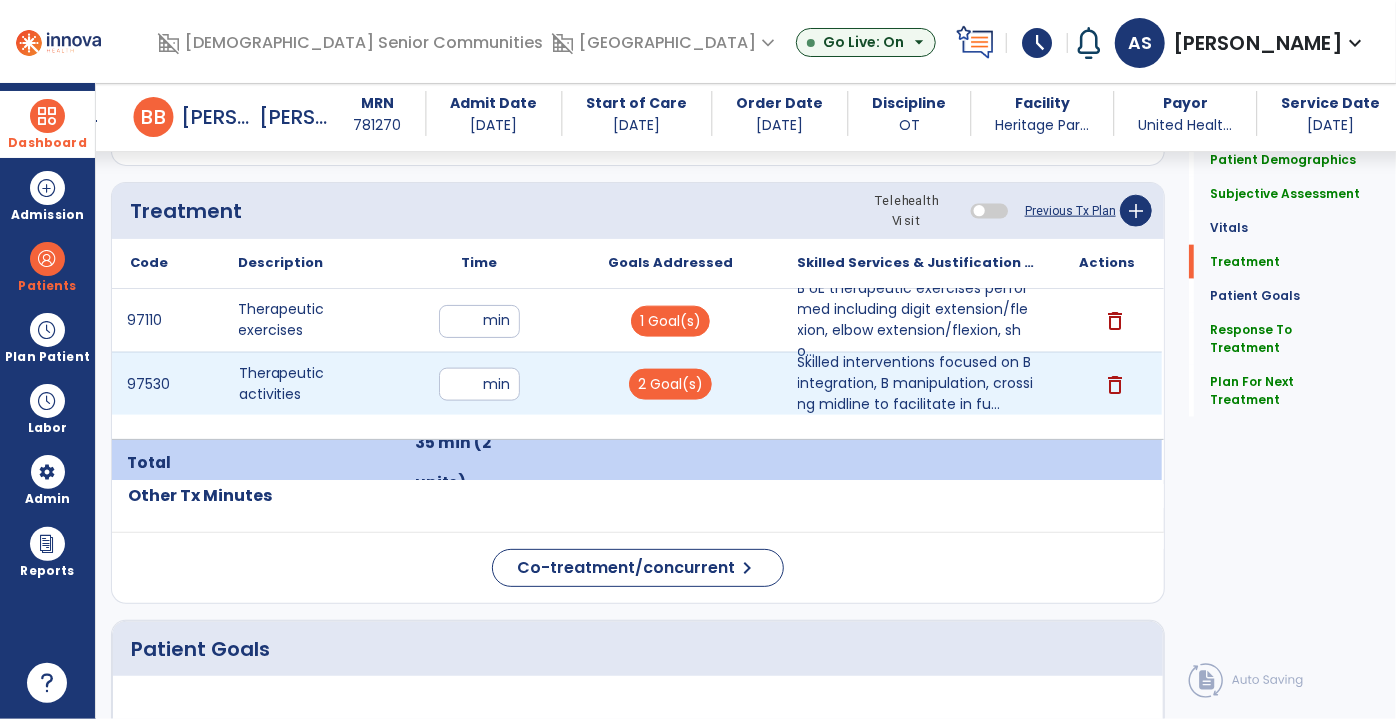 type on "**" 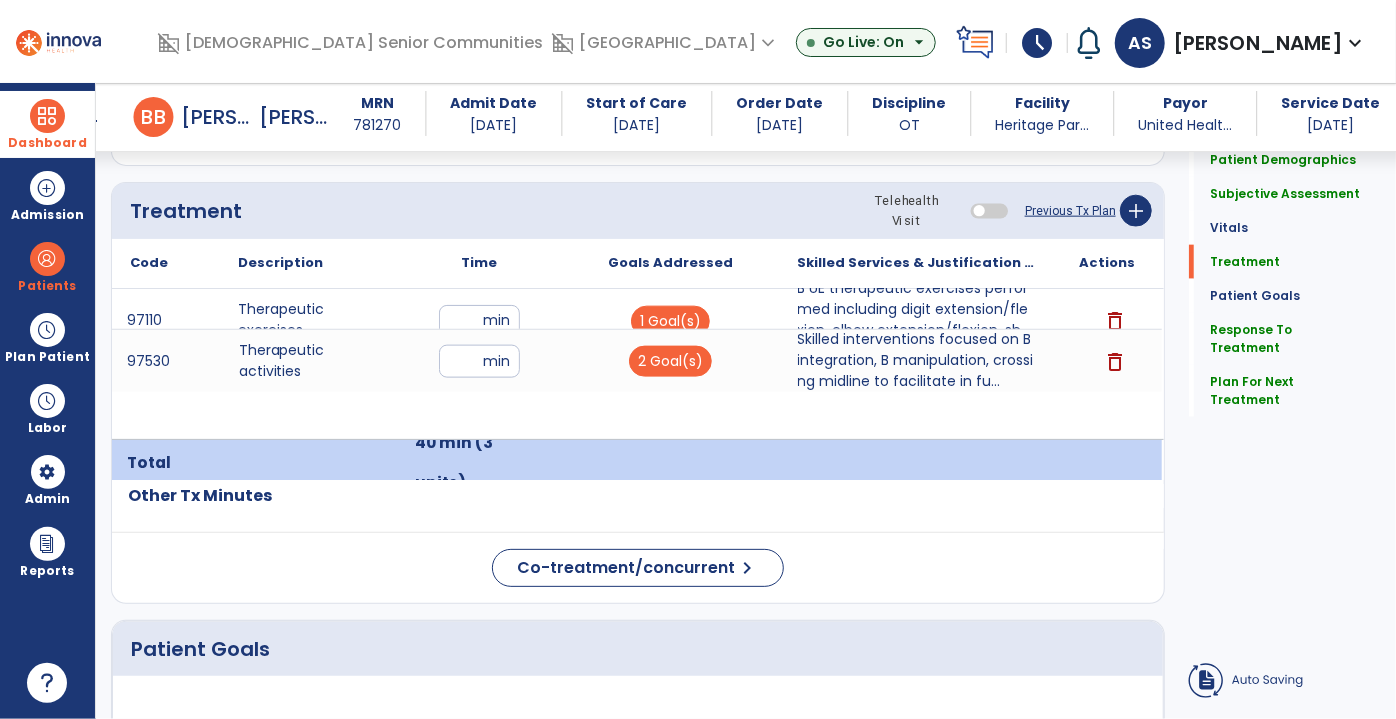 click on "Code
Description
Time" 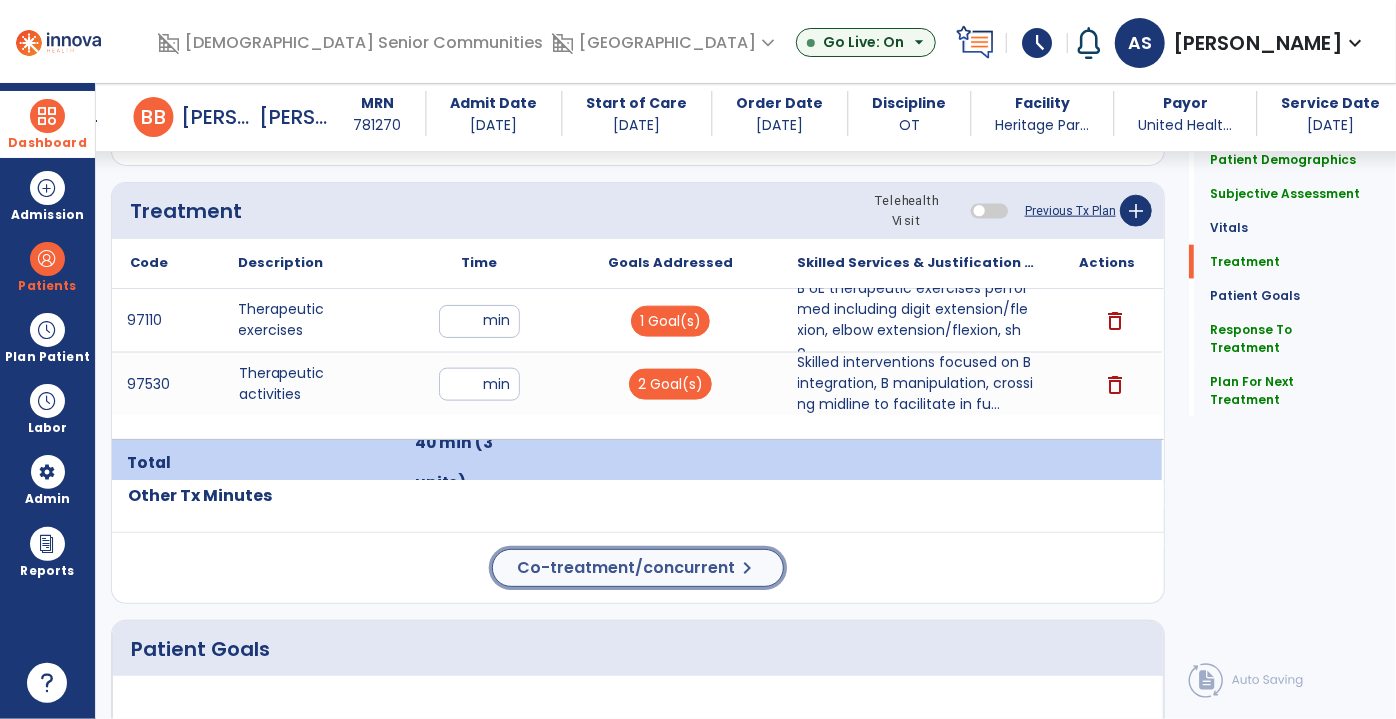 click on "Co-treatment/concurrent" 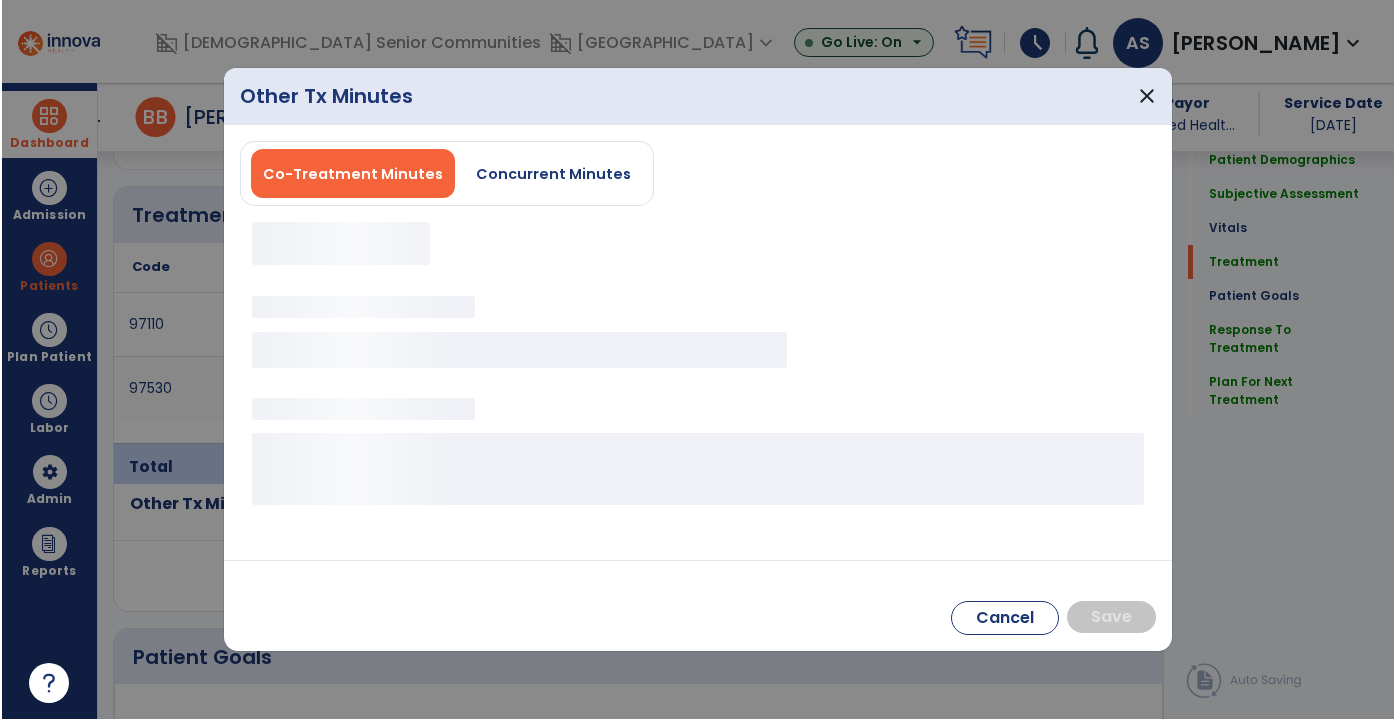scroll, scrollTop: 1187, scrollLeft: 0, axis: vertical 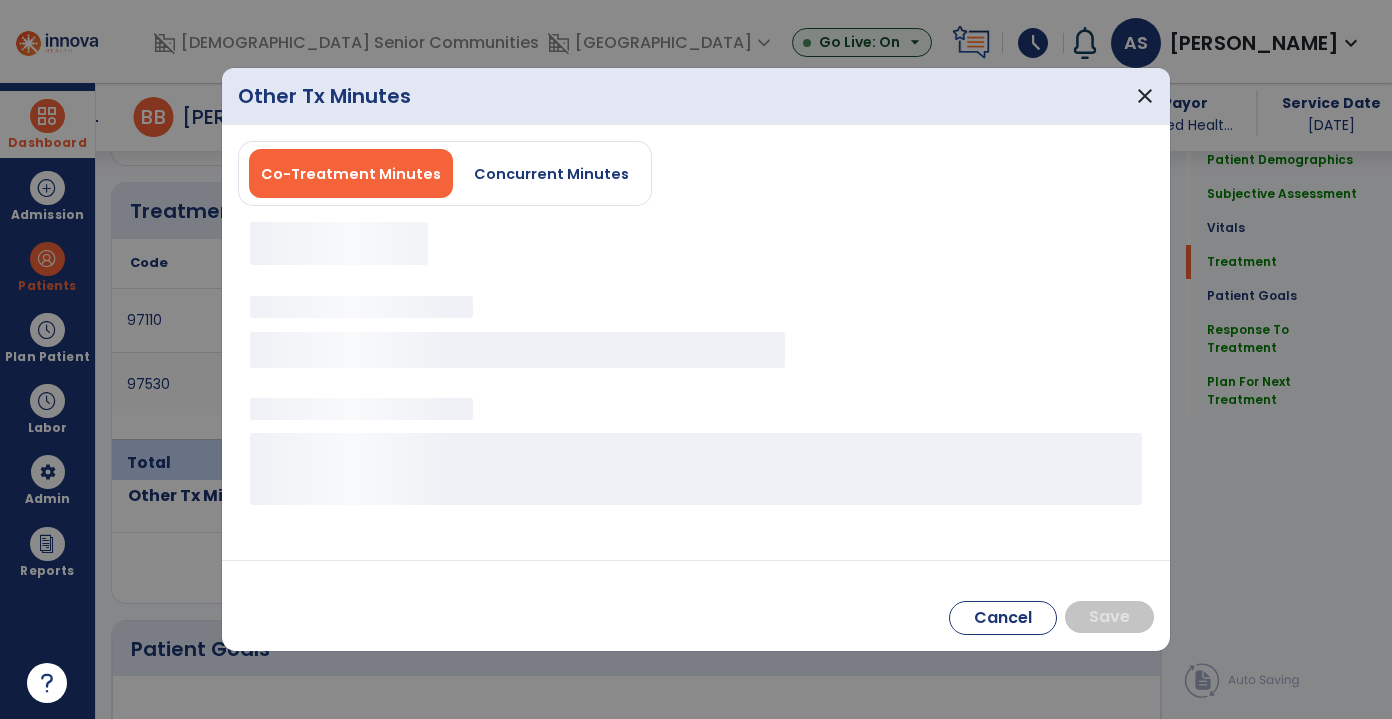drag, startPoint x: 496, startPoint y: 180, endPoint x: 481, endPoint y: 213, distance: 36.249138 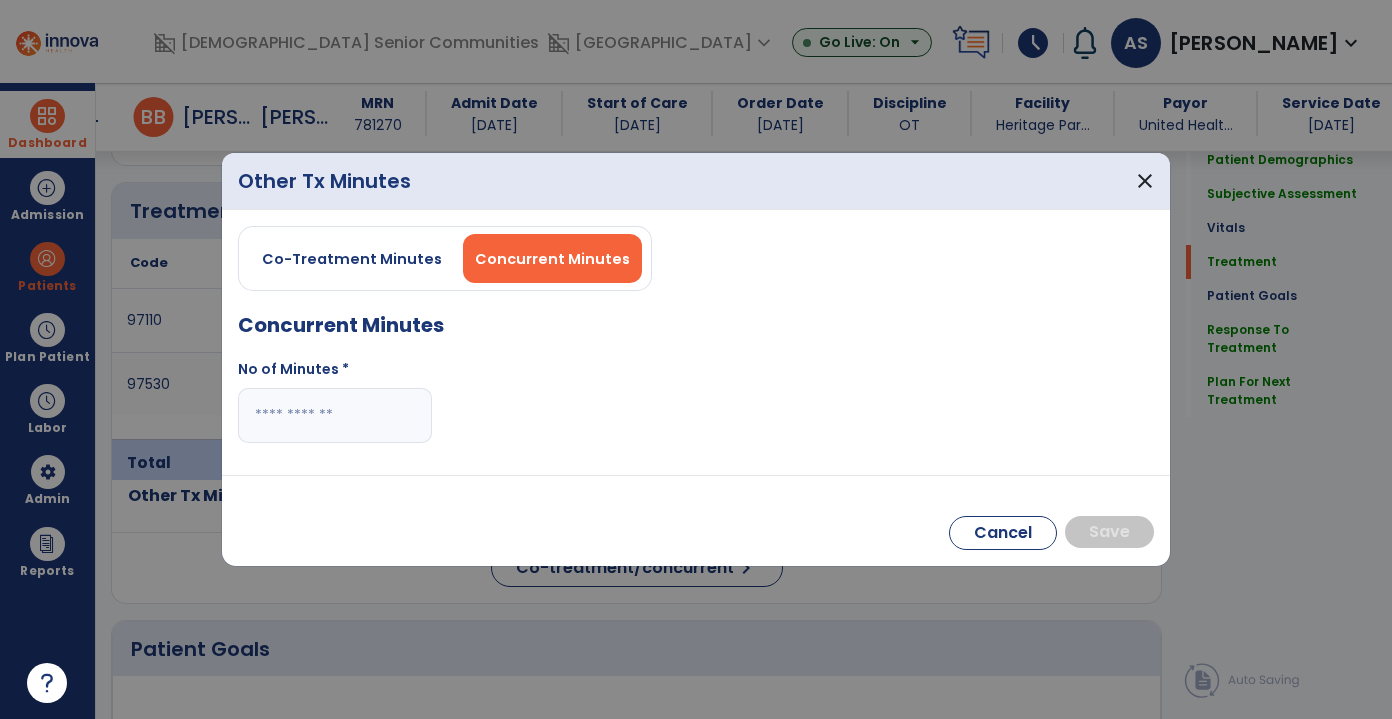 click at bounding box center (335, 415) 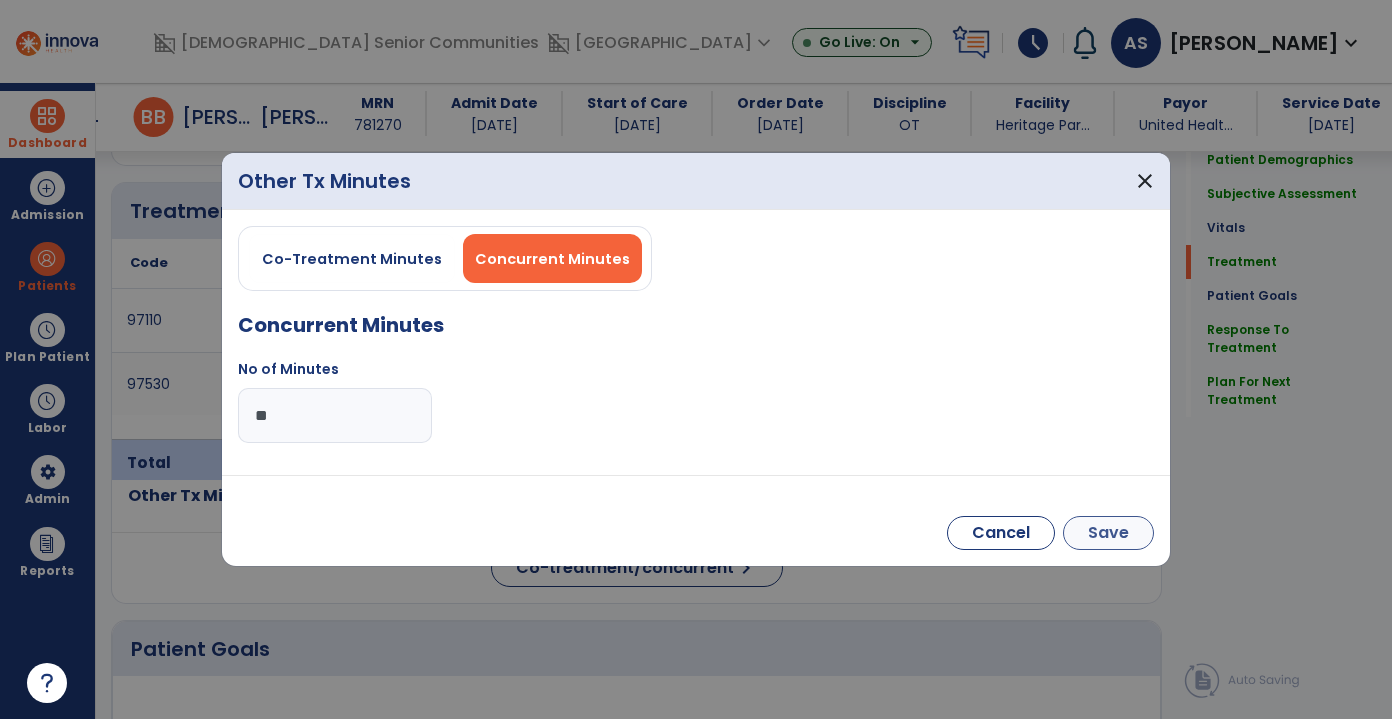 type on "**" 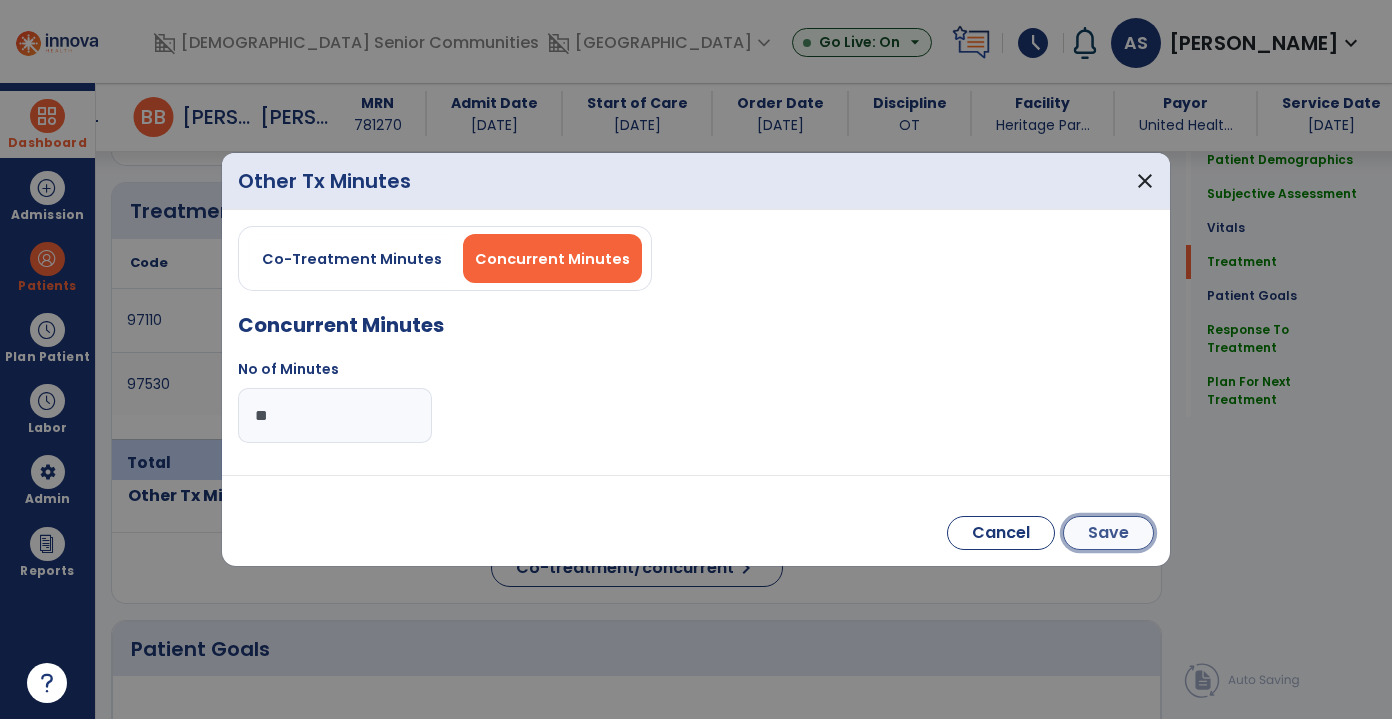 click on "Save" at bounding box center [1108, 533] 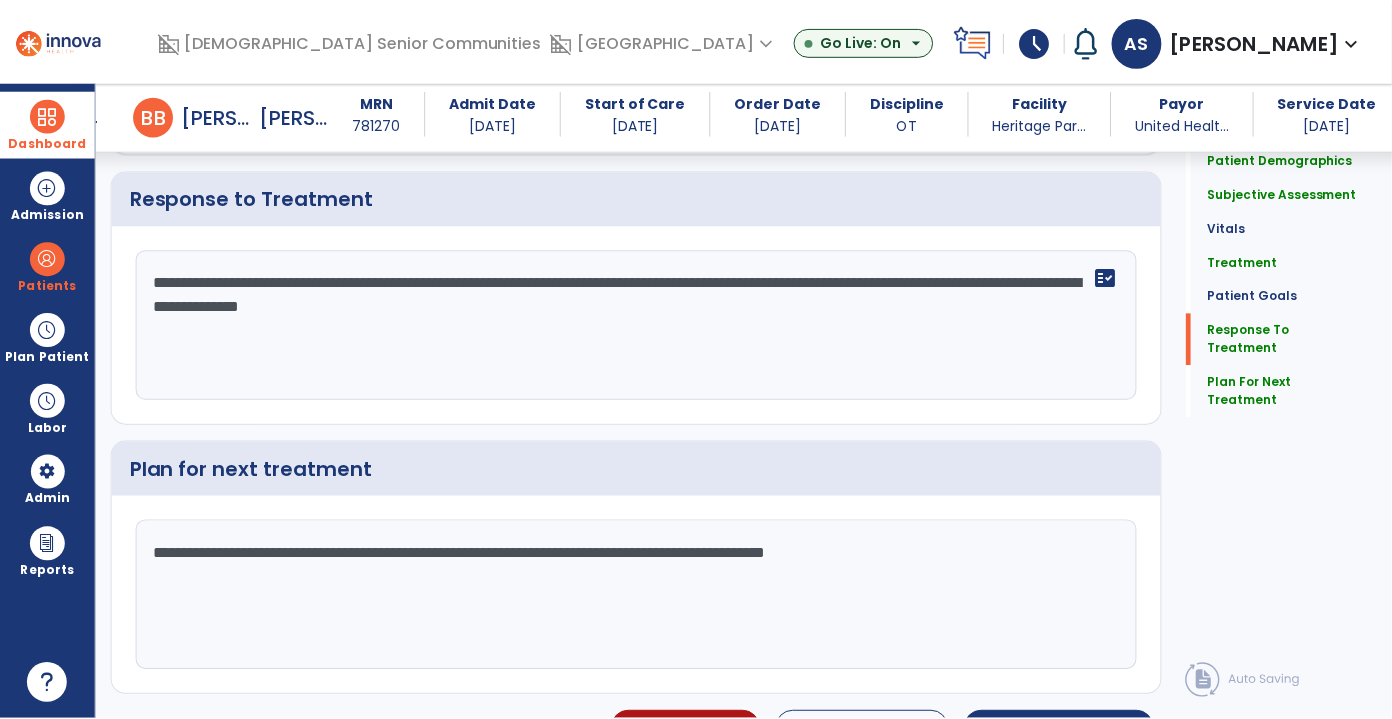 scroll, scrollTop: 2880, scrollLeft: 0, axis: vertical 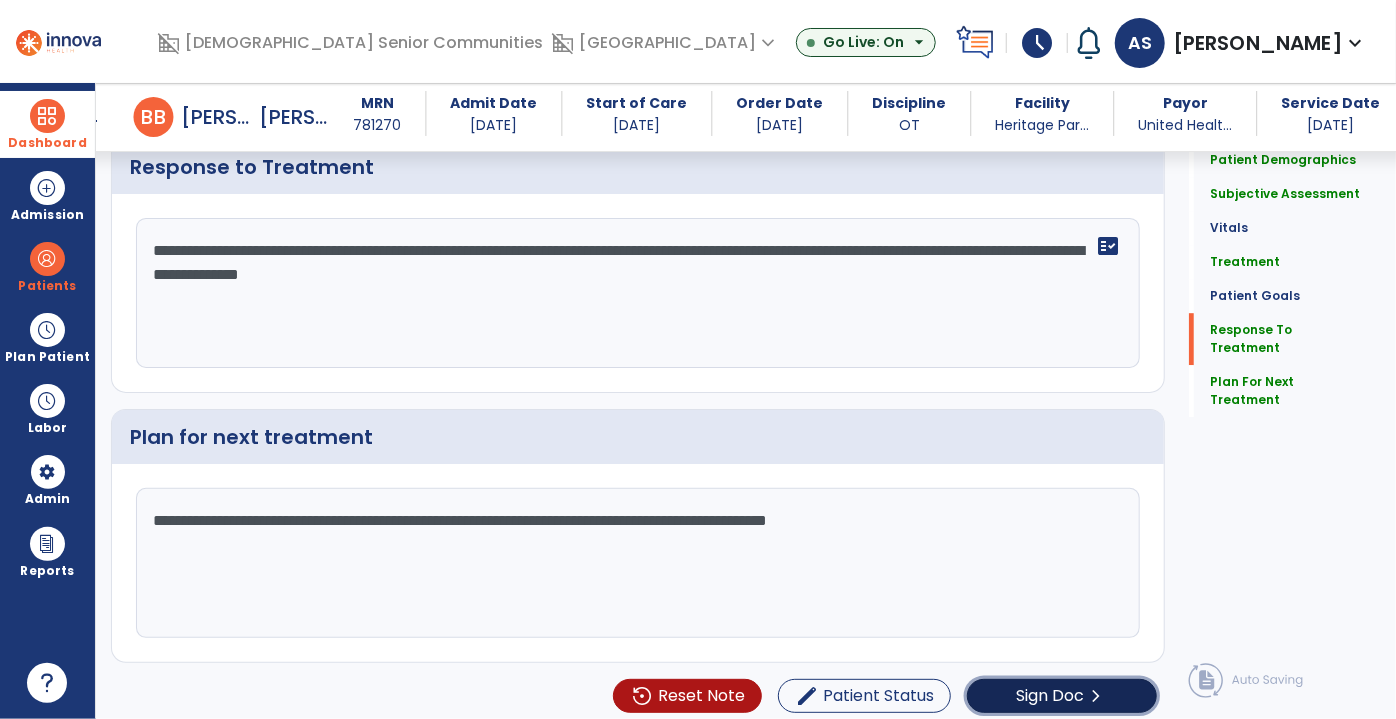 click on "Sign Doc" 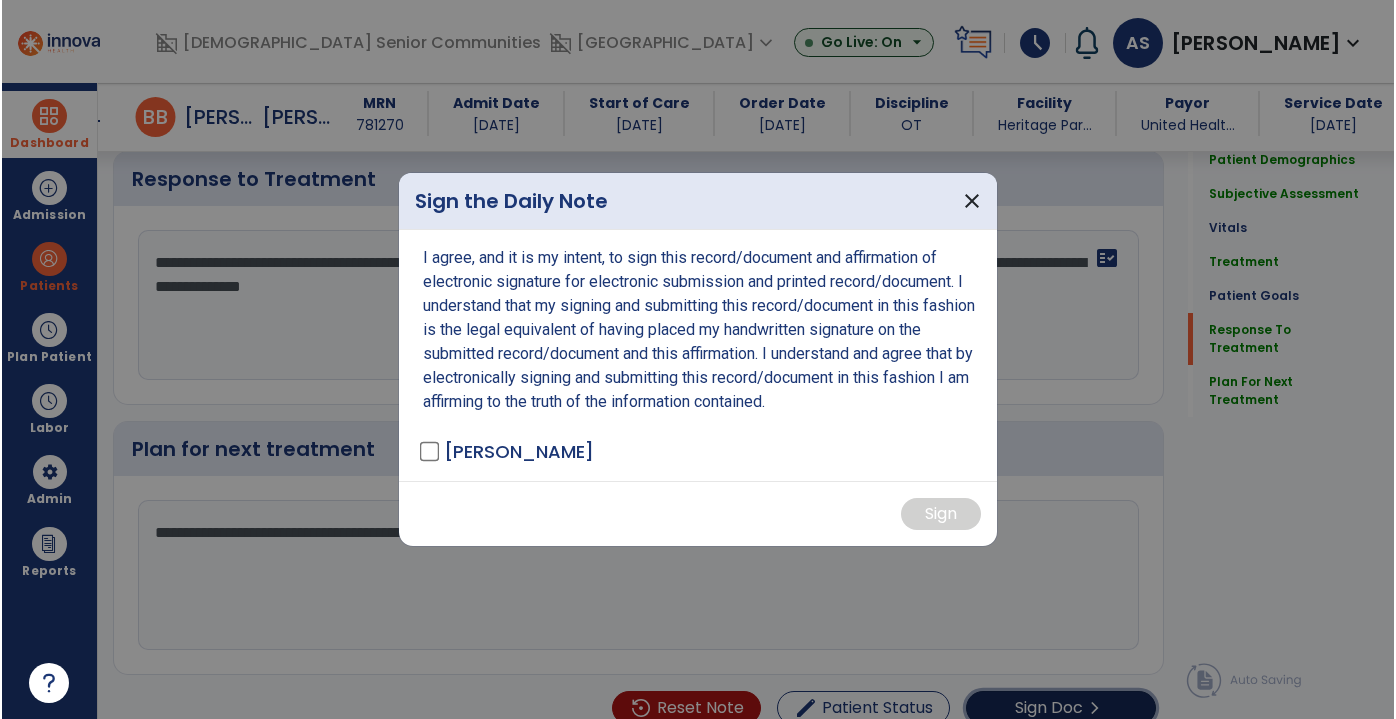 scroll, scrollTop: 2880, scrollLeft: 0, axis: vertical 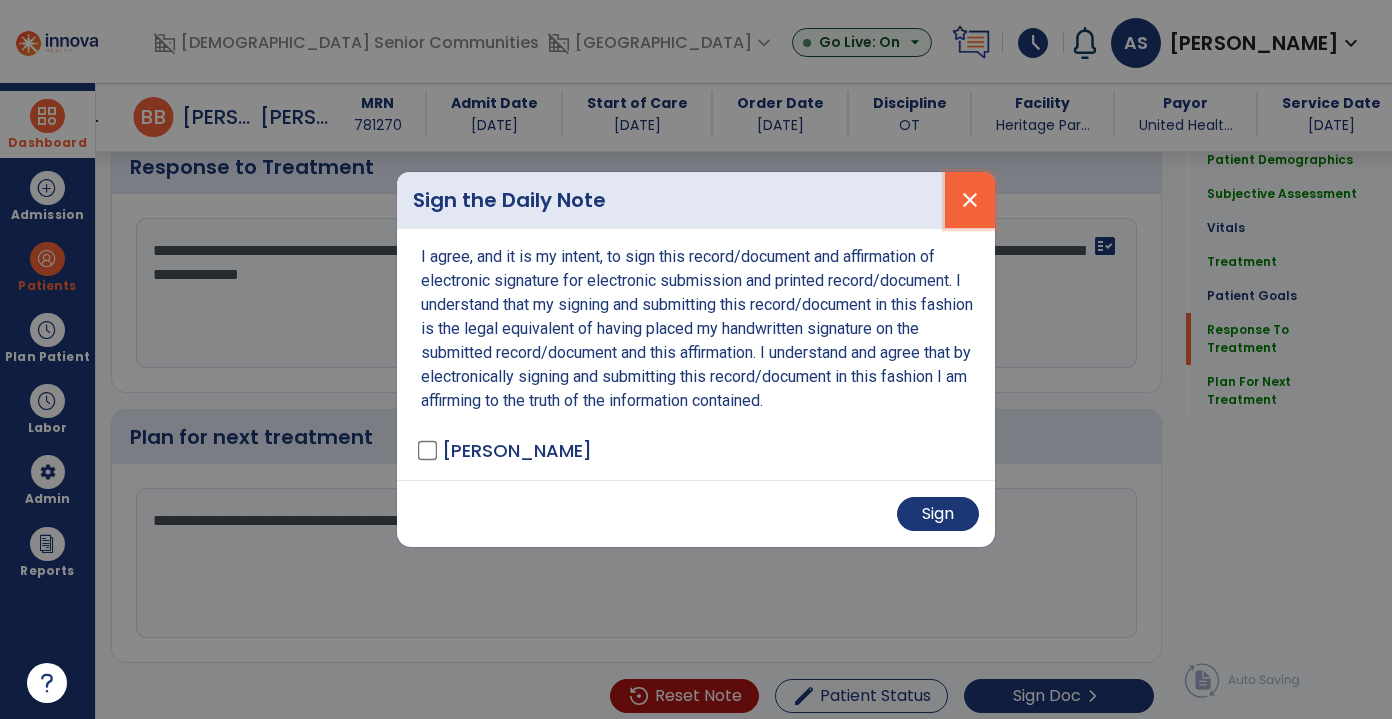 click on "close" at bounding box center [970, 200] 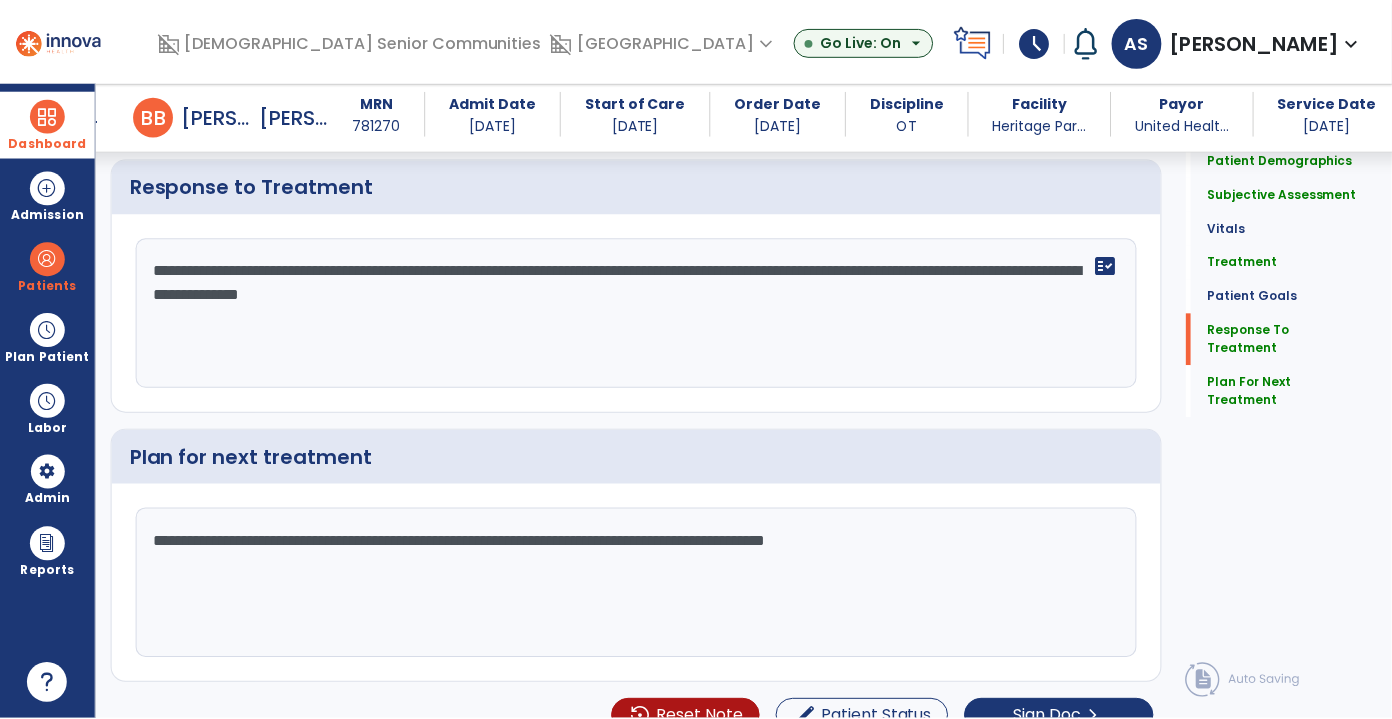 scroll, scrollTop: 2880, scrollLeft: 0, axis: vertical 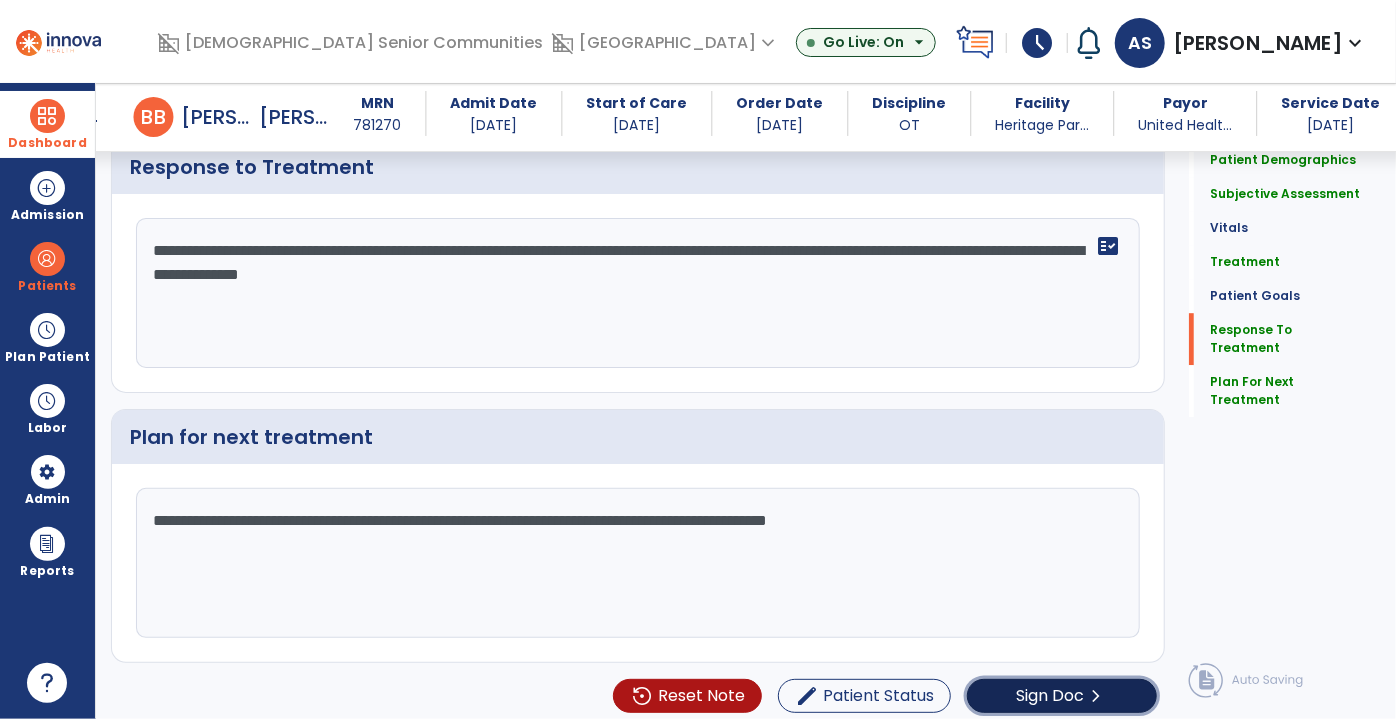 click on "chevron_right" 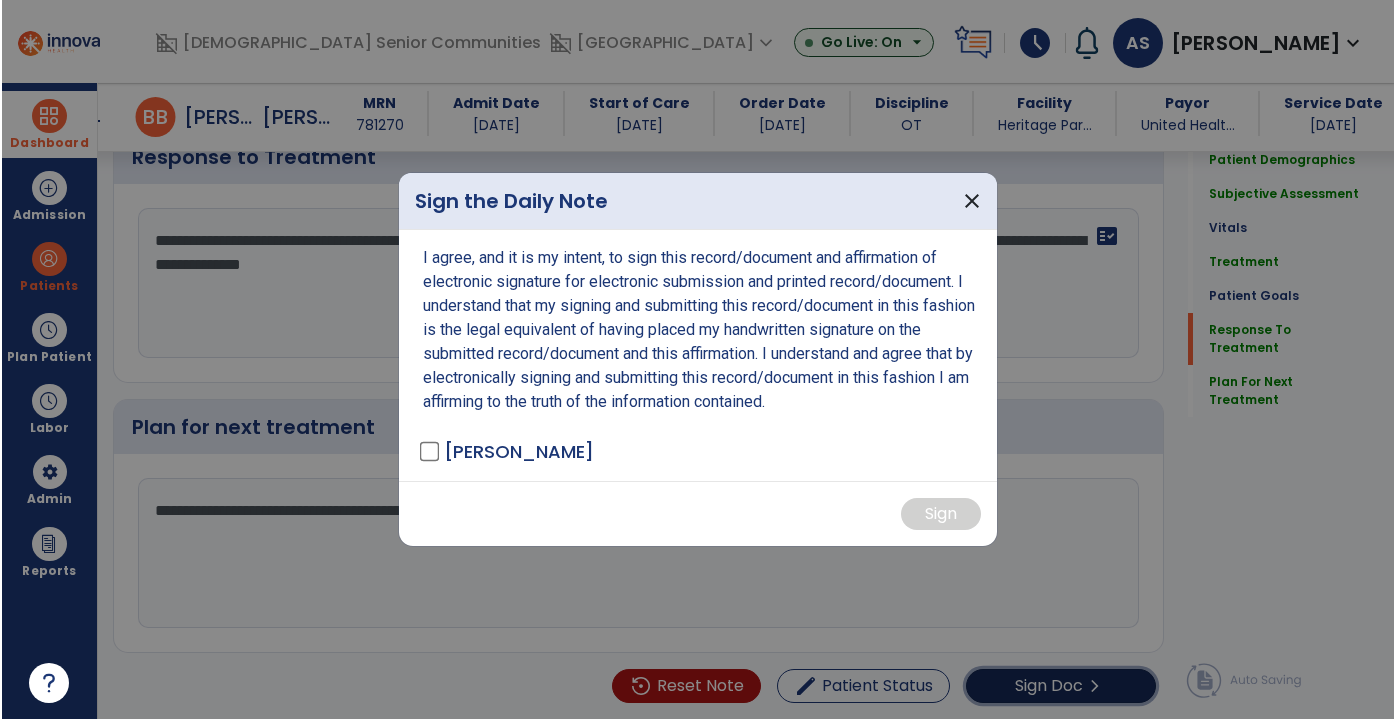 scroll, scrollTop: 2880, scrollLeft: 0, axis: vertical 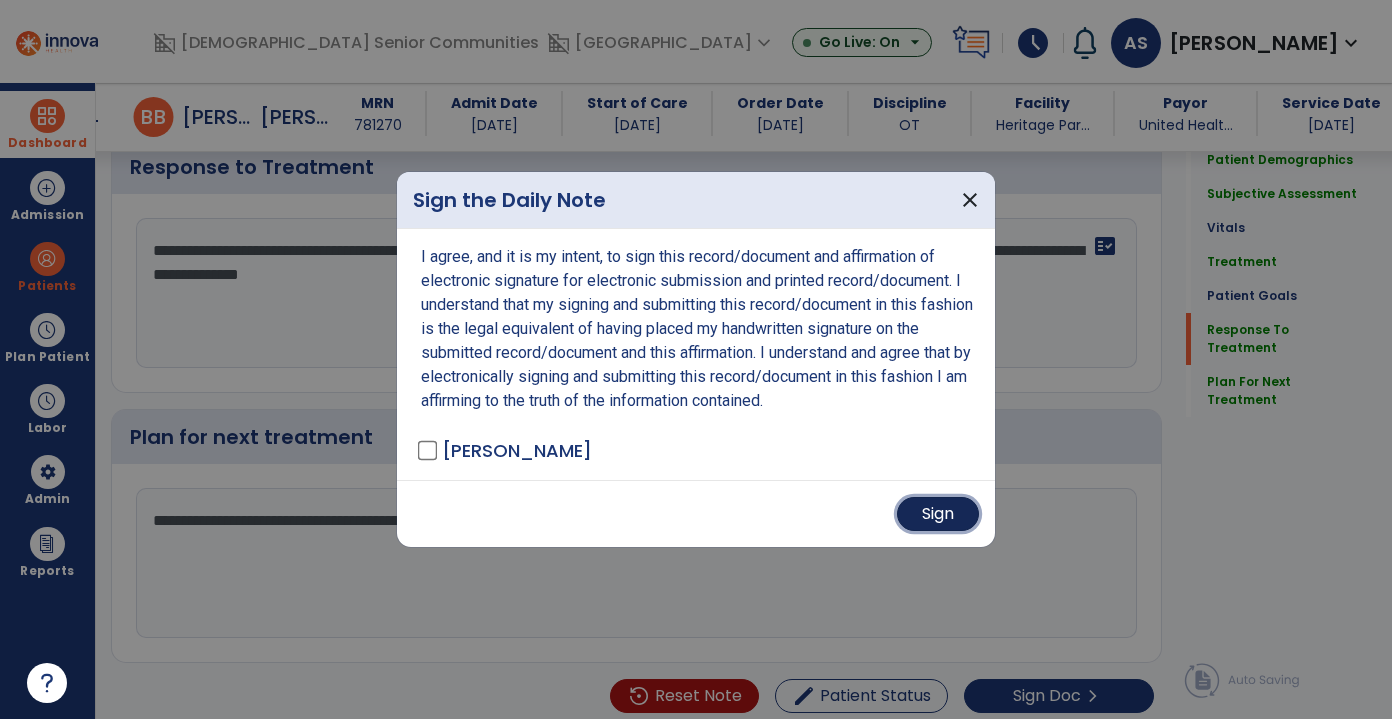 click on "Sign" at bounding box center (938, 514) 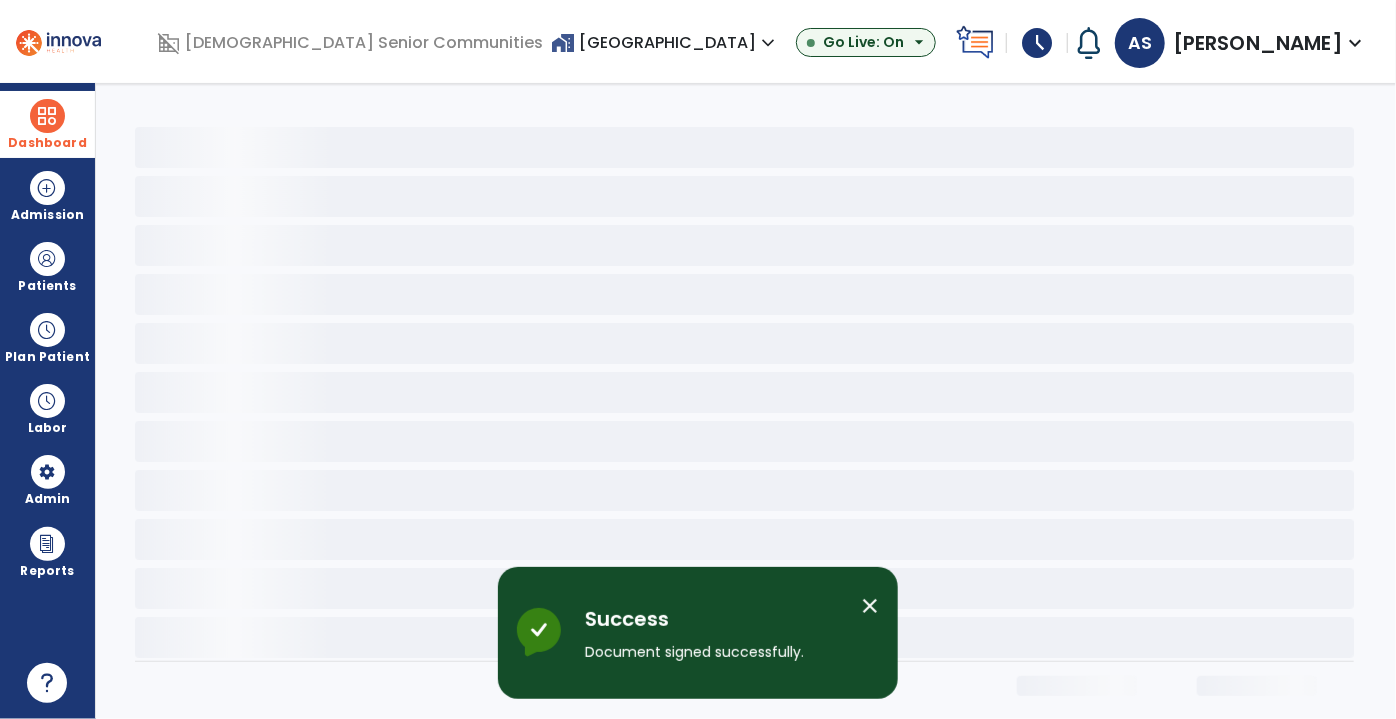 scroll, scrollTop: 0, scrollLeft: 0, axis: both 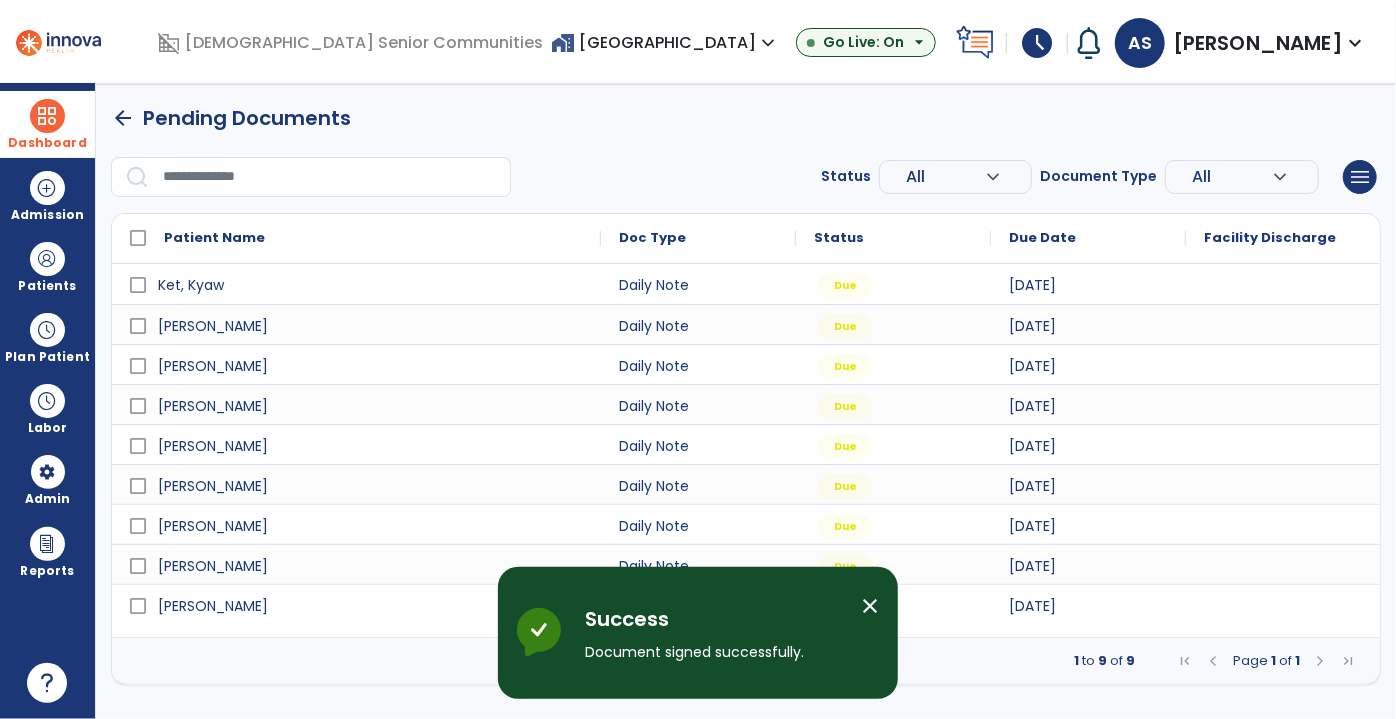 click on "close" at bounding box center [870, 606] 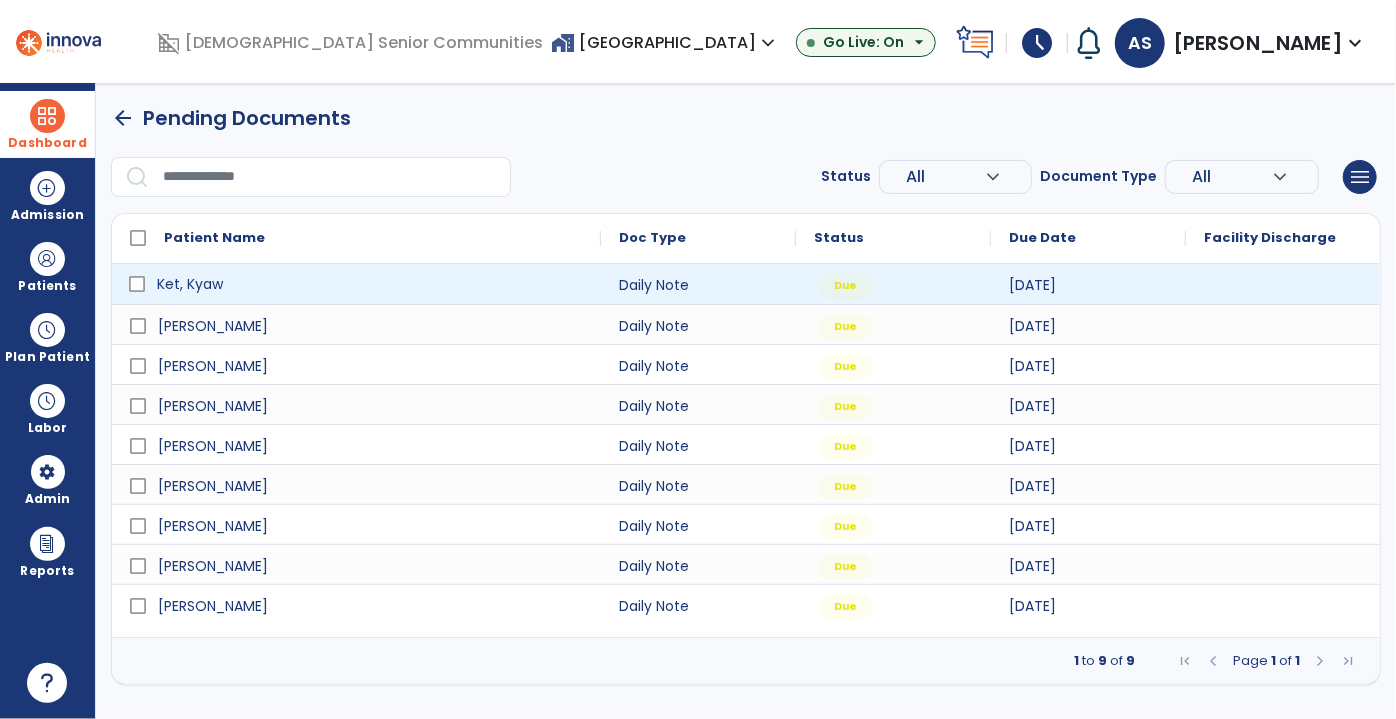 click on "Ket, Kyaw" at bounding box center [370, 284] 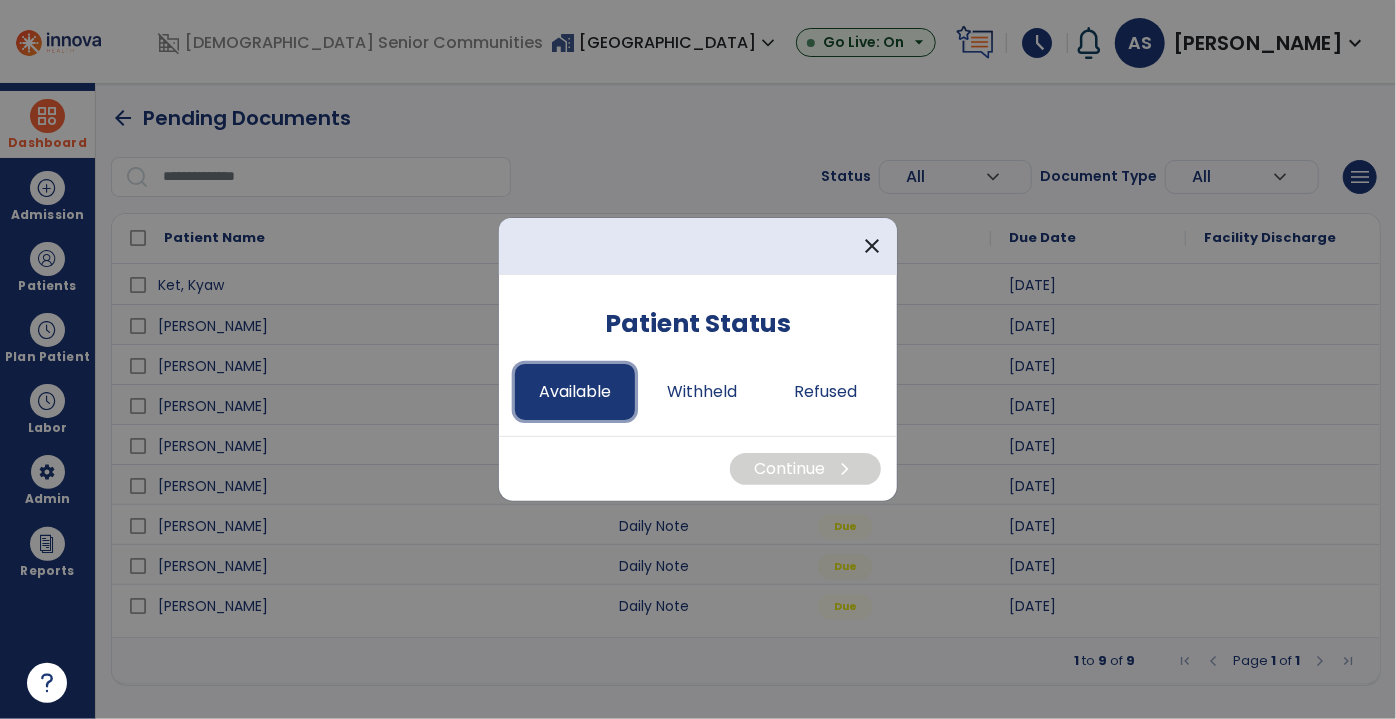 click on "Available" at bounding box center (575, 392) 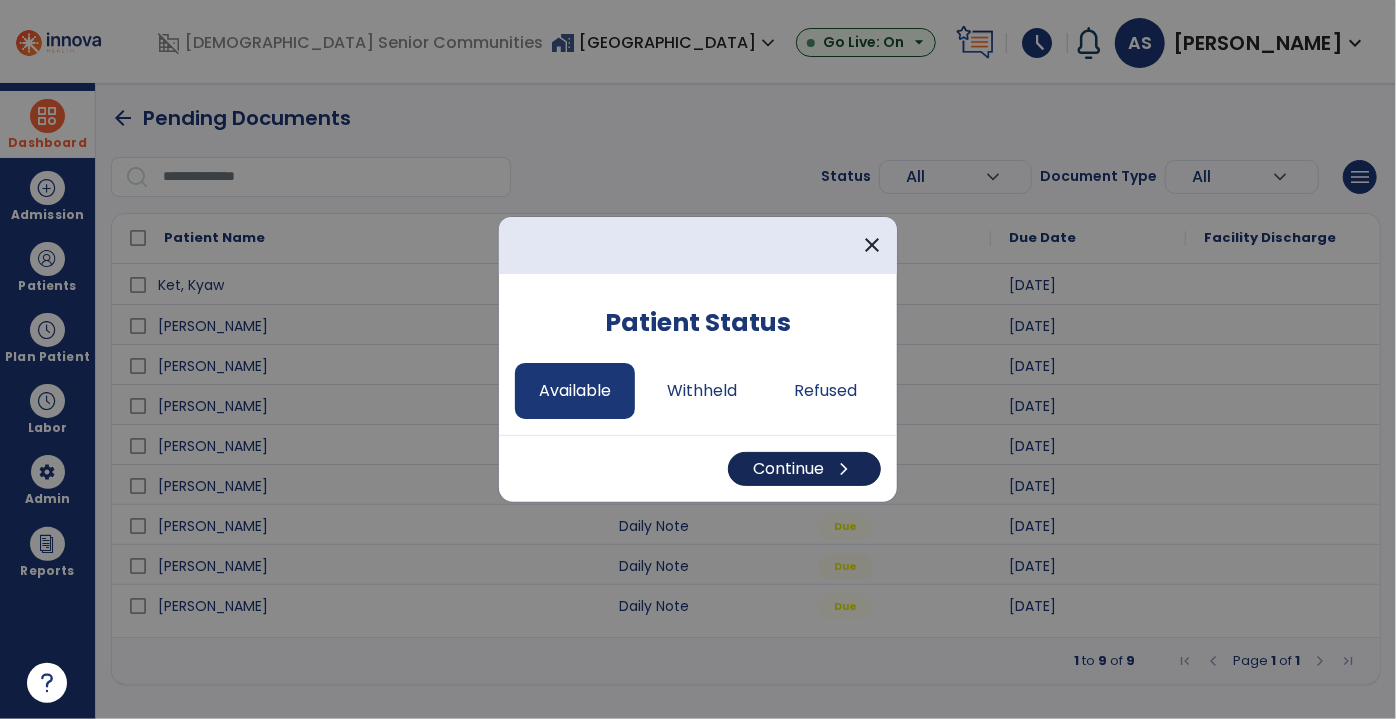 click on "Continue   chevron_right" at bounding box center (698, 468) 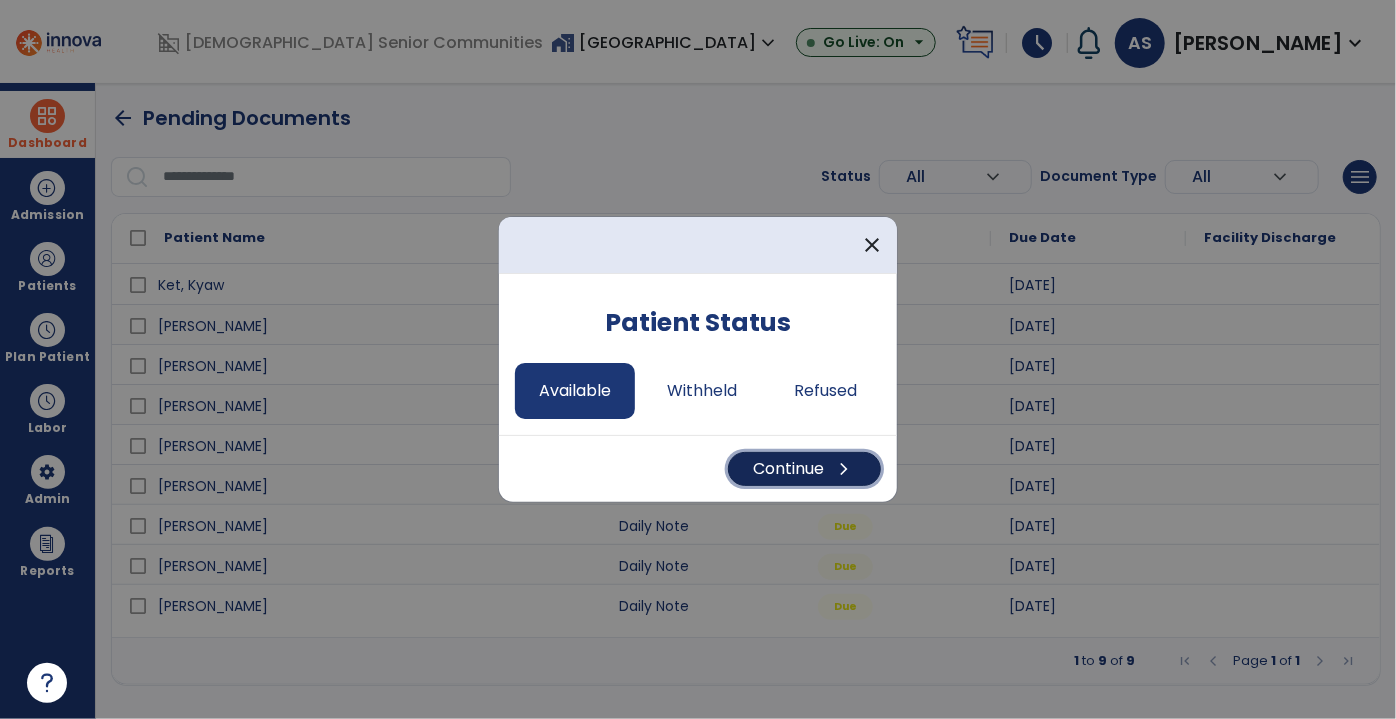 click on "Continue   chevron_right" at bounding box center (804, 469) 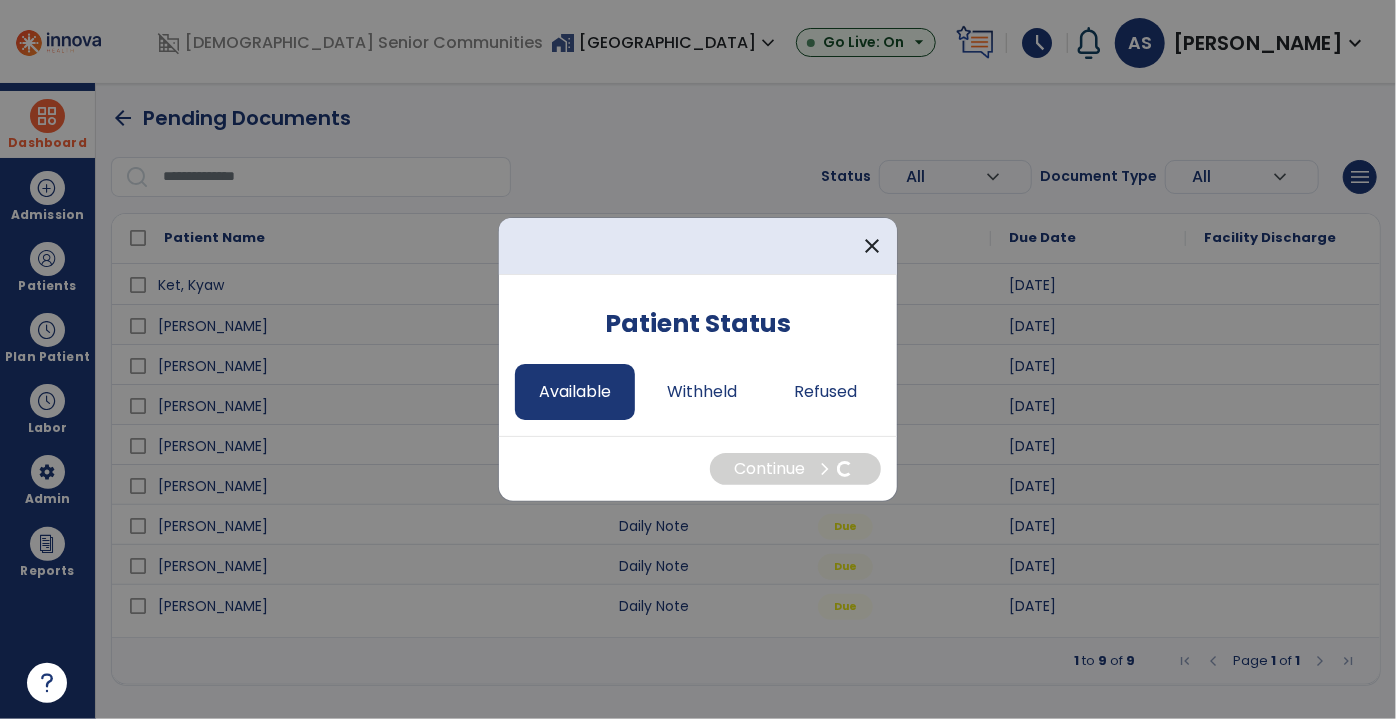 select on "*" 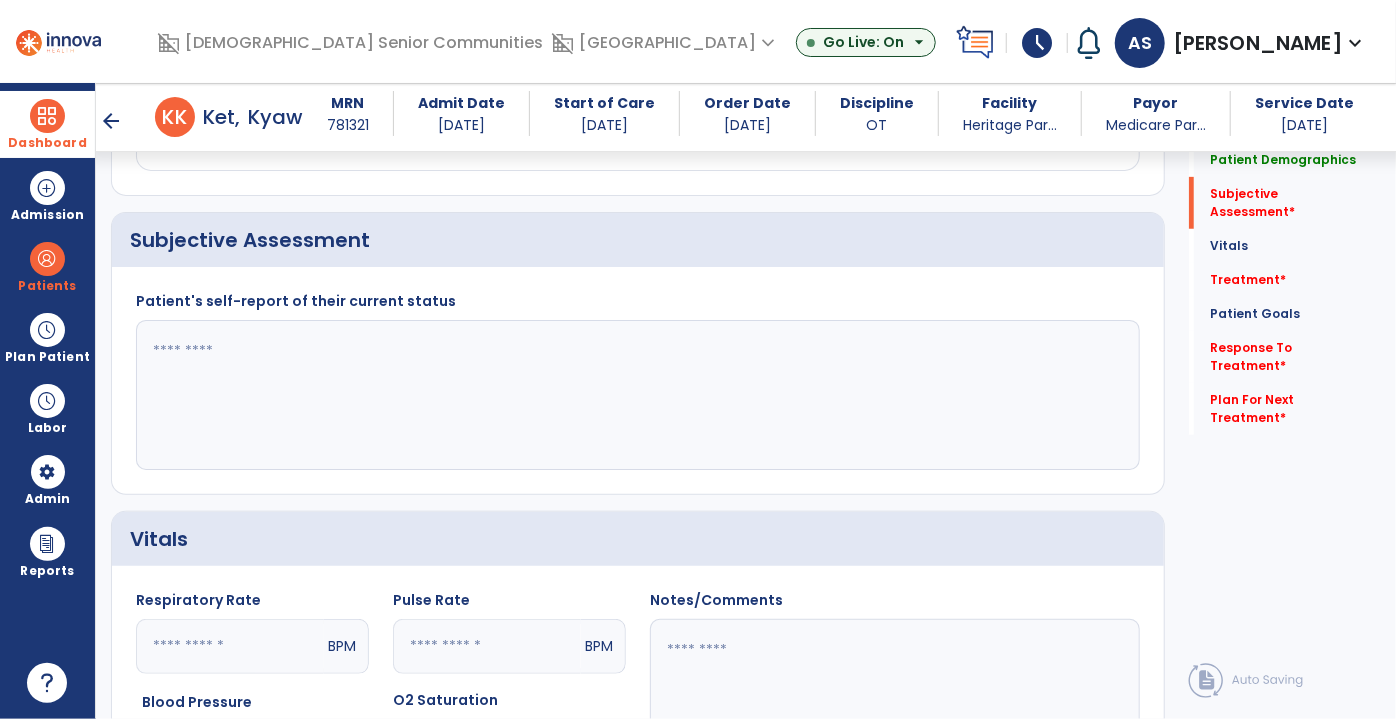 scroll, scrollTop: 454, scrollLeft: 0, axis: vertical 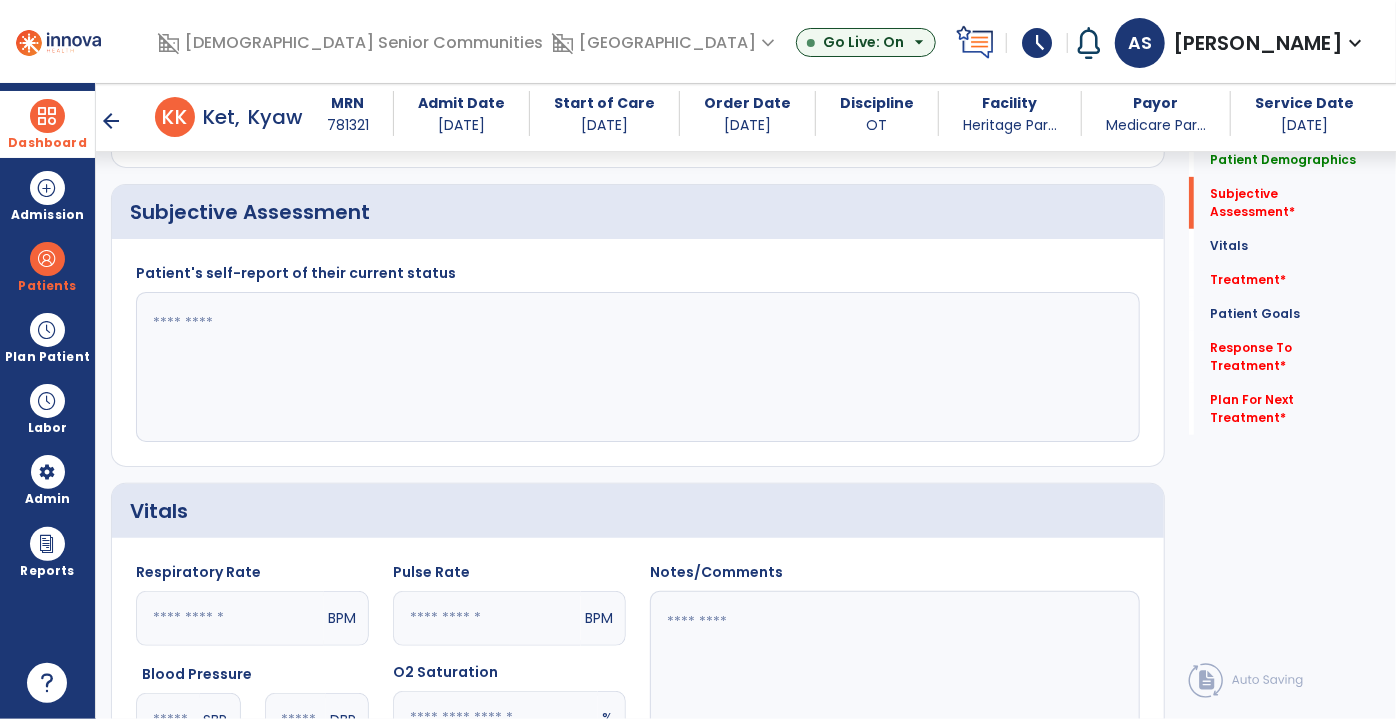 click 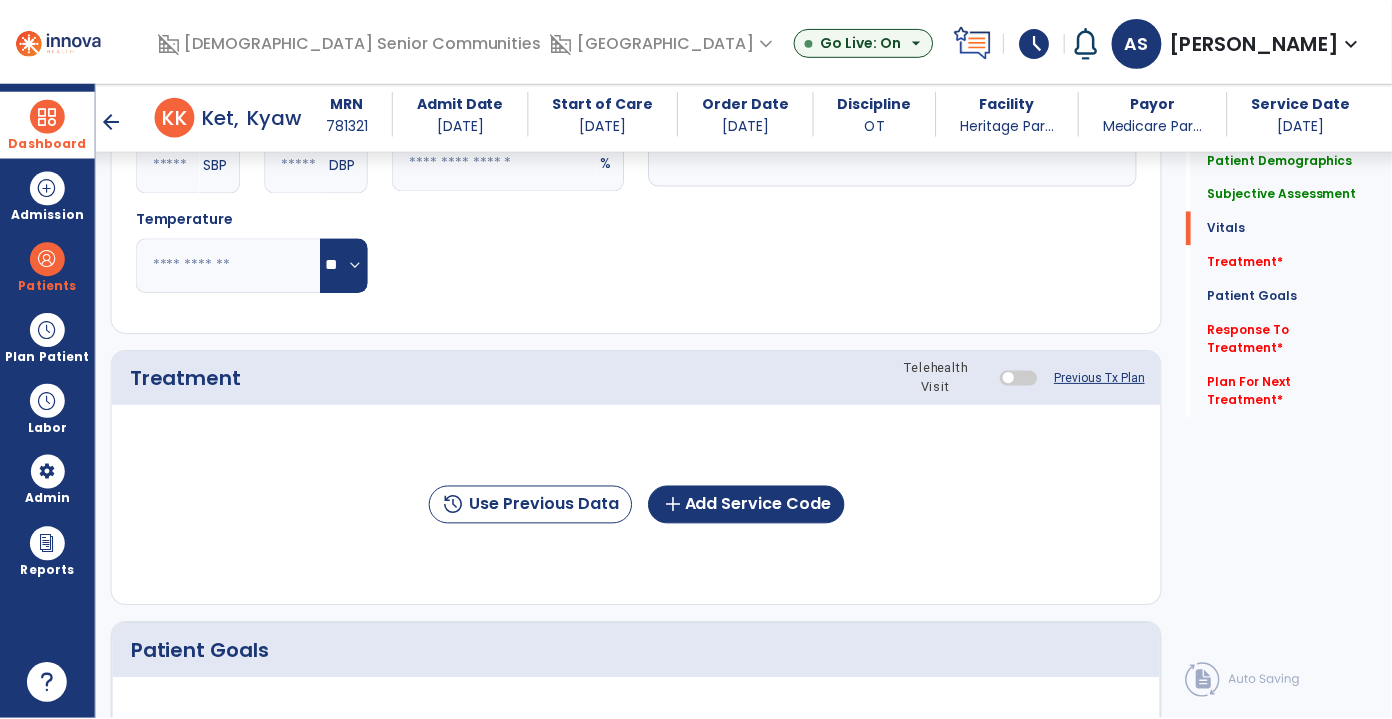 scroll, scrollTop: 1090, scrollLeft: 0, axis: vertical 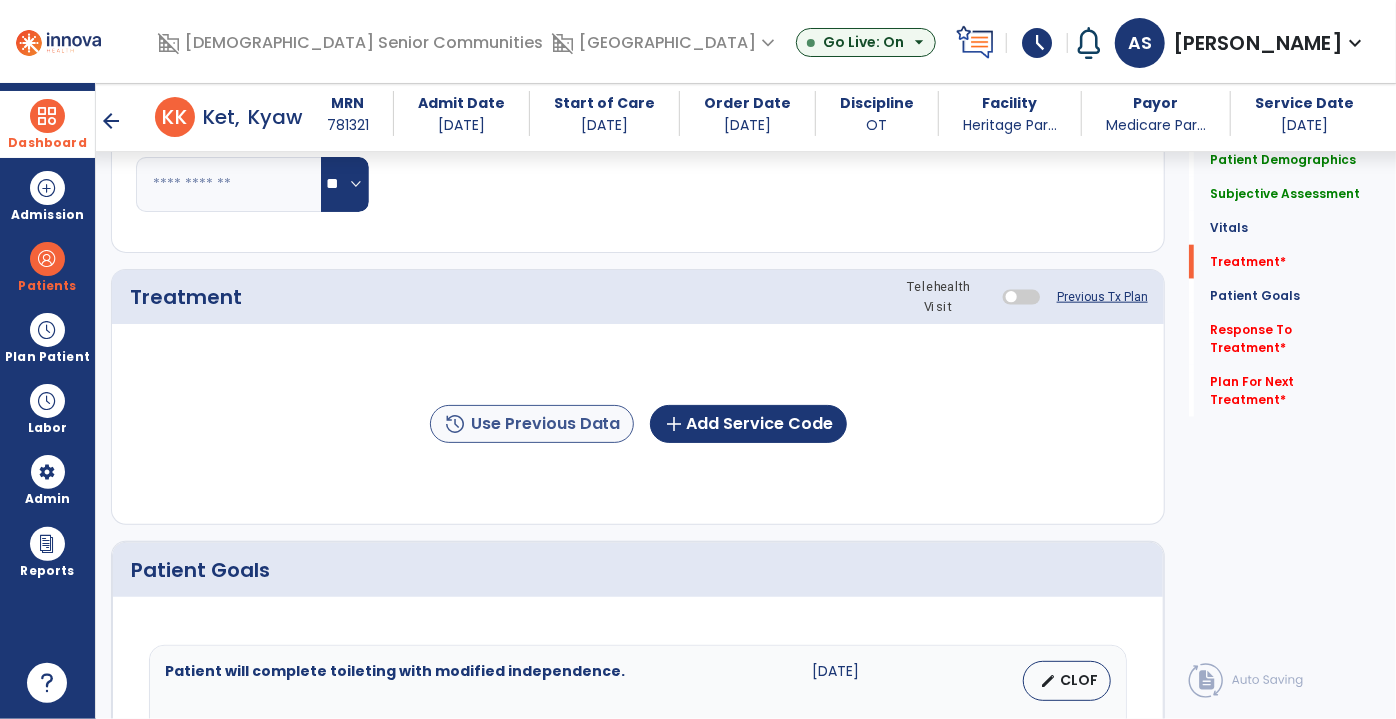 type on "**********" 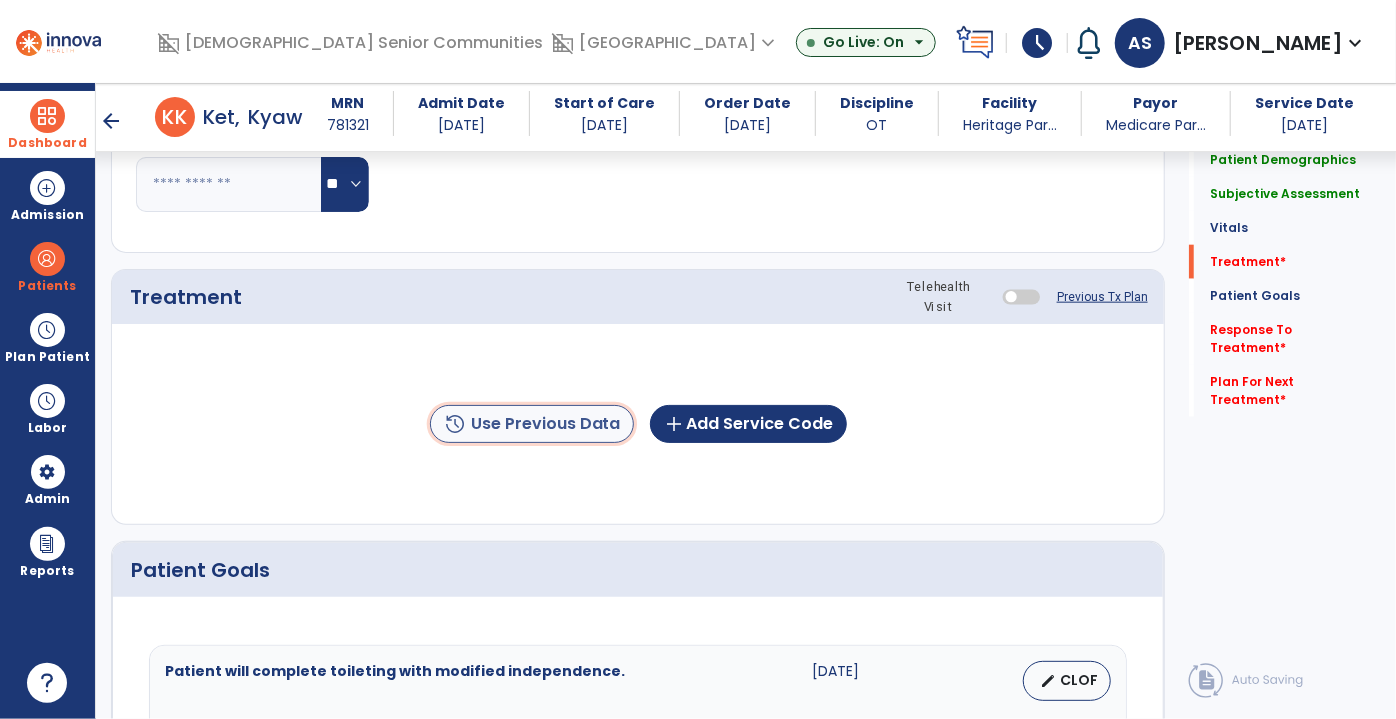 click on "history  Use Previous Data" 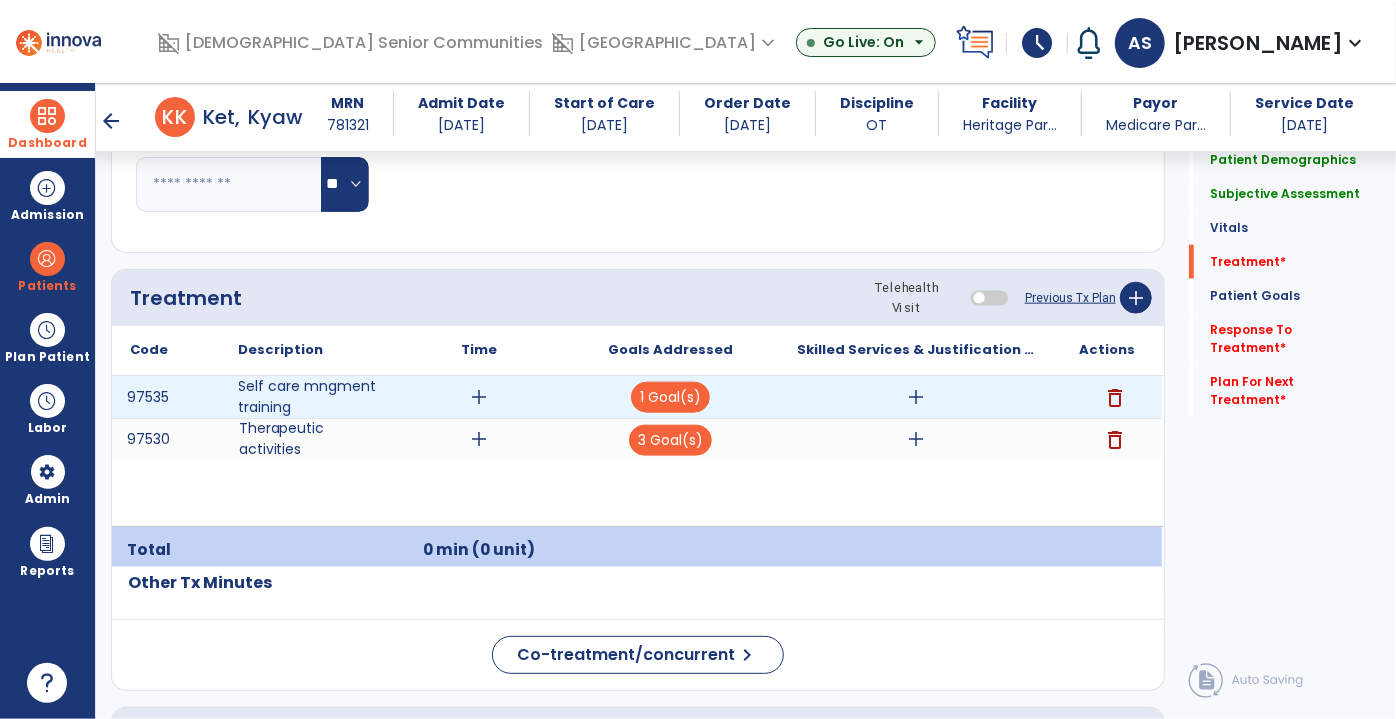 click on "add" at bounding box center (480, 397) 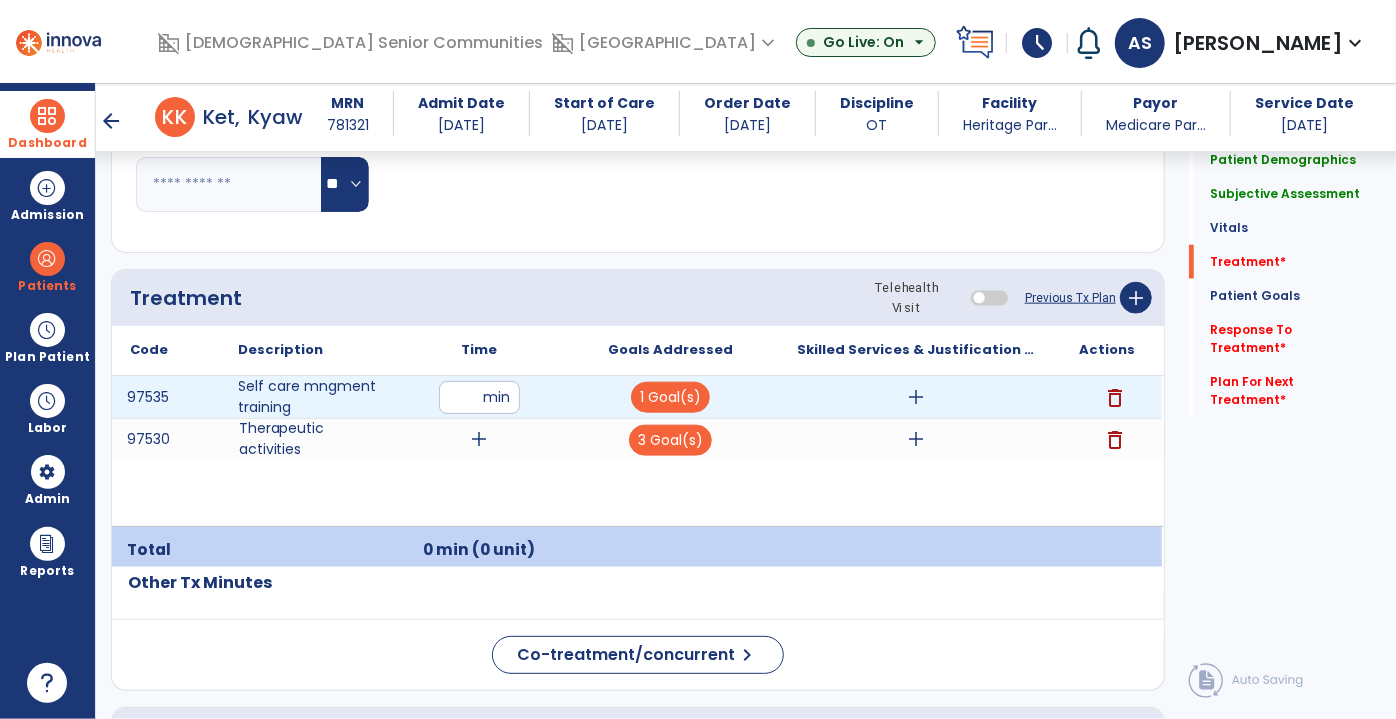 type on "**" 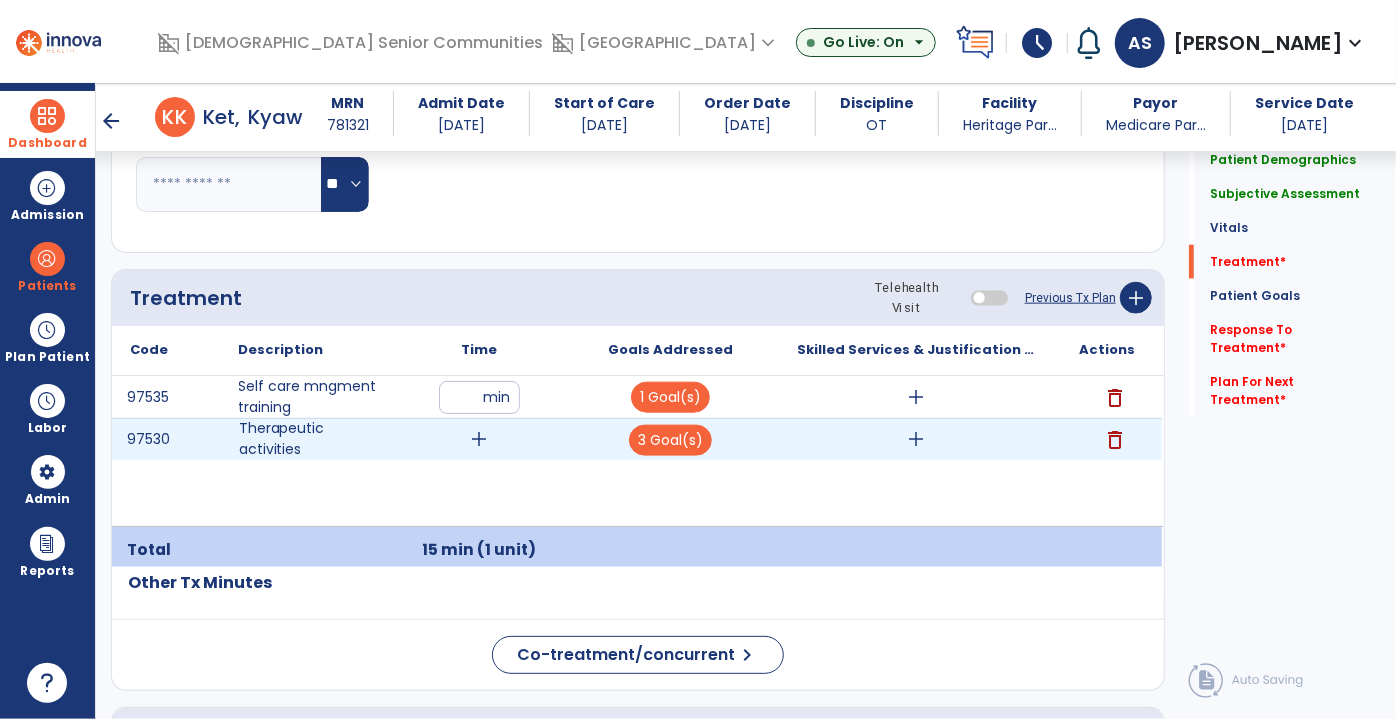 click on "add" at bounding box center [480, 439] 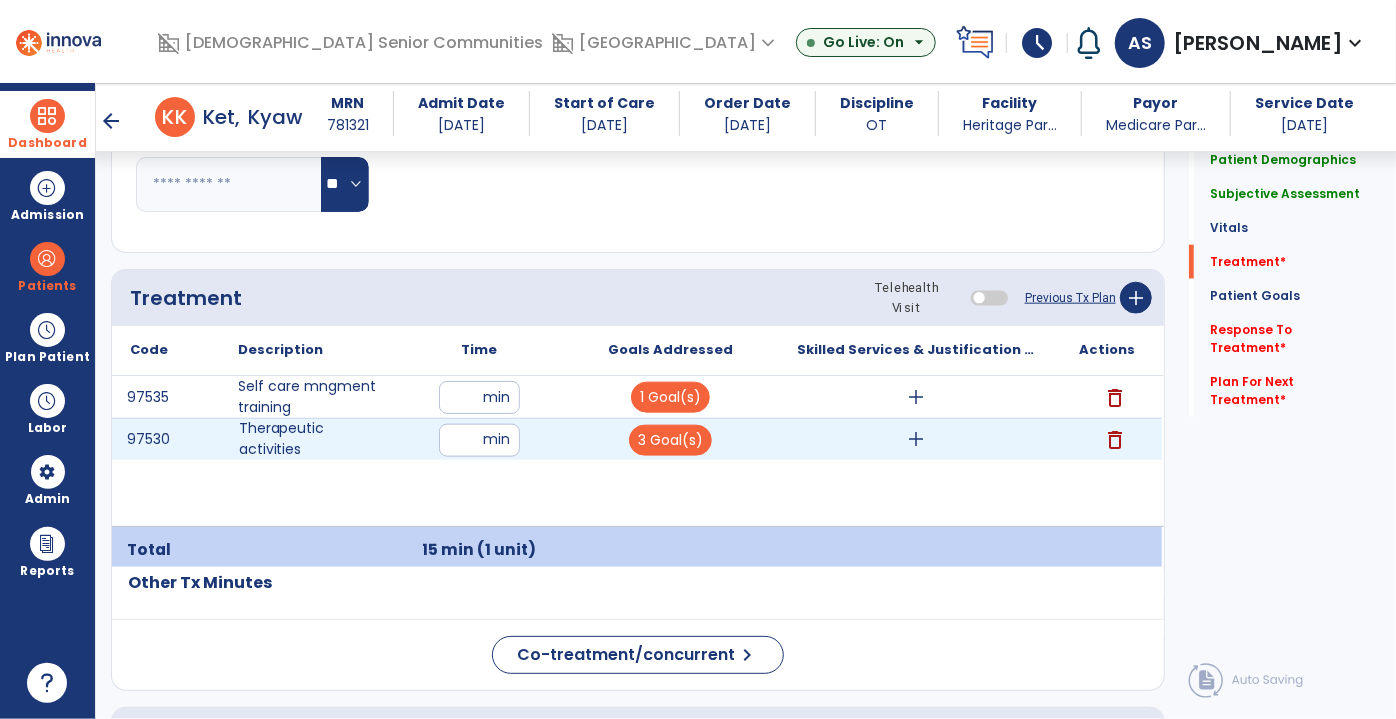 type on "**" 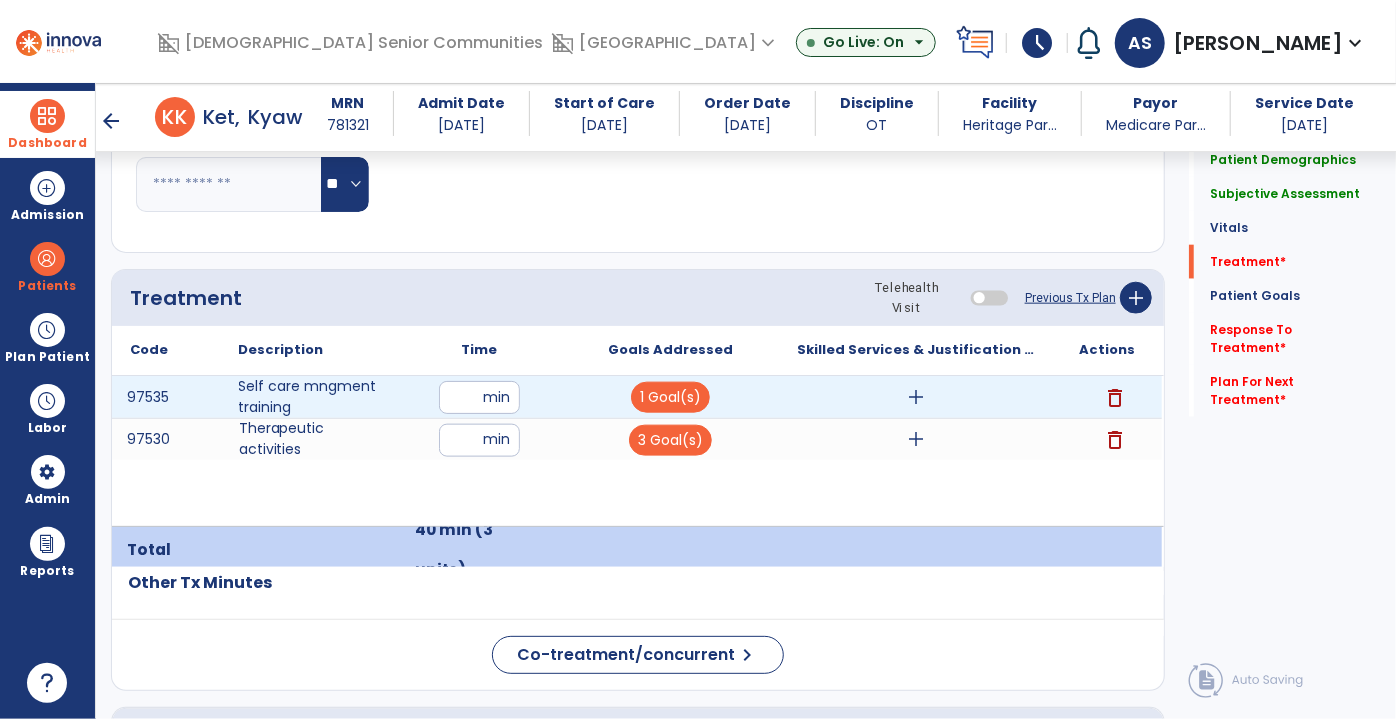 click on "add" at bounding box center (916, 397) 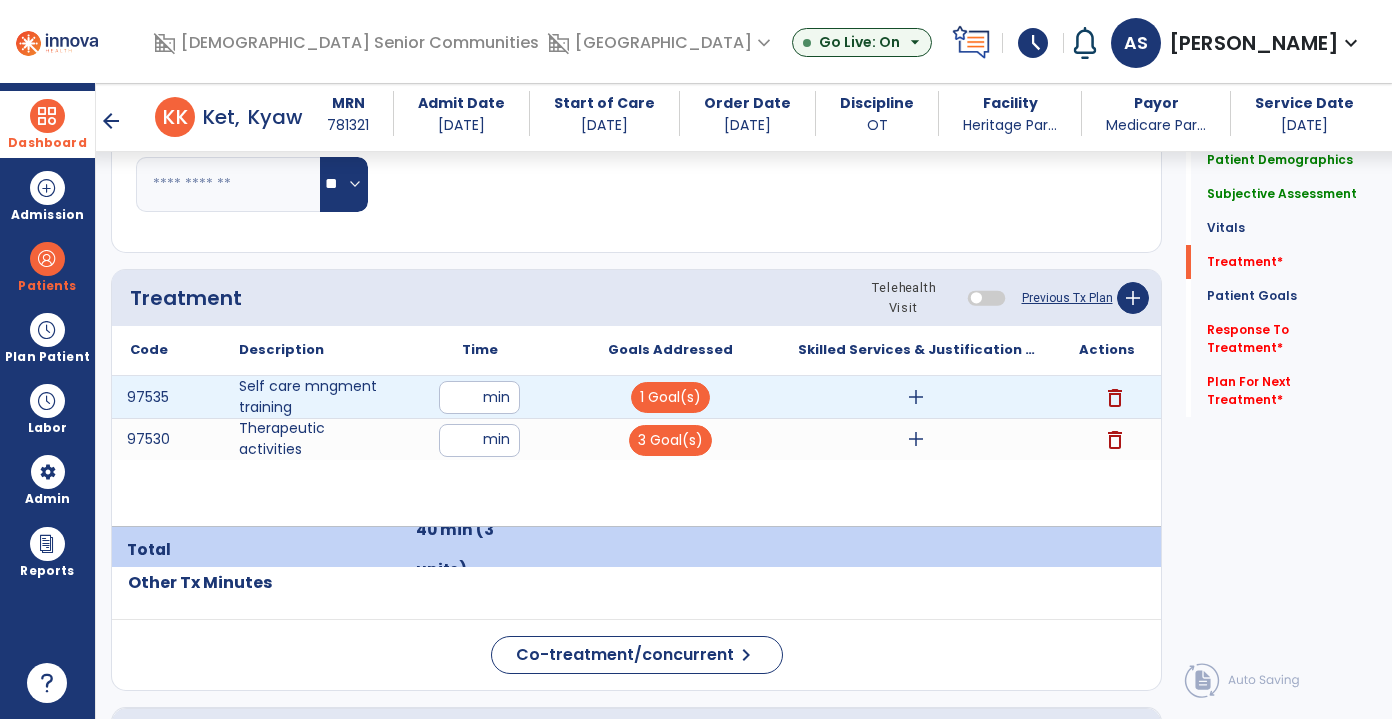scroll, scrollTop: 1090, scrollLeft: 0, axis: vertical 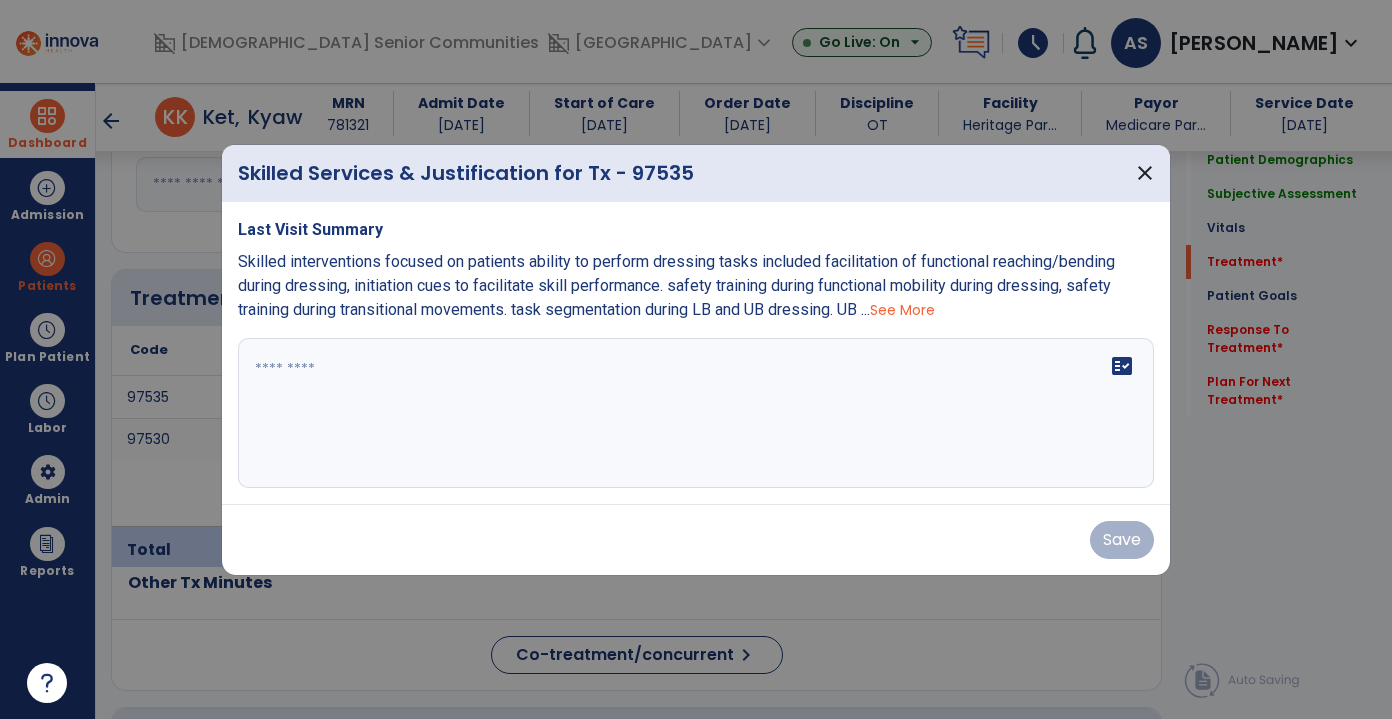 click on "See More" at bounding box center (902, 310) 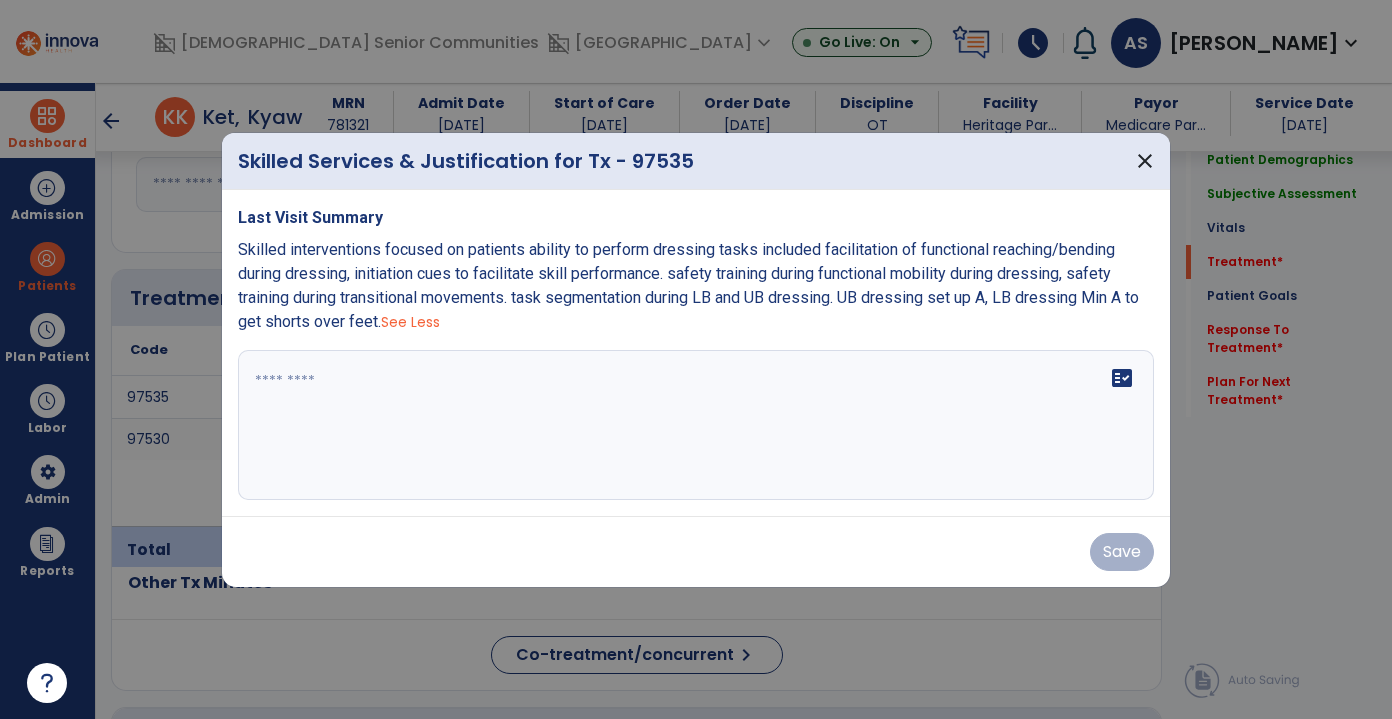 drag, startPoint x: 379, startPoint y: 324, endPoint x: 233, endPoint y: 247, distance: 165.0606 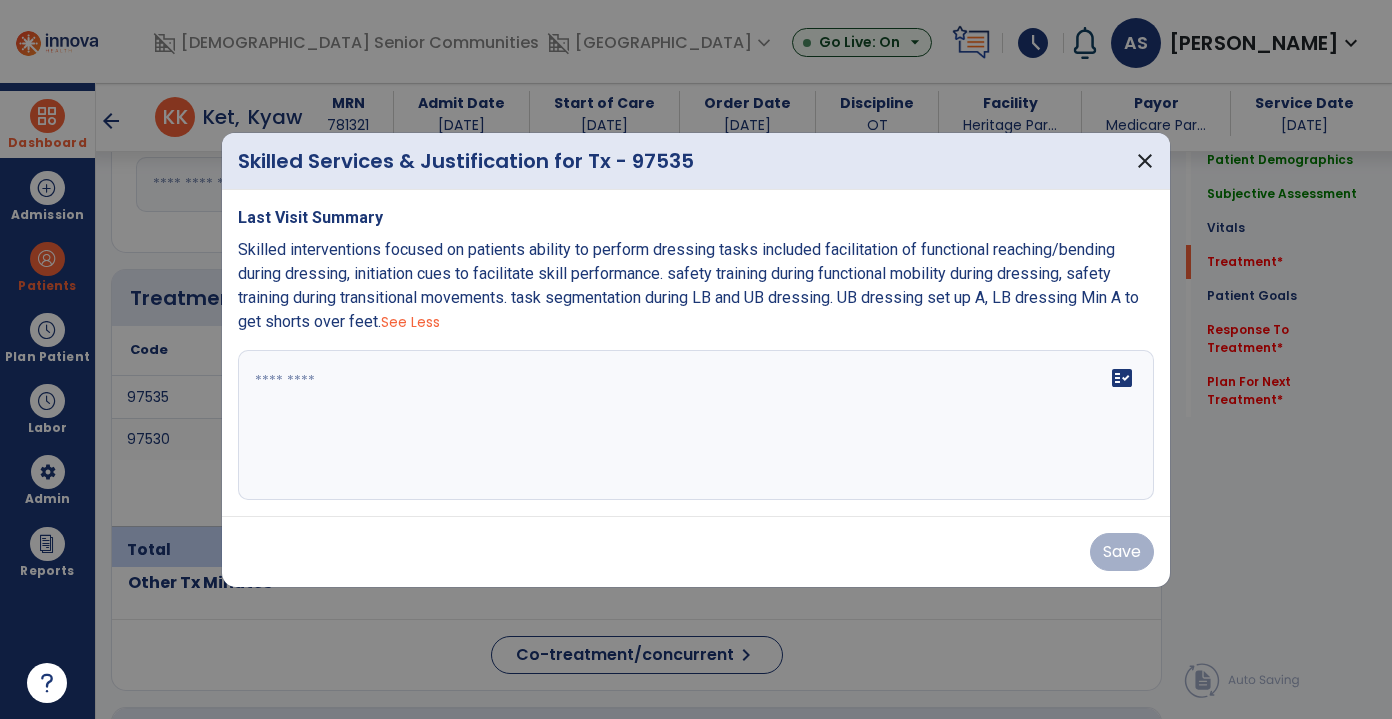 click on "Last Visit Summary  Skilled interventions focused on patients ability to perform dressing tasks included facilitation of functional reaching/bending during dressing, initiation cues to facilitate skill performance. safety training during functional mobility during dressing, safety training during transitional movements. task segmentation during LB and UB dressing. UB dressing set up A, LB dressing Min A to get shorts over feet.   See Less   fact_check" at bounding box center (696, 353) 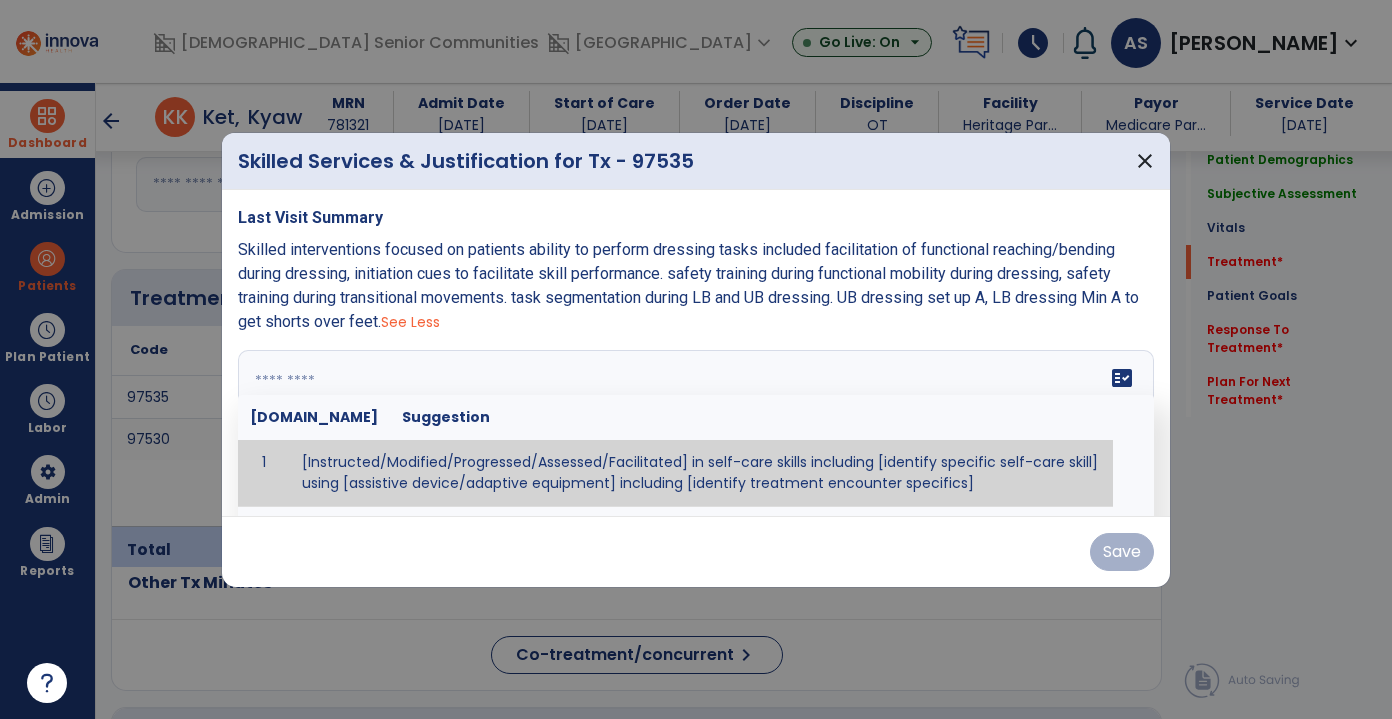 click at bounding box center [694, 425] 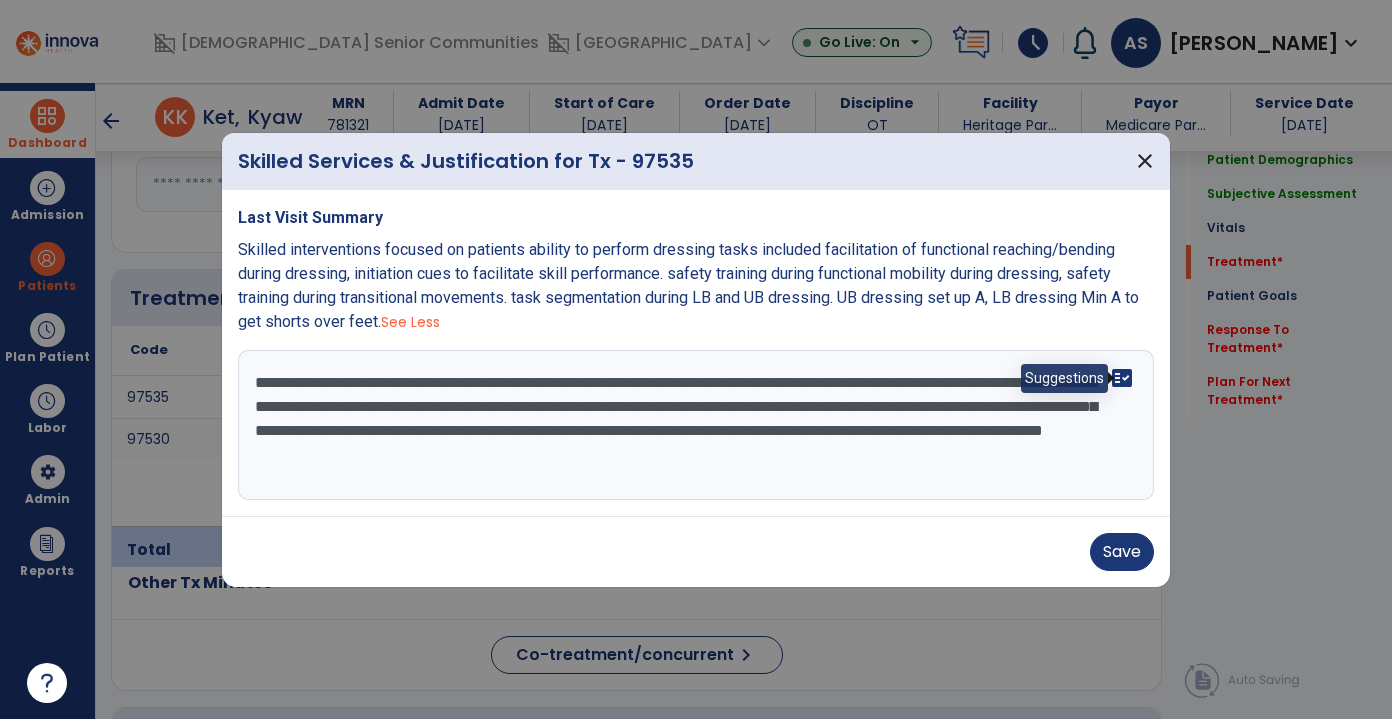 click on "fact_check" at bounding box center (1122, 378) 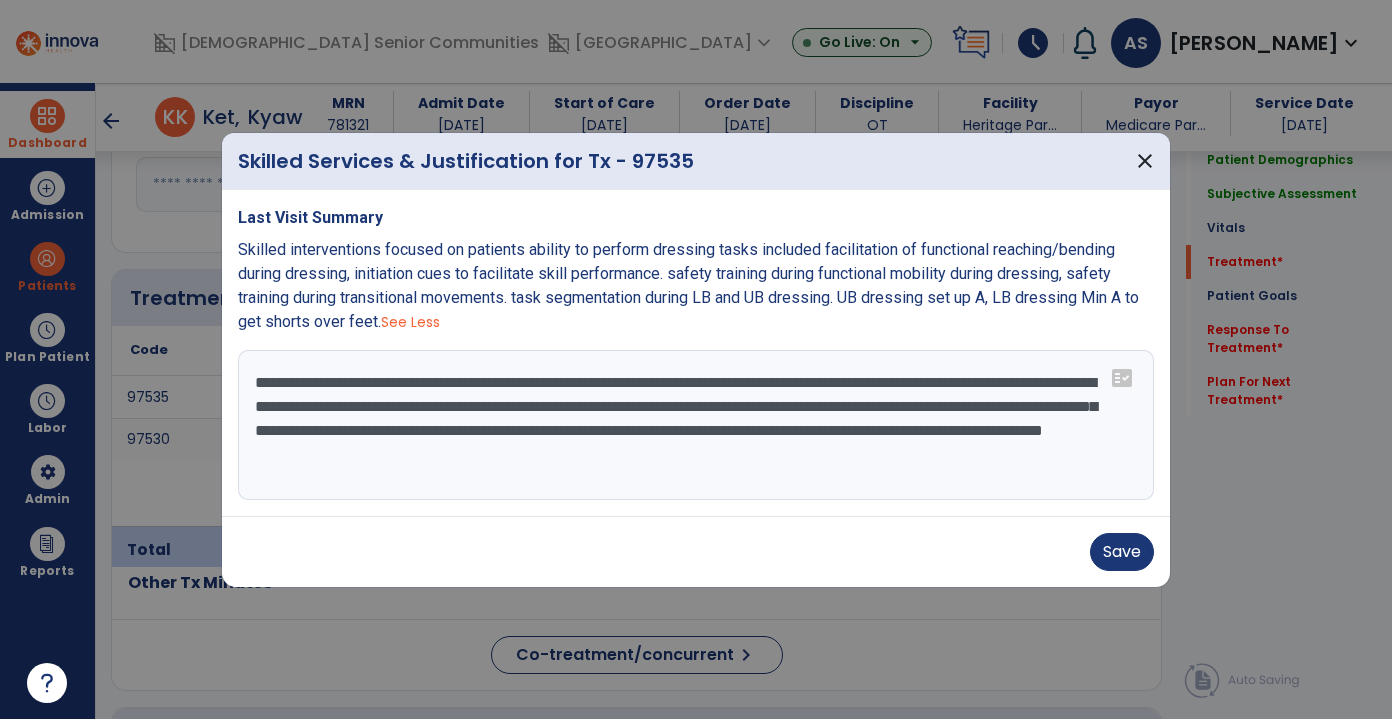 click on "**********" at bounding box center (696, 425) 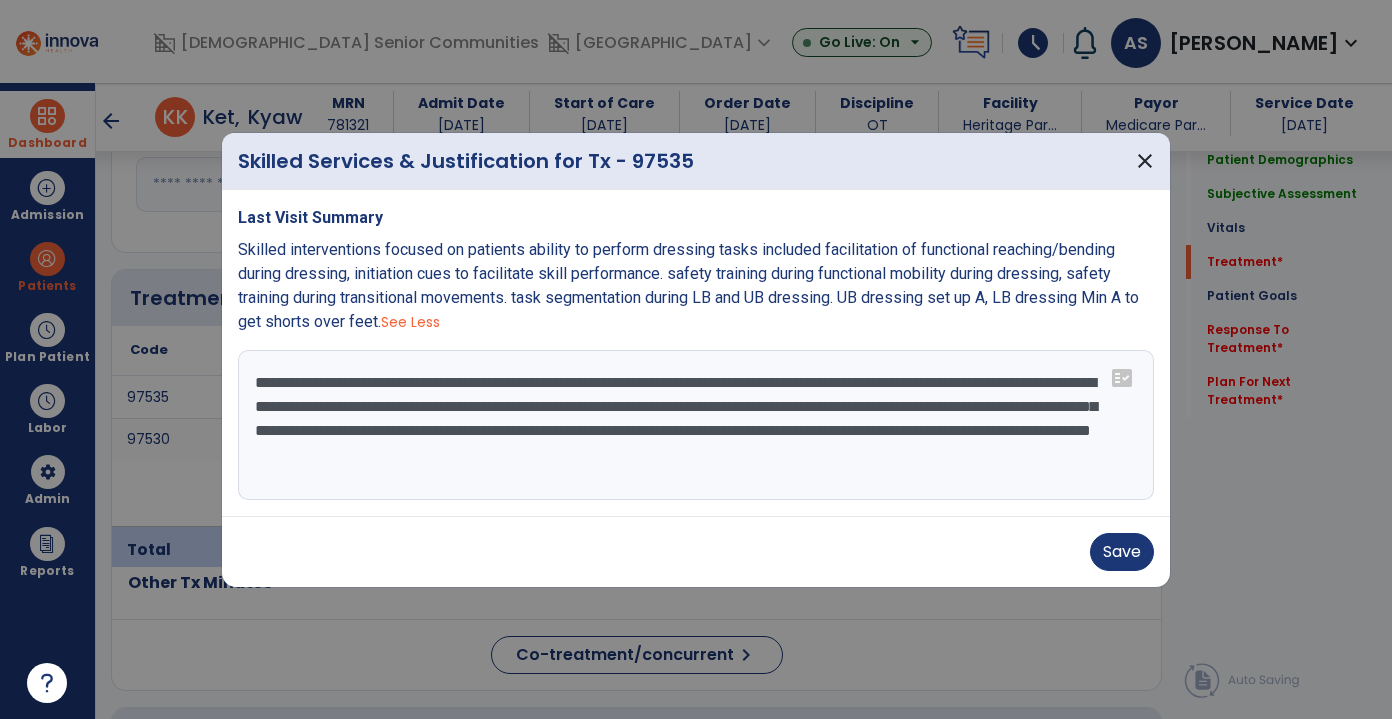 click on "**********" at bounding box center [696, 425] 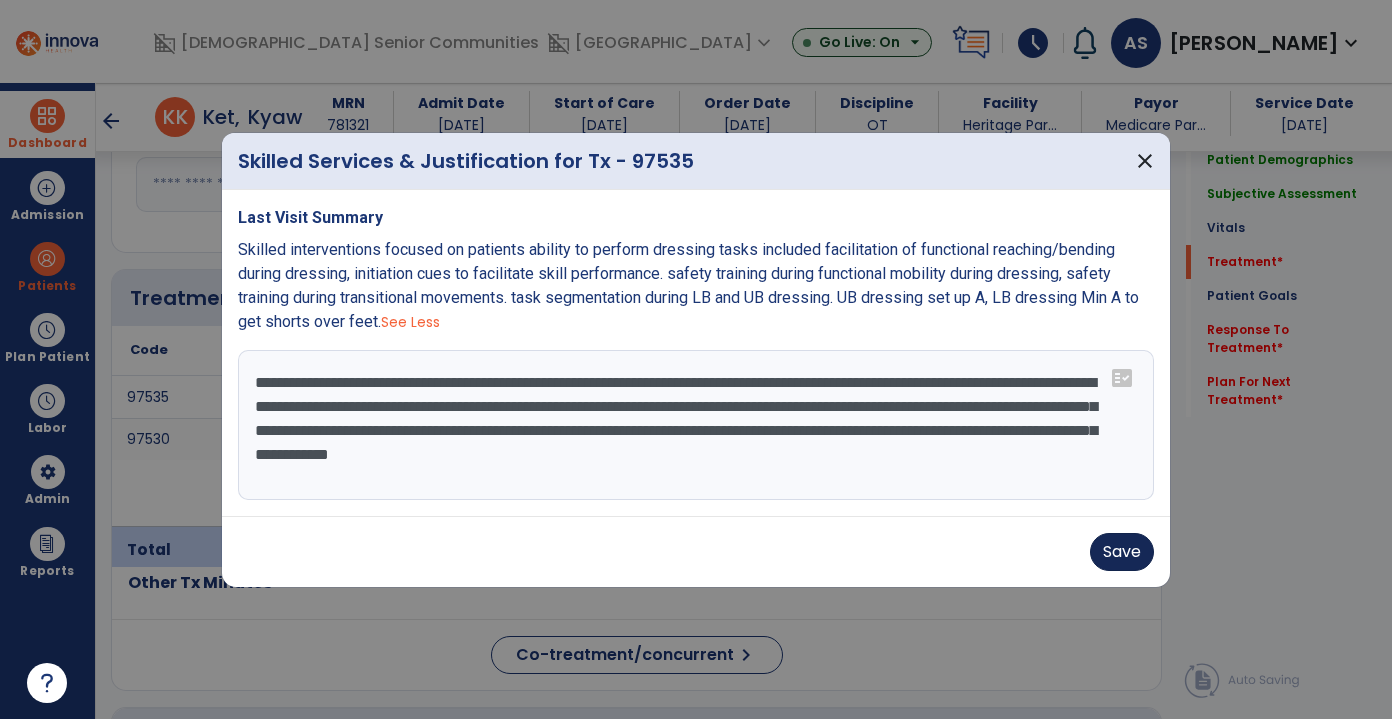 type on "**********" 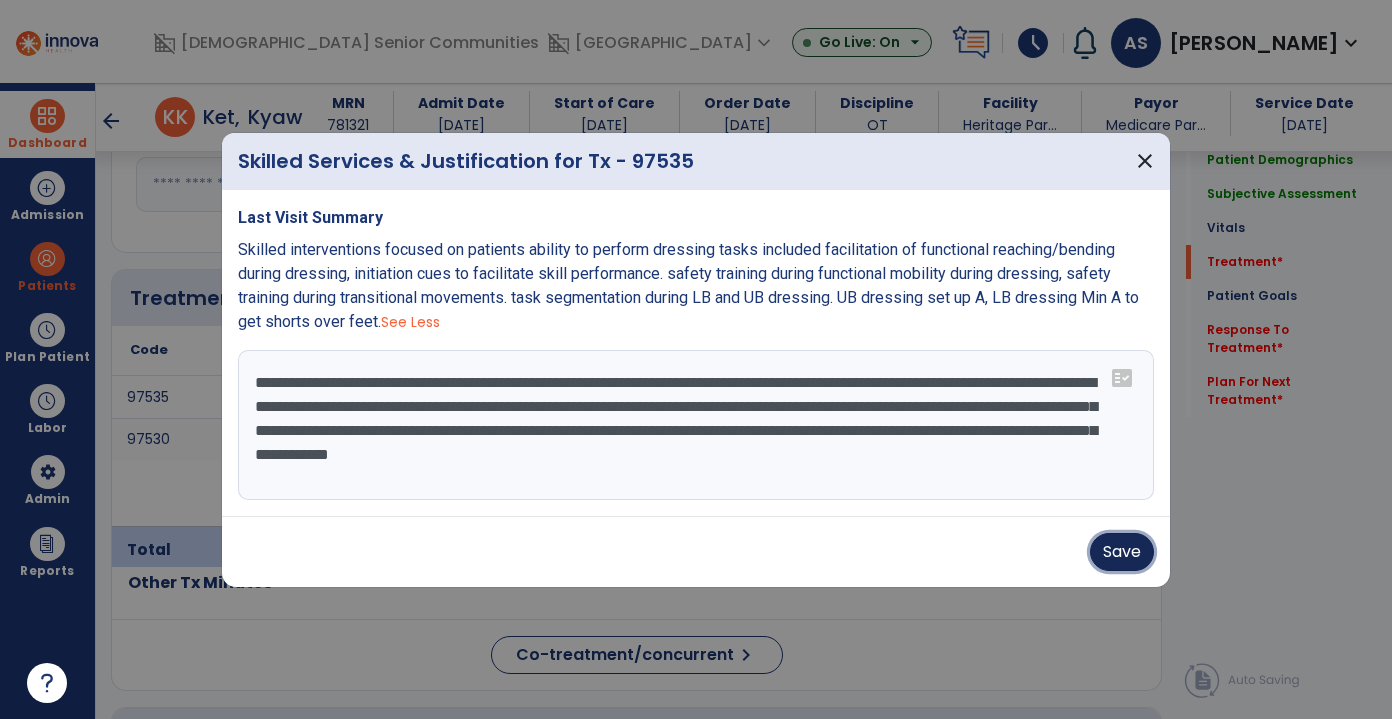 click on "Save" at bounding box center [1122, 552] 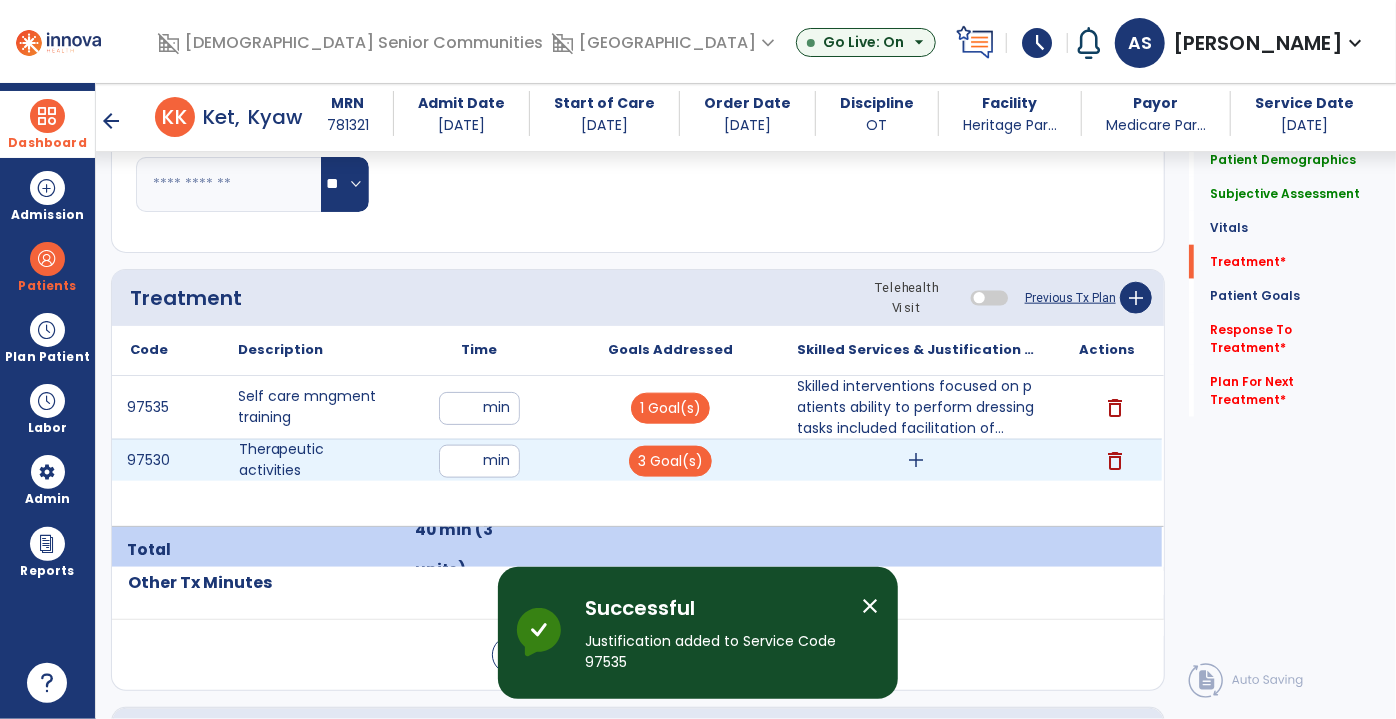 click on "add" at bounding box center (916, 460) 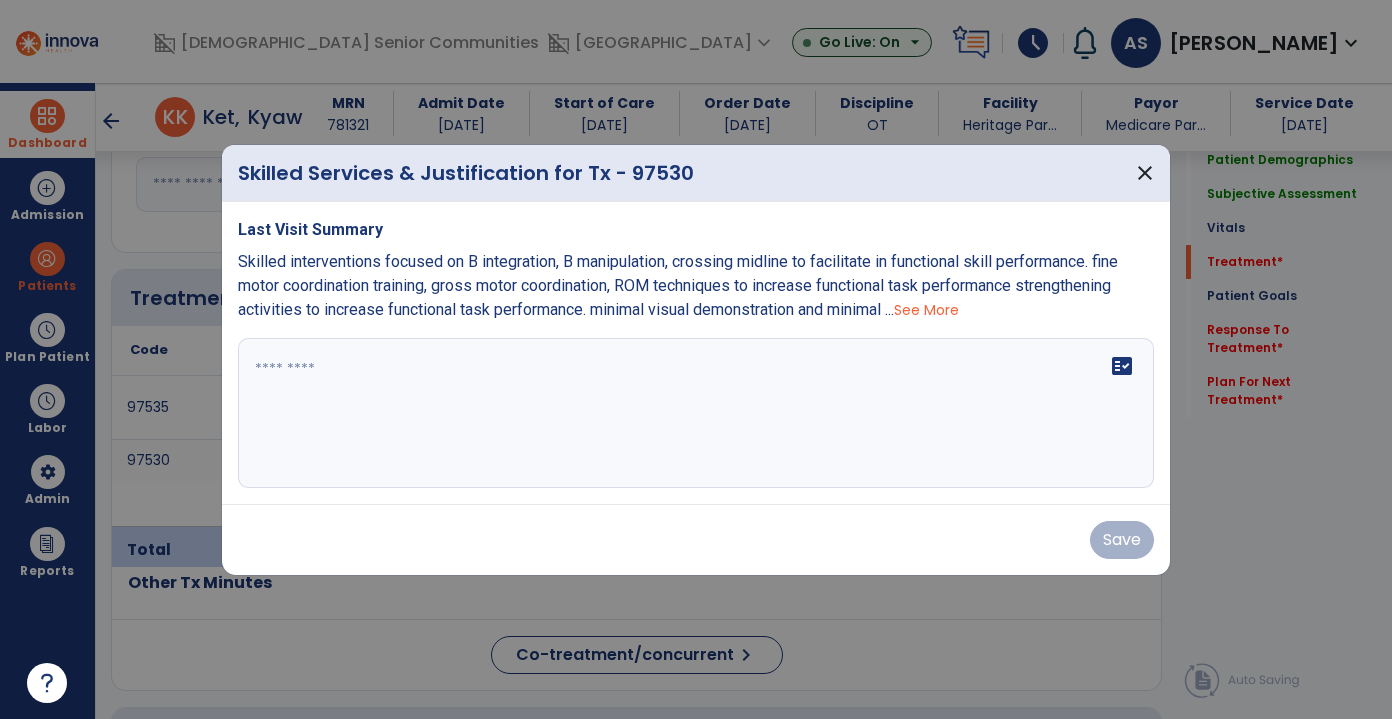 scroll, scrollTop: 1090, scrollLeft: 0, axis: vertical 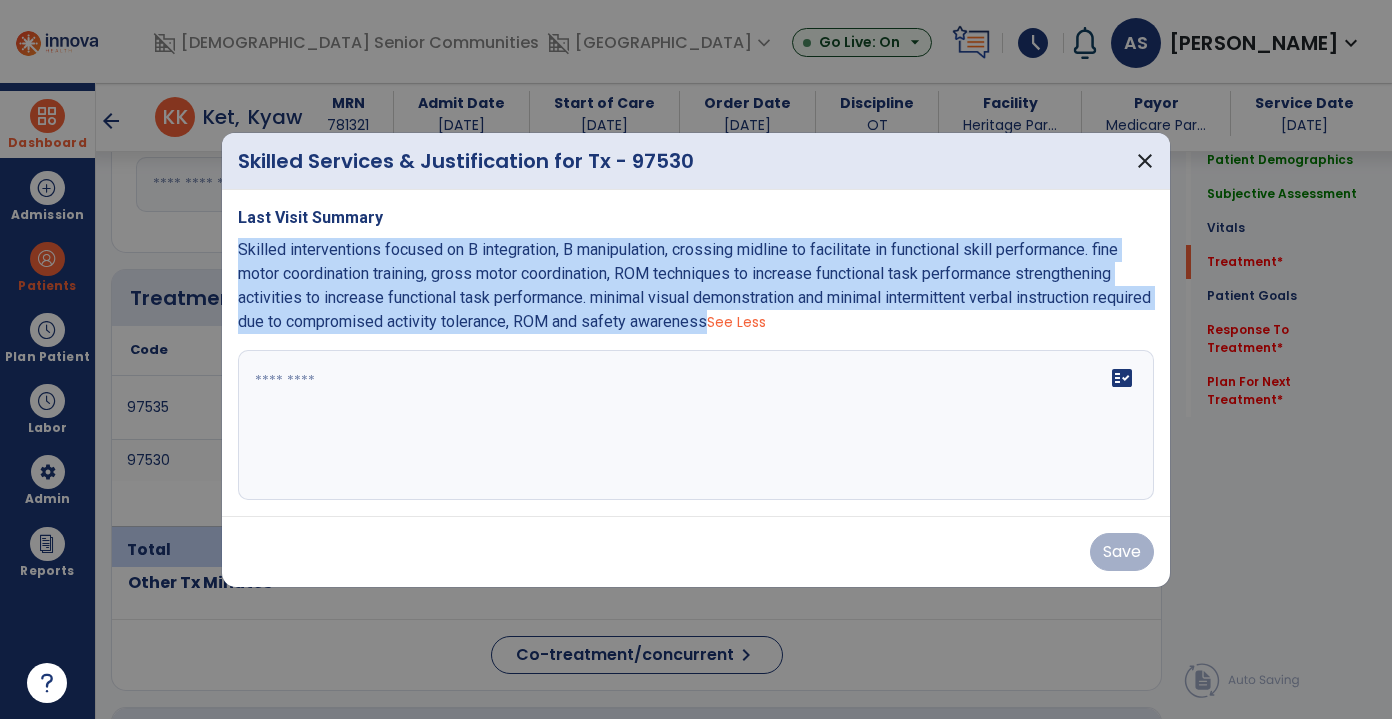 drag, startPoint x: 768, startPoint y: 319, endPoint x: 232, endPoint y: 252, distance: 540.17126 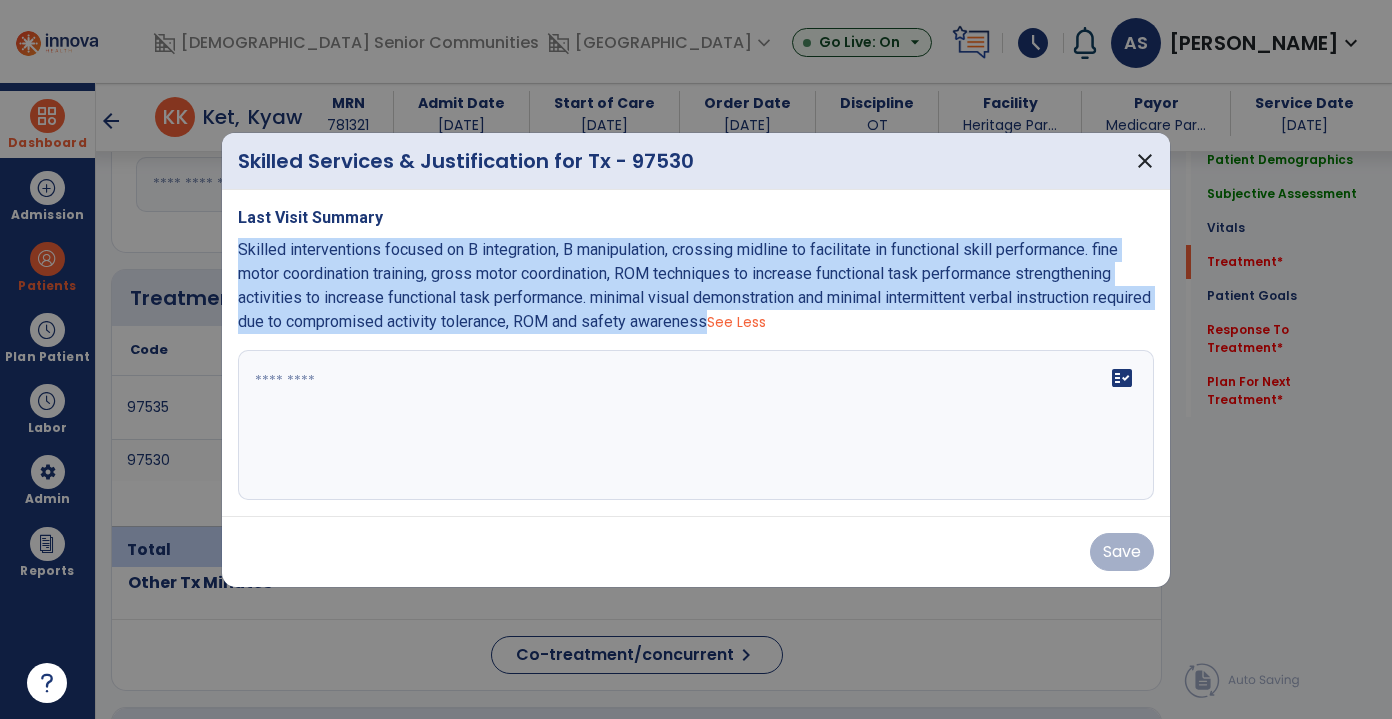 click on "Last Visit Summary Skilled interventions focused on B integration, B manipulation, crossing midline to facilitate in functional skill performance. fine motor coordination training, gross motor coordination, ROM techniques to increase functional task performance strengthening activities to increase functional task performance. minimal visual demonstration and minimal intermittent verbal instruction required due to compromised activity tolerance, ROM and safety awareness  See Less   fact_check" at bounding box center [696, 353] 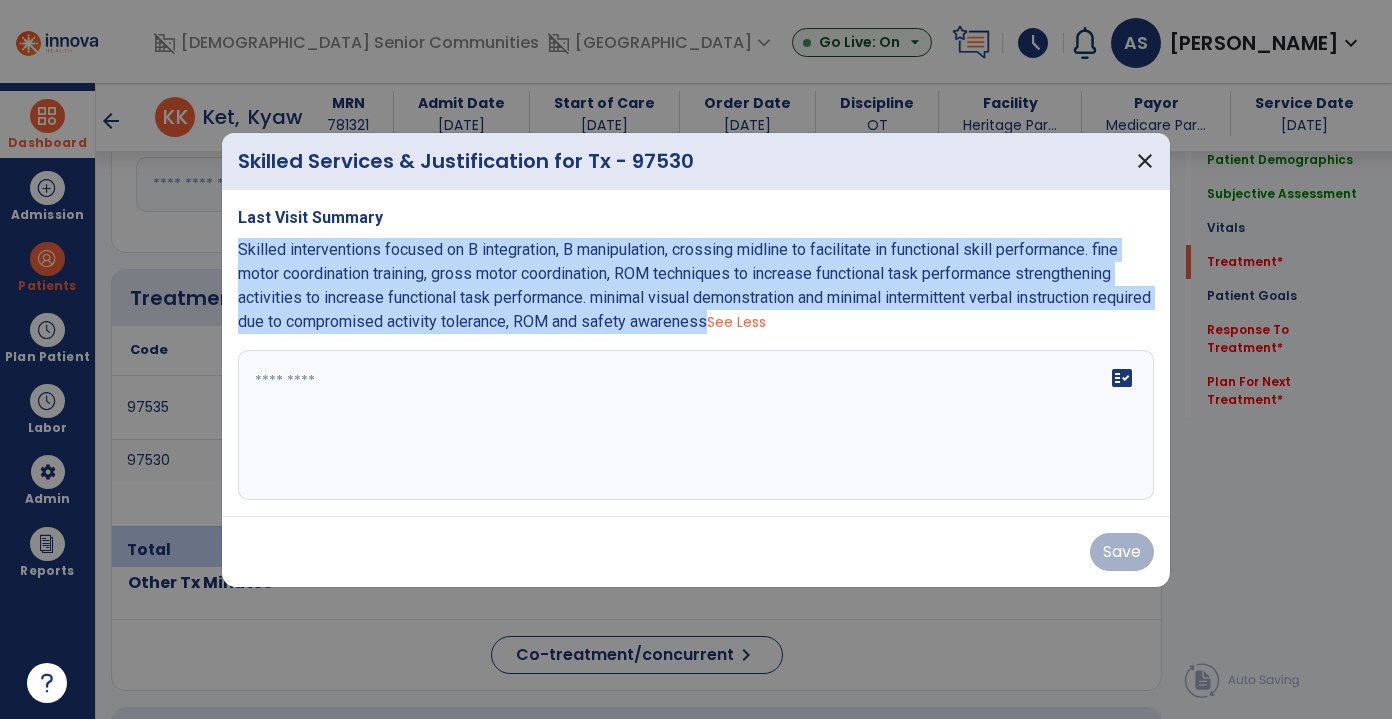 copy on "Skilled interventions focused on B integration, B manipulation, crossing midline to facilitate in functional skill performance. fine motor coordination training, gross motor coordination, ROM techniques to increase functional task performance strengthening activities to increase functional task performance. minimal visual demonstration and minimal intermittent verbal instruction required due to compromised activity tolerance, ROM and safety awareness" 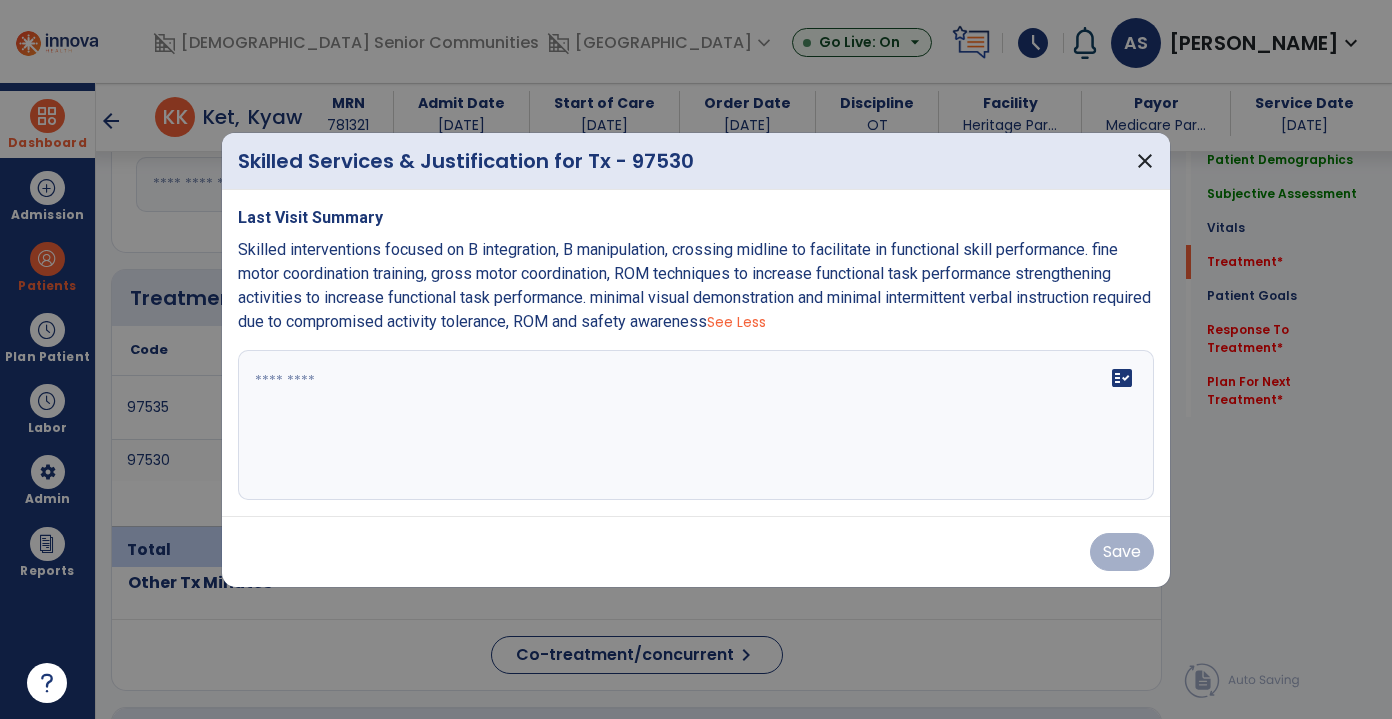 click at bounding box center (696, 425) 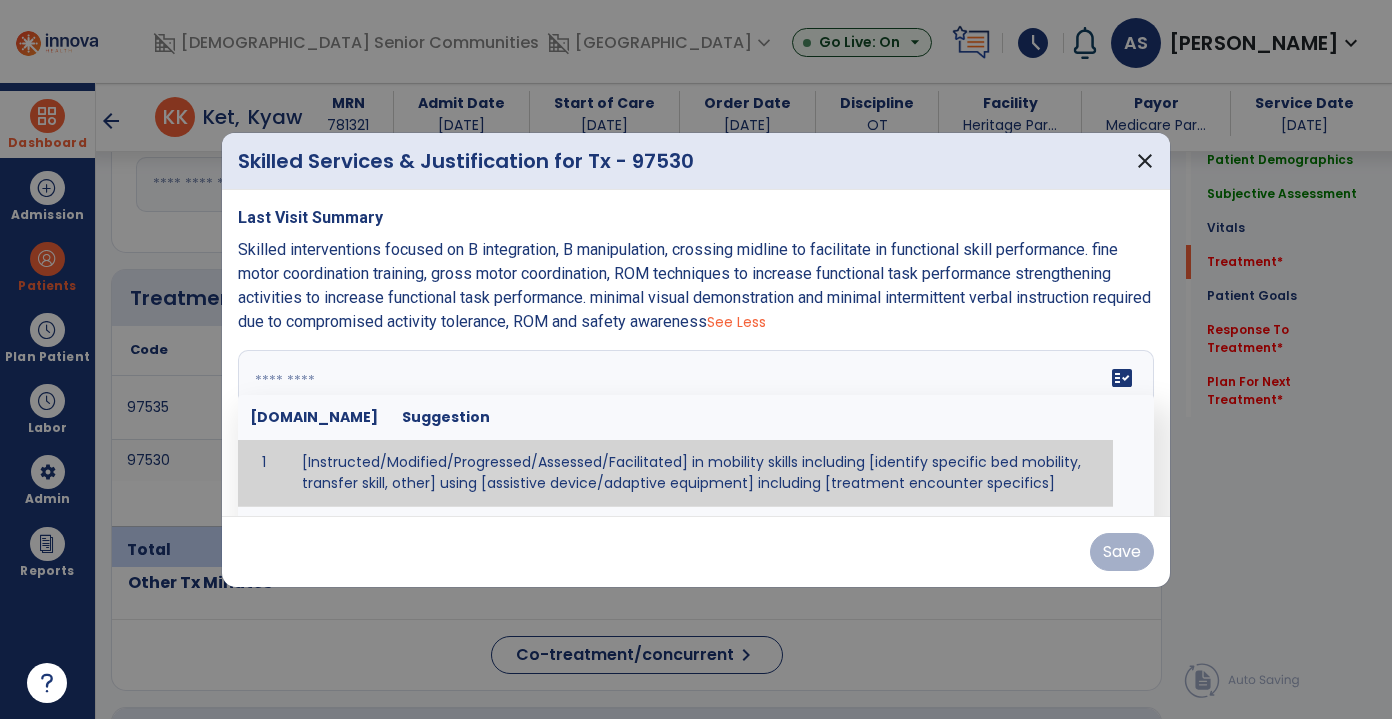 paste on "**********" 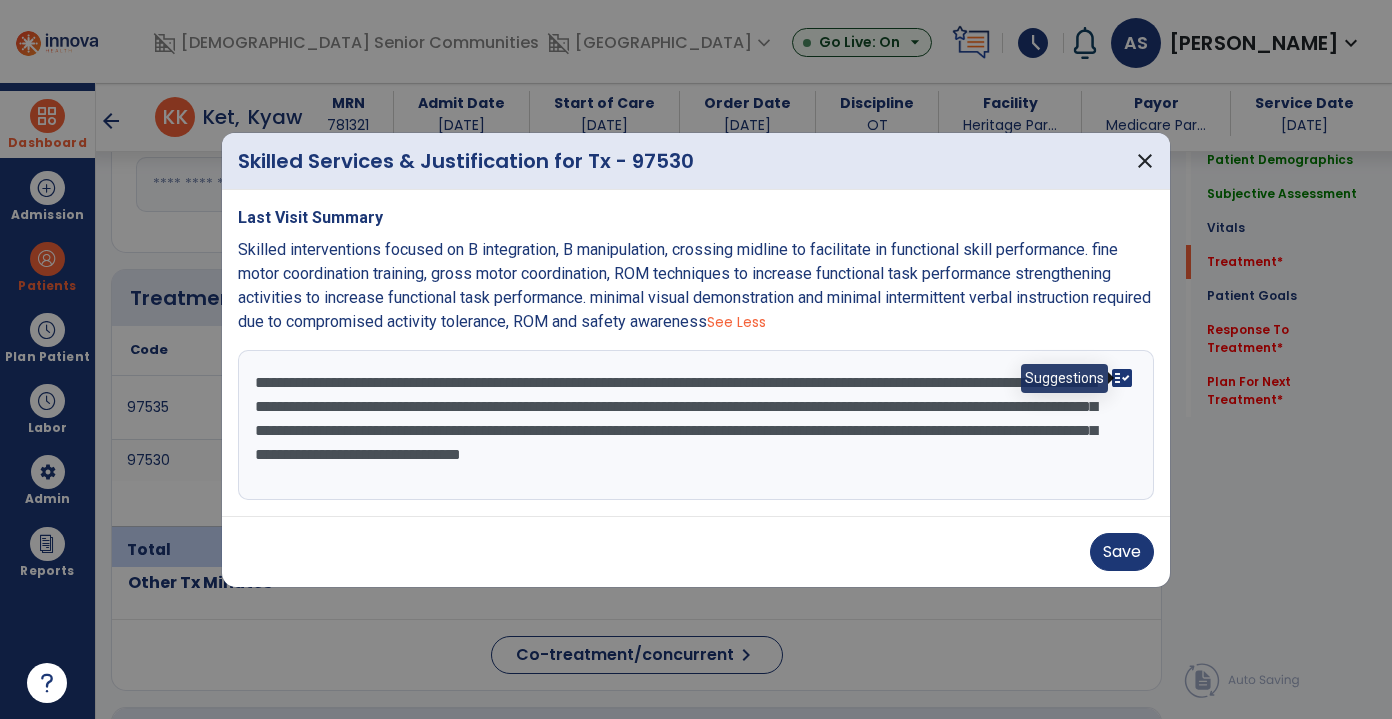 click on "fact_check" at bounding box center [1122, 378] 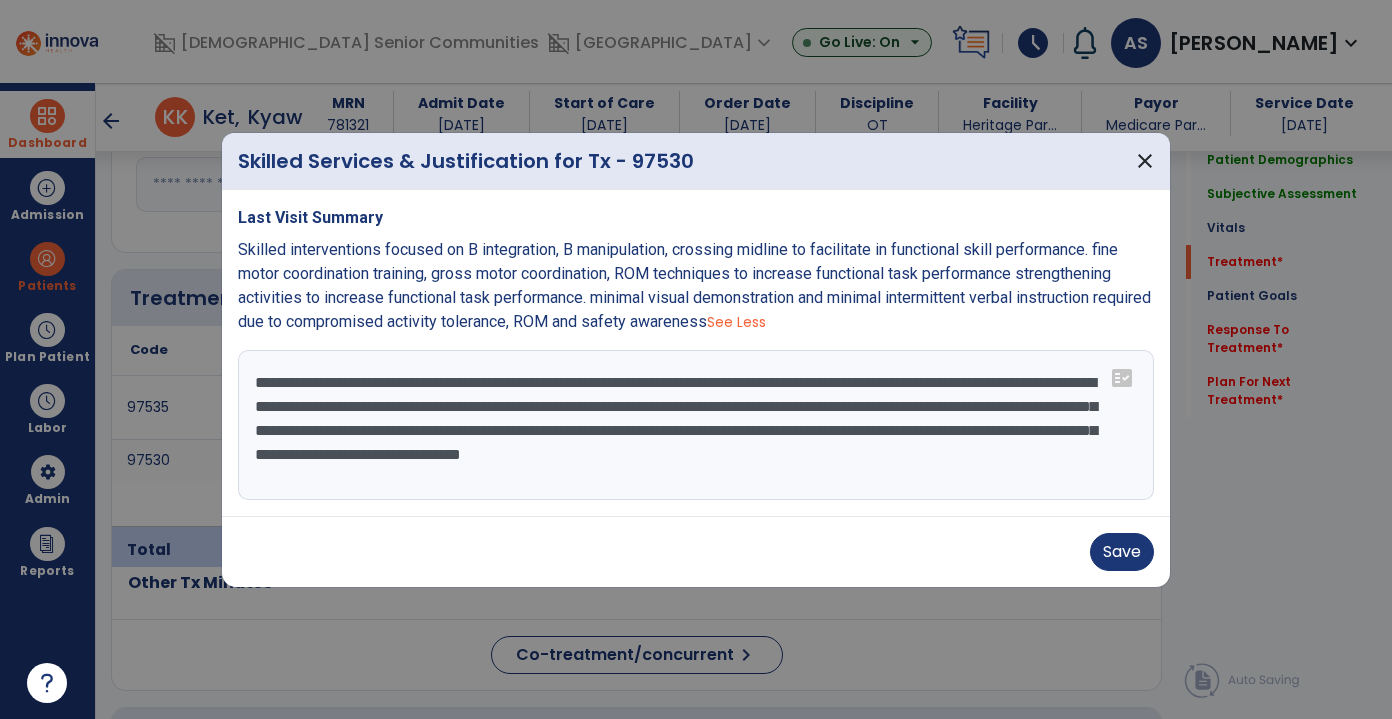click on "**********" at bounding box center [696, 425] 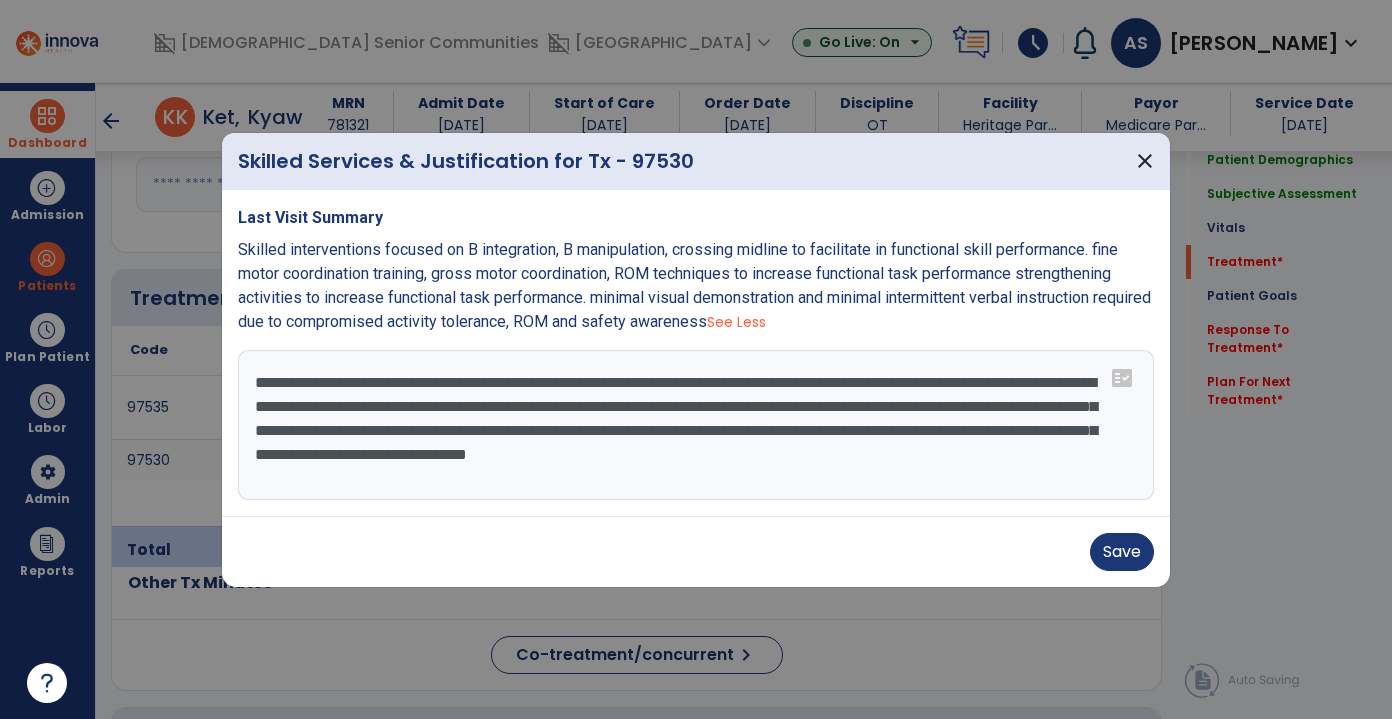 type on "**********" 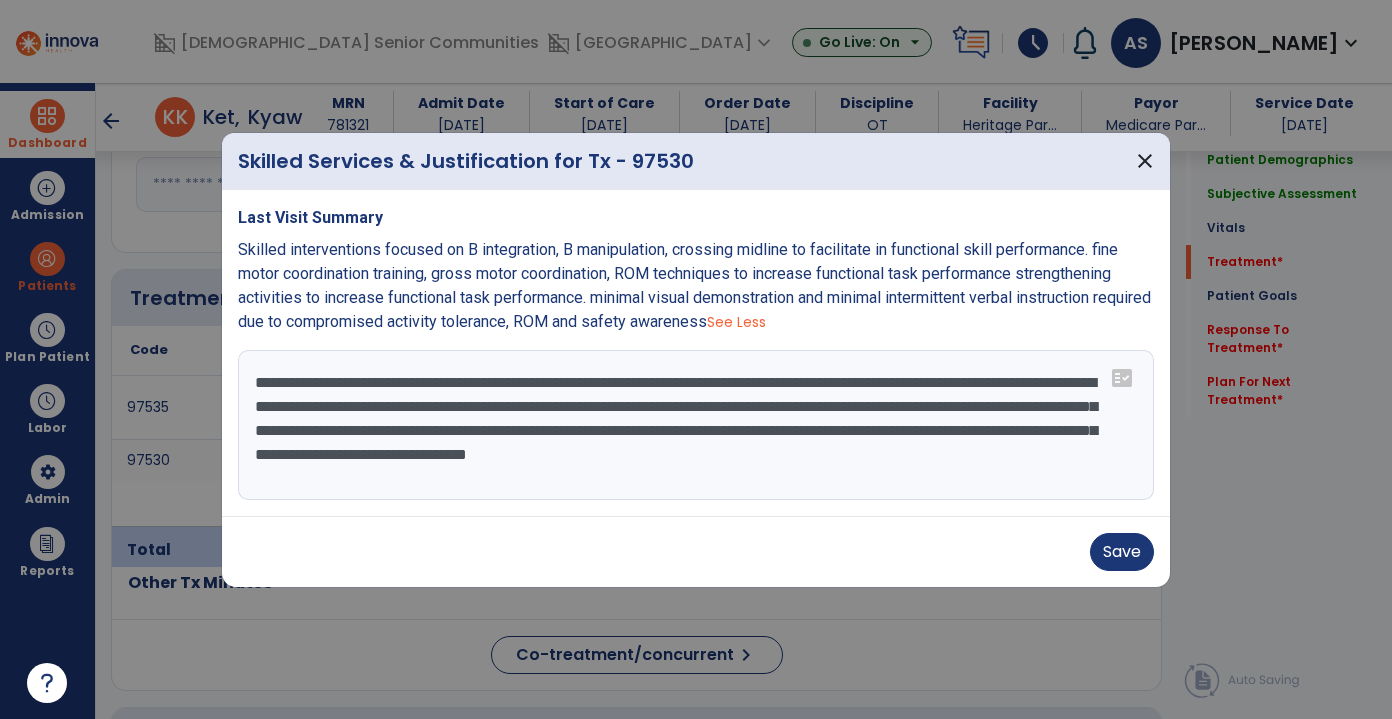 click on "Save" at bounding box center [696, 551] 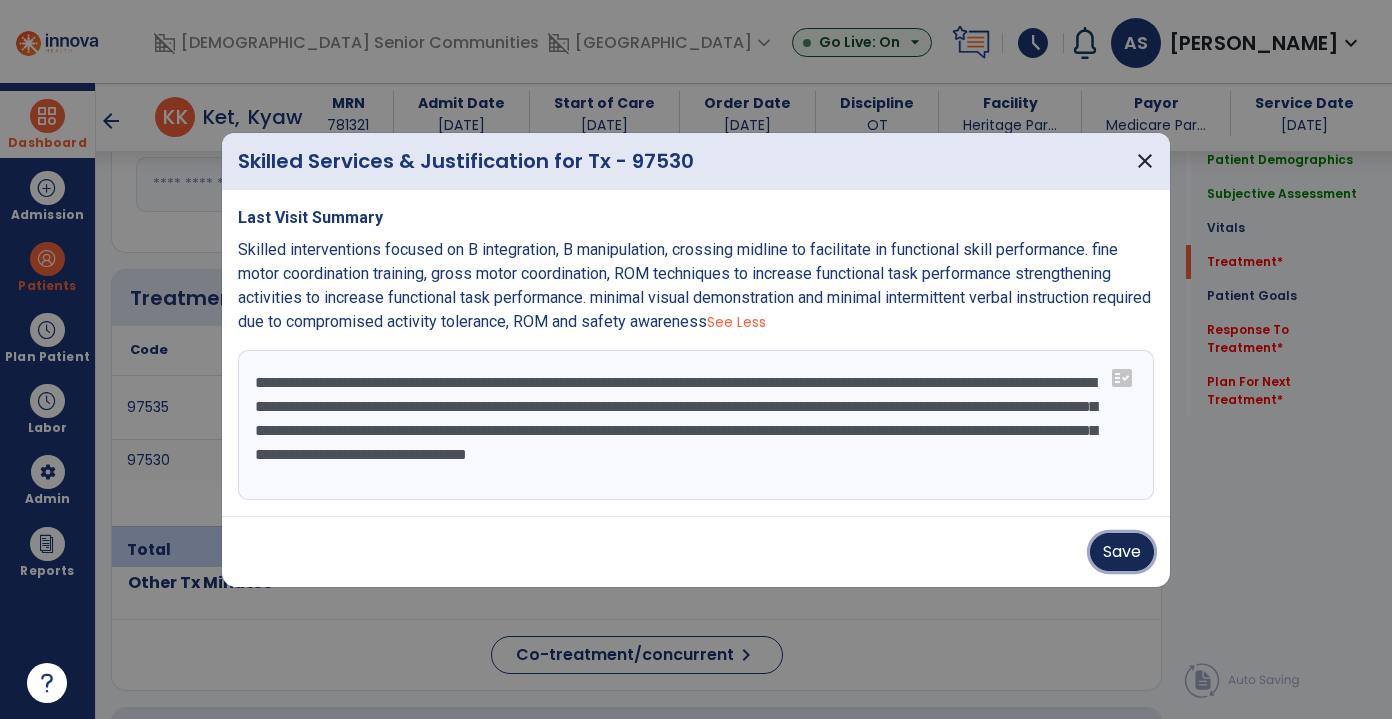 click on "Save" at bounding box center [1122, 552] 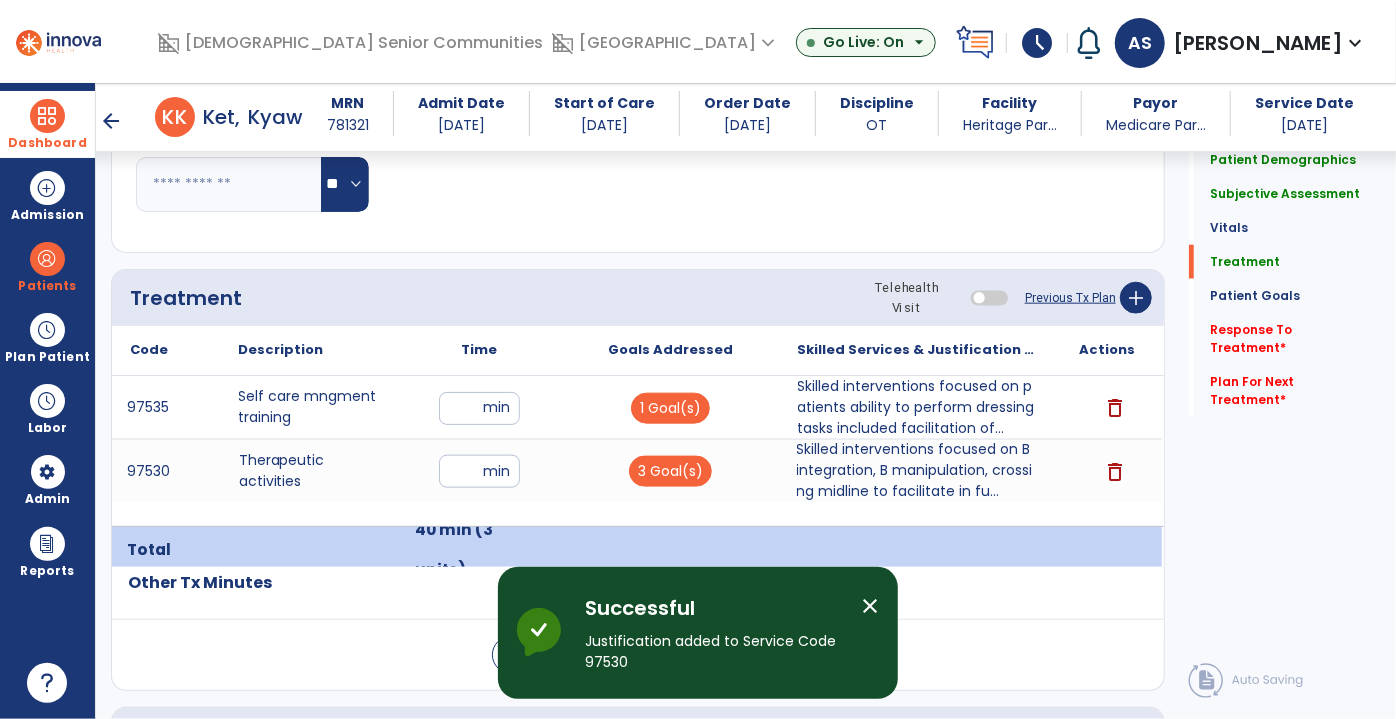 click on "Previous Tx Plan" 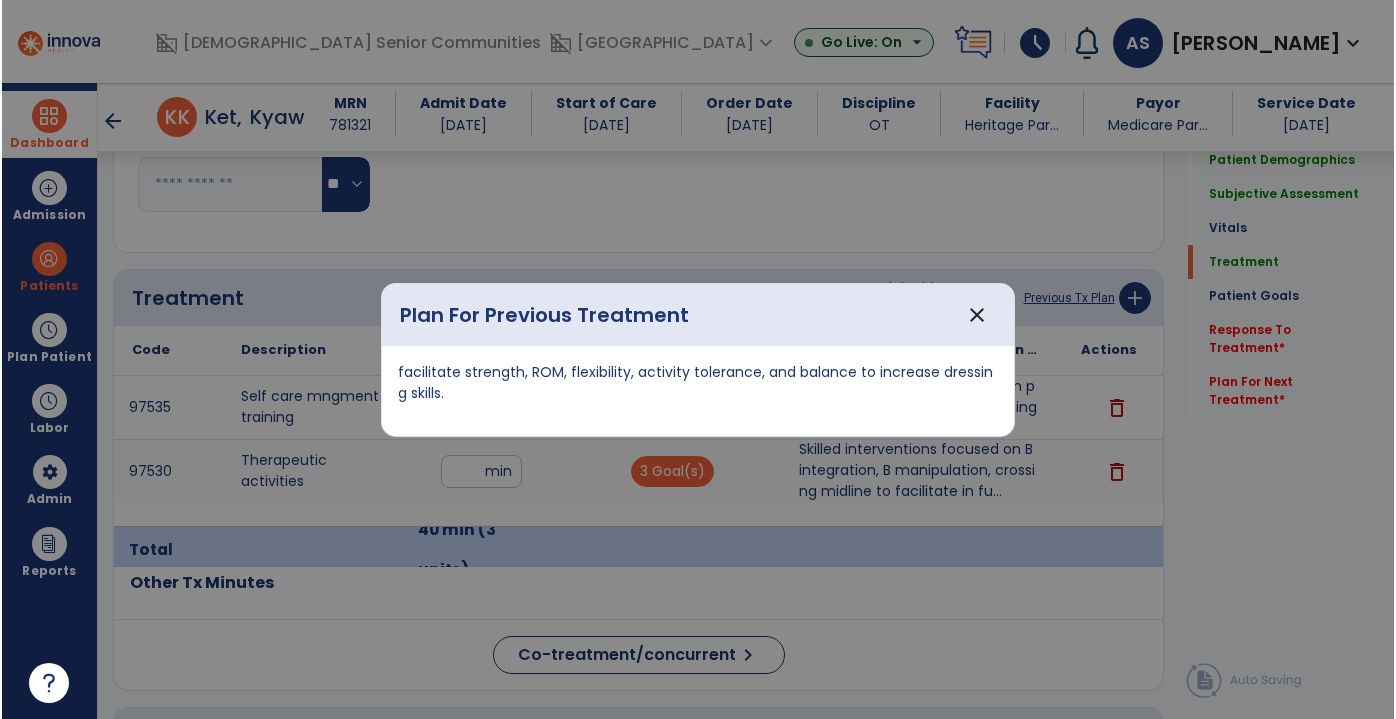 scroll, scrollTop: 1090, scrollLeft: 0, axis: vertical 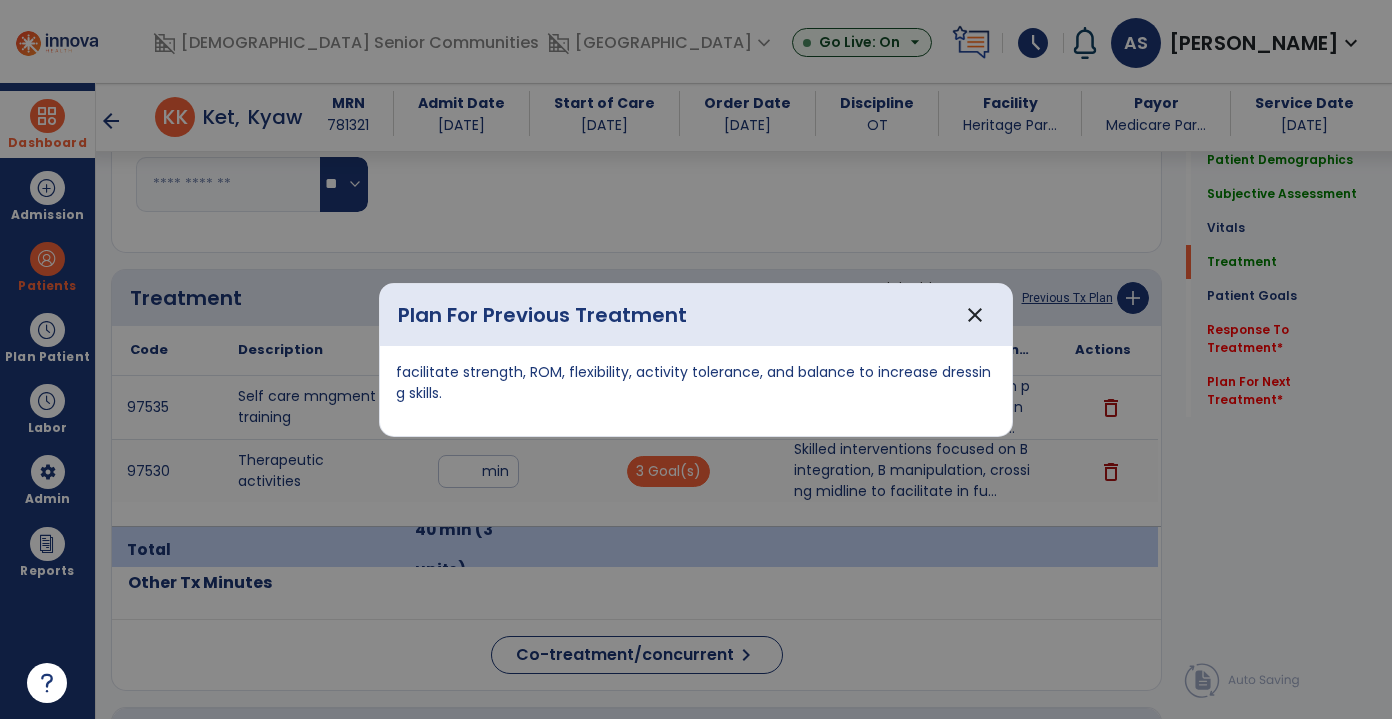 drag, startPoint x: 440, startPoint y: 392, endPoint x: 393, endPoint y: 375, distance: 49.979996 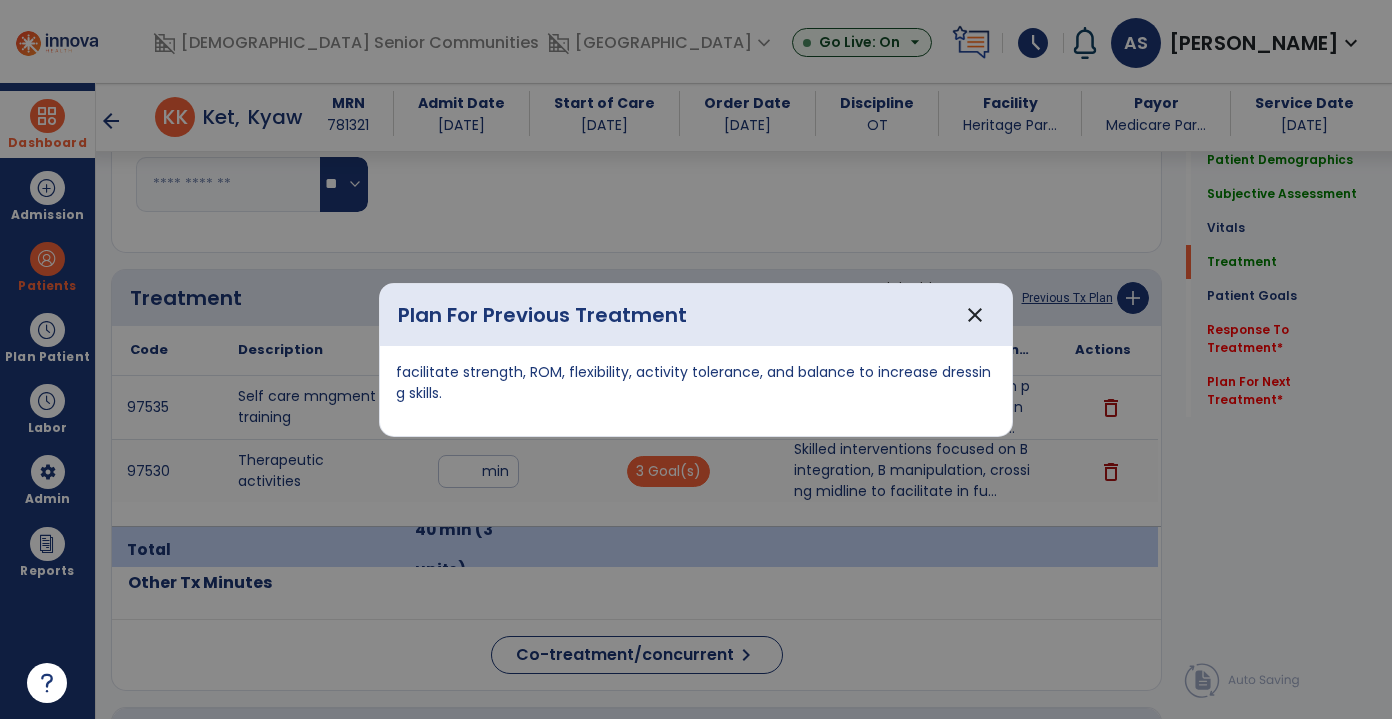 click on "facilitate strength, ROM, flexibility, activity tolerance, and balance to increase dressing skills." at bounding box center (696, 391) 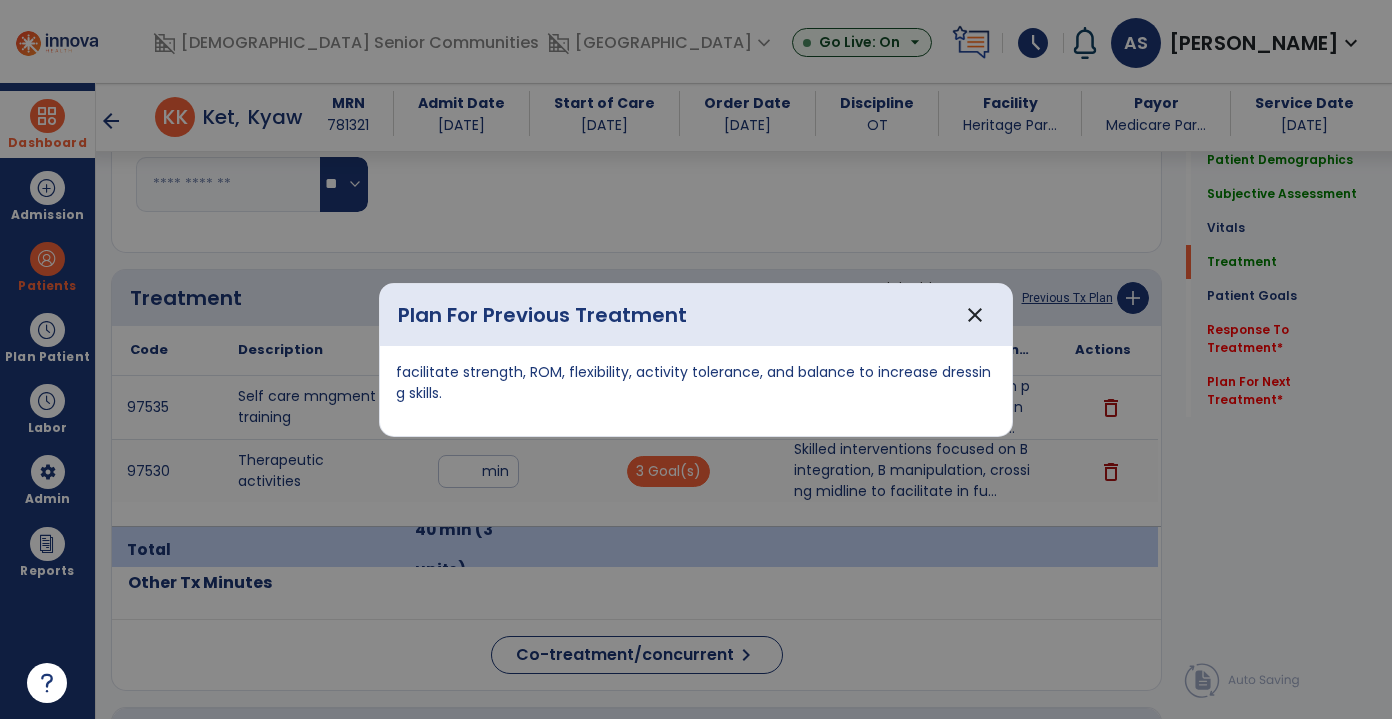 copy on "facilitate strength, ROM, flexibility, activity tolerance, and balance to increase dressing skills." 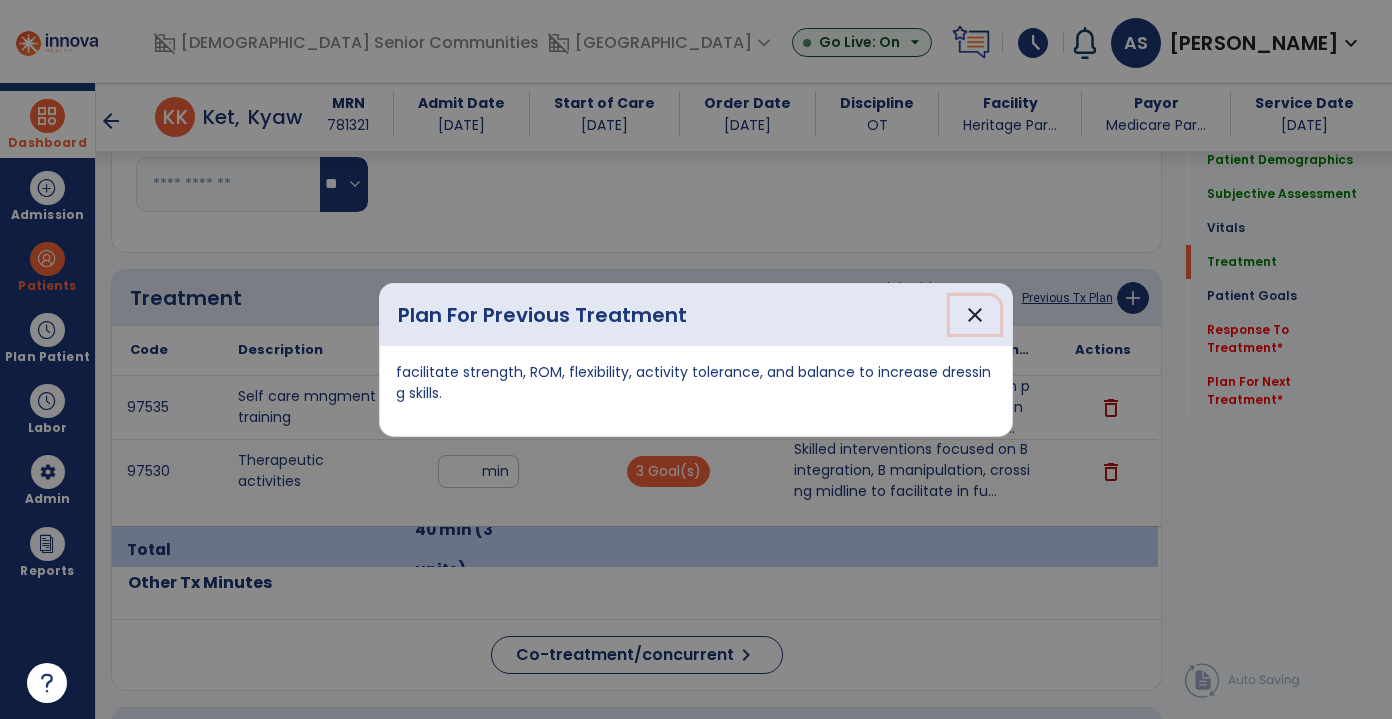 click on "close" at bounding box center [975, 315] 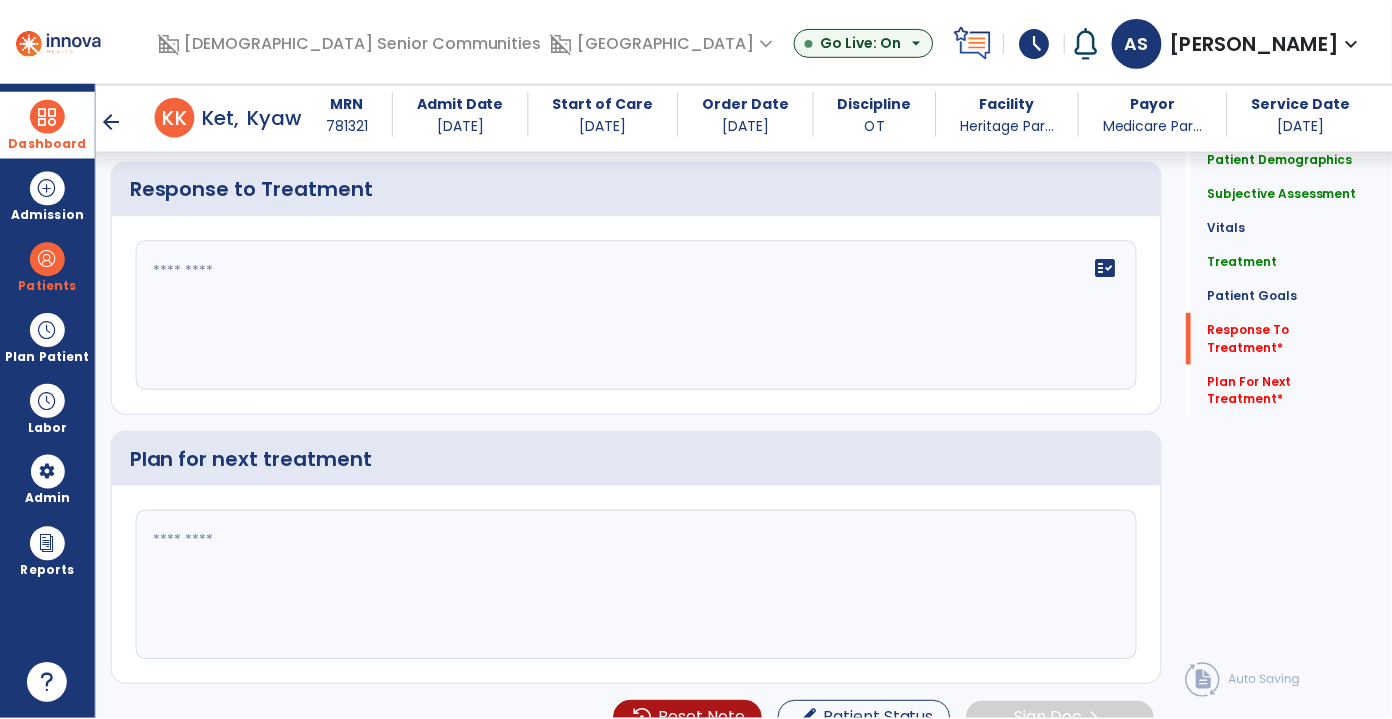 scroll, scrollTop: 3062, scrollLeft: 0, axis: vertical 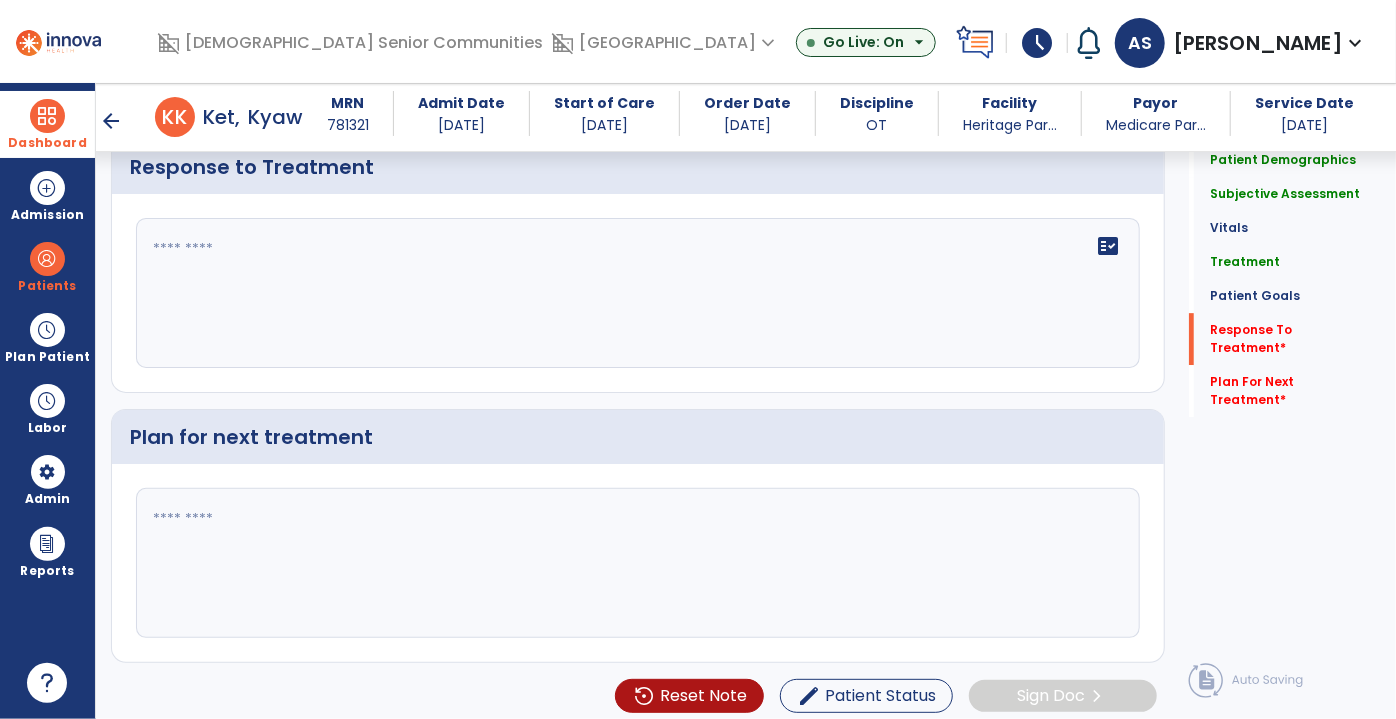 click 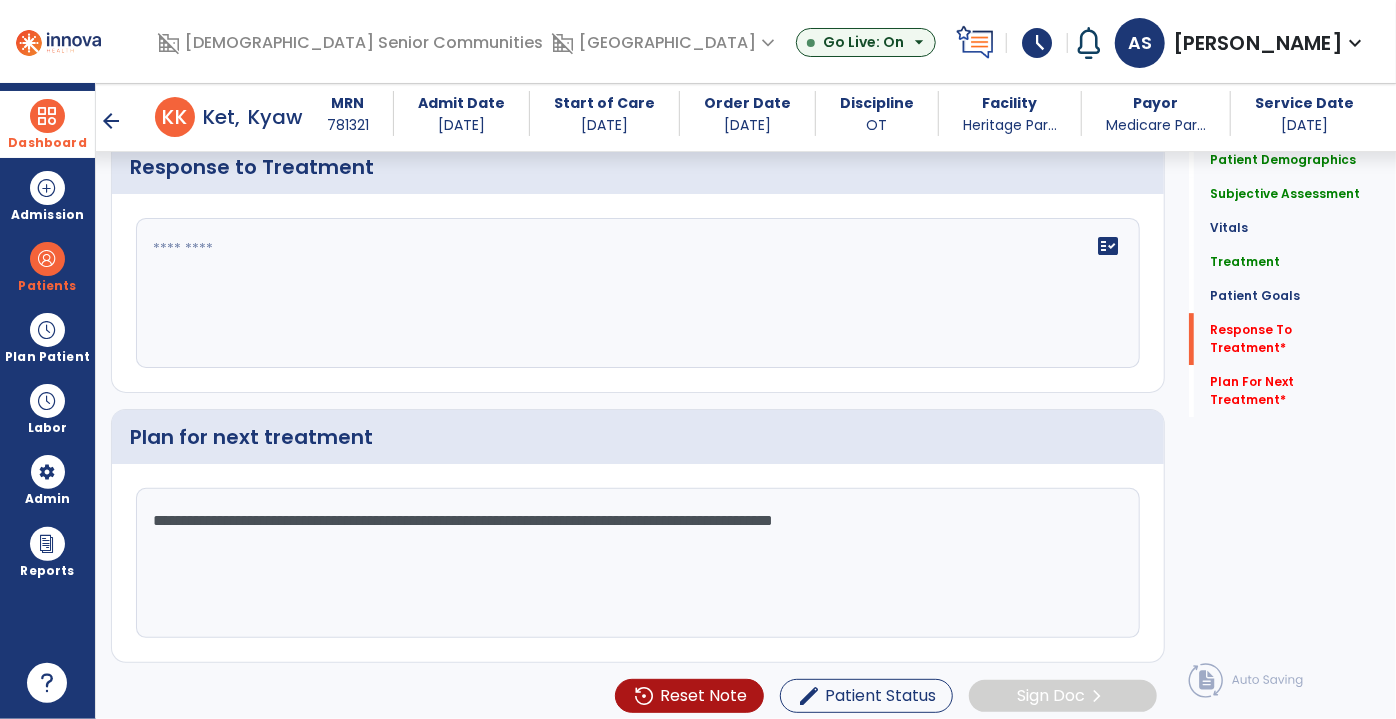 type on "**********" 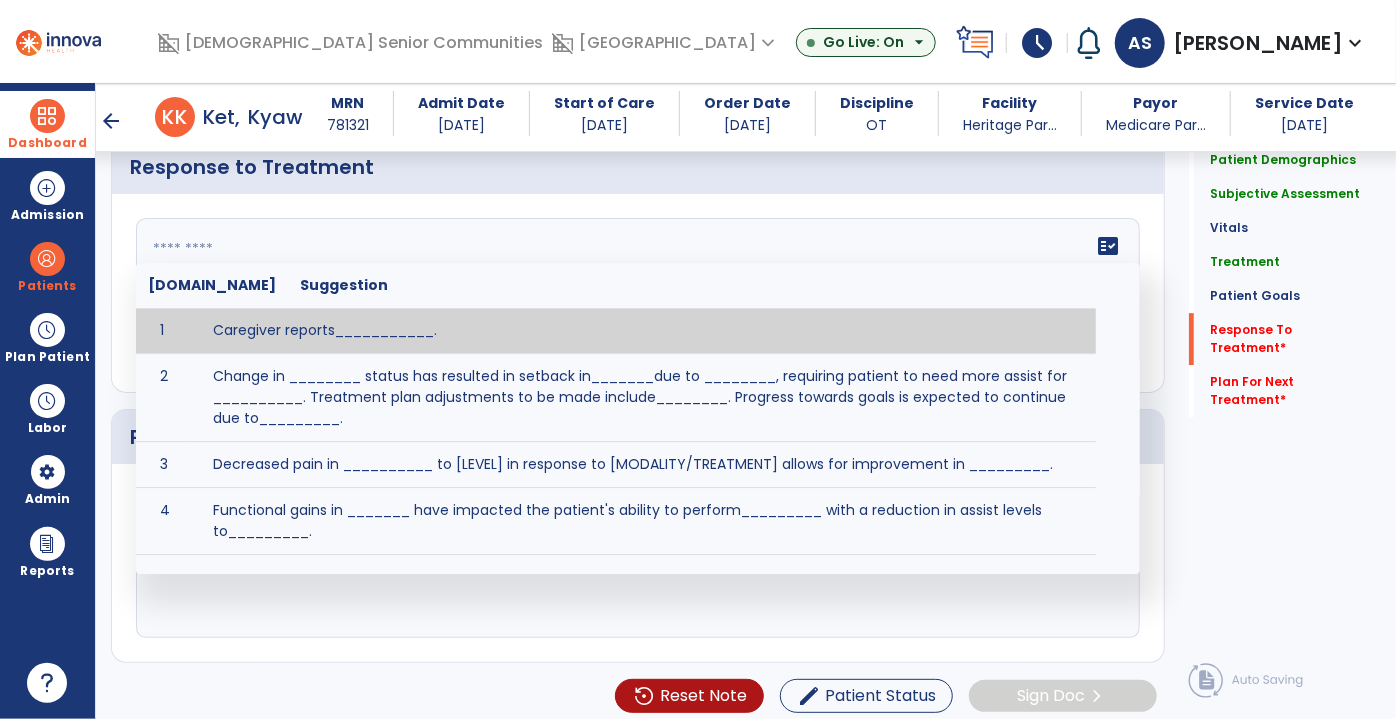 click on "fact_check  [DOMAIN_NAME] Suggestion 1 Caregiver reports___________. 2 Change in ________ status has resulted in setback in_______due to ________, requiring patient to need more assist for __________.   Treatment plan adjustments to be made include________.  Progress towards goals is expected to continue due to_________. 3 Decreased pain in __________ to [LEVEL] in response to [MODALITY/TREATMENT] allows for improvement in _________. 4 Functional gains in _______ have impacted the patient's ability to perform_________ with a reduction in assist levels to_________. 5 Functional progress this week has been significant due to__________. 6 Gains in ________ have improved the patient's ability to perform ______with decreased levels of assist to___________. 7 Improvement in ________allows patient to tolerate higher levels of challenges in_________. 8 Pain in [AREA] has decreased to [LEVEL] in response to [TREATMENT/MODALITY], allowing fore ease in completing__________. 9 10 11 12 13 14 15 16 17 18 19 20 21" 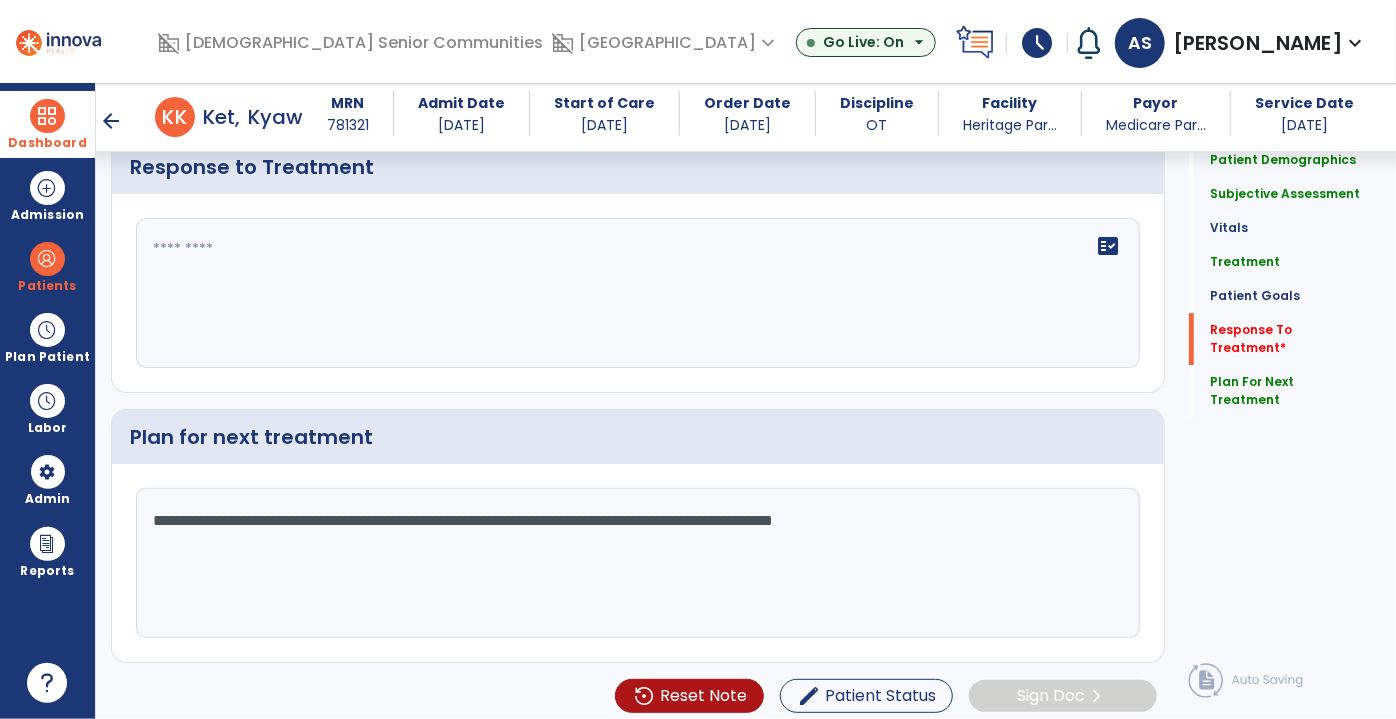 click 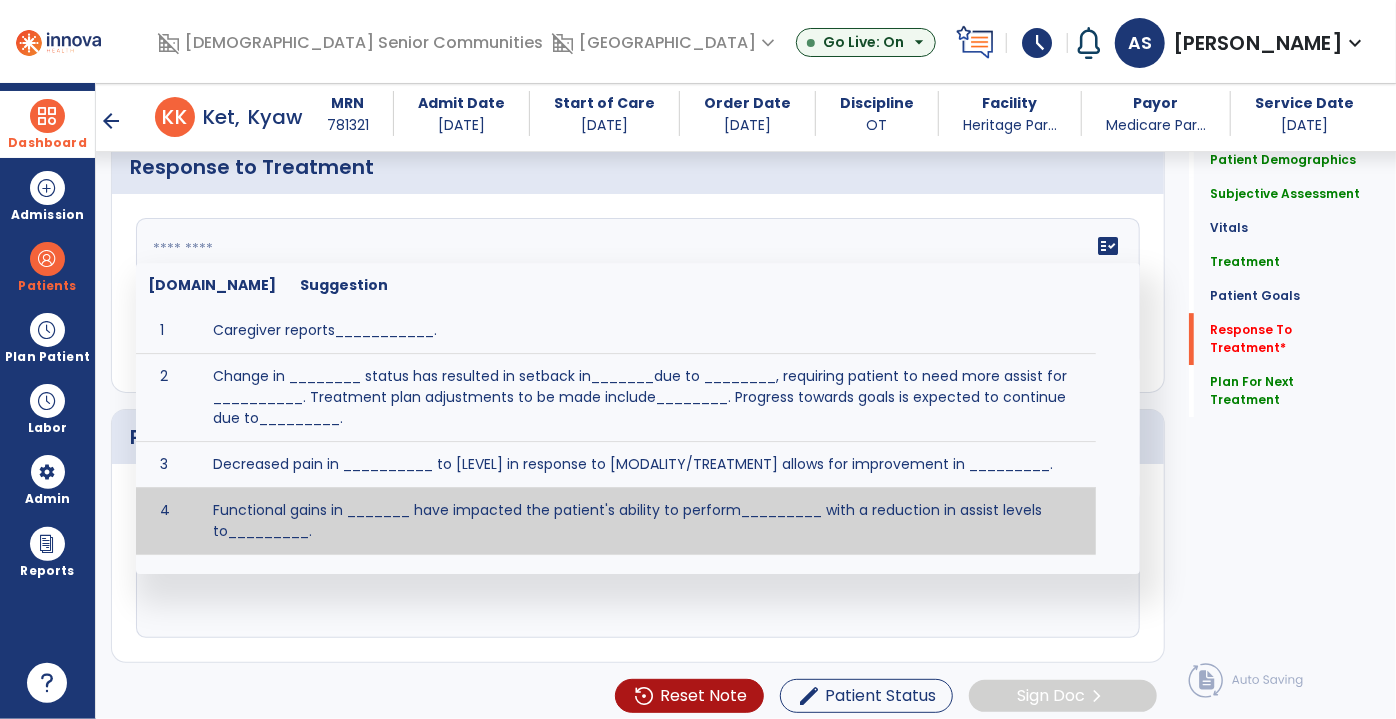 paste on "**********" 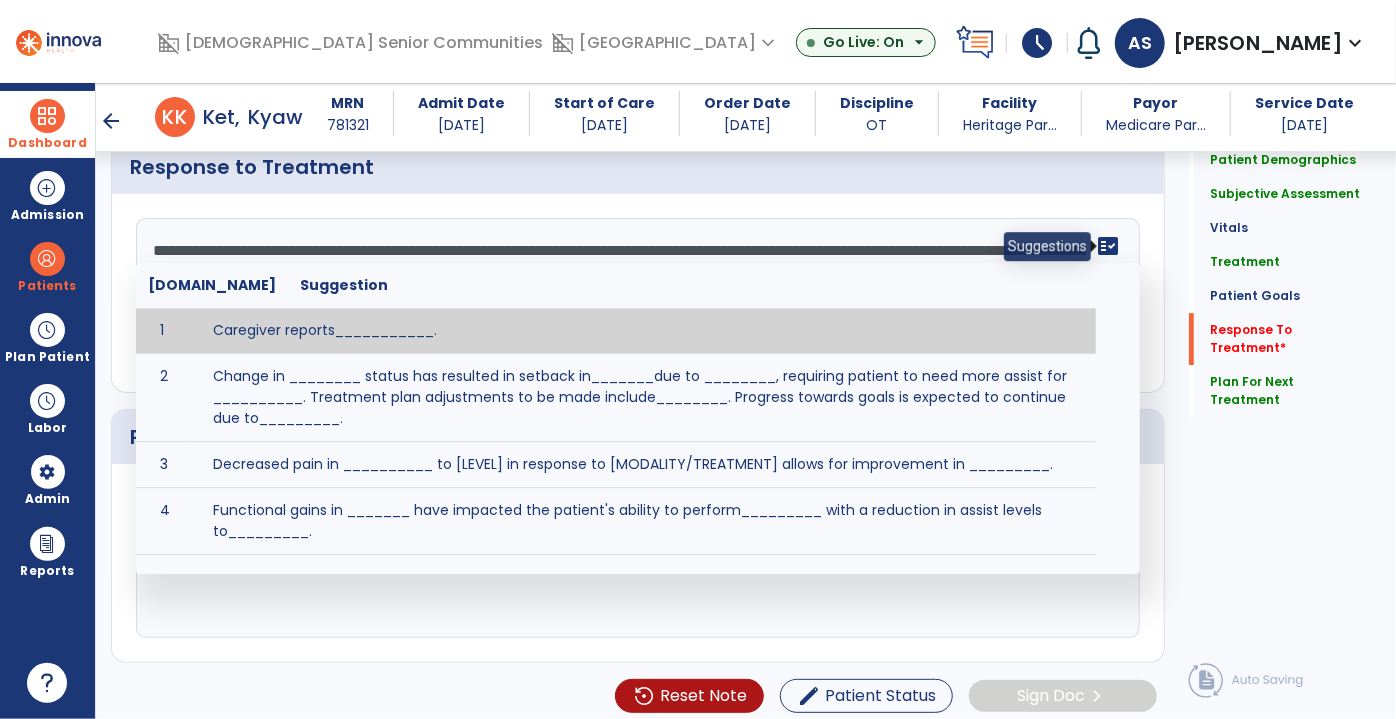 click on "fact_check" 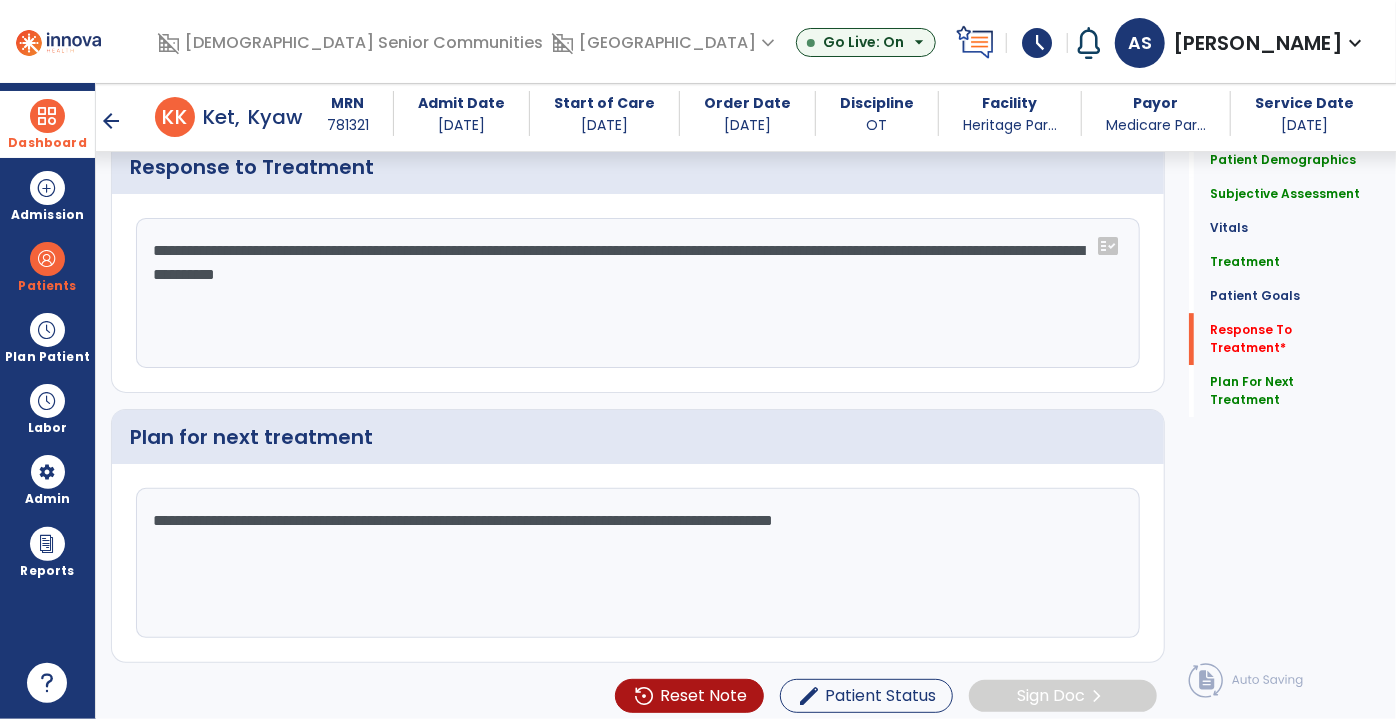click on "**********" 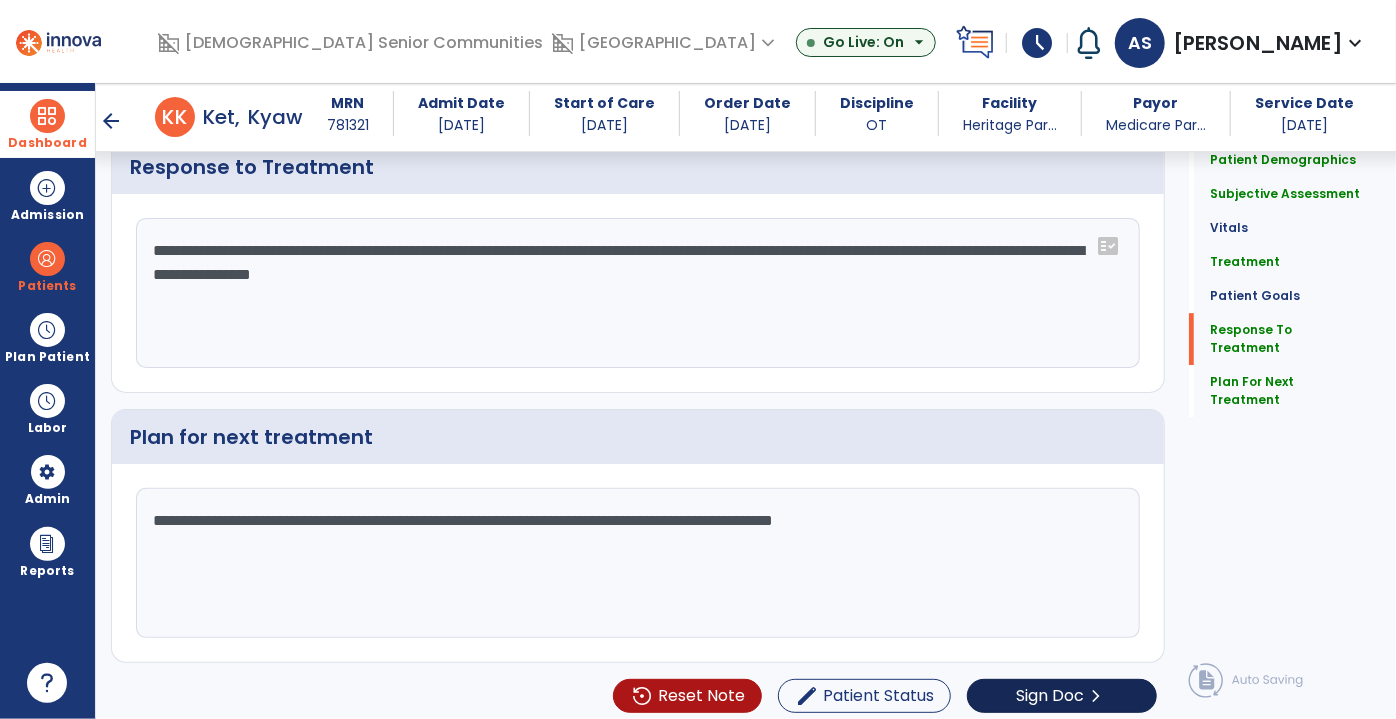 type on "**********" 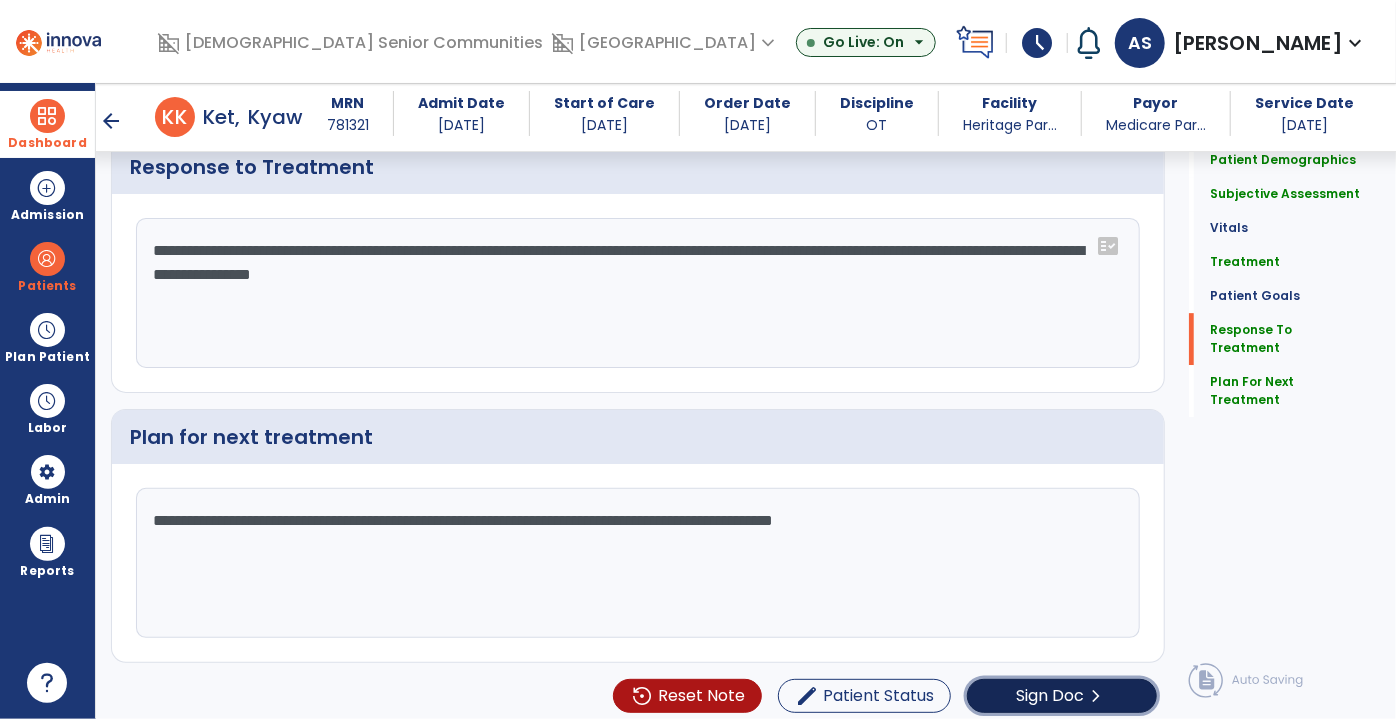 click on "Sign Doc" 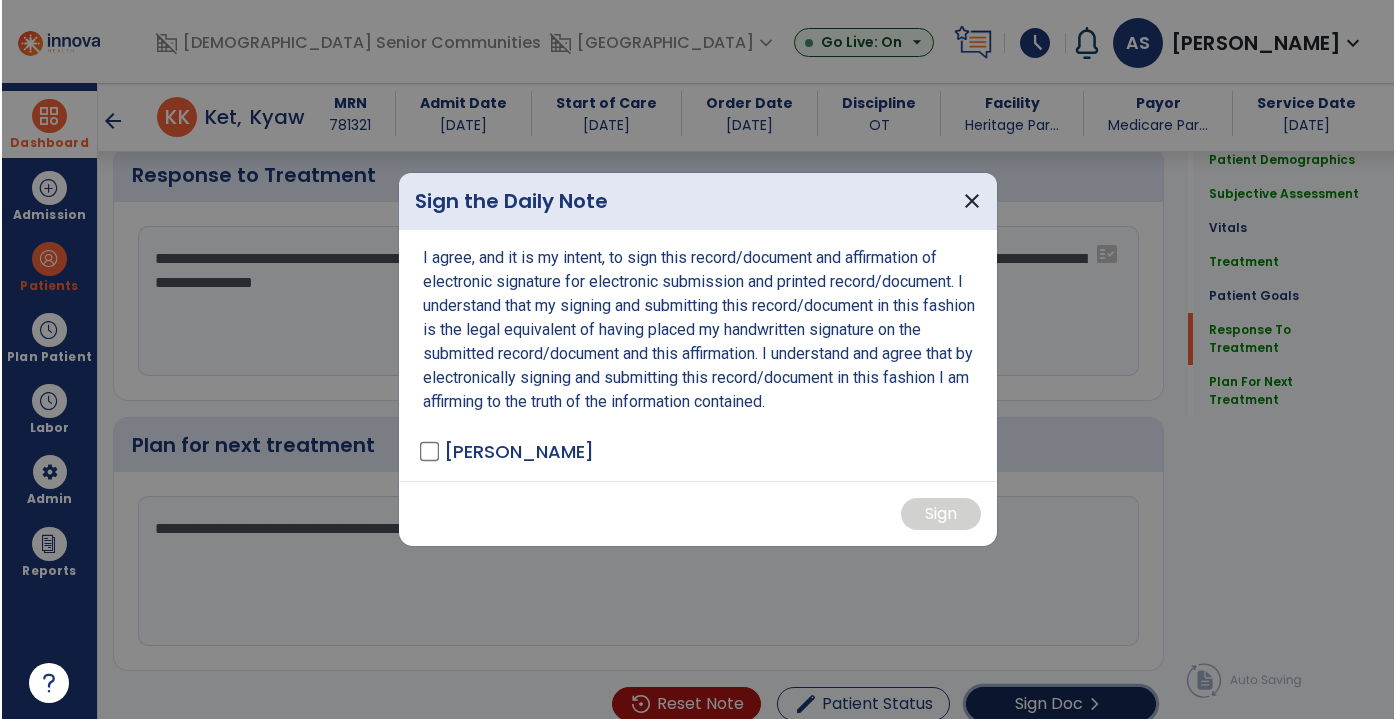 scroll, scrollTop: 3062, scrollLeft: 0, axis: vertical 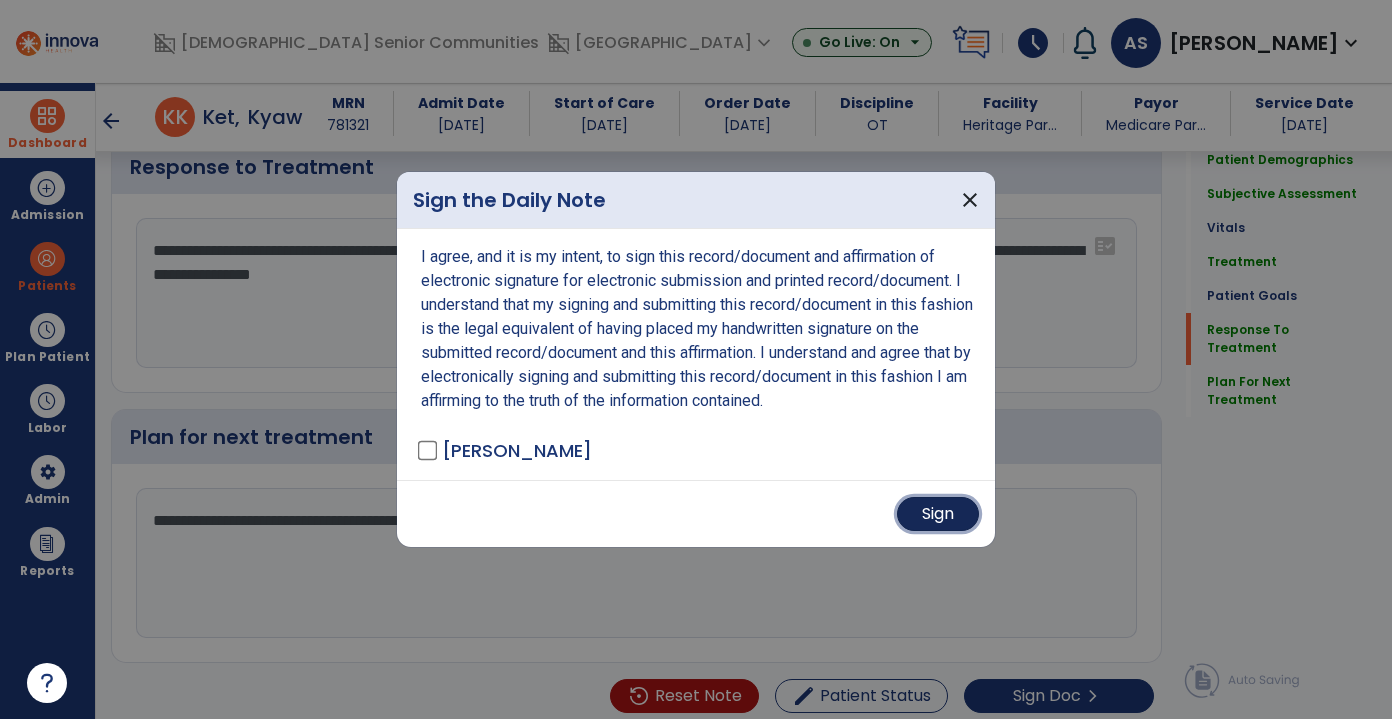 click on "Sign" at bounding box center [938, 514] 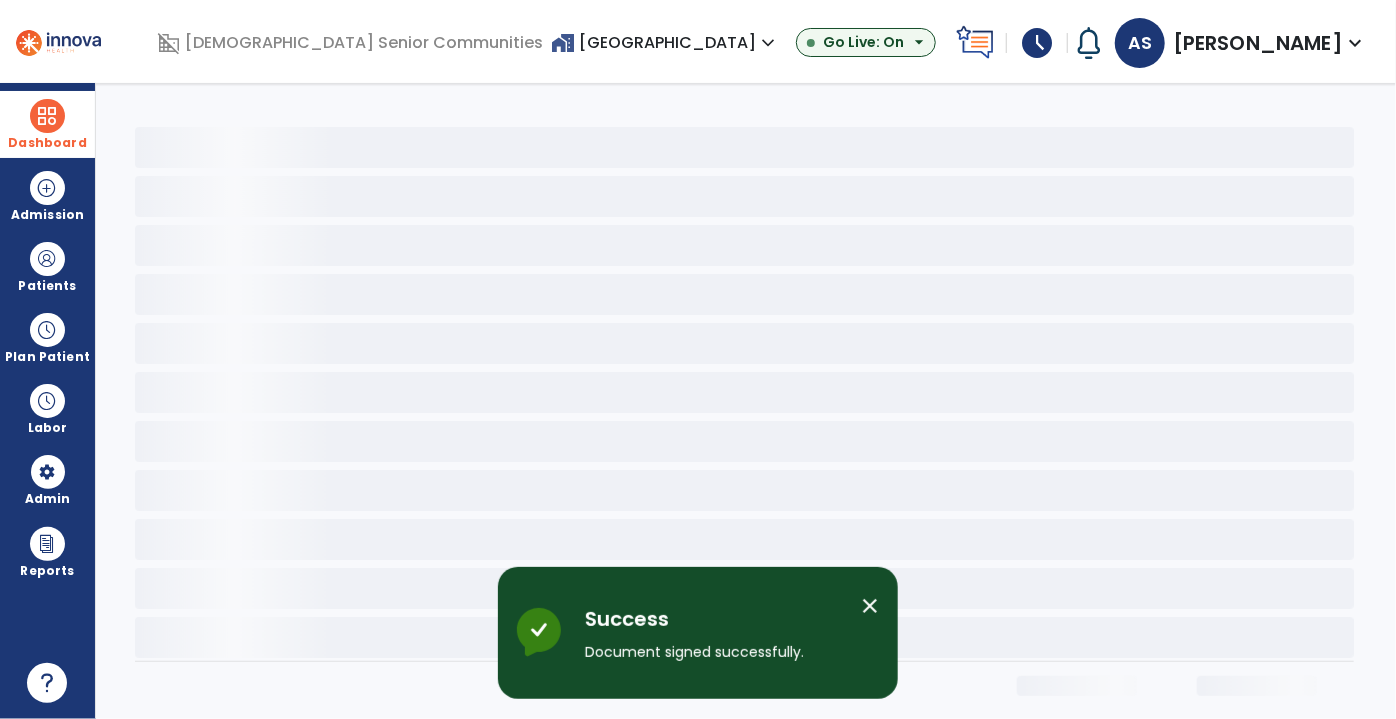 scroll, scrollTop: 0, scrollLeft: 0, axis: both 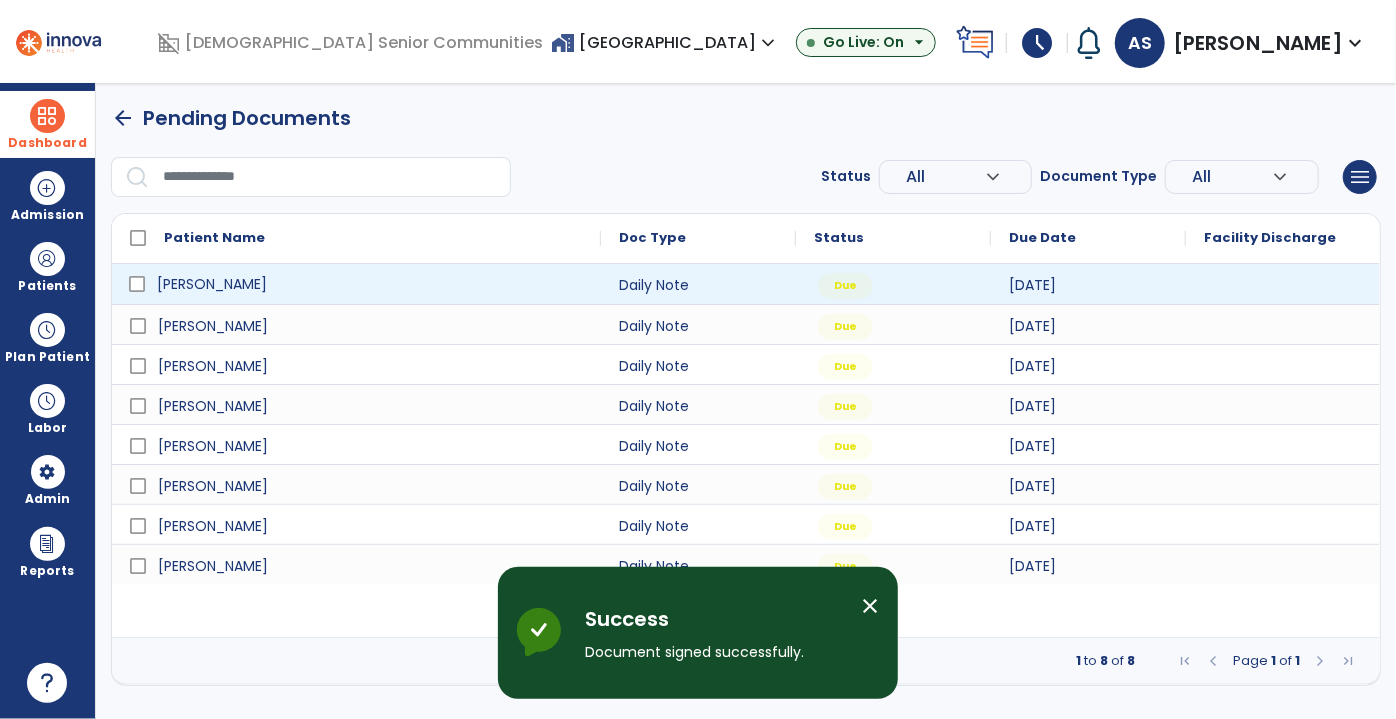 click on "[PERSON_NAME]" at bounding box center [370, 284] 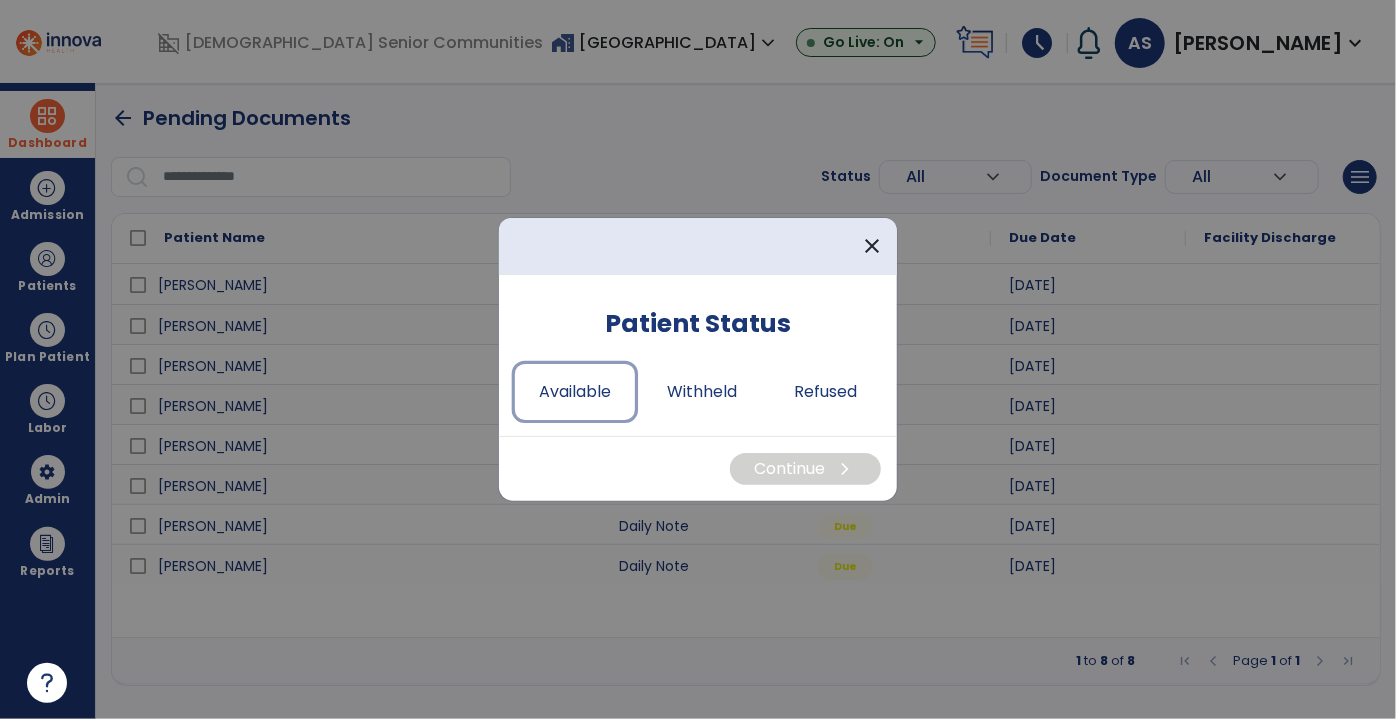 click on "Available" at bounding box center (575, 392) 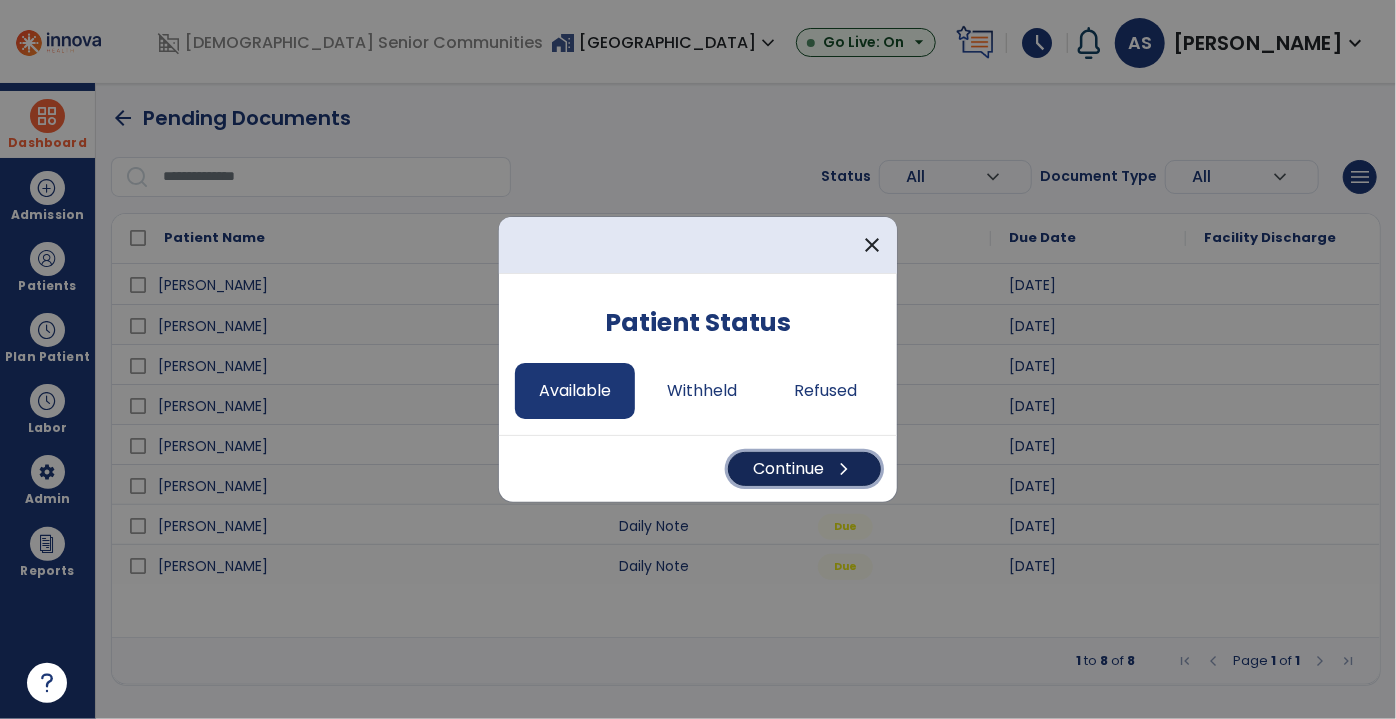 click on "Continue   chevron_right" at bounding box center [804, 469] 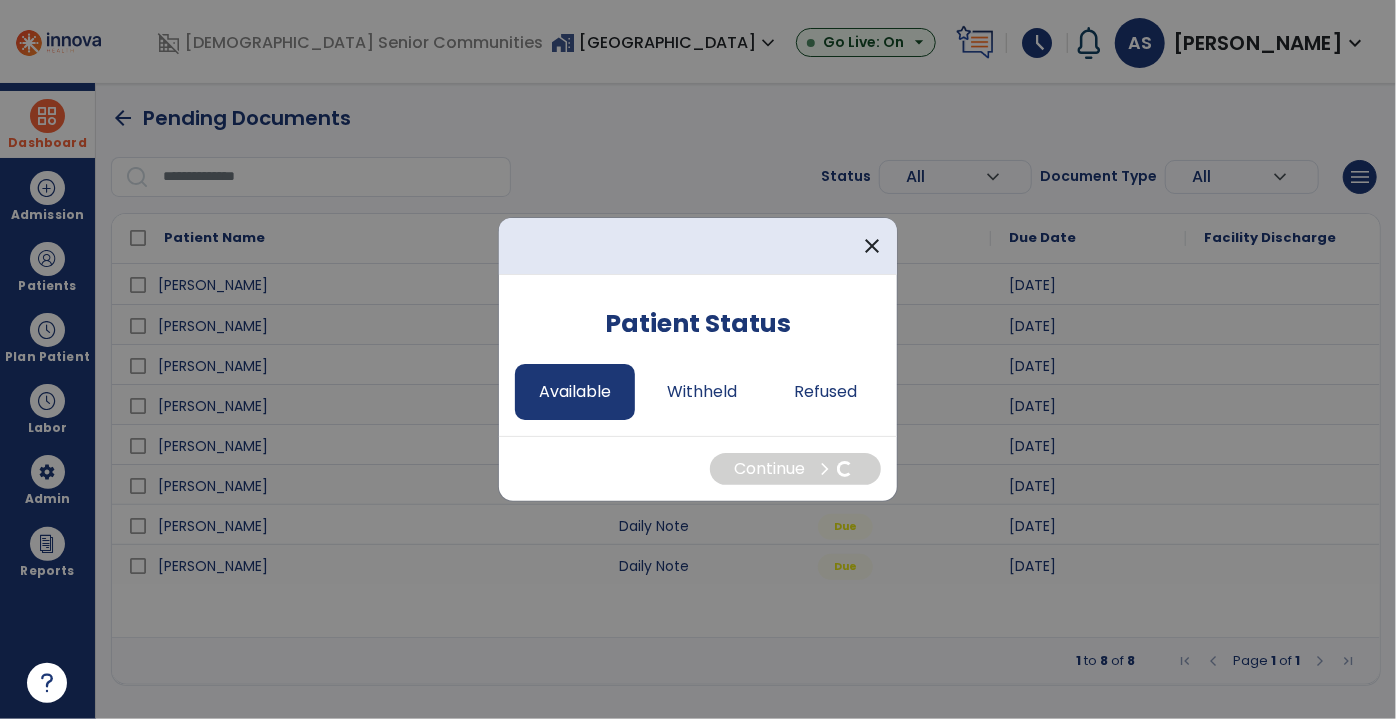 select on "*" 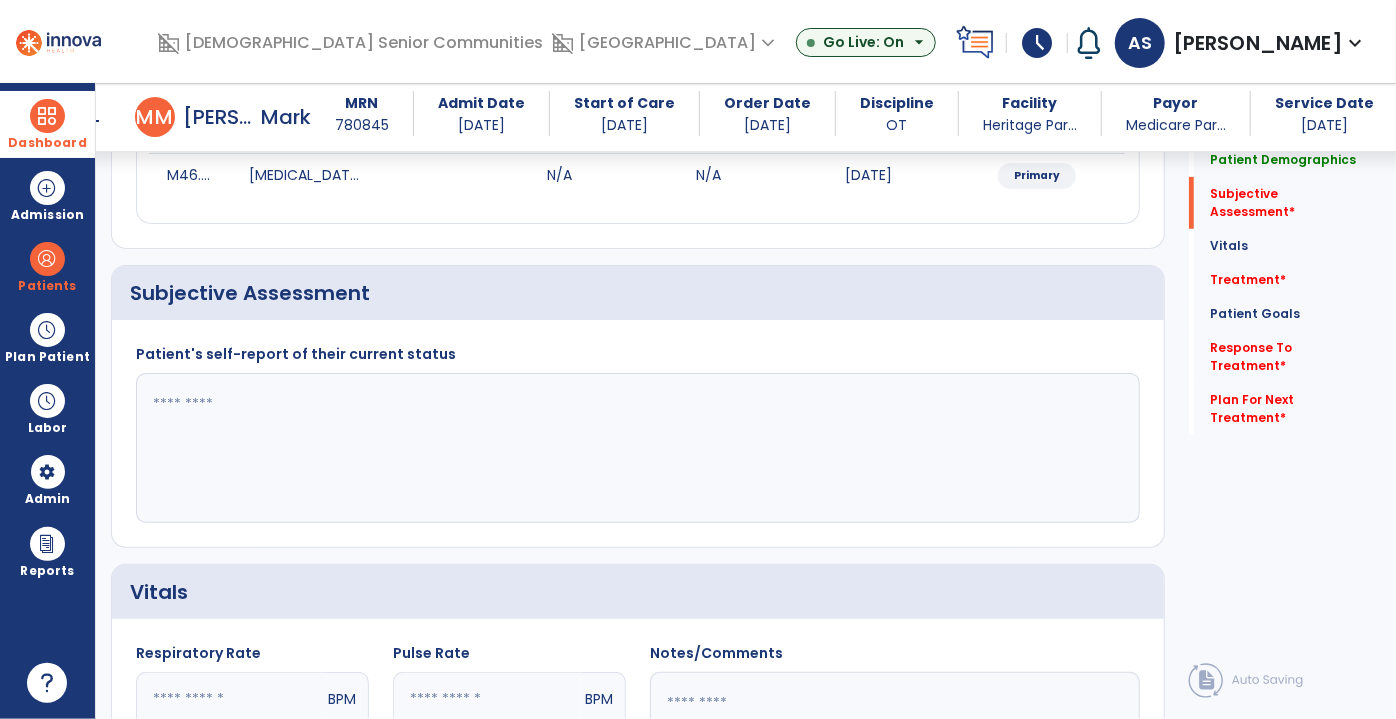 scroll, scrollTop: 363, scrollLeft: 0, axis: vertical 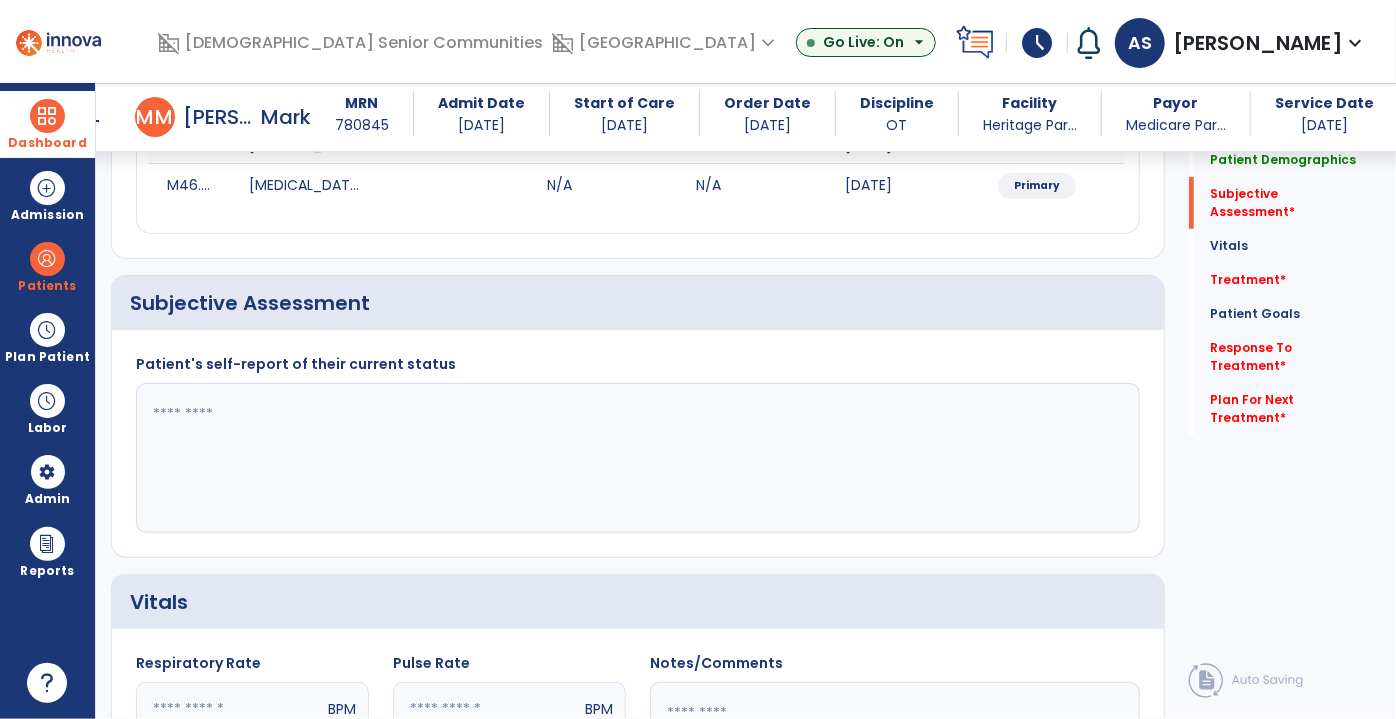 click 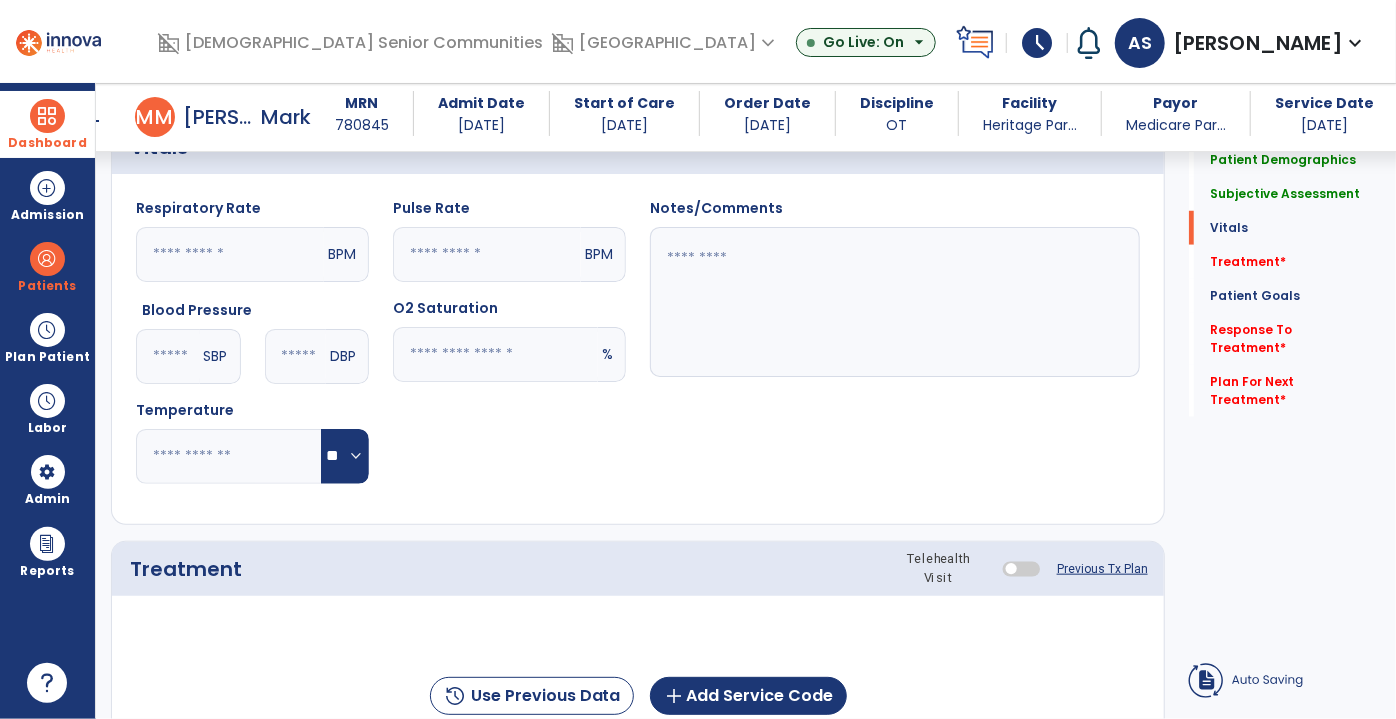 scroll, scrollTop: 1000, scrollLeft: 0, axis: vertical 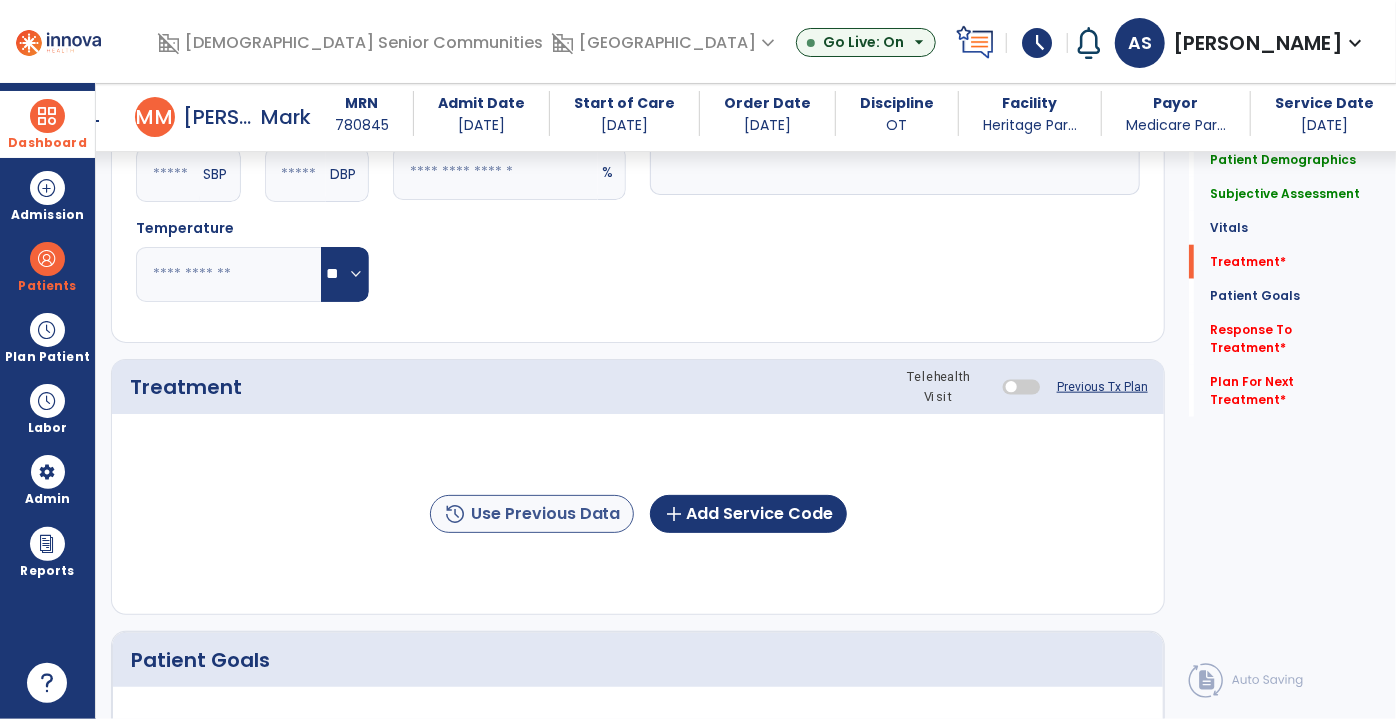 type on "**********" 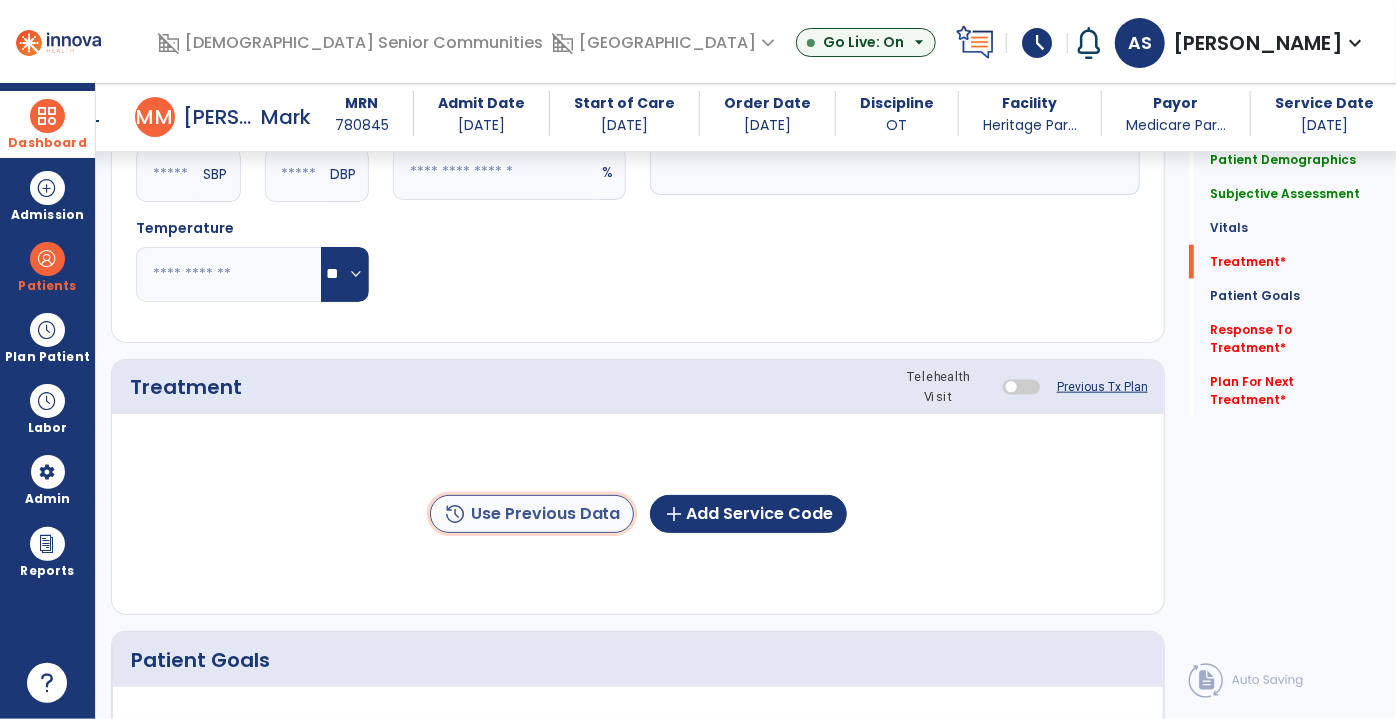 click on "history  Use Previous Data" 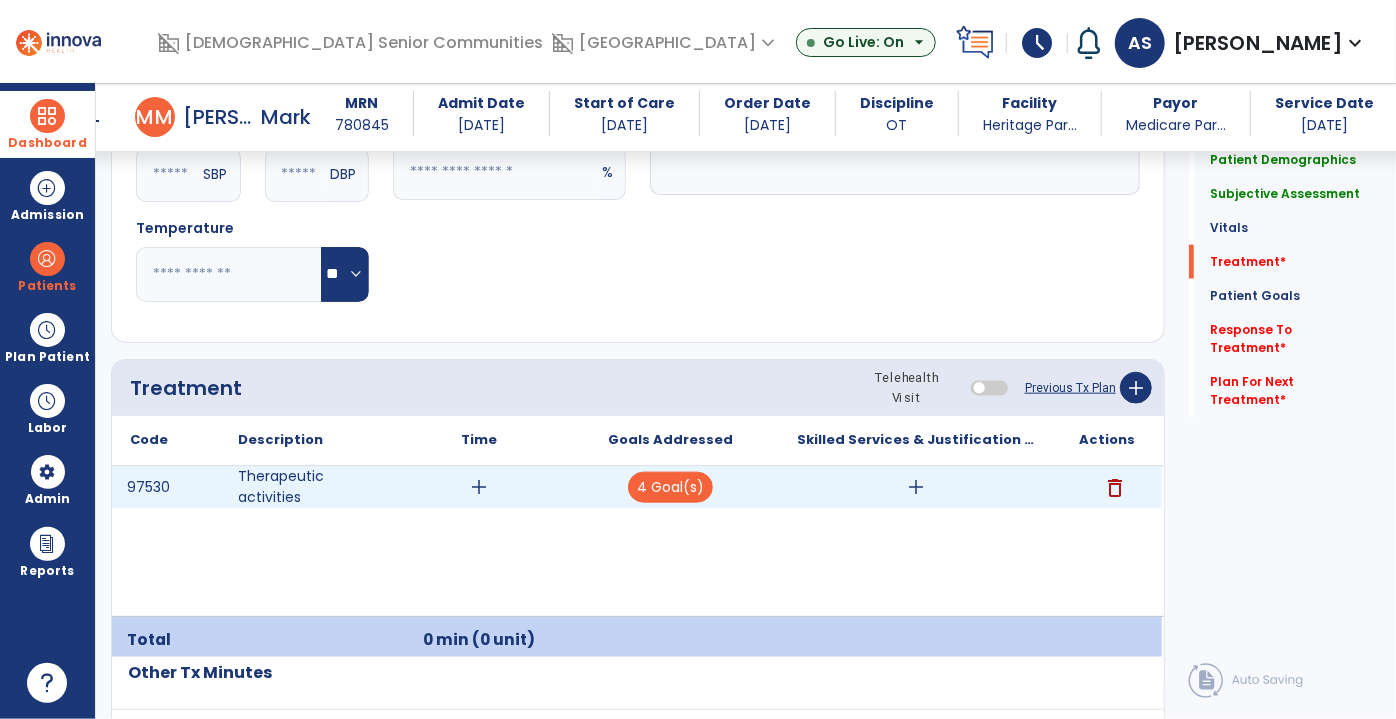 click on "add" at bounding box center (480, 487) 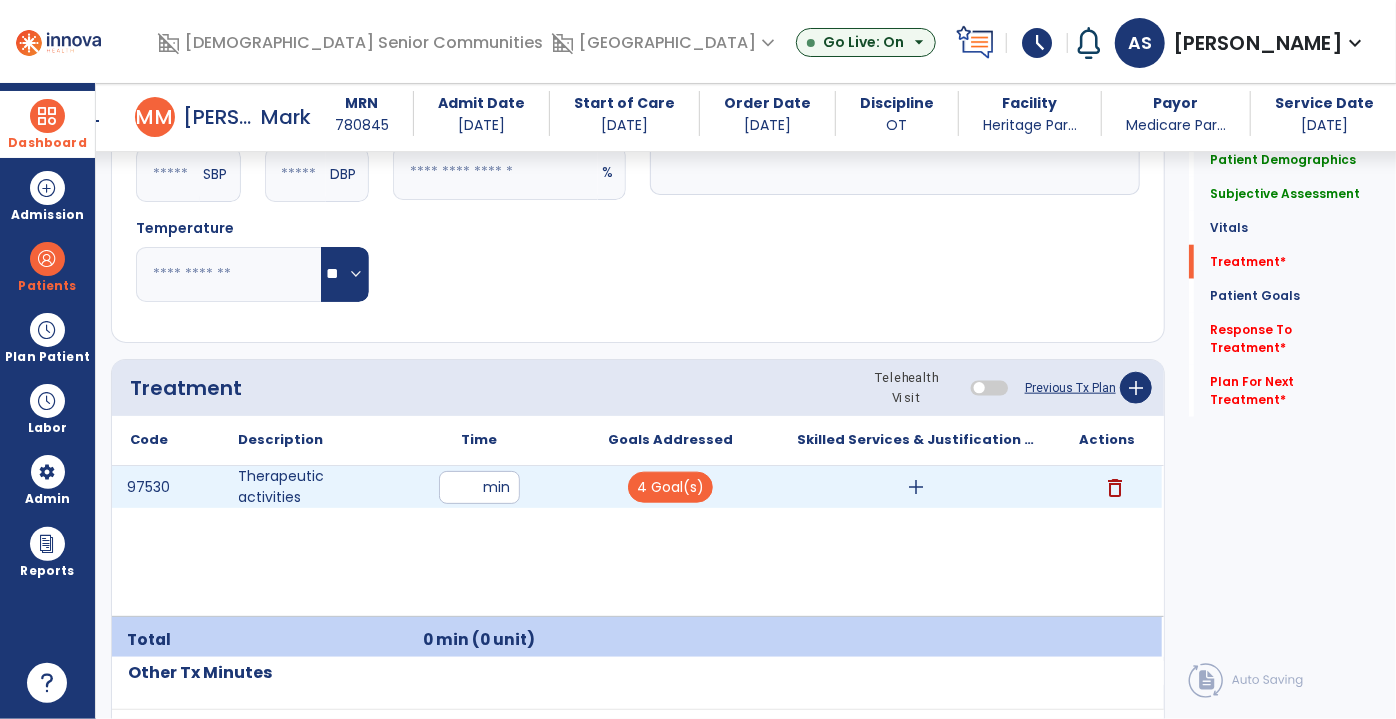 type on "**" 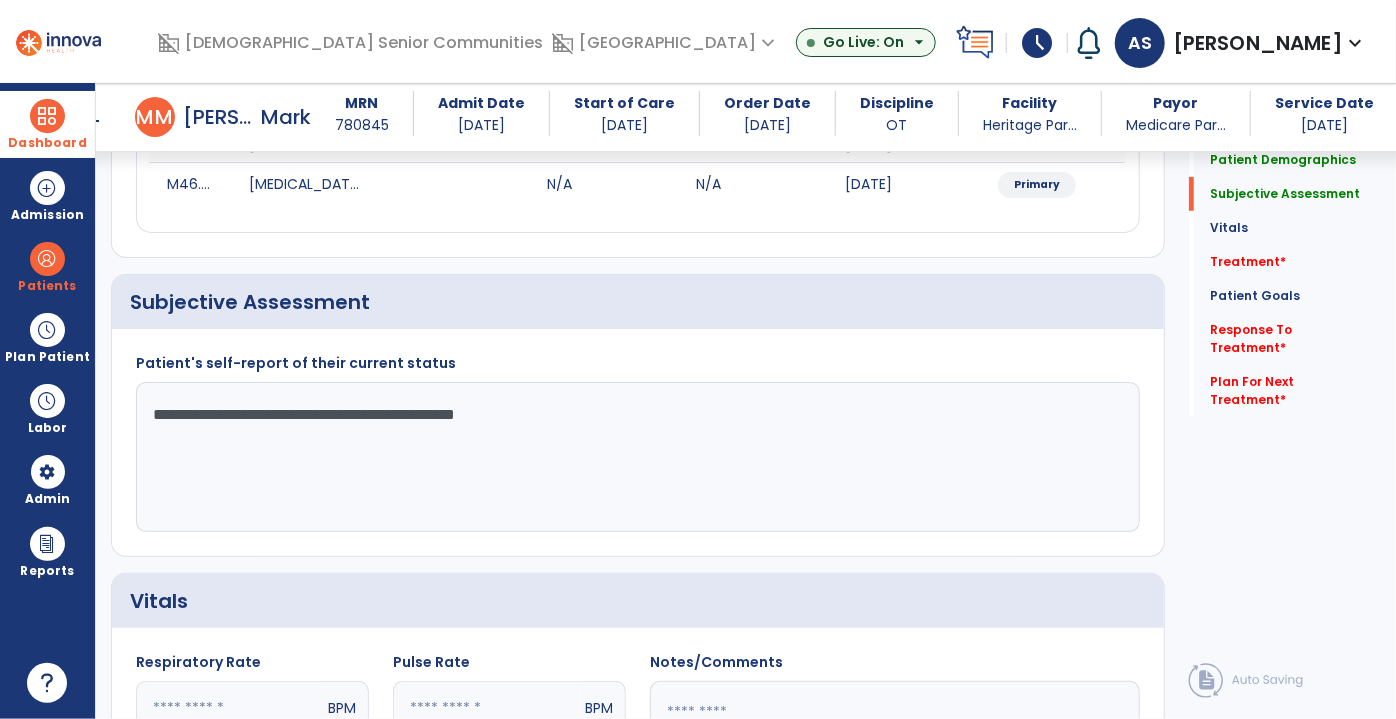 scroll, scrollTop: 363, scrollLeft: 0, axis: vertical 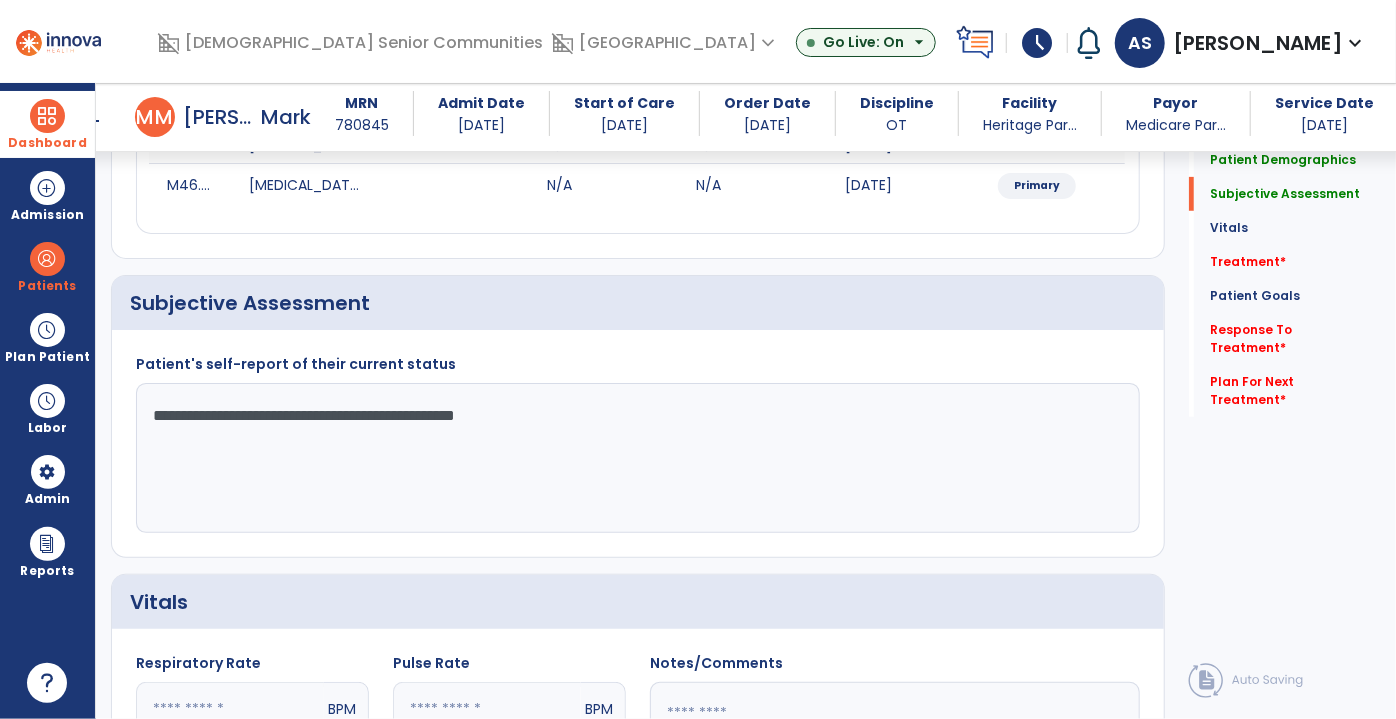 click on "**********" 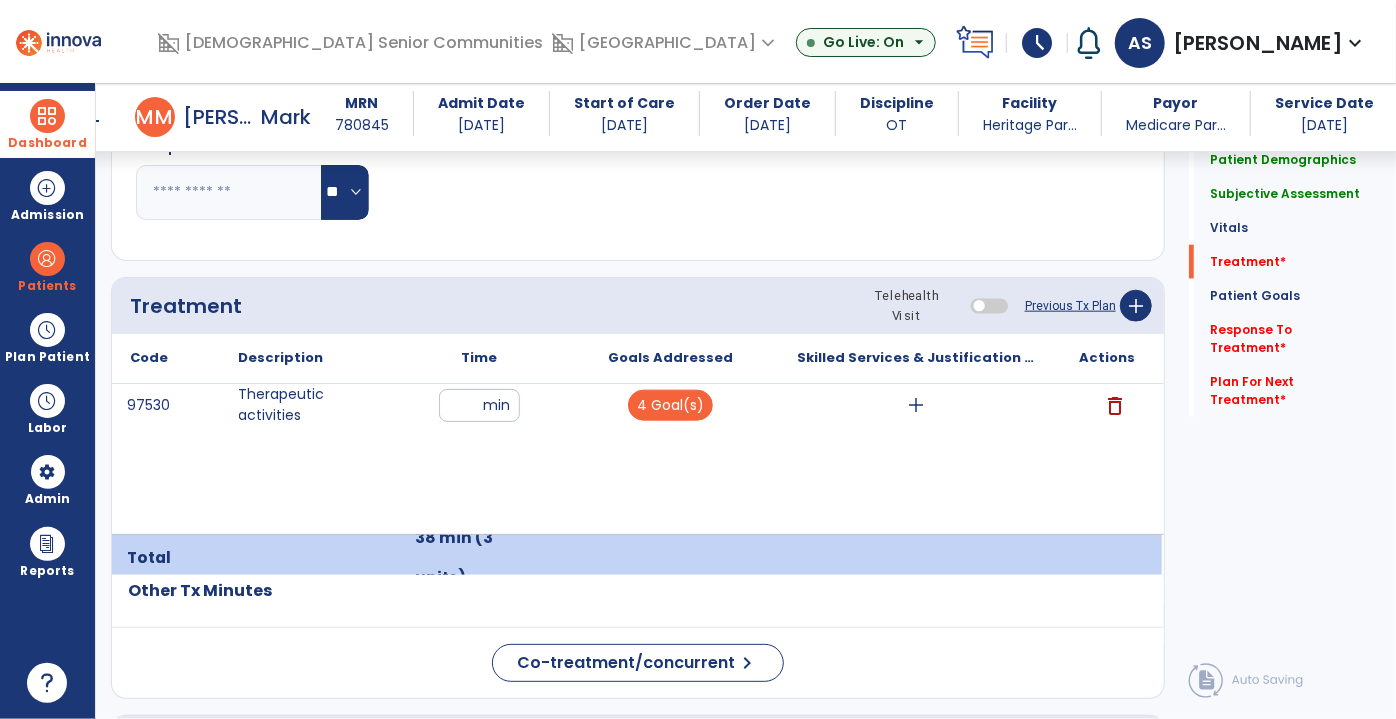 scroll, scrollTop: 1090, scrollLeft: 0, axis: vertical 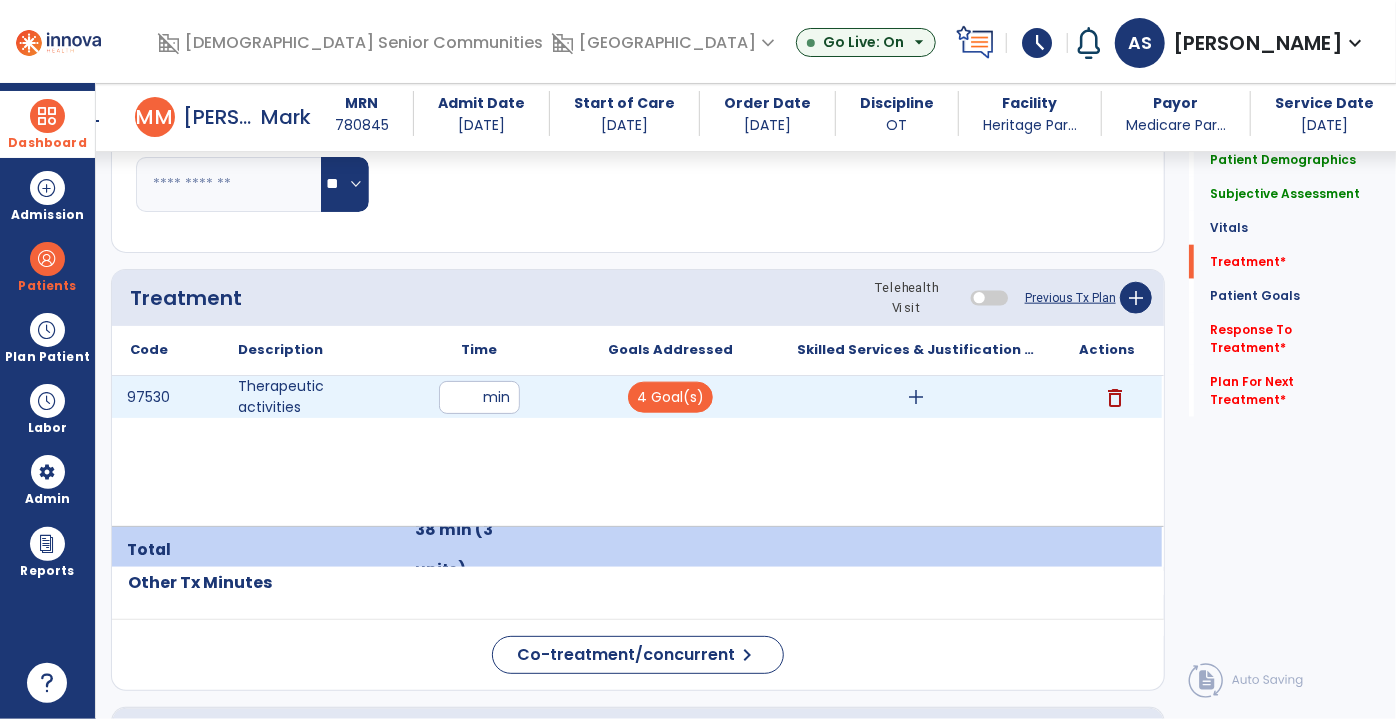 type on "**********" 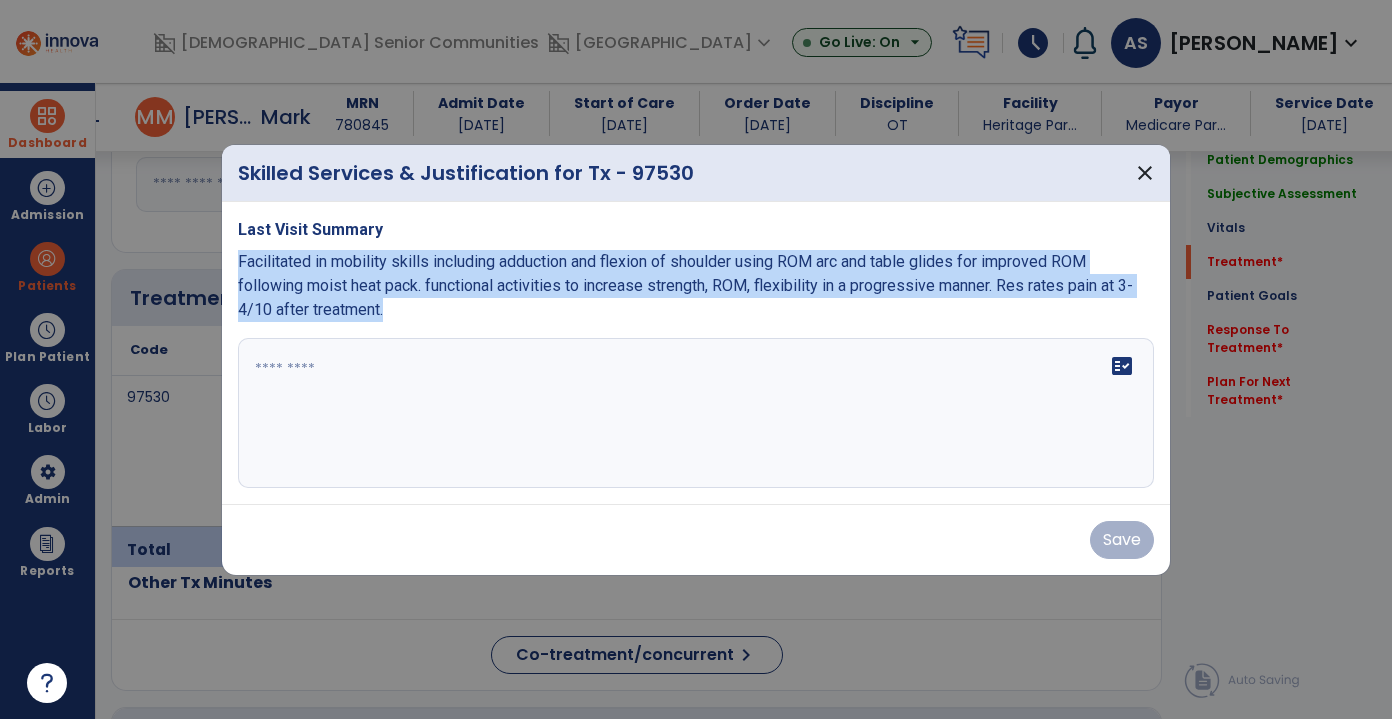 drag, startPoint x: 391, startPoint y: 306, endPoint x: 239, endPoint y: 263, distance: 157.96518 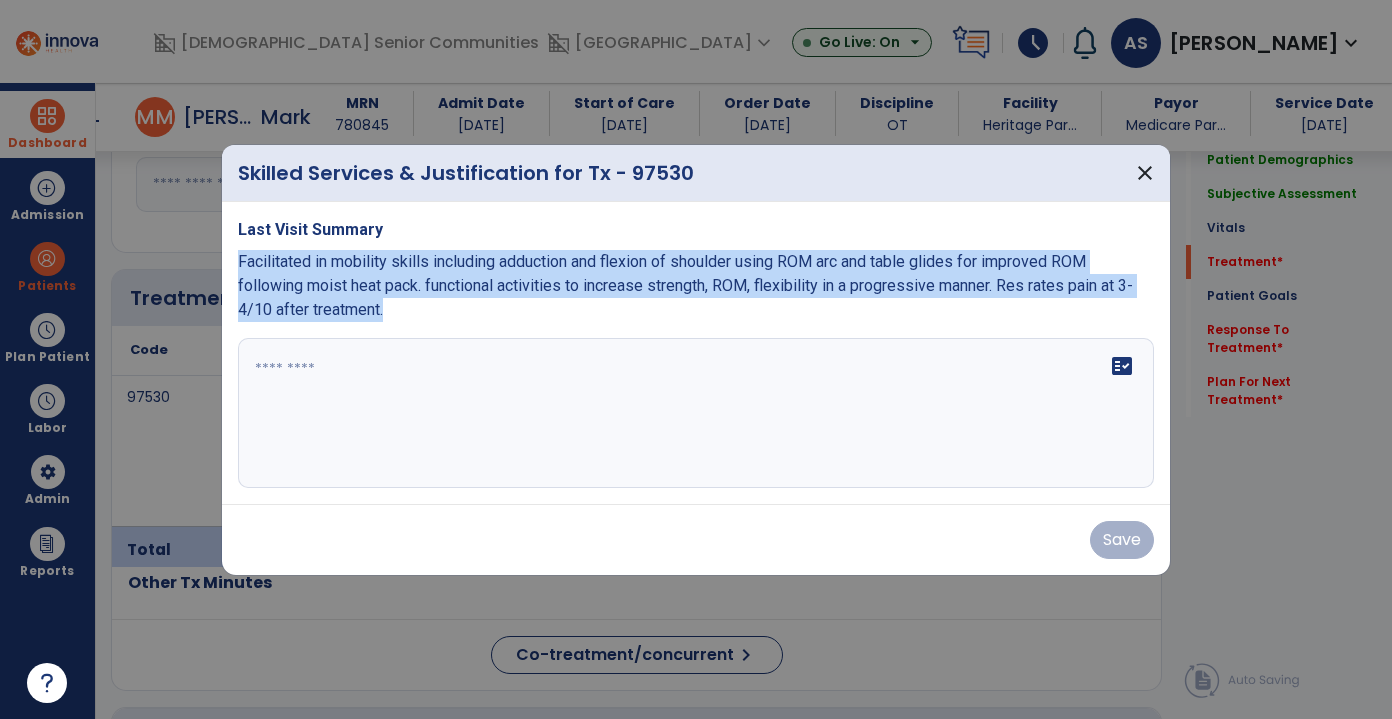 click on "Facilitated in mobility skills including adduction and flexion of shoulder using ROM arc and table glides for improved ROM following moist heat pack.  functional activities to increase strength, ROM, flexibility in a progressive manner. Res rates pain at 3-4/10 after treatment." at bounding box center [696, 286] 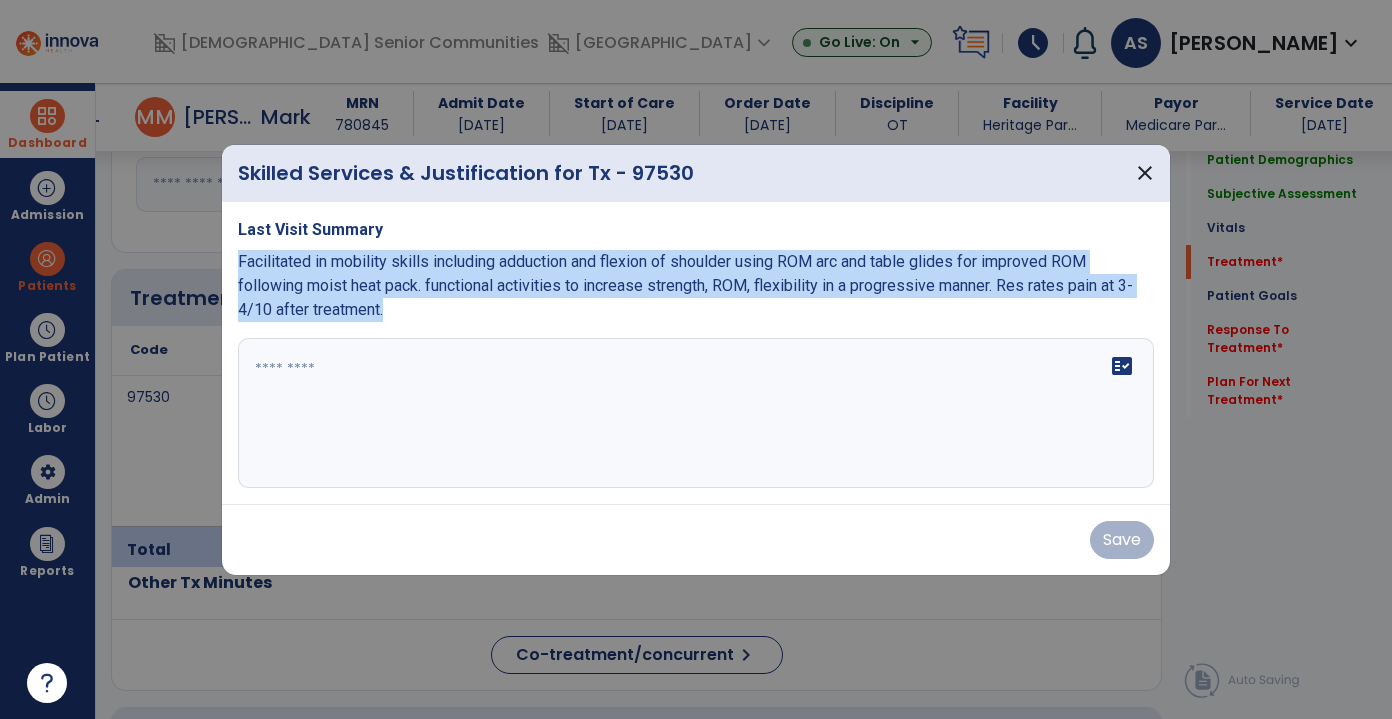 copy on "Facilitated in mobility skills including adduction and flexion of shoulder using ROM arc and table glides for improved ROM following moist heat pack.  functional activities to increase strength, ROM, flexibility in a progressive manner. Res rates pain at 3-4/10 after treatment." 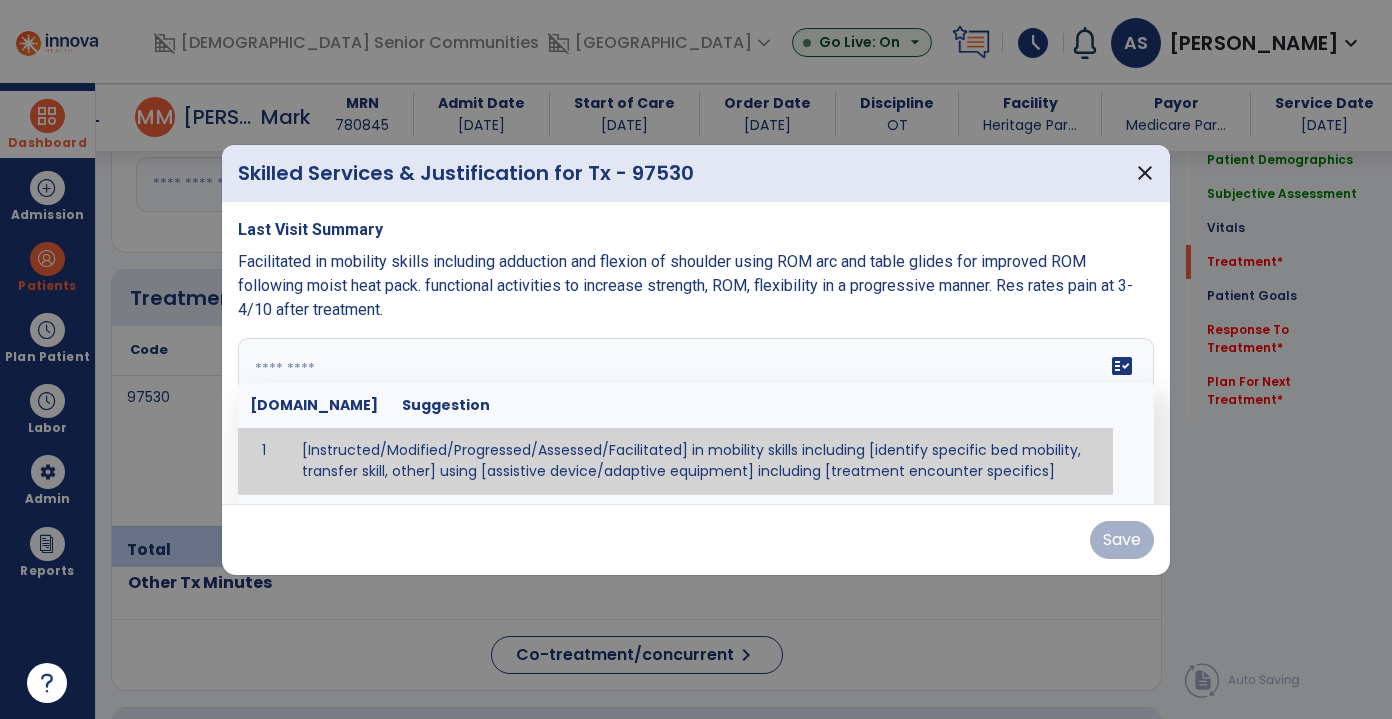 click at bounding box center [694, 413] 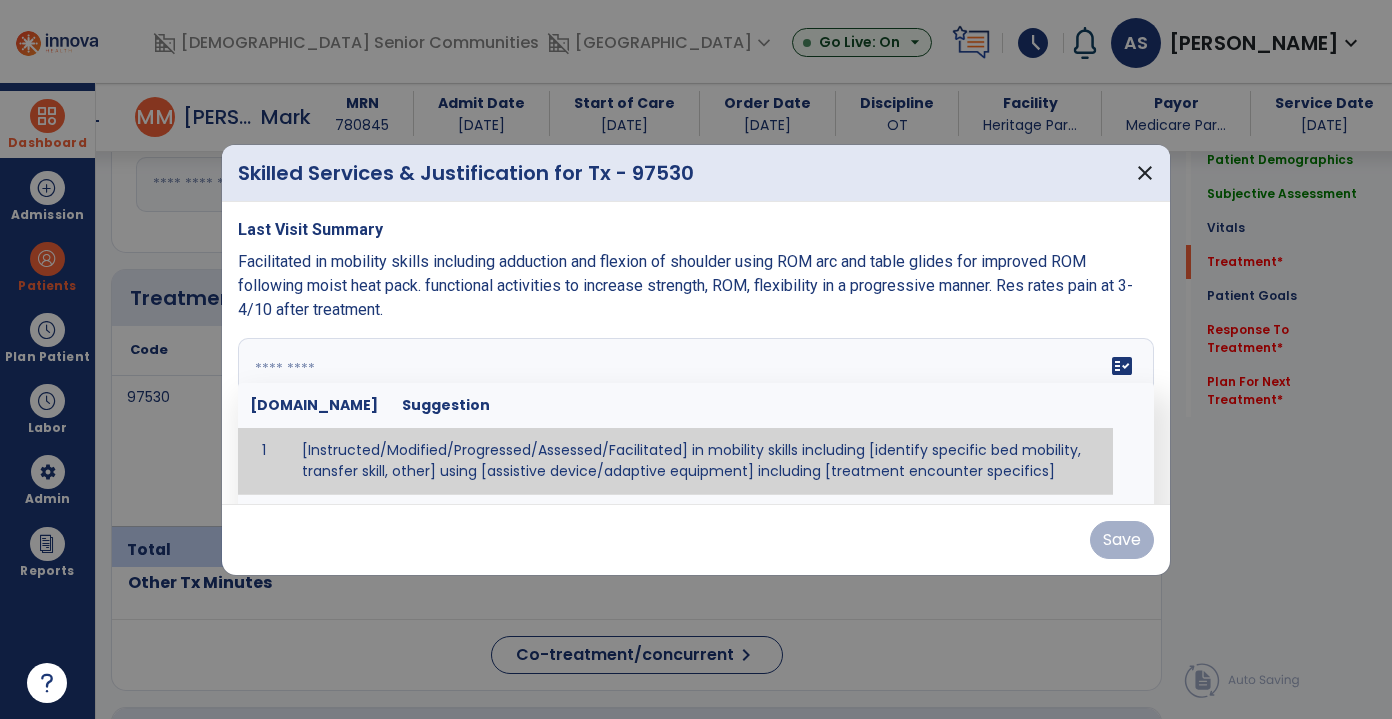 paste on "**********" 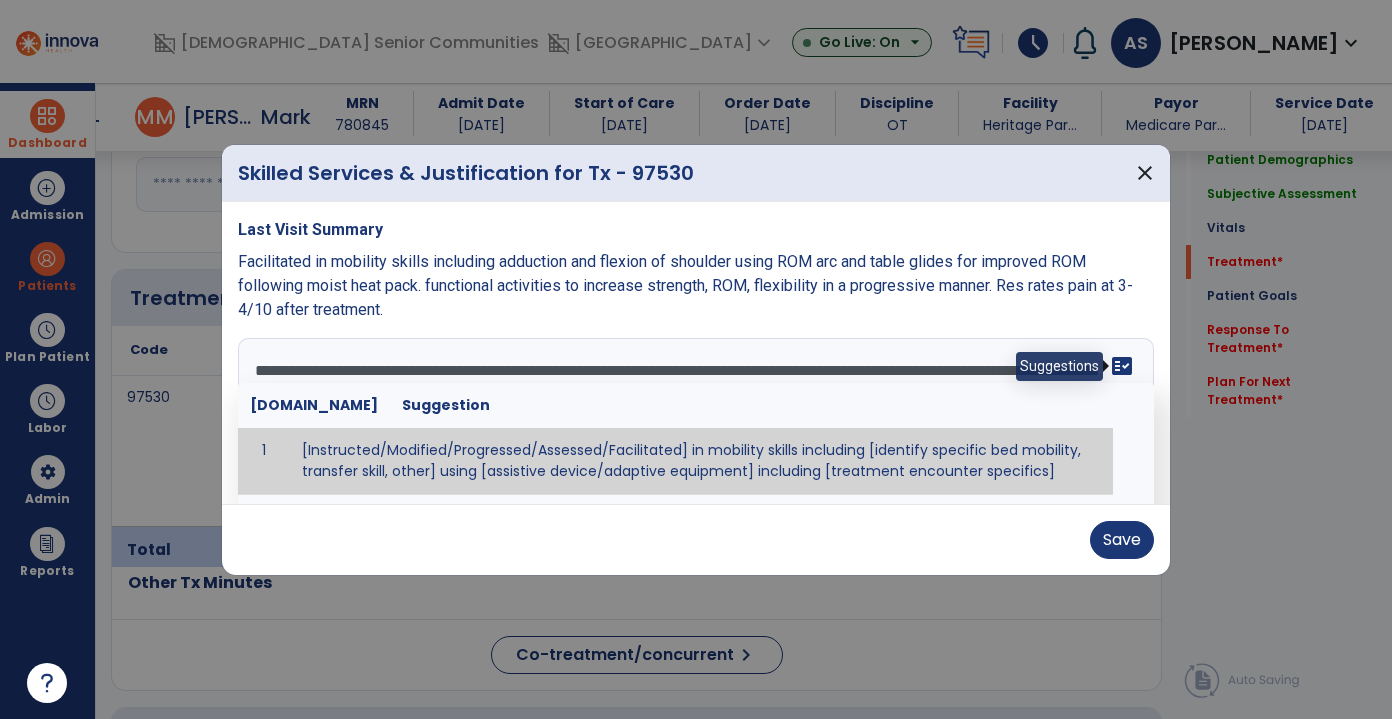 click on "fact_check" at bounding box center [1122, 366] 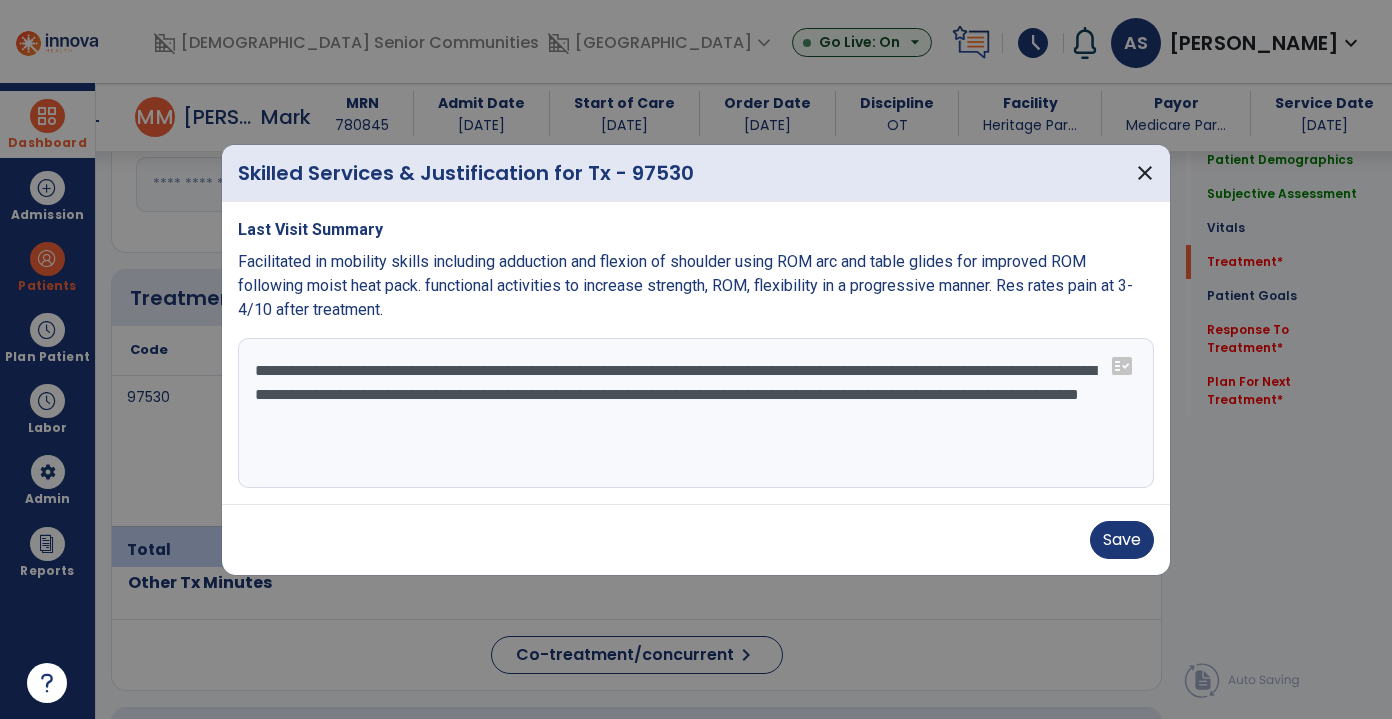click on "**********" at bounding box center (696, 413) 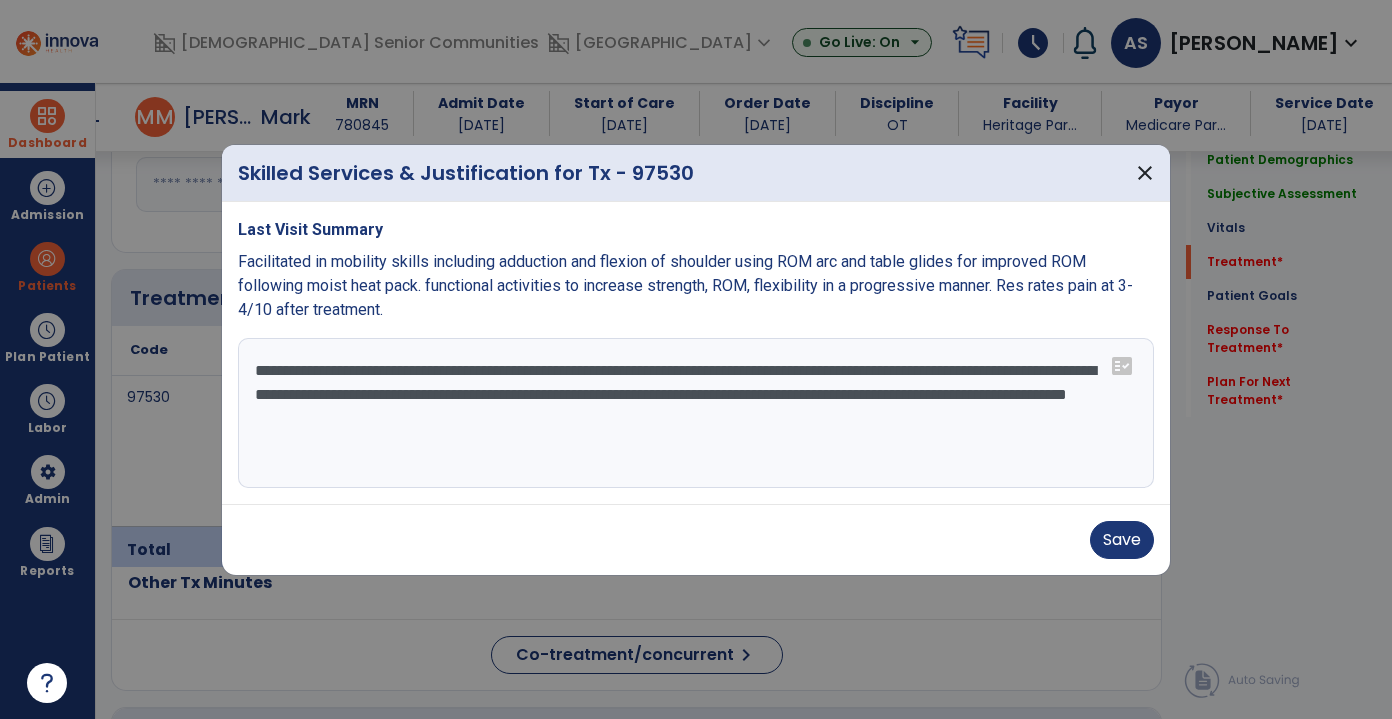 drag, startPoint x: 741, startPoint y: 420, endPoint x: 426, endPoint y: 439, distance: 315.5725 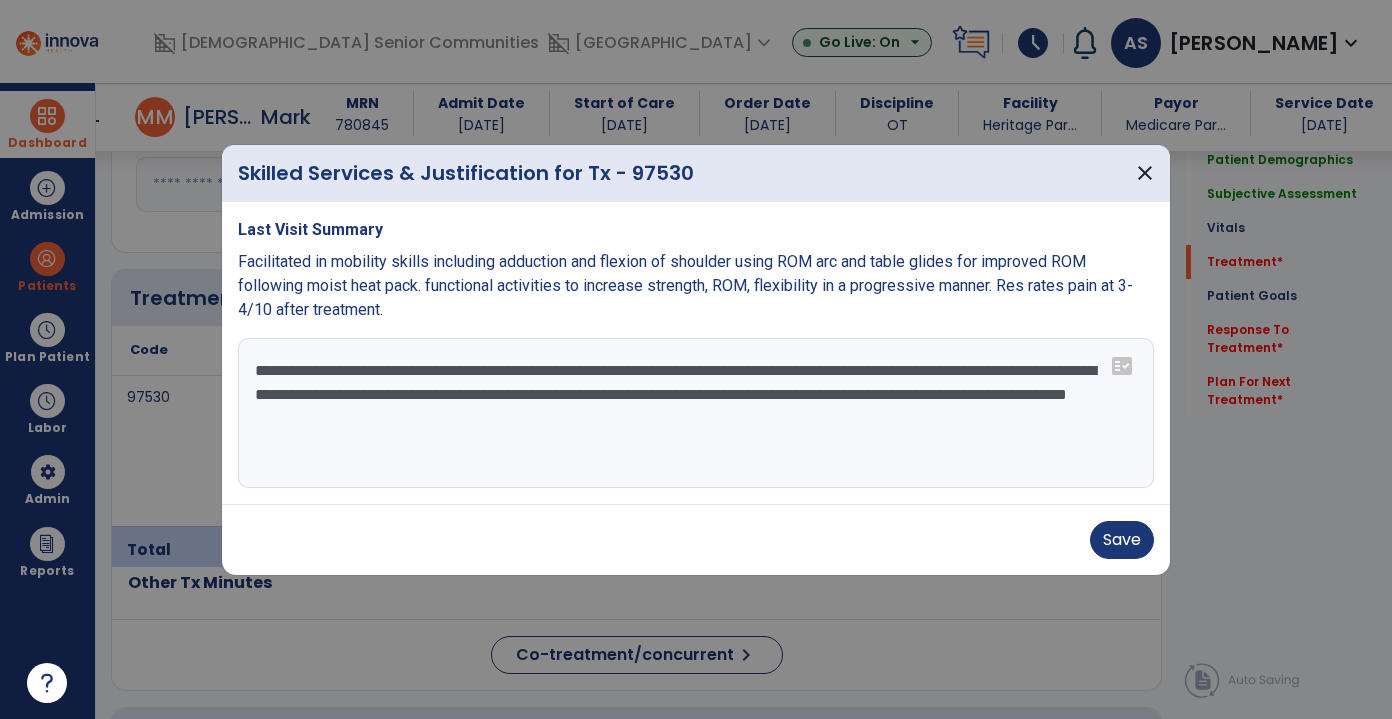 click on "**********" at bounding box center (696, 413) 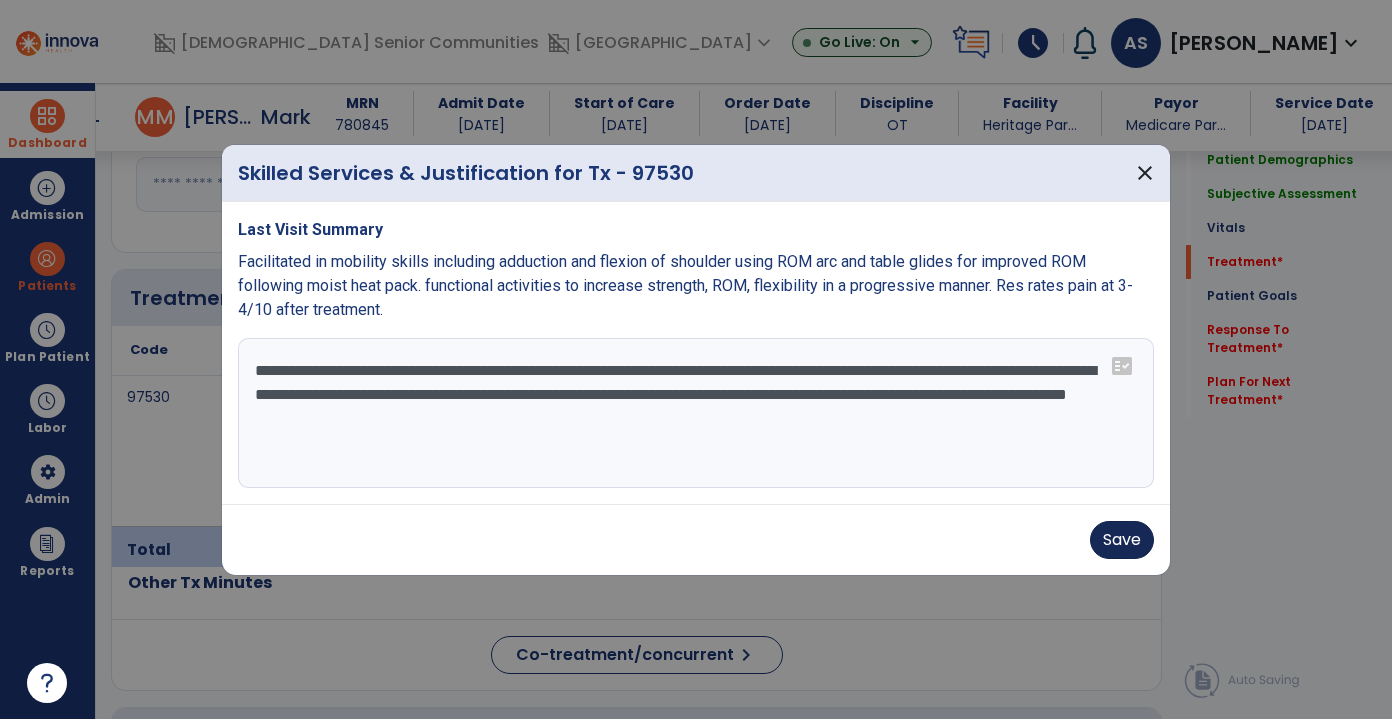 type on "**********" 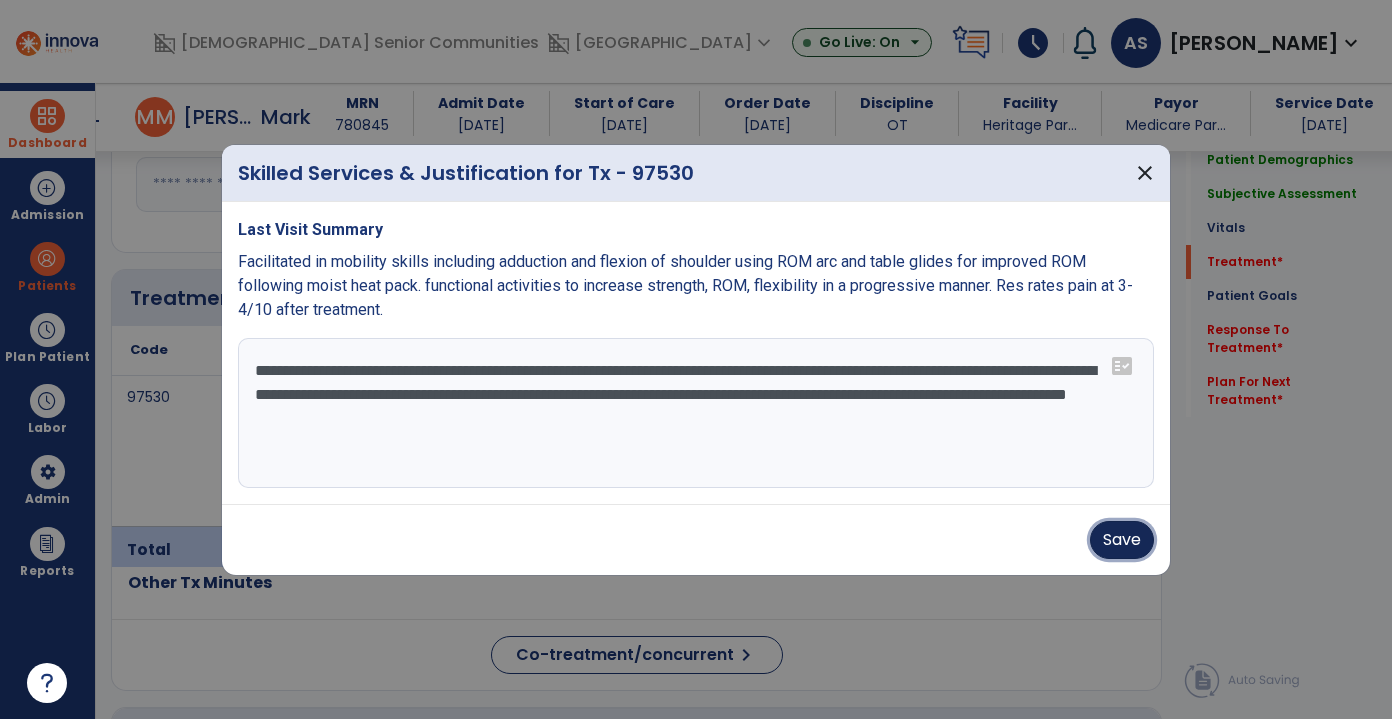 click on "Save" at bounding box center [1122, 540] 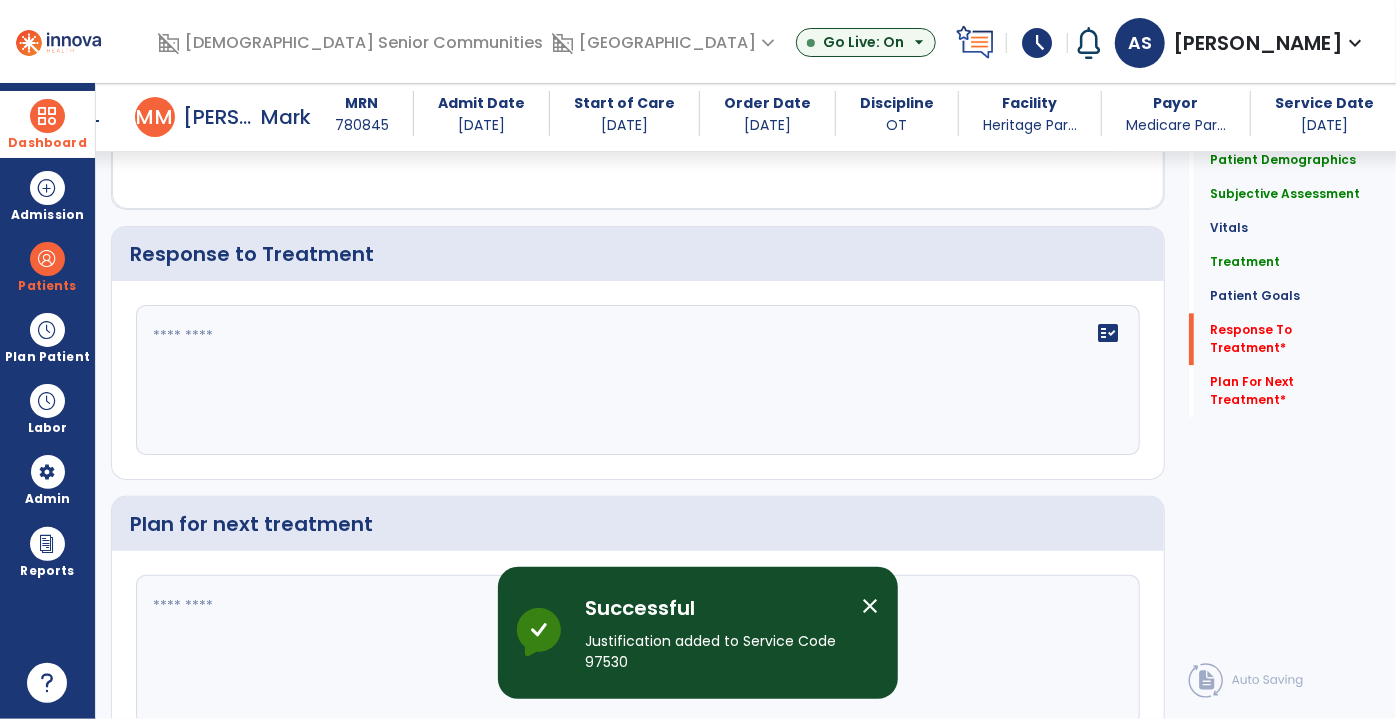 scroll, scrollTop: 2352, scrollLeft: 0, axis: vertical 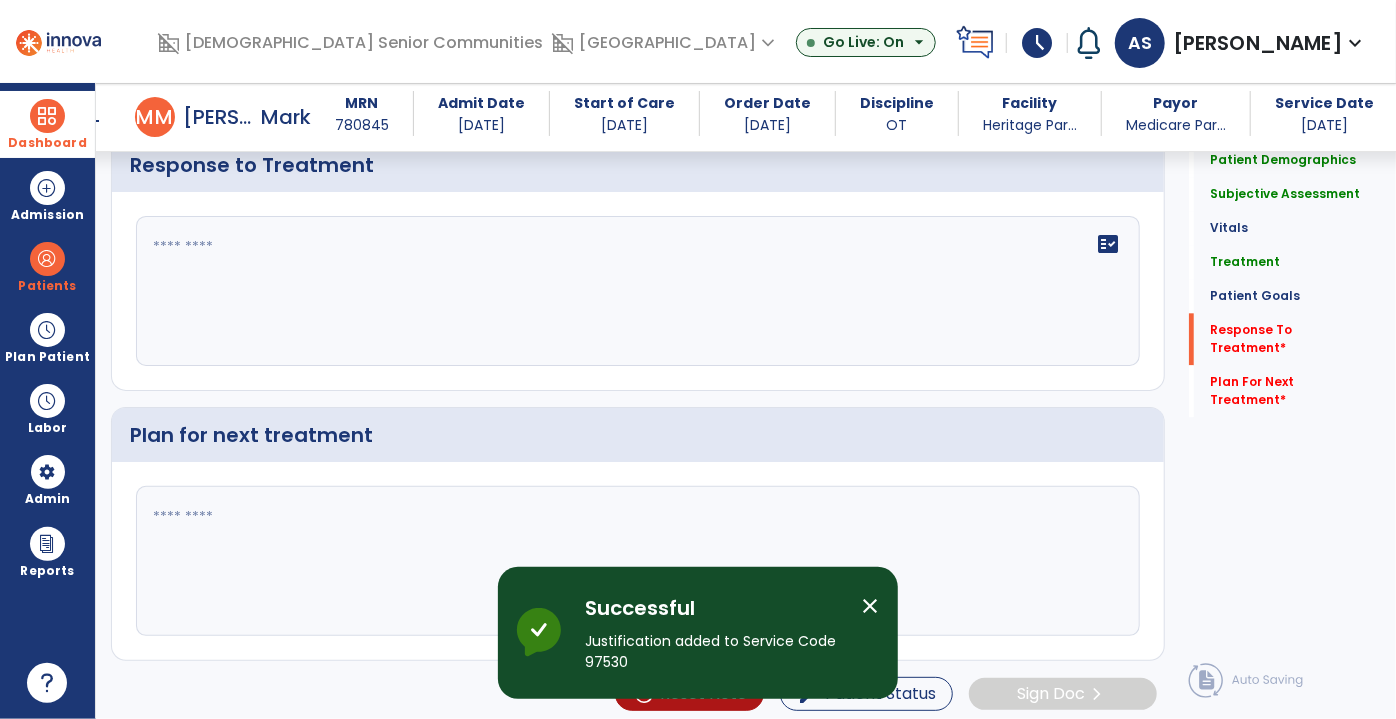click 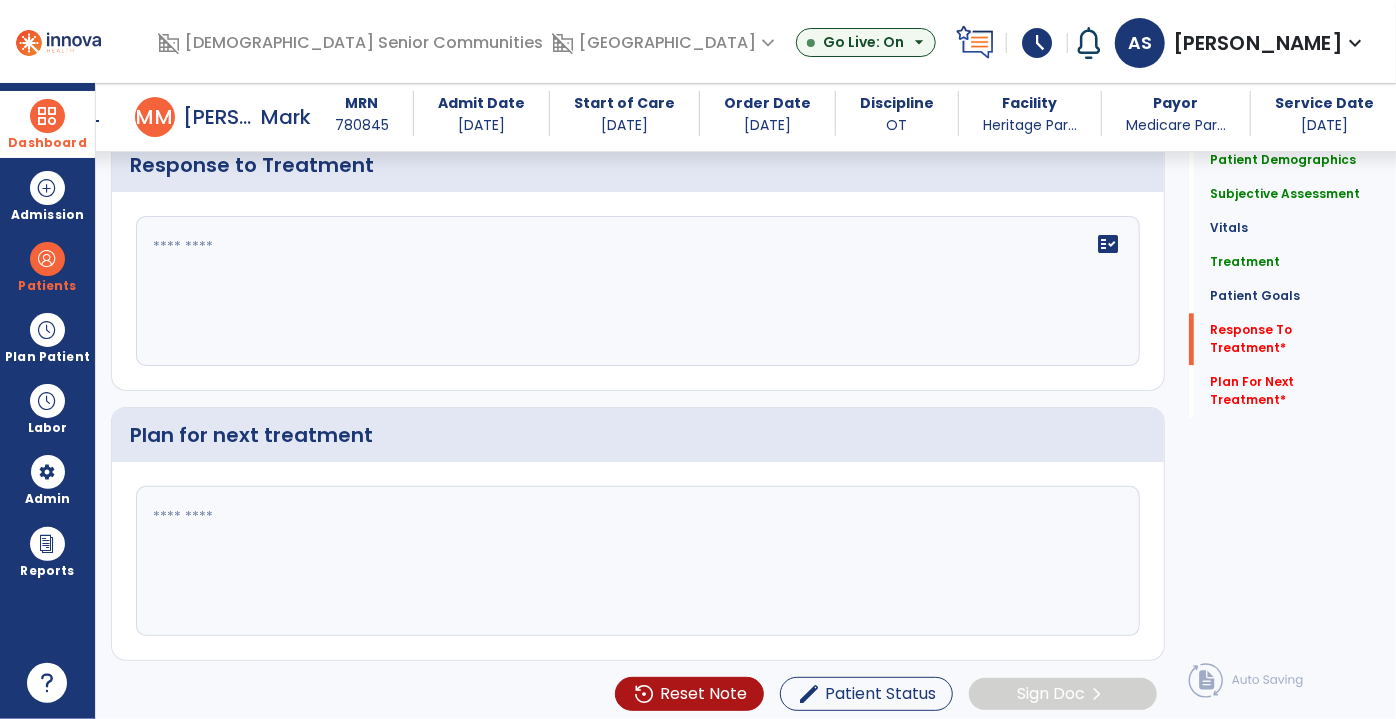 paste on "**********" 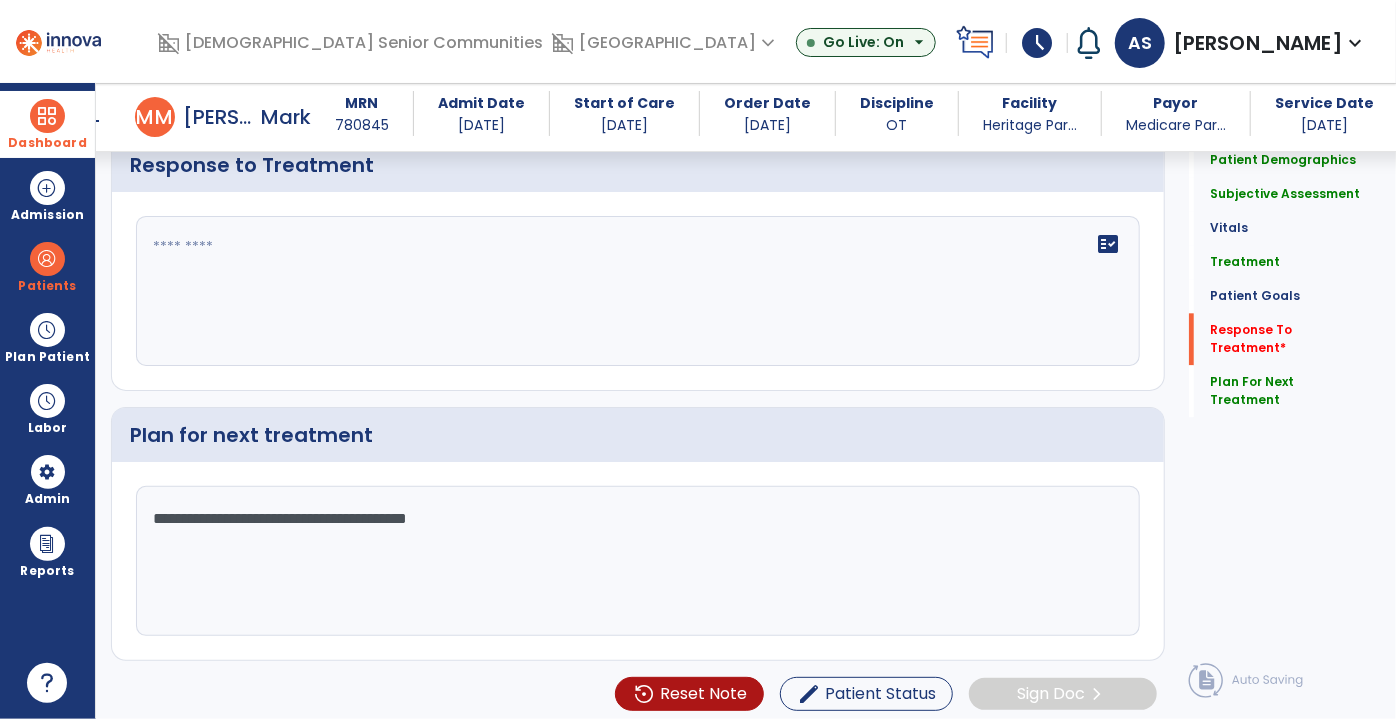 type on "**********" 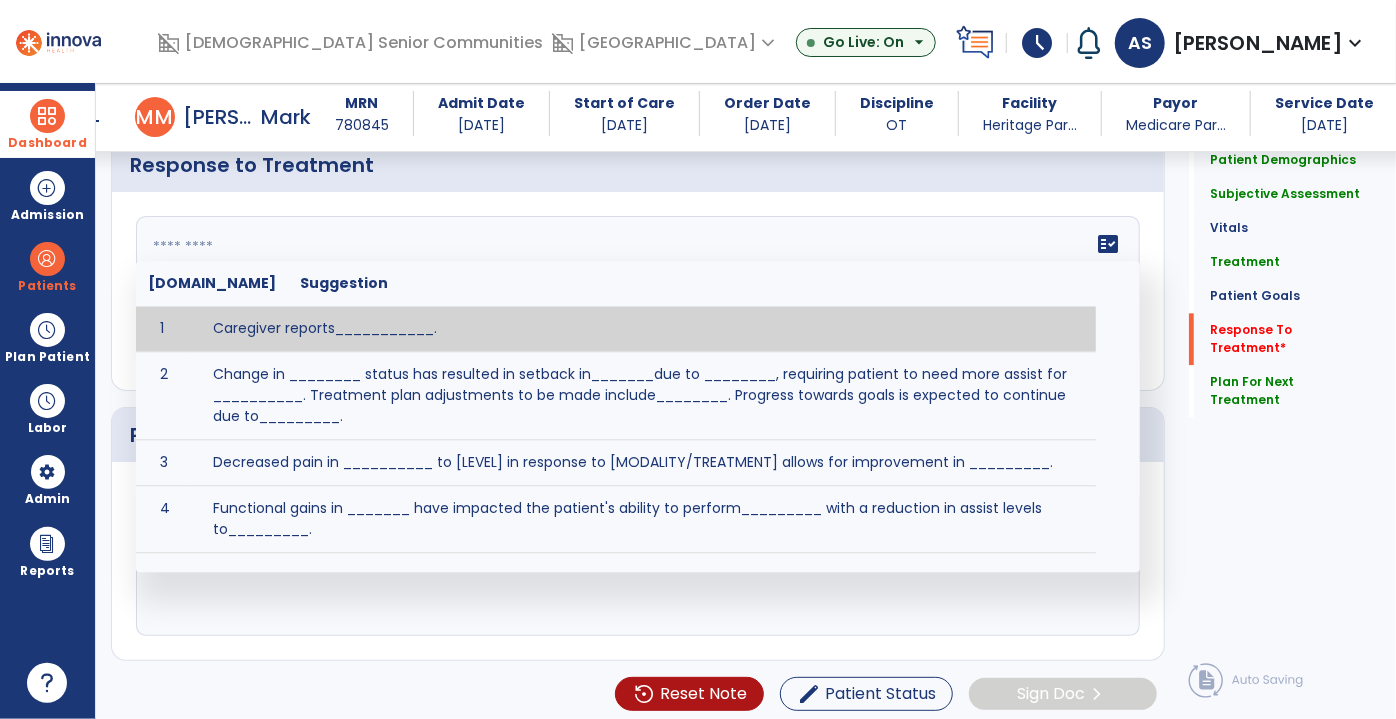 click on "fact_check  [DOMAIN_NAME] Suggestion 1 Caregiver reports___________. 2 Change in ________ status has resulted in setback in_______due to ________, requiring patient to need more assist for __________.   Treatment plan adjustments to be made include________.  Progress towards goals is expected to continue due to_________. 3 Decreased pain in __________ to [LEVEL] in response to [MODALITY/TREATMENT] allows for improvement in _________. 4 Functional gains in _______ have impacted the patient's ability to perform_________ with a reduction in assist levels to_________. 5 Functional progress this week has been significant due to__________. 6 Gains in ________ have improved the patient's ability to perform ______with decreased levels of assist to___________. 7 Improvement in ________allows patient to tolerate higher levels of challenges in_________. 8 Pain in [AREA] has decreased to [LEVEL] in response to [TREATMENT/MODALITY], allowing fore ease in completing__________. 9 10 11 12 13 14 15 16 17 18 19 20 21" 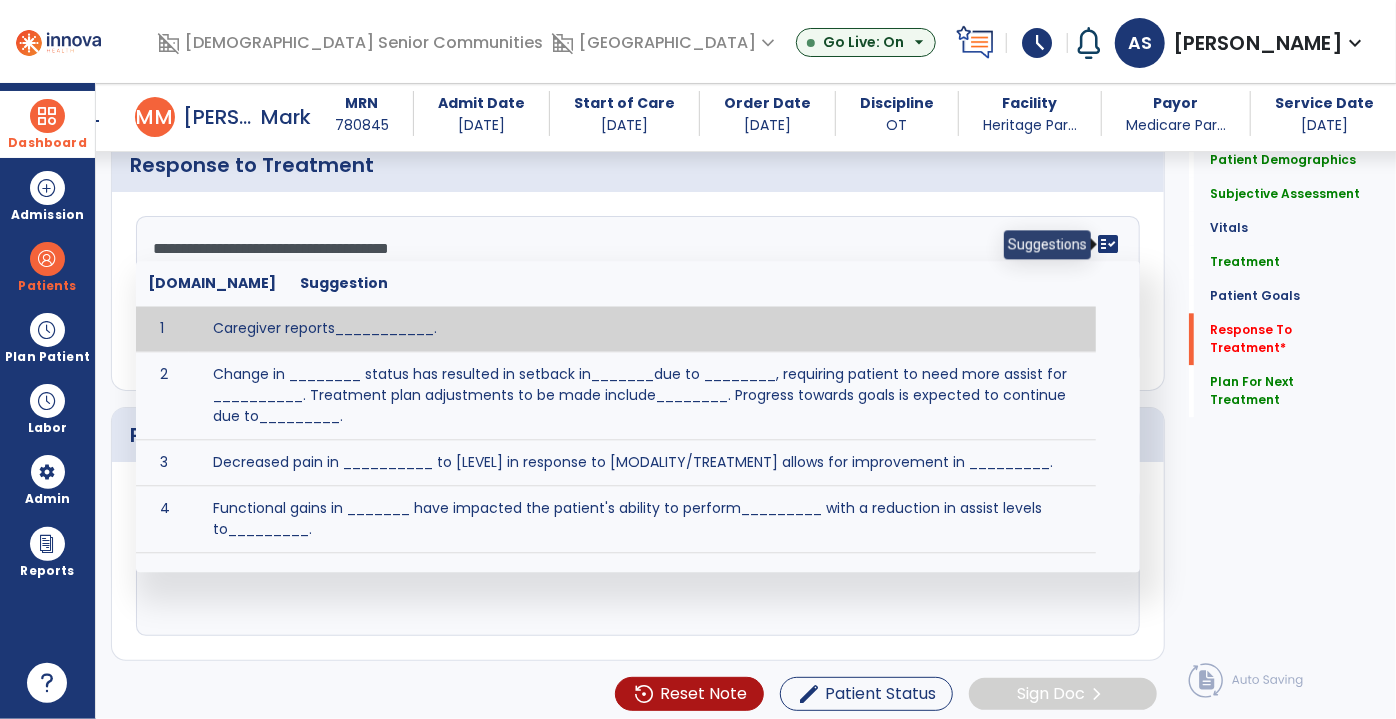 type on "**********" 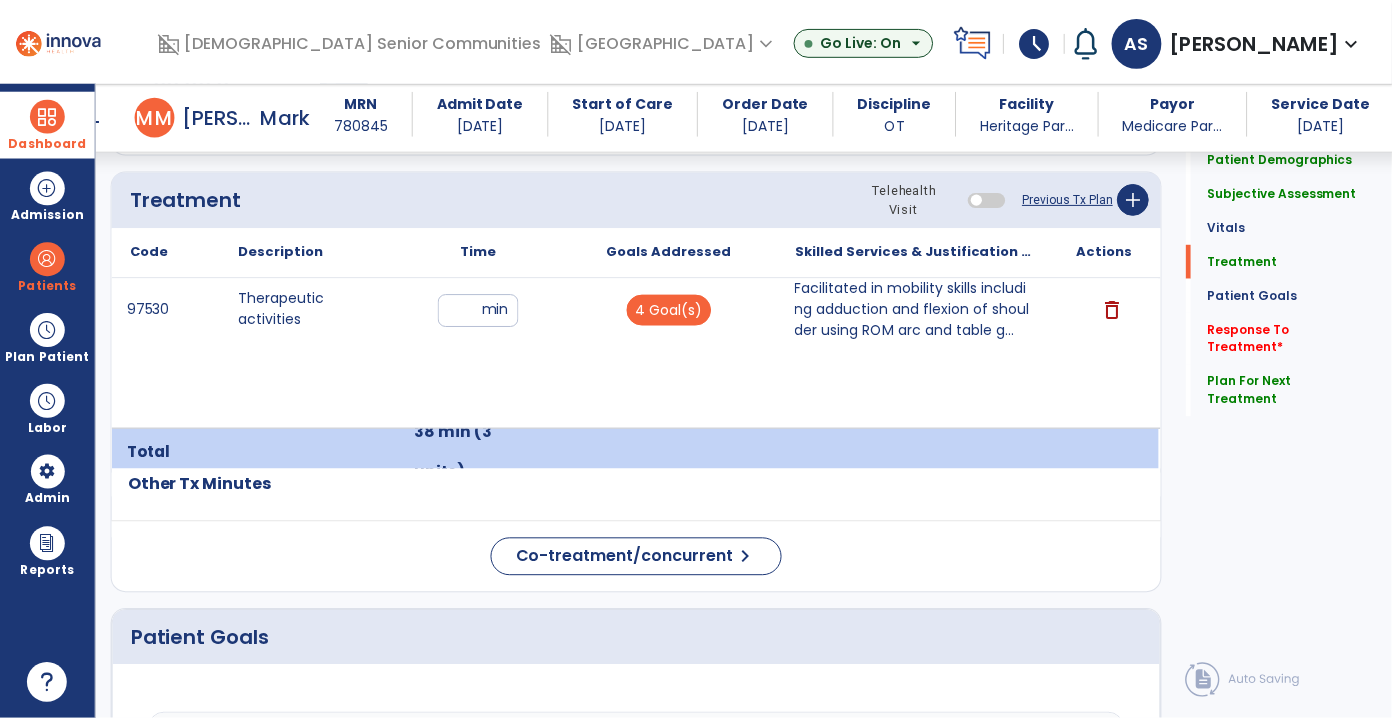 scroll, scrollTop: 1079, scrollLeft: 0, axis: vertical 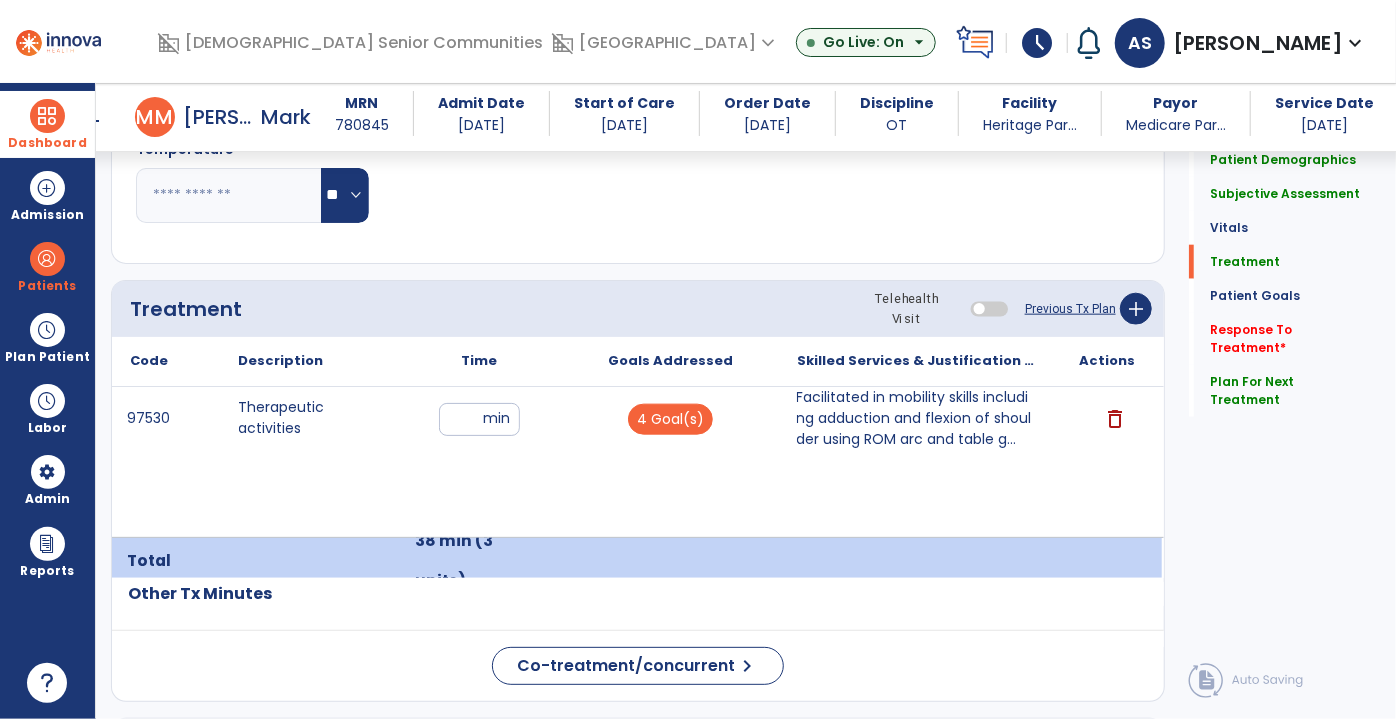 click on "Previous Tx Plan" 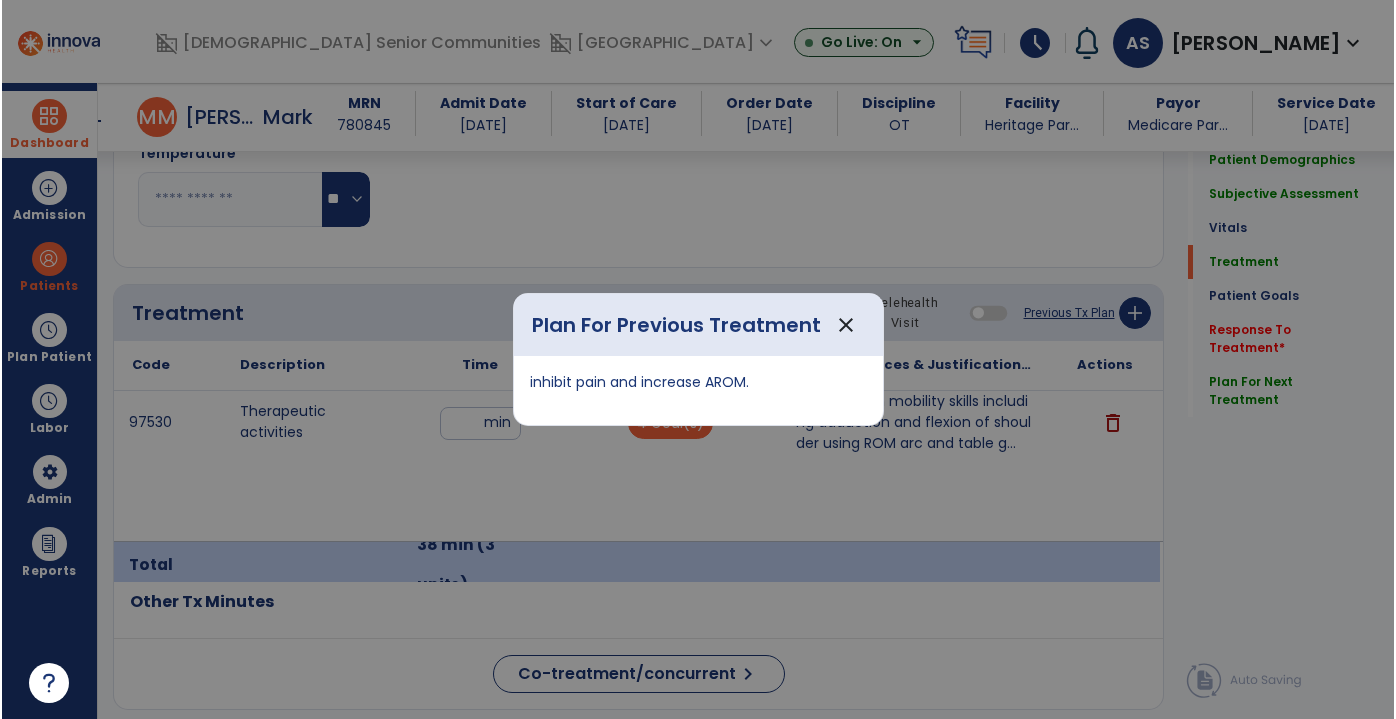 scroll, scrollTop: 1079, scrollLeft: 0, axis: vertical 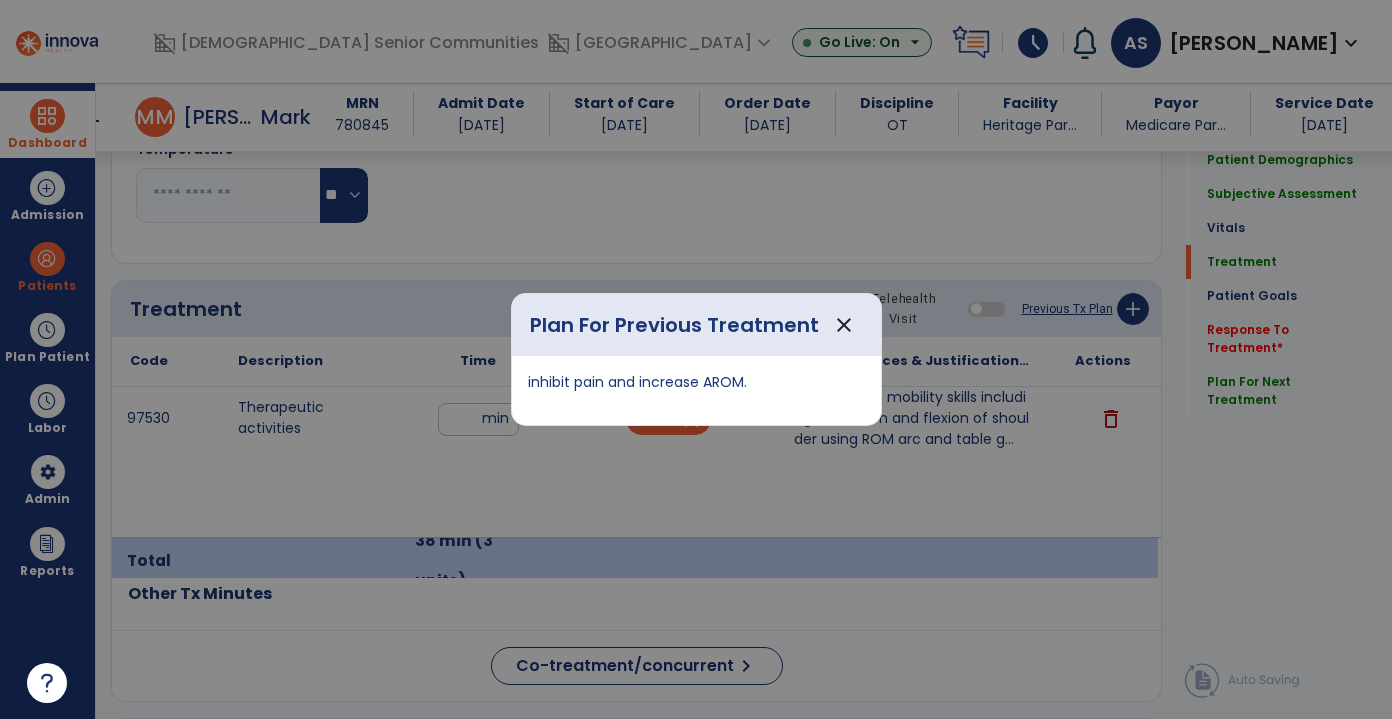 drag, startPoint x: 772, startPoint y: 383, endPoint x: 520, endPoint y: 374, distance: 252.16066 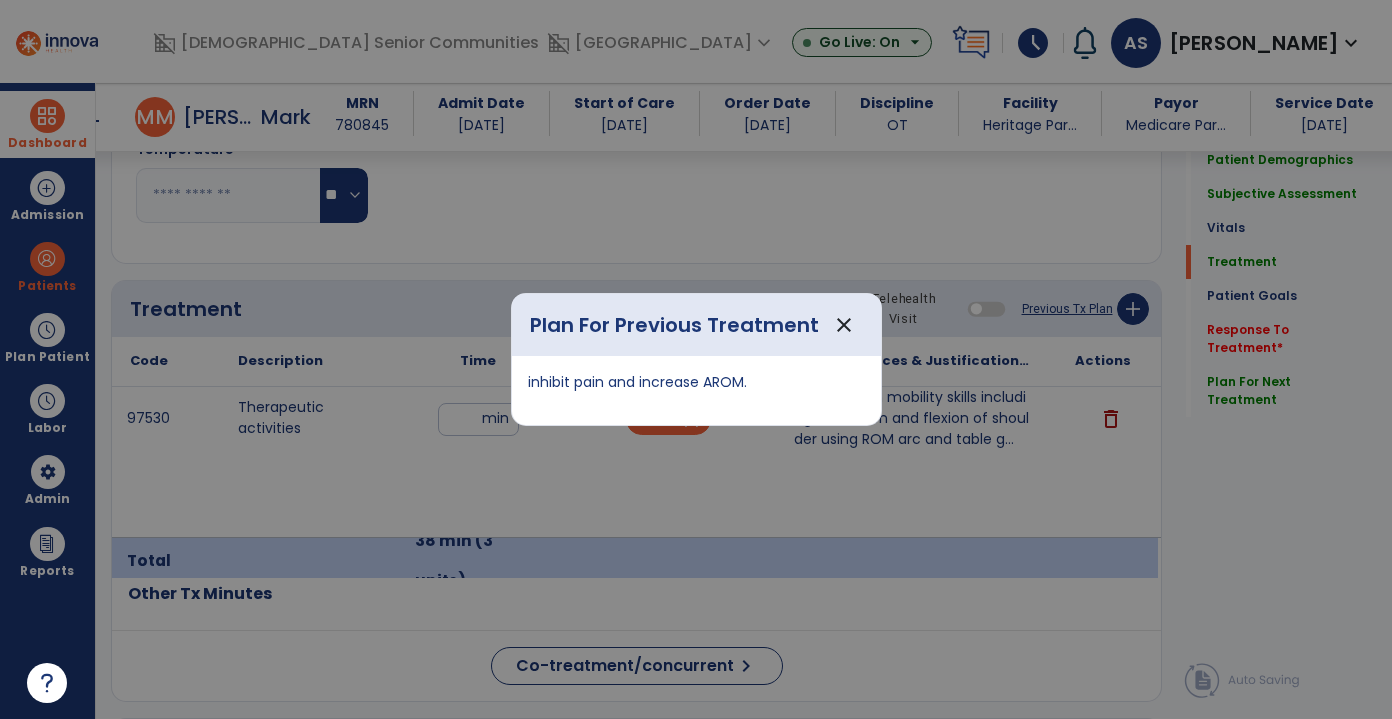 click on "inhibit pain and increase AROM." at bounding box center (696, 390) 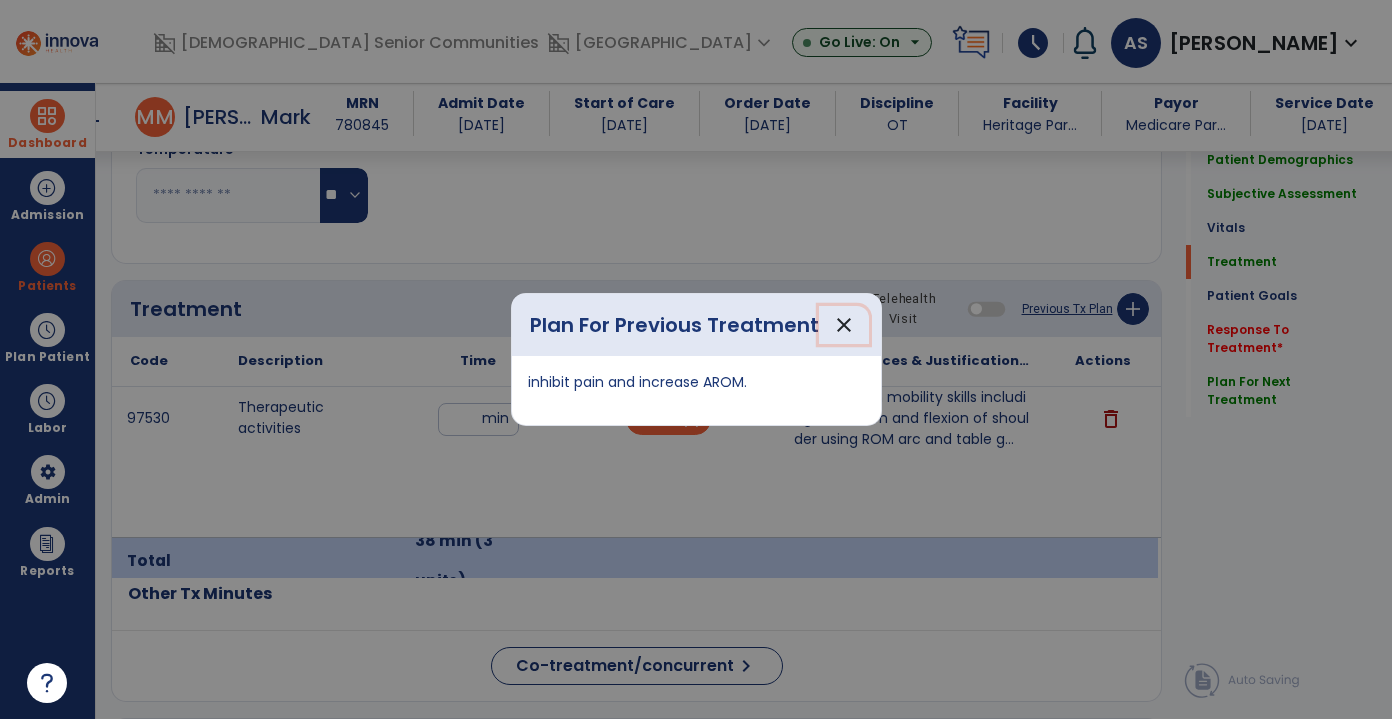 click on "close" at bounding box center [844, 325] 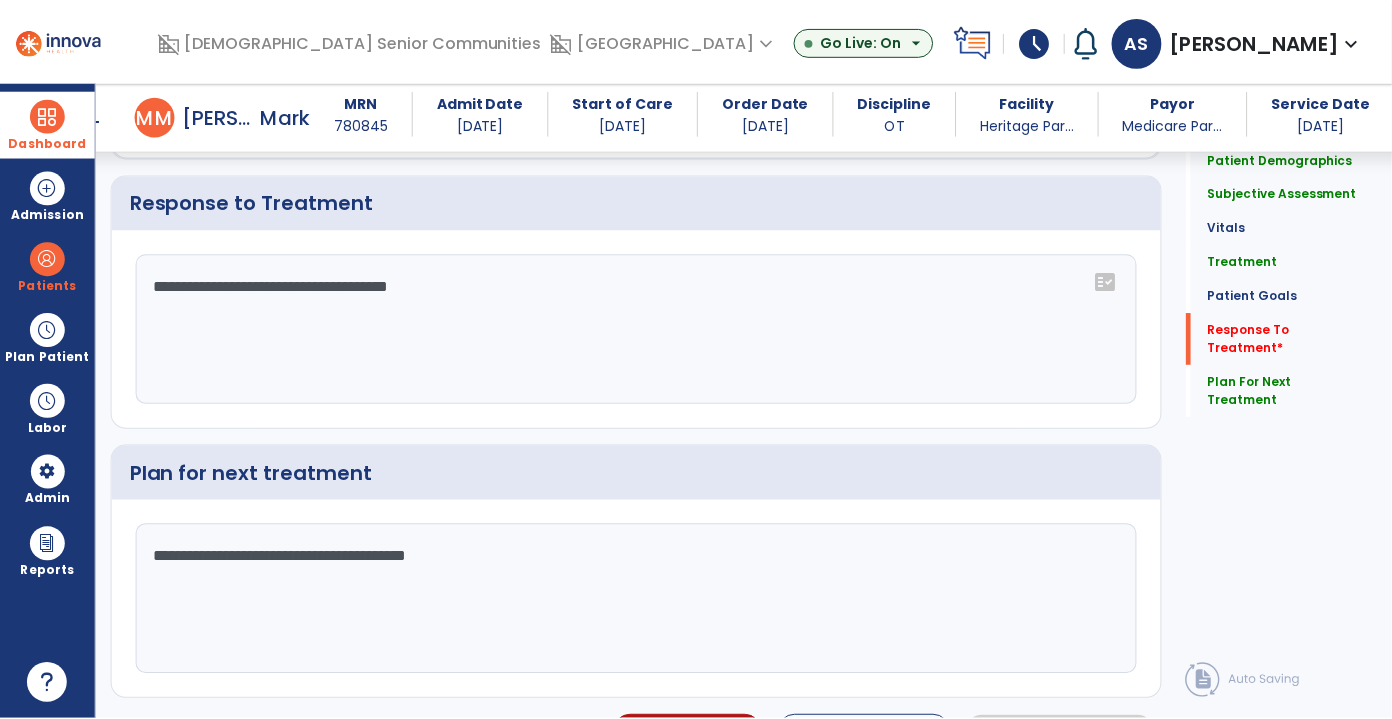 scroll, scrollTop: 2352, scrollLeft: 0, axis: vertical 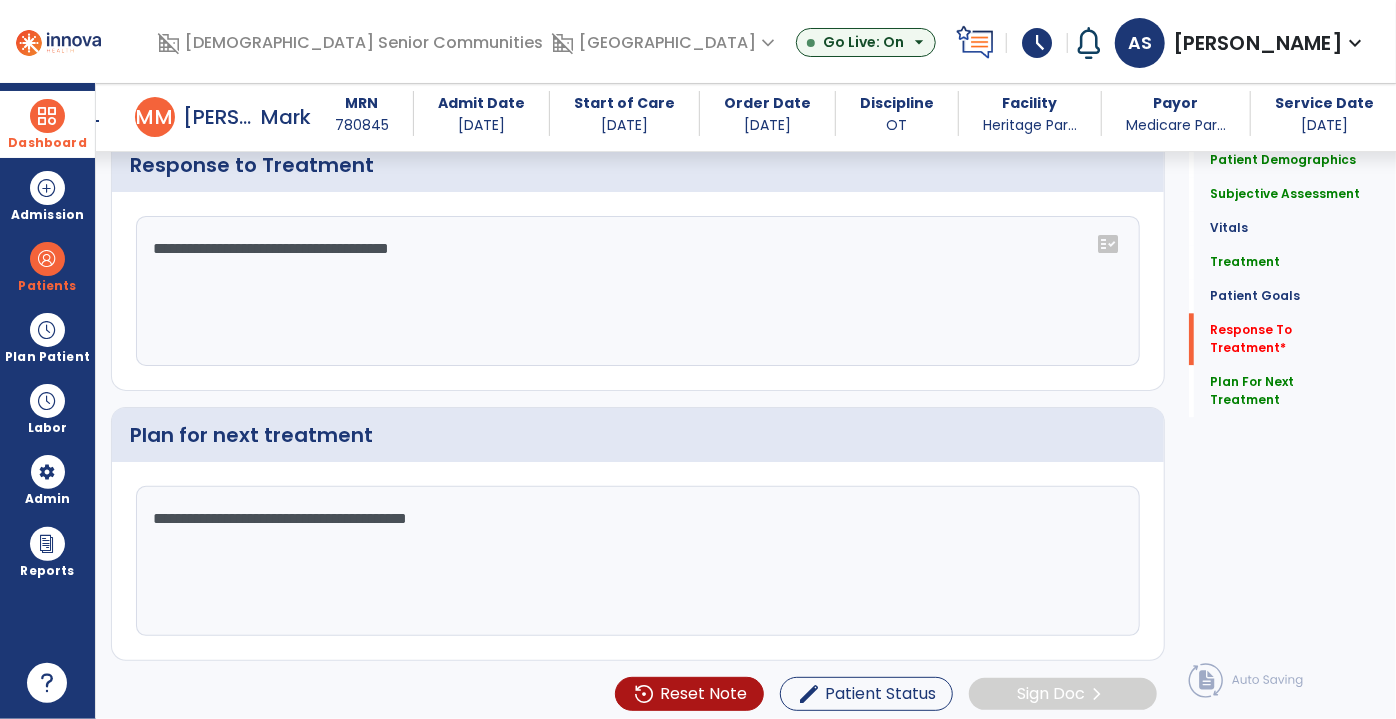drag, startPoint x: 459, startPoint y: 512, endPoint x: 133, endPoint y: 511, distance: 326.00153 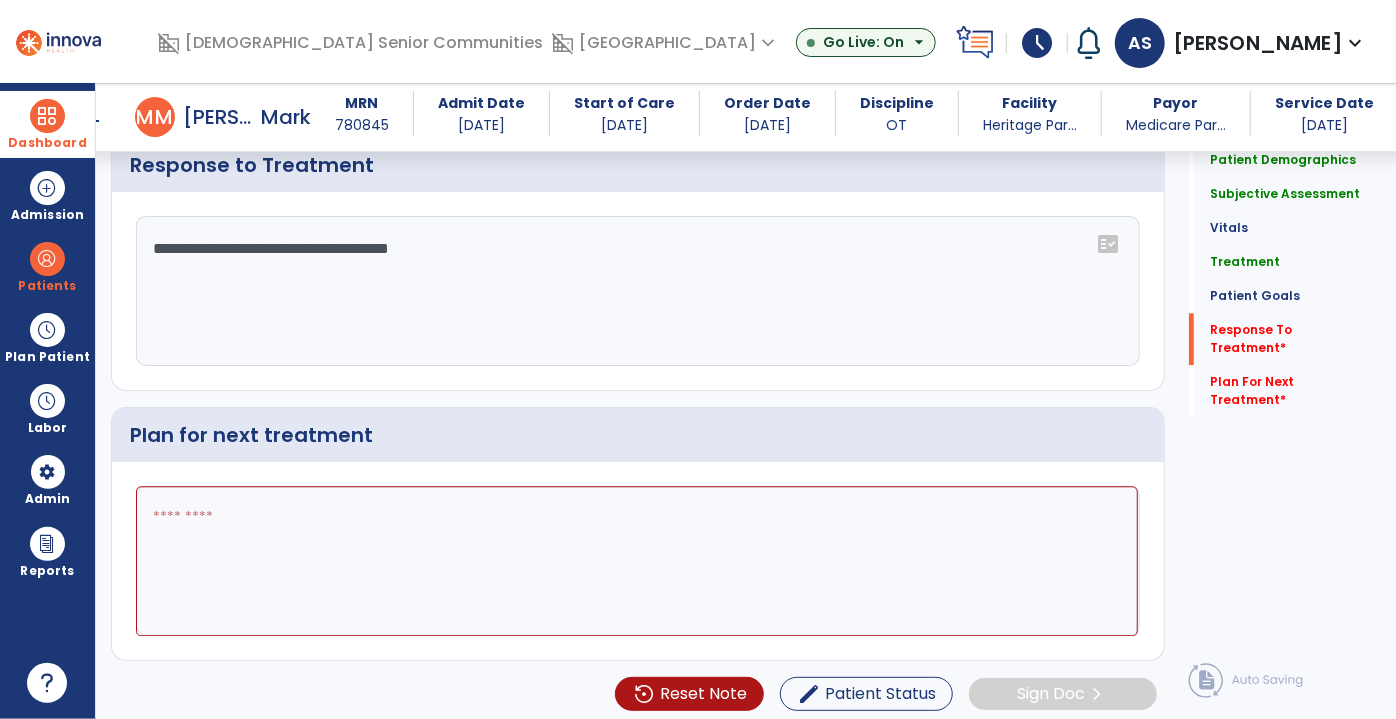 paste on "**********" 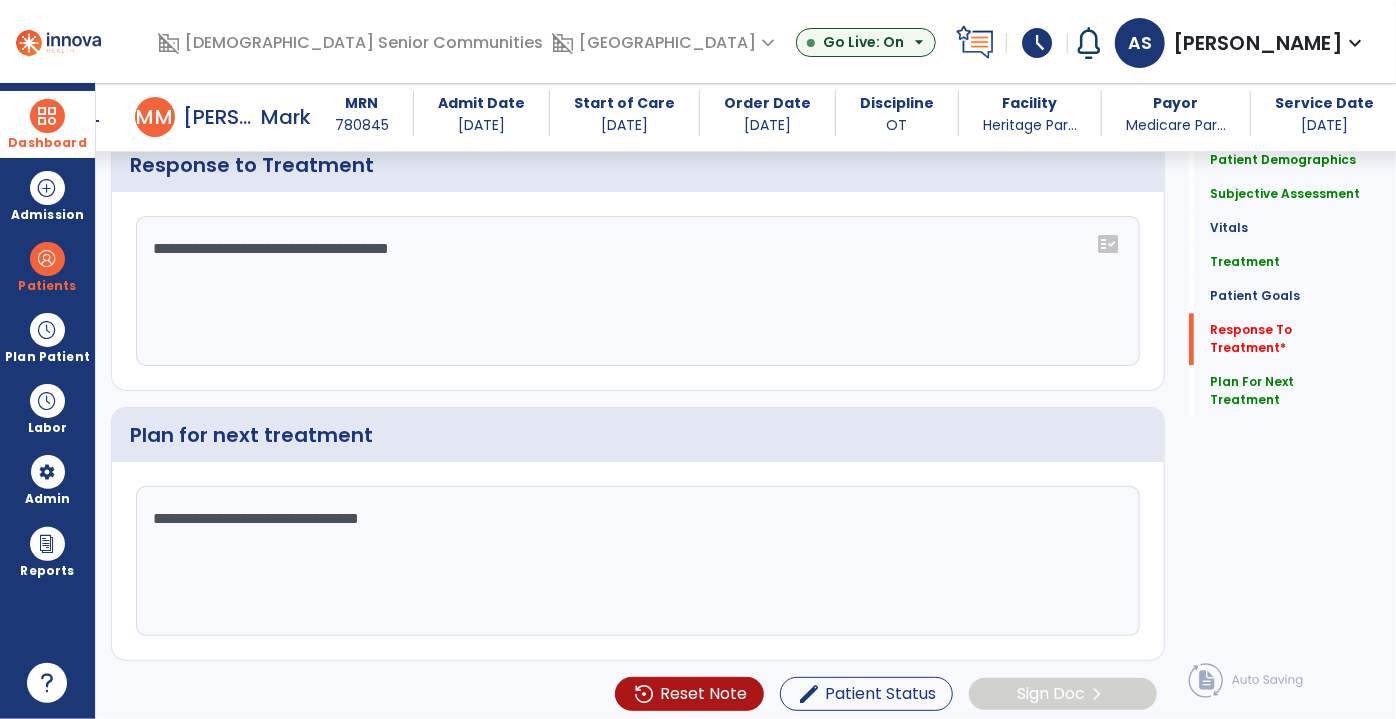 type on "**********" 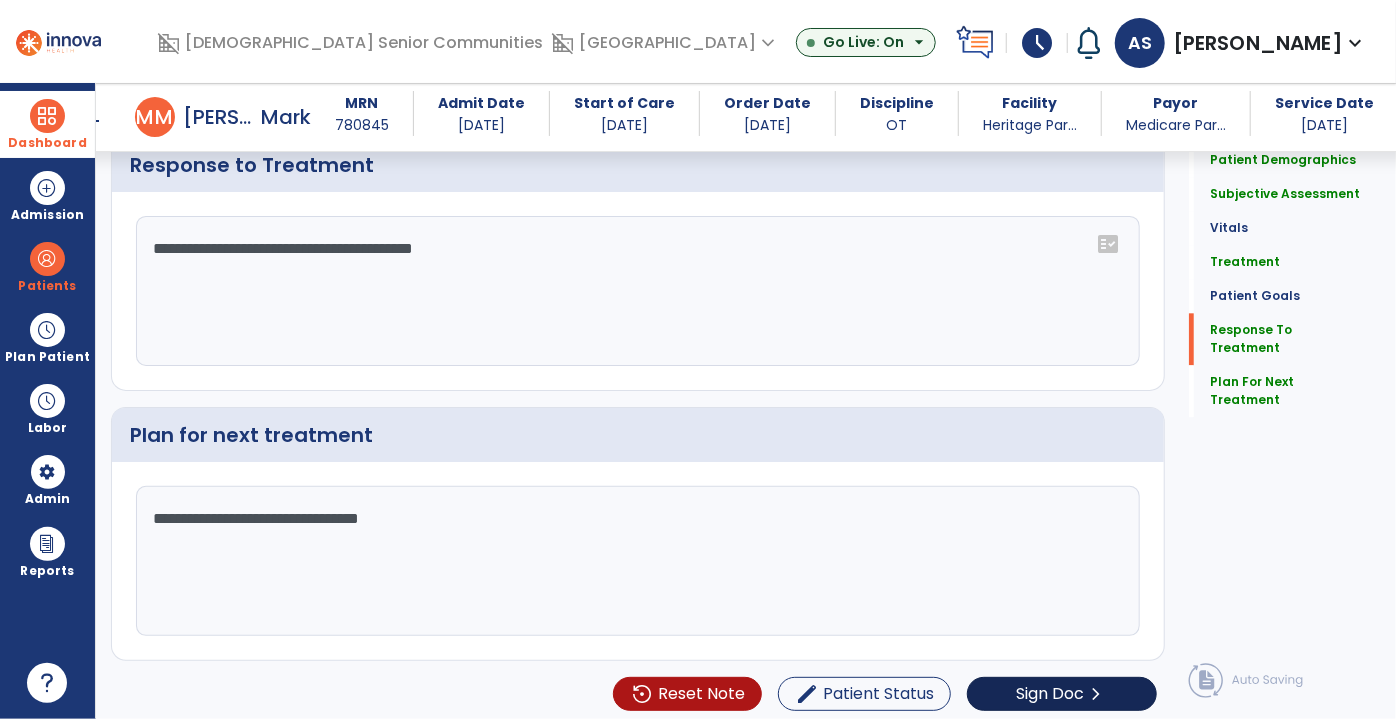 type on "**********" 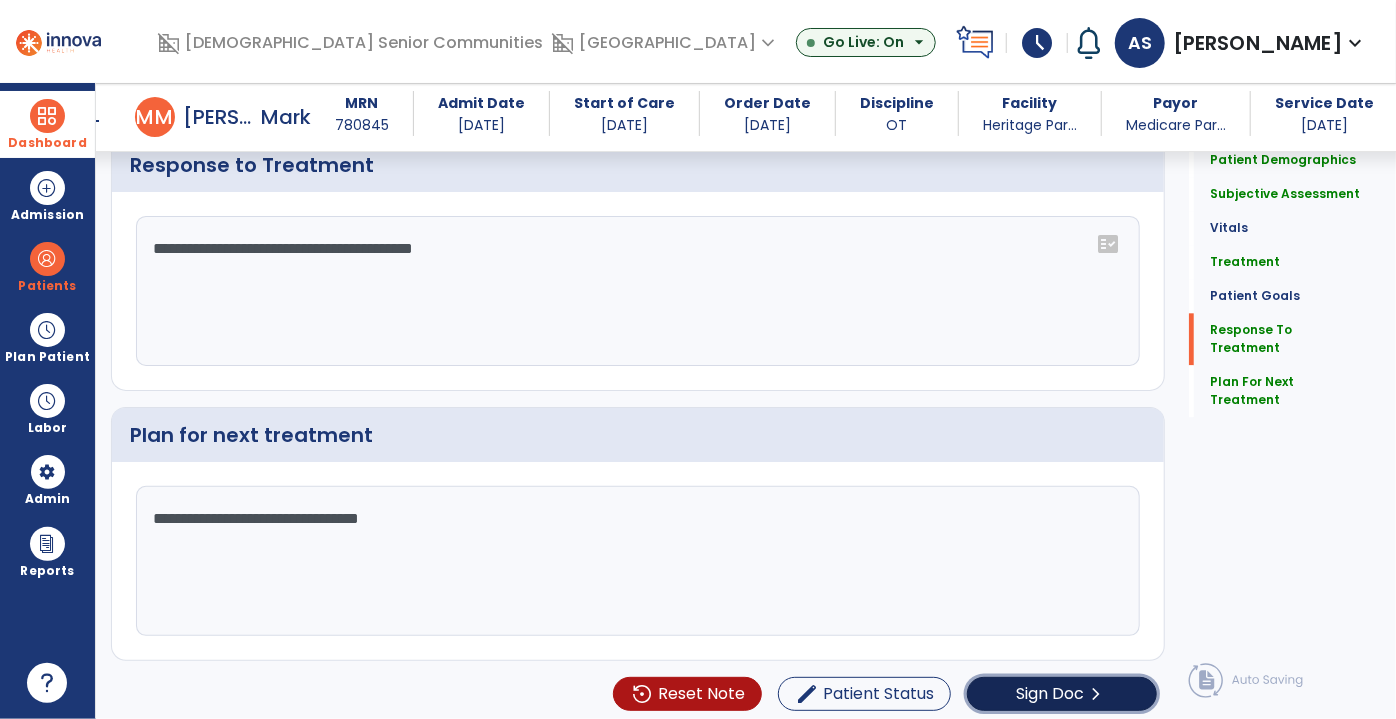 click on "chevron_right" 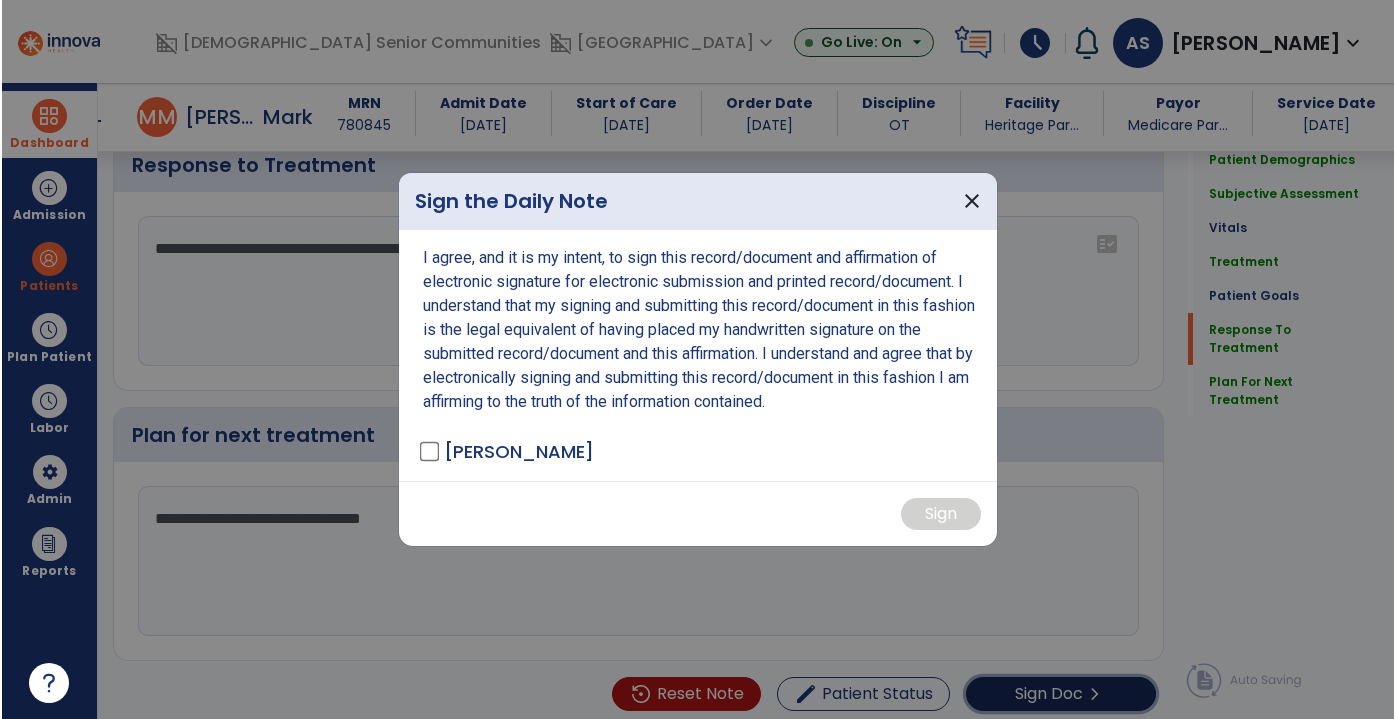 scroll, scrollTop: 2352, scrollLeft: 0, axis: vertical 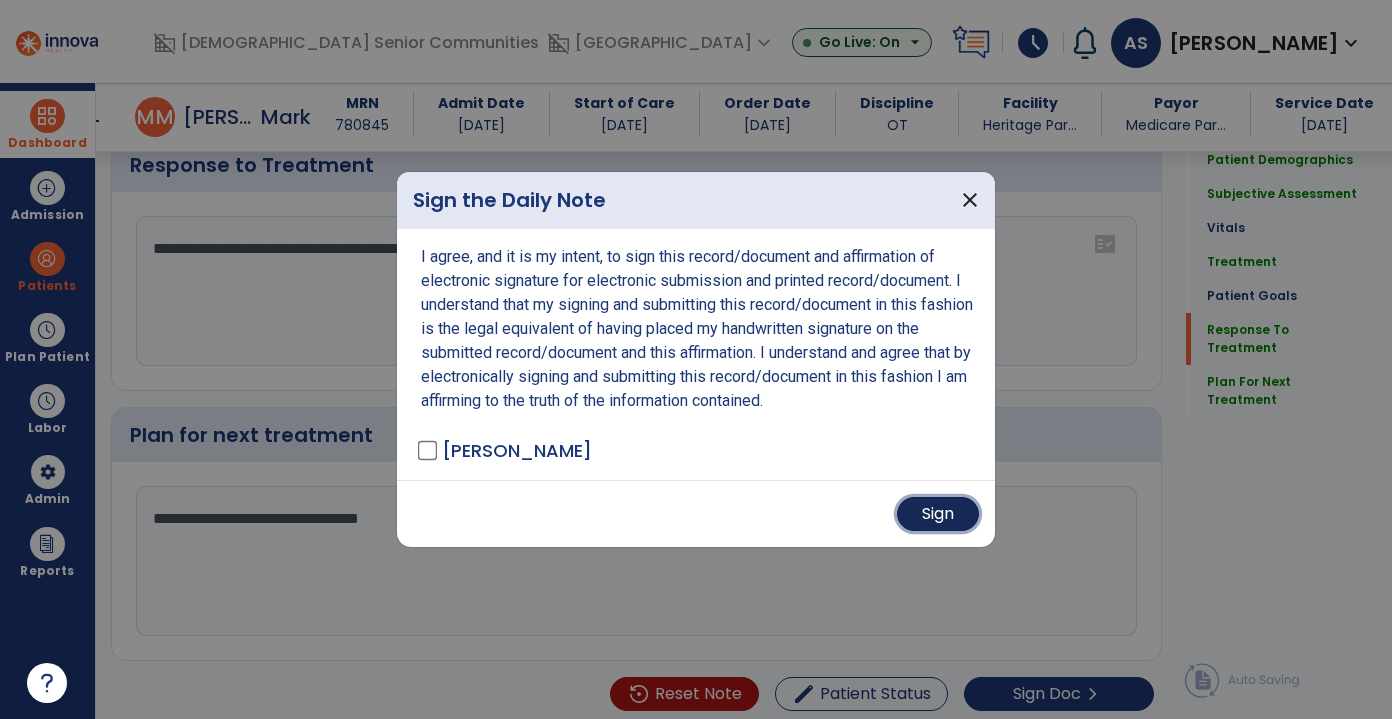 click on "Sign" at bounding box center [938, 514] 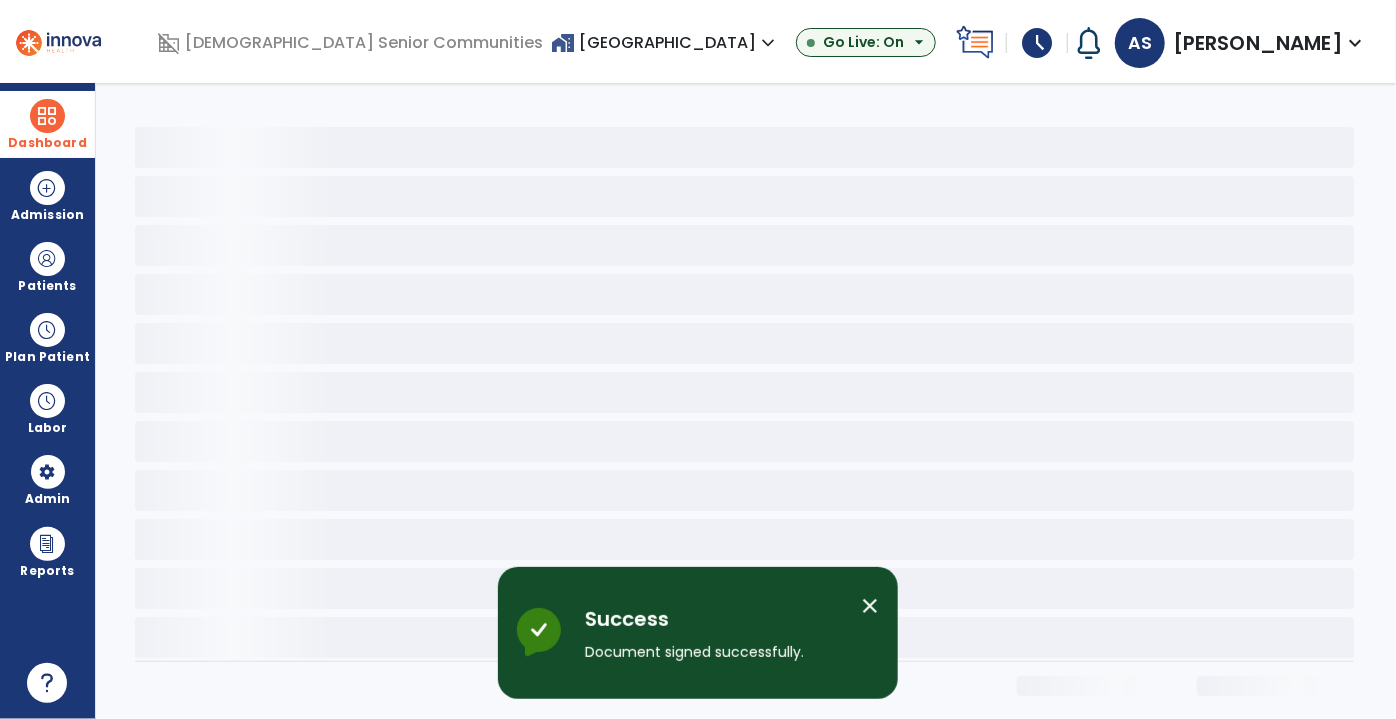 scroll, scrollTop: 0, scrollLeft: 0, axis: both 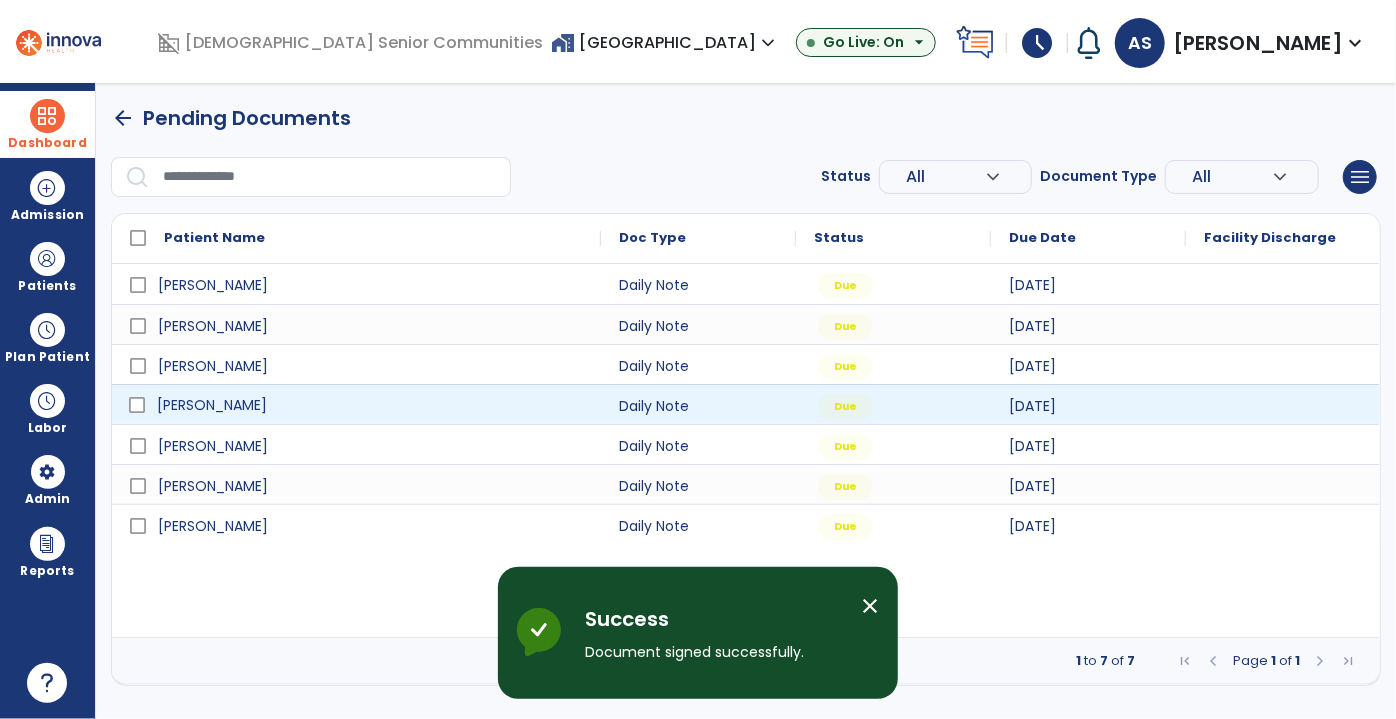 click on "[PERSON_NAME]" at bounding box center [370, 405] 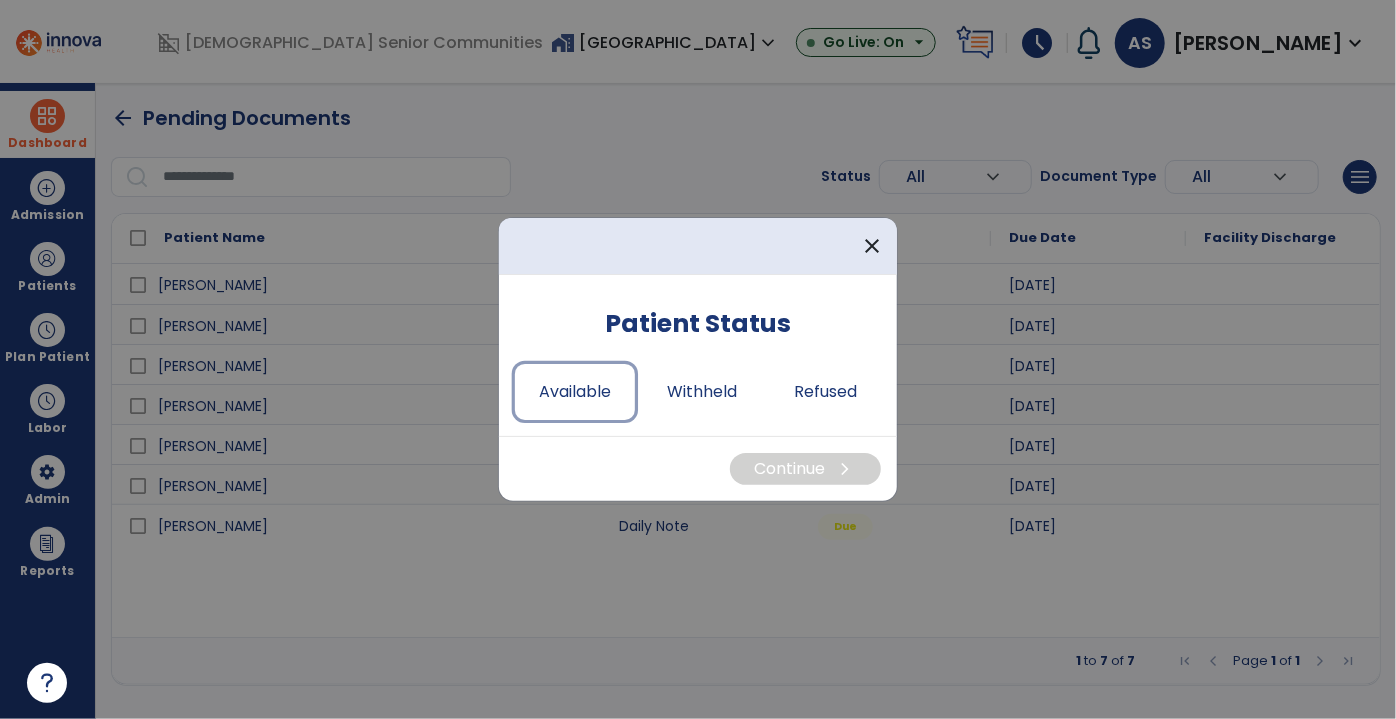 drag, startPoint x: 610, startPoint y: 392, endPoint x: 791, endPoint y: 465, distance: 195.1666 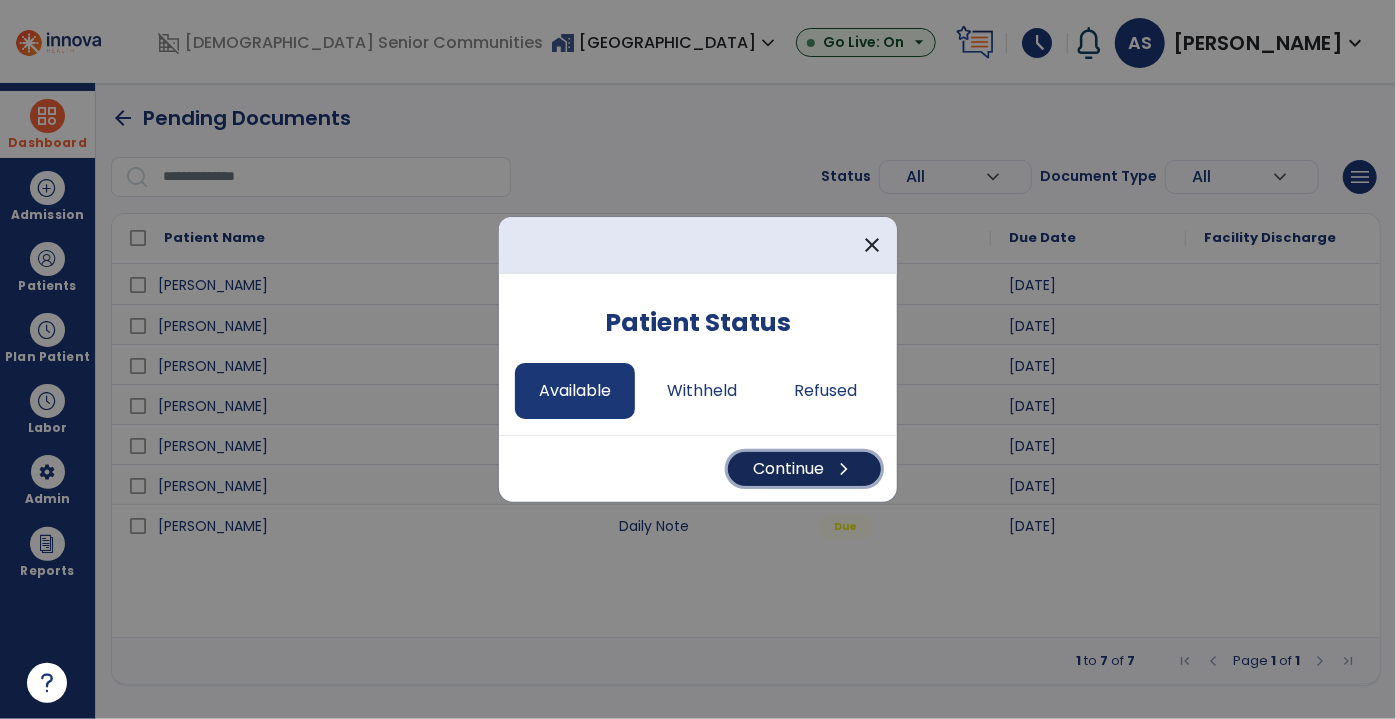 click on "Continue   chevron_right" at bounding box center [804, 469] 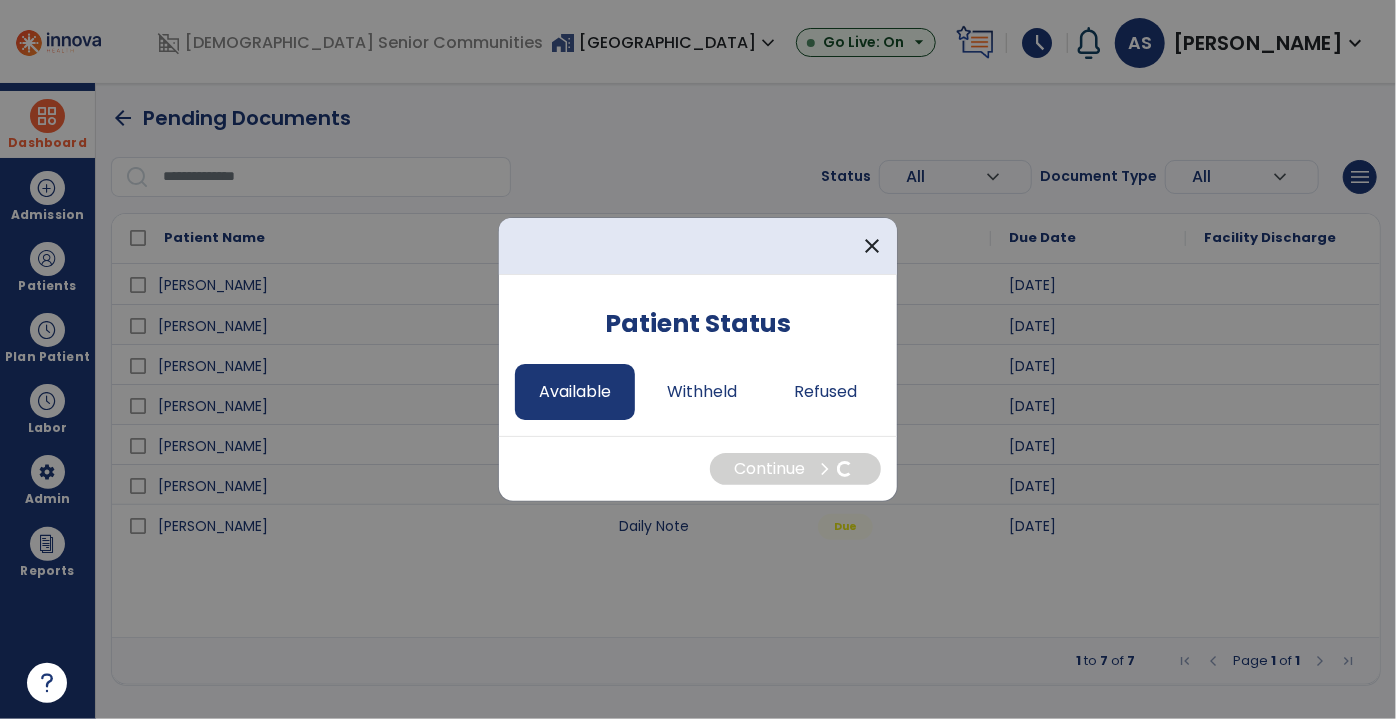 select on "*" 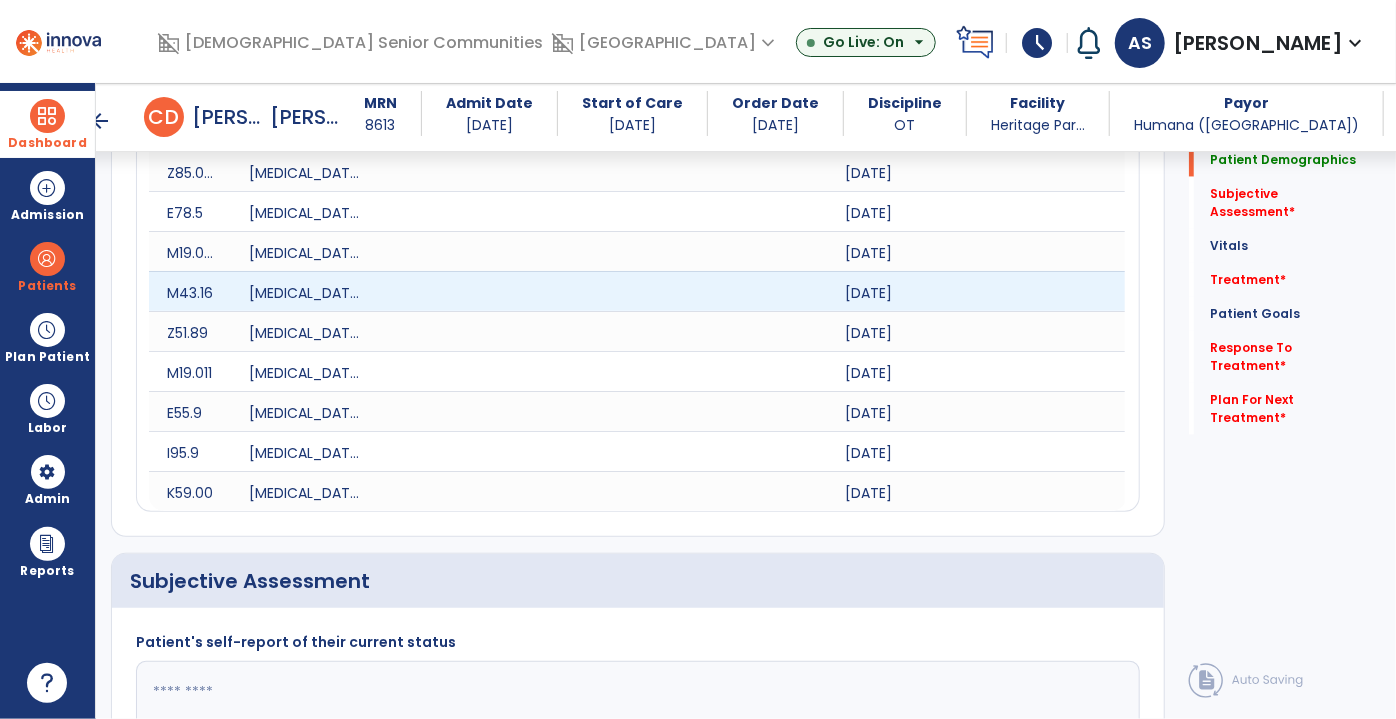 scroll, scrollTop: 1363, scrollLeft: 0, axis: vertical 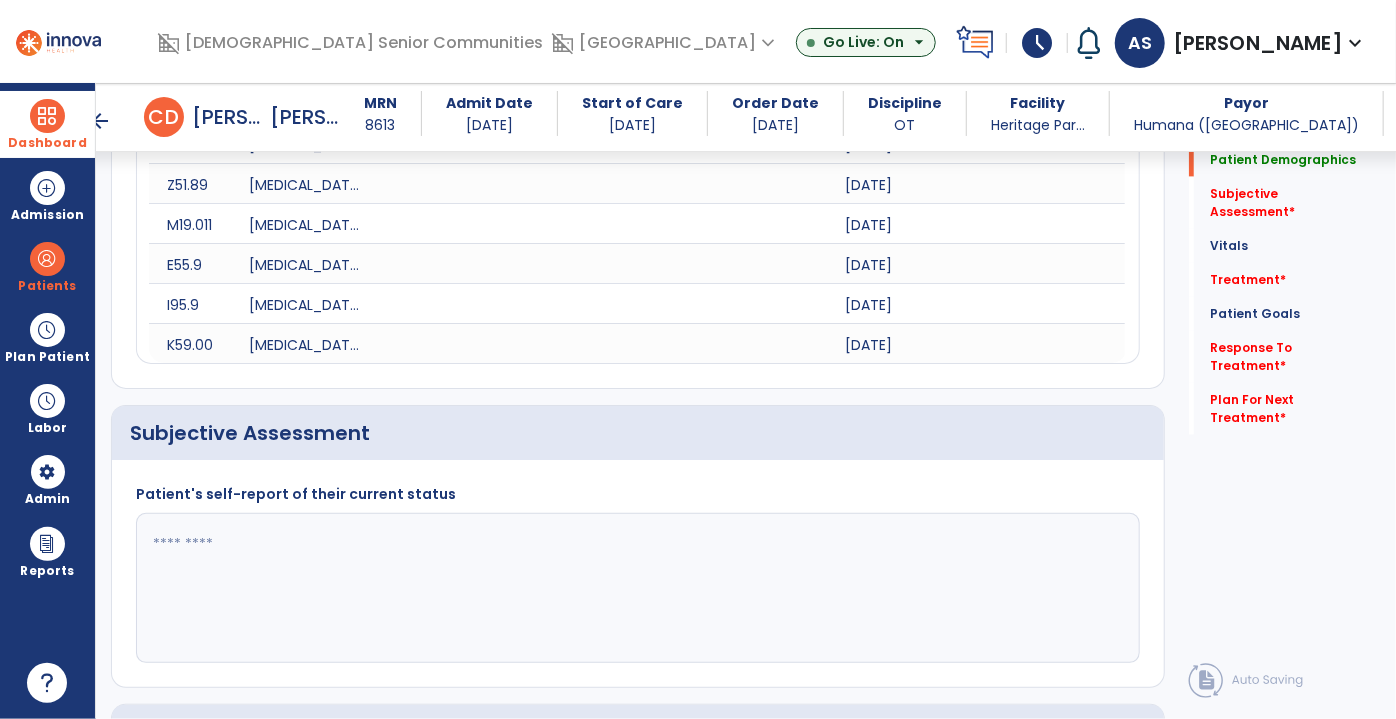 click 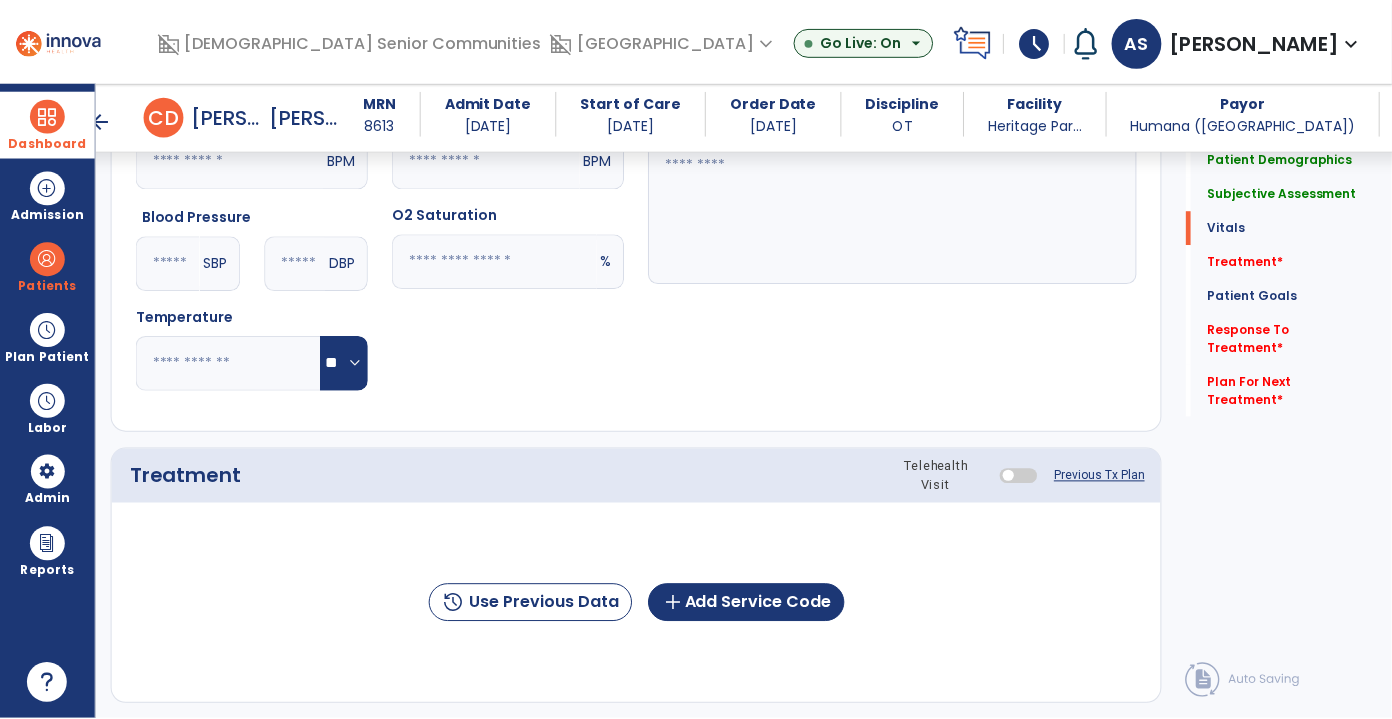 scroll, scrollTop: 2090, scrollLeft: 0, axis: vertical 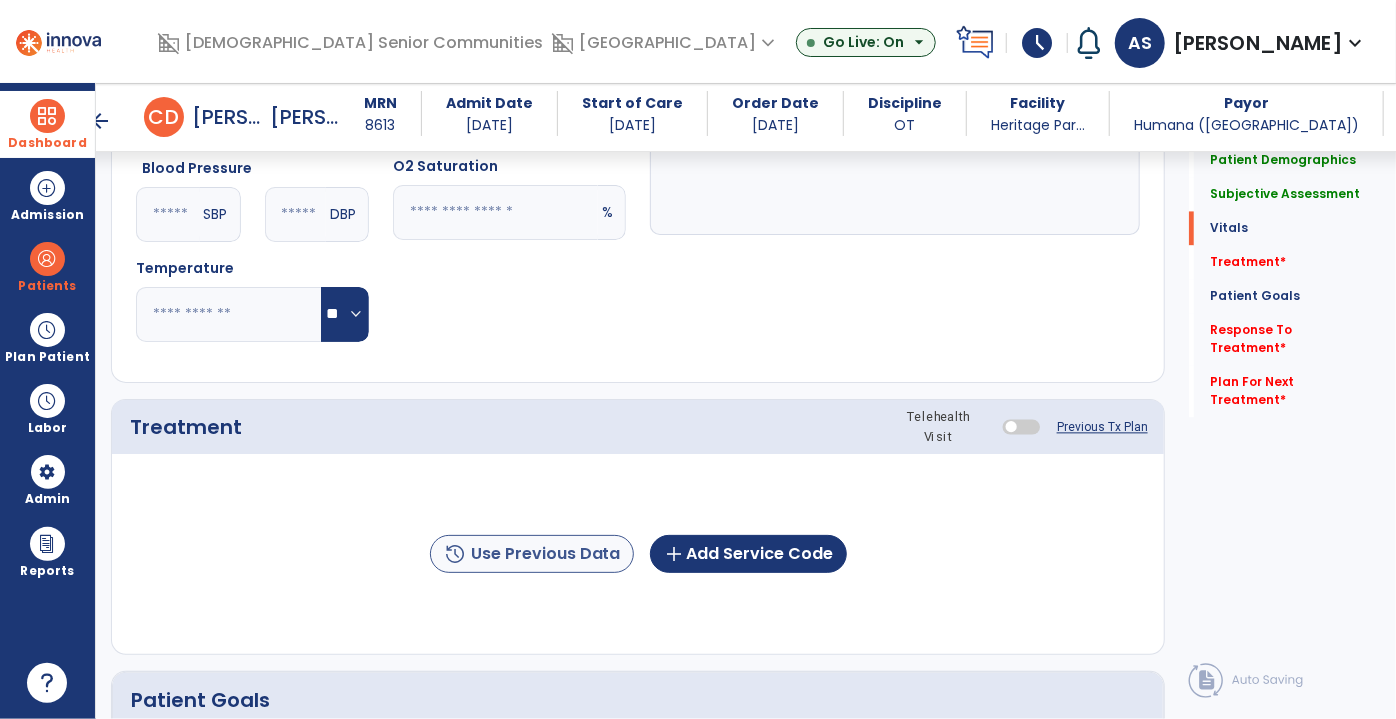 type on "**********" 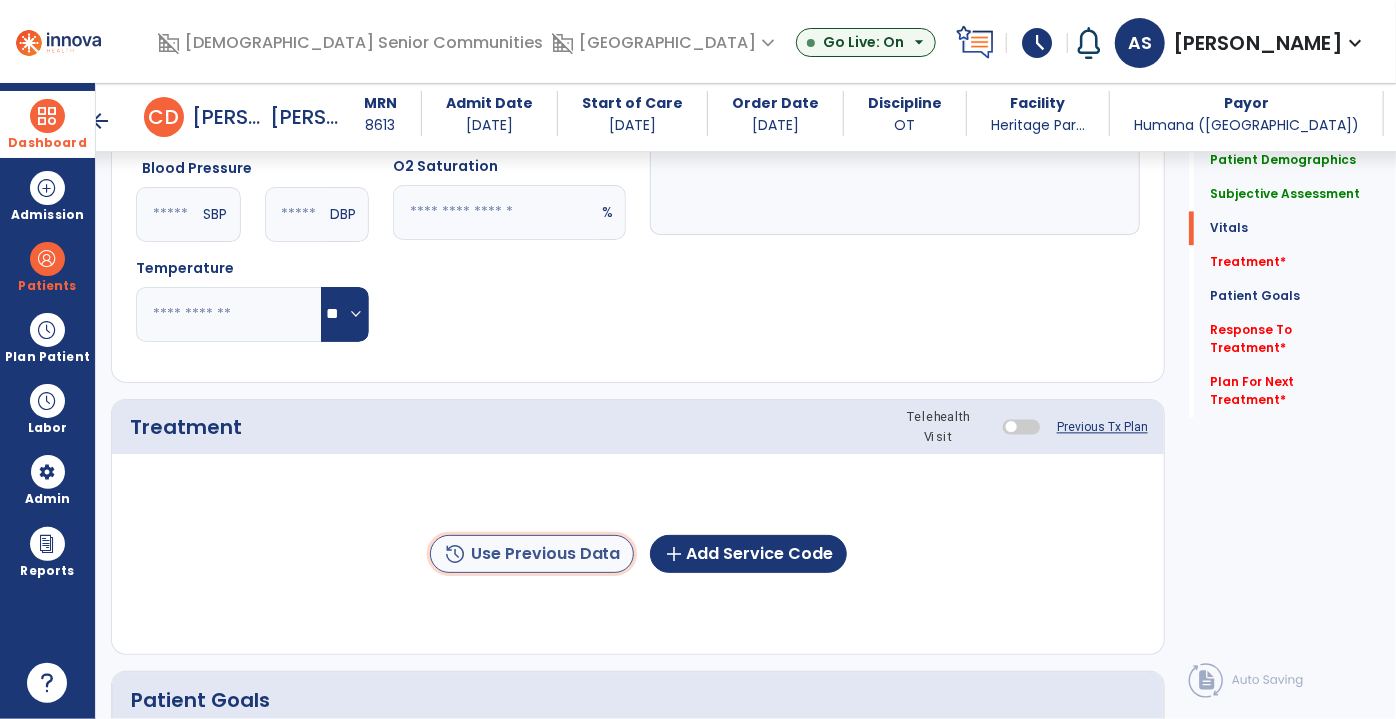 click on "history  Use Previous Data" 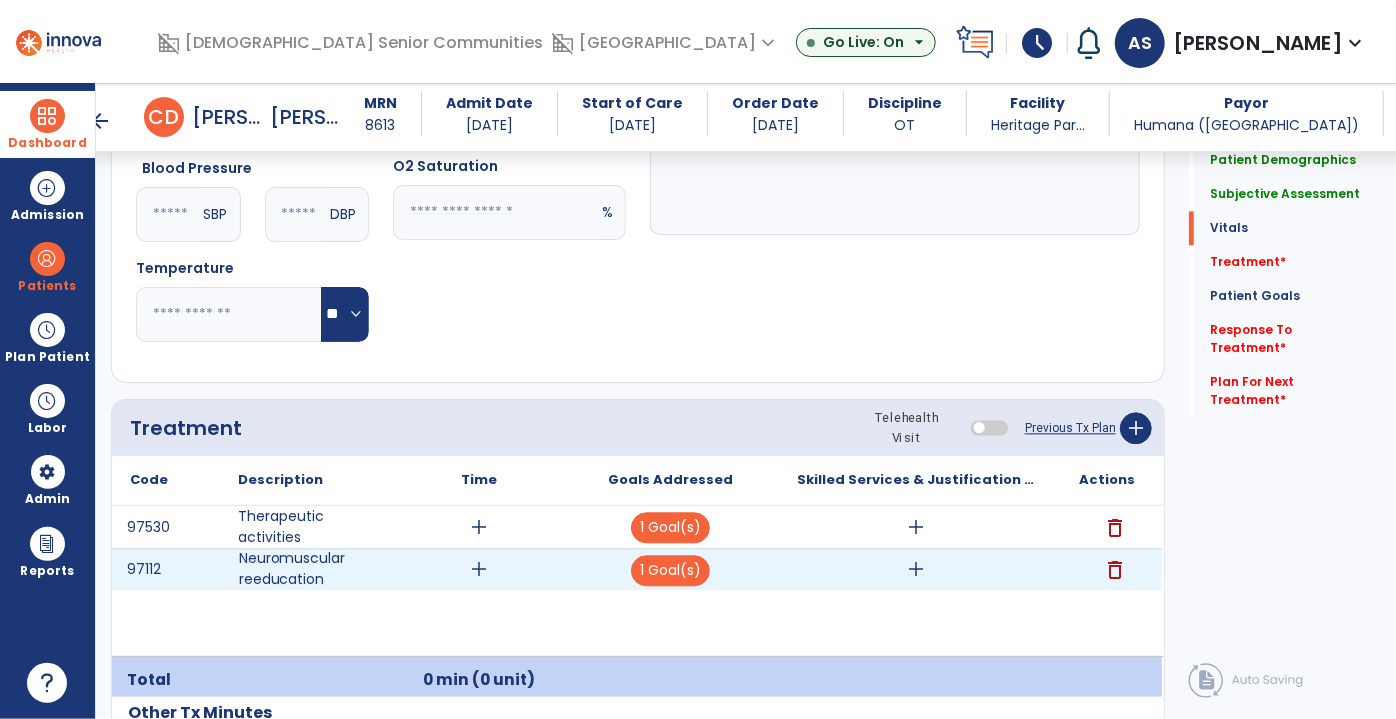 click on "delete" at bounding box center (1115, 570) 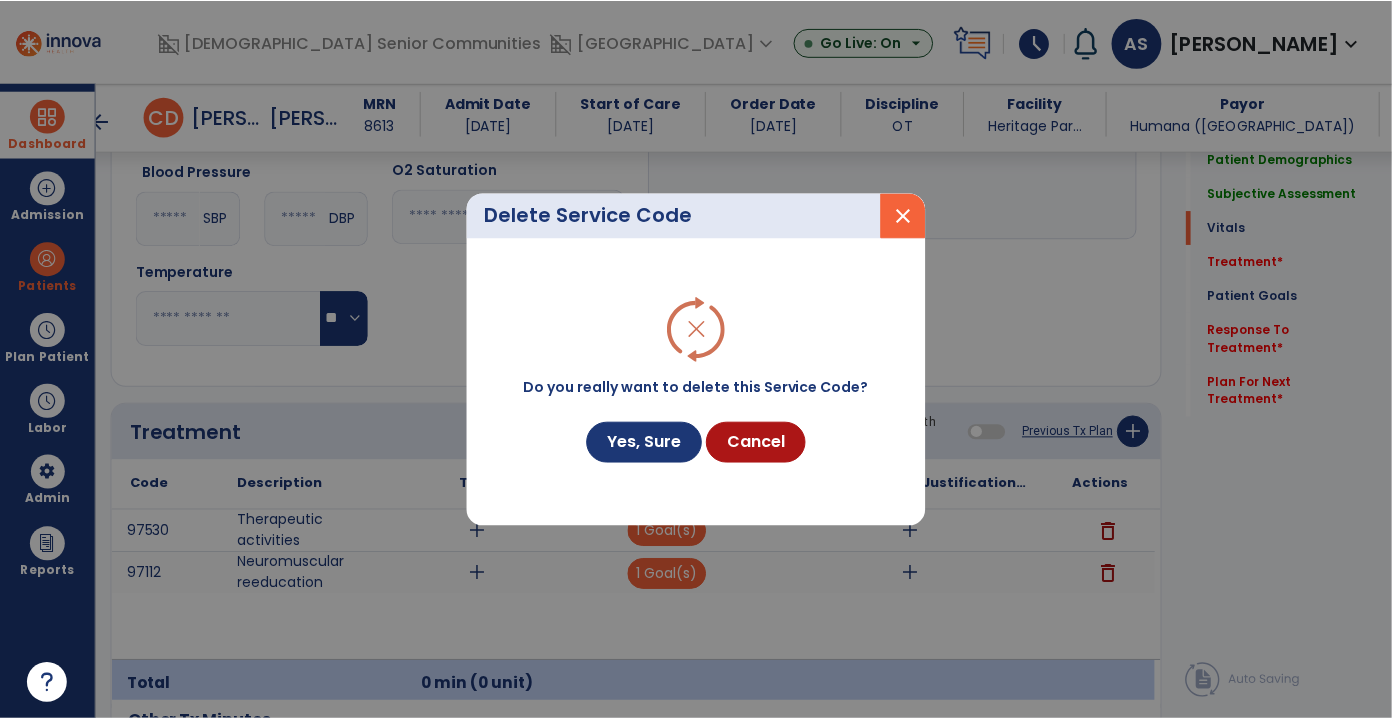 scroll, scrollTop: 2090, scrollLeft: 0, axis: vertical 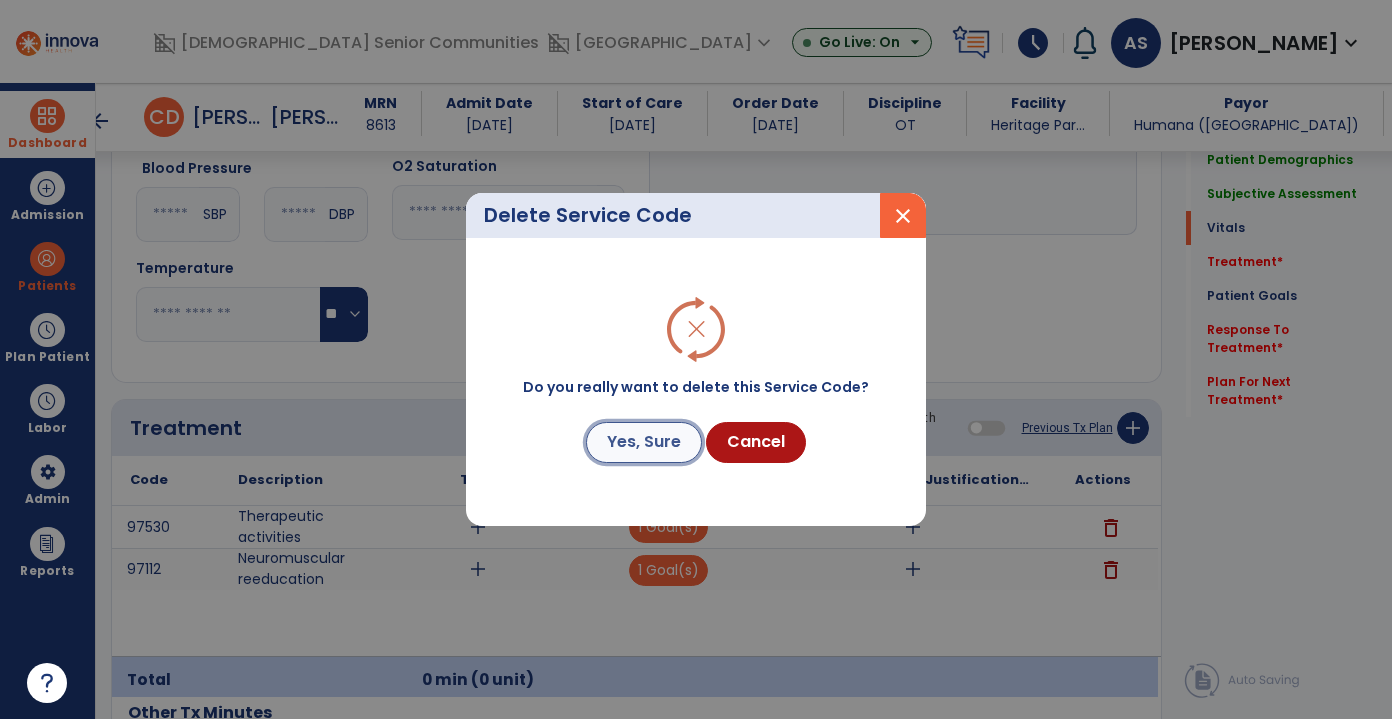 click on "Yes, Sure" at bounding box center [644, 442] 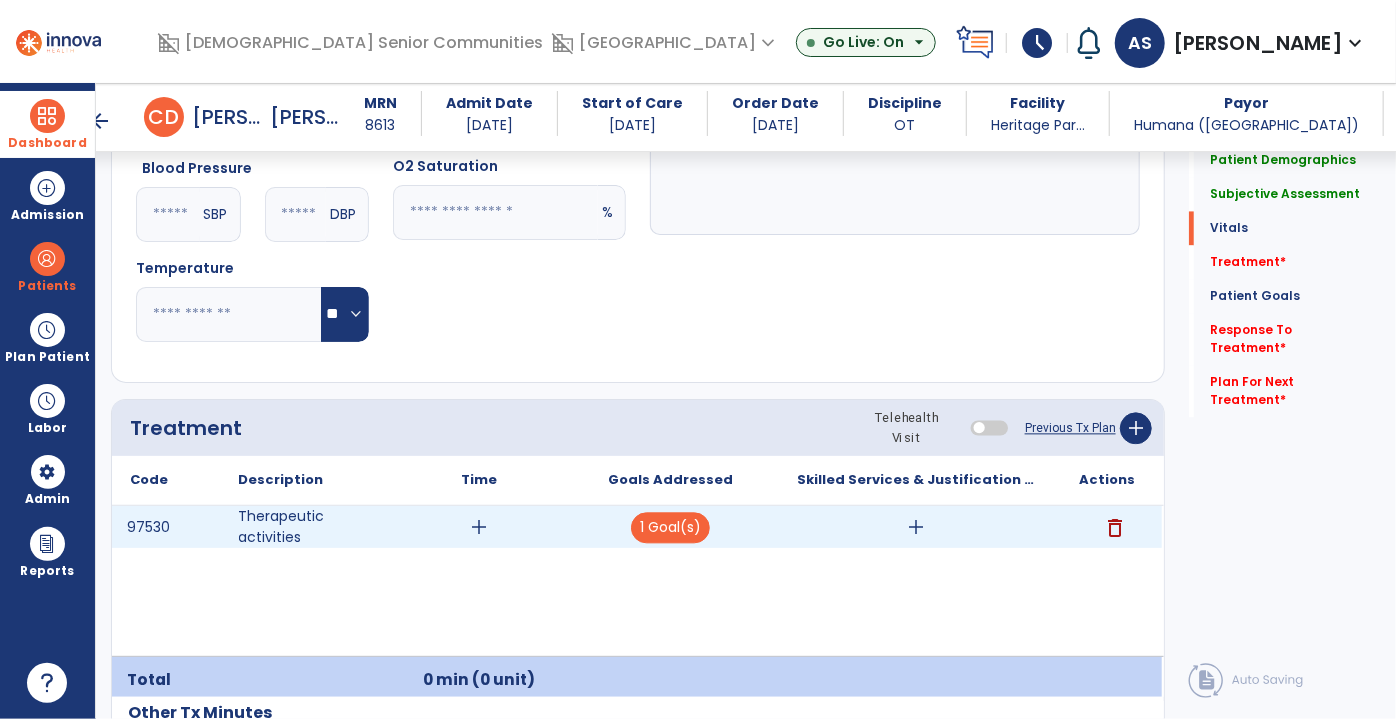 click on "delete" at bounding box center [1115, 528] 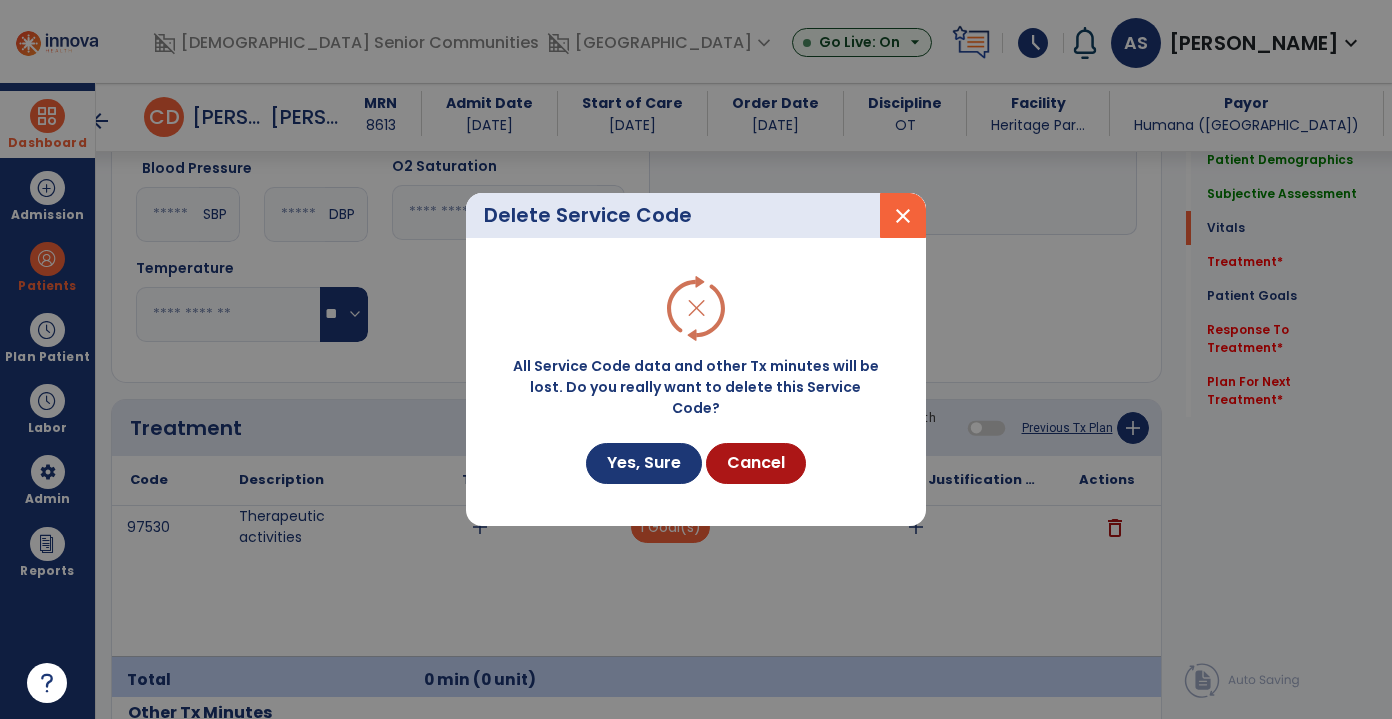 scroll, scrollTop: 2090, scrollLeft: 0, axis: vertical 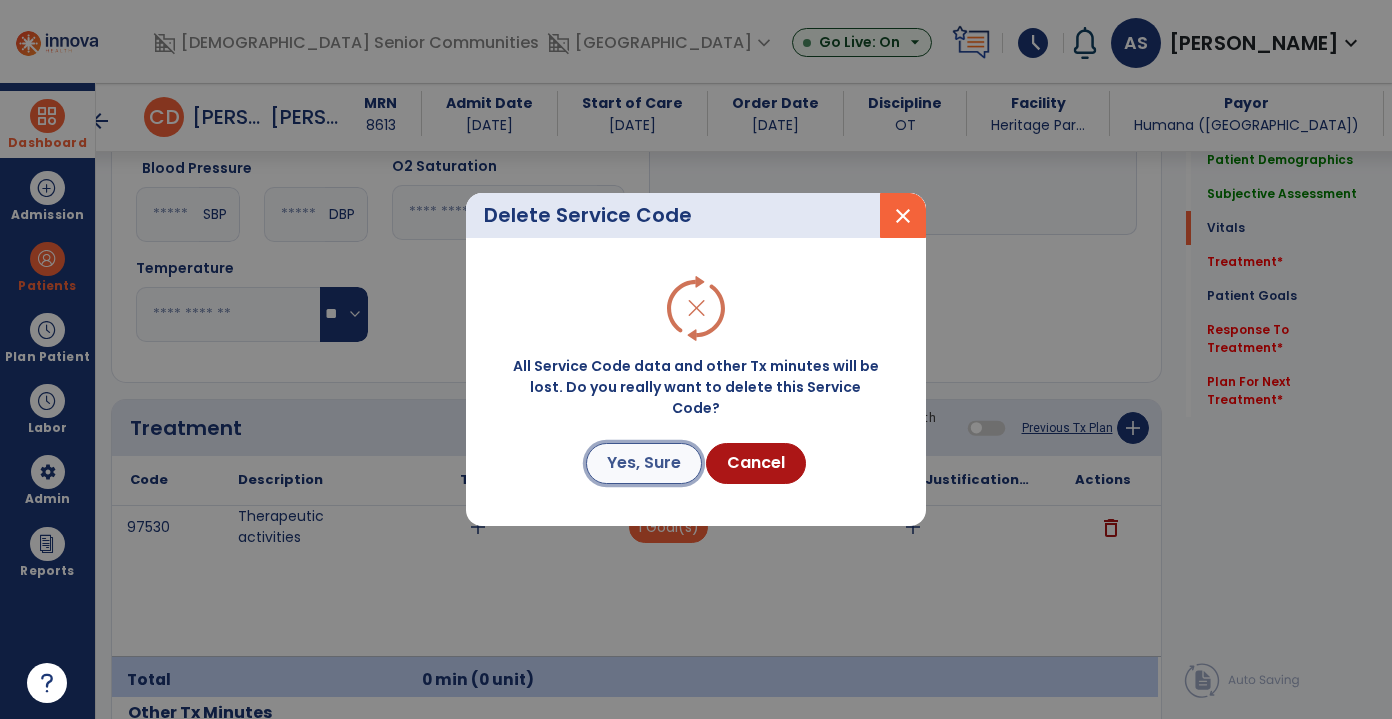 click on "Yes, Sure" at bounding box center (644, 463) 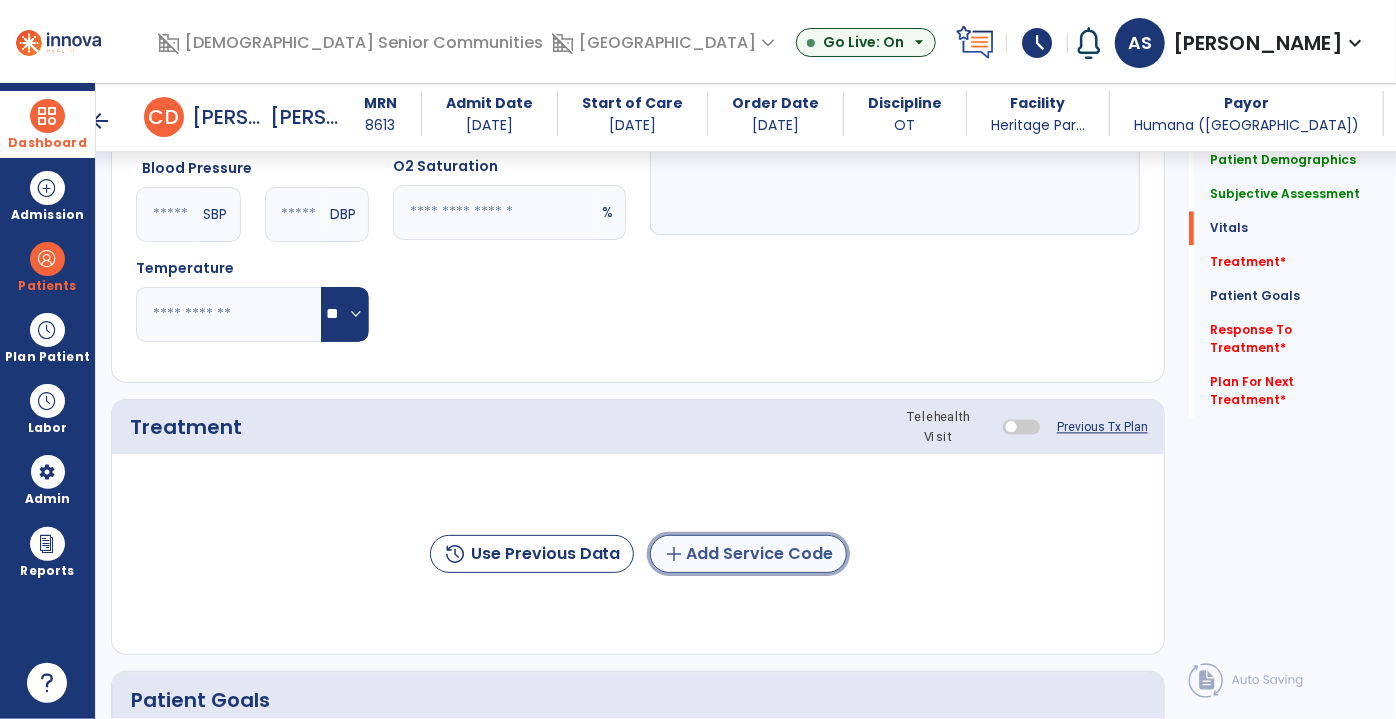click on "add  Add Service Code" 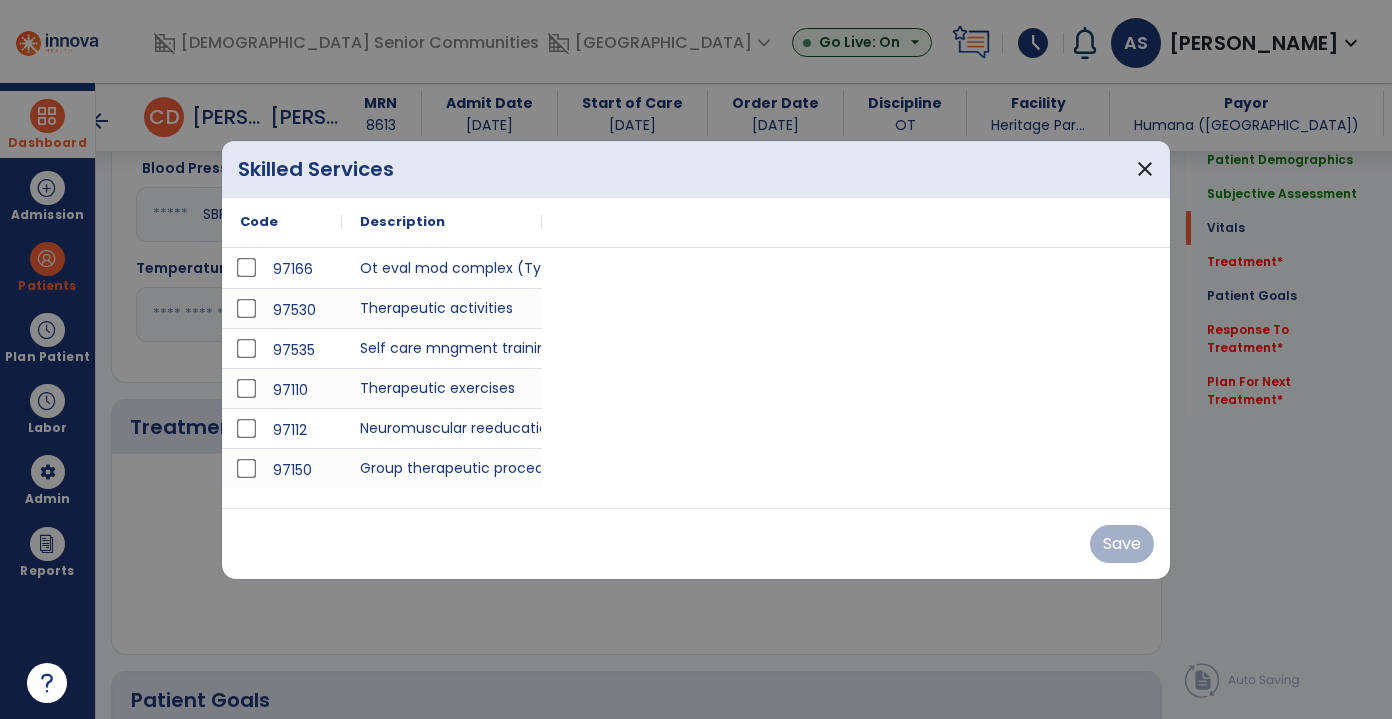 scroll, scrollTop: 2090, scrollLeft: 0, axis: vertical 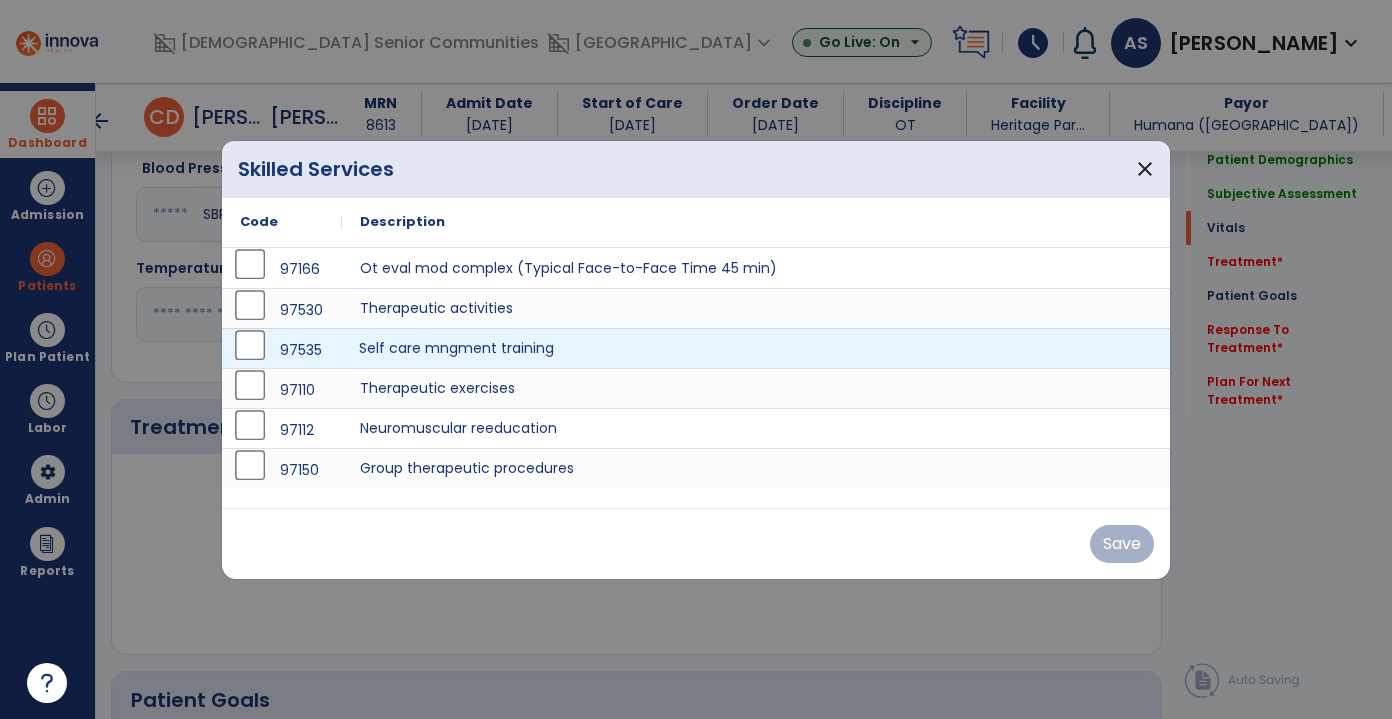 click on "Self care mngment training" at bounding box center (756, 348) 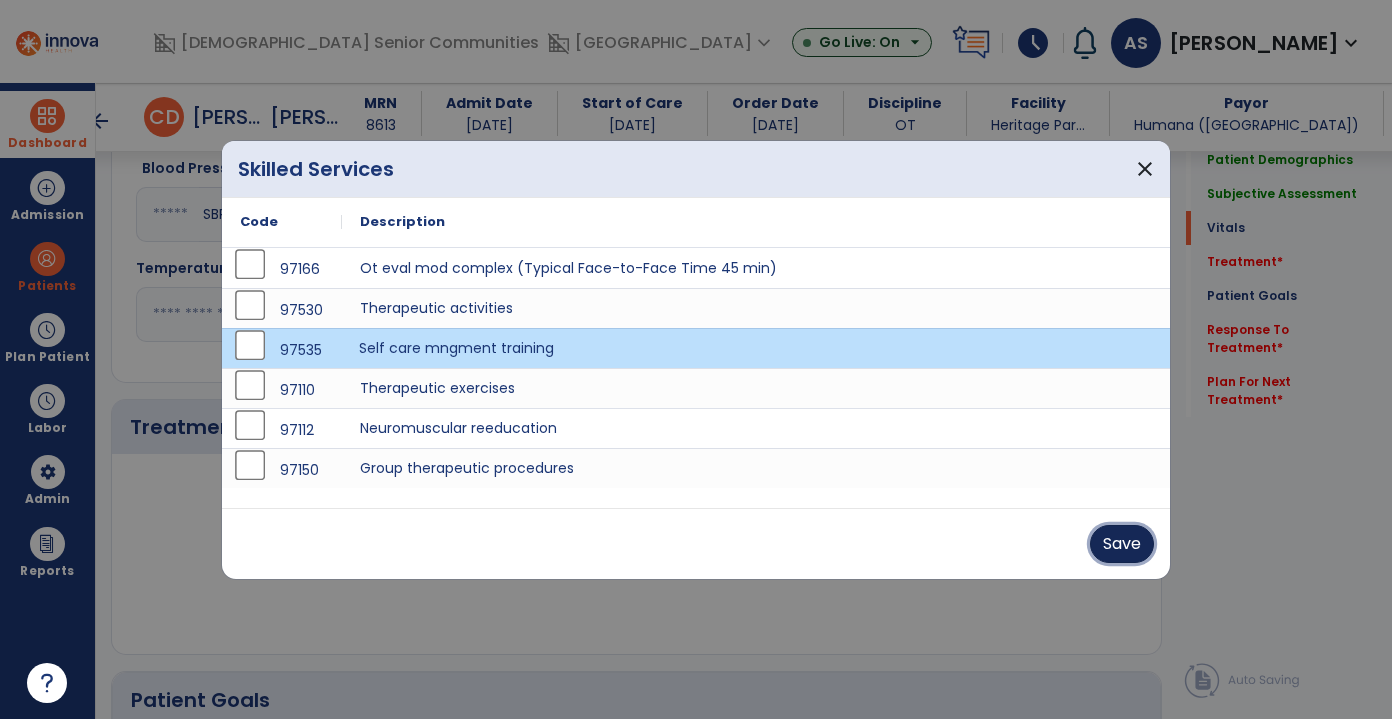 click on "Save" at bounding box center [1122, 544] 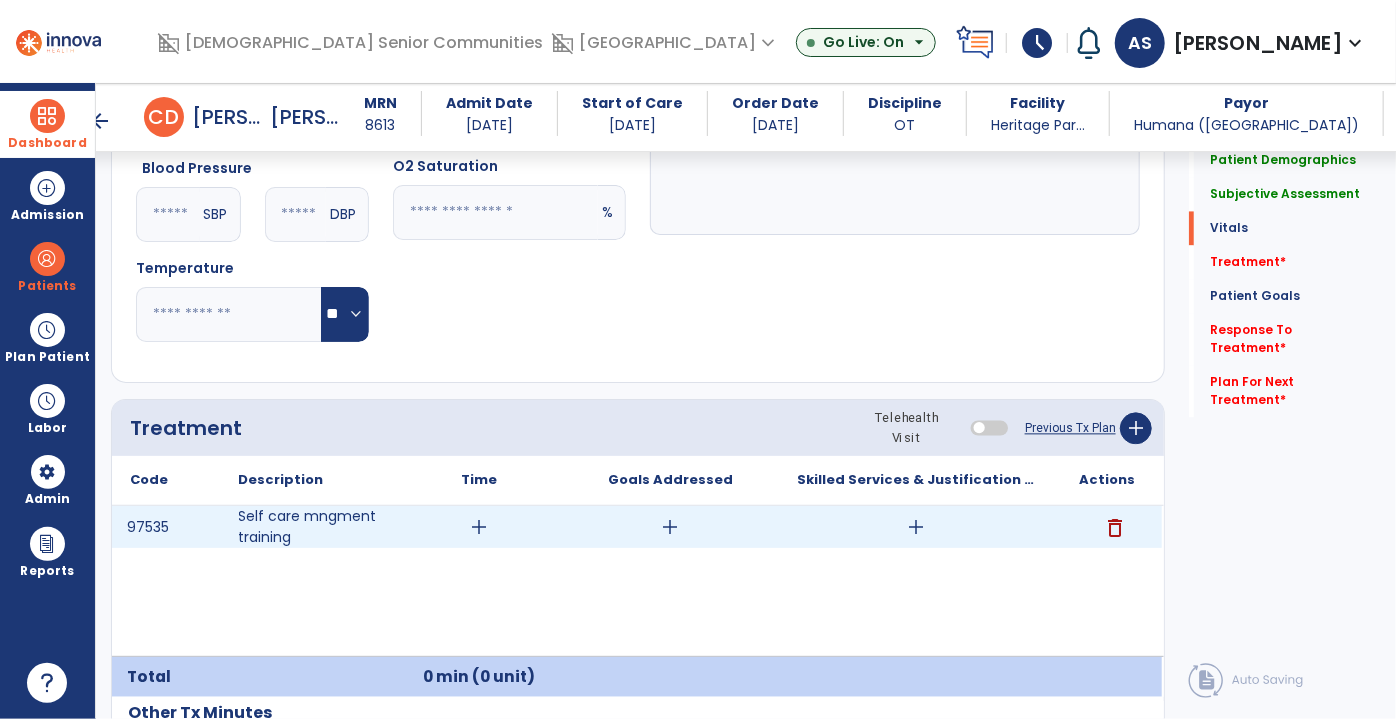 click on "add" at bounding box center (480, 527) 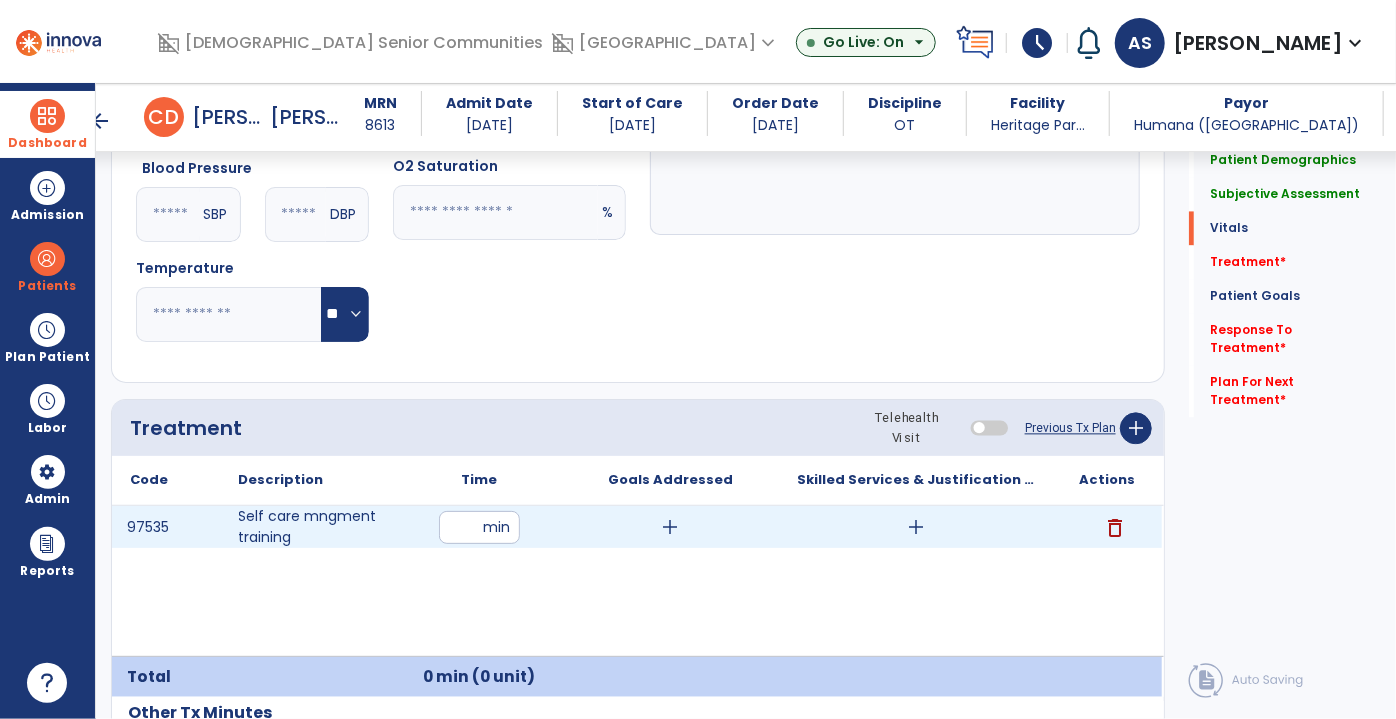 type on "**" 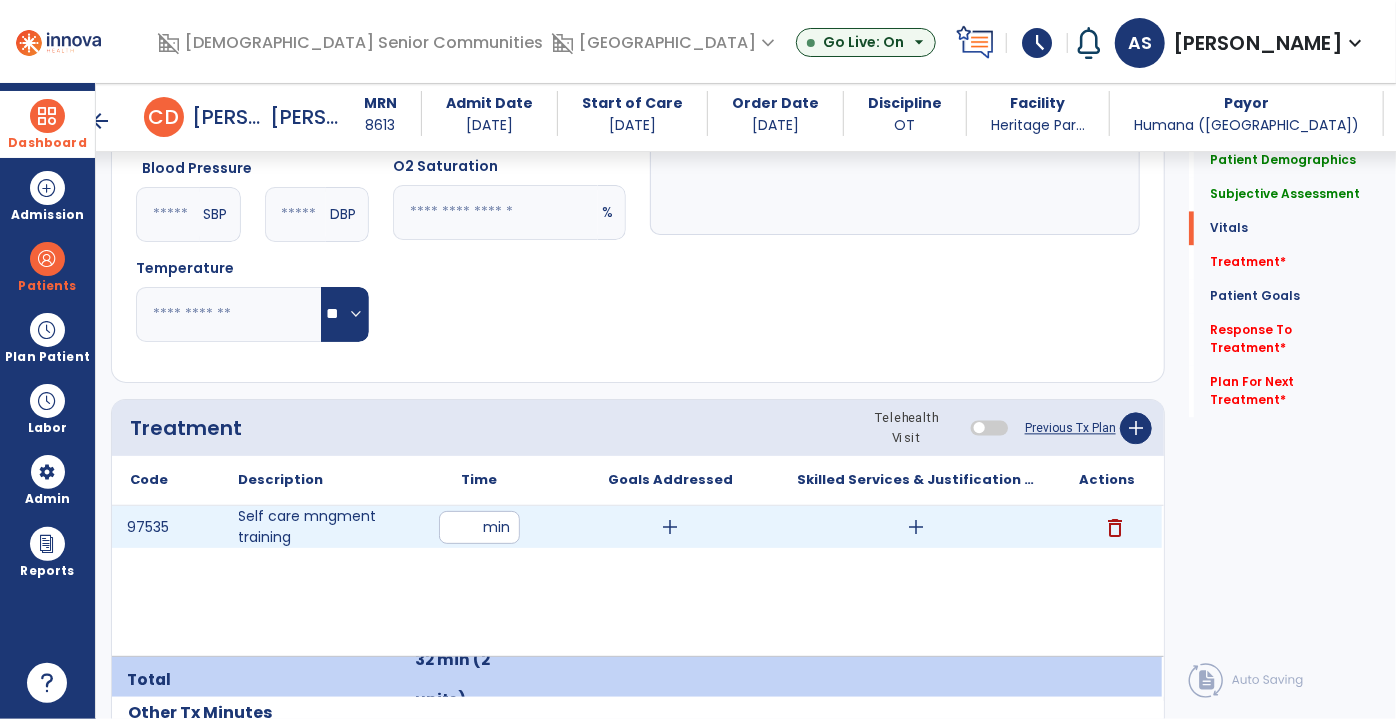click on "add" at bounding box center [671, 527] 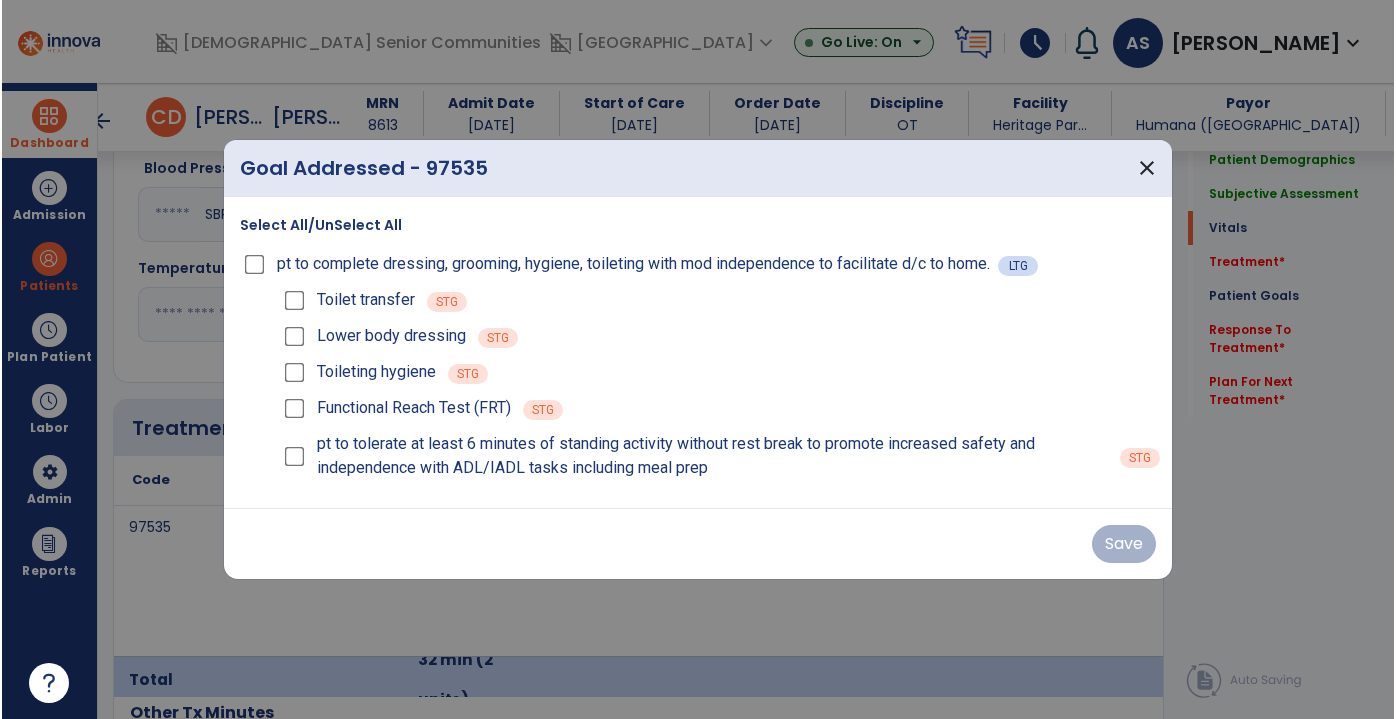 scroll, scrollTop: 2090, scrollLeft: 0, axis: vertical 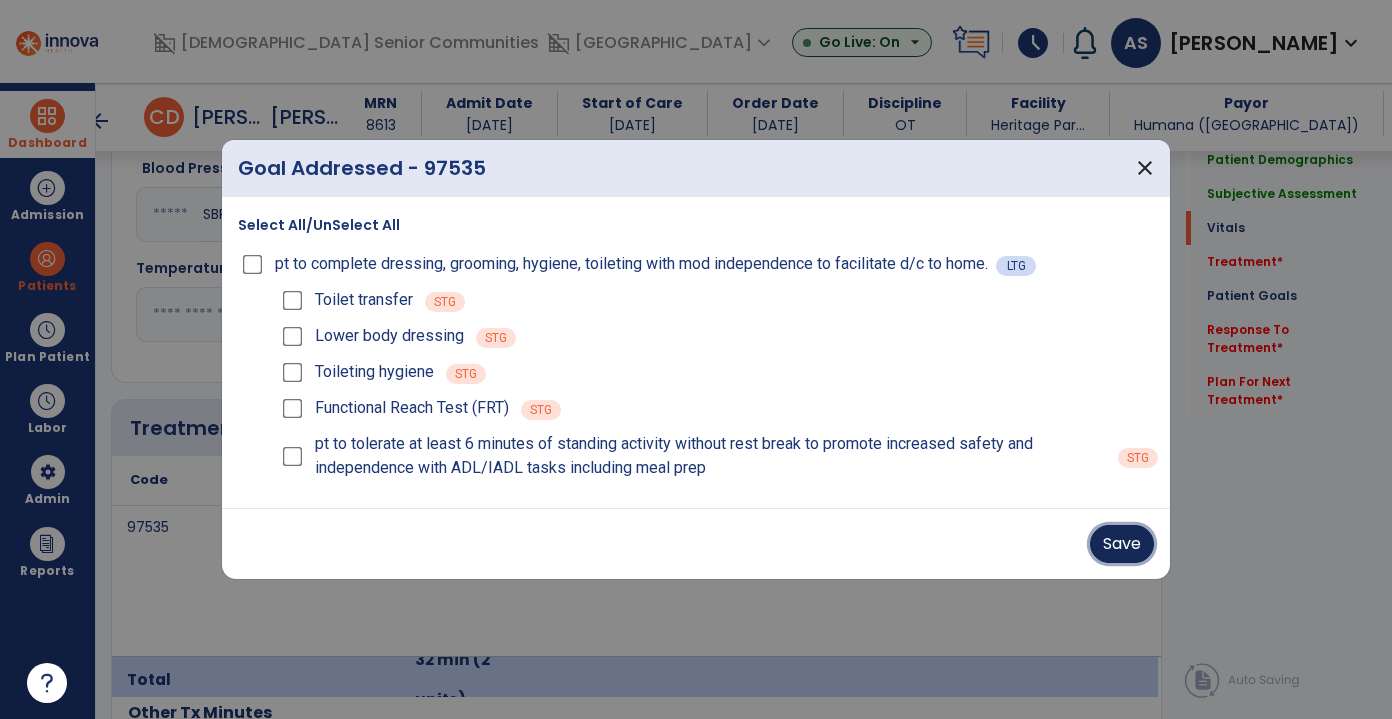click on "Save" at bounding box center [1122, 544] 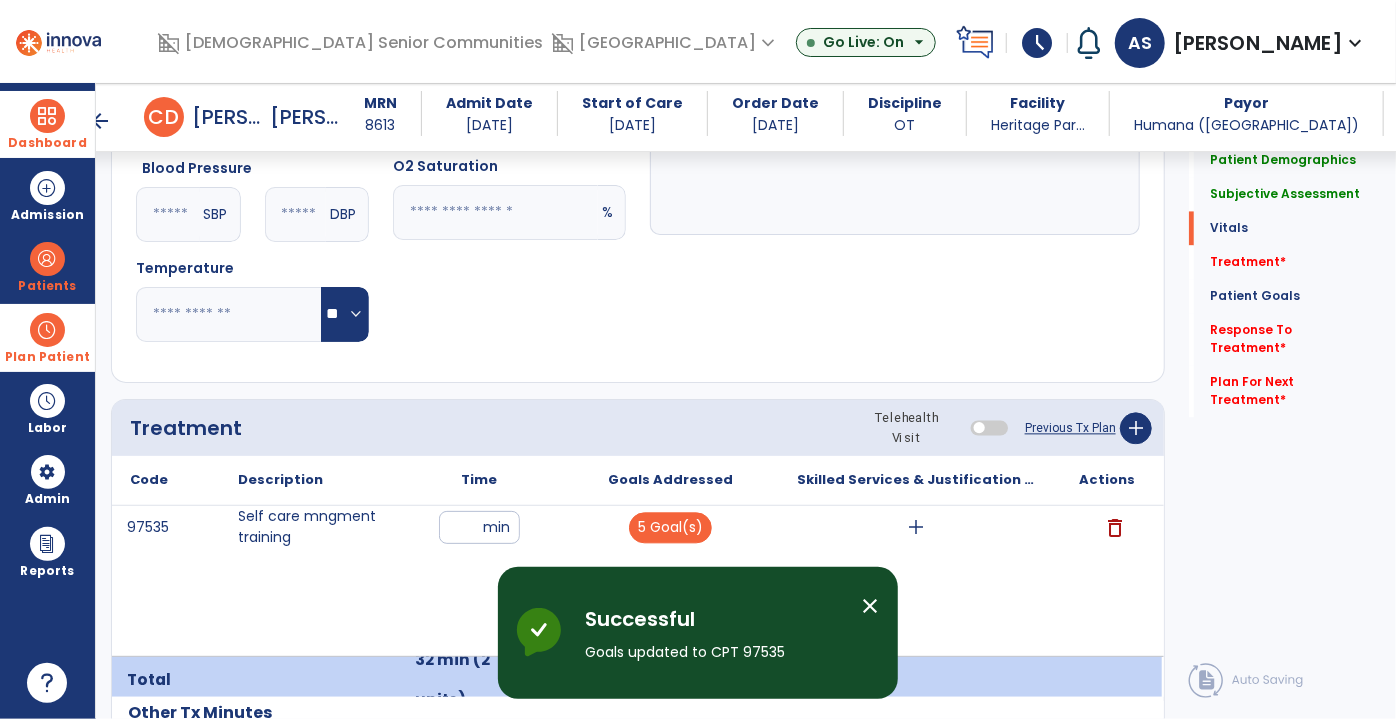 click on "Plan Patient" at bounding box center [47, 266] 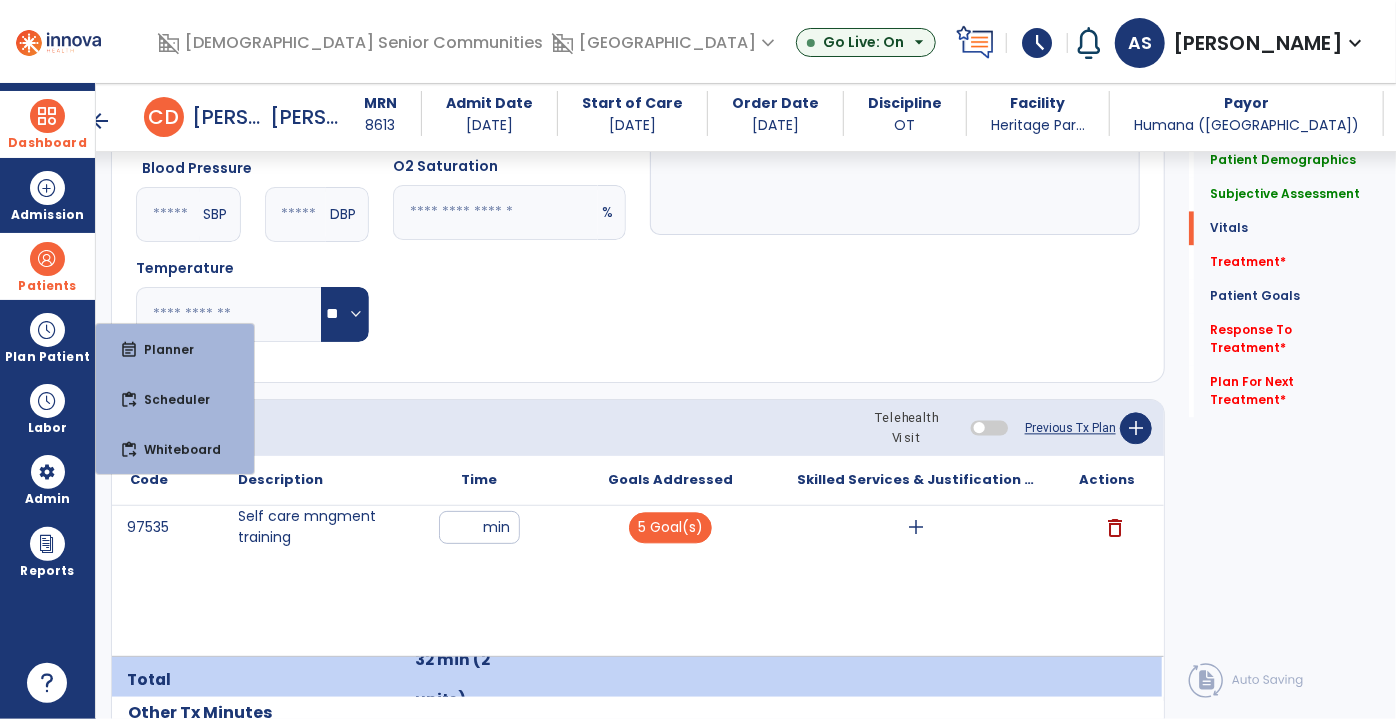 click on "Patients" at bounding box center [47, 286] 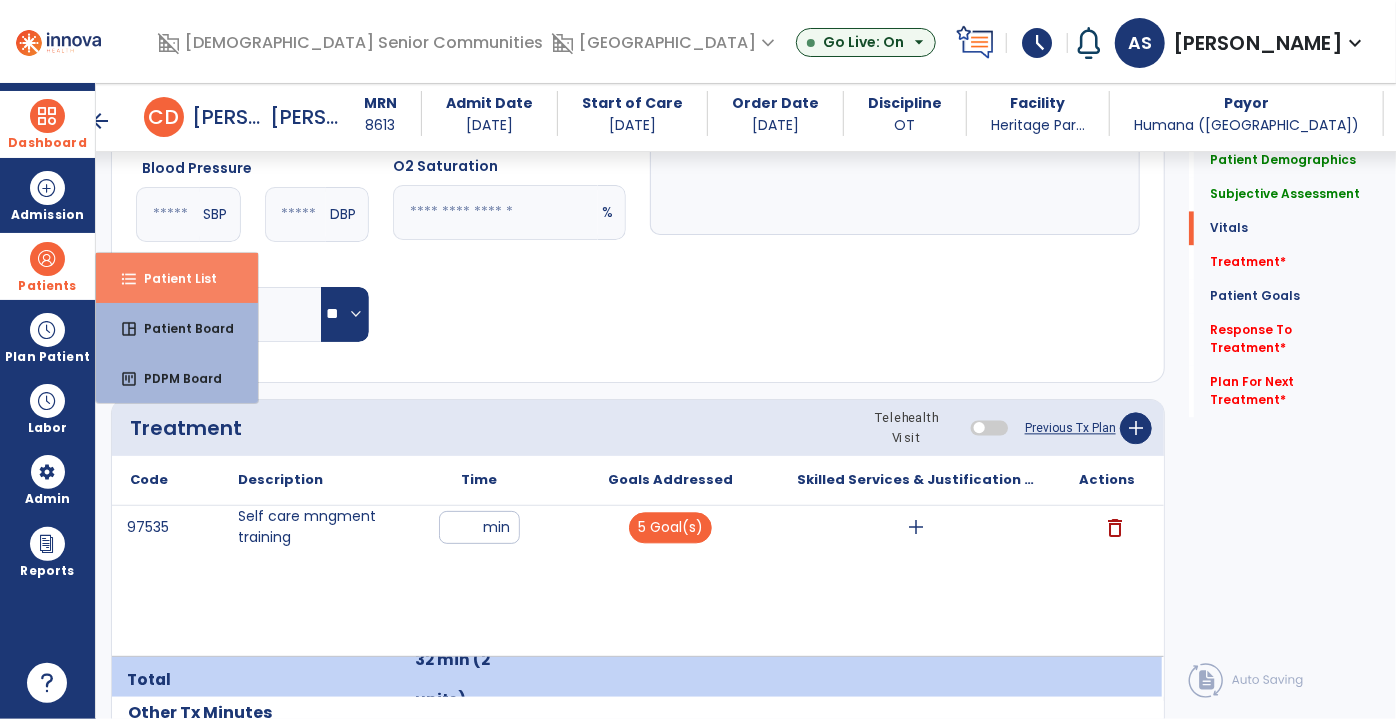 click on "Patient List" at bounding box center (172, 278) 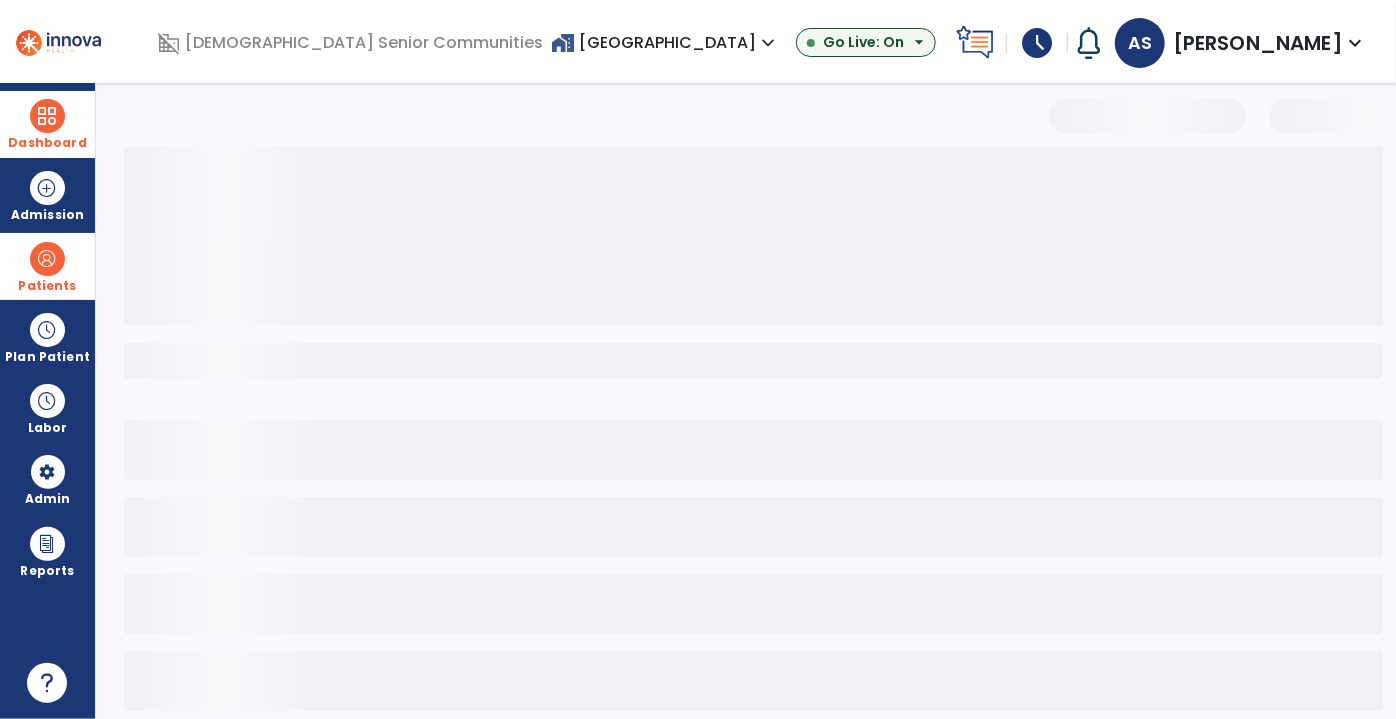 scroll, scrollTop: 22, scrollLeft: 0, axis: vertical 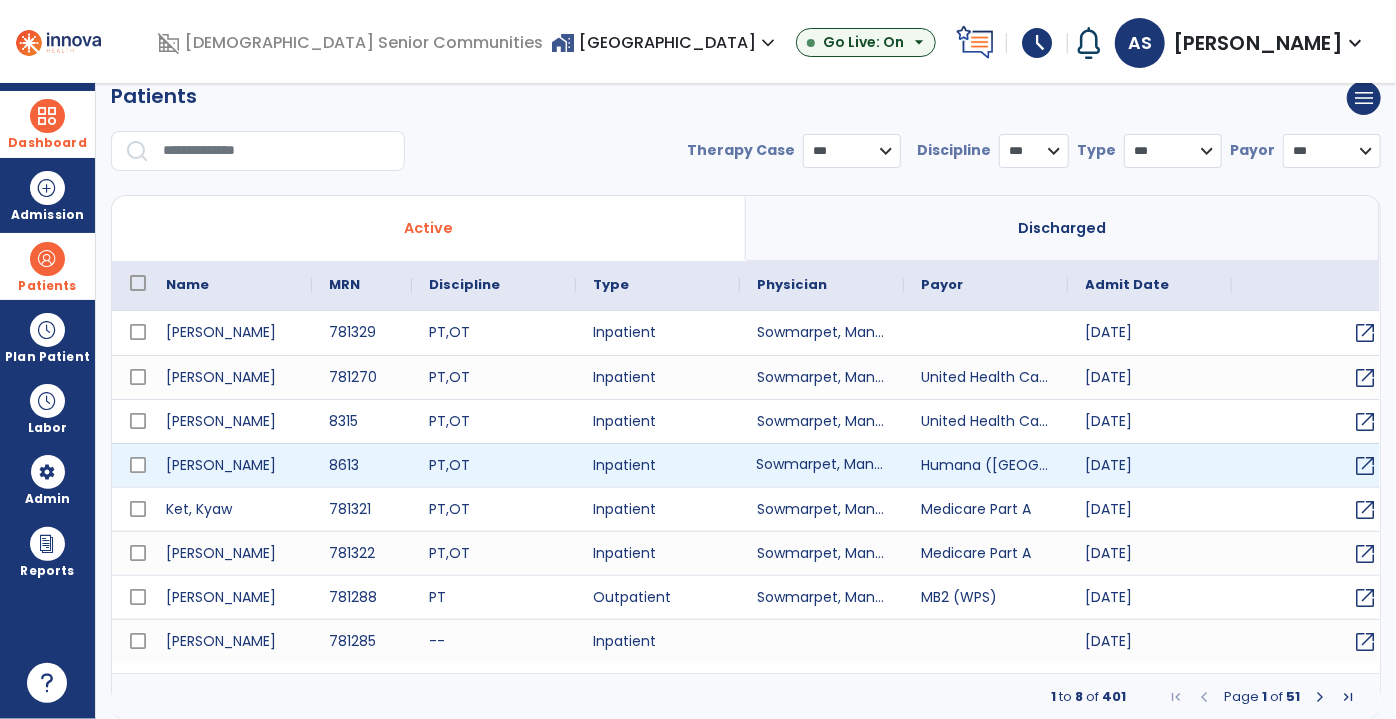 click on "Sowmarpet, Mandasmitha" at bounding box center [822, 465] 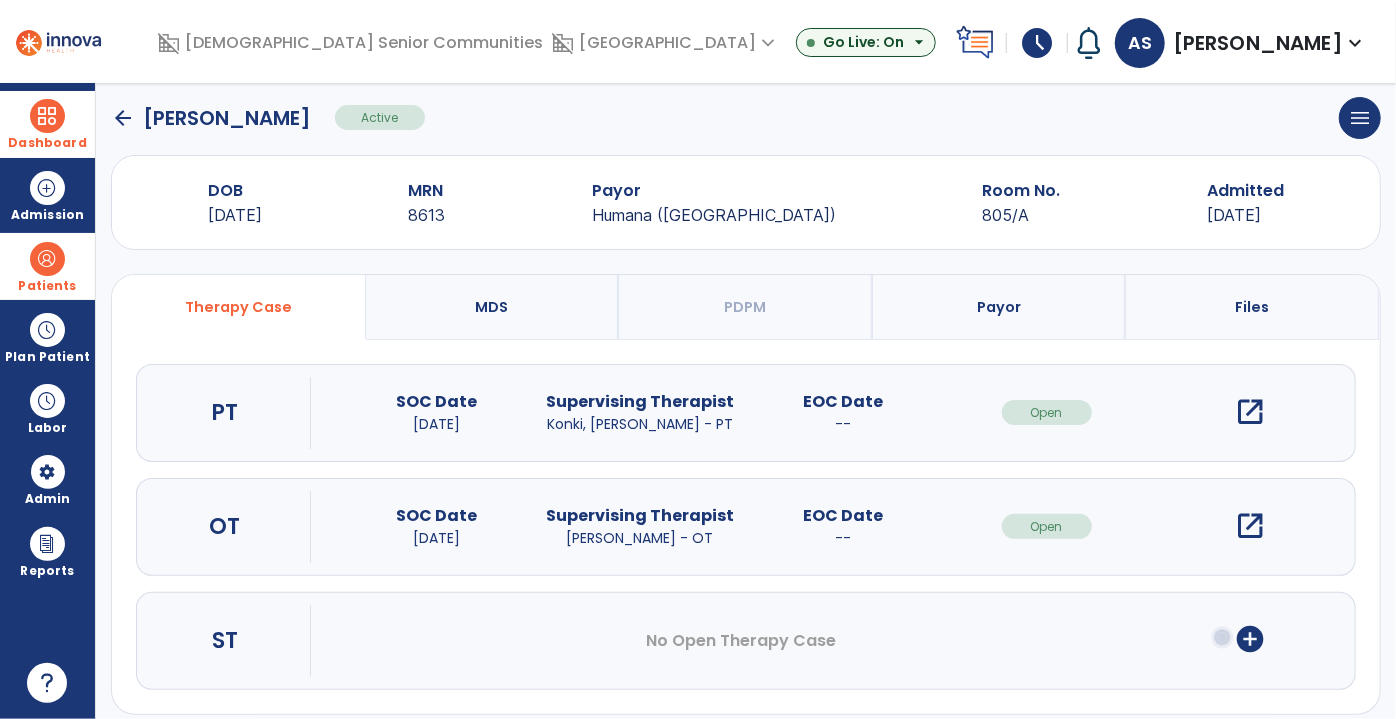 click on "open_in_new" at bounding box center (1250, 526) 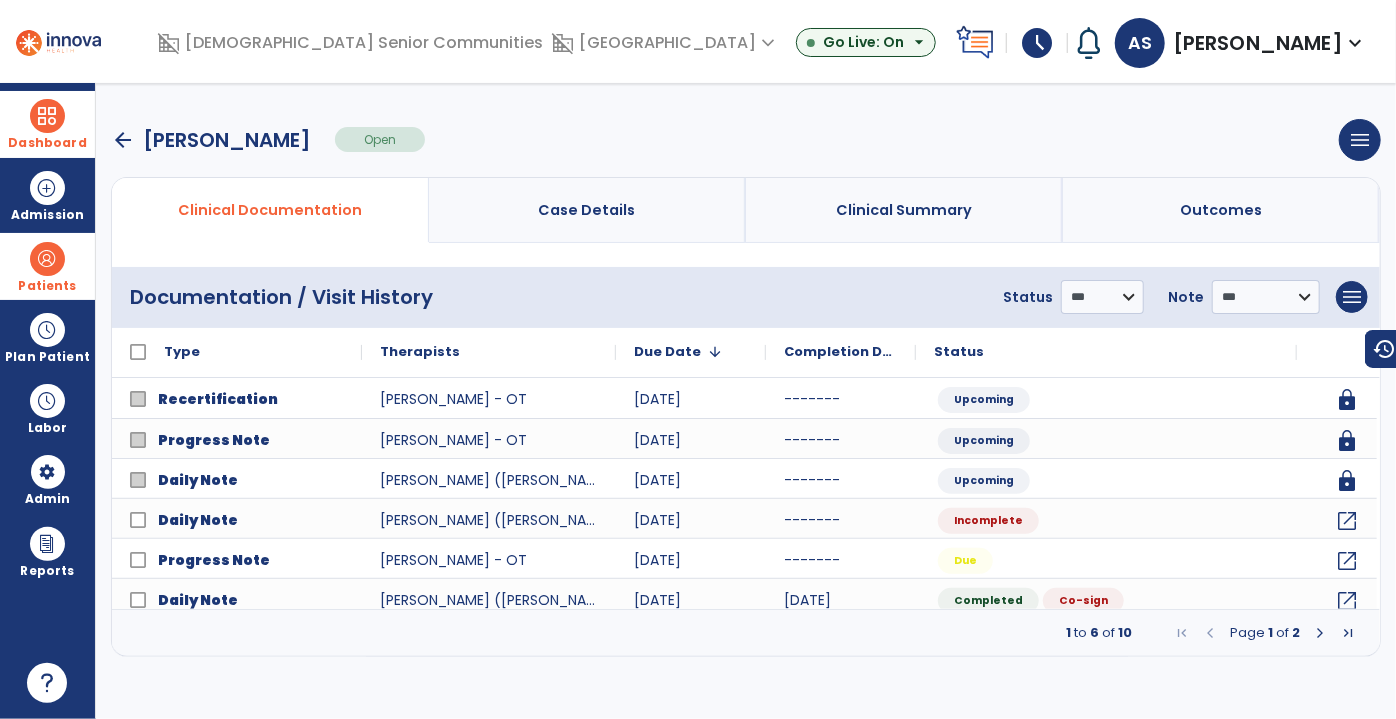 scroll, scrollTop: 0, scrollLeft: 0, axis: both 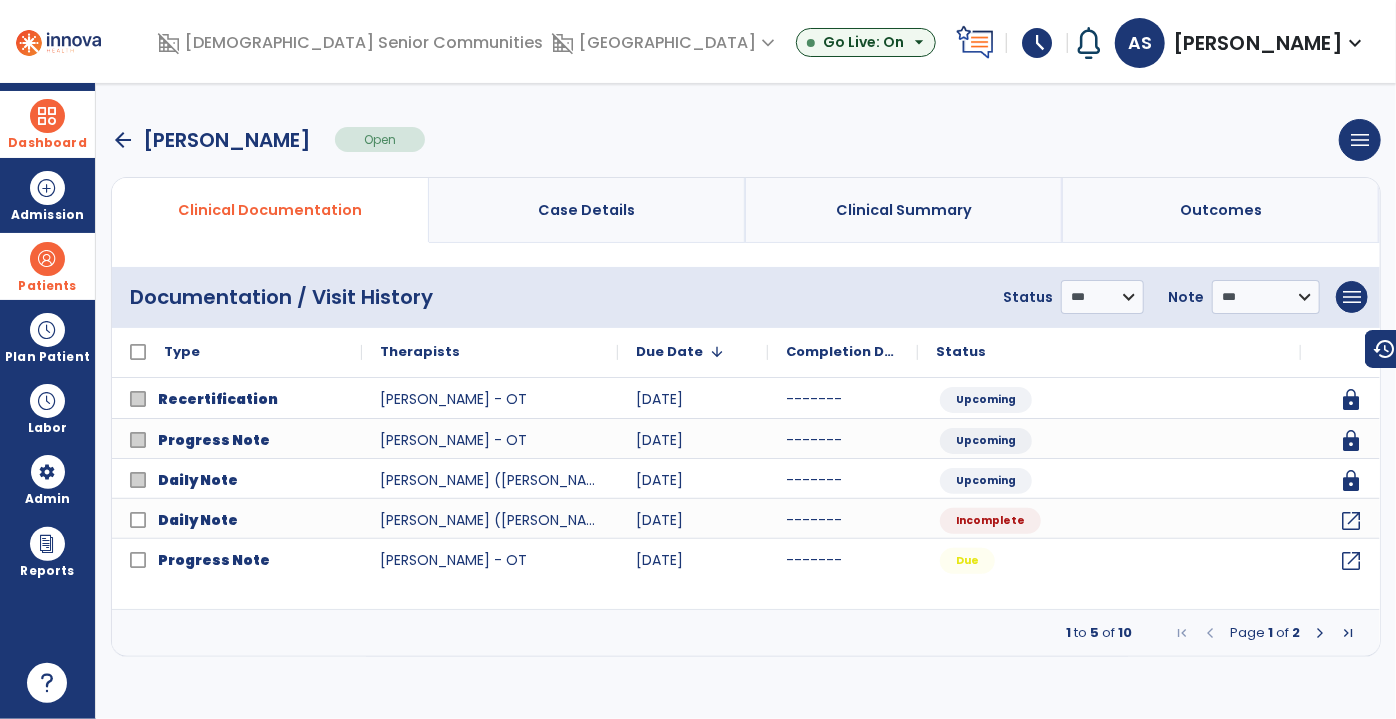 click at bounding box center [1320, 633] 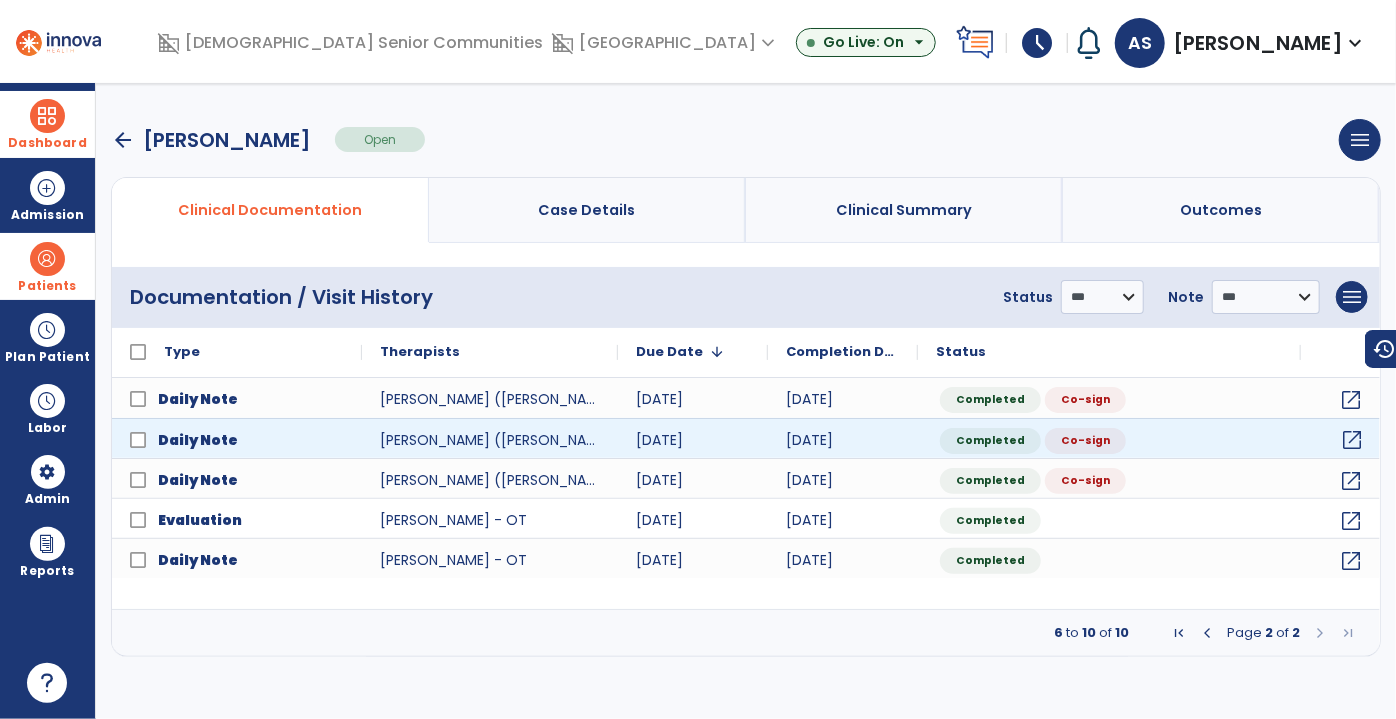 click on "open_in_new" 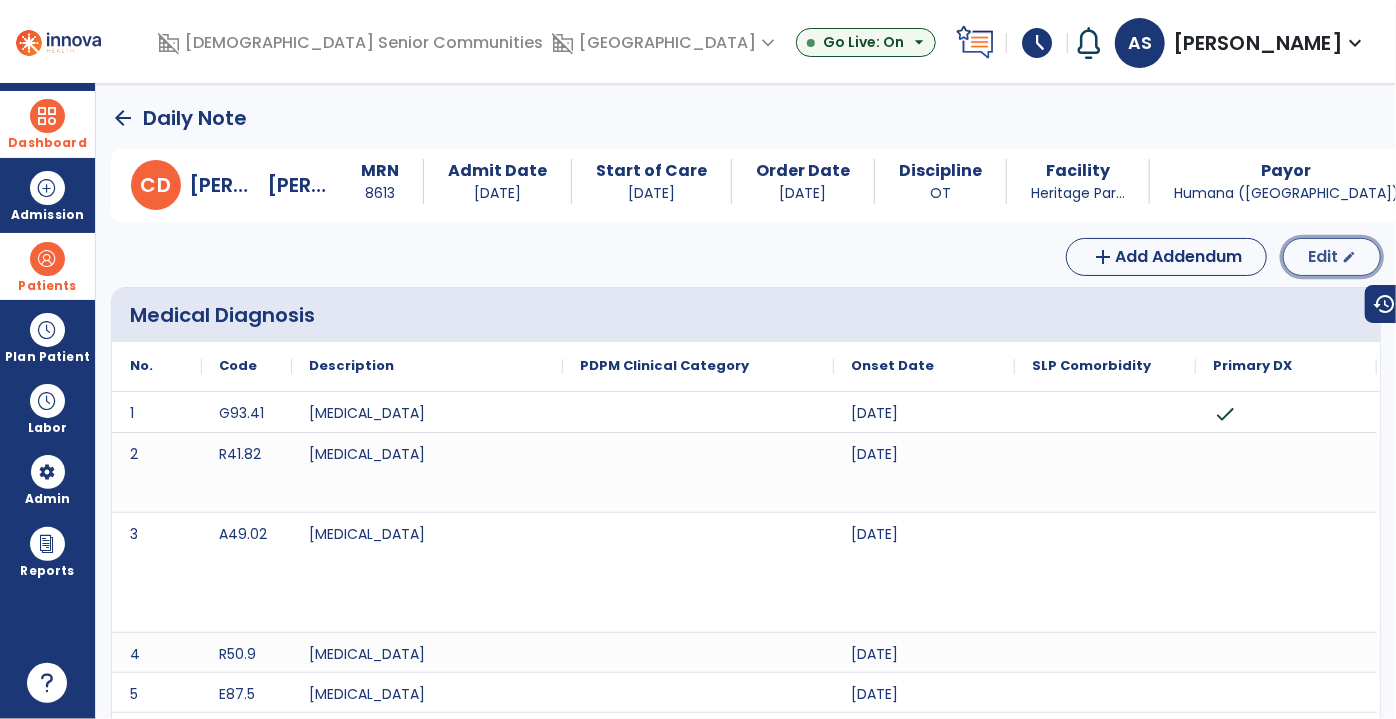 click on "Edit" 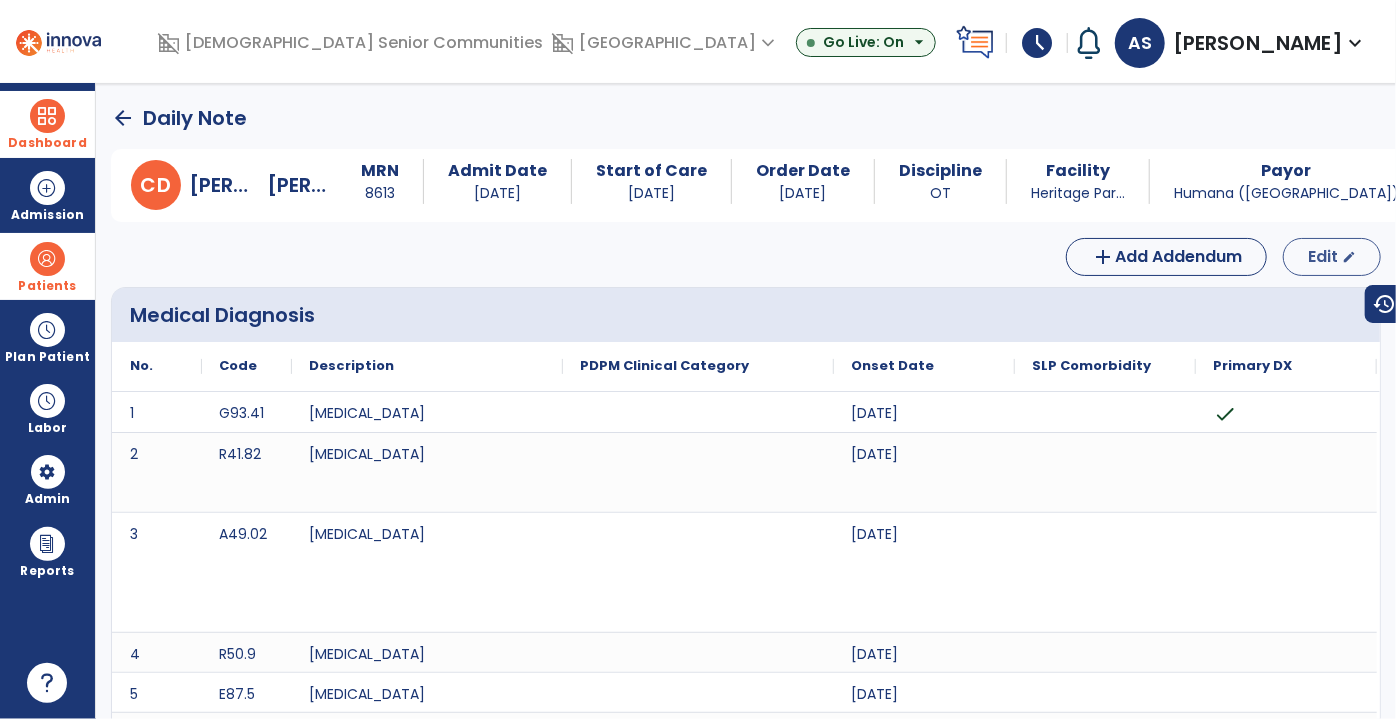 select on "*" 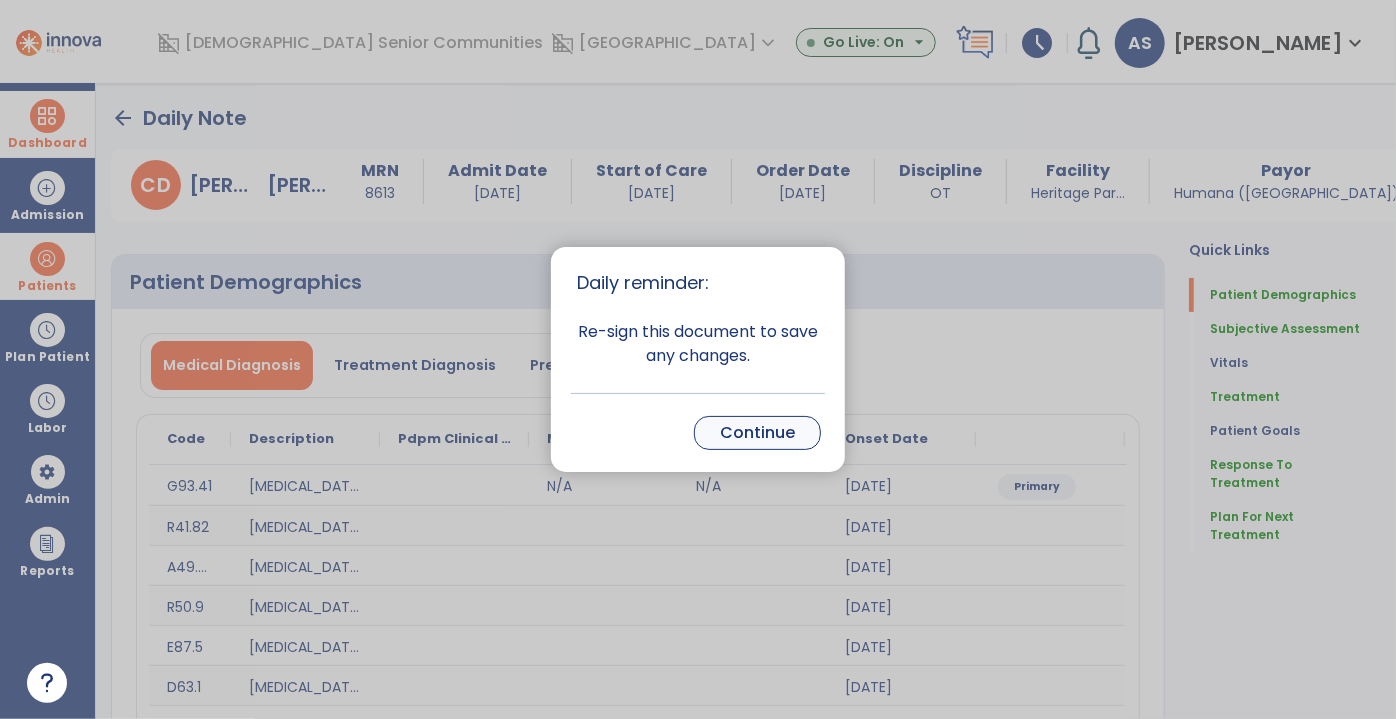 click on "Continue" at bounding box center [757, 433] 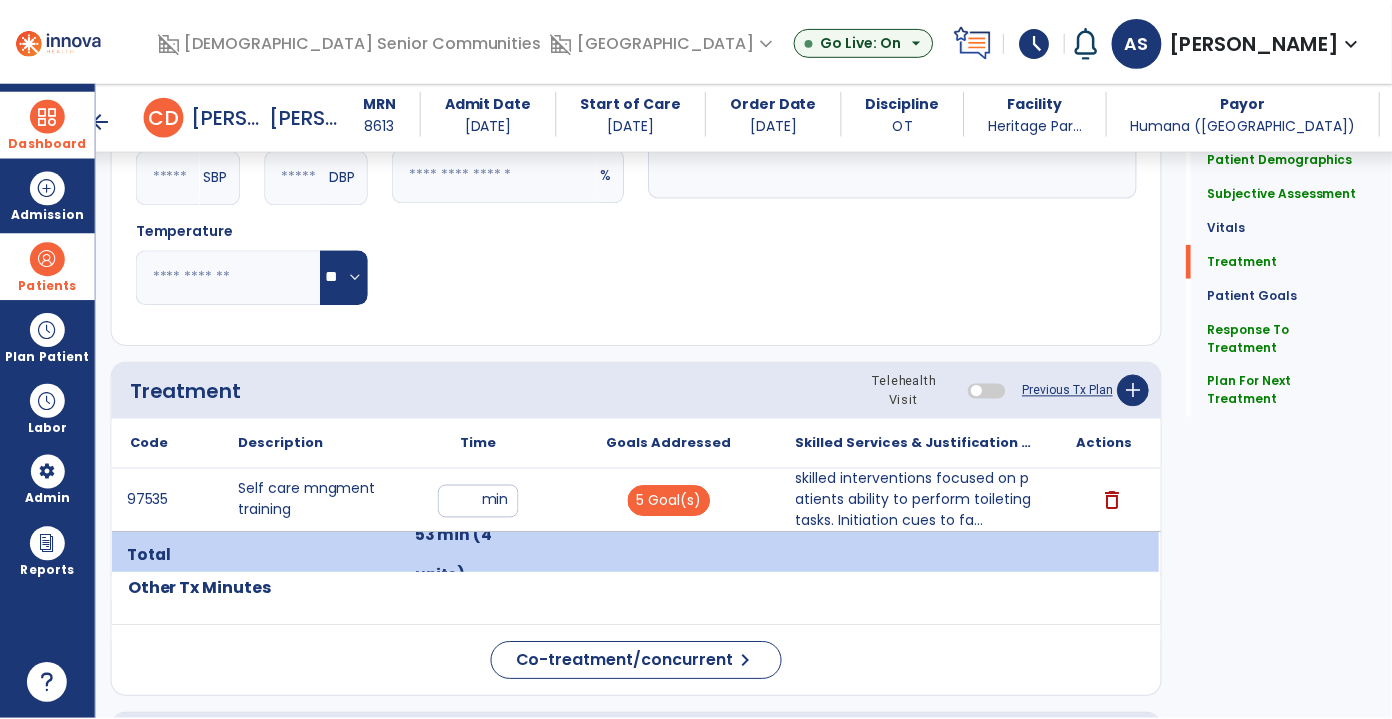scroll, scrollTop: 2272, scrollLeft: 0, axis: vertical 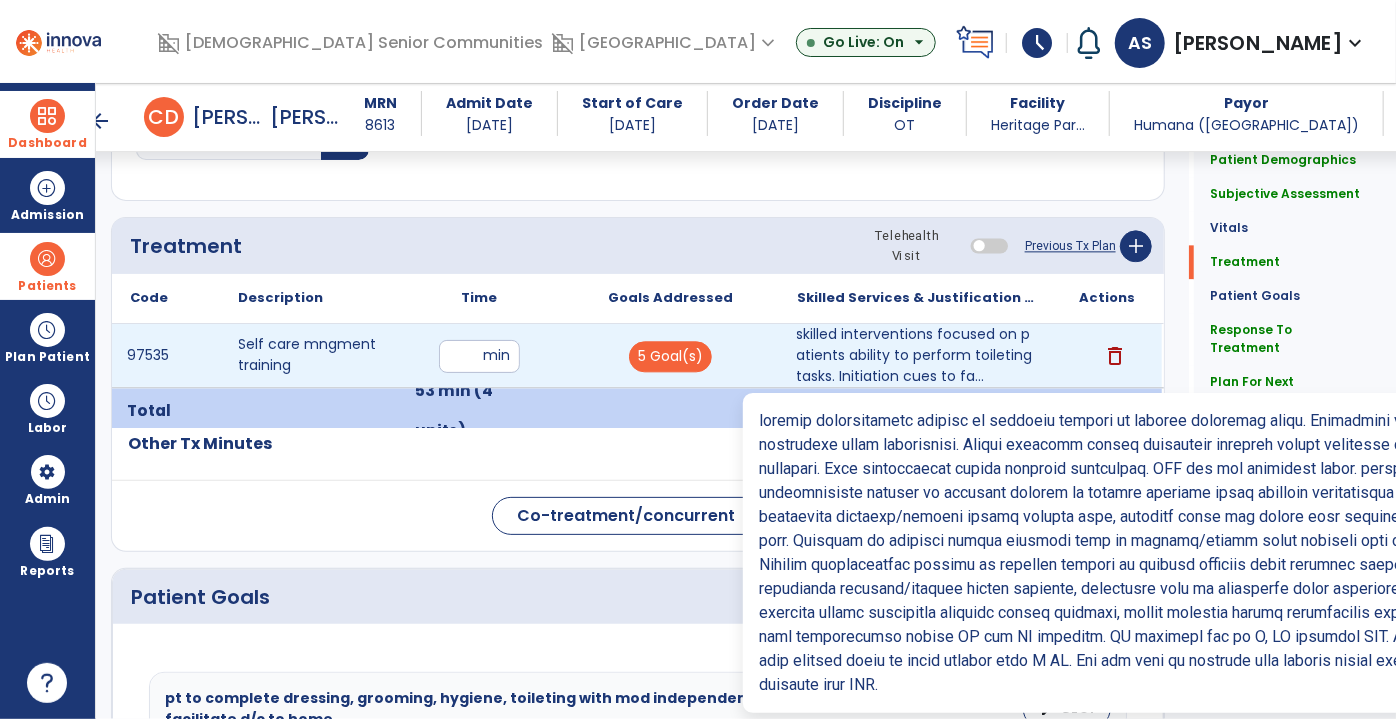 click on "skilled interventions focused on patients ability to perform toileting tasks. Initiation cues to fa..." at bounding box center (916, 355) 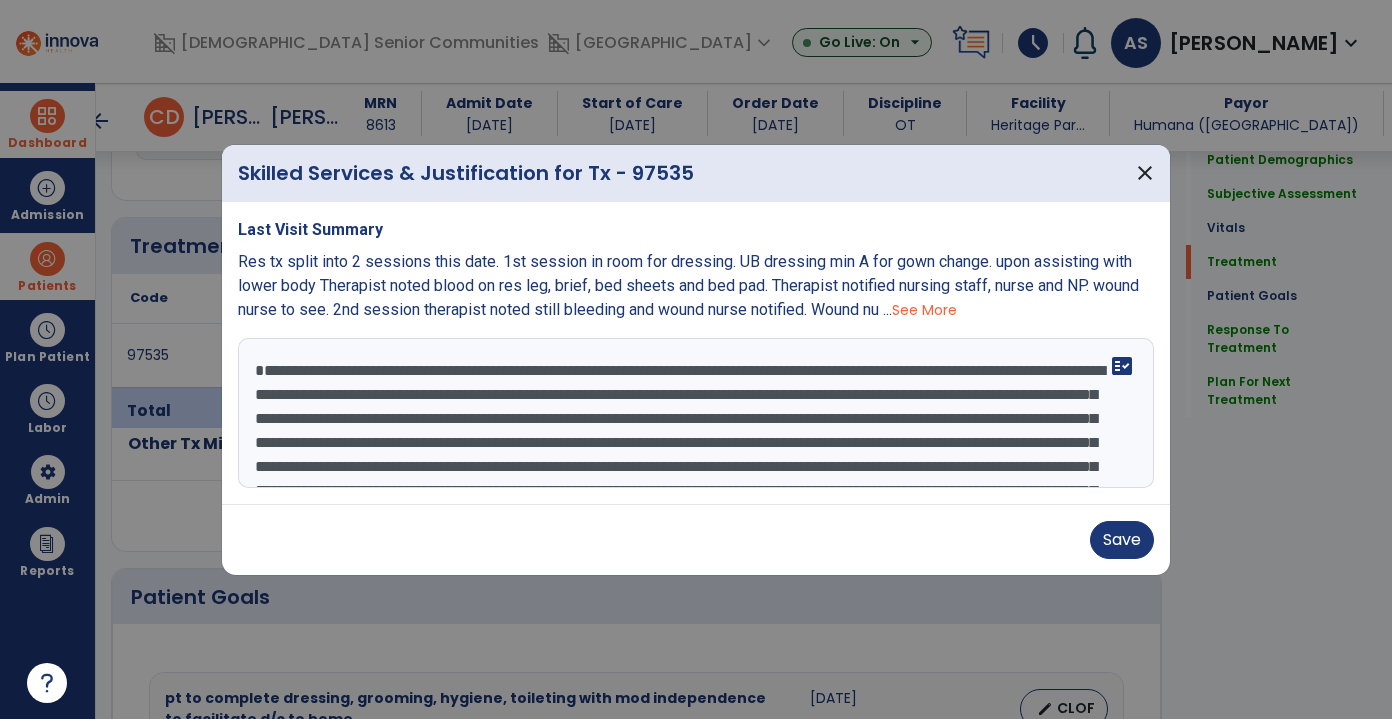 scroll, scrollTop: 2272, scrollLeft: 0, axis: vertical 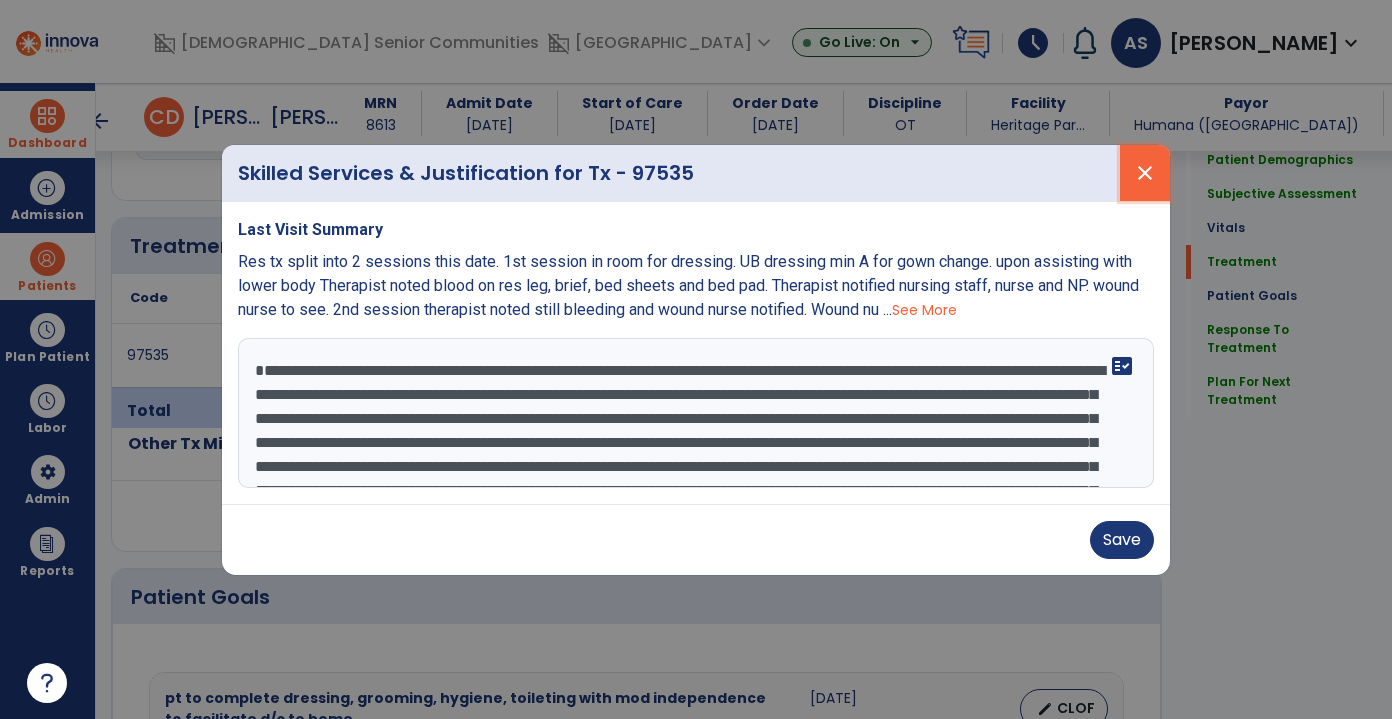 click on "close" at bounding box center (1145, 173) 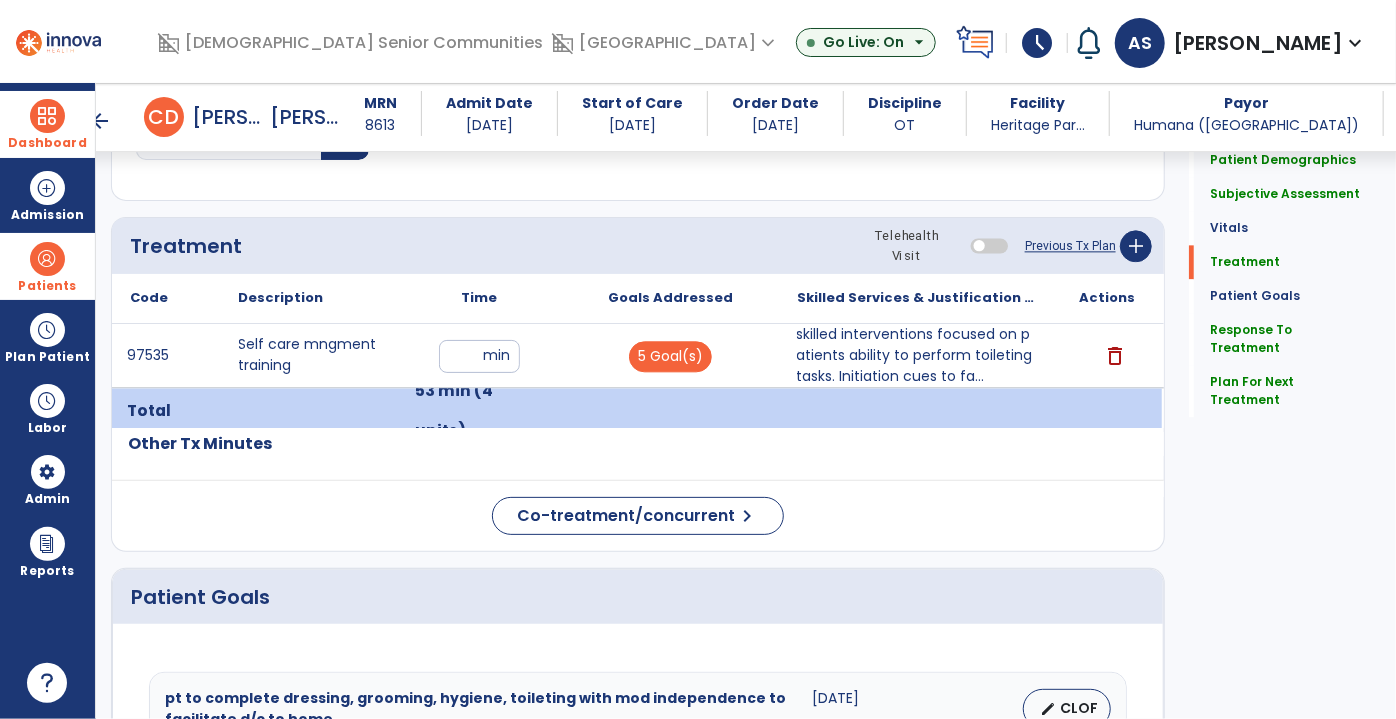 click at bounding box center (47, 116) 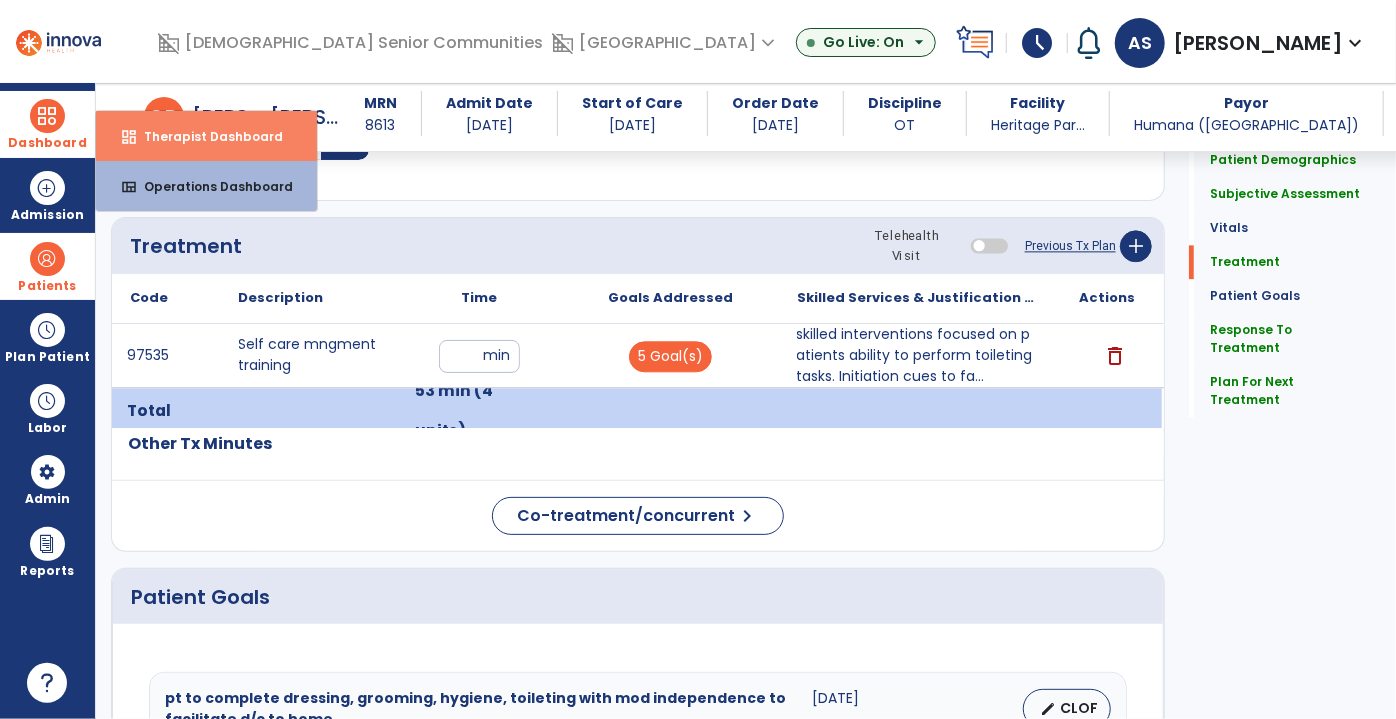 click on "Therapist Dashboard" at bounding box center [205, 136] 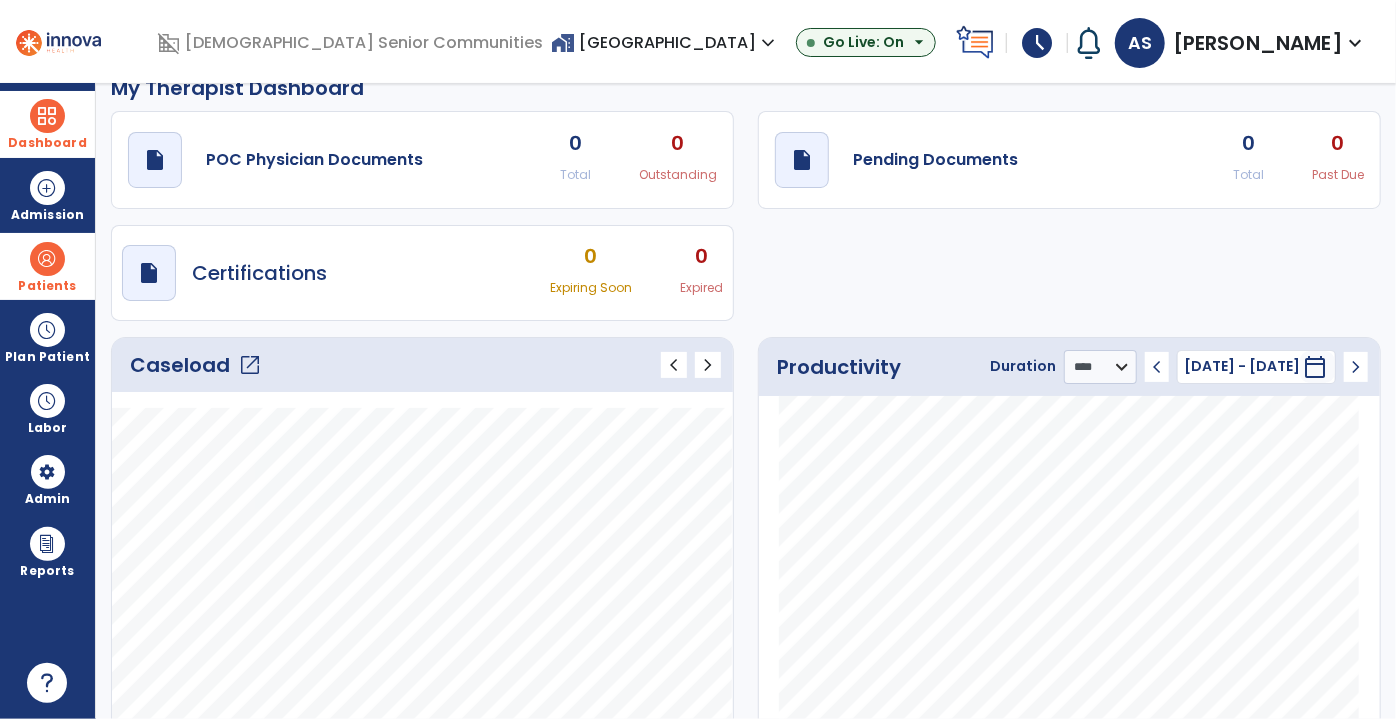 scroll, scrollTop: 0, scrollLeft: 0, axis: both 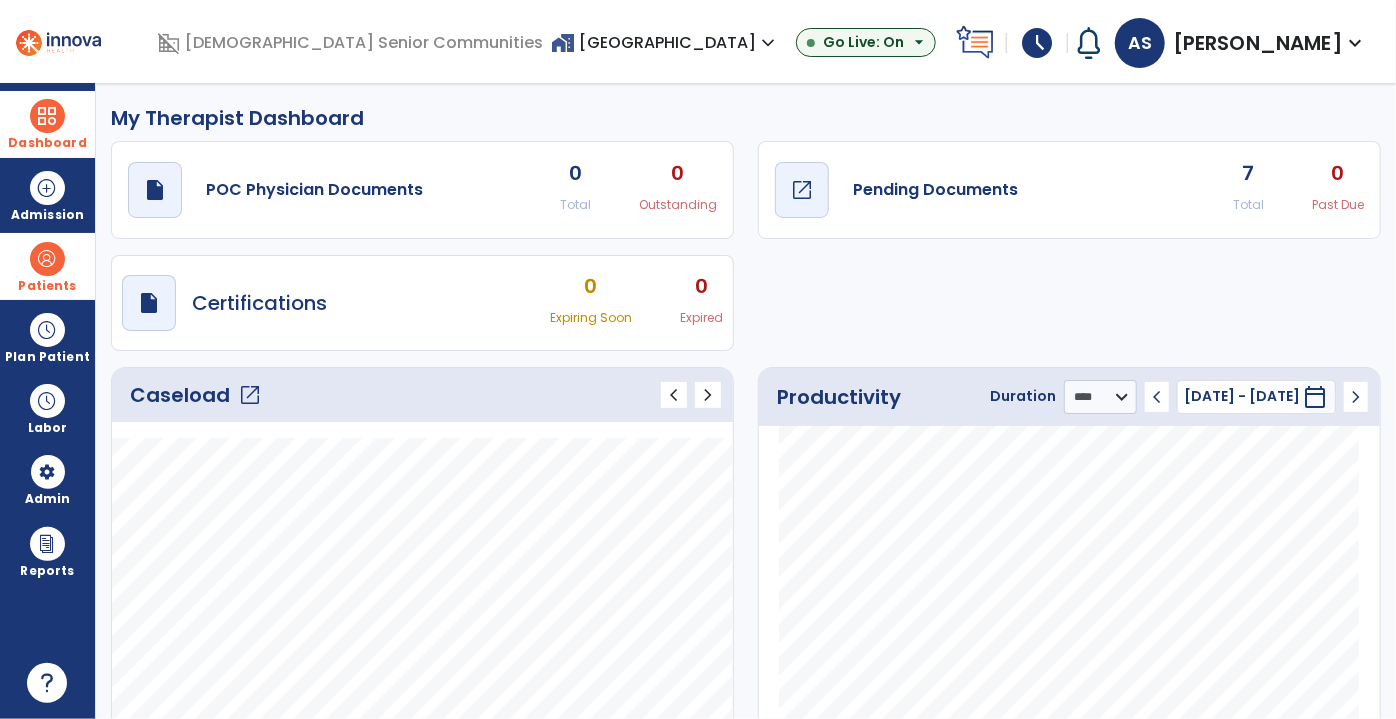click on "Pending Documents" 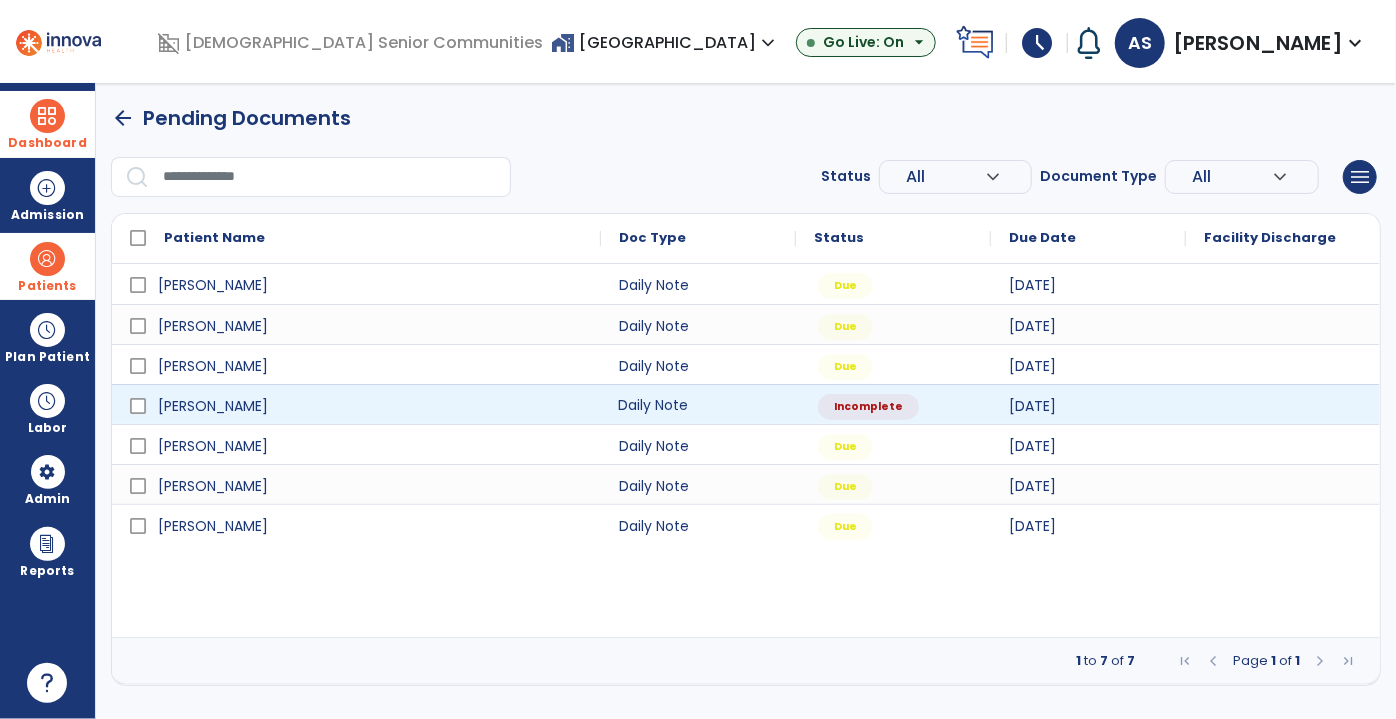 click on "Daily Note" at bounding box center [698, 404] 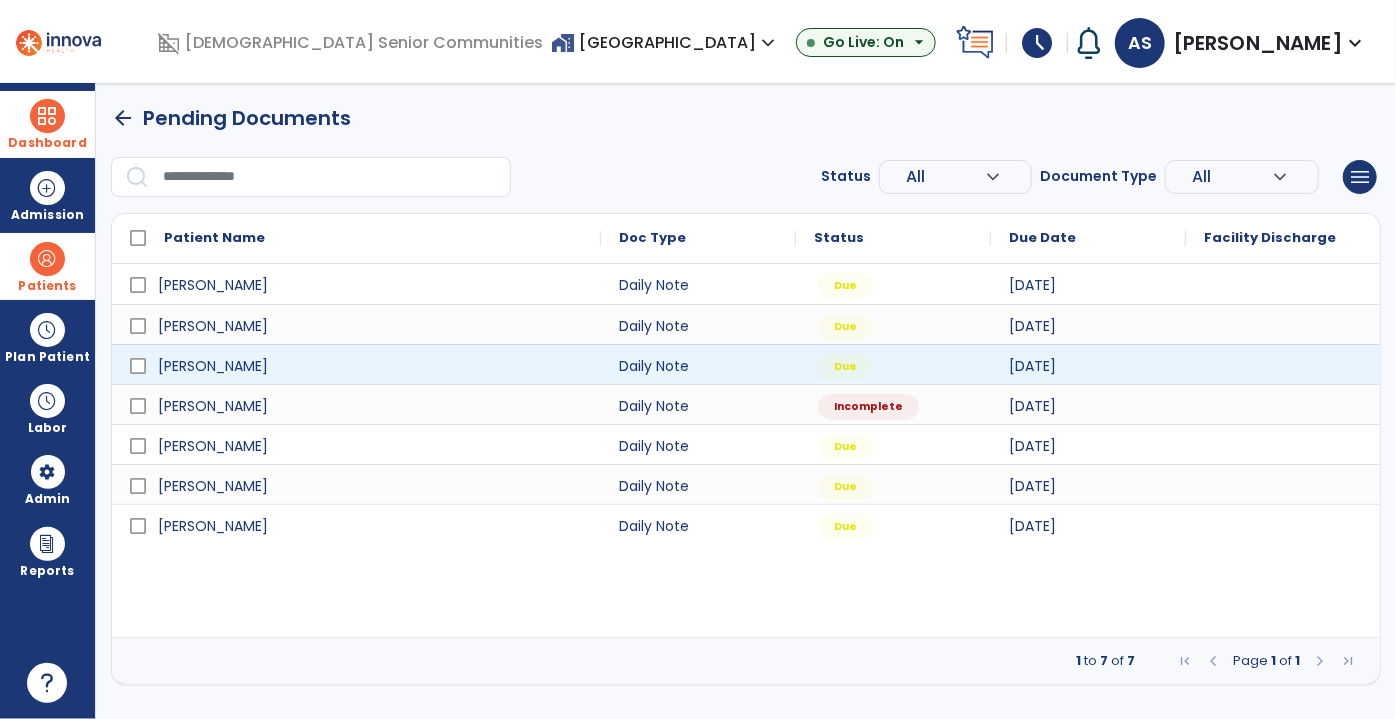 select on "*" 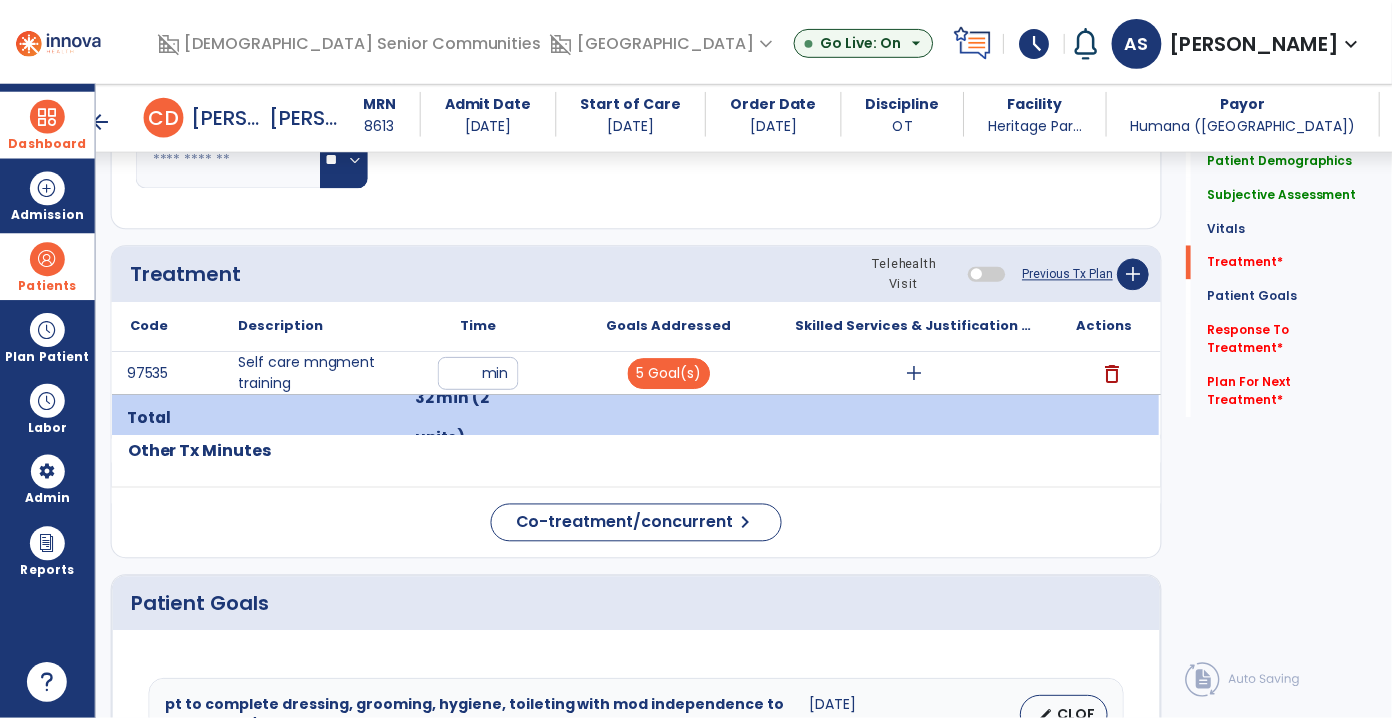 scroll, scrollTop: 2181, scrollLeft: 0, axis: vertical 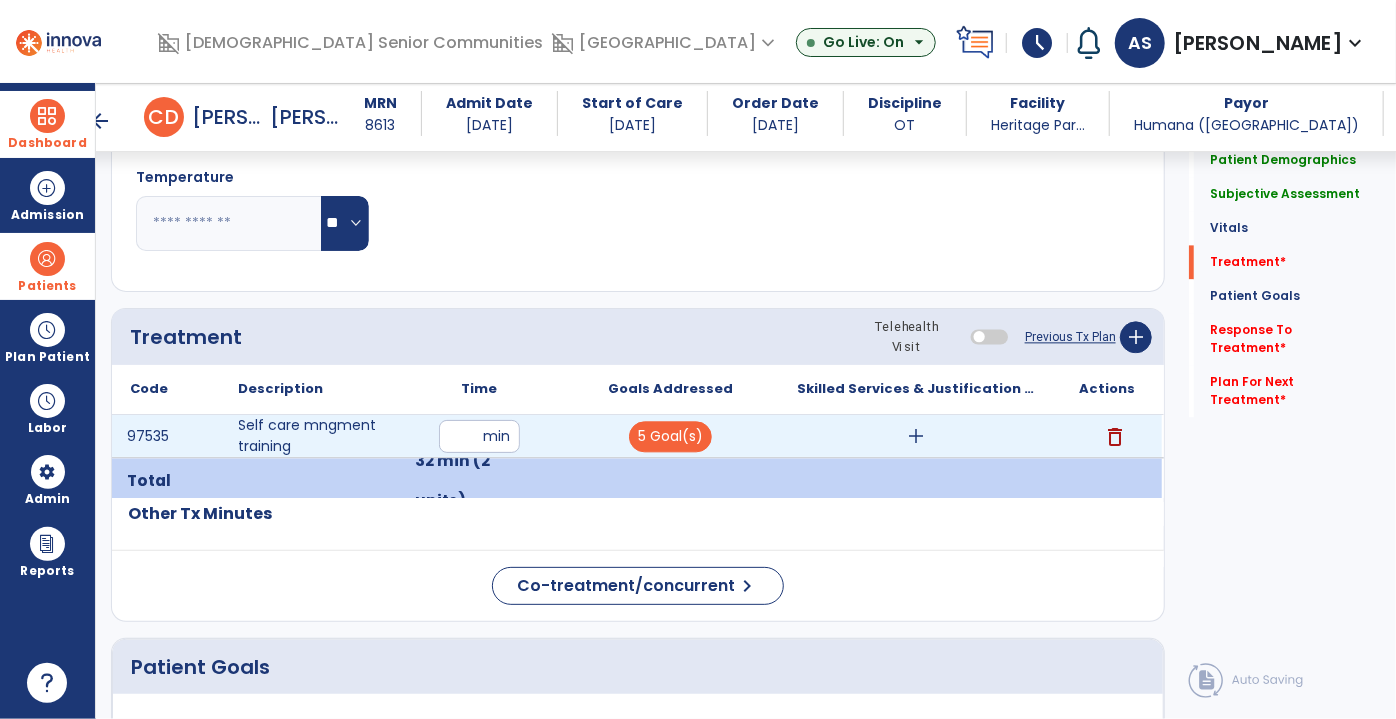 click on "add" at bounding box center (916, 436) 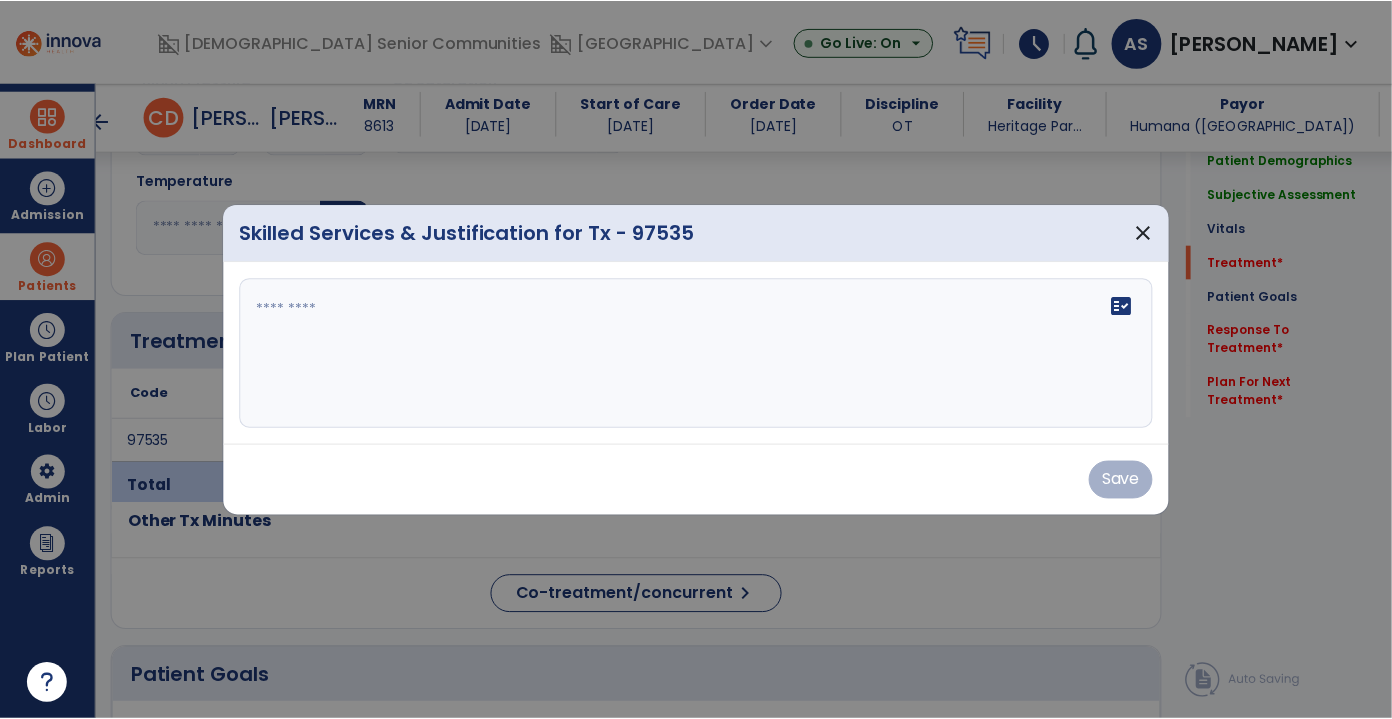 scroll, scrollTop: 2181, scrollLeft: 0, axis: vertical 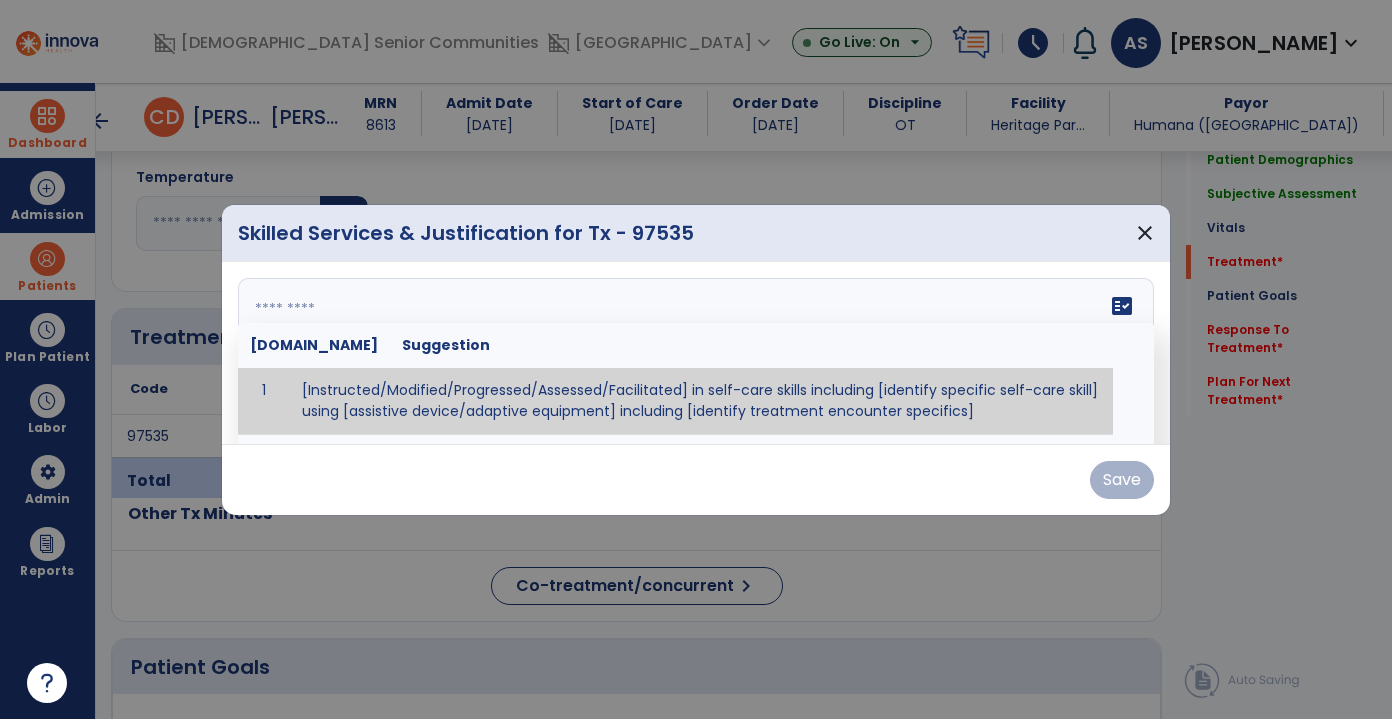 click at bounding box center [694, 353] 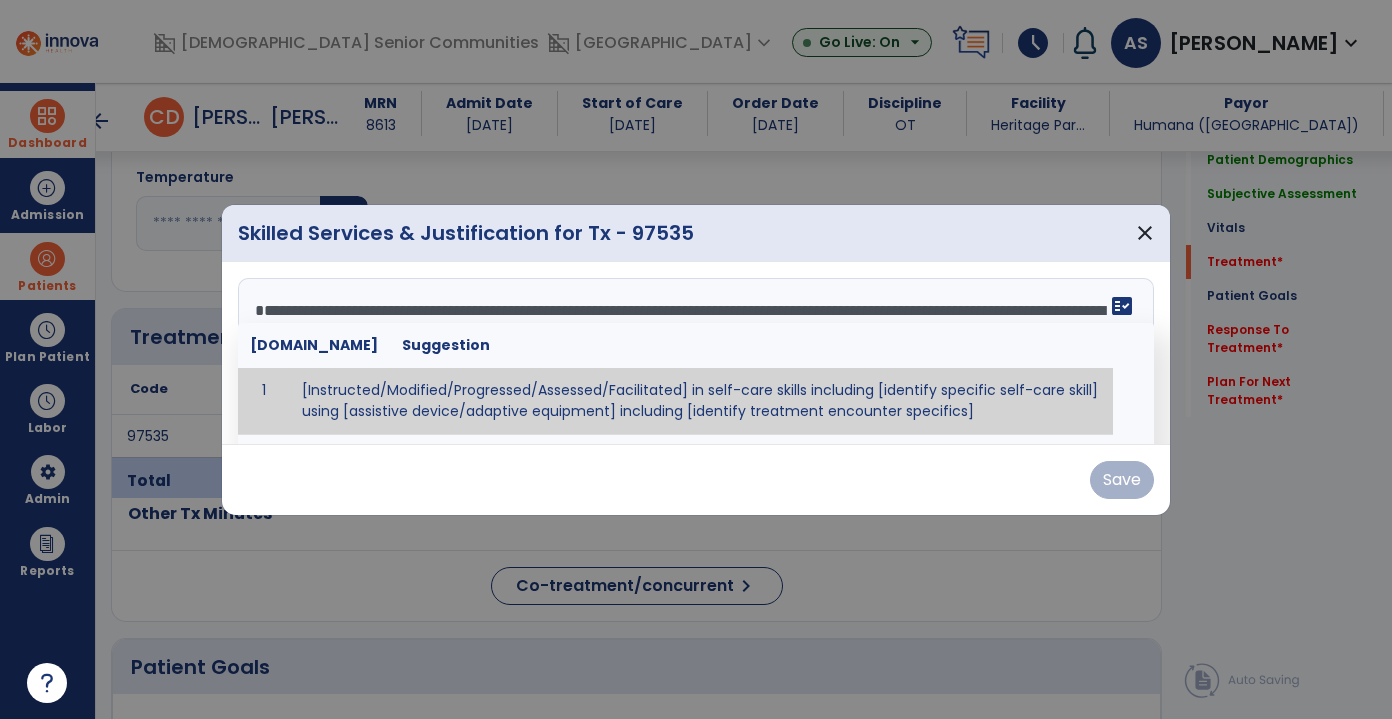 scroll, scrollTop: 136, scrollLeft: 0, axis: vertical 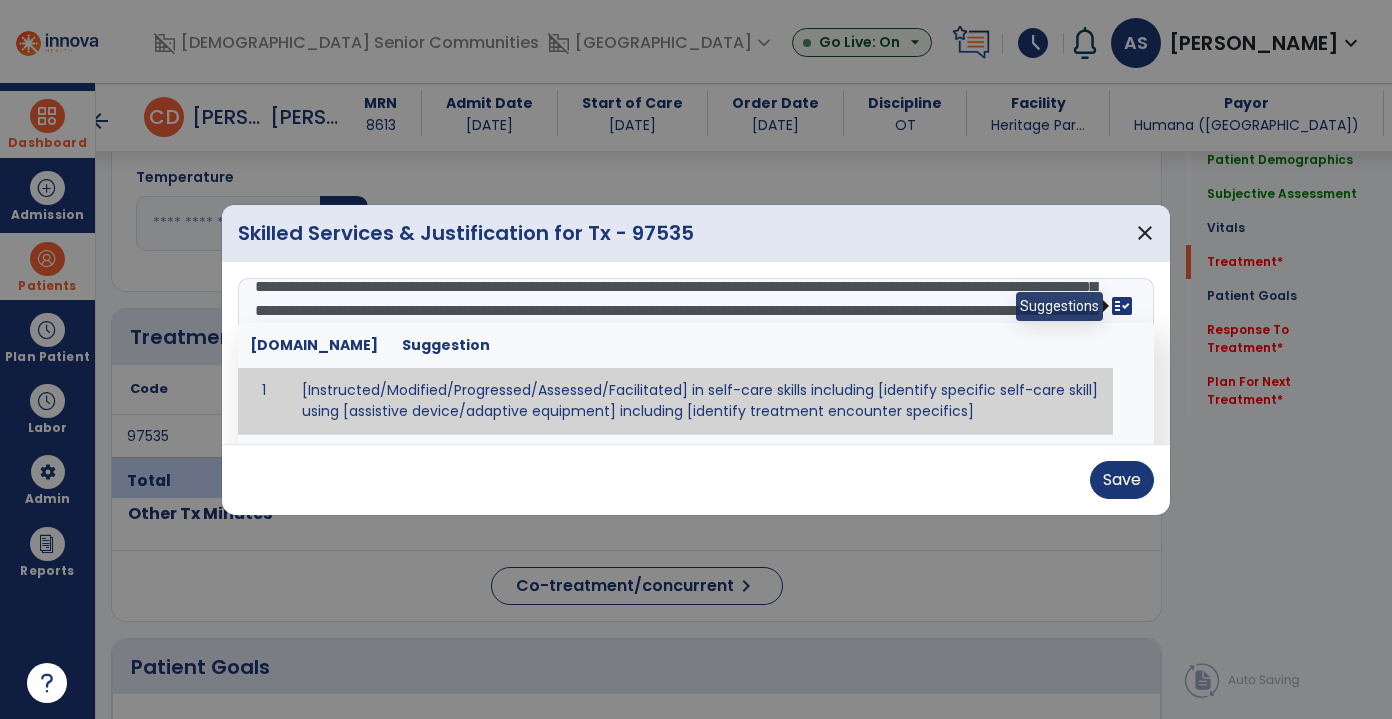 click on "fact_check" at bounding box center [1122, 306] 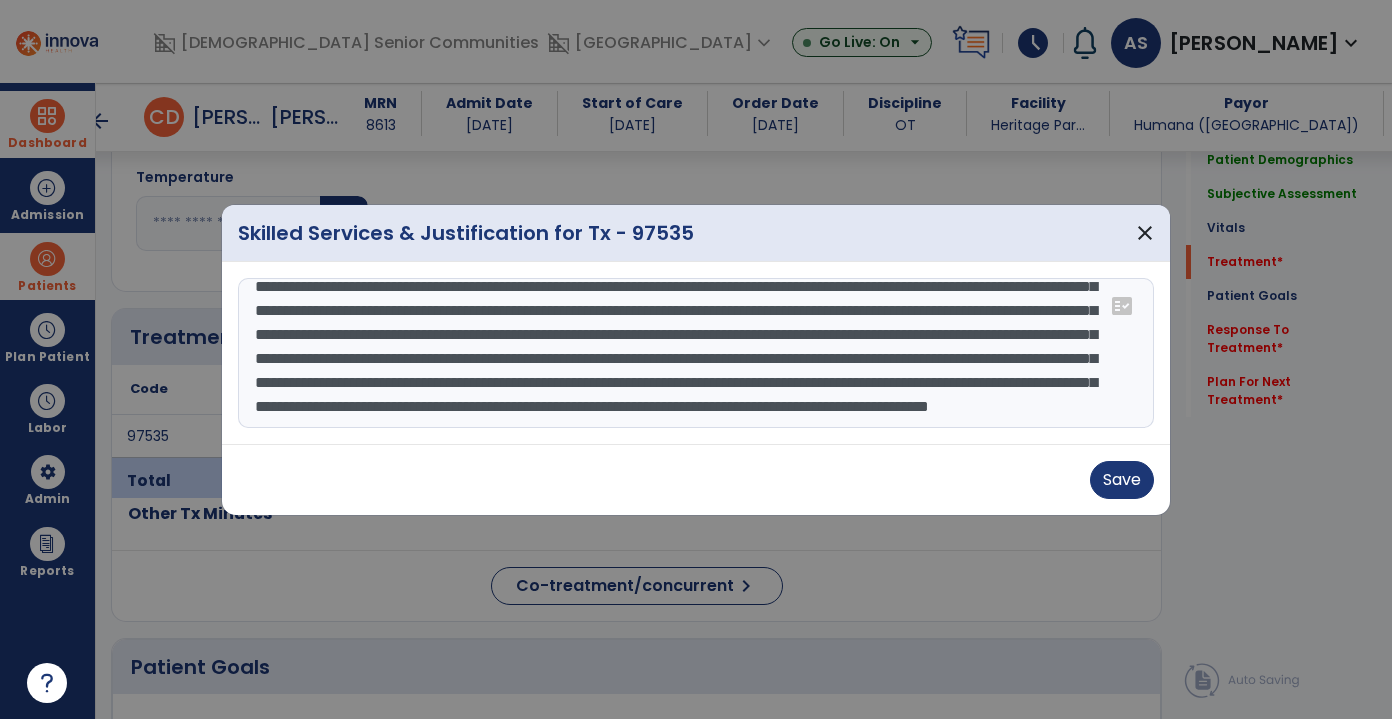 scroll, scrollTop: 30, scrollLeft: 0, axis: vertical 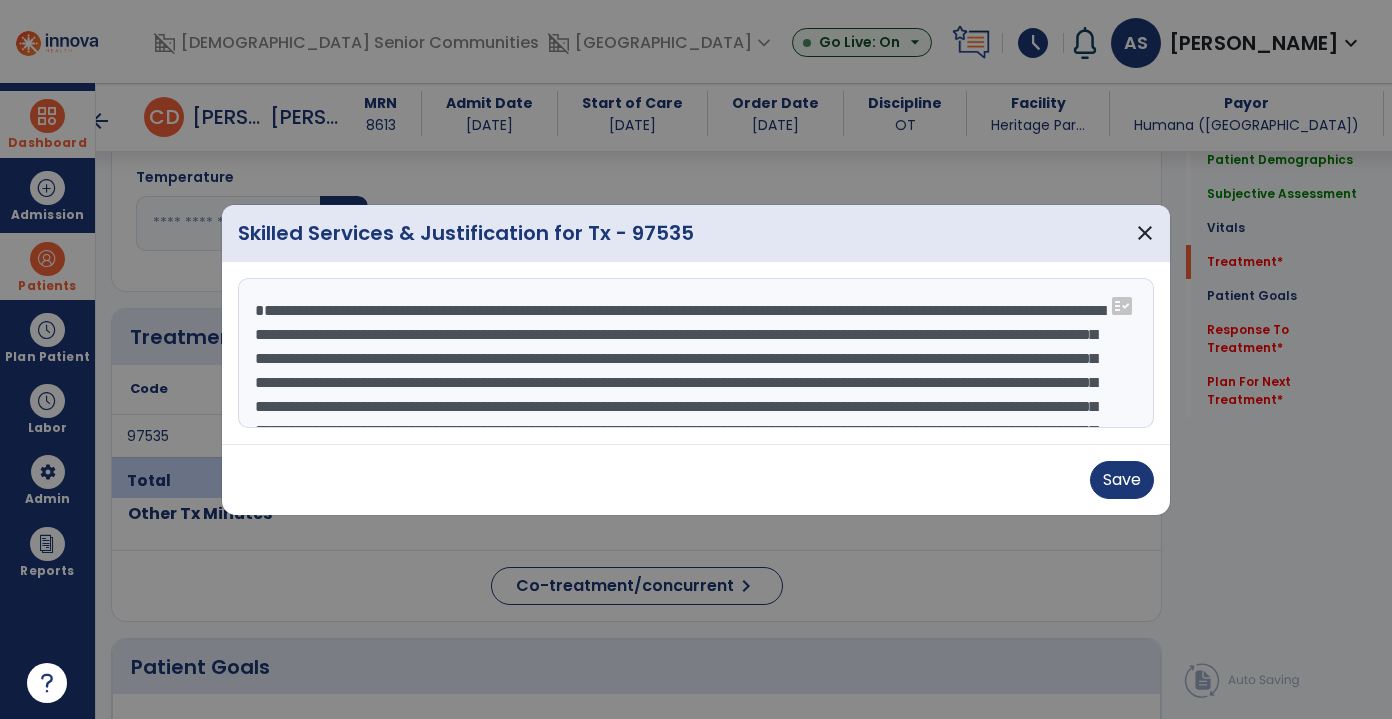 click at bounding box center [696, 353] 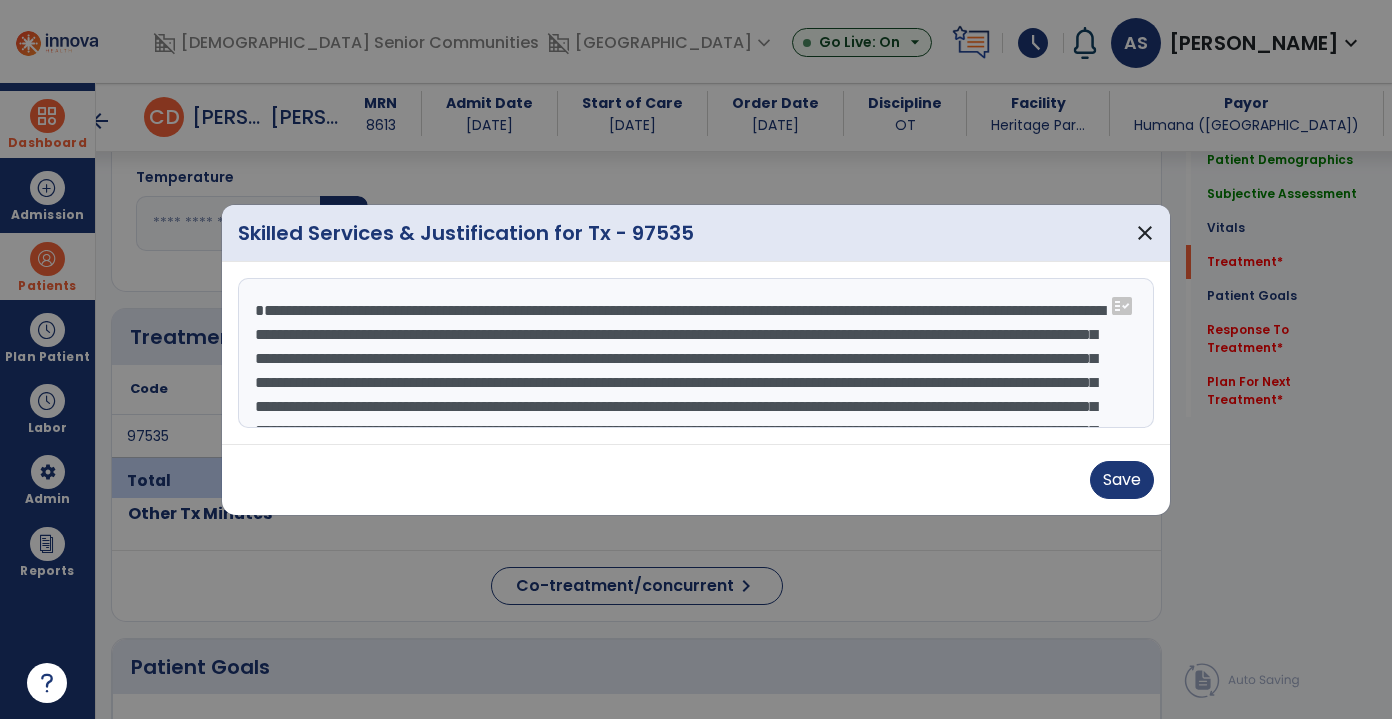 scroll, scrollTop: 49, scrollLeft: 0, axis: vertical 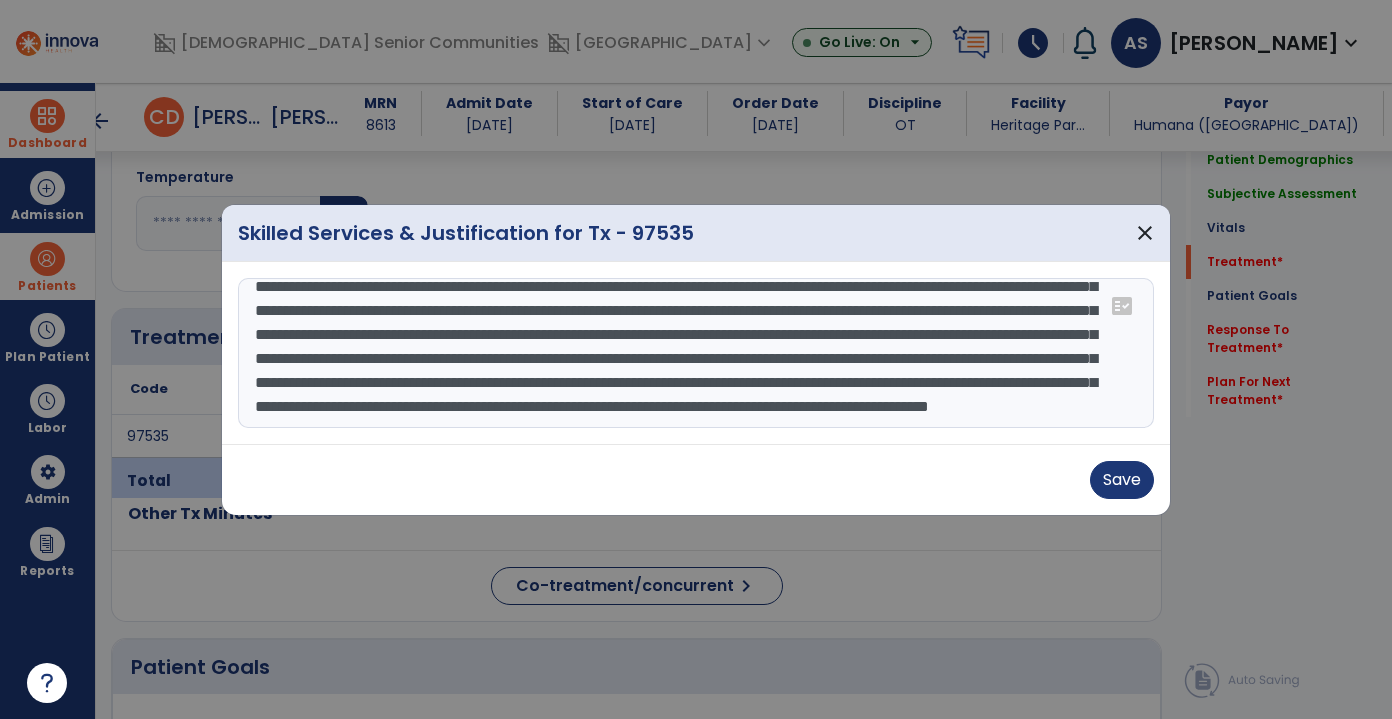 click at bounding box center (696, 353) 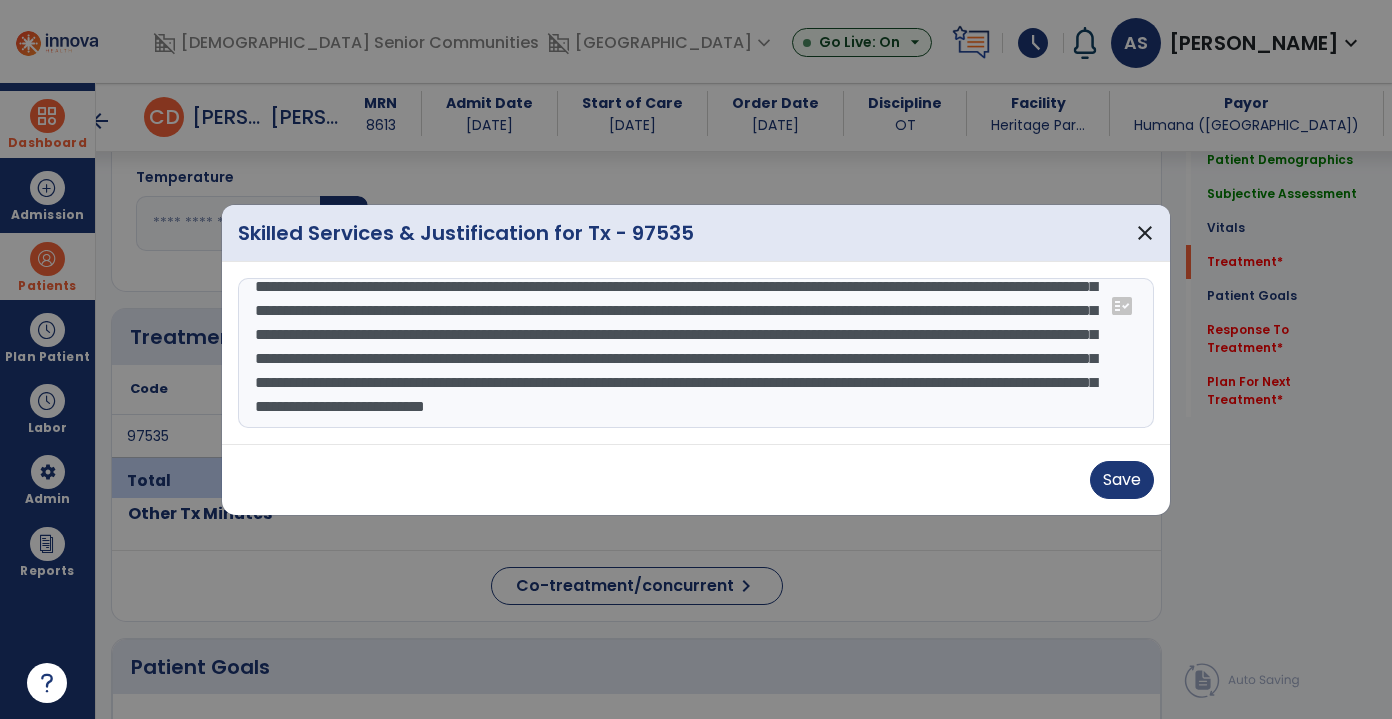 scroll, scrollTop: 165, scrollLeft: 0, axis: vertical 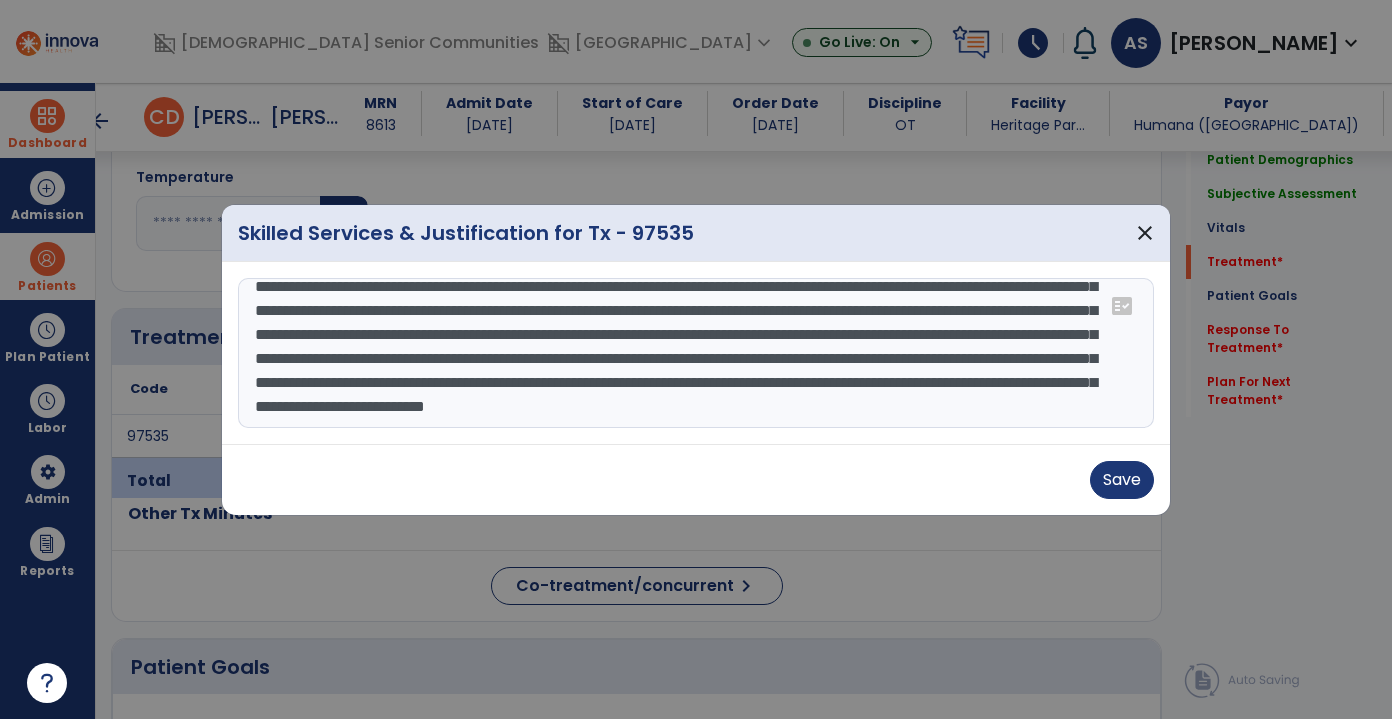click at bounding box center [696, 353] 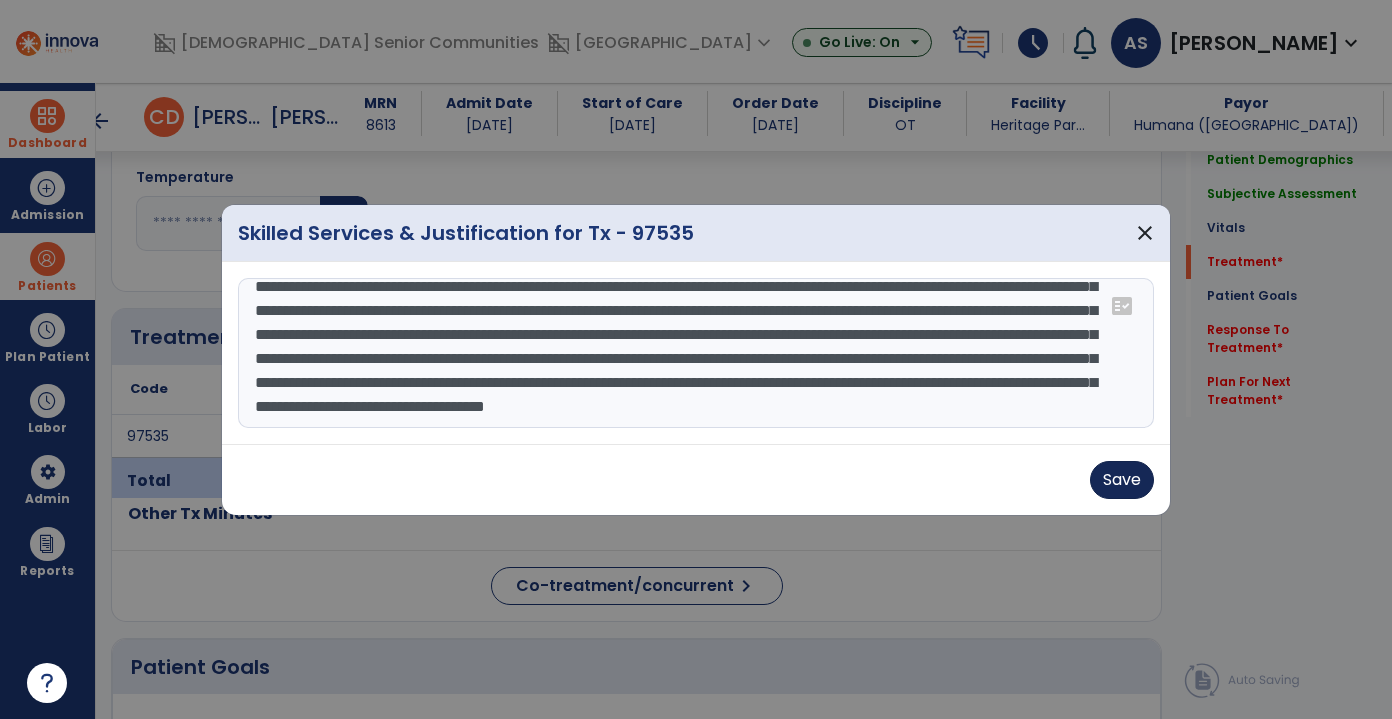 type on "**********" 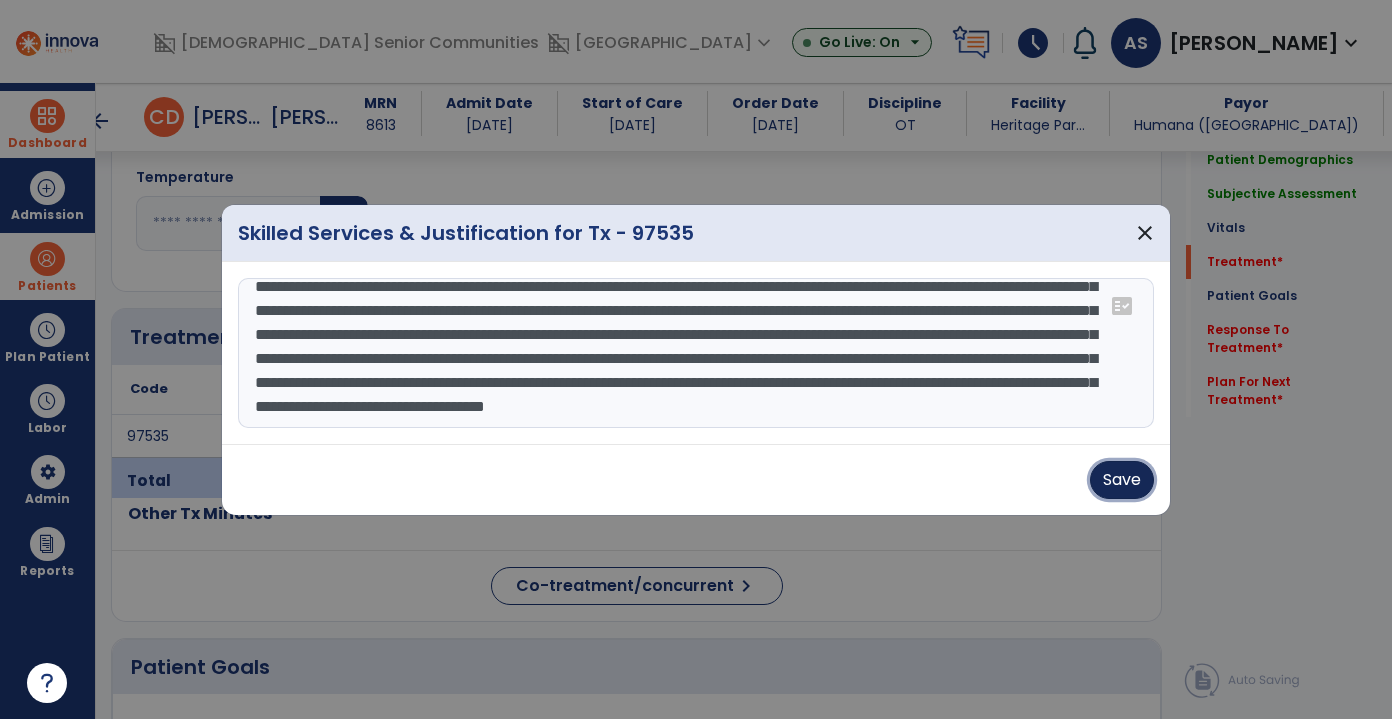 click on "Save" at bounding box center (1122, 480) 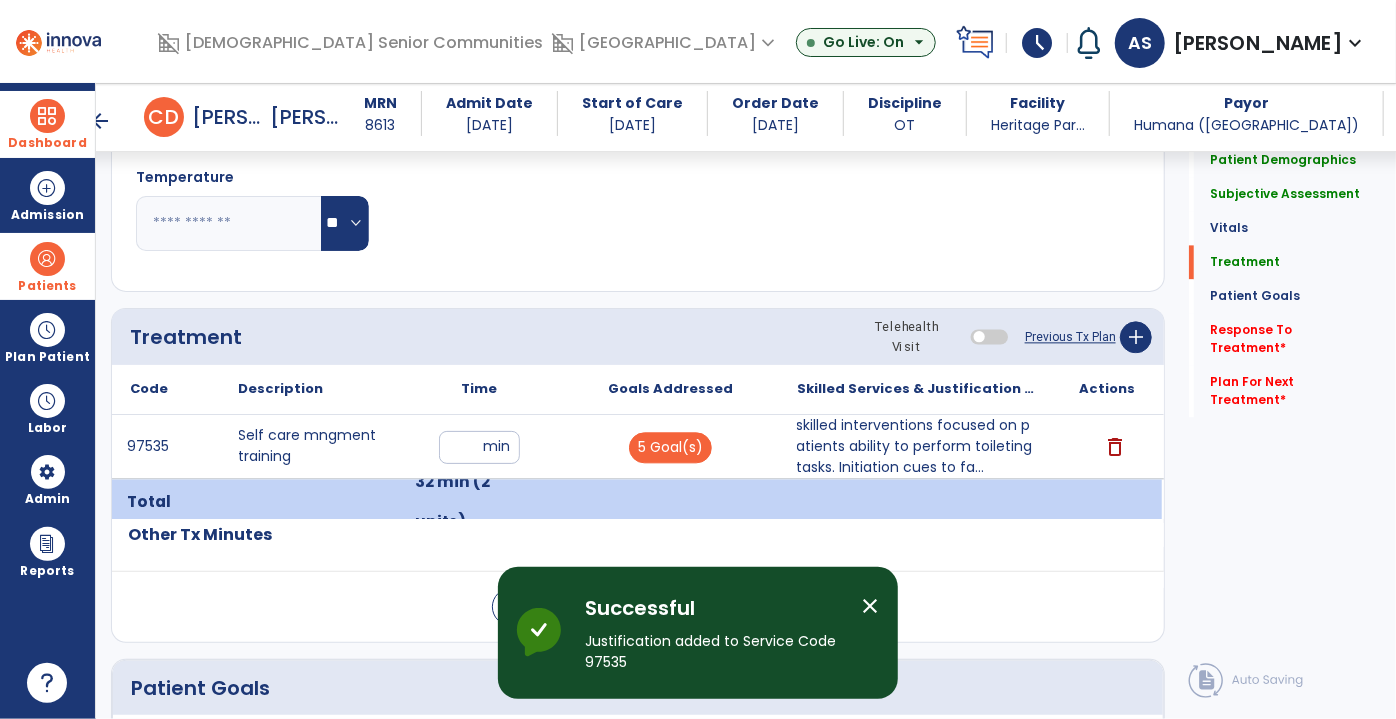 click on "Previous Tx Plan" 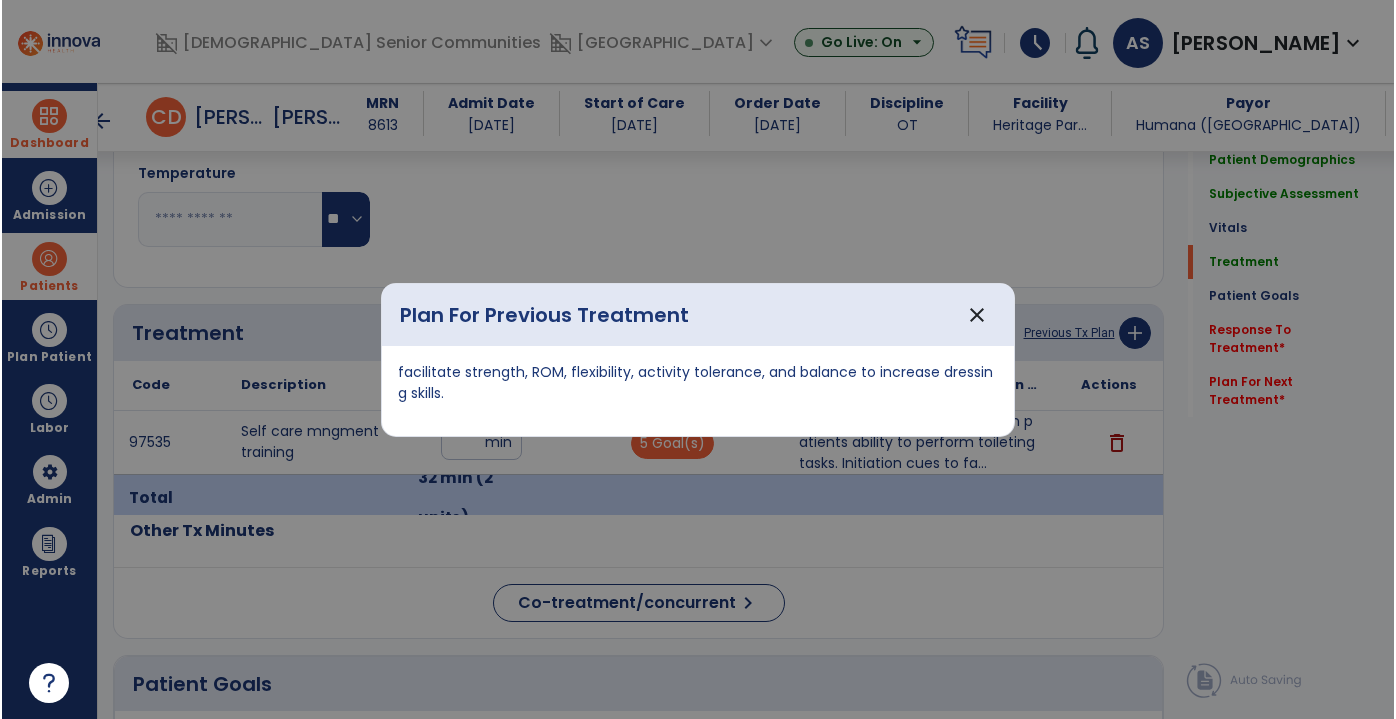 scroll, scrollTop: 2181, scrollLeft: 0, axis: vertical 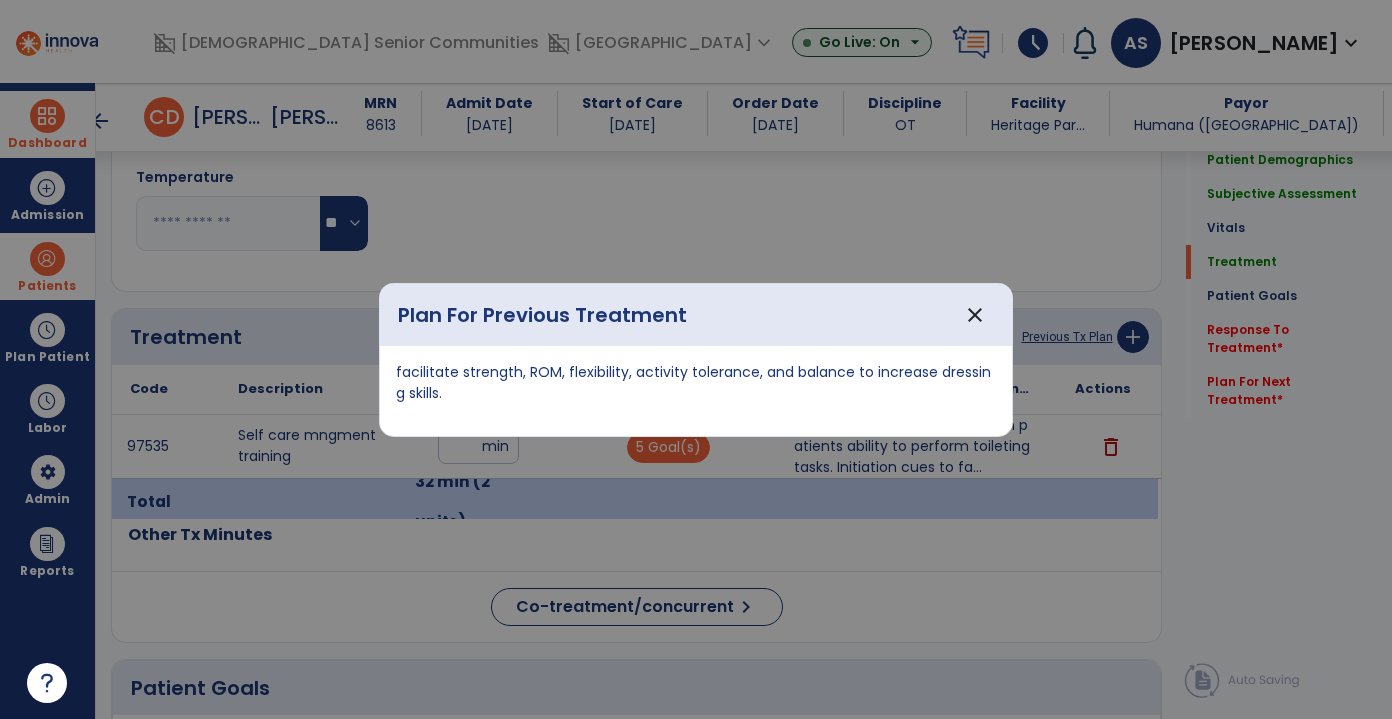 drag, startPoint x: 436, startPoint y: 391, endPoint x: 378, endPoint y: 359, distance: 66.24198 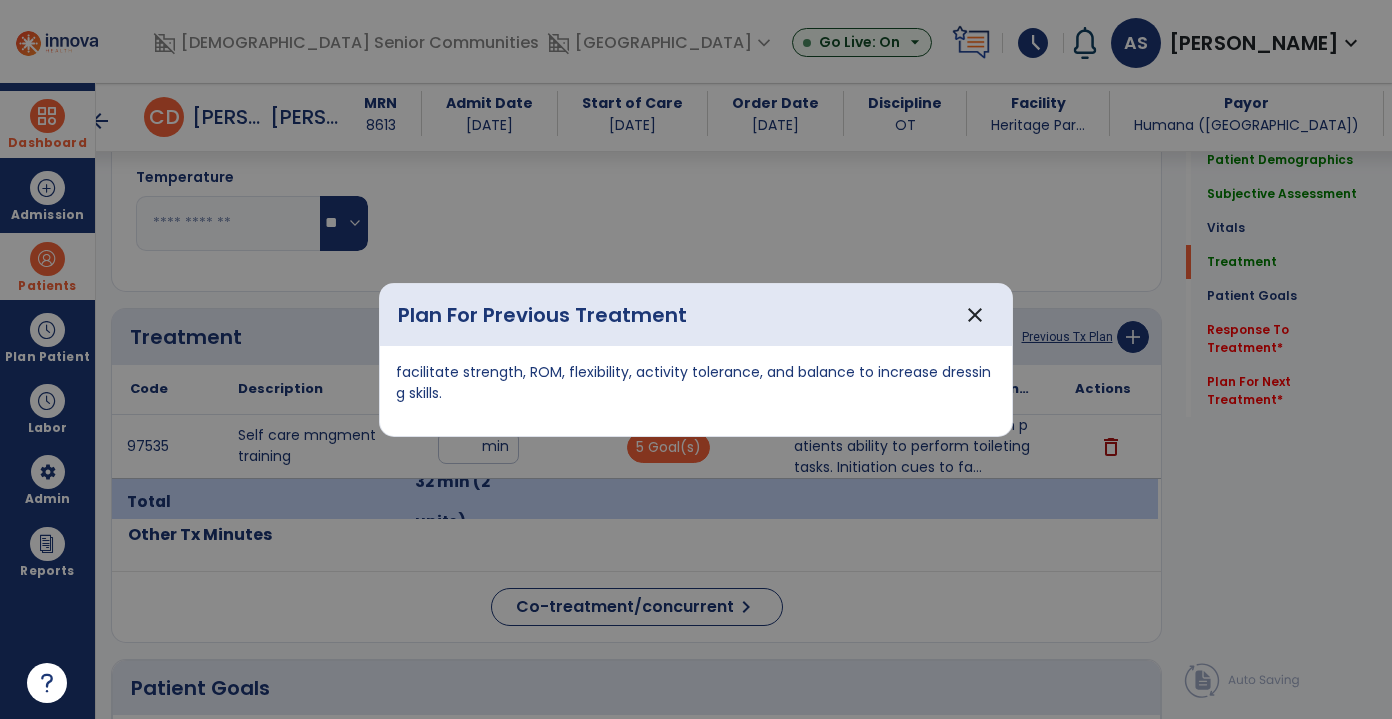 click on "Plan For Previous Treatment  close   facilitate strength, ROM, flexibility, activity tolerance, and balance to increase dressing skills." at bounding box center [696, 360] 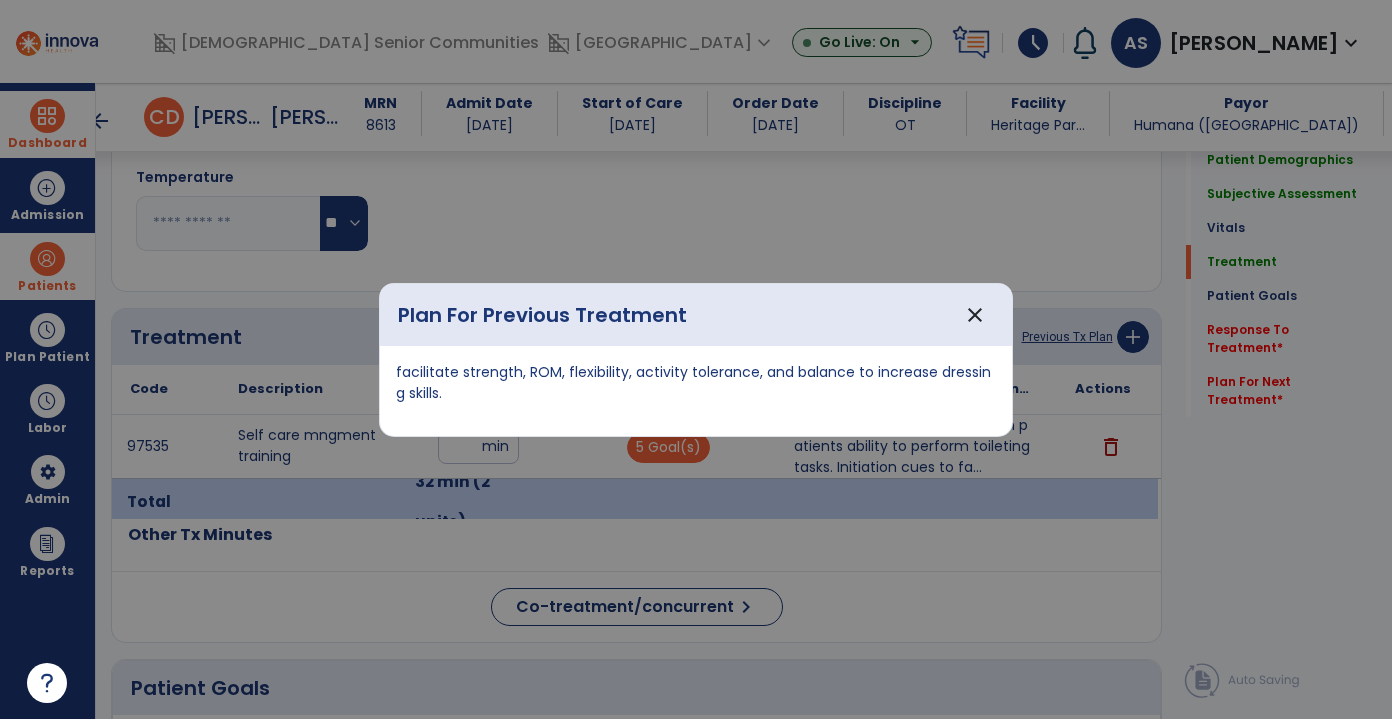 copy on "facilitate strength, ROM, flexibility, activity tolerance, and balance to increase dressing skills." 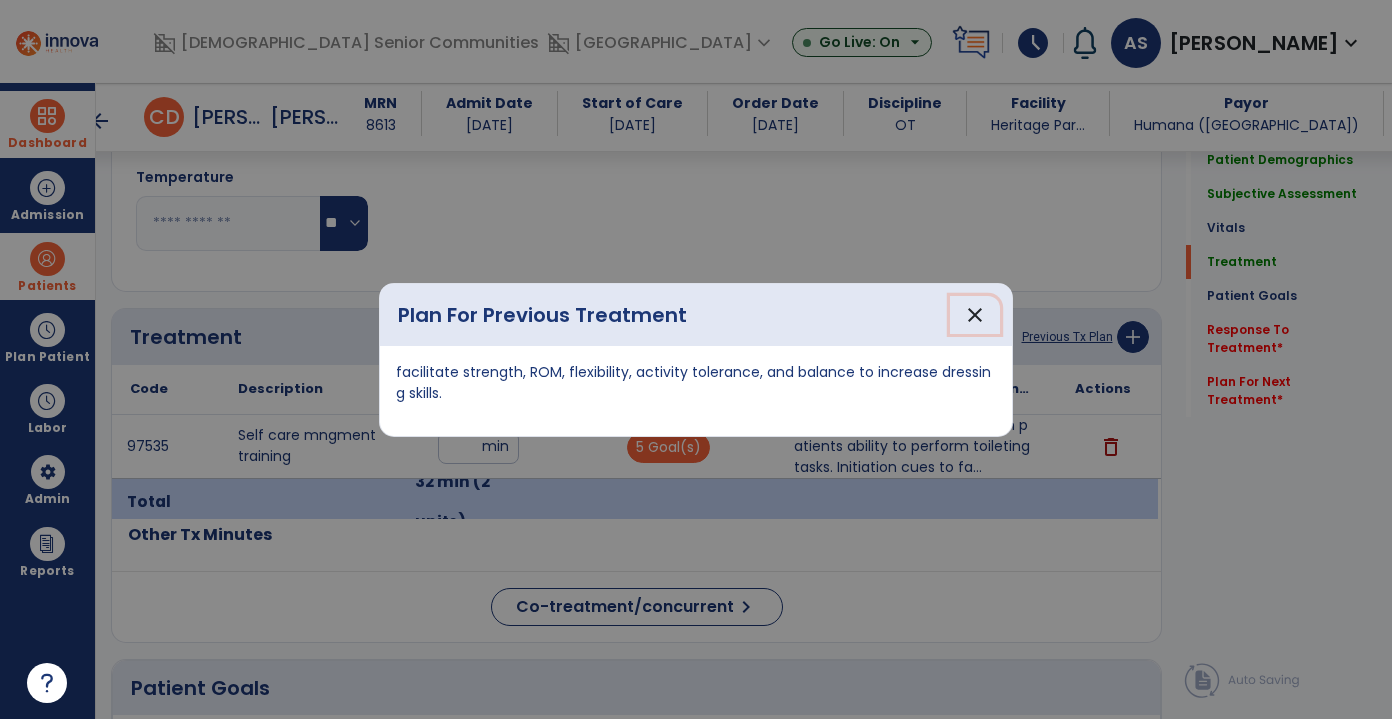 click on "close" at bounding box center [975, 315] 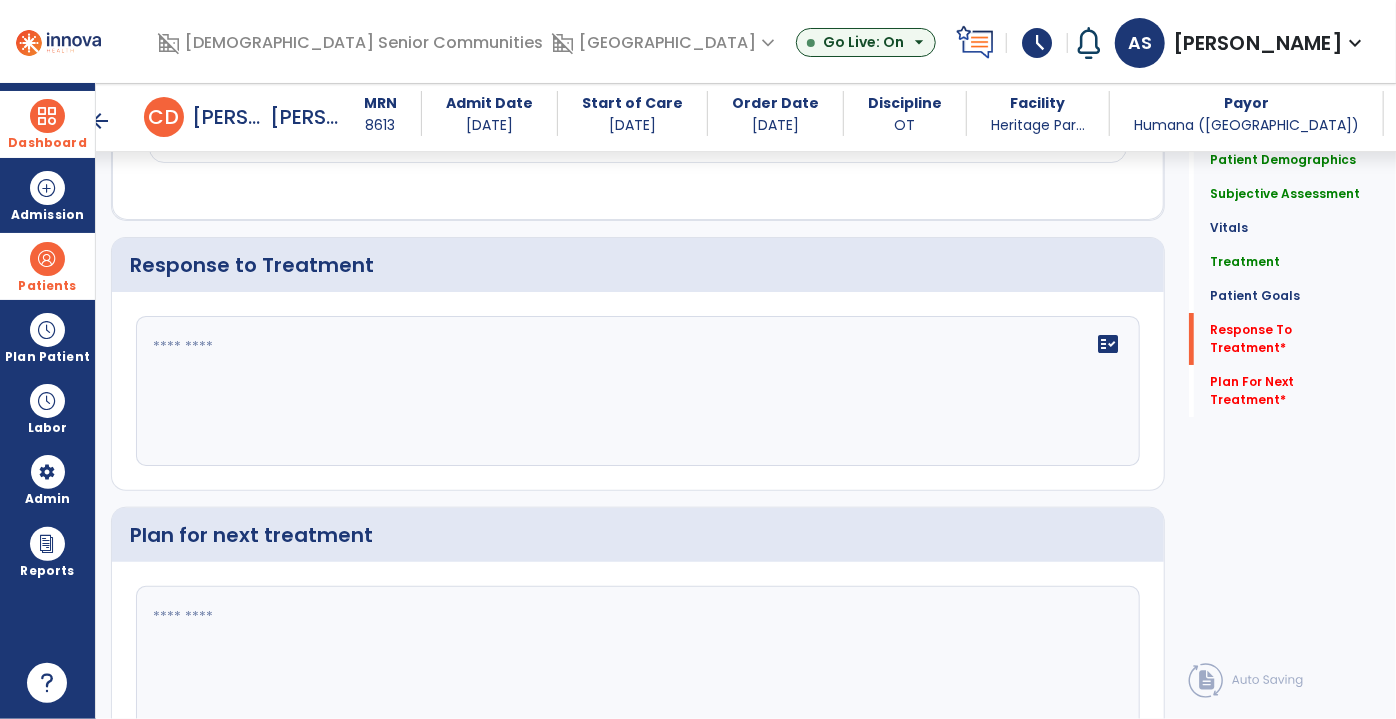 scroll, scrollTop: 3728, scrollLeft: 0, axis: vertical 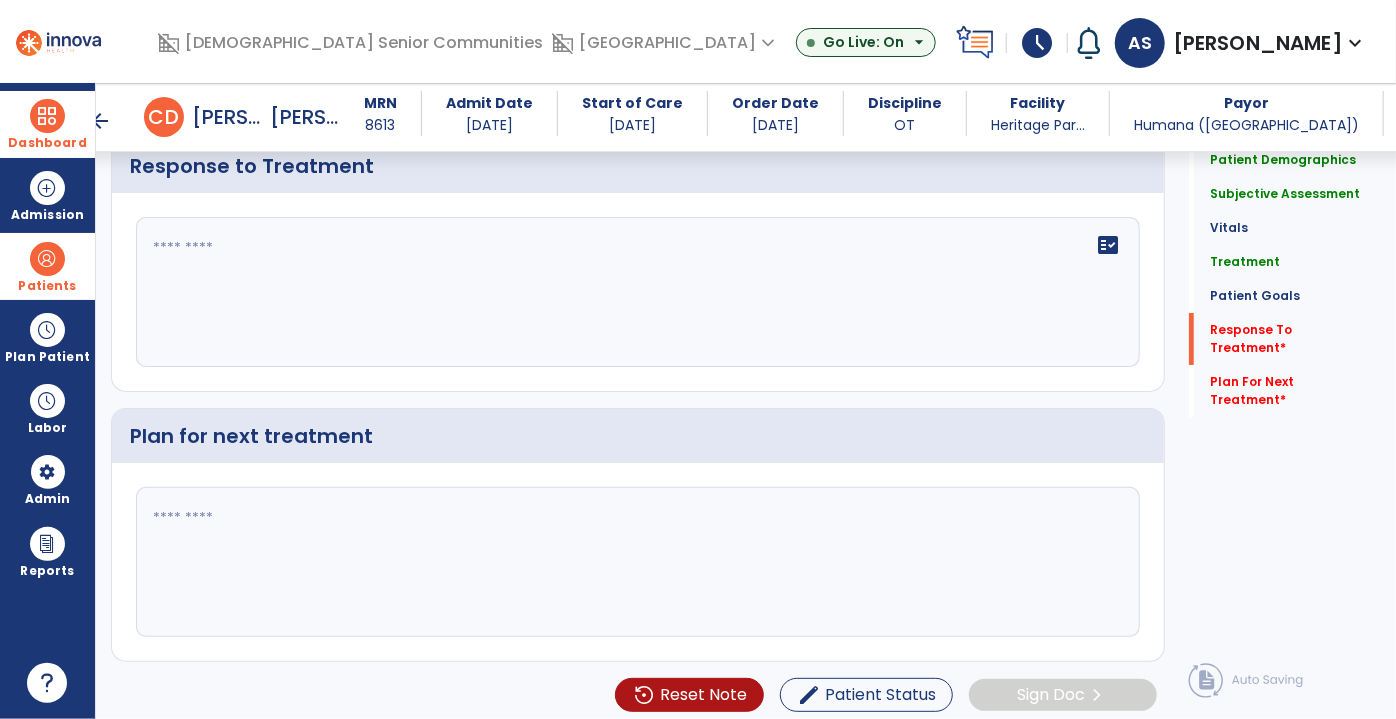 click 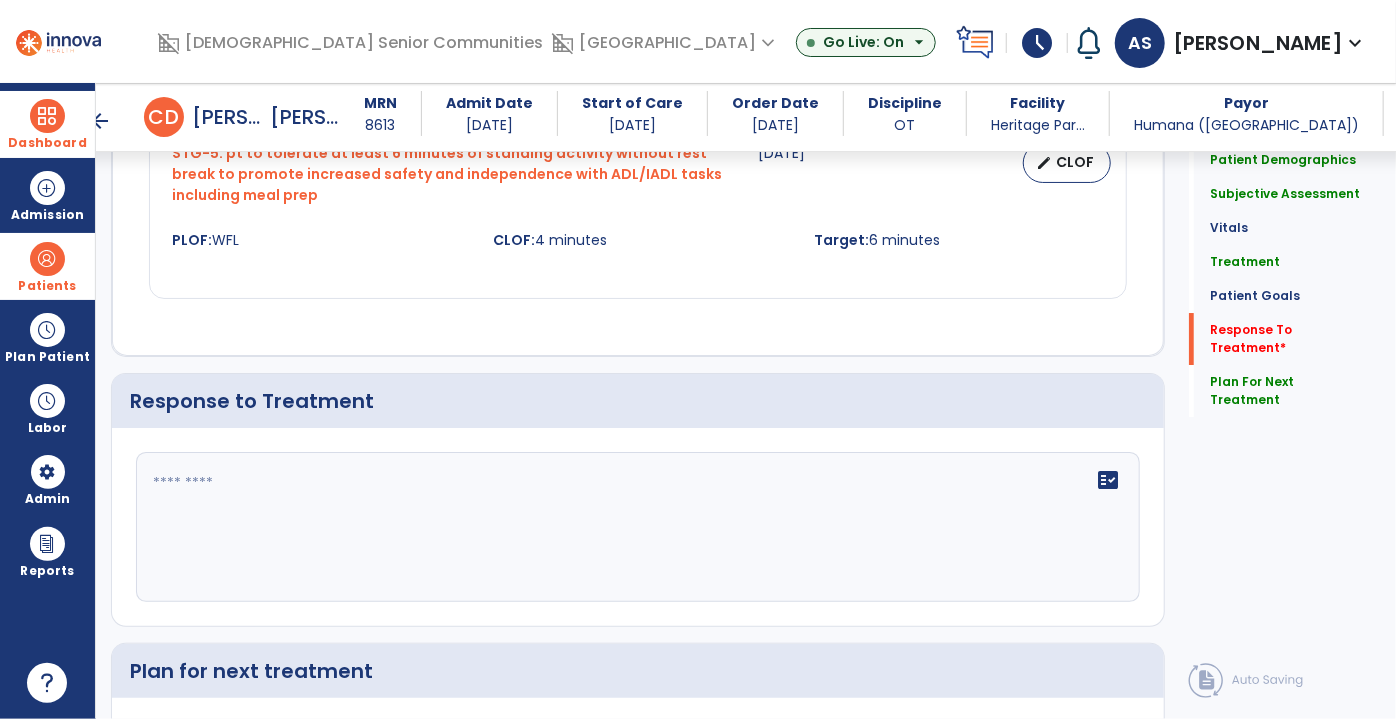 scroll, scrollTop: 3615, scrollLeft: 0, axis: vertical 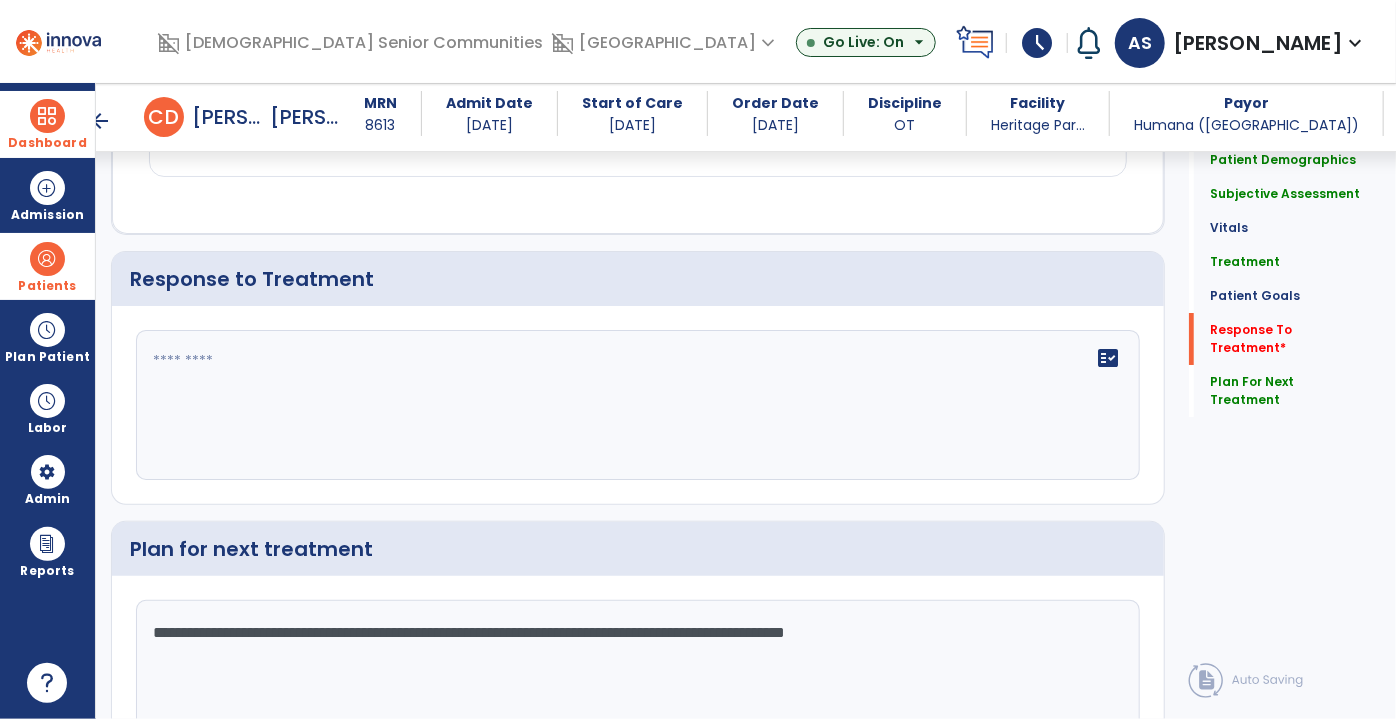 type on "**********" 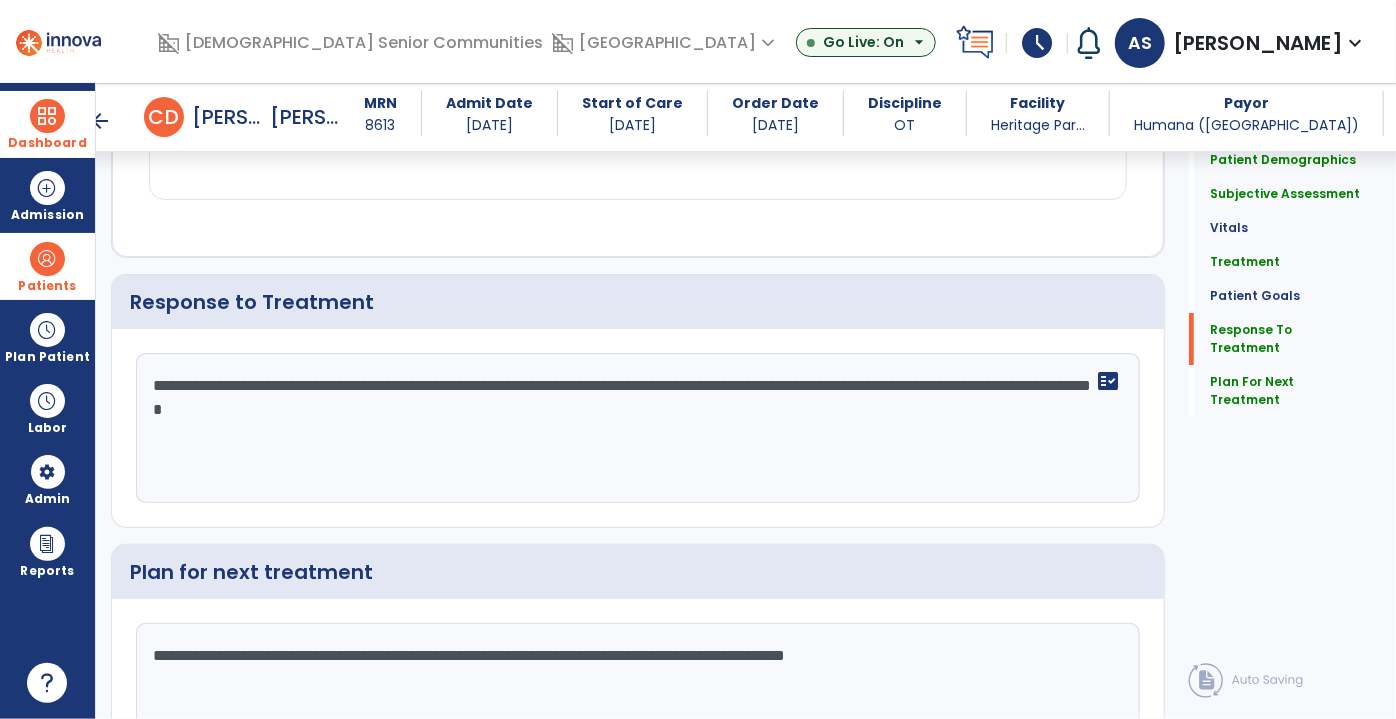 scroll, scrollTop: 3615, scrollLeft: 0, axis: vertical 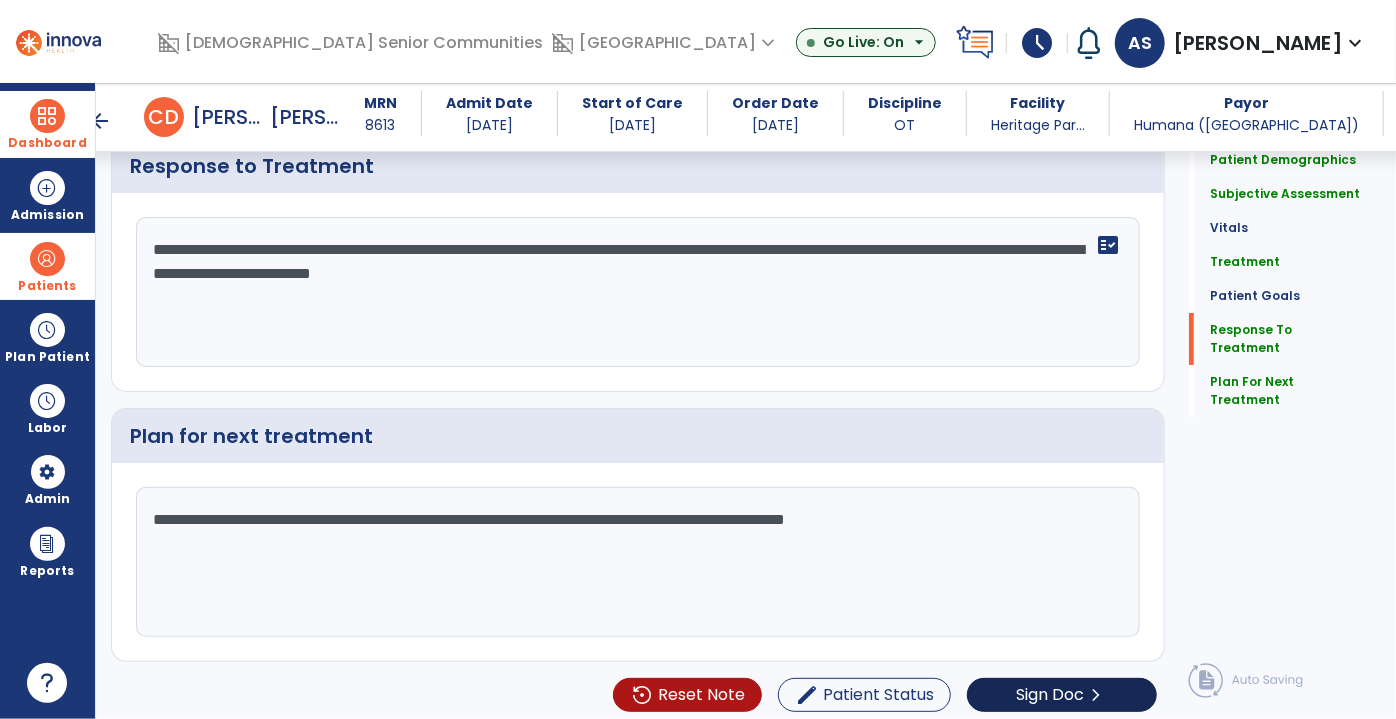 type on "**********" 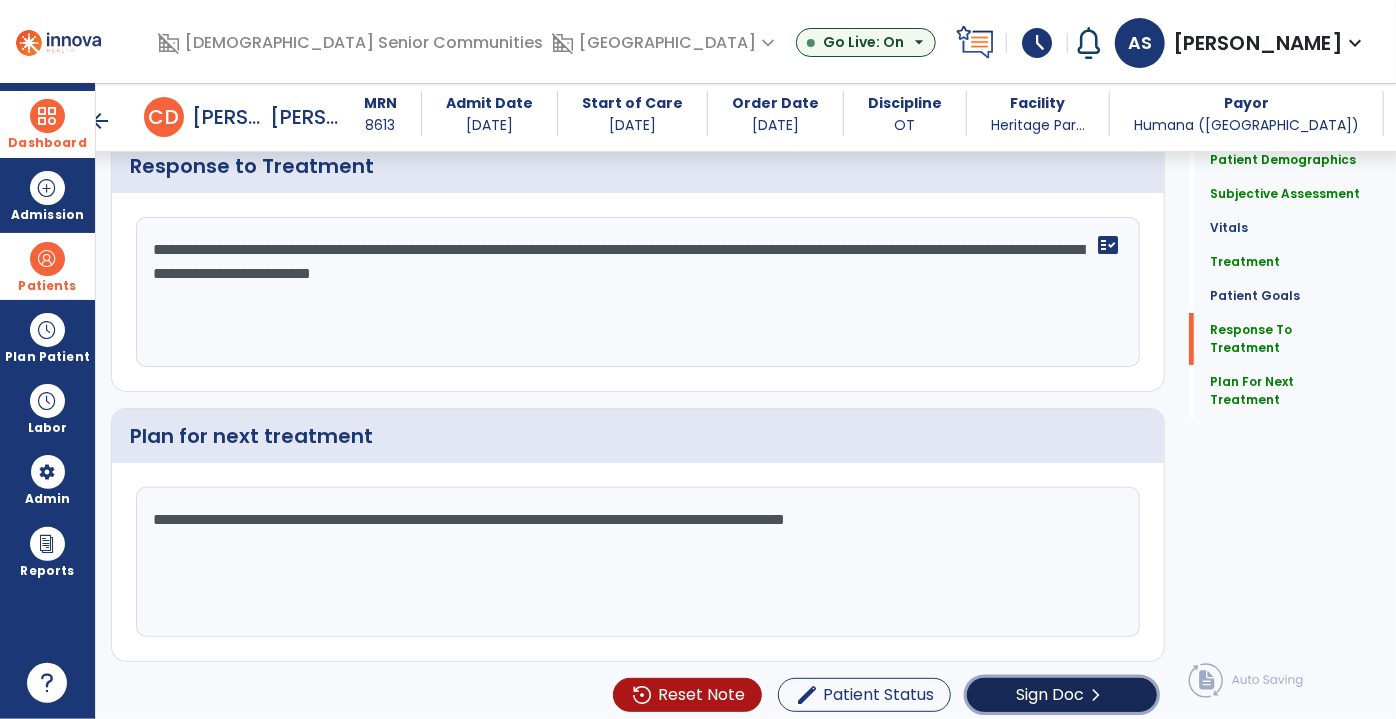 click on "Sign Doc" 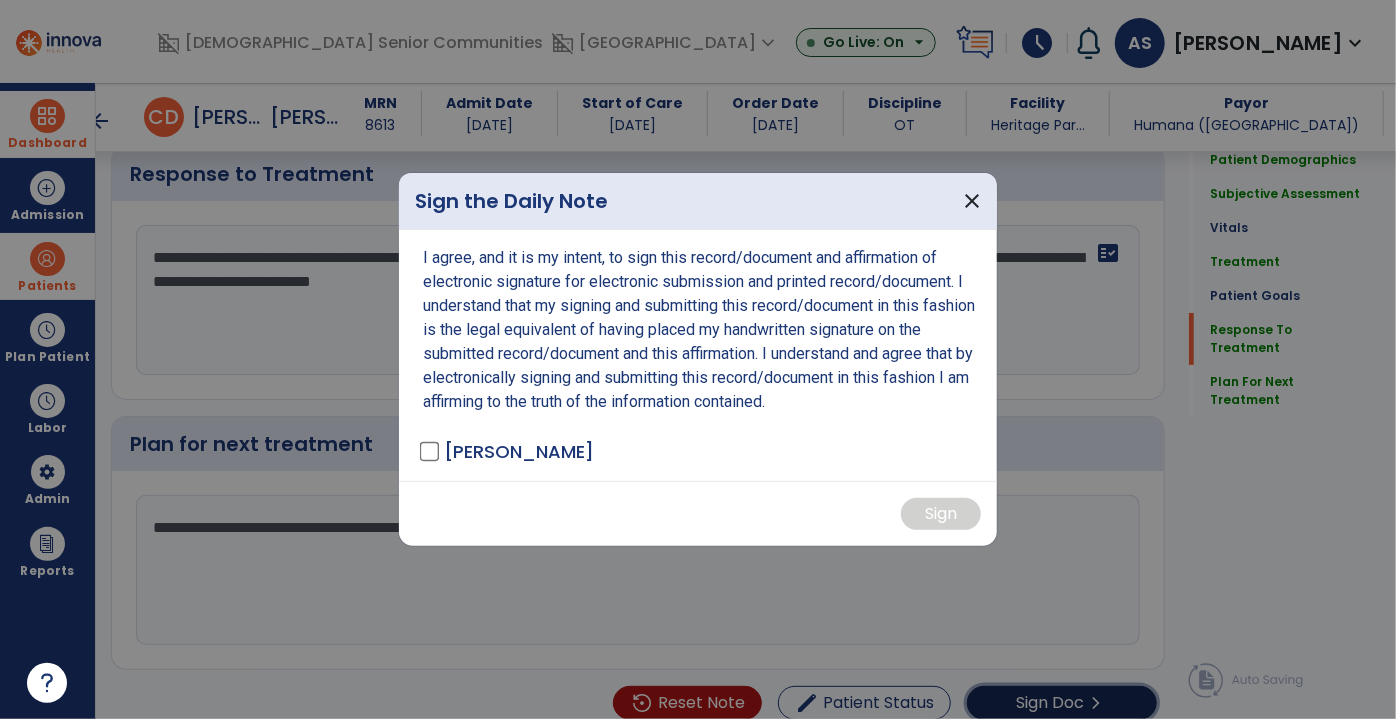 scroll, scrollTop: 3728, scrollLeft: 0, axis: vertical 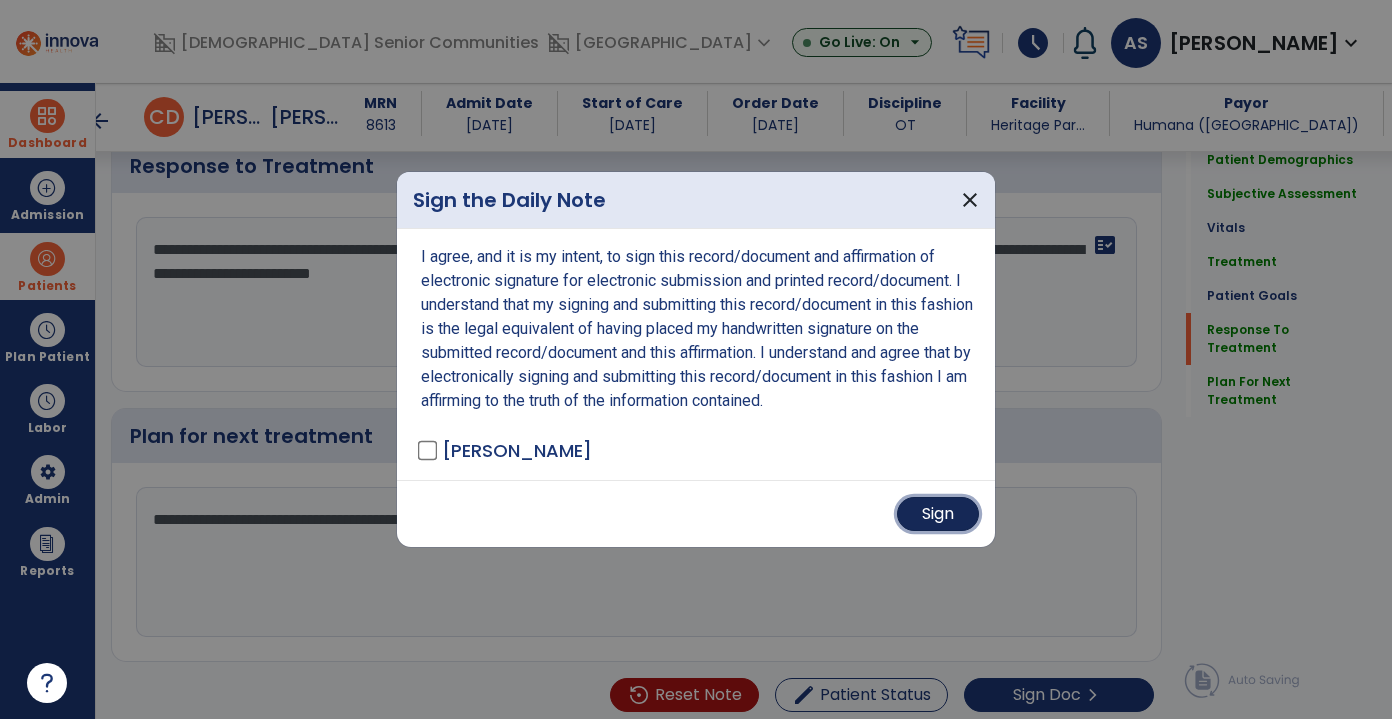 click on "Sign" at bounding box center [938, 514] 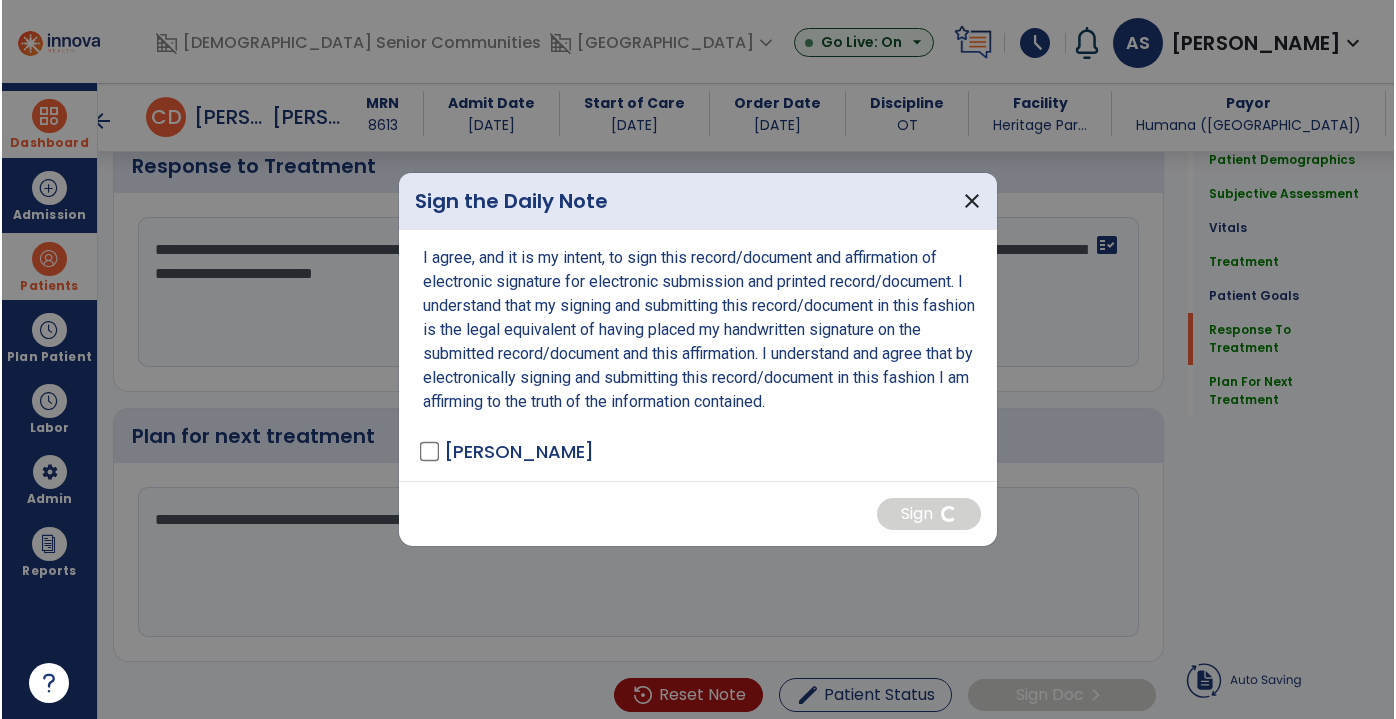 scroll, scrollTop: 0, scrollLeft: 0, axis: both 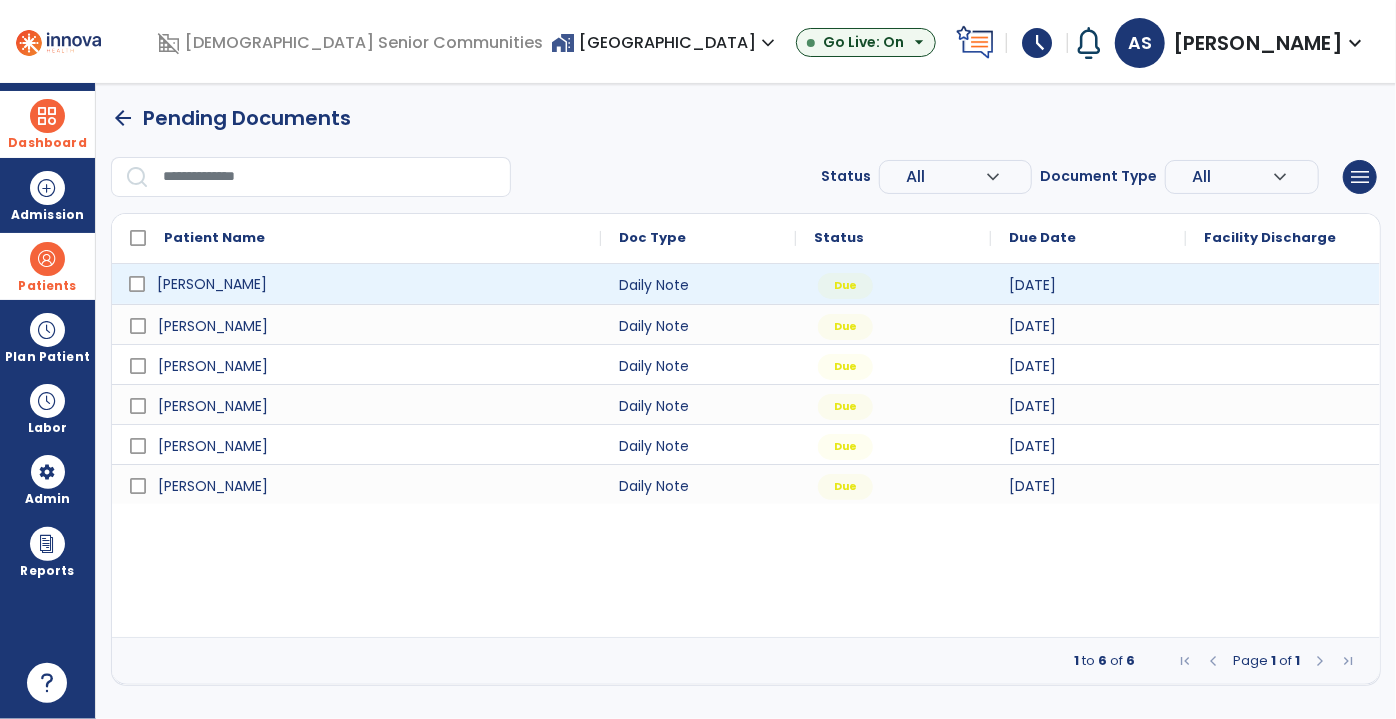 click on "[PERSON_NAME]" at bounding box center (370, 284) 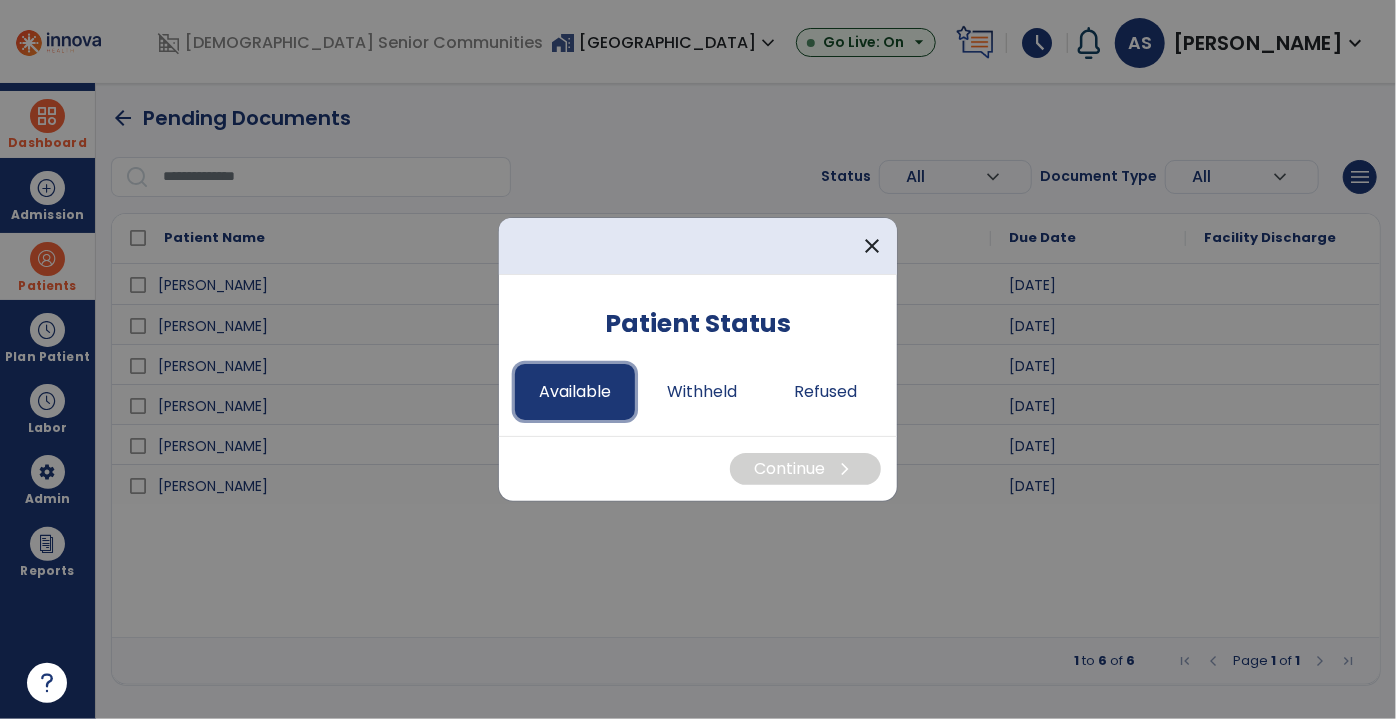 click on "Available" at bounding box center [575, 392] 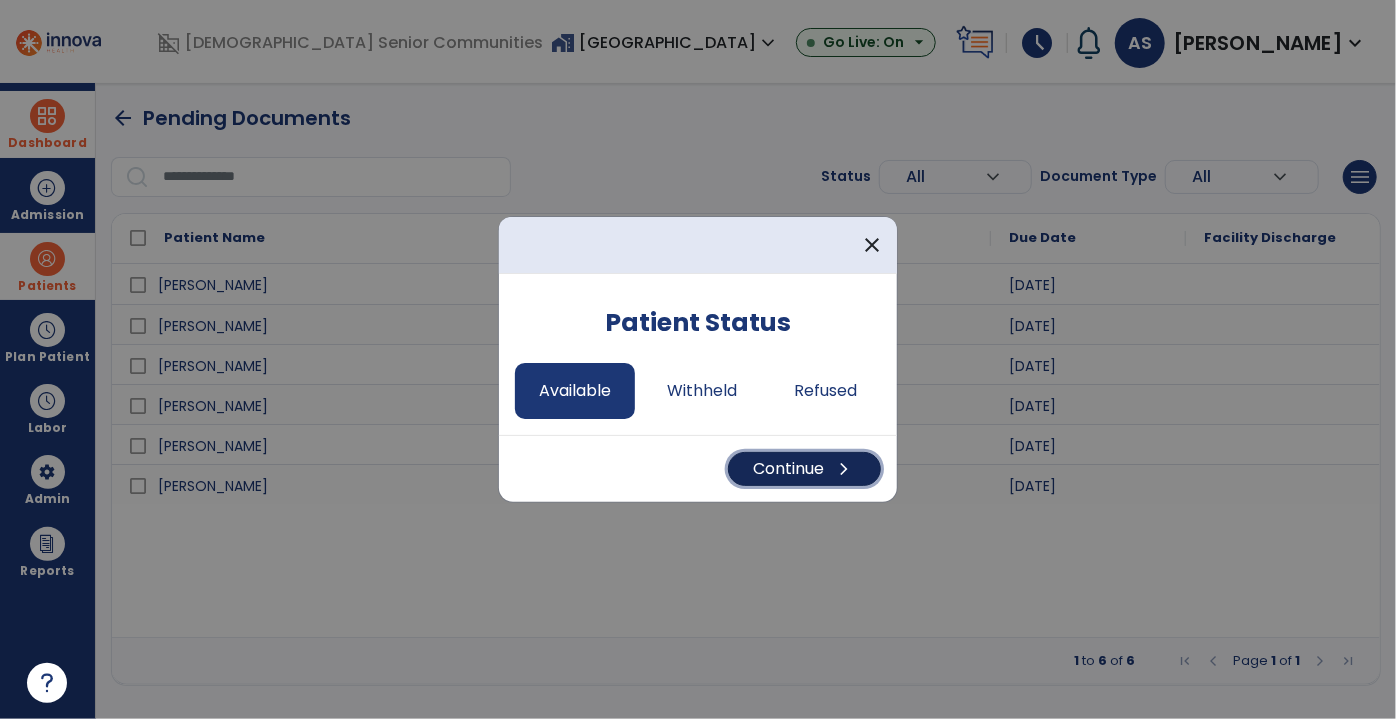 click on "Continue   chevron_right" at bounding box center (804, 469) 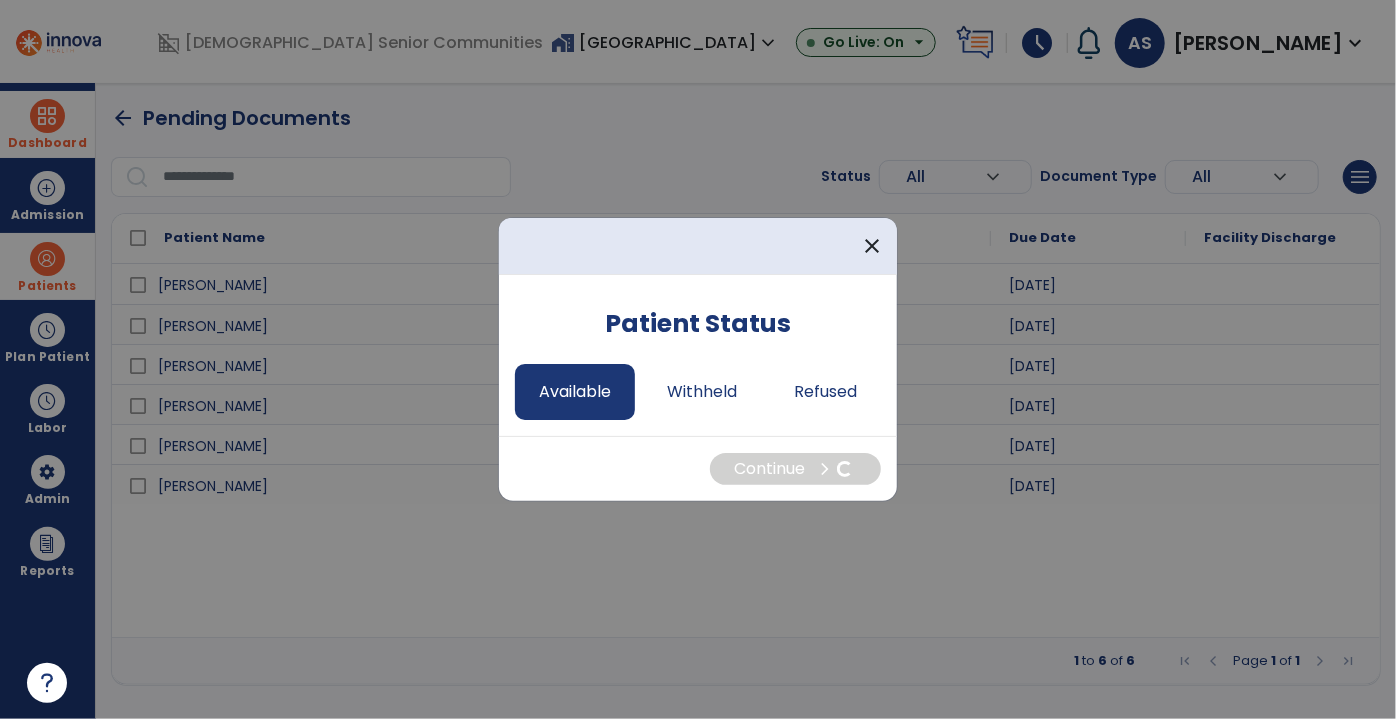 select on "*" 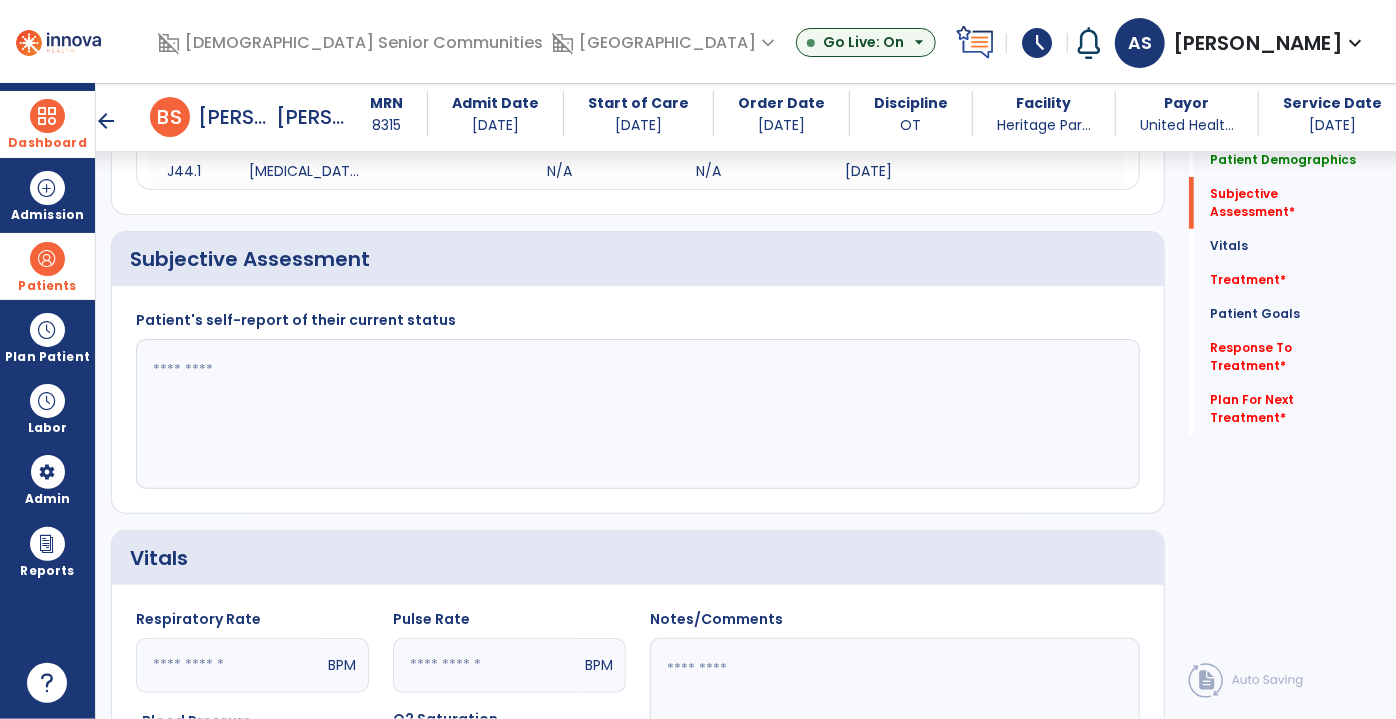 scroll, scrollTop: 454, scrollLeft: 0, axis: vertical 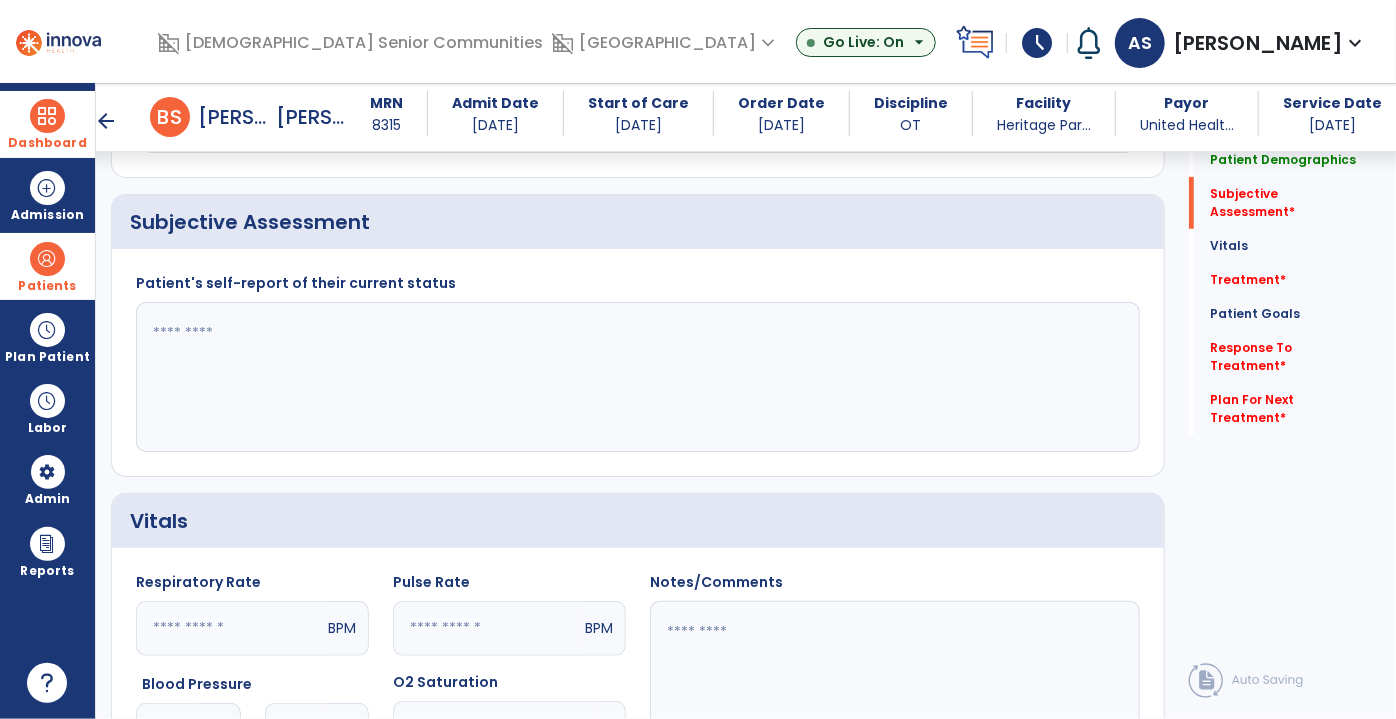 click 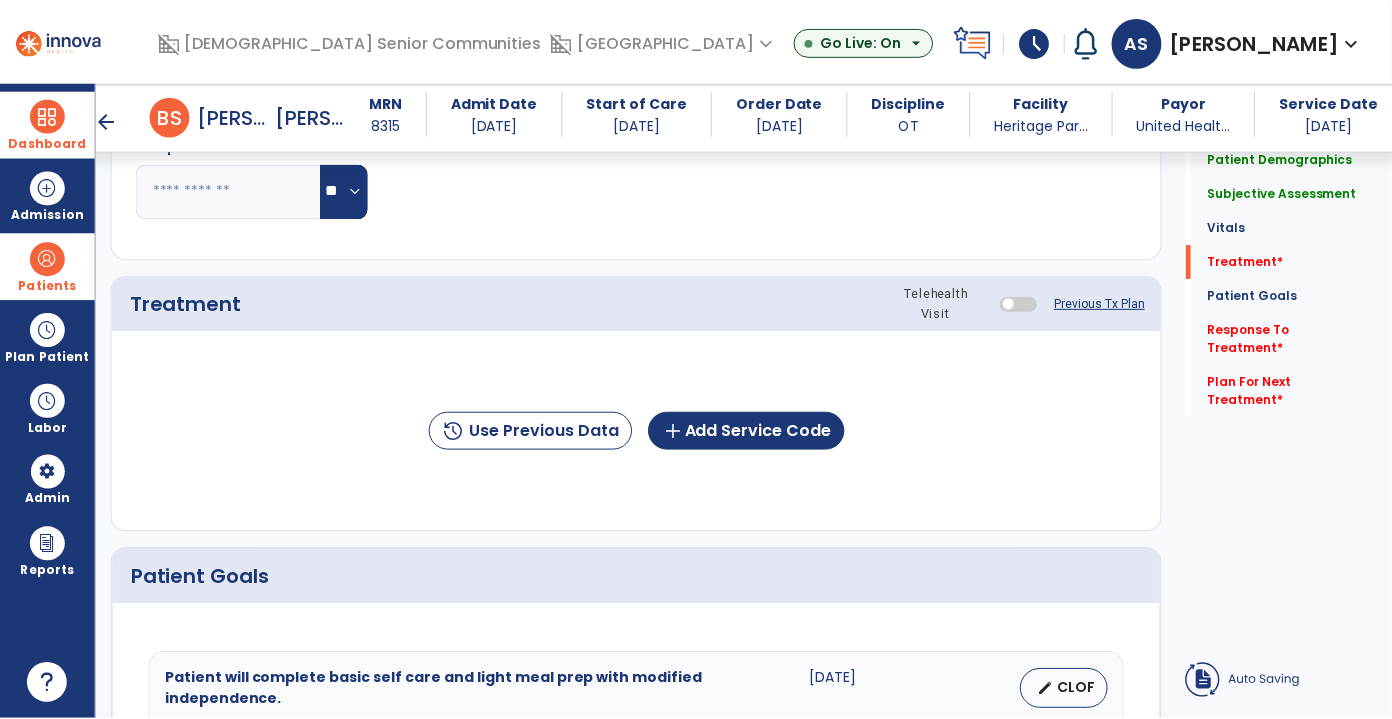 scroll, scrollTop: 1181, scrollLeft: 0, axis: vertical 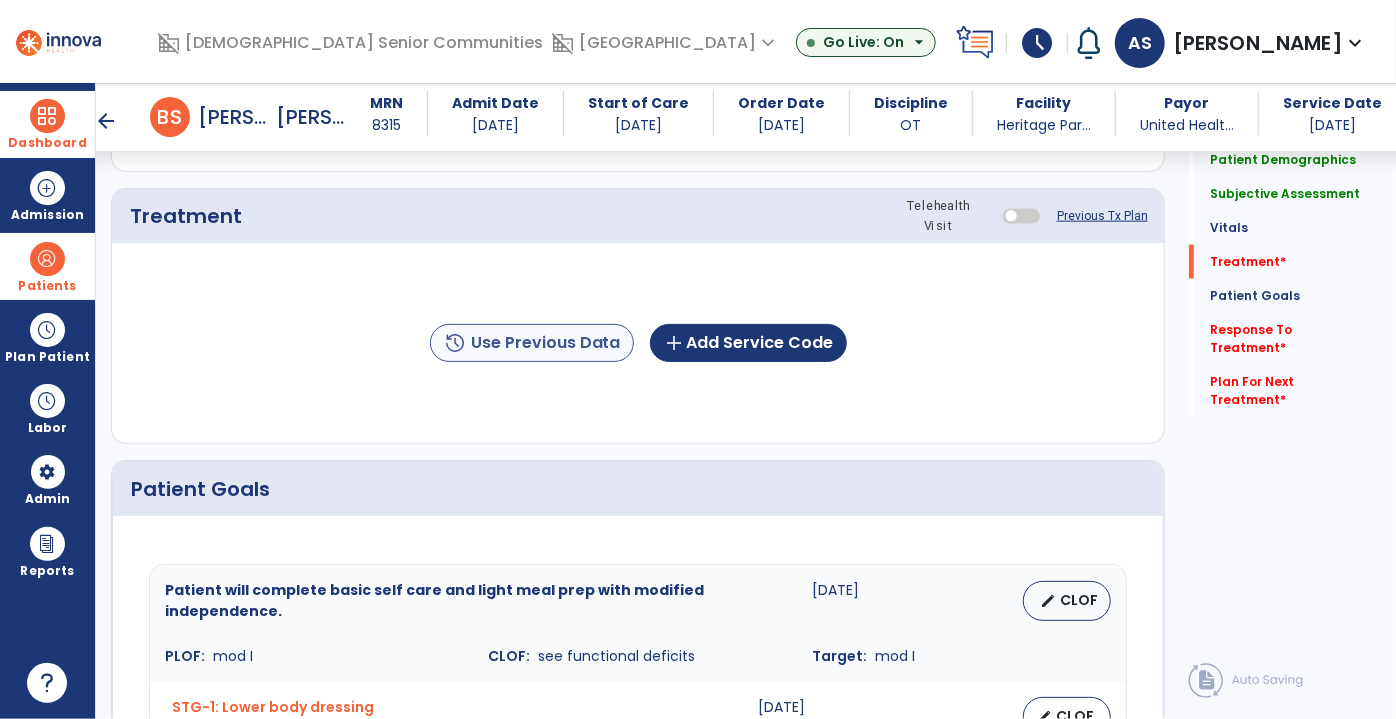 type on "**********" 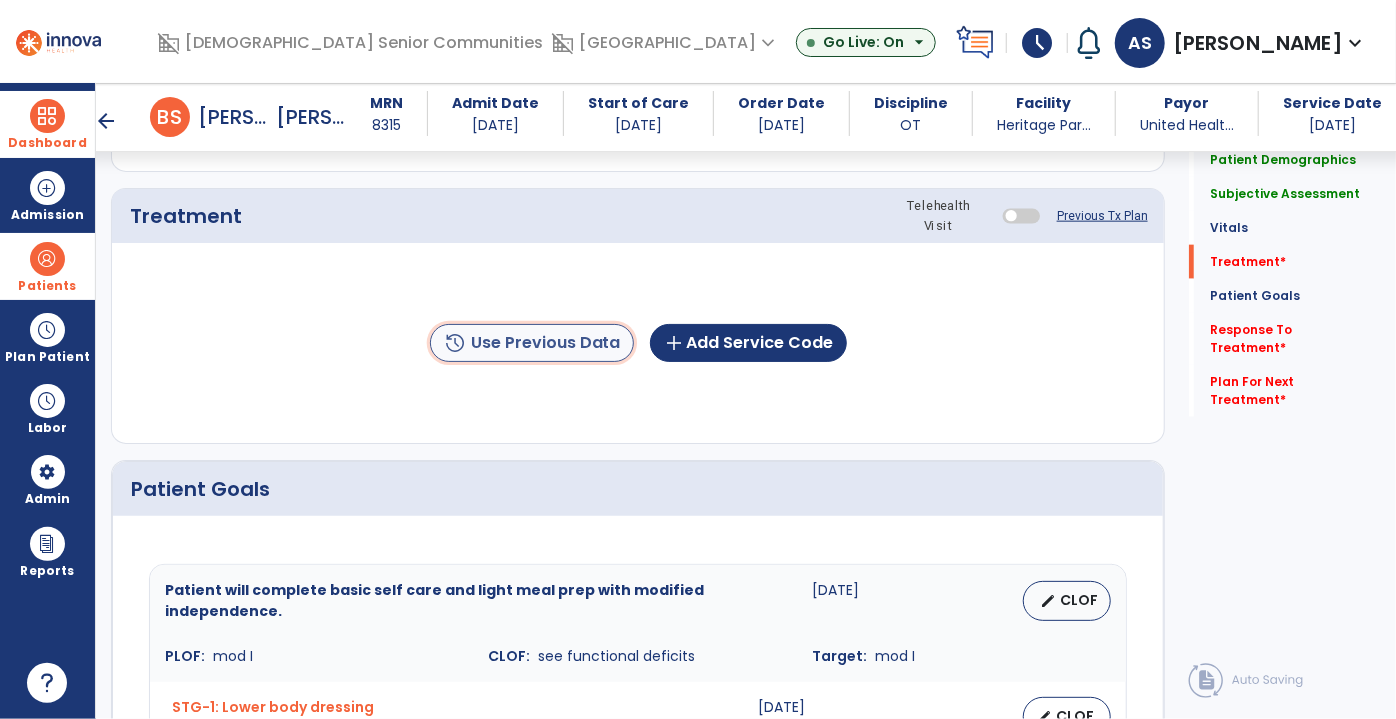 click on "history  Use Previous Data" 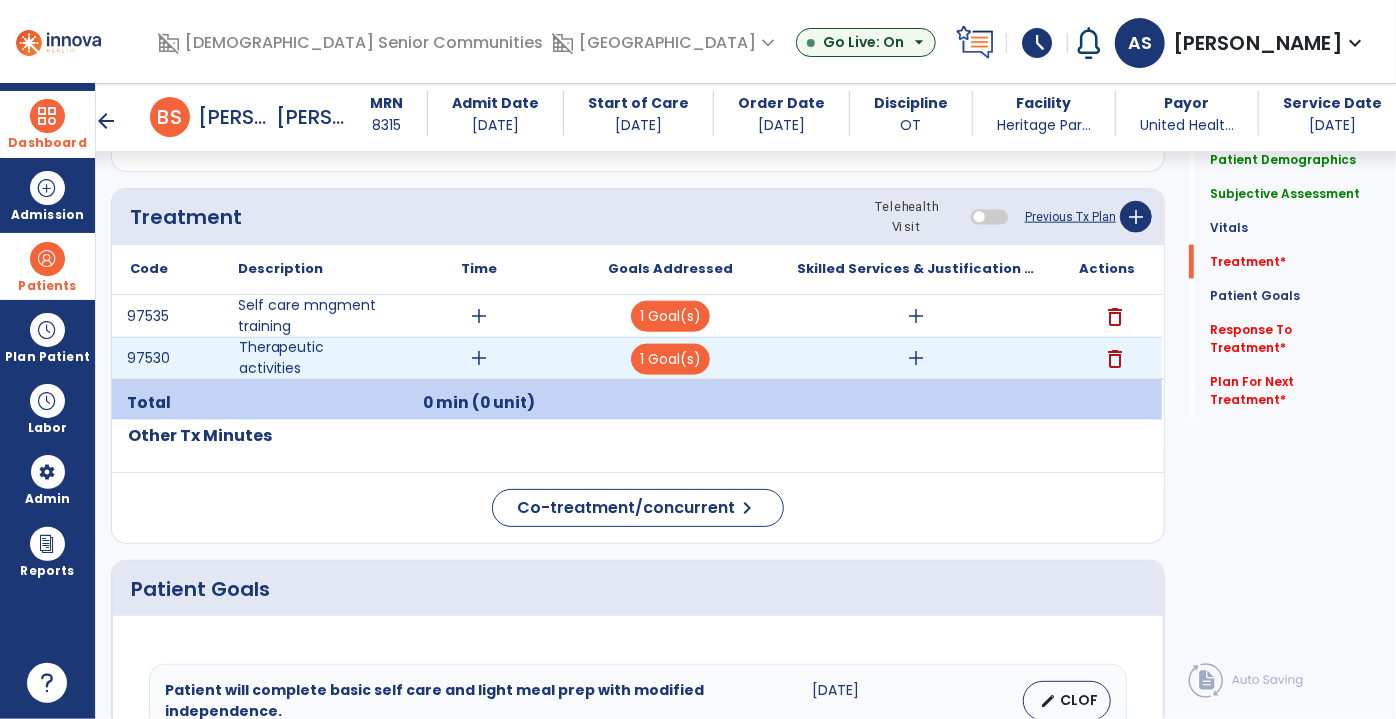 click on "add" at bounding box center [480, 358] 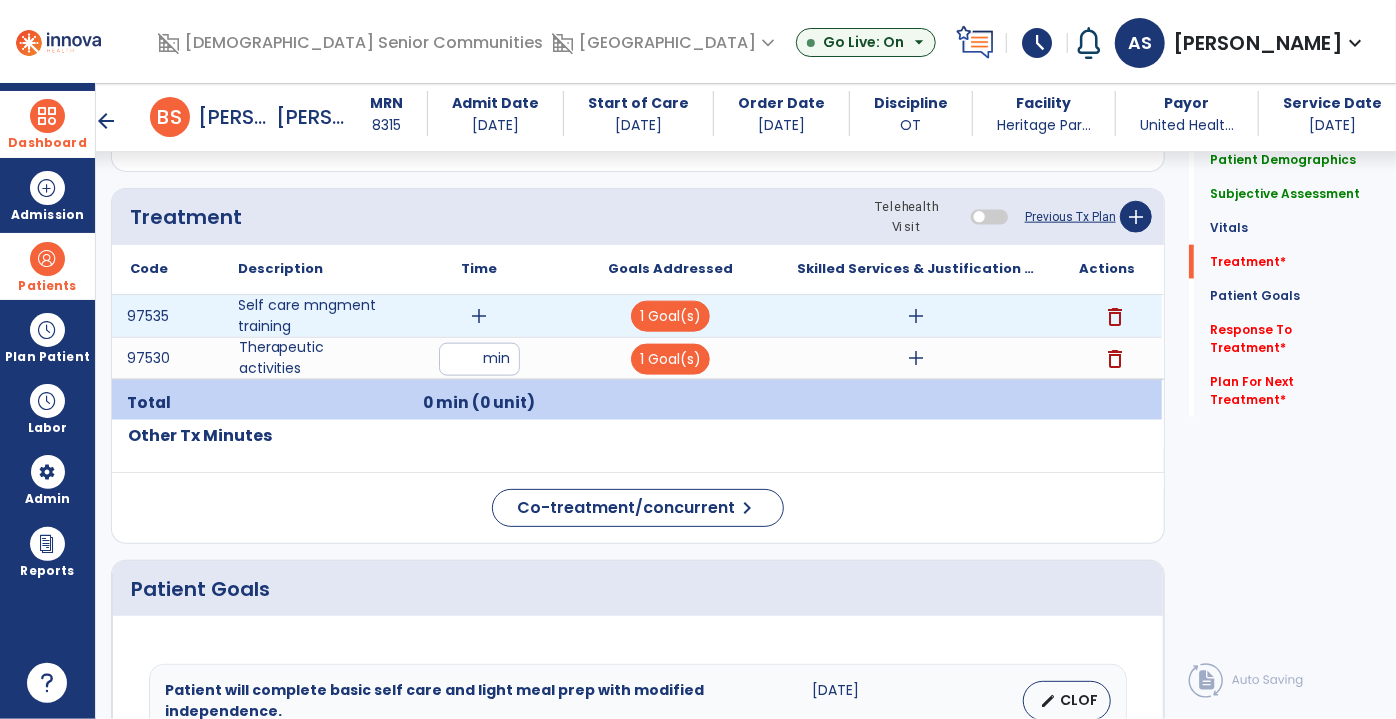 type on "**" 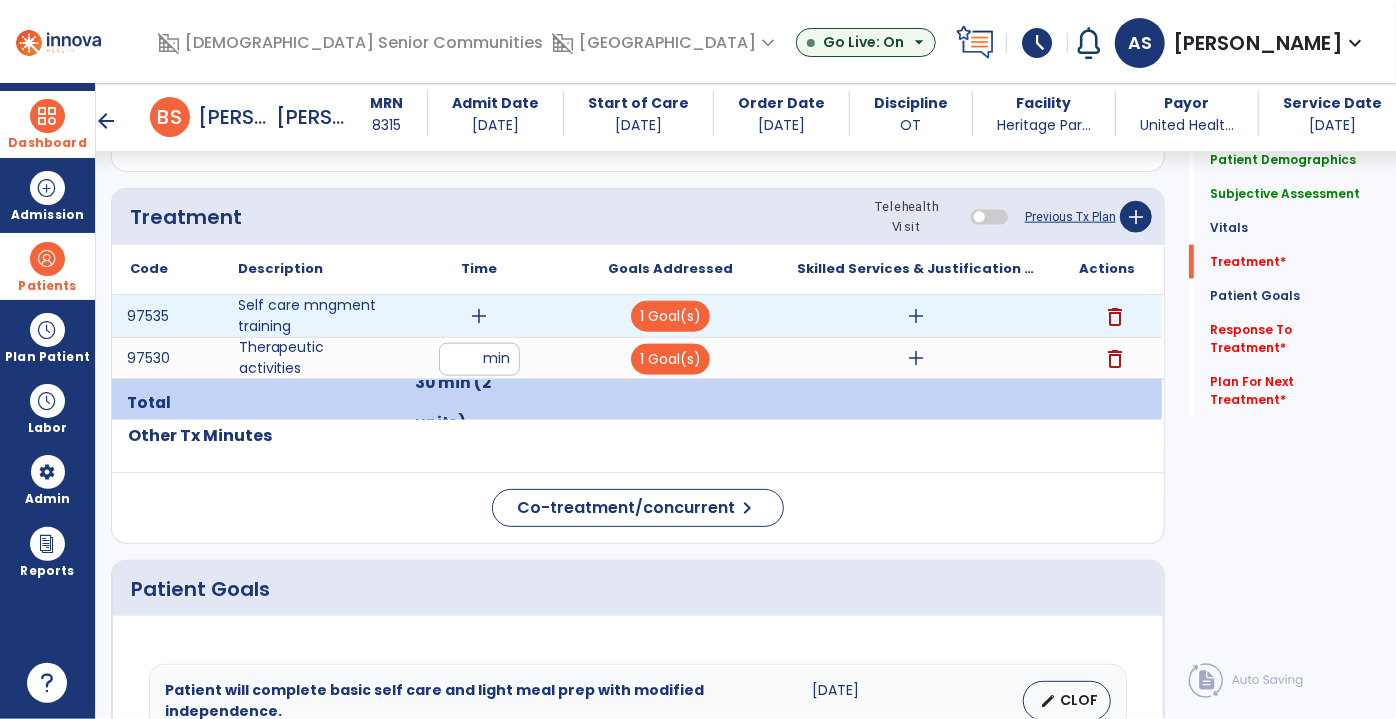 click on "add" at bounding box center [480, 316] 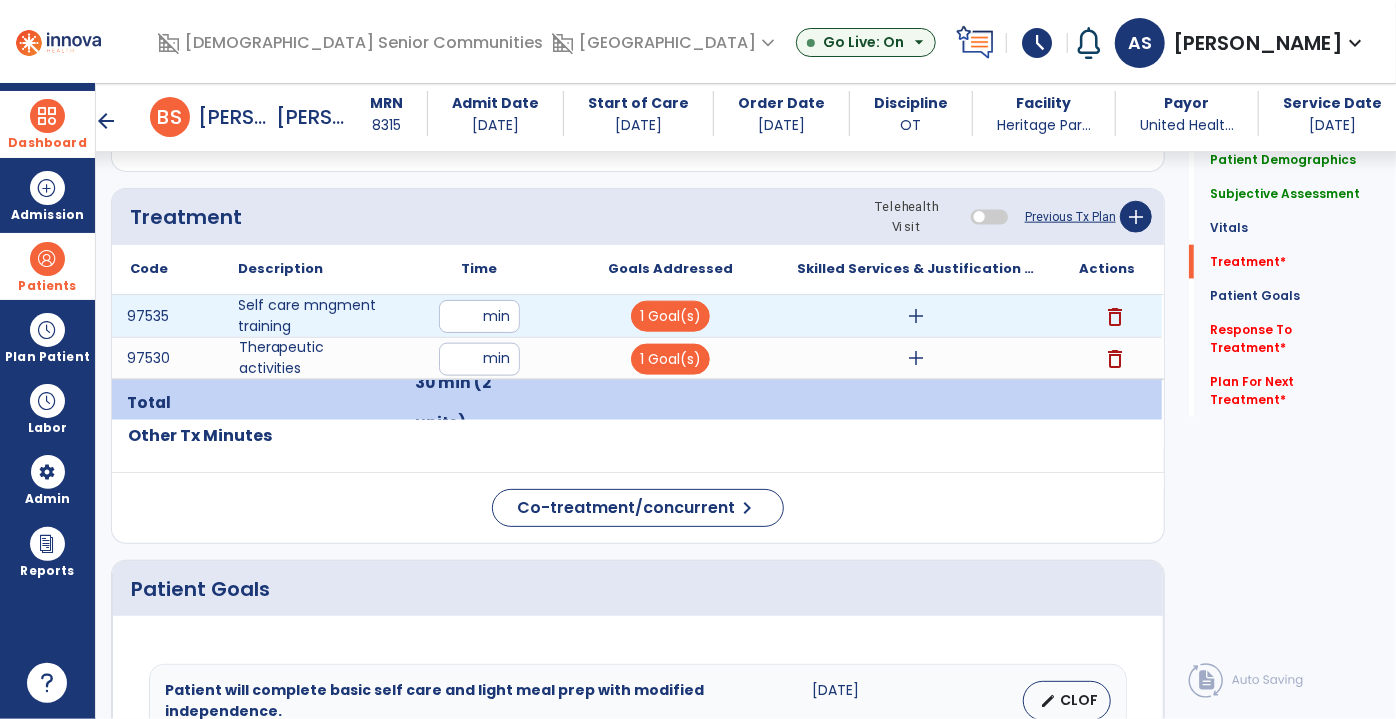 type on "**" 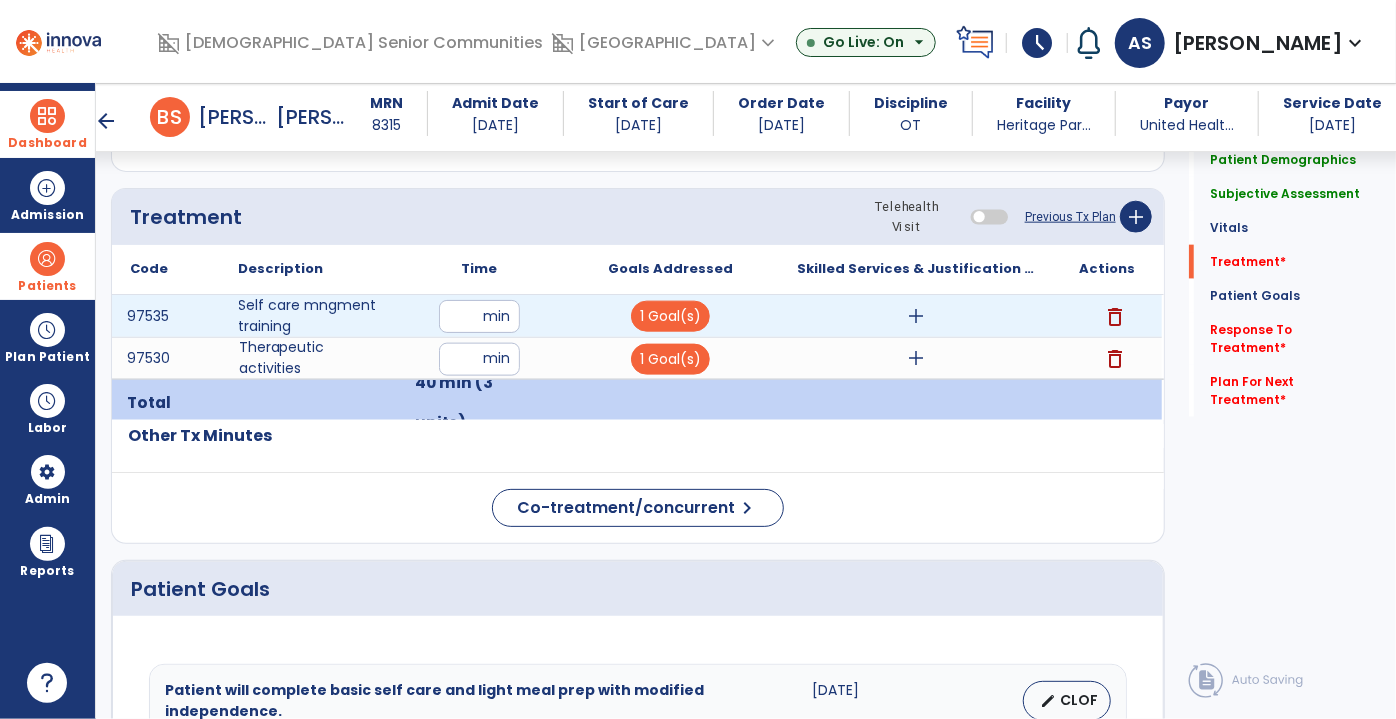 click on "add" at bounding box center (916, 316) 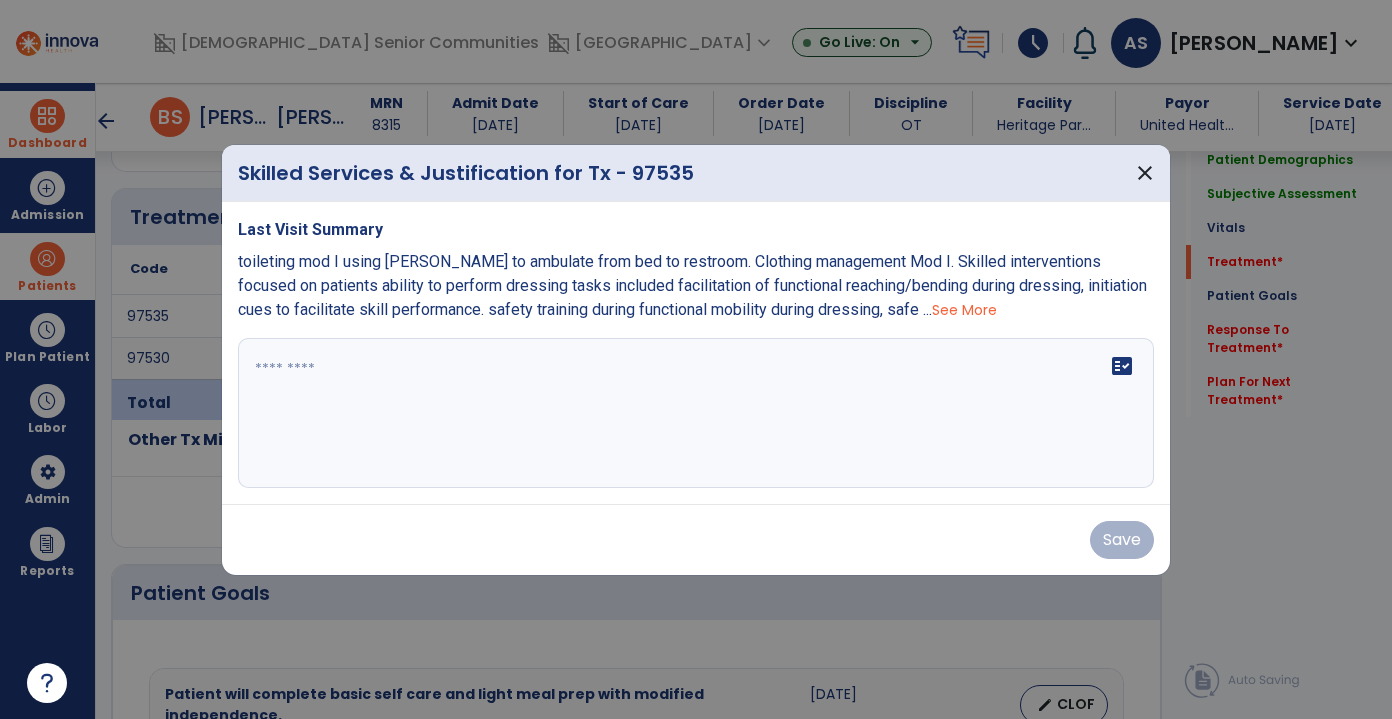 scroll, scrollTop: 1181, scrollLeft: 0, axis: vertical 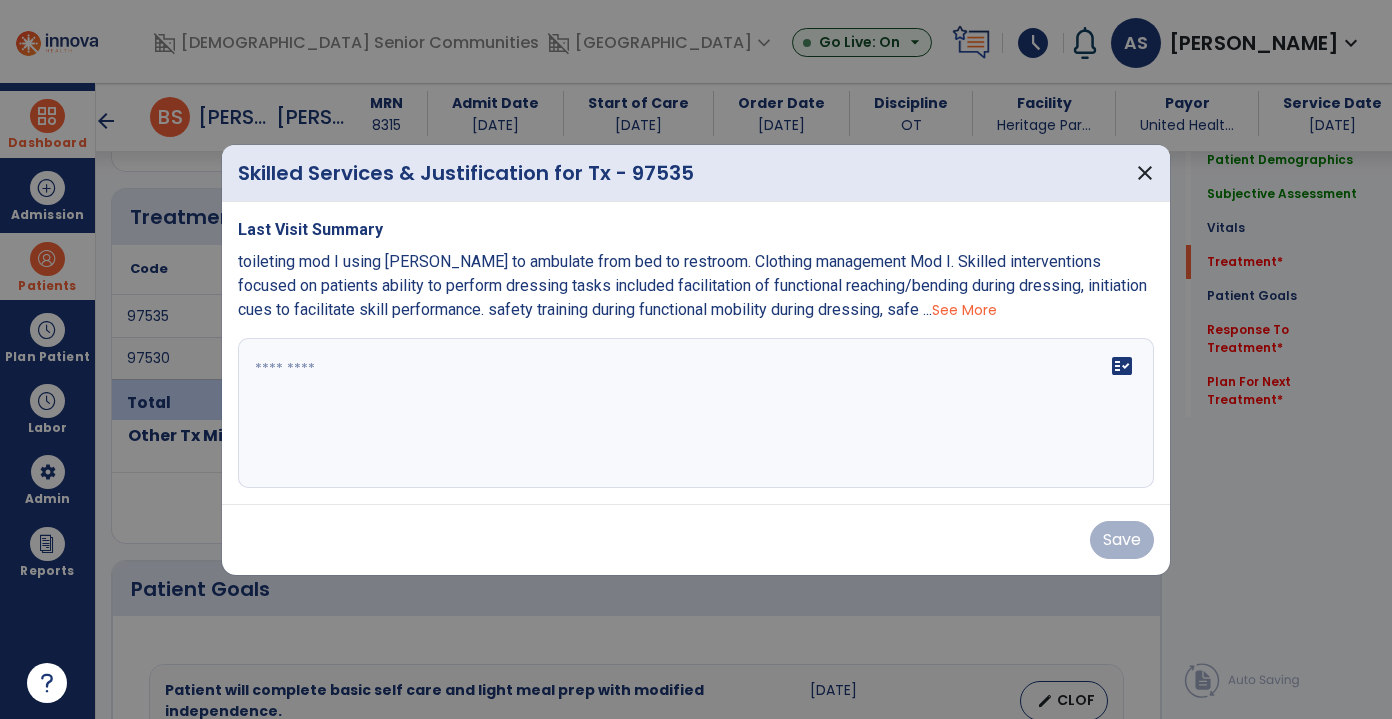 click on "See More" at bounding box center (964, 310) 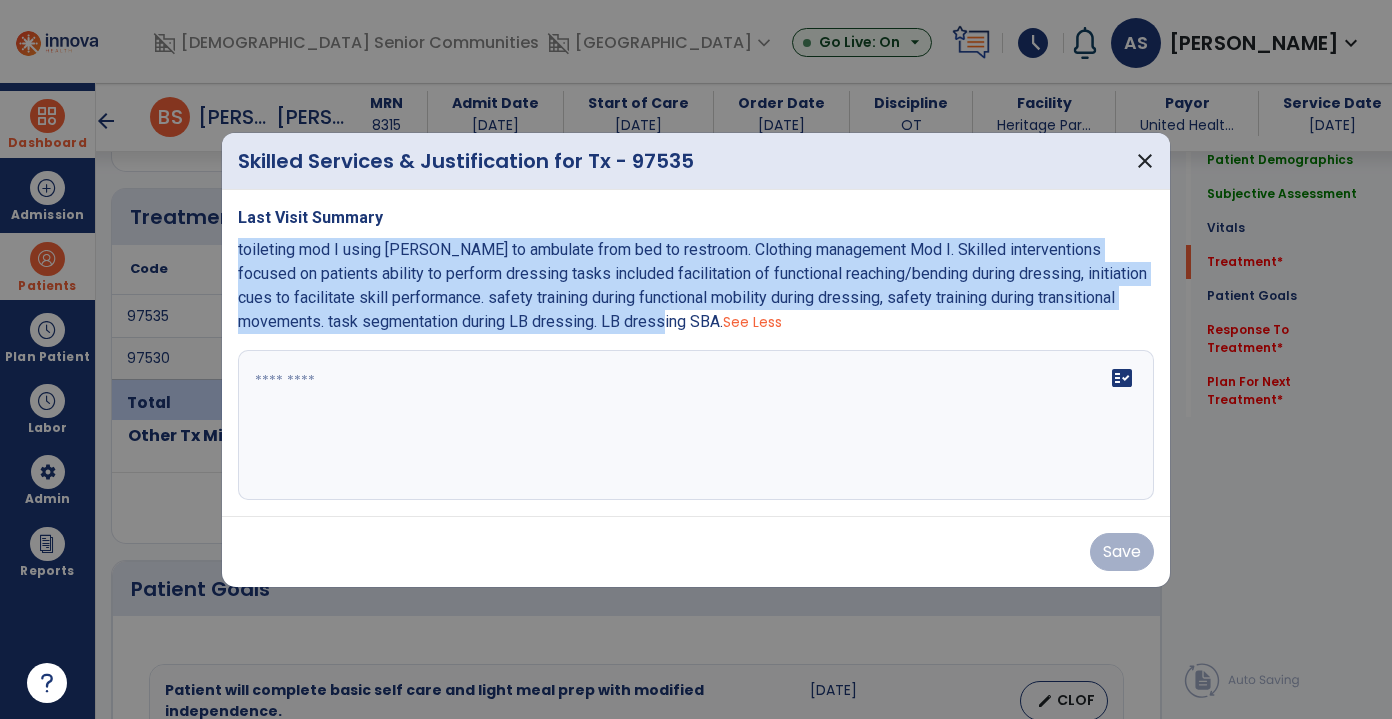 drag, startPoint x: 674, startPoint y: 319, endPoint x: 277, endPoint y: 258, distance: 401.65906 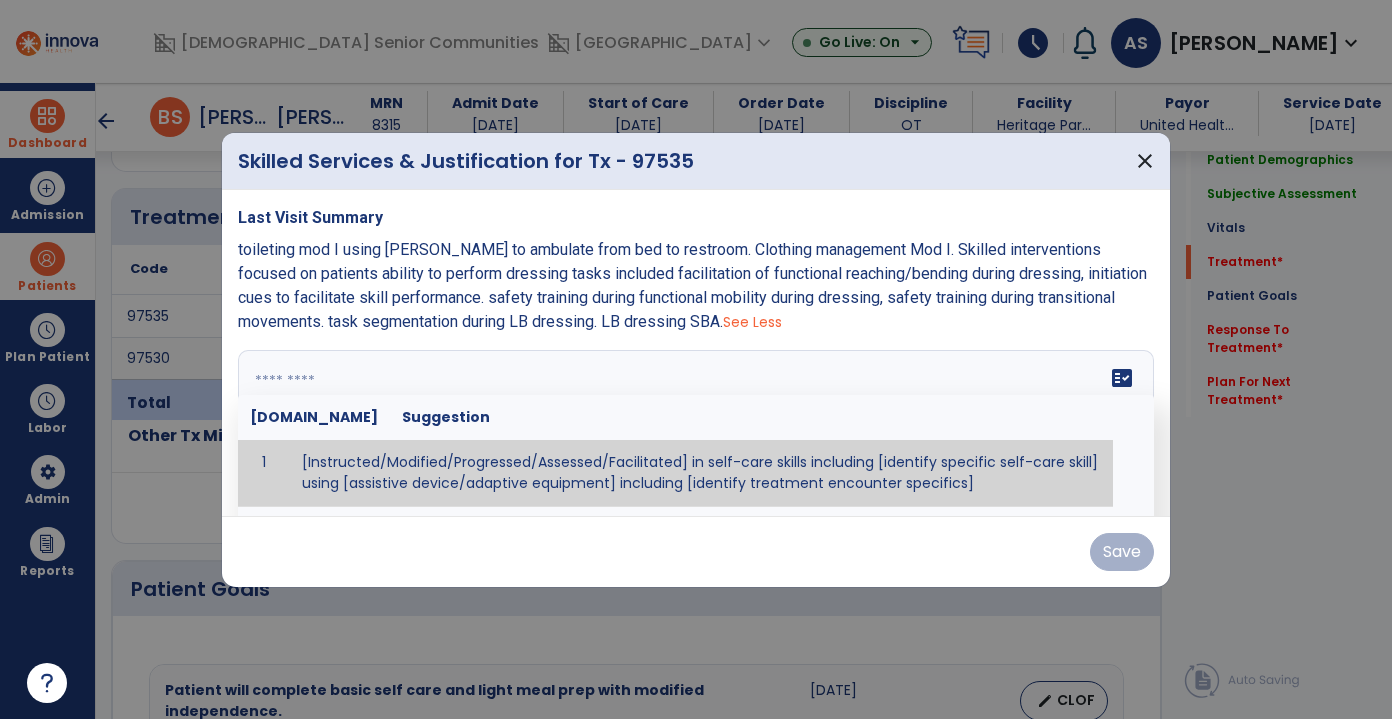 click on "fact_check  [DOMAIN_NAME] Suggestion 1 [Instructed/Modified/Progressed/Assessed/Facilitated] in self-care skills including [identify specific self-care skill] using [assistive device/adaptive equipment] including [identify treatment encounter specifics]" at bounding box center (696, 425) 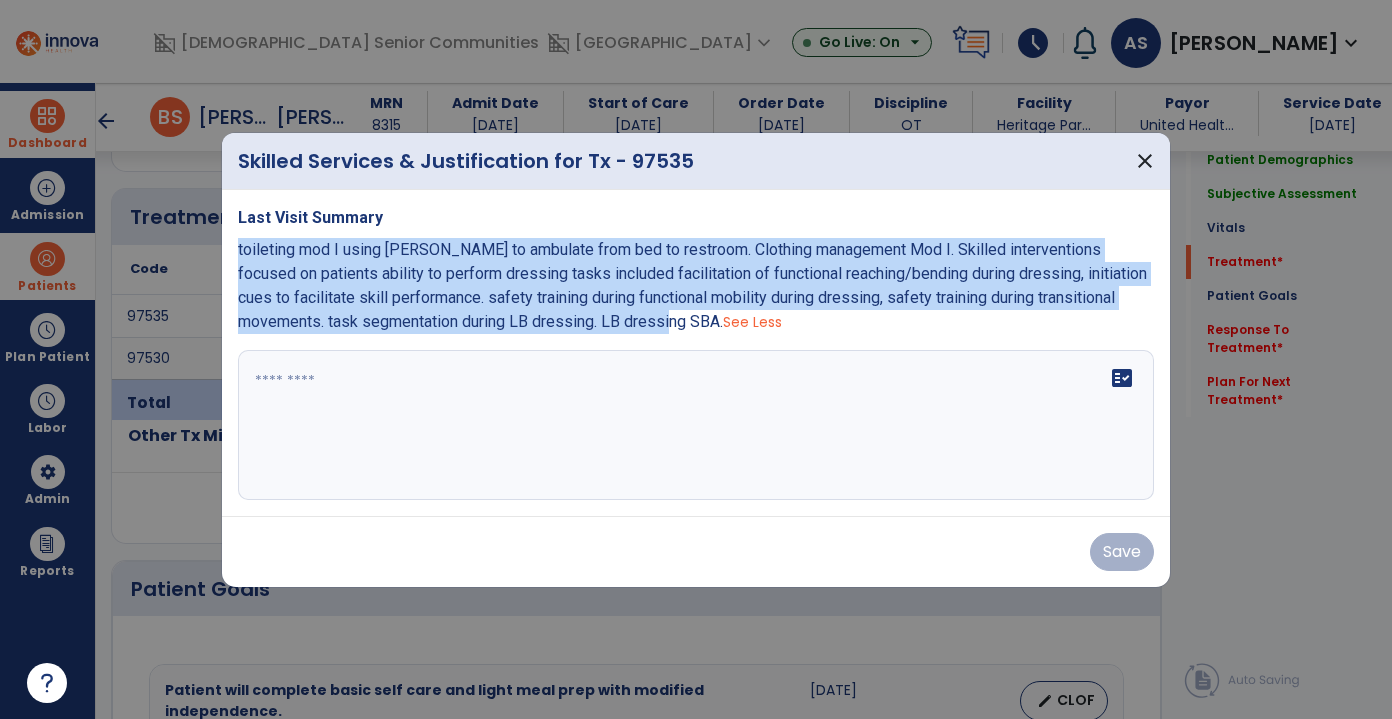 drag, startPoint x: 717, startPoint y: 326, endPoint x: 235, endPoint y: 252, distance: 487.6474 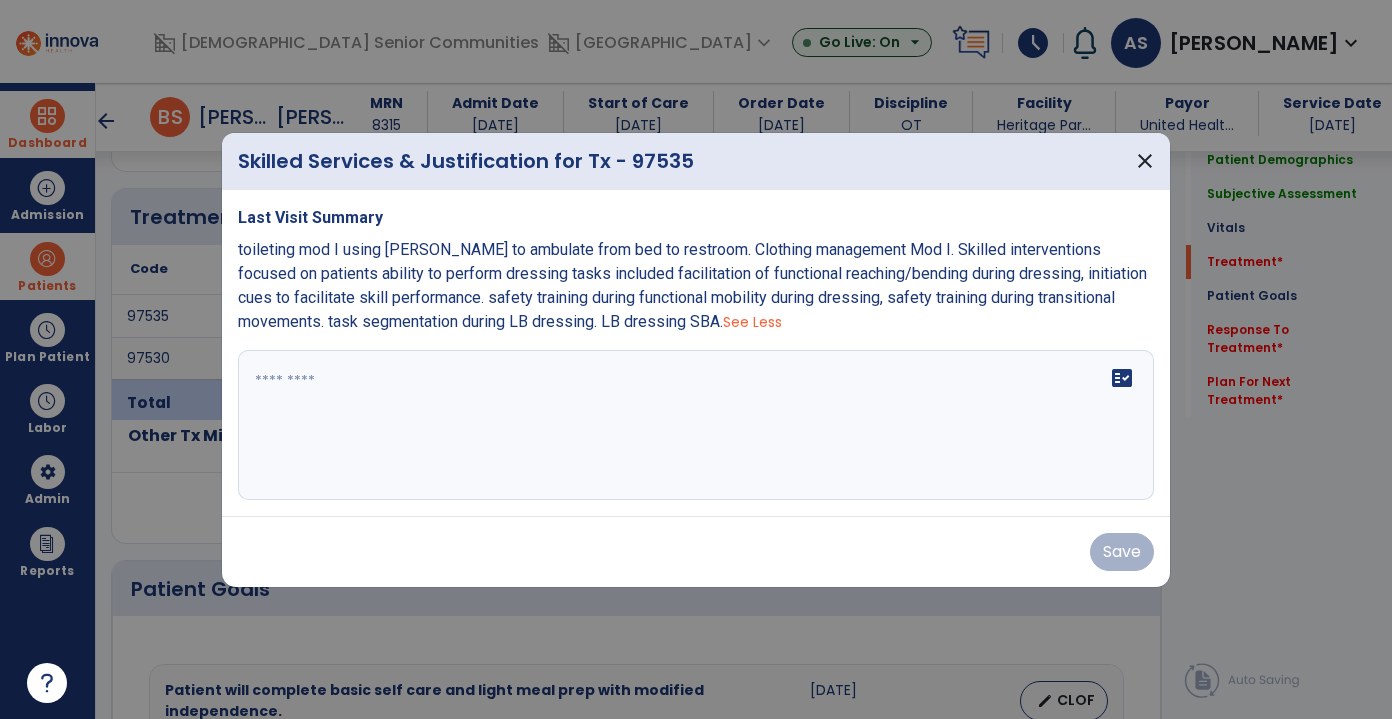 click at bounding box center [696, 425] 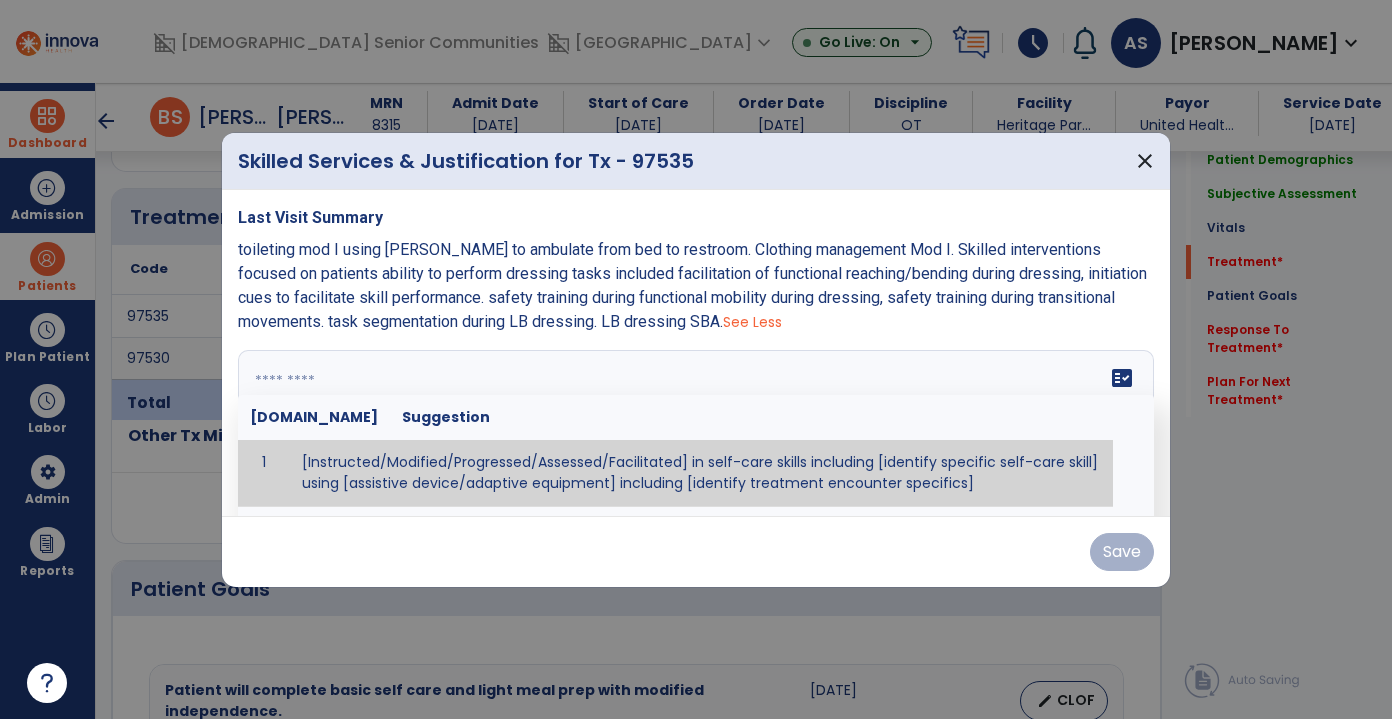 paste on "**********" 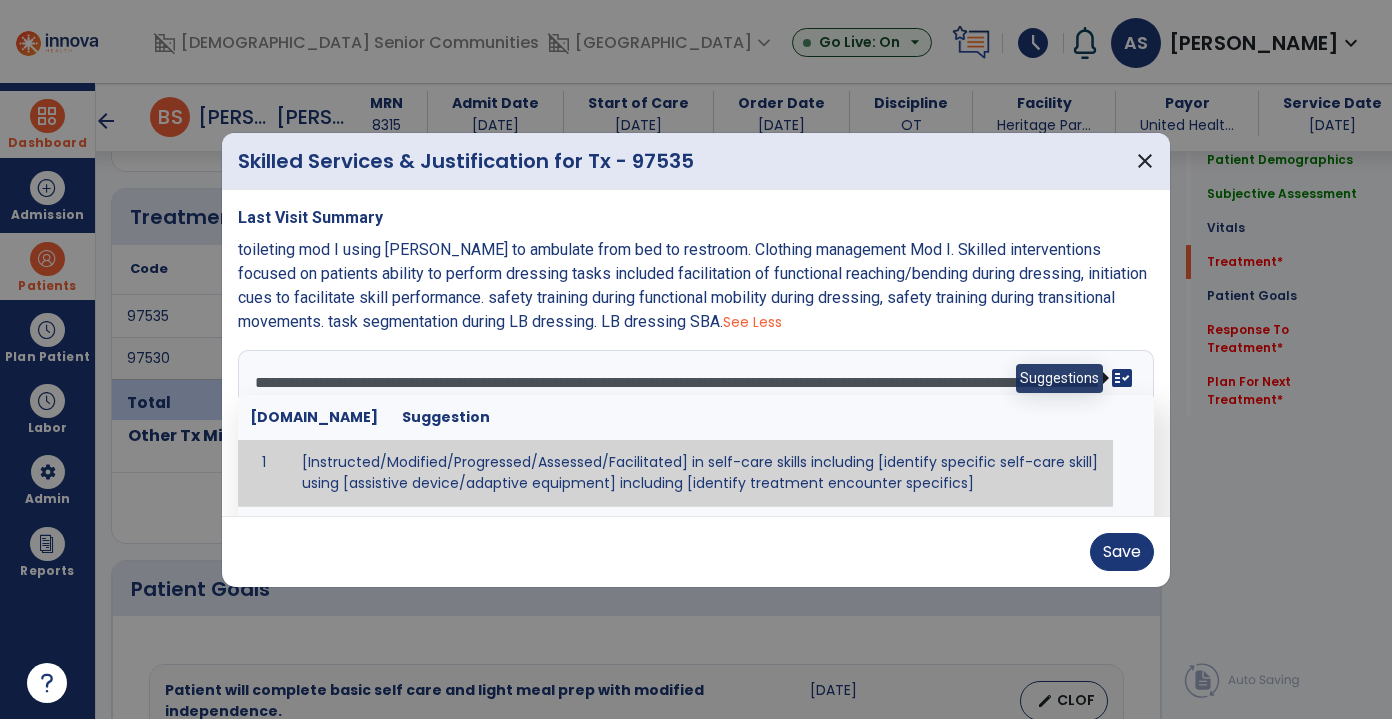 click on "fact_check" at bounding box center [1122, 378] 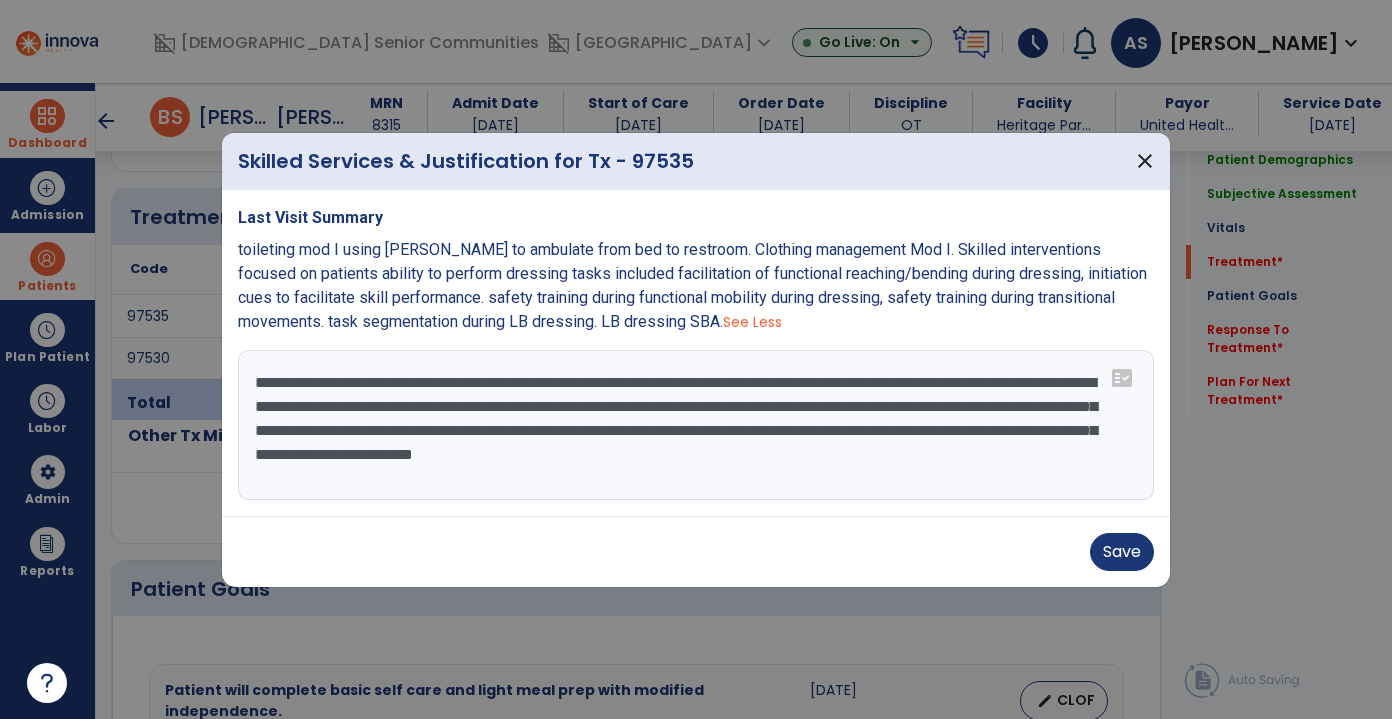 click on "**********" at bounding box center (696, 425) 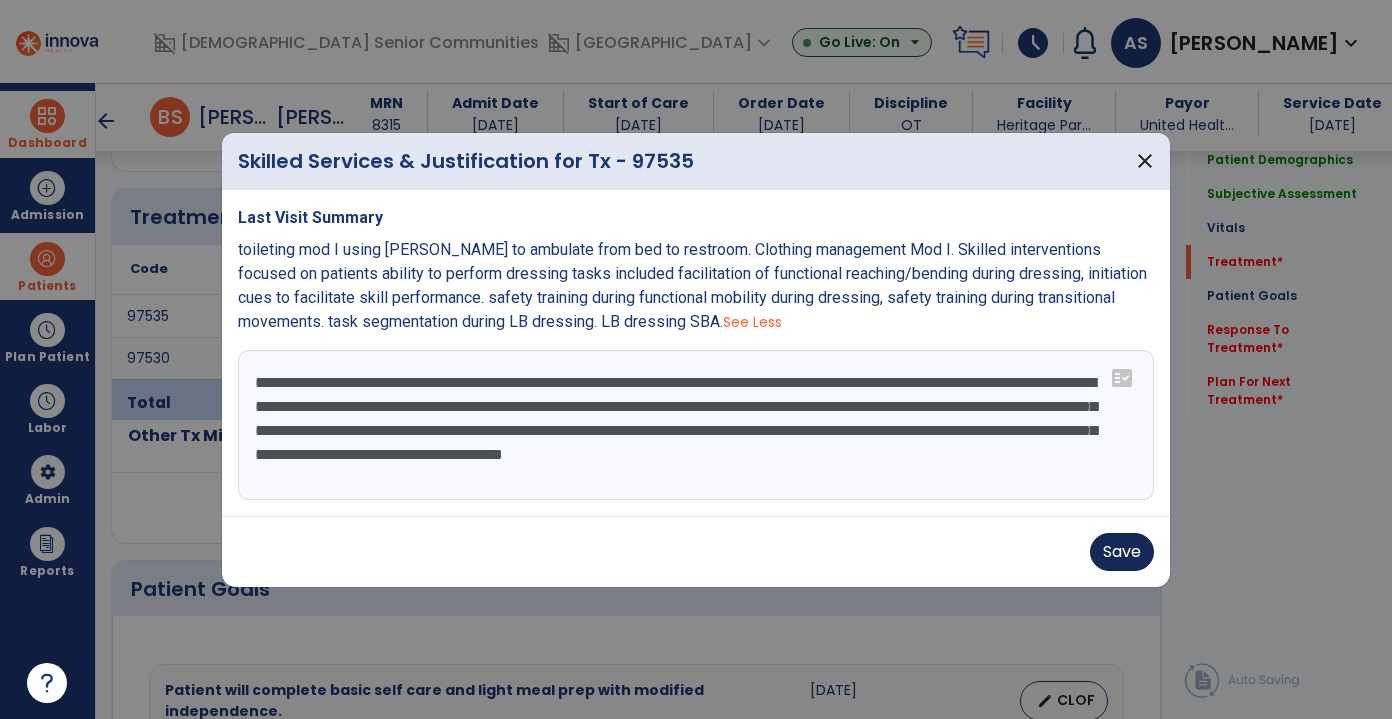type on "**********" 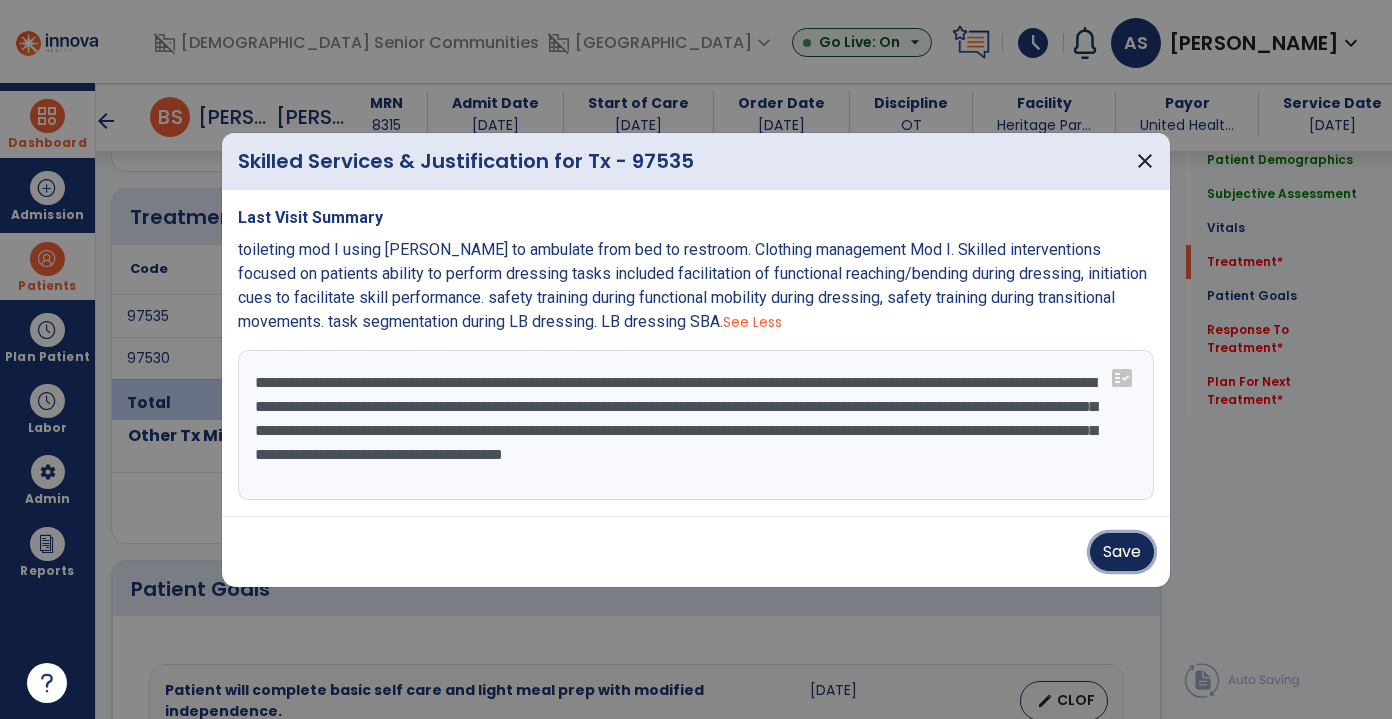 click on "Save" at bounding box center (1122, 552) 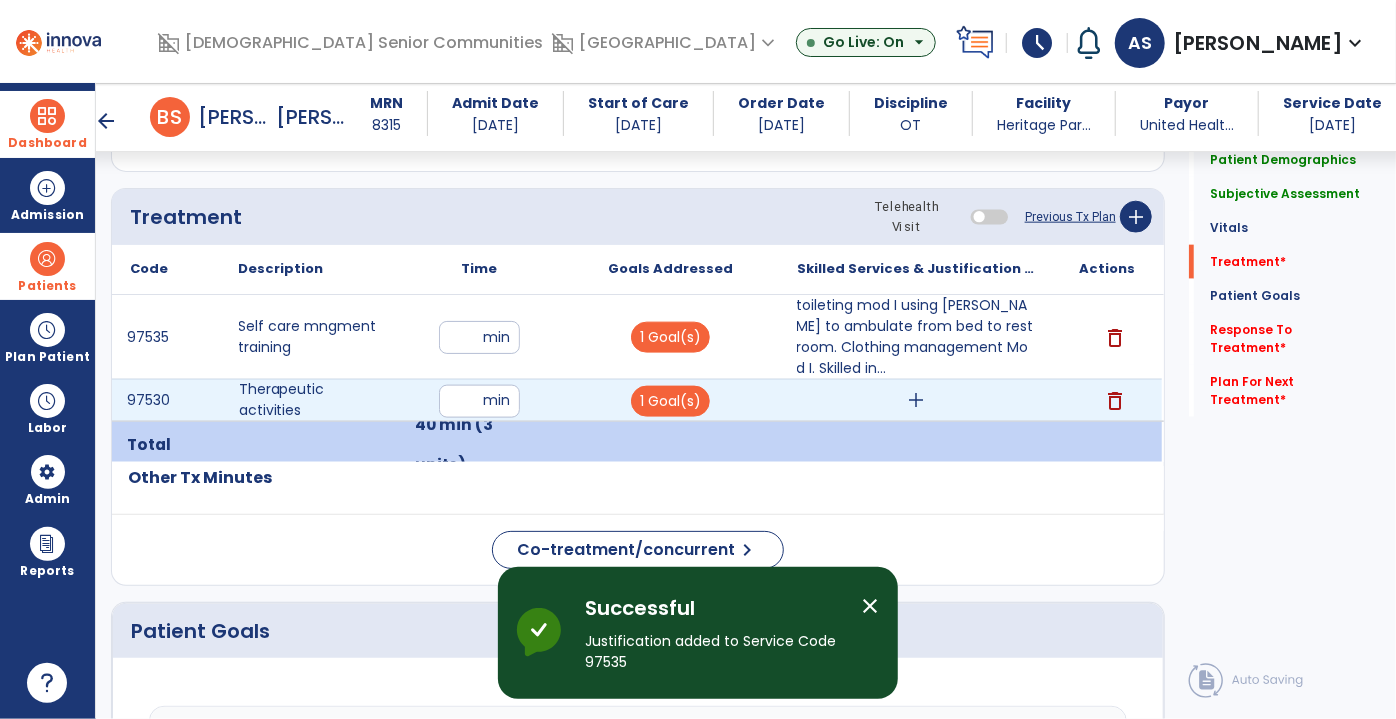 click on "add" at bounding box center (916, 400) 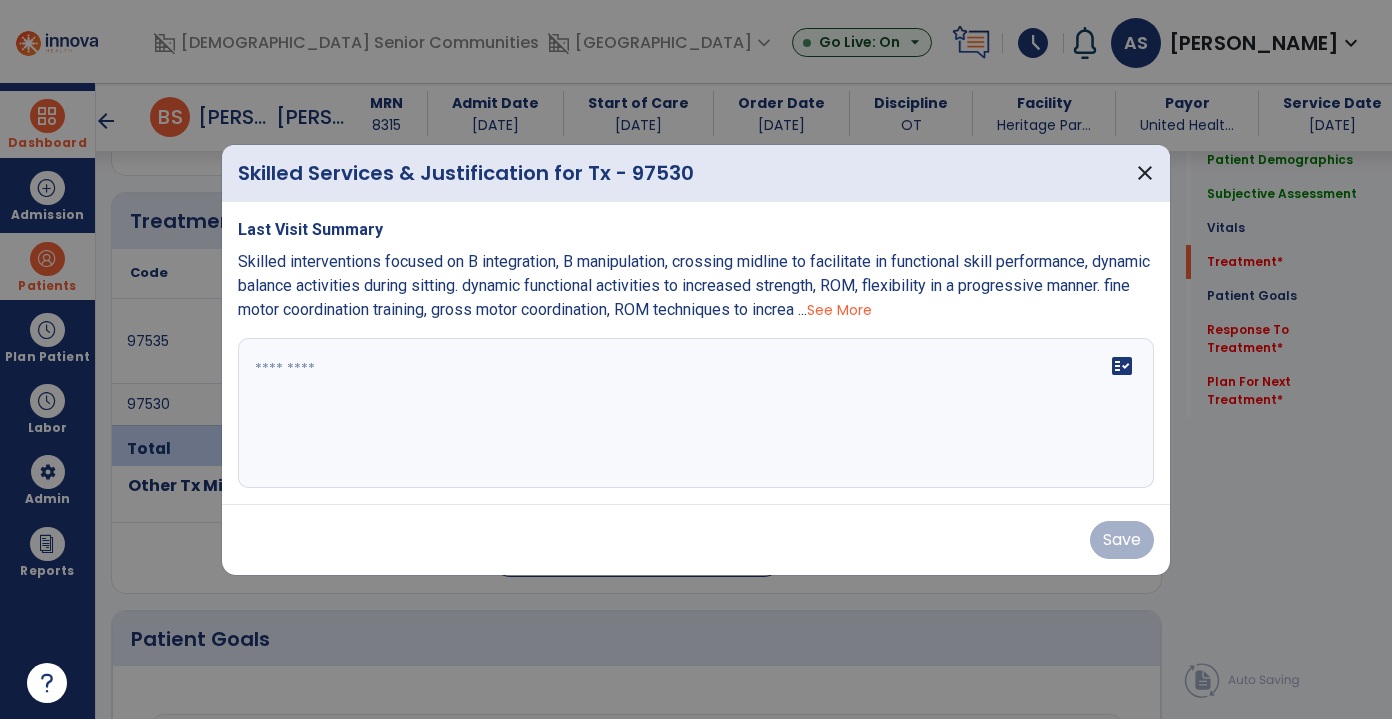 scroll, scrollTop: 1181, scrollLeft: 0, axis: vertical 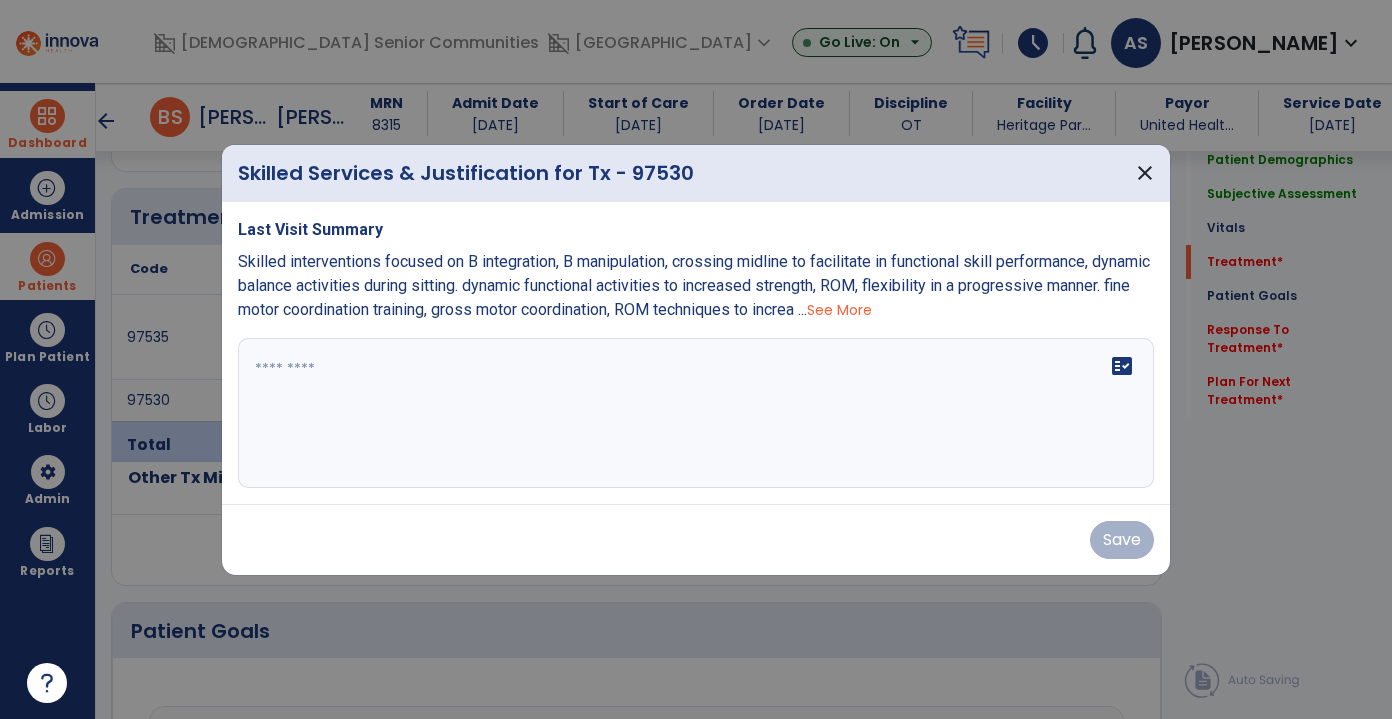 click on "See More" at bounding box center (839, 310) 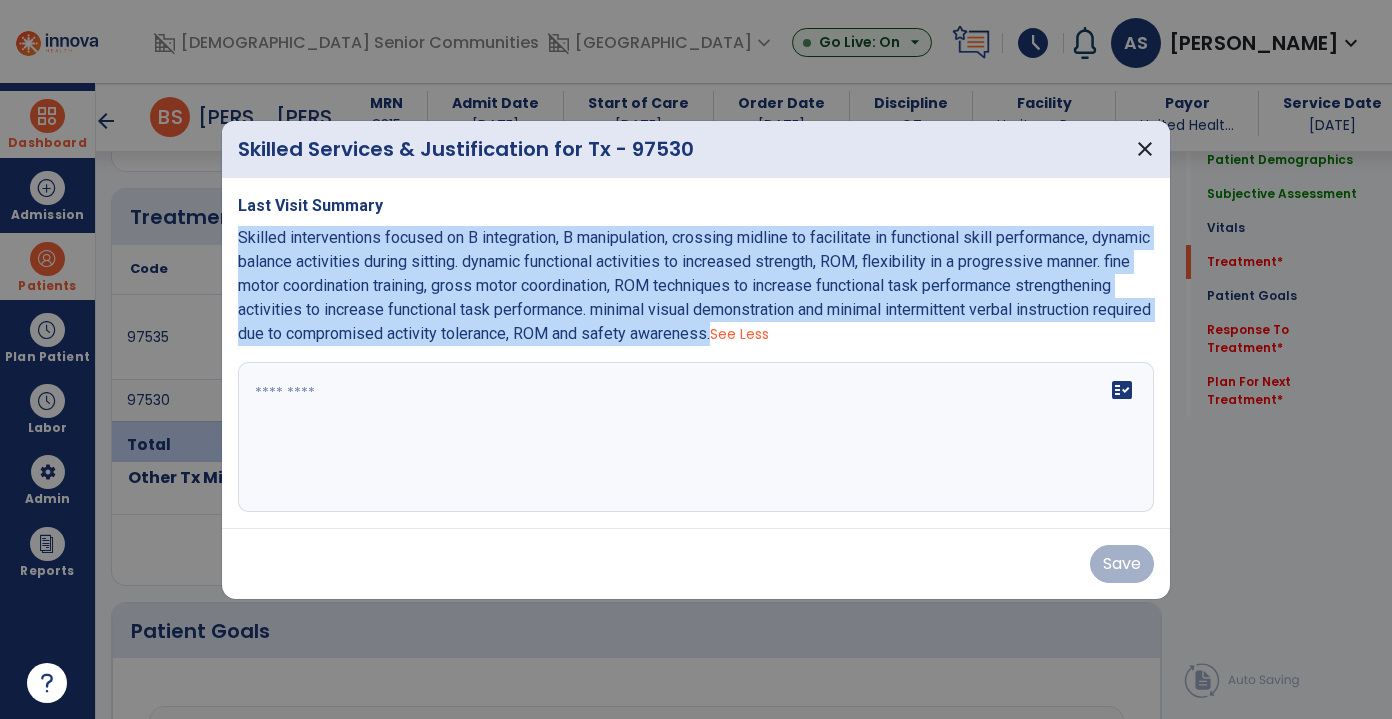 drag, startPoint x: 852, startPoint y: 338, endPoint x: 232, endPoint y: 235, distance: 628.49744 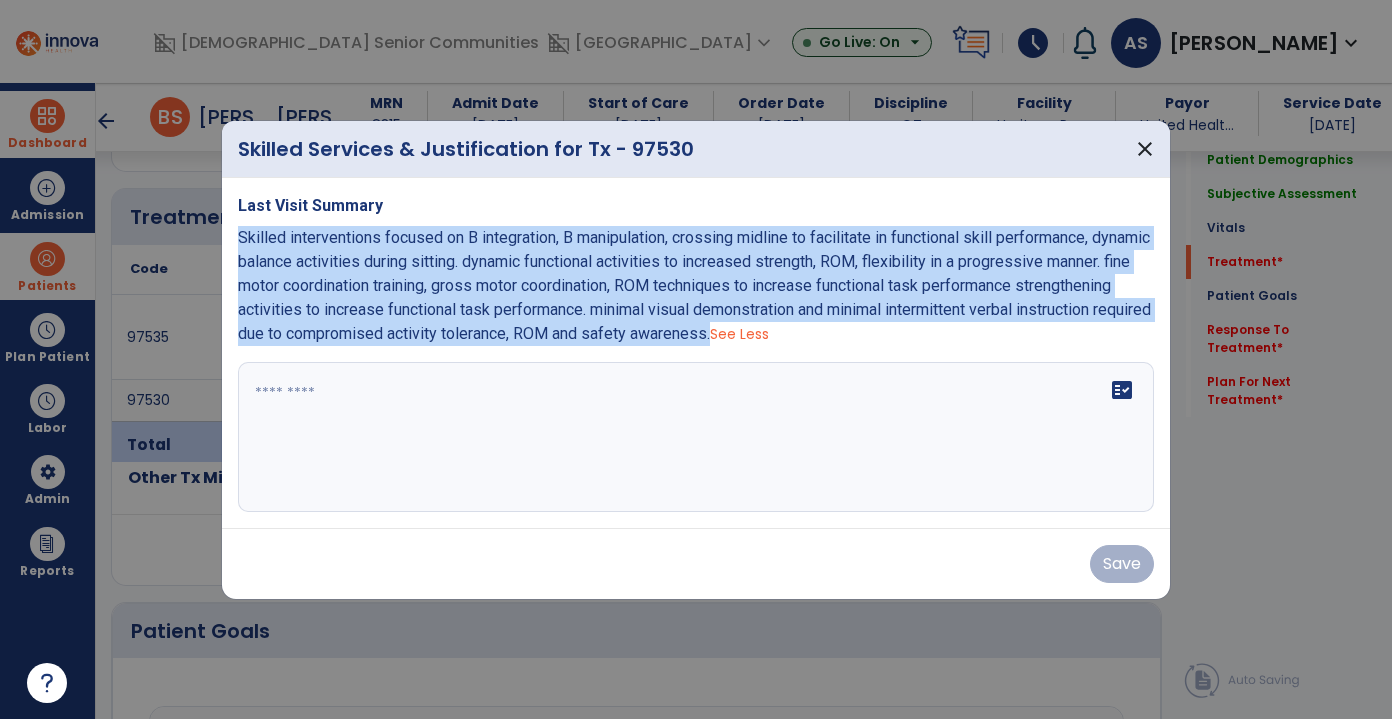click on "Last Visit Summary Skilled interventions focused on B integration, B manipulation, crossing midline to facilitate in functional skill performance, dynamic balance activities during sitting. dynamic functional activities to increased strength, ROM, flexibility in a progressive manner. fine motor coordination training, gross motor coordination, ROM techniques to increase functional task performance strengthening activities to increase functional task performance. minimal visual demonstration and minimal intermittent verbal instruction required due to compromised activity tolerance, ROM and safety awareness.   See Less   fact_check" at bounding box center (696, 353) 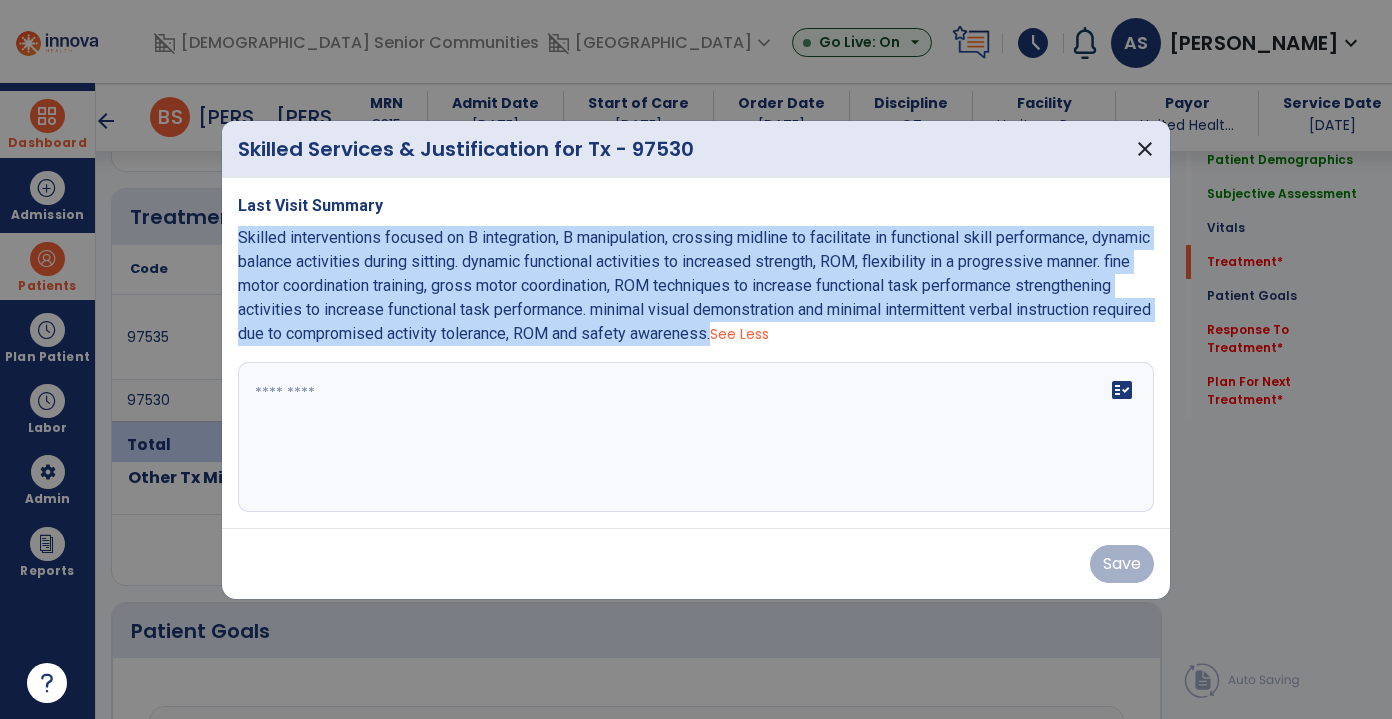 copy on "Skilled interventions focused on B integration, B manipulation, crossing midline to facilitate in functional skill performance, dynamic balance activities during sitting. dynamic functional activities to increased strength, ROM, flexibility in a progressive manner. fine motor coordination training, gross motor coordination, ROM techniques to increase functional task performance strengthening activities to increase functional task performance. minimal visual demonstration and minimal intermittent verbal instruction required due to compromised activity tolerance, ROM and safety awareness." 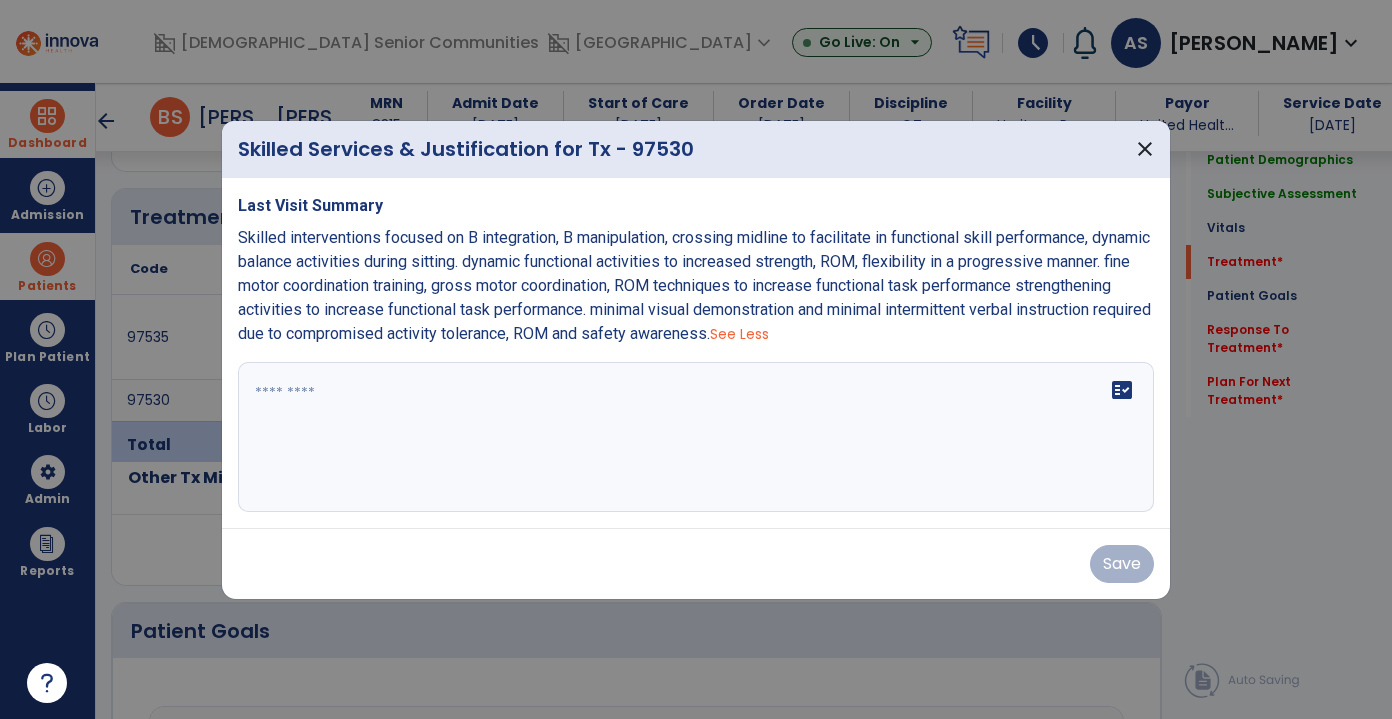 click at bounding box center [696, 437] 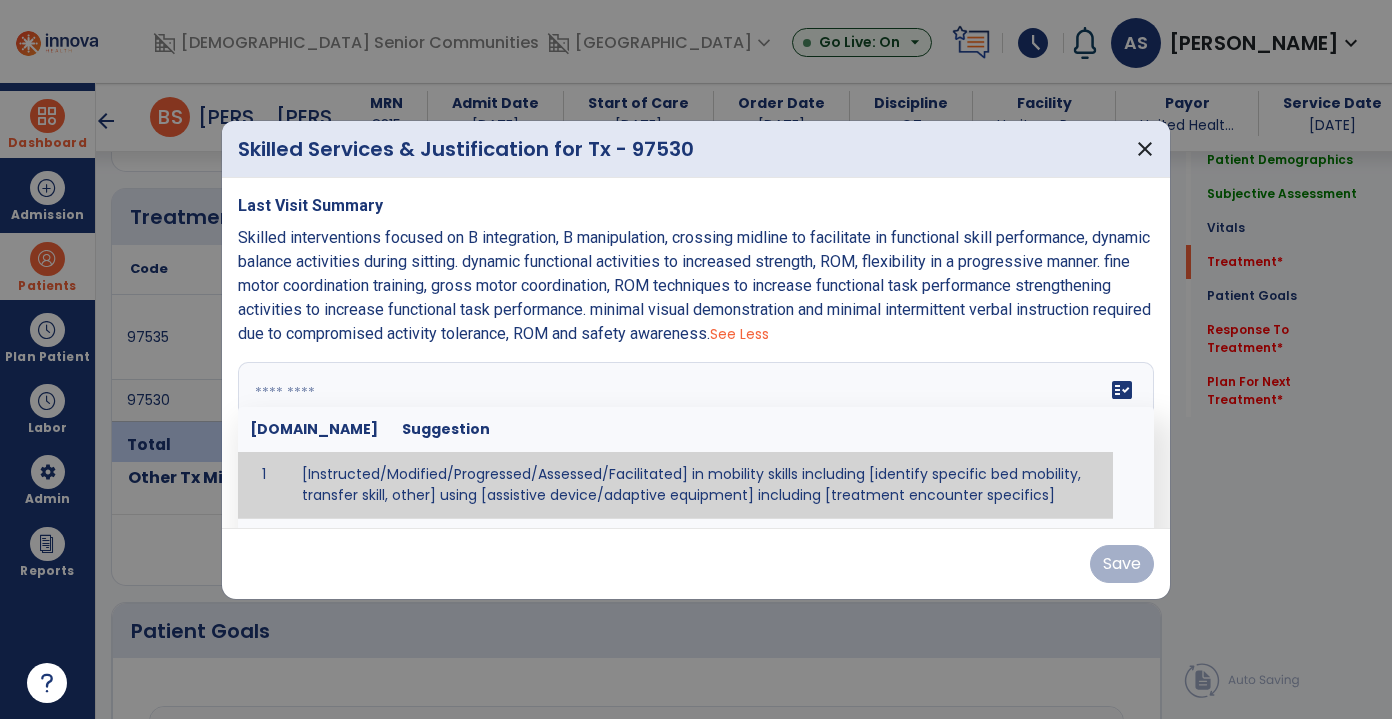 paste on "**********" 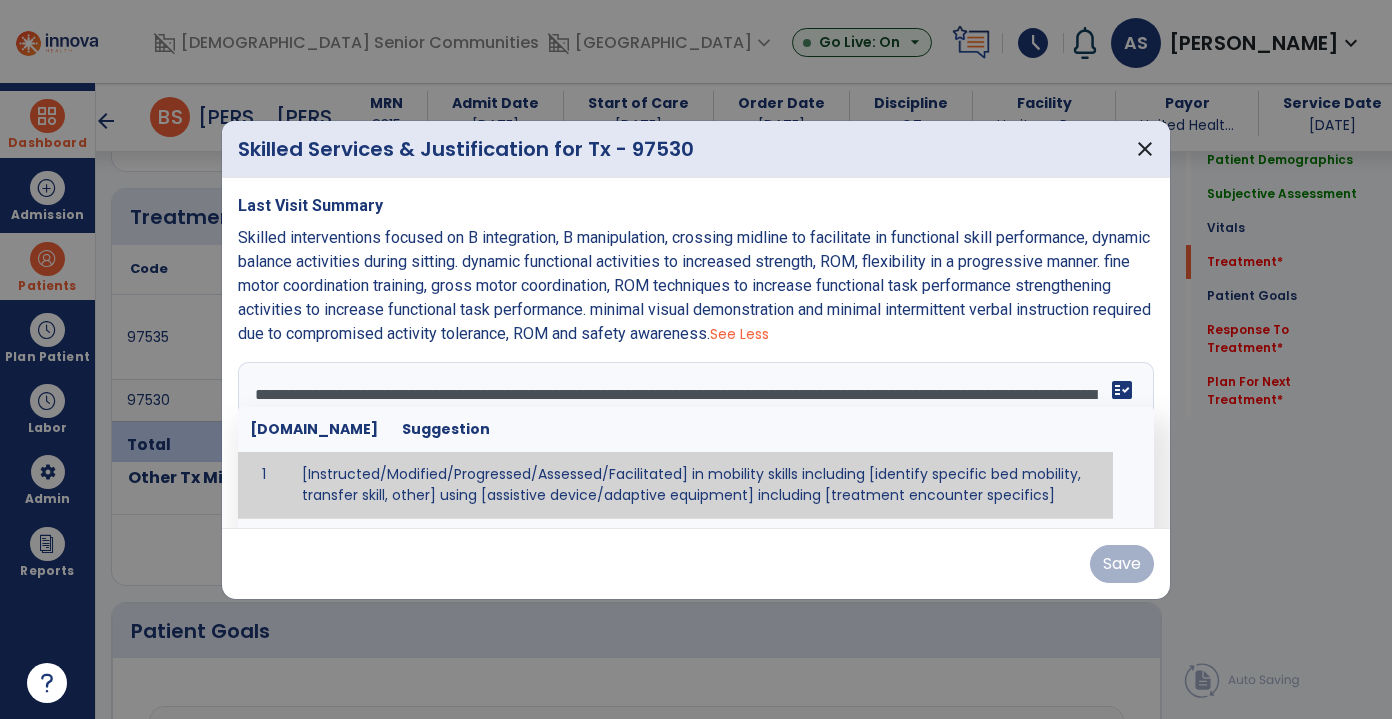 scroll, scrollTop: 16, scrollLeft: 0, axis: vertical 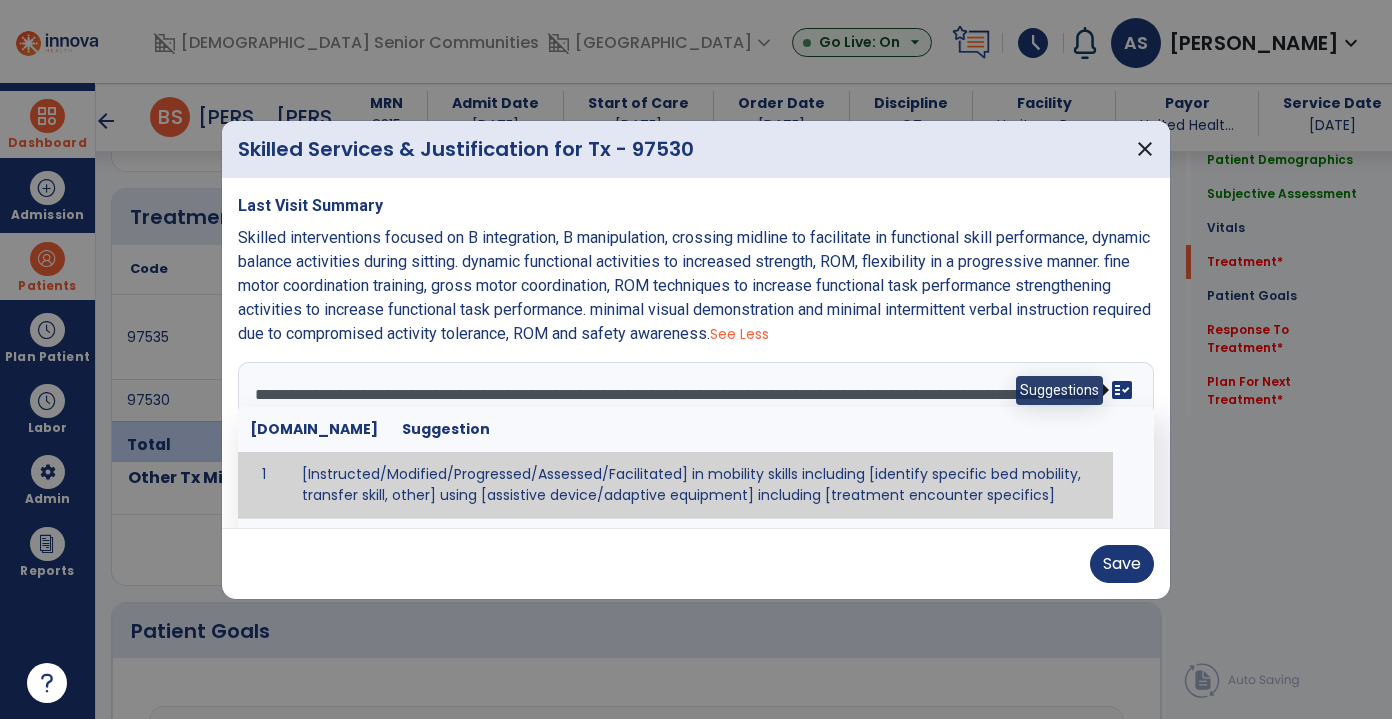 type on "**********" 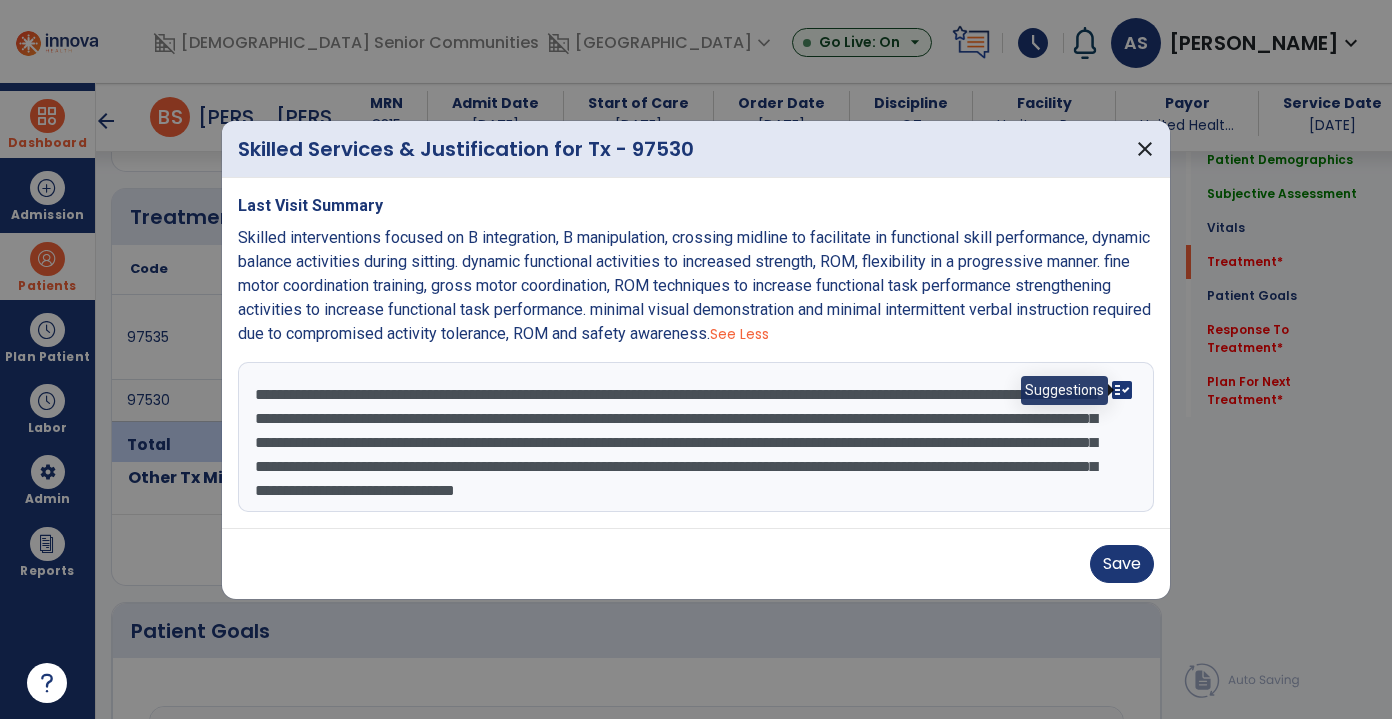 click on "fact_check" at bounding box center (1122, 390) 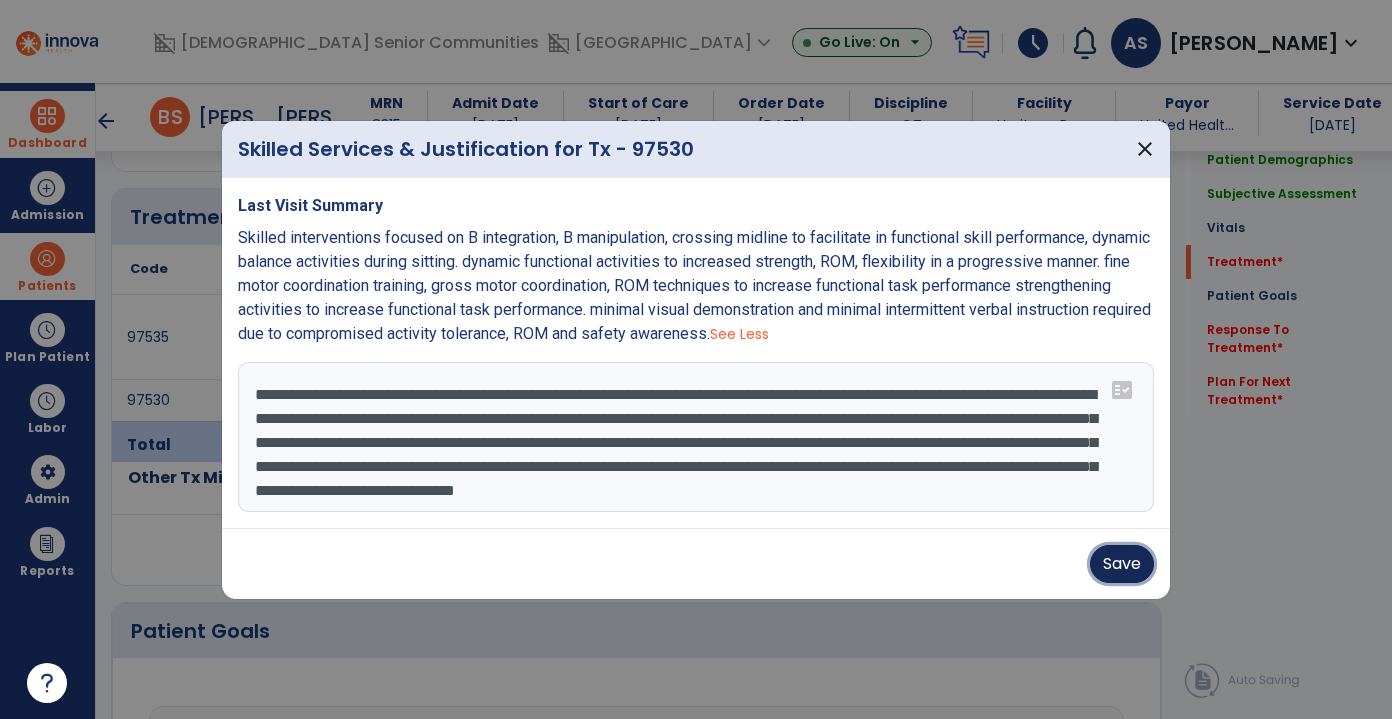 click on "Save" at bounding box center [1122, 564] 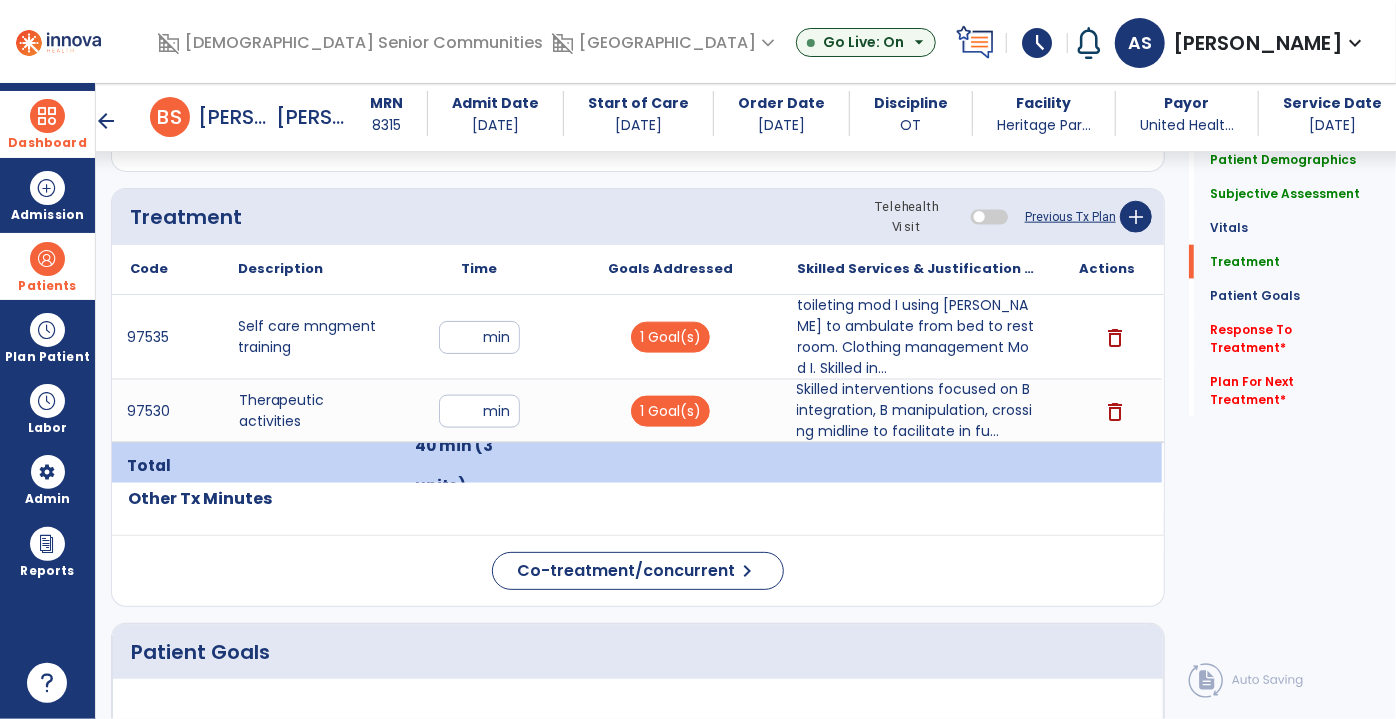 click on "Previous Tx Plan" 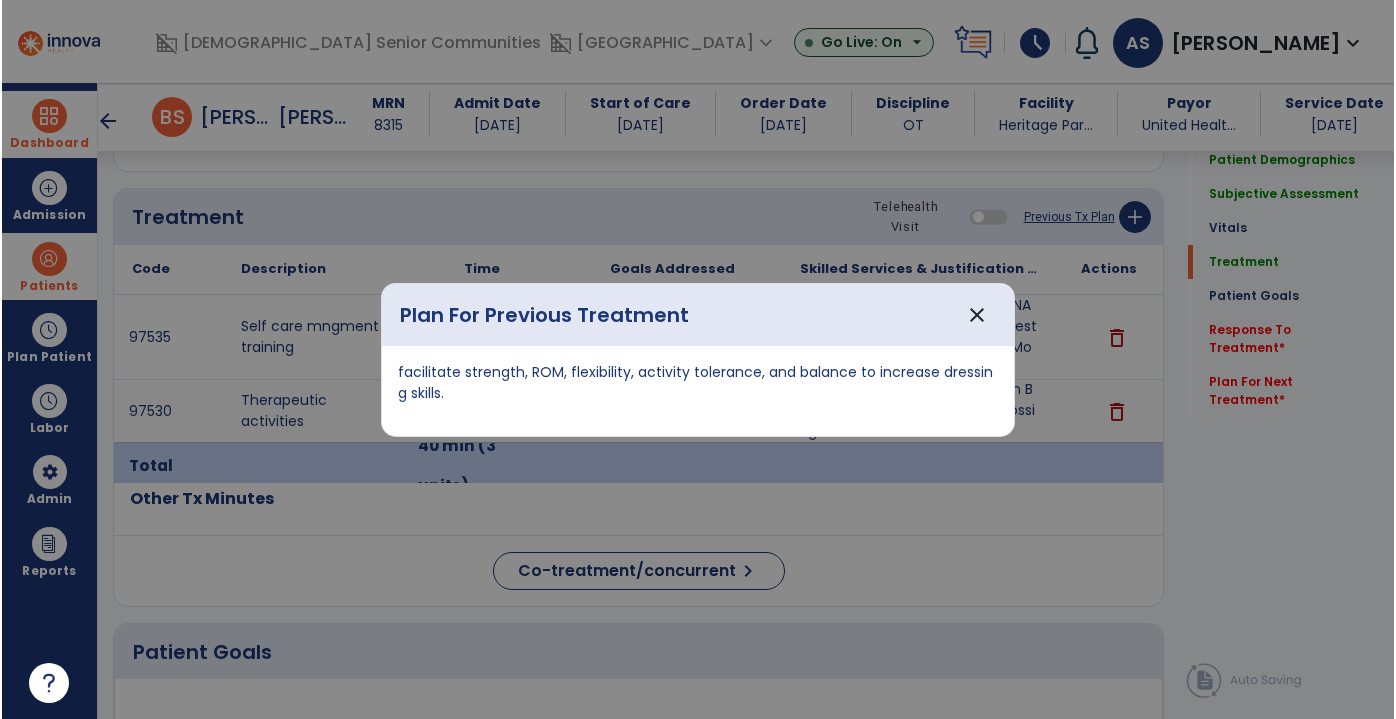 scroll, scrollTop: 1181, scrollLeft: 0, axis: vertical 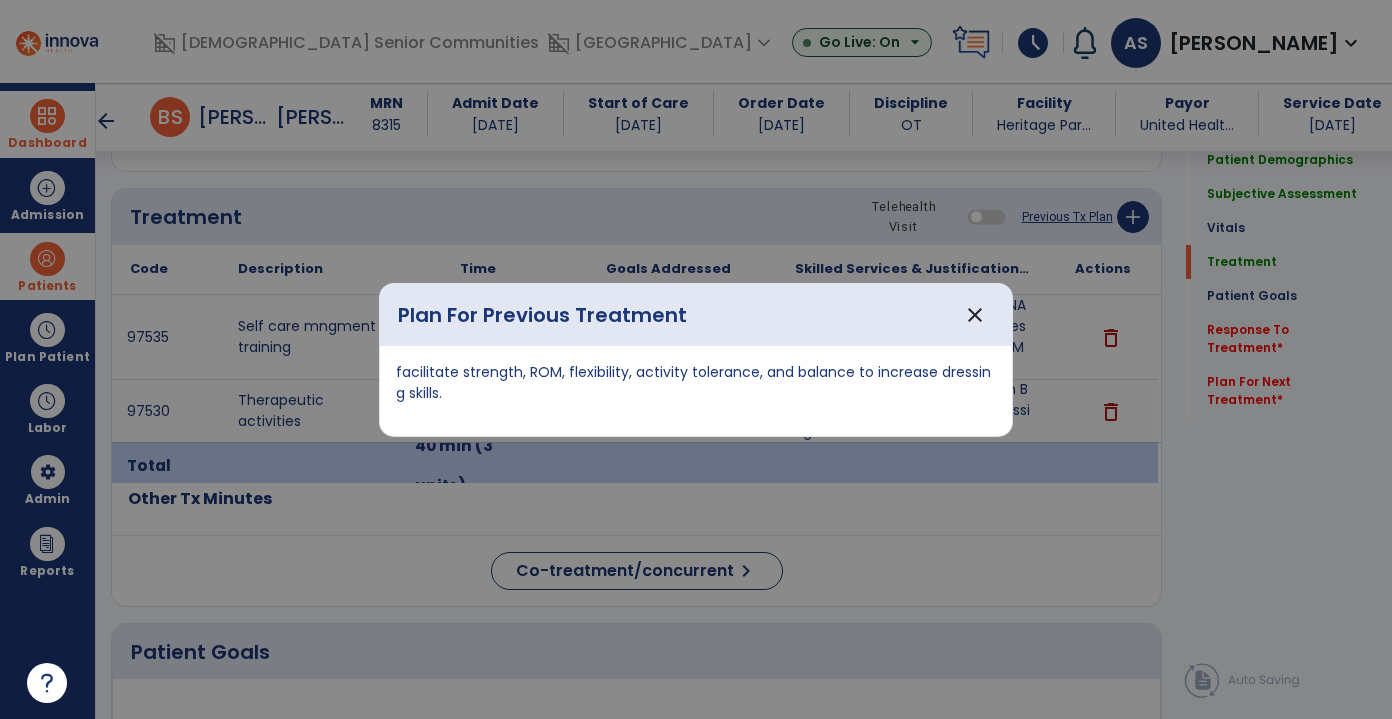drag, startPoint x: 453, startPoint y: 393, endPoint x: 389, endPoint y: 372, distance: 67.357254 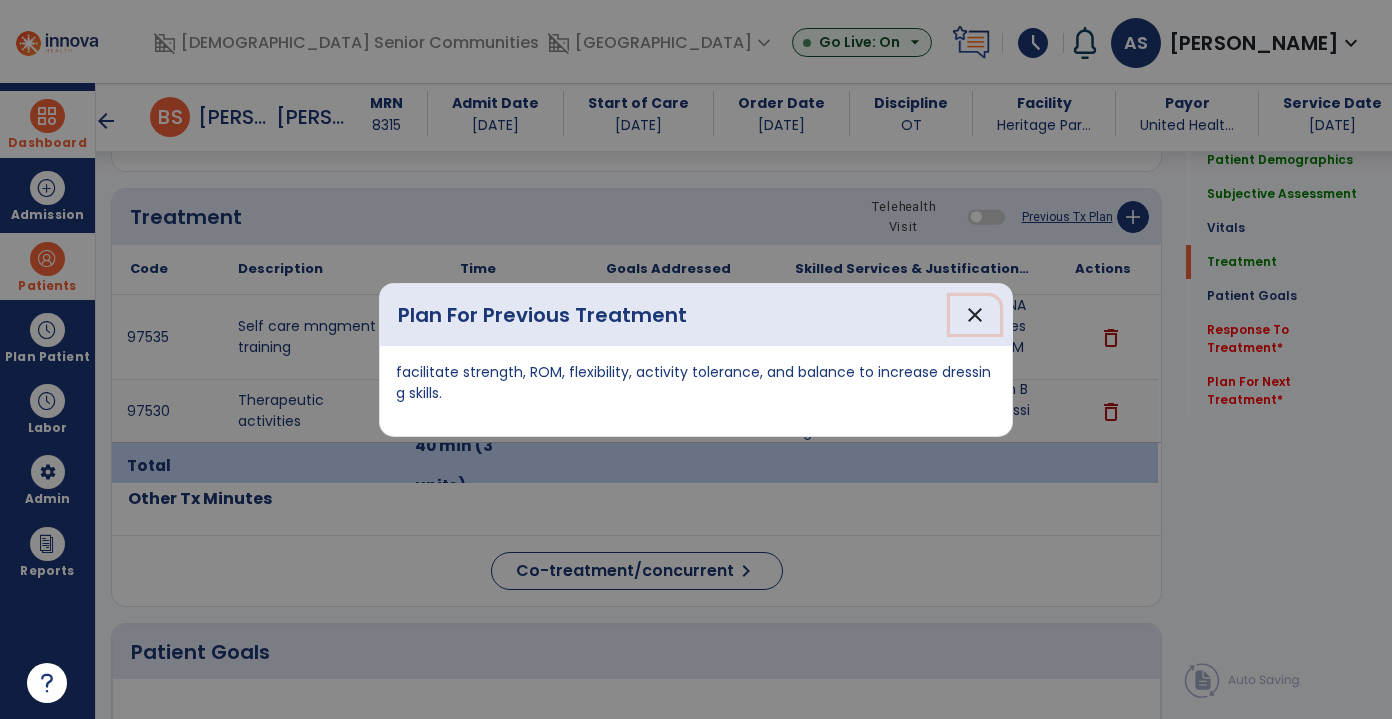 click on "close" at bounding box center (975, 315) 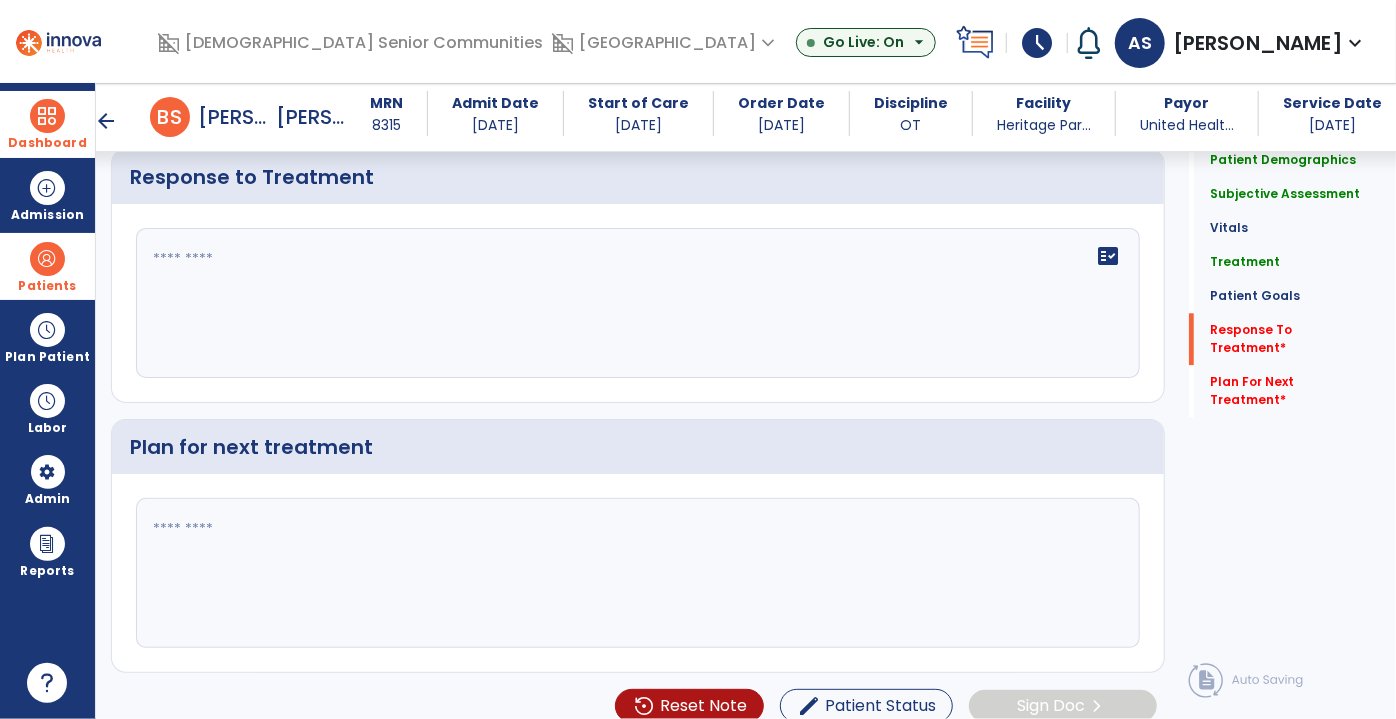 scroll, scrollTop: 2482, scrollLeft: 0, axis: vertical 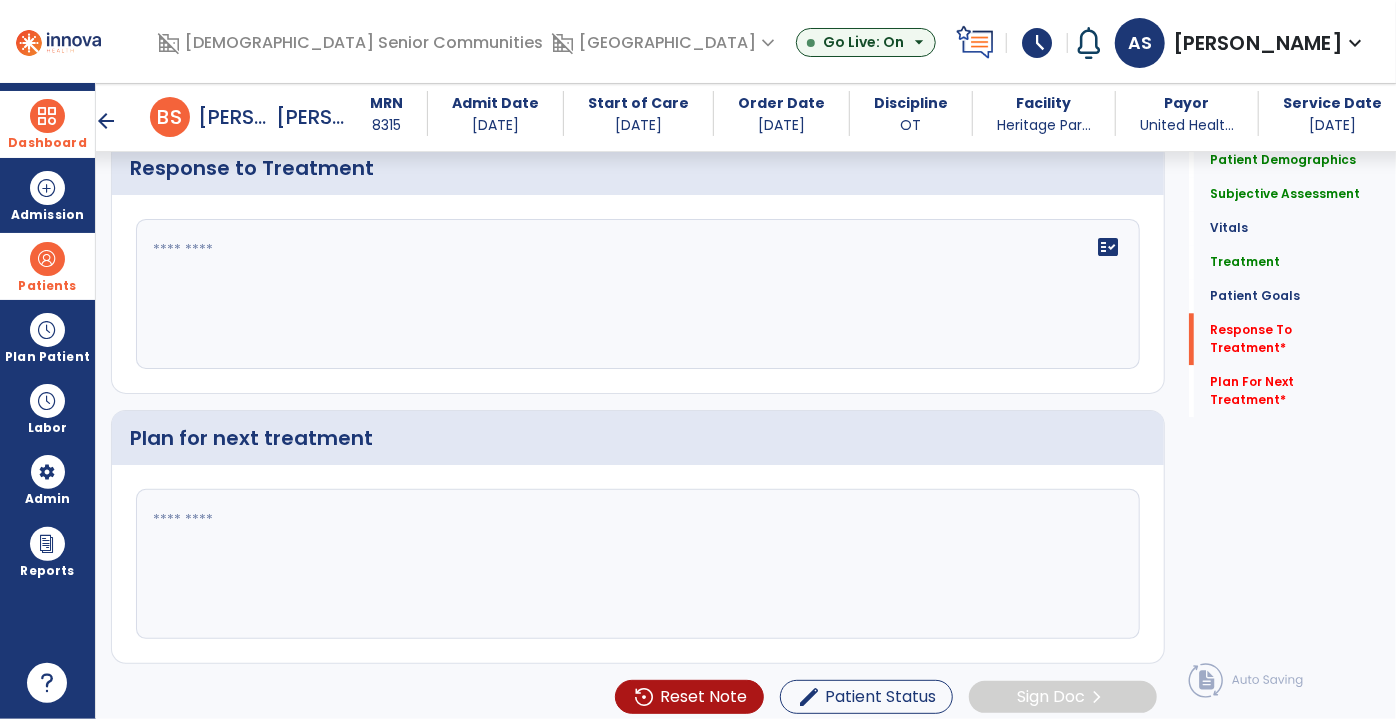 click 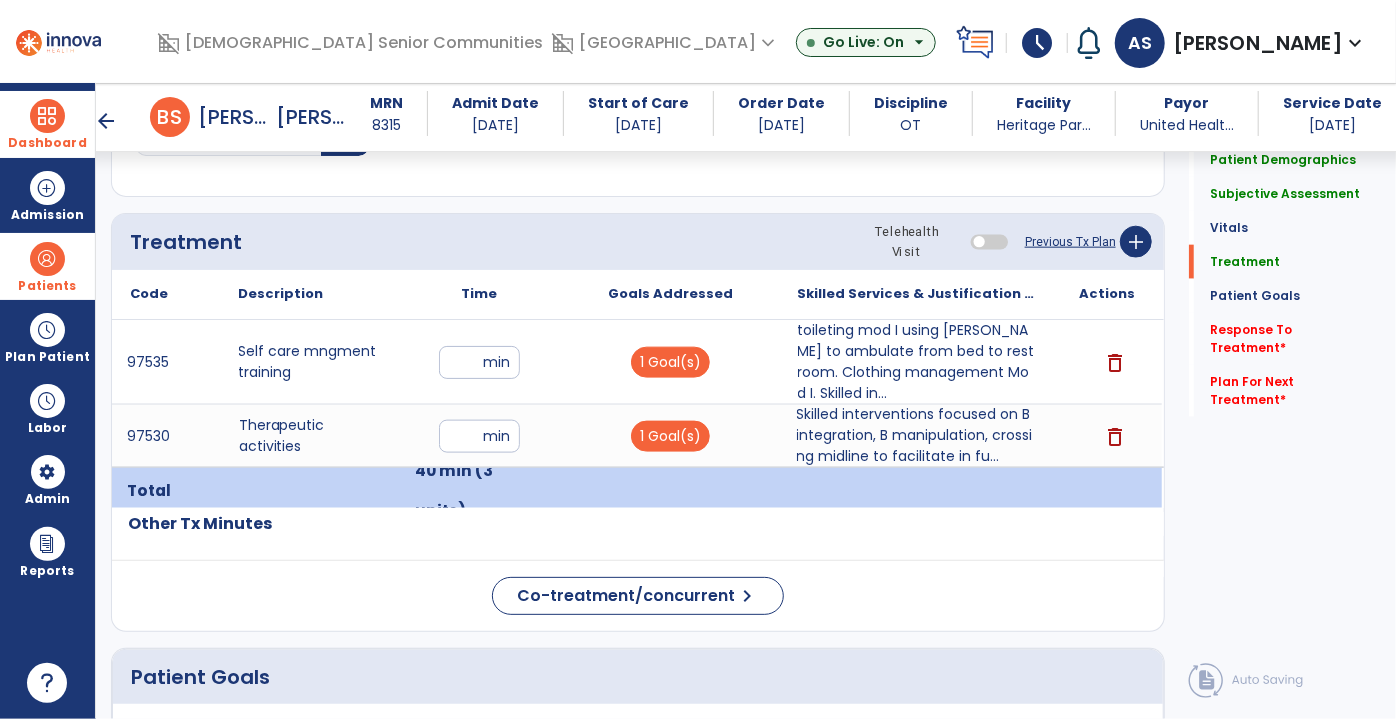 scroll, scrollTop: 1210, scrollLeft: 0, axis: vertical 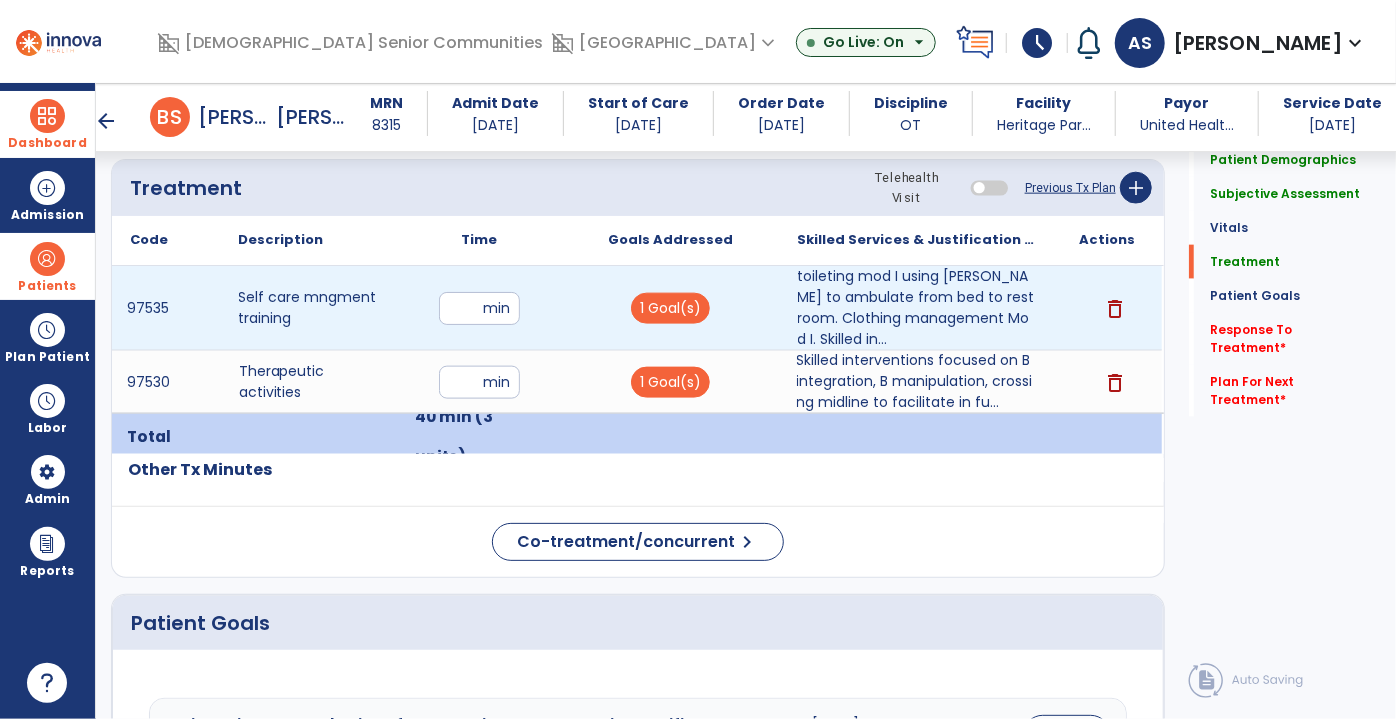 type on "**********" 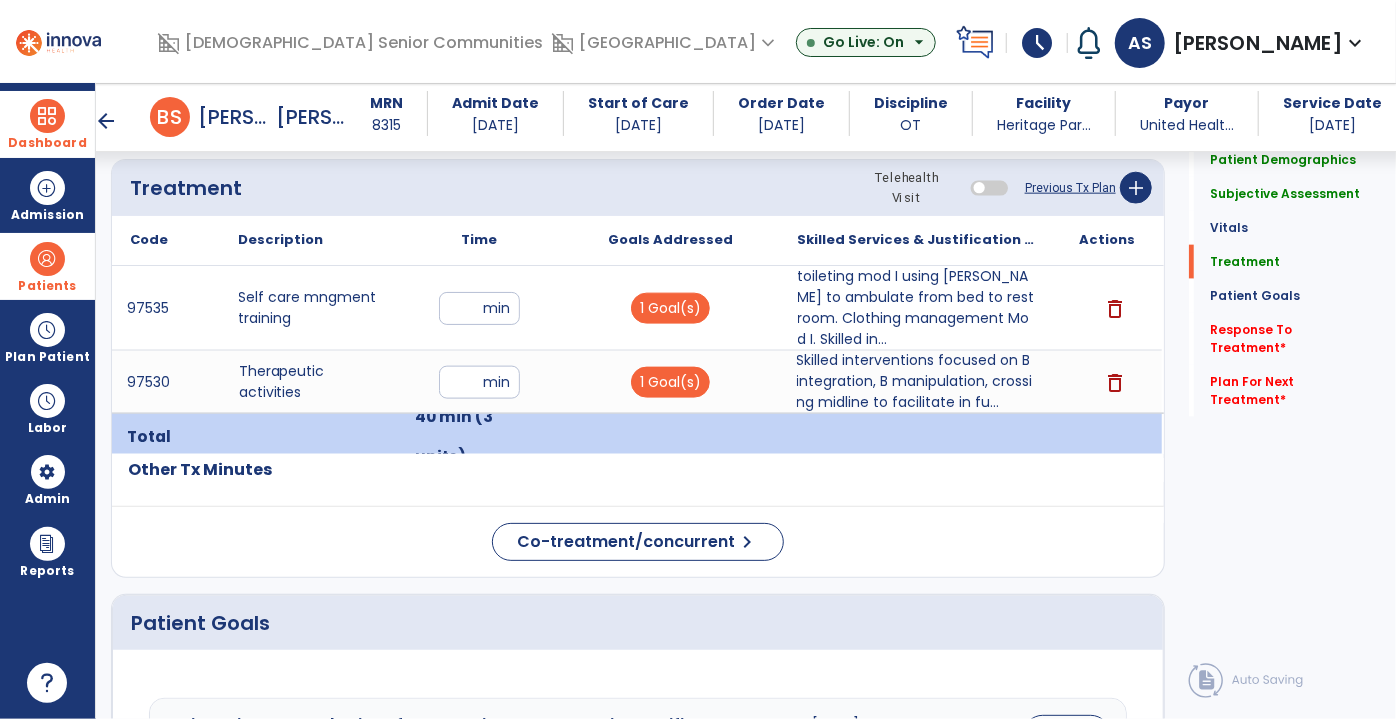 click on "Co-treatment/concurrent  chevron_right" 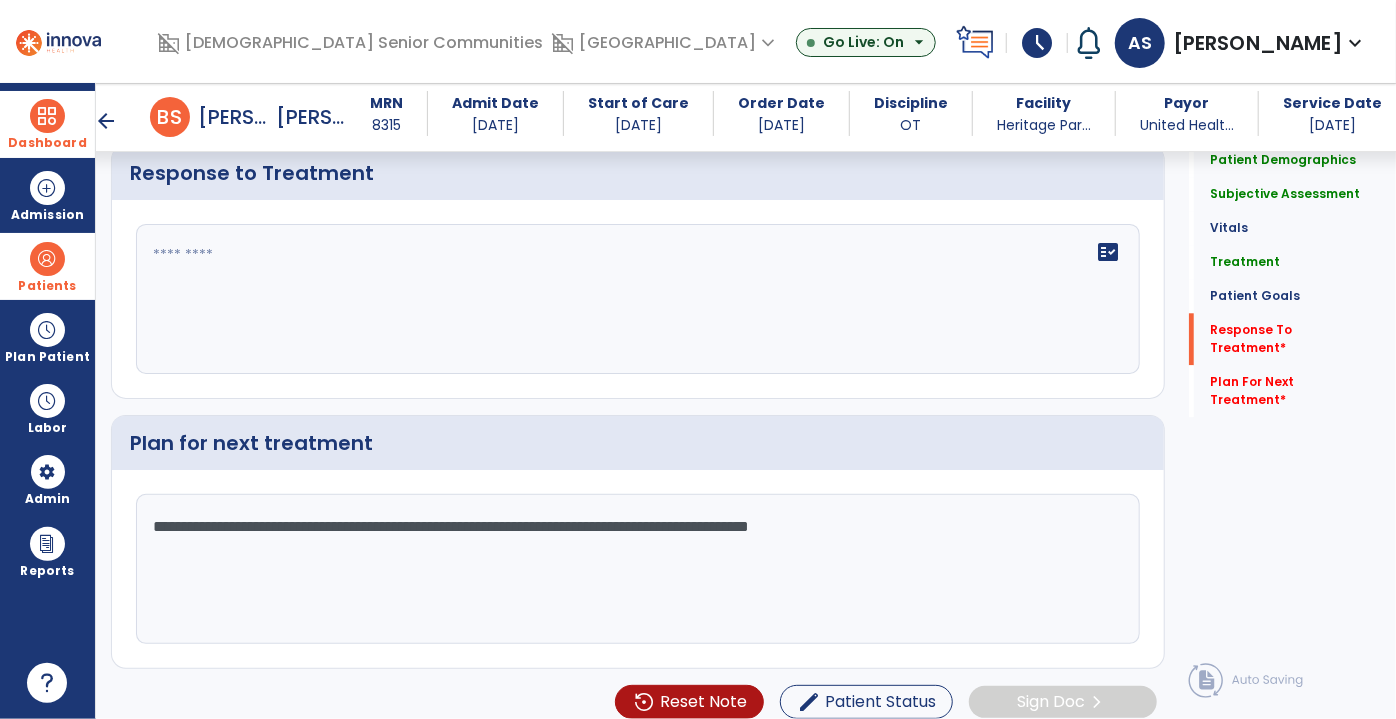 scroll, scrollTop: 2482, scrollLeft: 0, axis: vertical 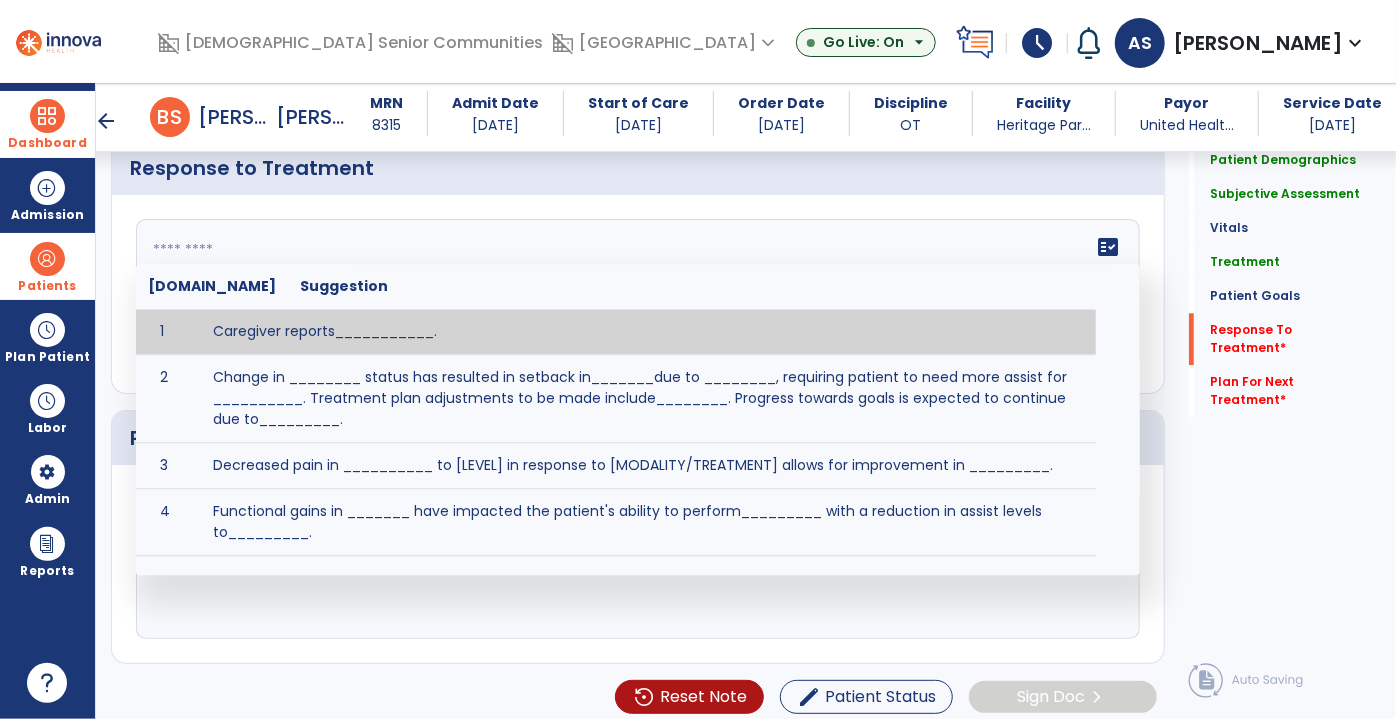 click 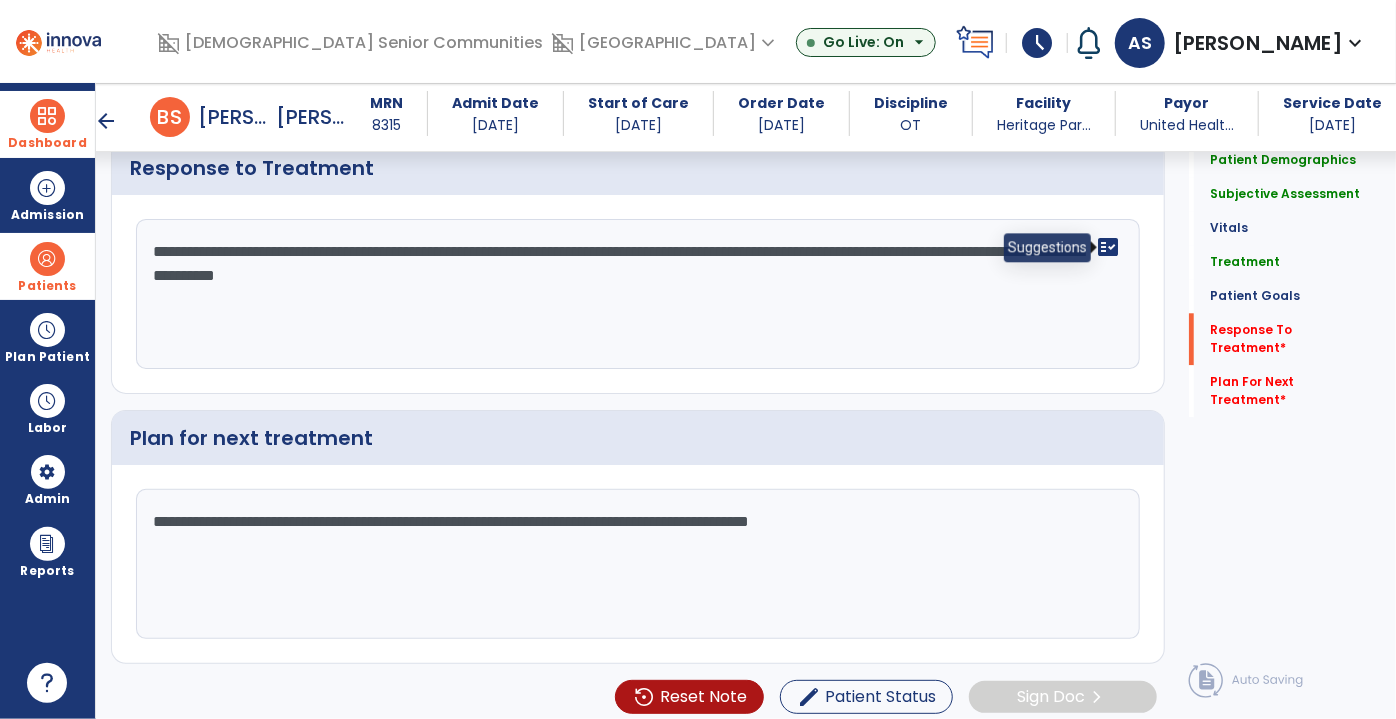 click on "fact_check" 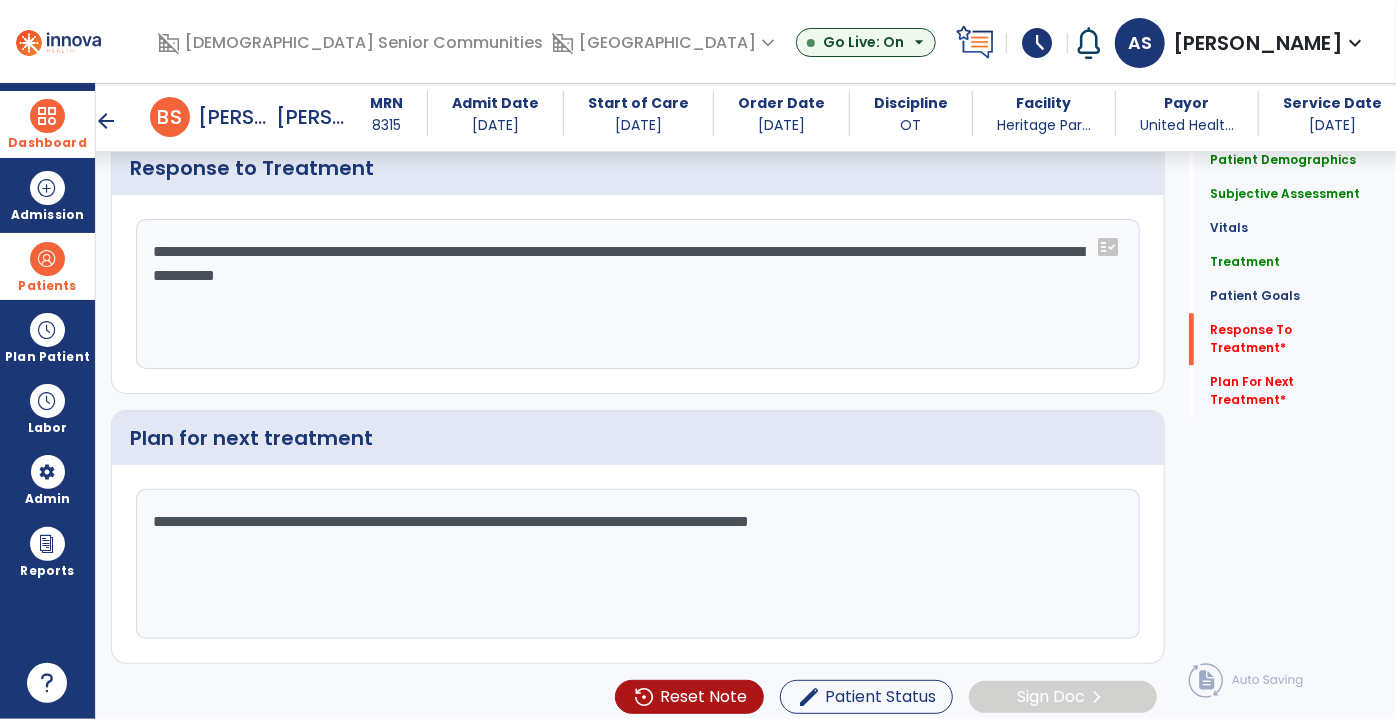 click on "**********" 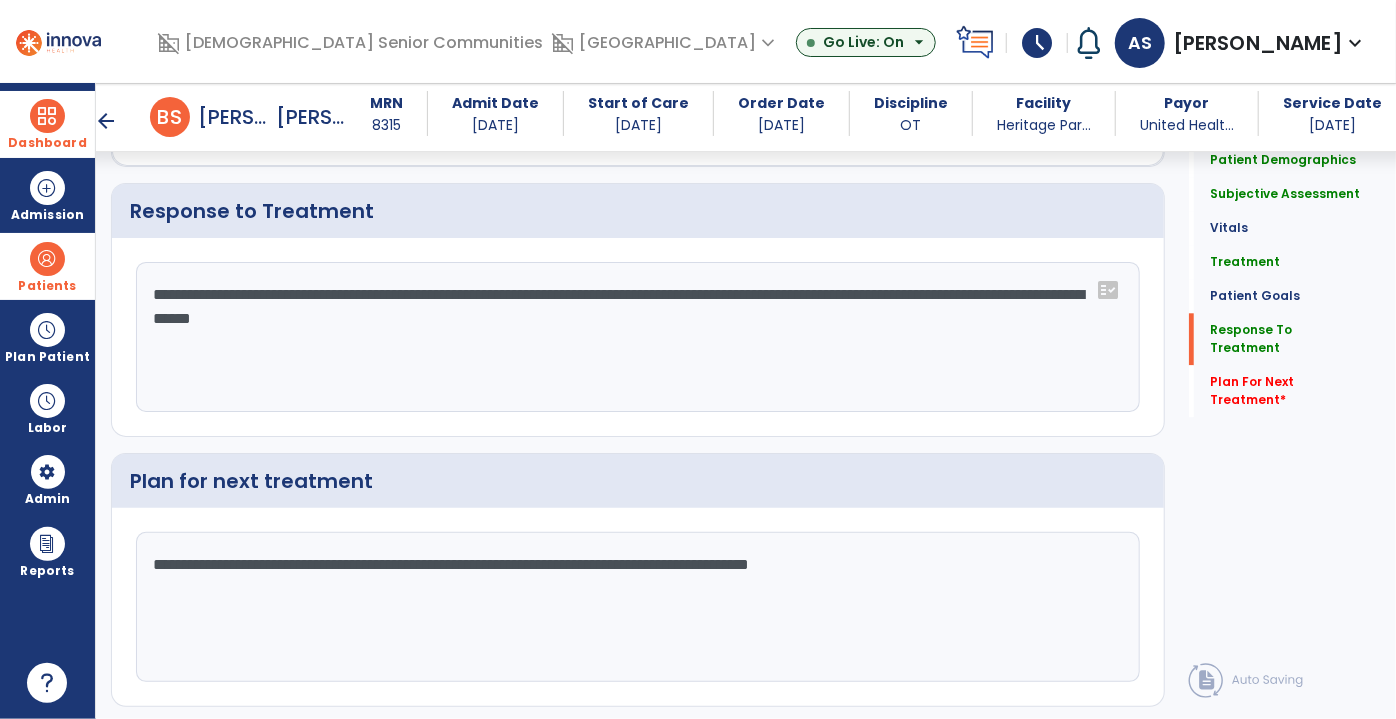 scroll, scrollTop: 2482, scrollLeft: 0, axis: vertical 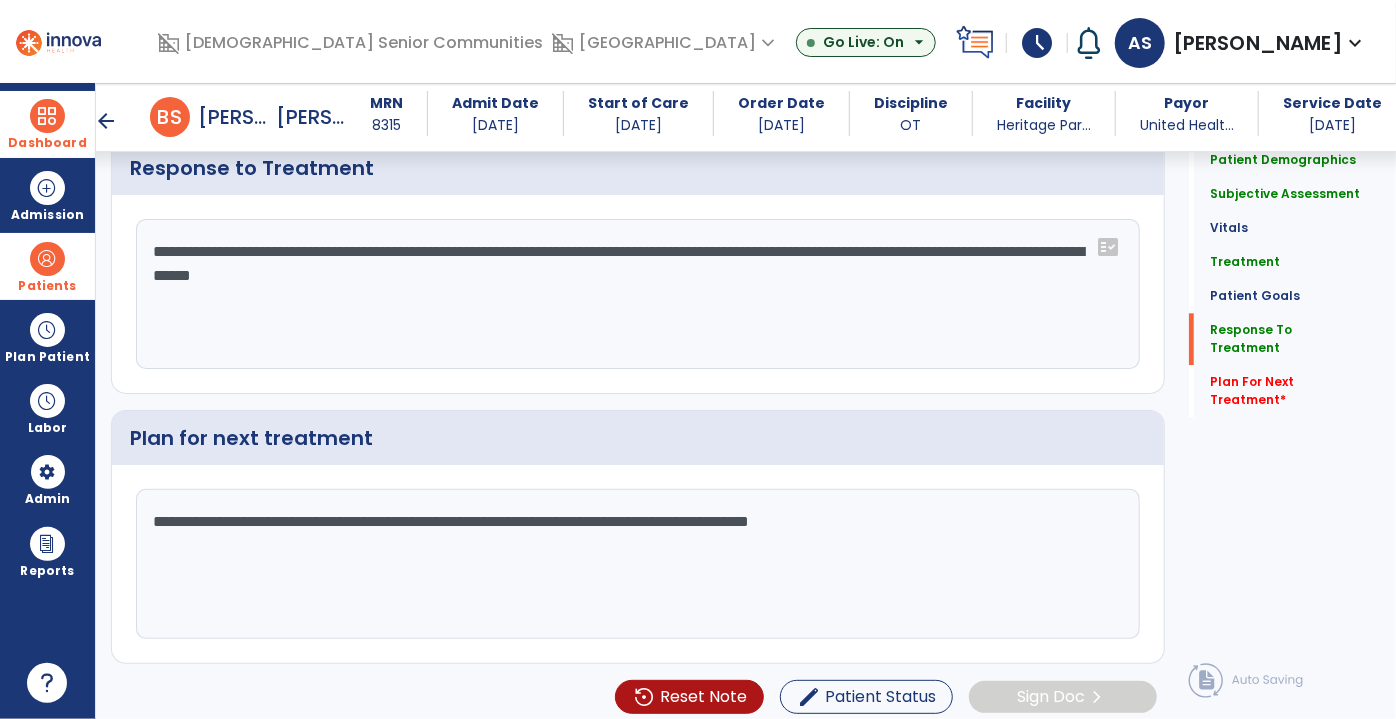 type on "**********" 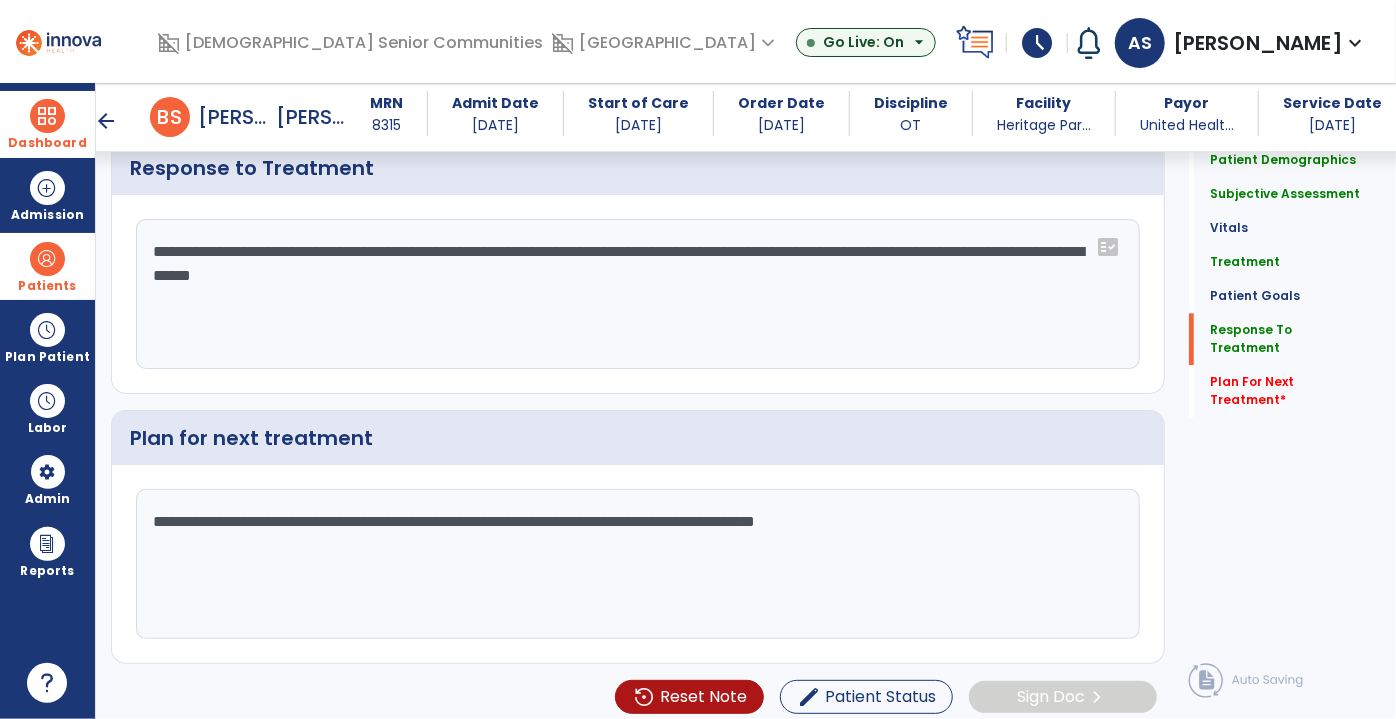 click on "**********" 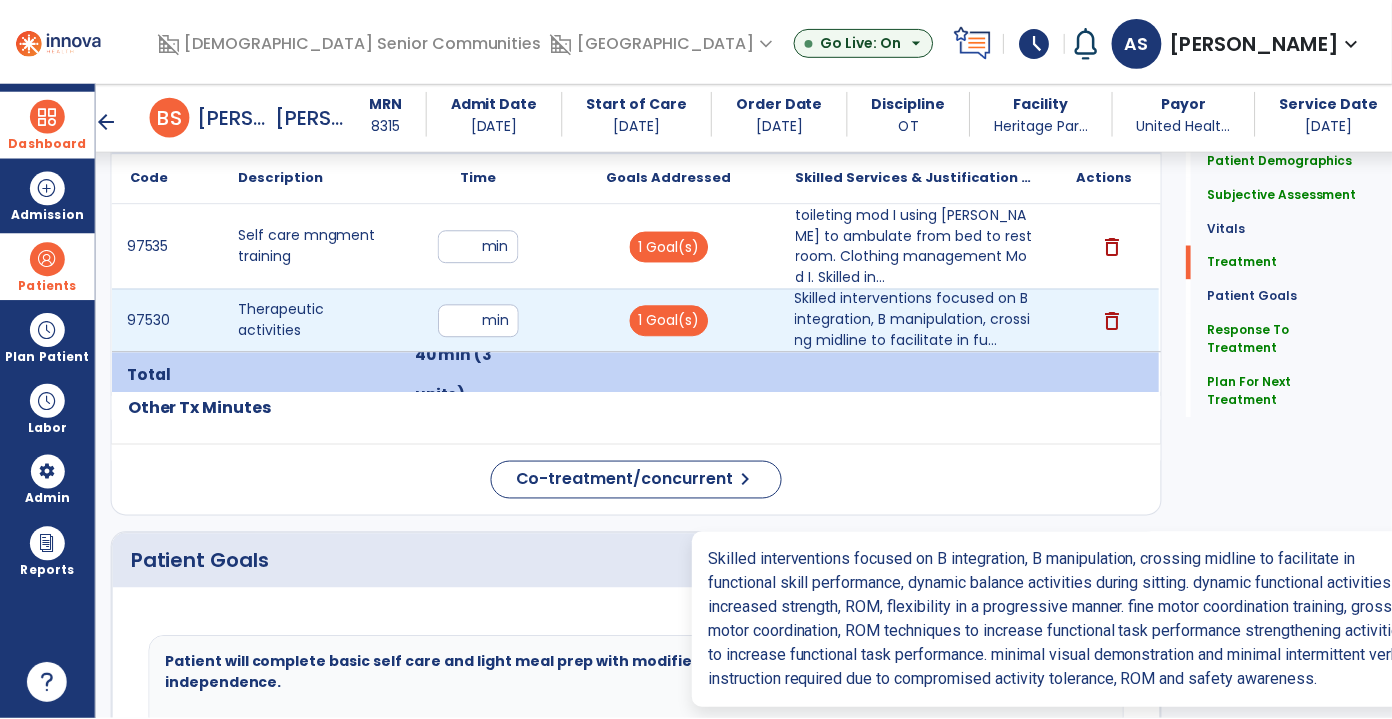 scroll, scrollTop: 1272, scrollLeft: 0, axis: vertical 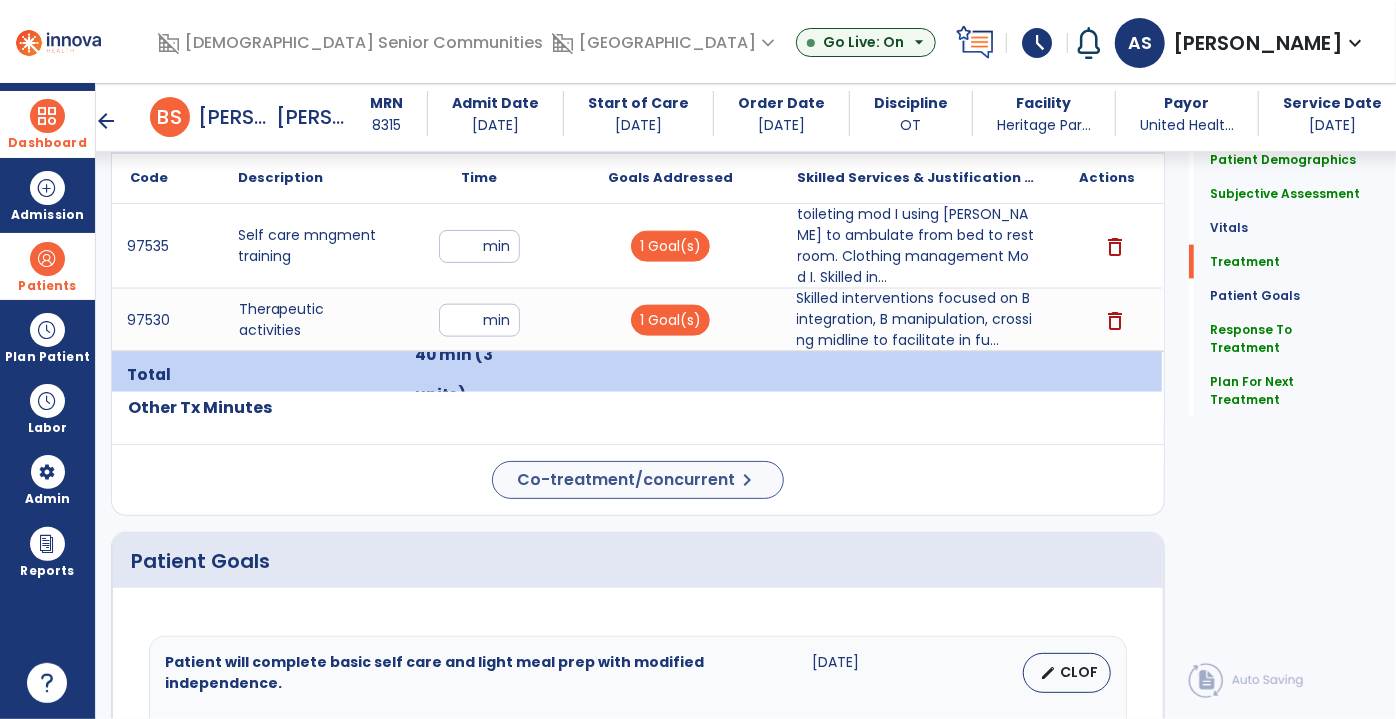 type on "**********" 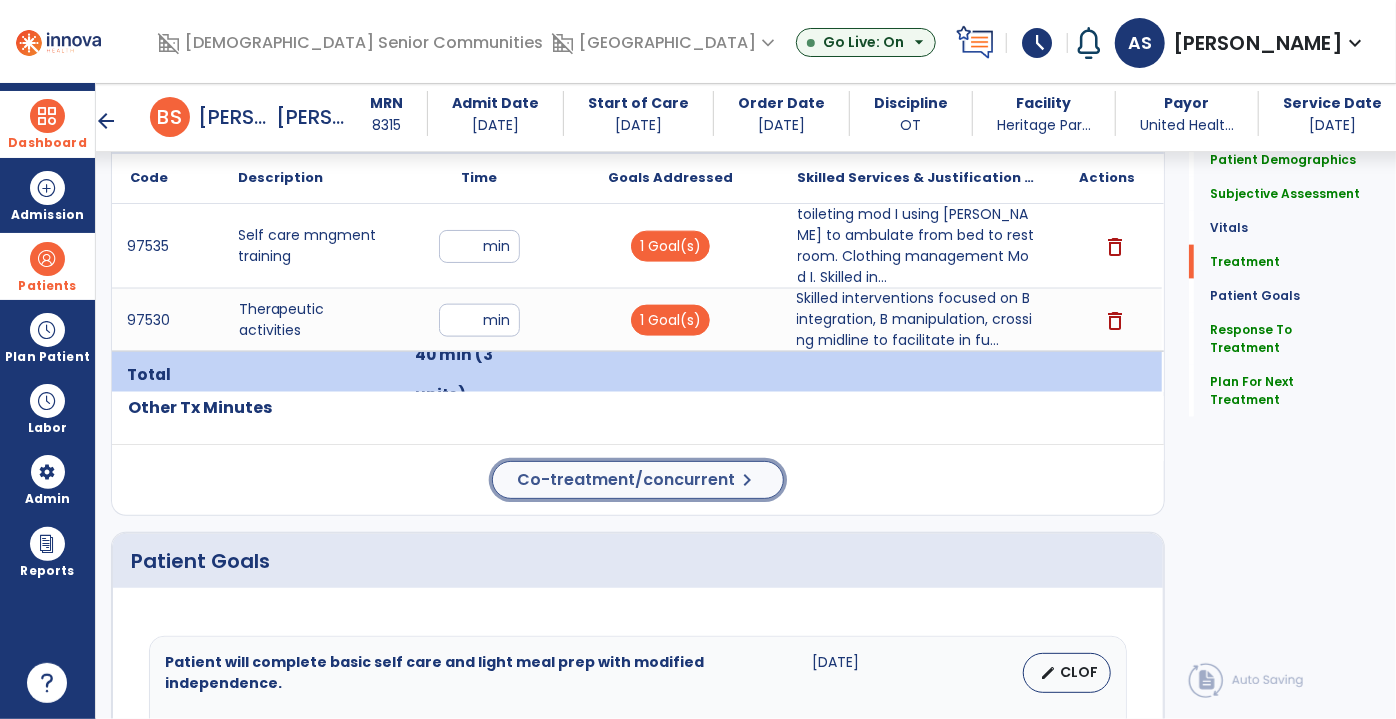 click on "Co-treatment/concurrent" 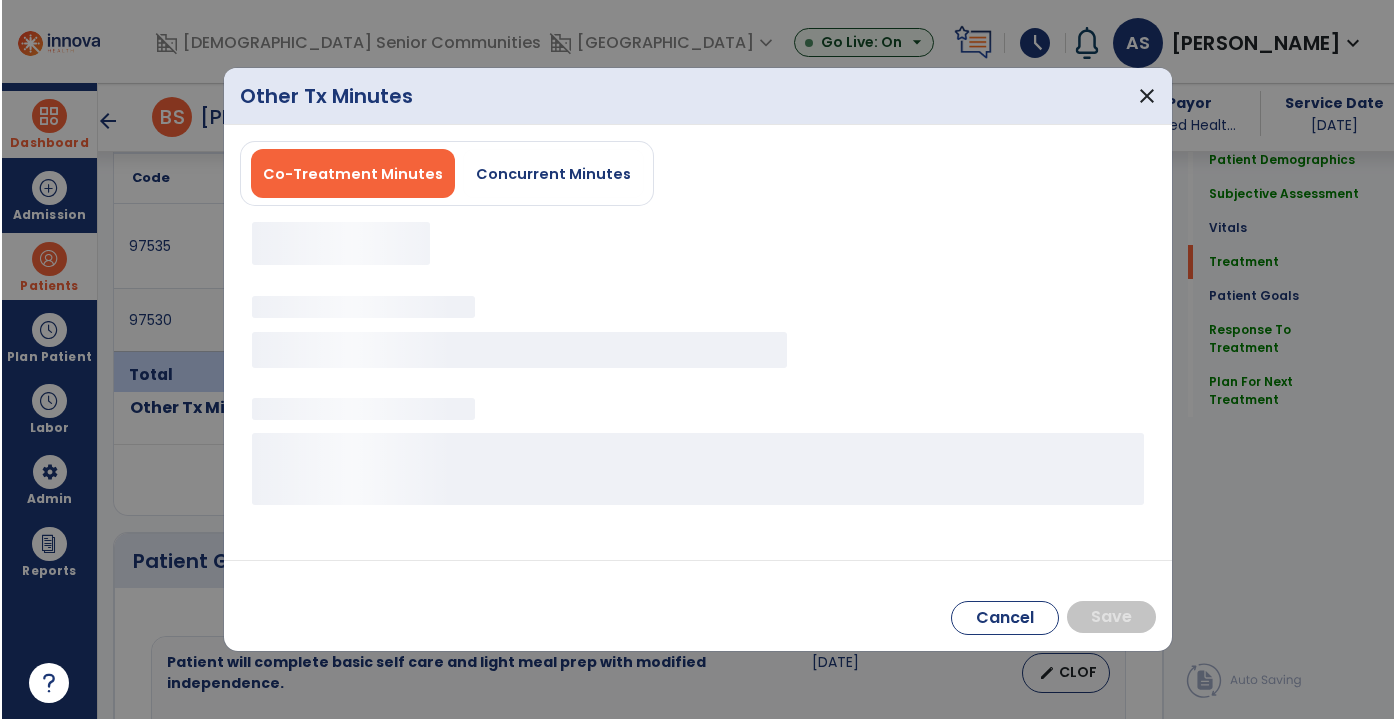 scroll, scrollTop: 1272, scrollLeft: 0, axis: vertical 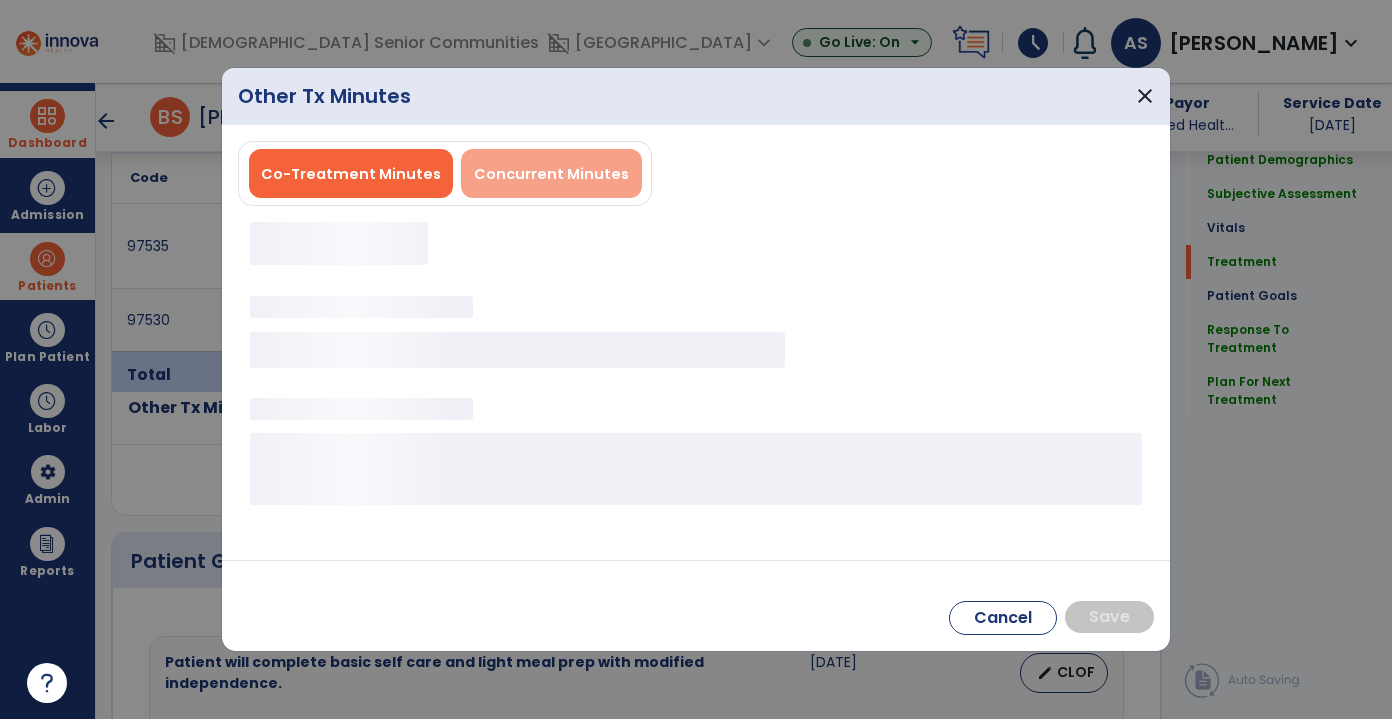 click on "Concurrent Minutes" at bounding box center [551, 173] 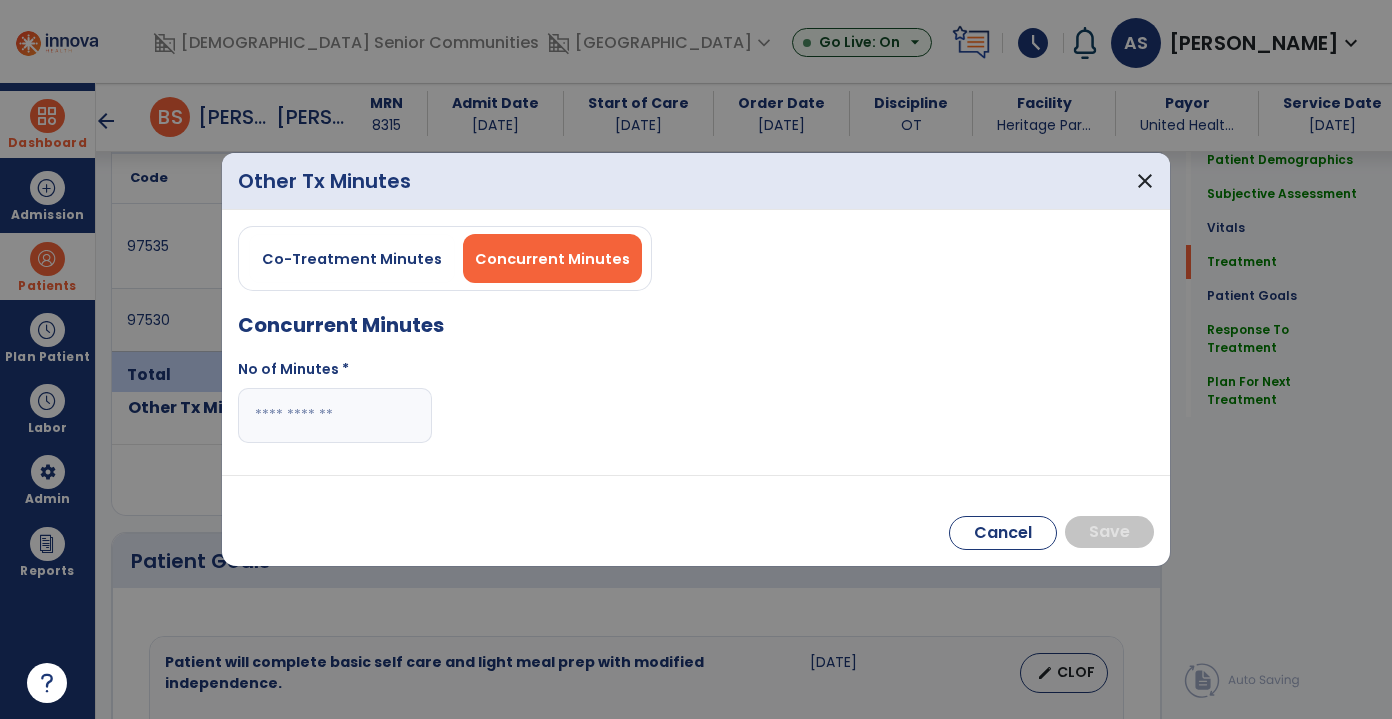 click at bounding box center (335, 415) 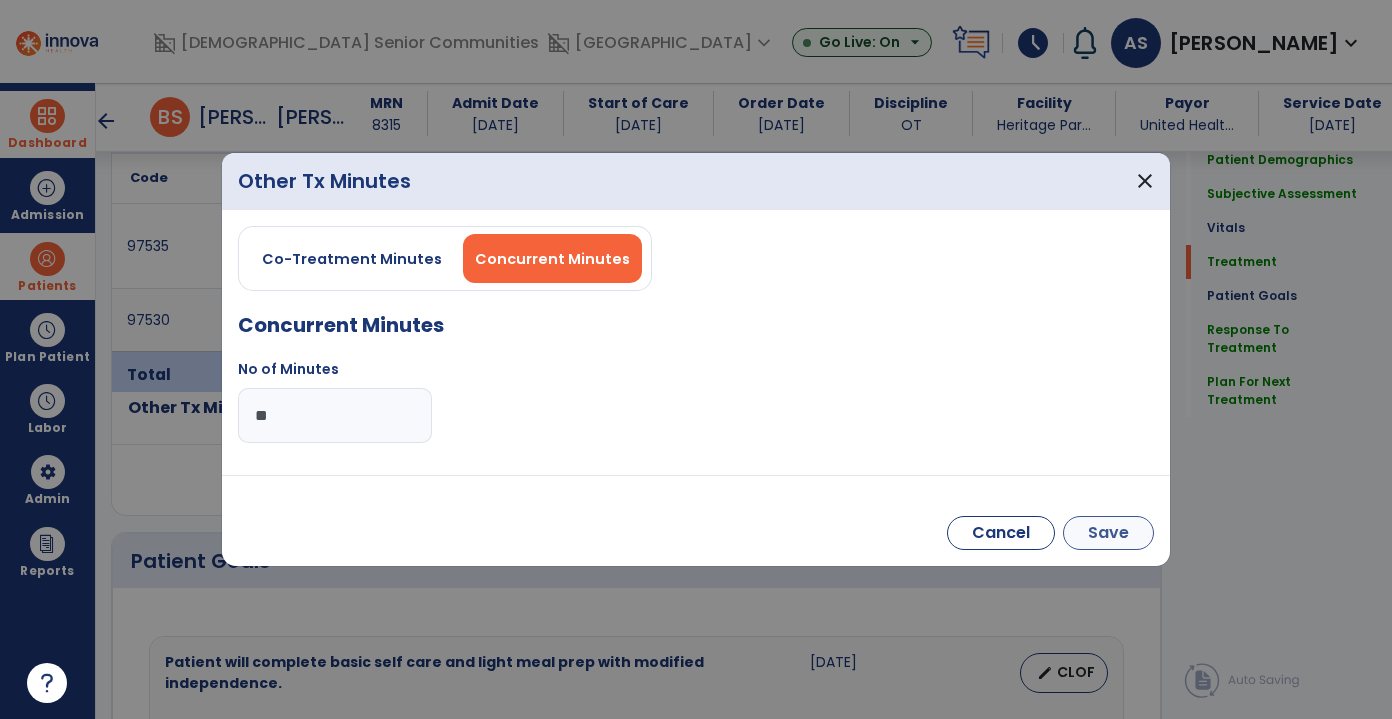 type on "**" 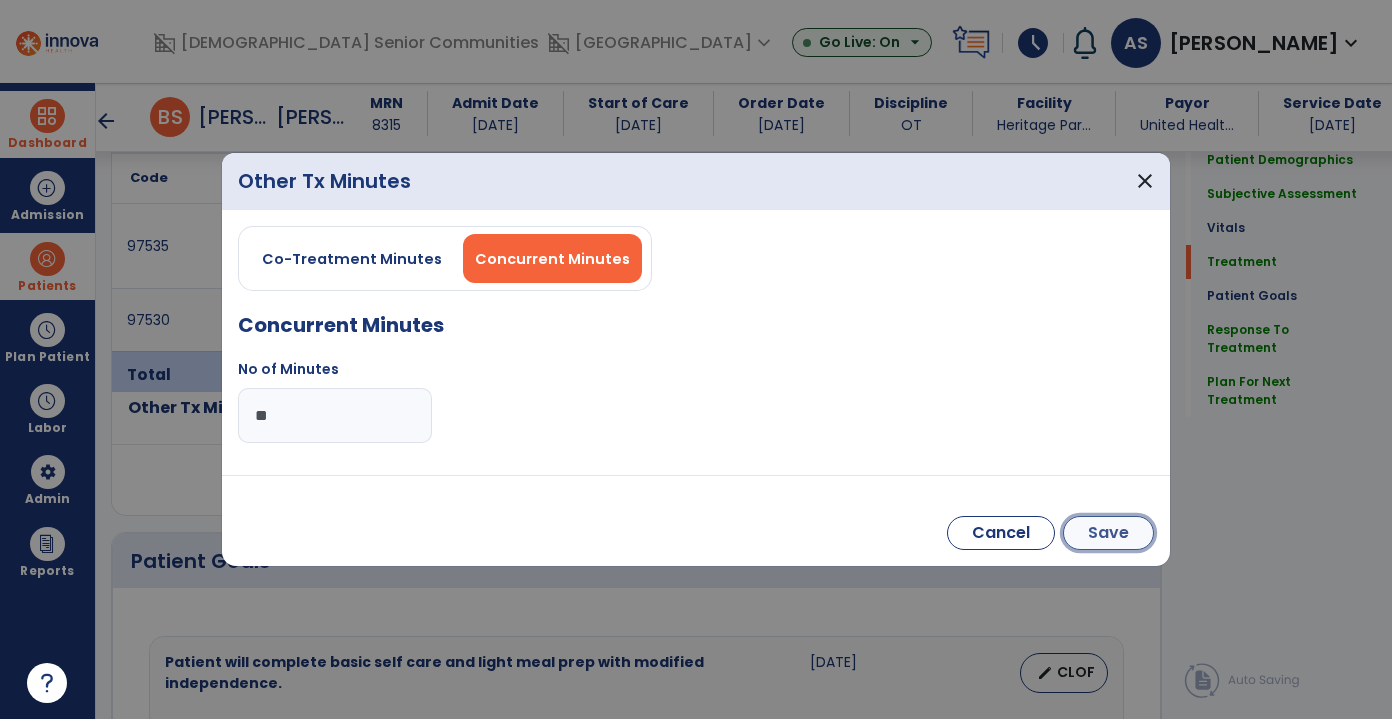 click on "Save" at bounding box center [1108, 533] 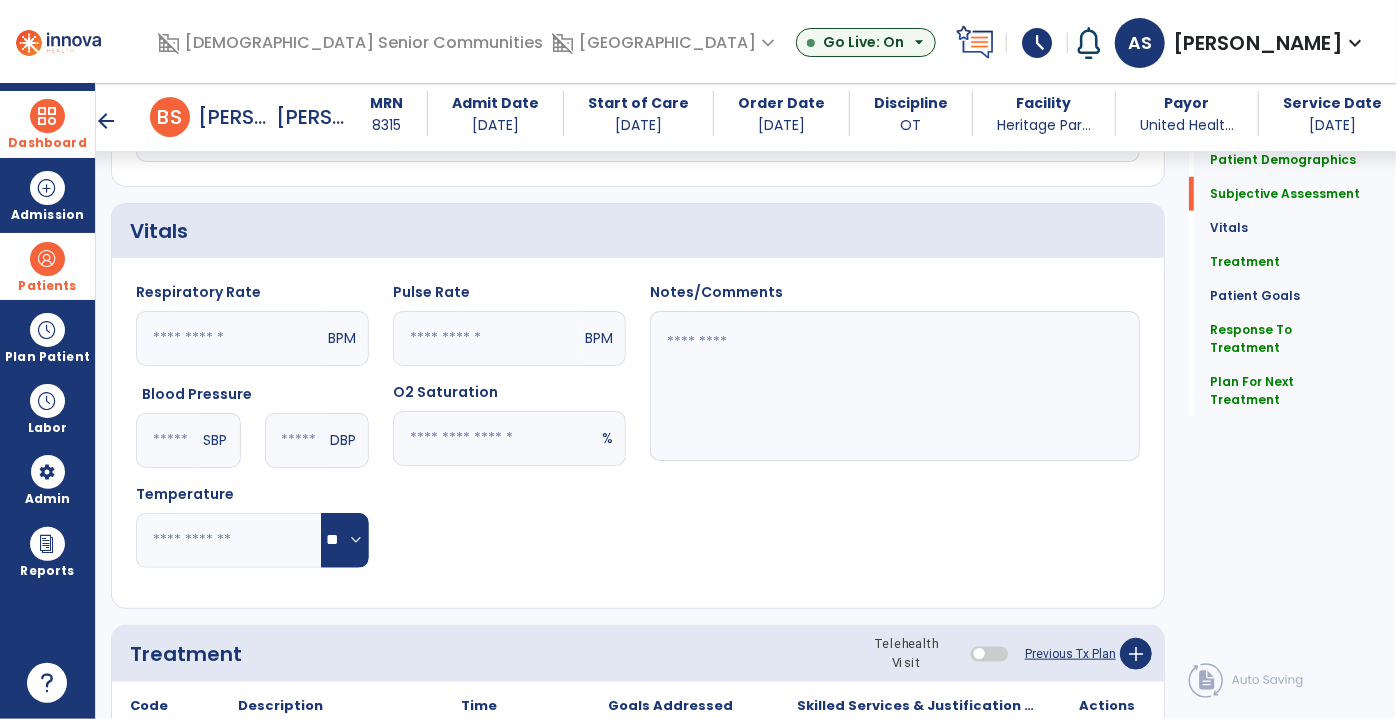 scroll, scrollTop: 545, scrollLeft: 0, axis: vertical 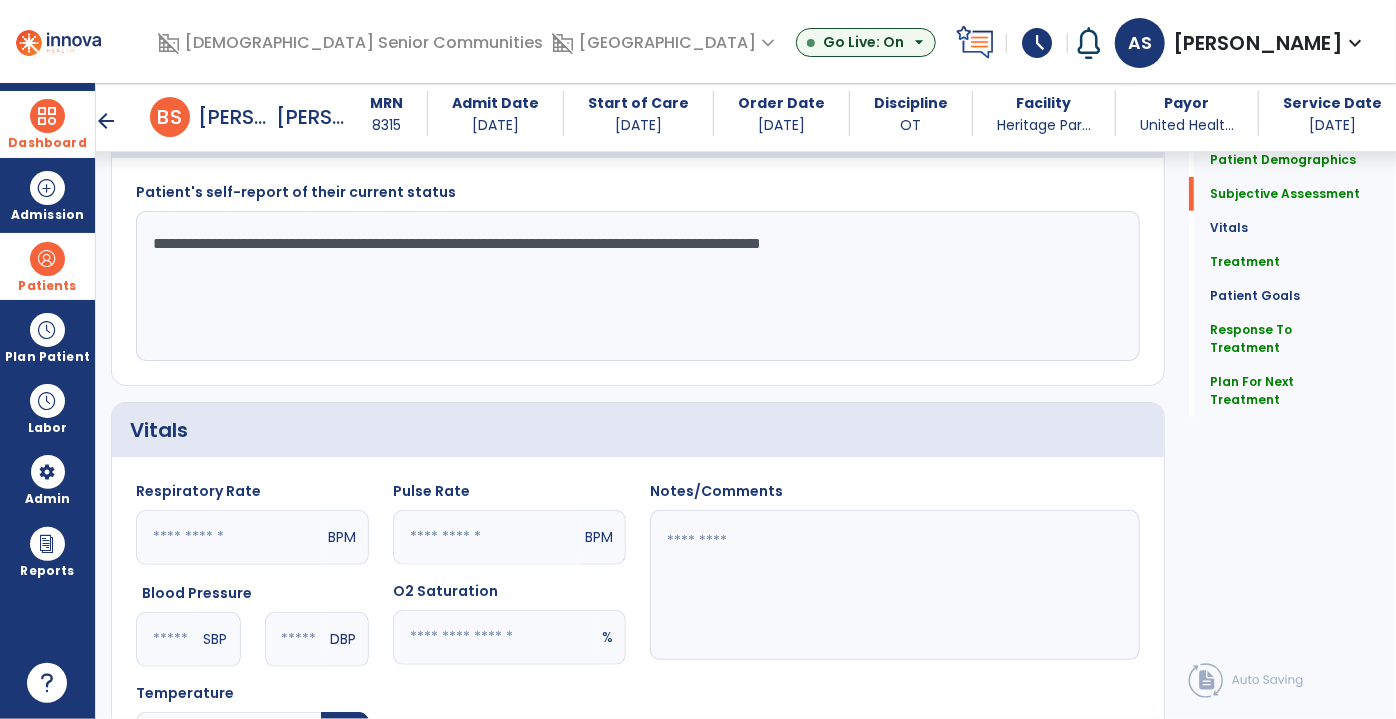 click 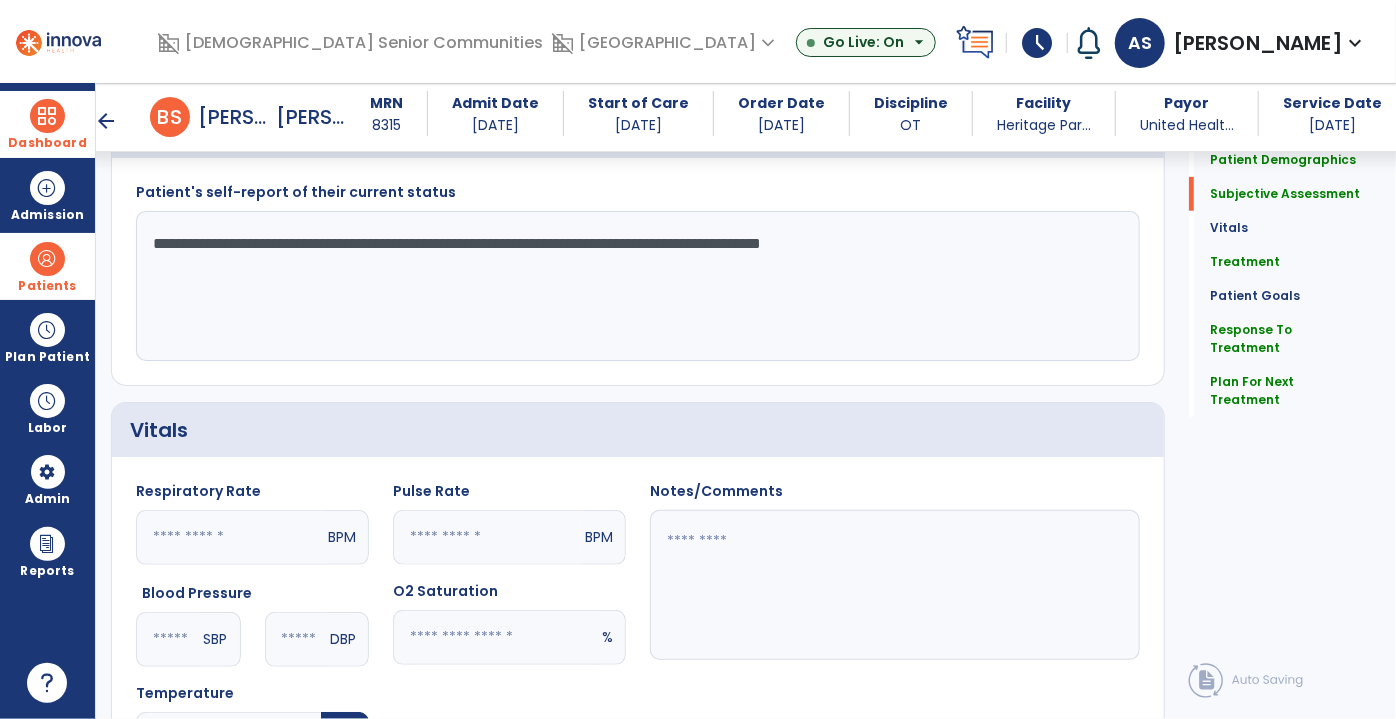 type on "**" 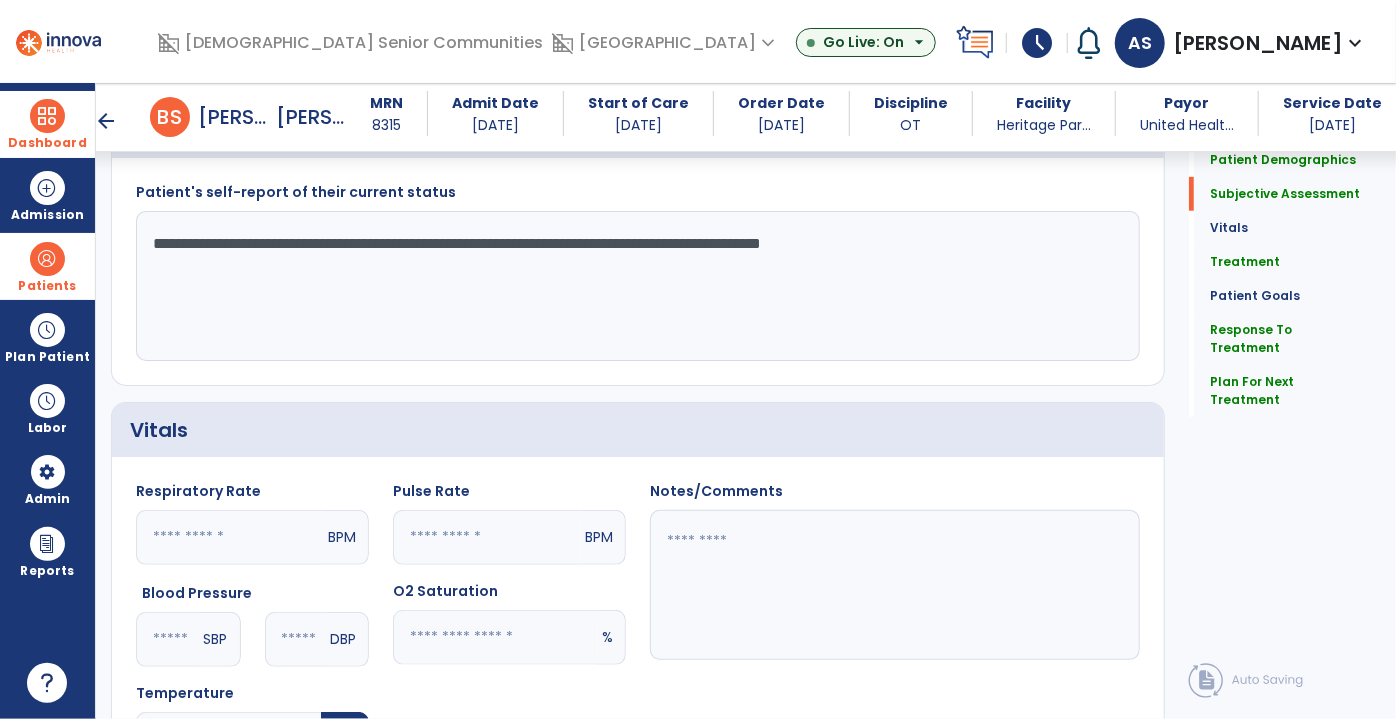 click 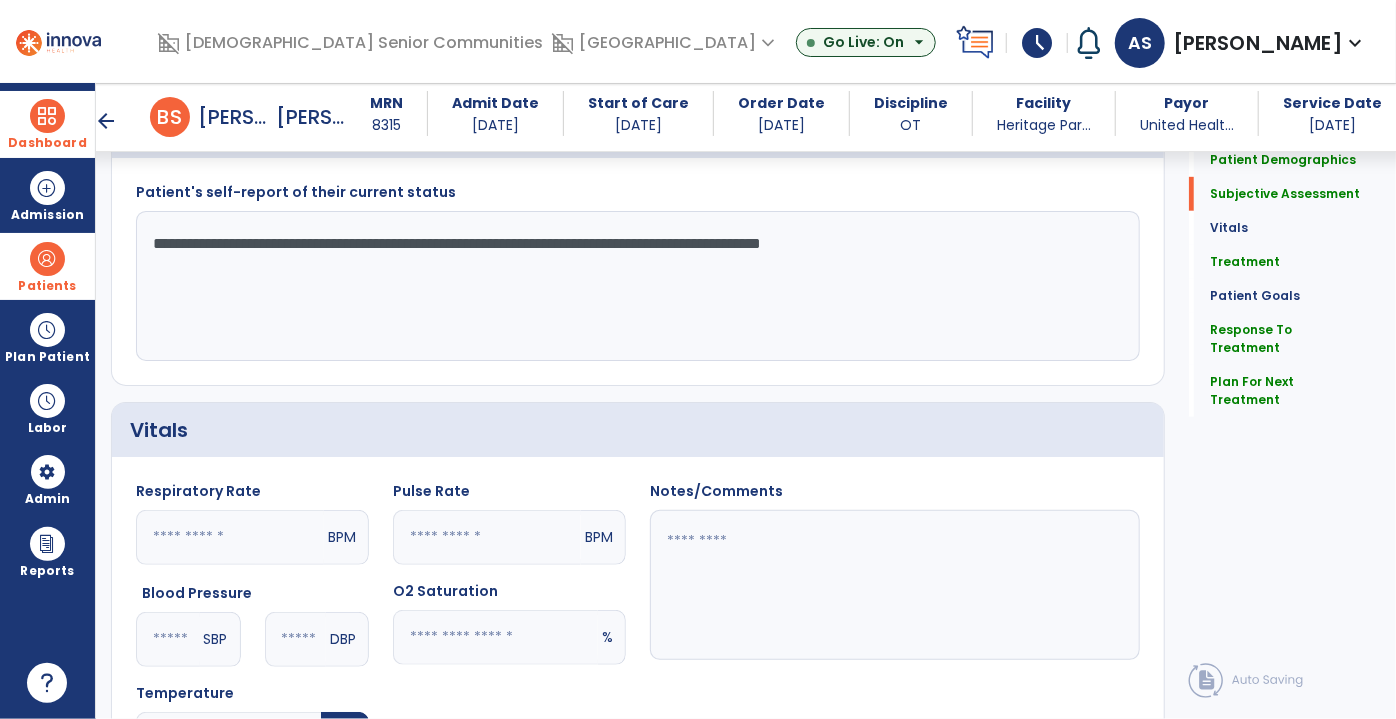type on "**" 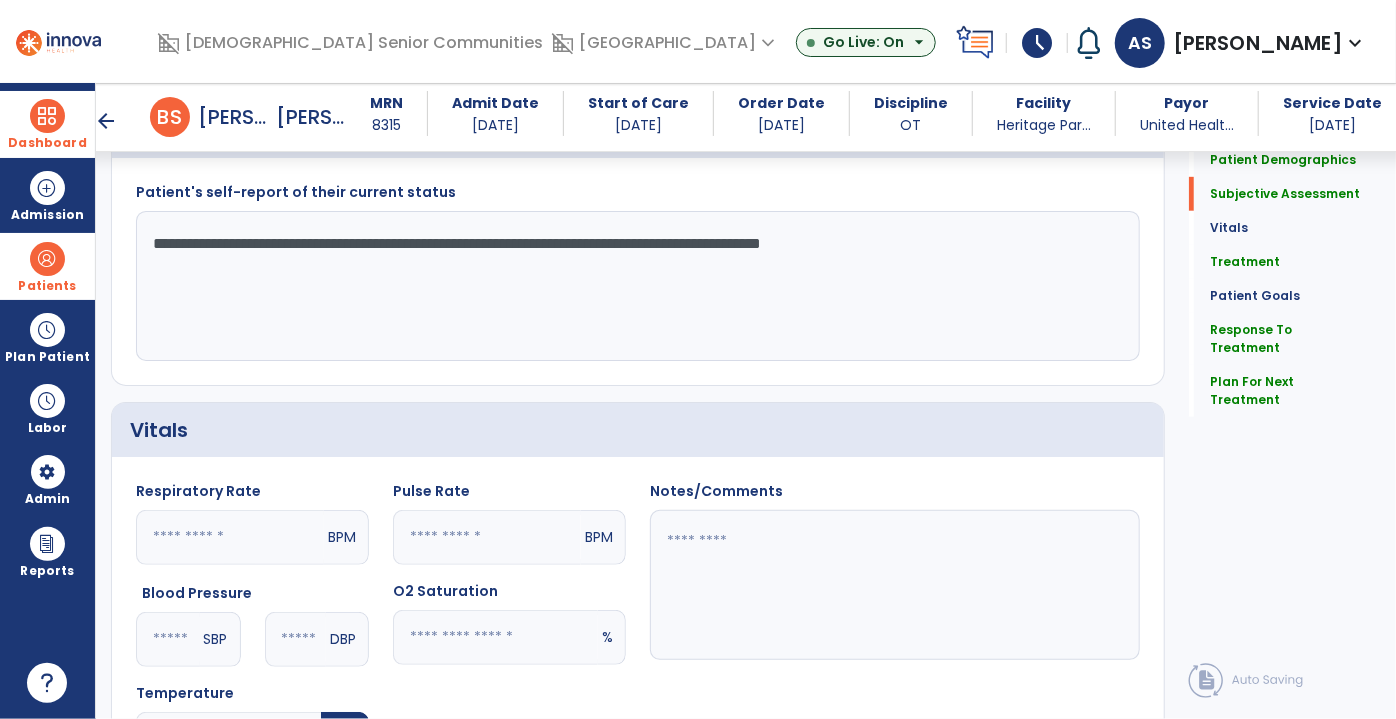 click 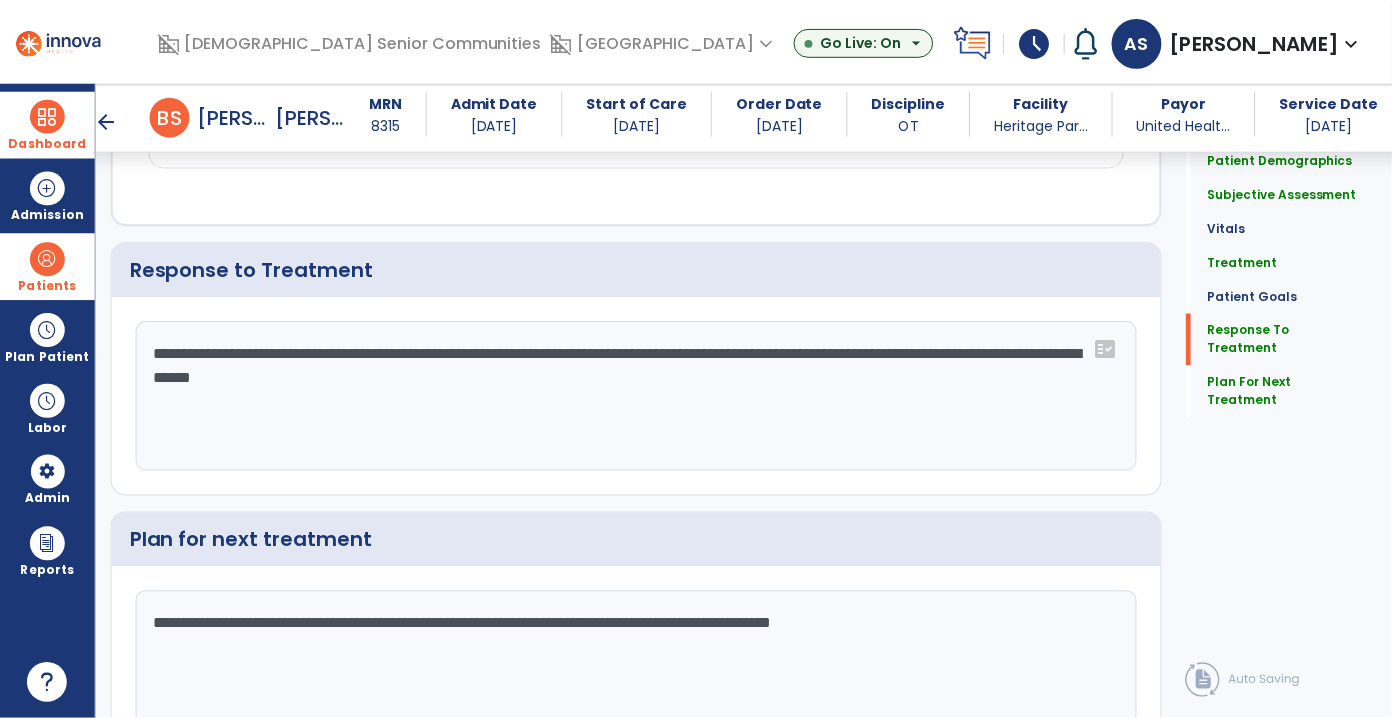 scroll, scrollTop: 2599, scrollLeft: 0, axis: vertical 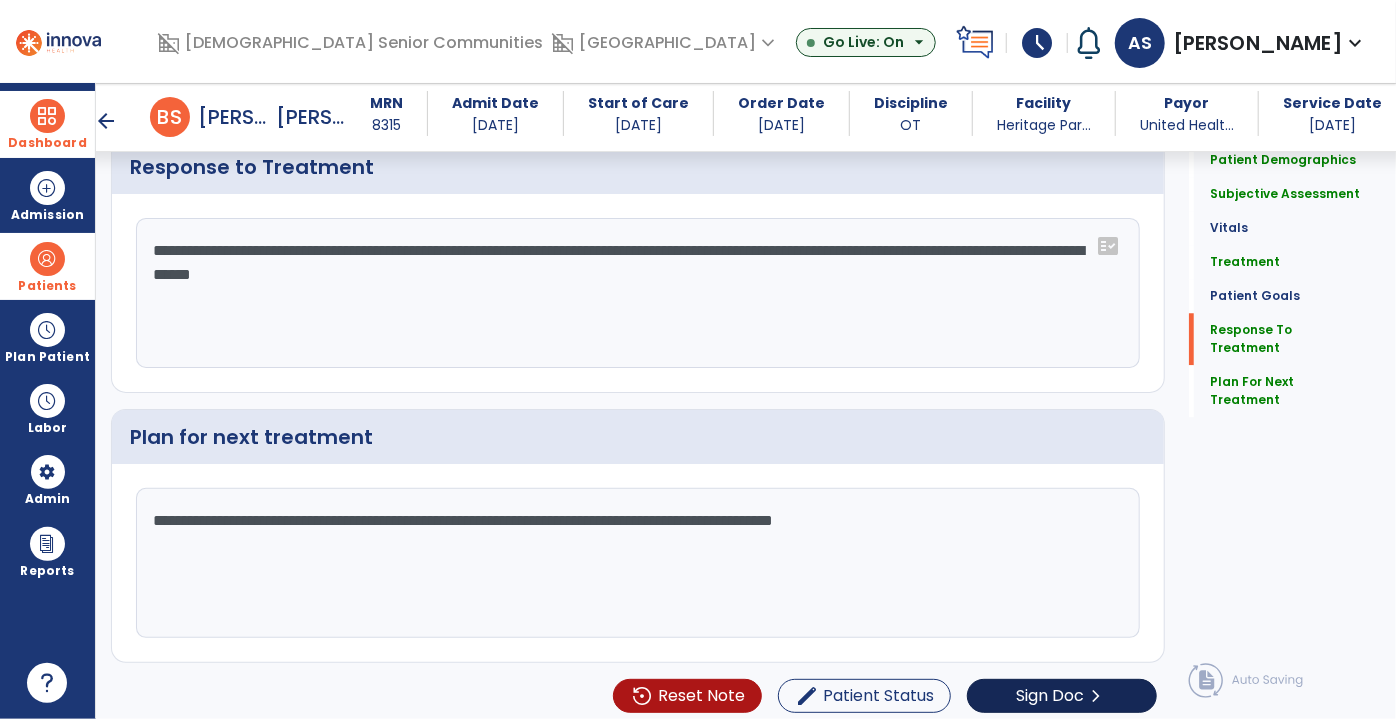 type on "**********" 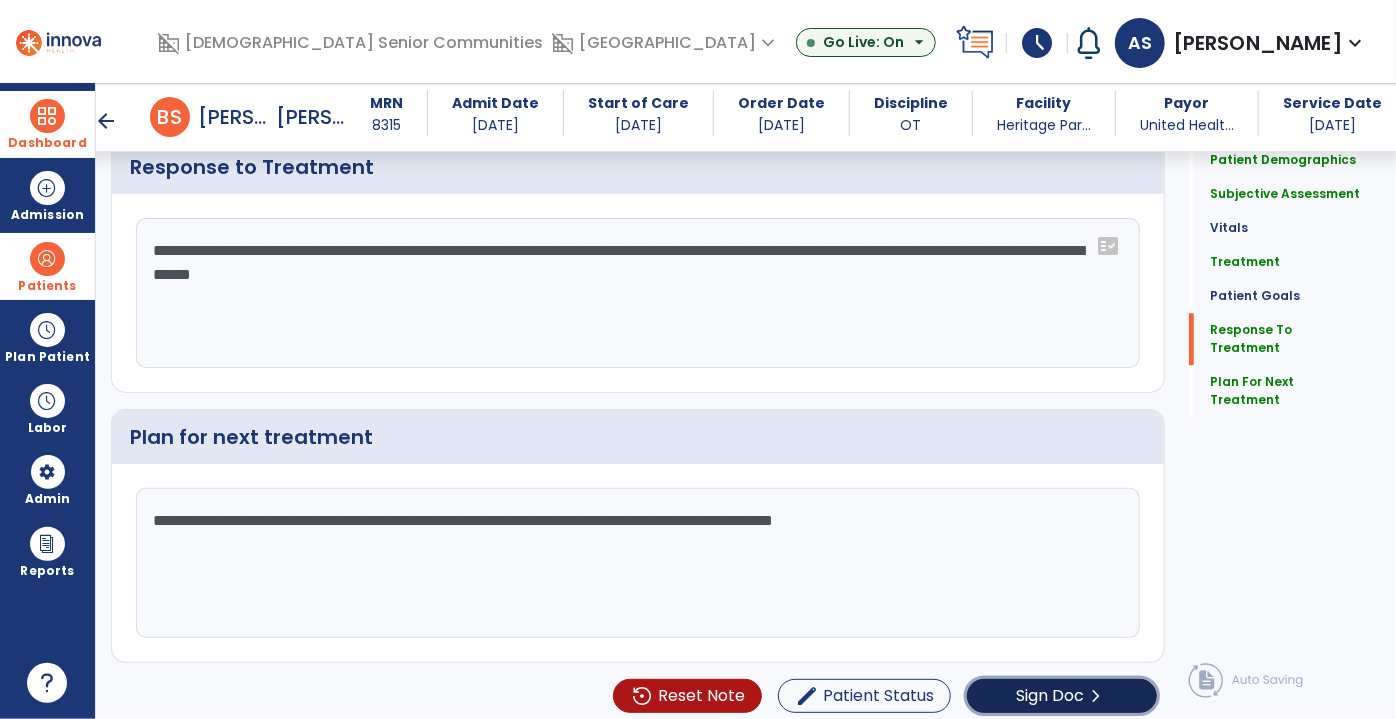 click on "Sign Doc" 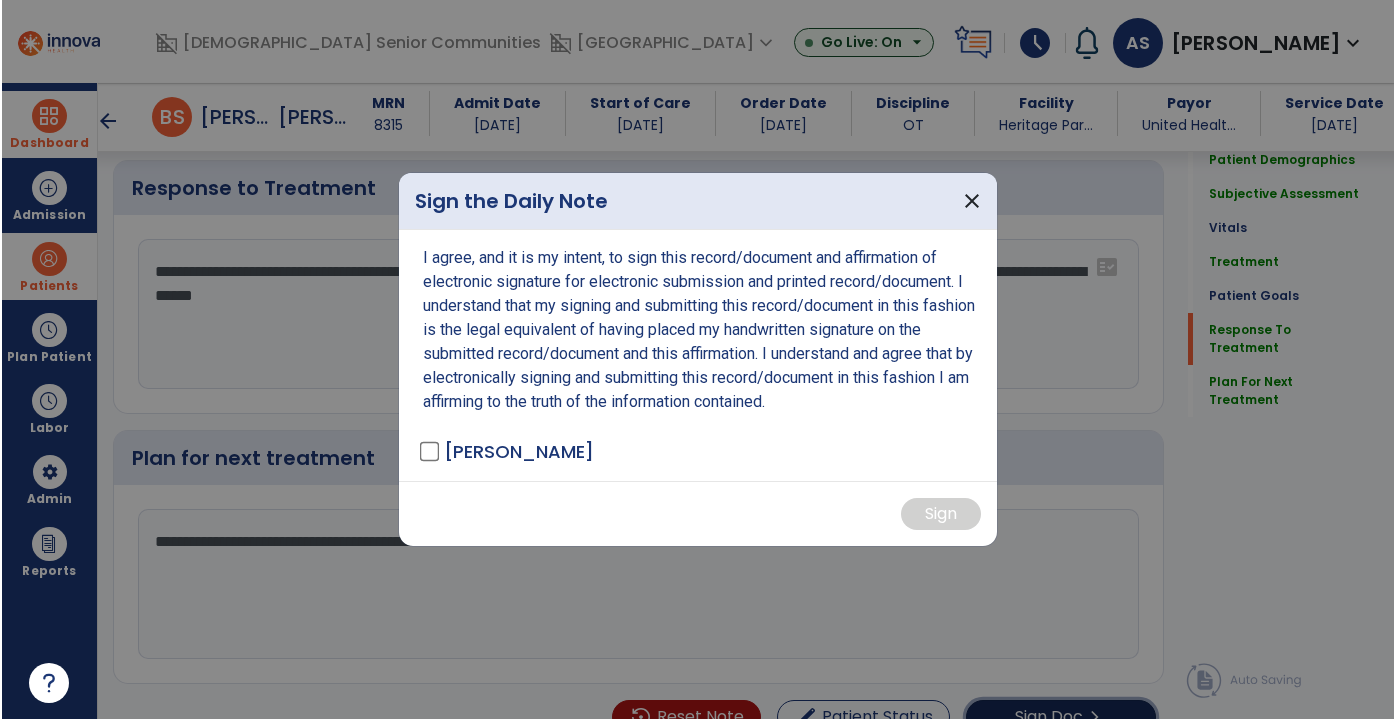 scroll, scrollTop: 2599, scrollLeft: 0, axis: vertical 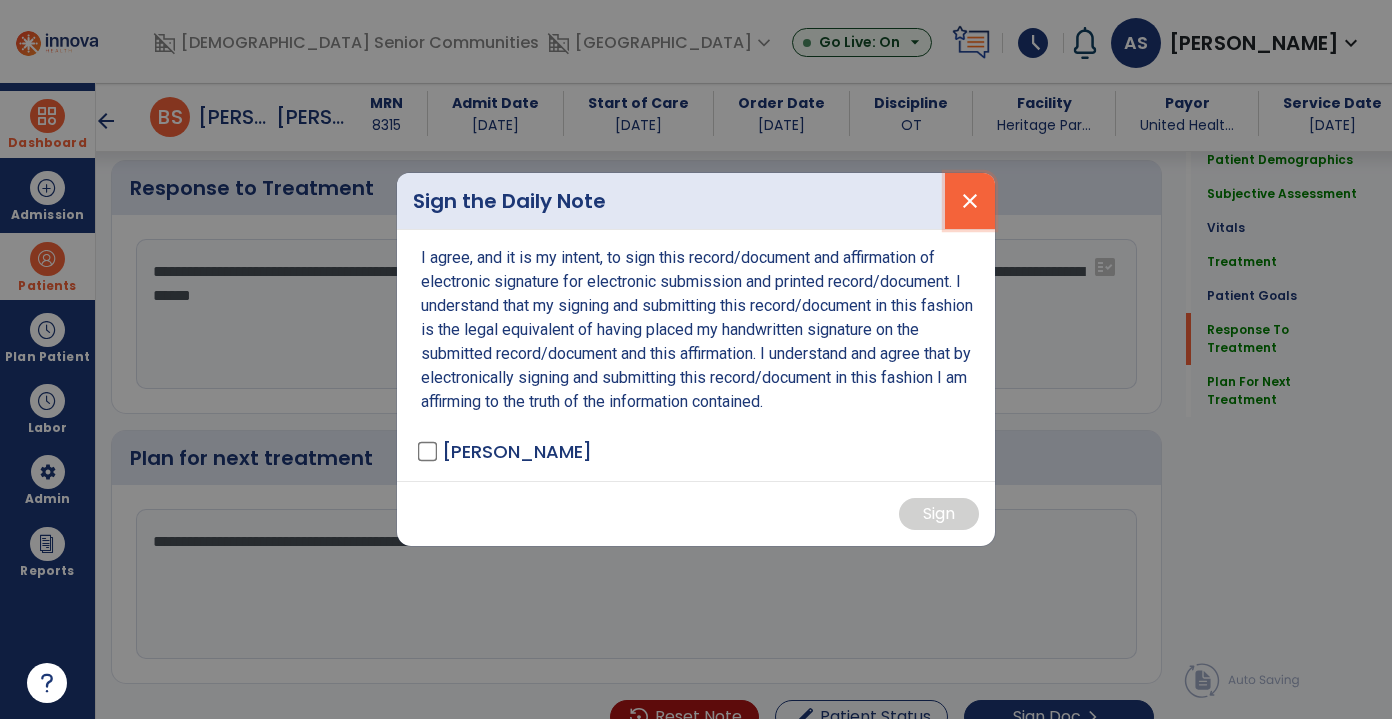 click on "close" at bounding box center [970, 201] 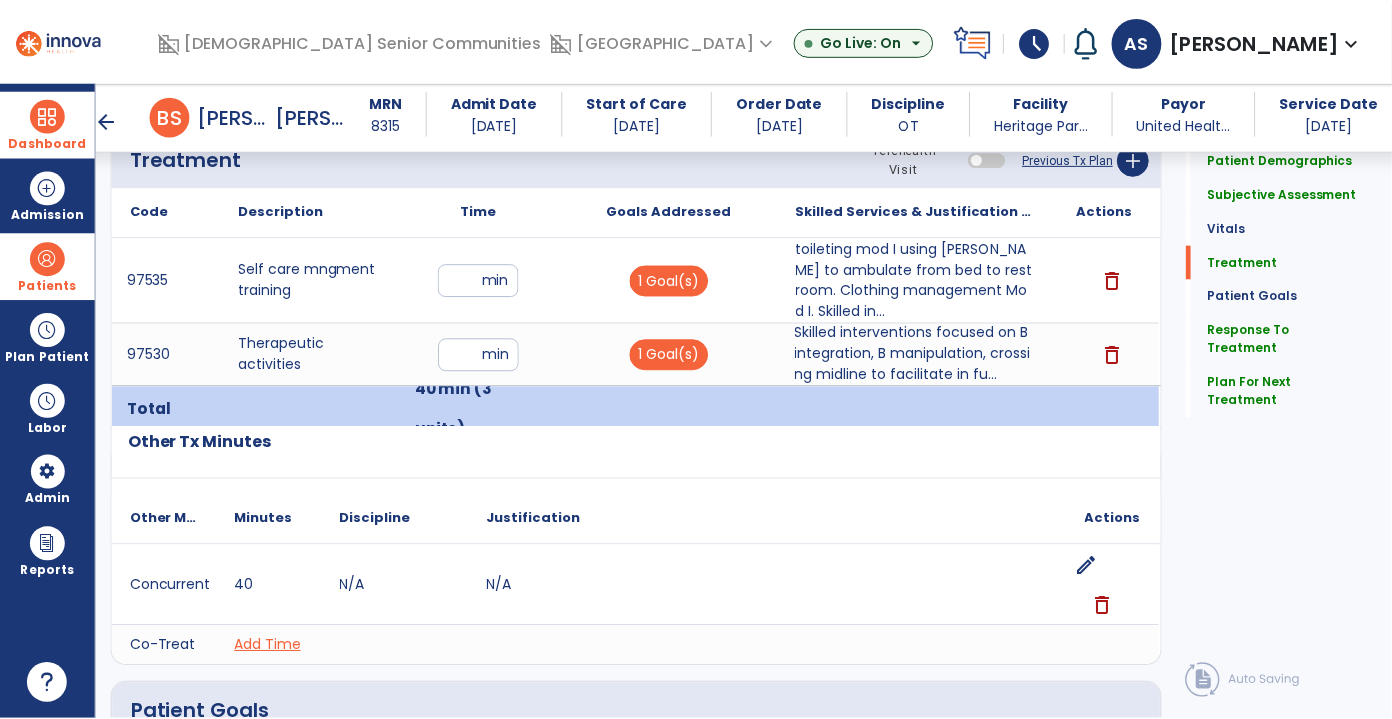 scroll, scrollTop: 1235, scrollLeft: 0, axis: vertical 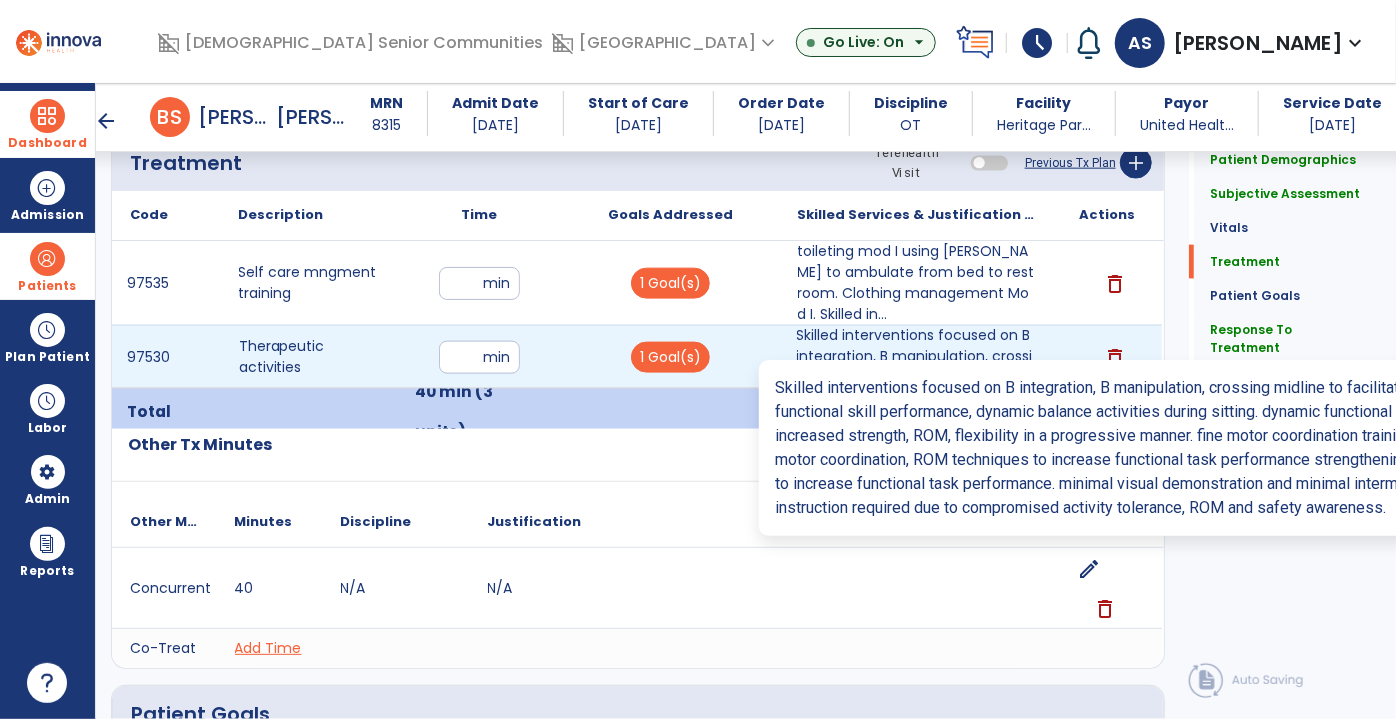 click on "Skilled interventions focused on B integration, B manipulation, crossing midline to facilitate in fu..." at bounding box center [916, 356] 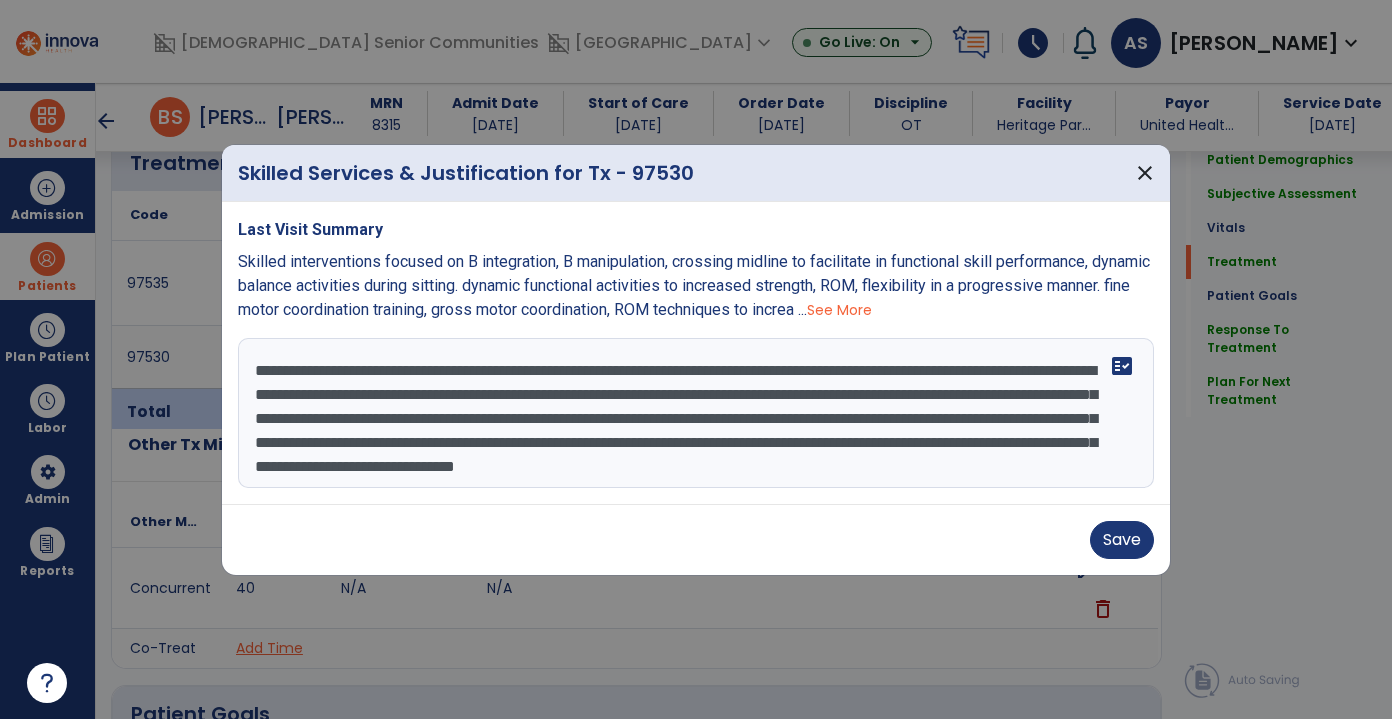 scroll, scrollTop: 1235, scrollLeft: 0, axis: vertical 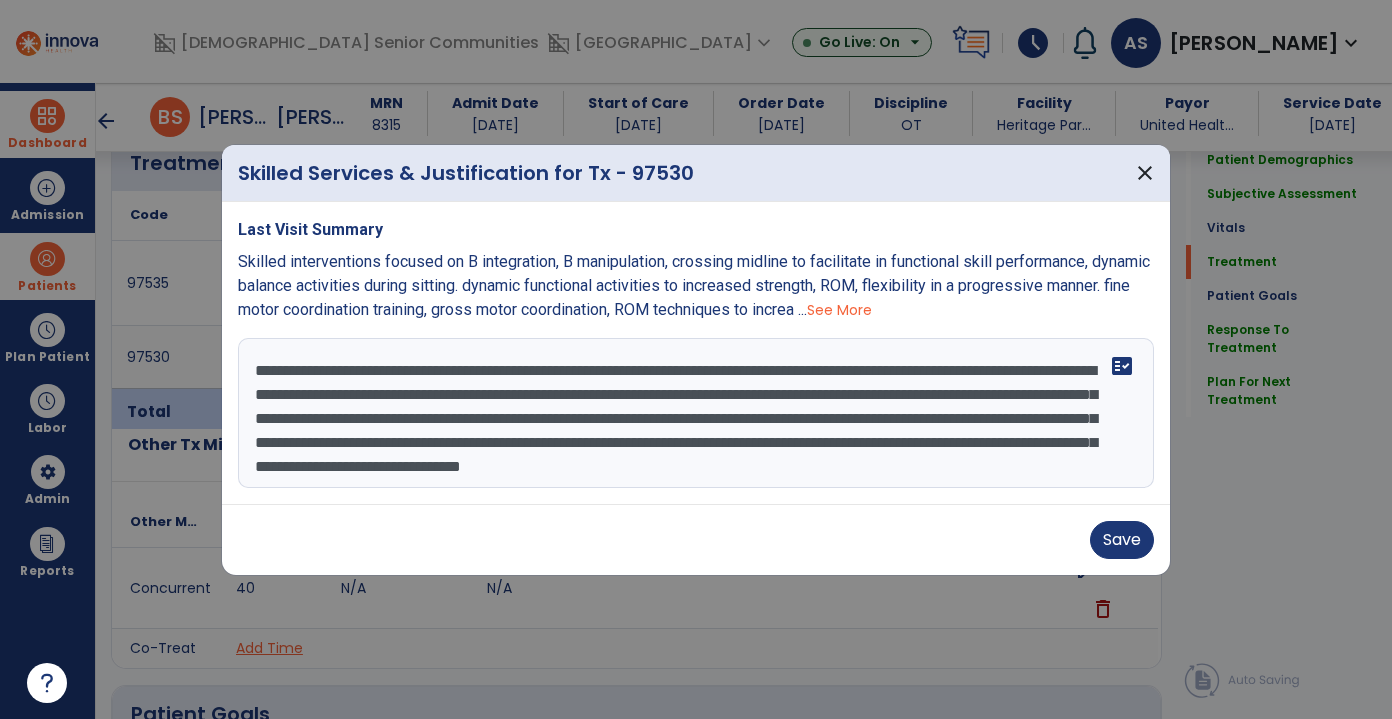 click on "**********" at bounding box center (696, 413) 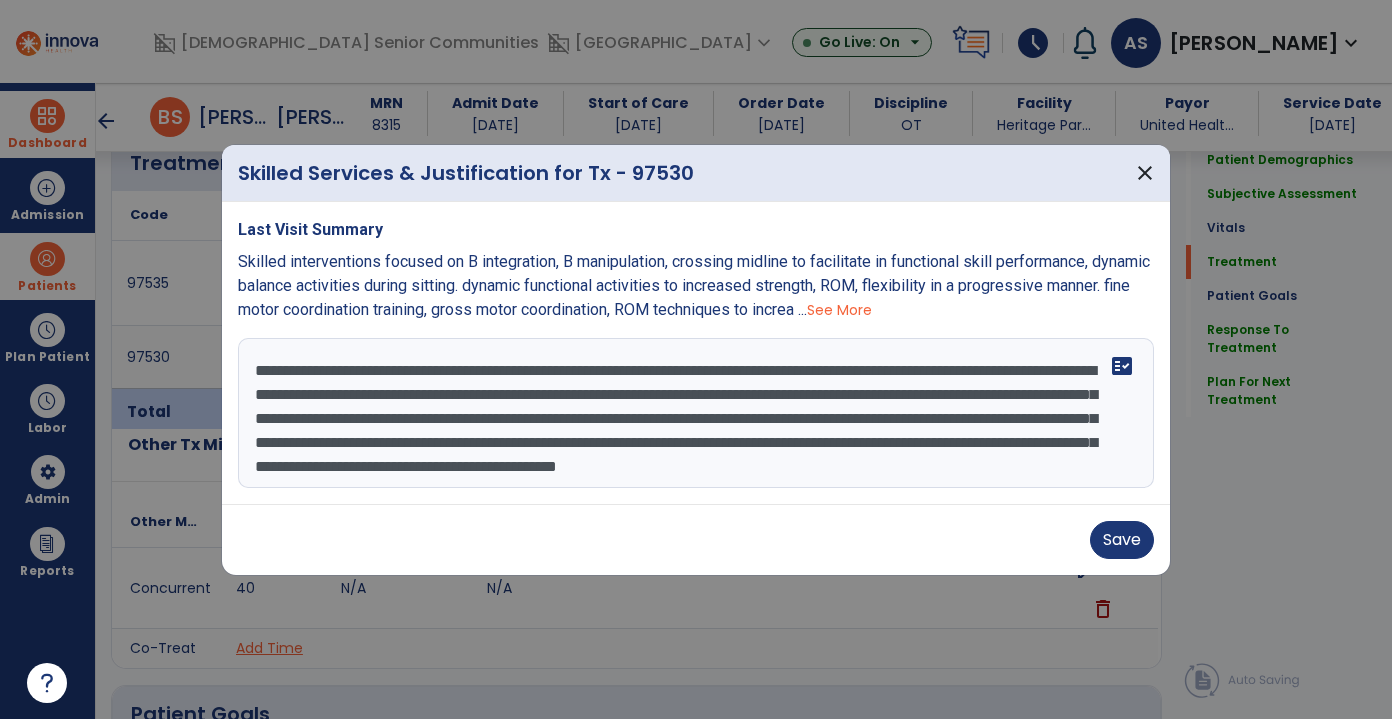 scroll, scrollTop: 40, scrollLeft: 0, axis: vertical 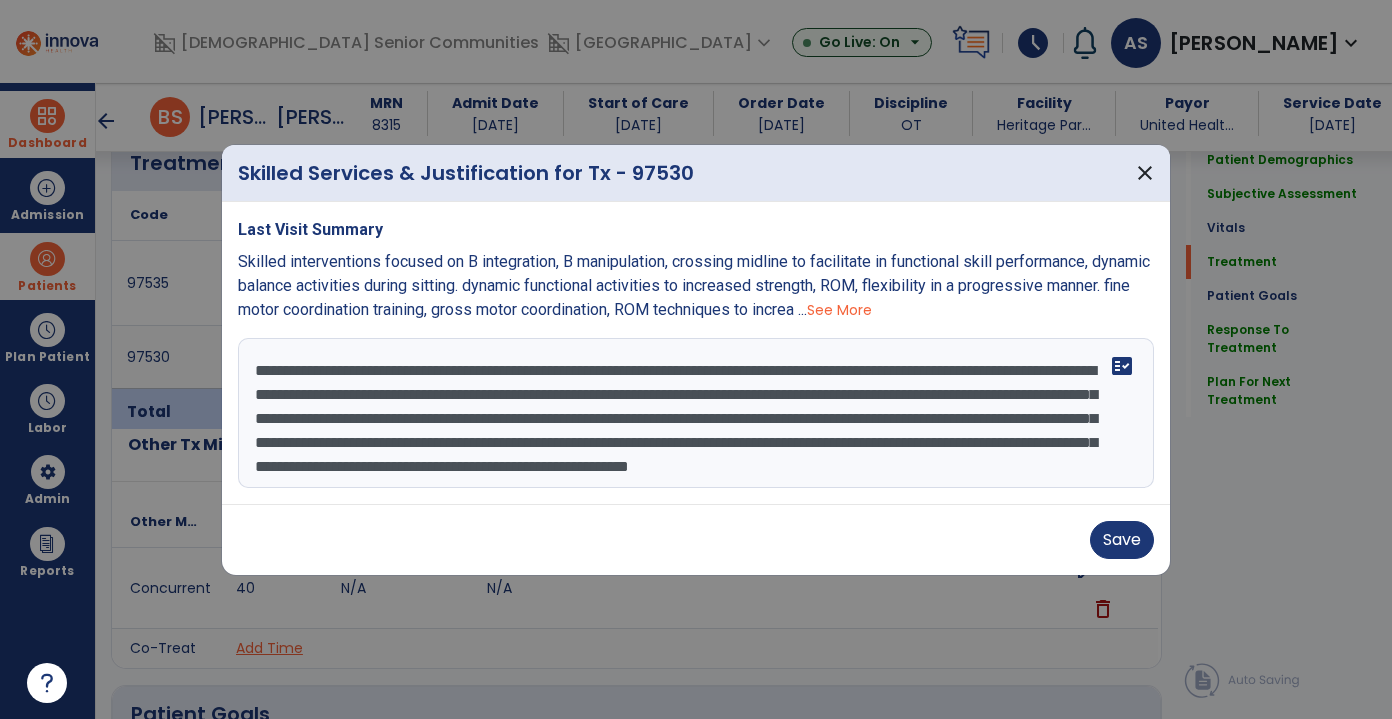 drag, startPoint x: 295, startPoint y: 478, endPoint x: 357, endPoint y: 95, distance: 387.9858 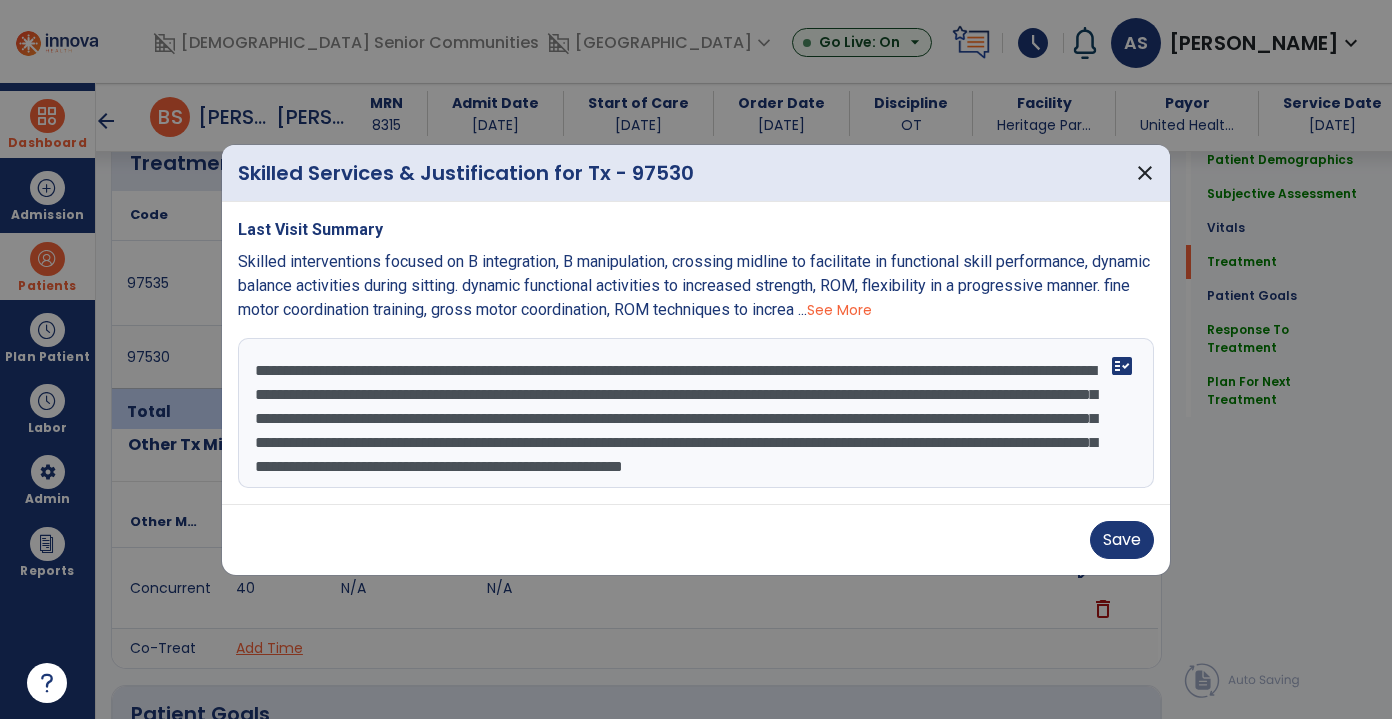 click on "**********" at bounding box center (696, 413) 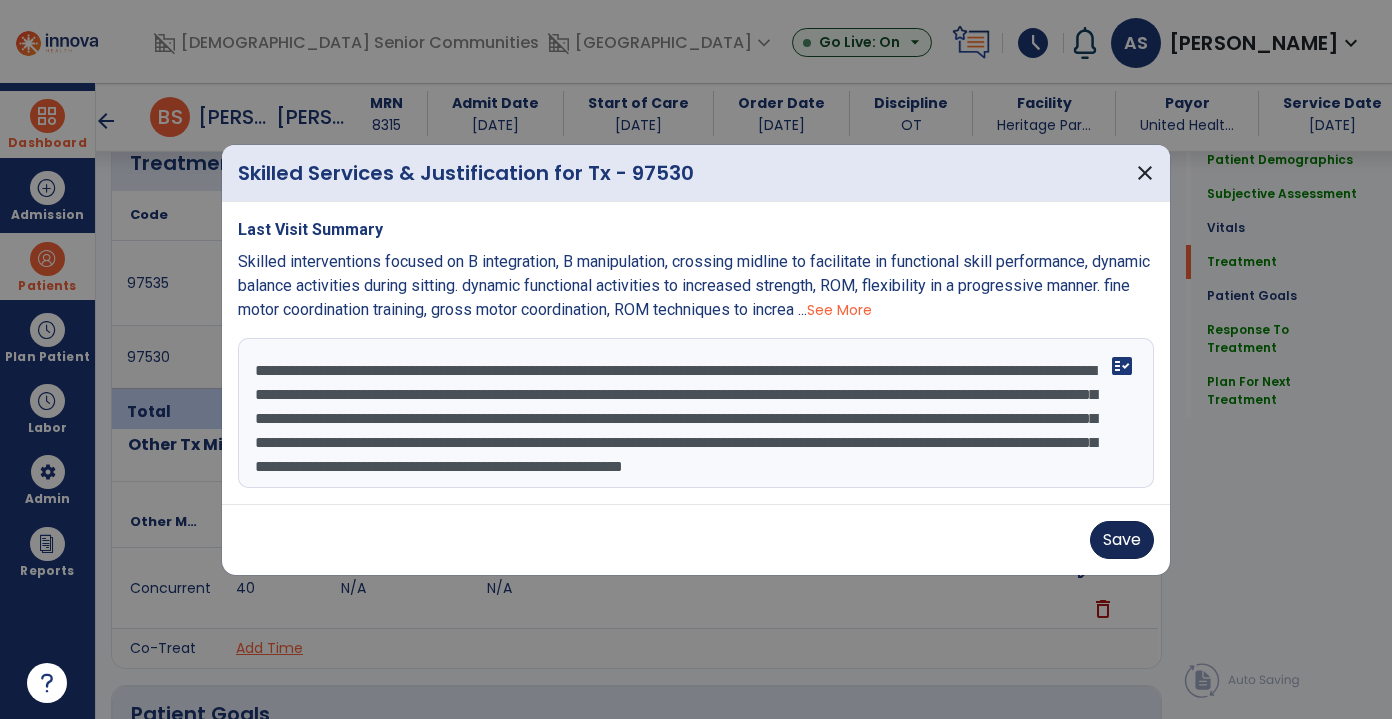 type on "**********" 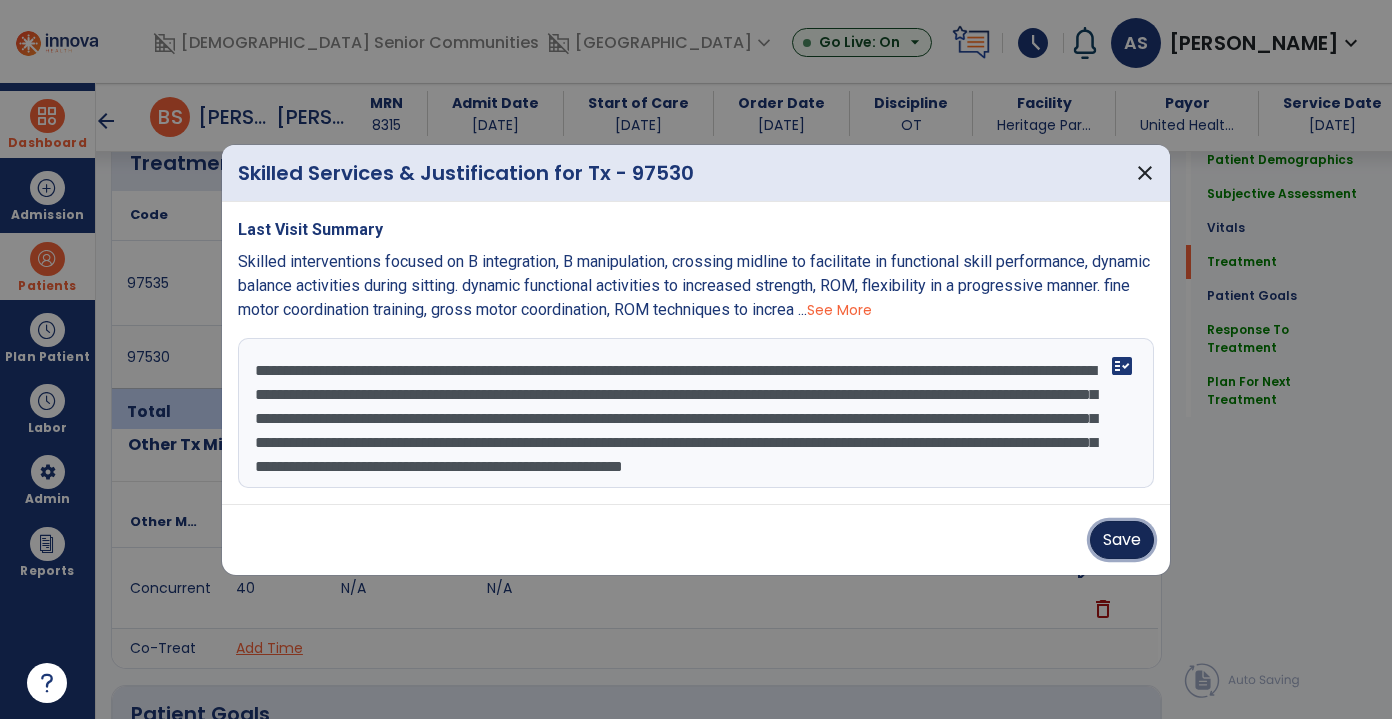 click on "Save" at bounding box center (1122, 540) 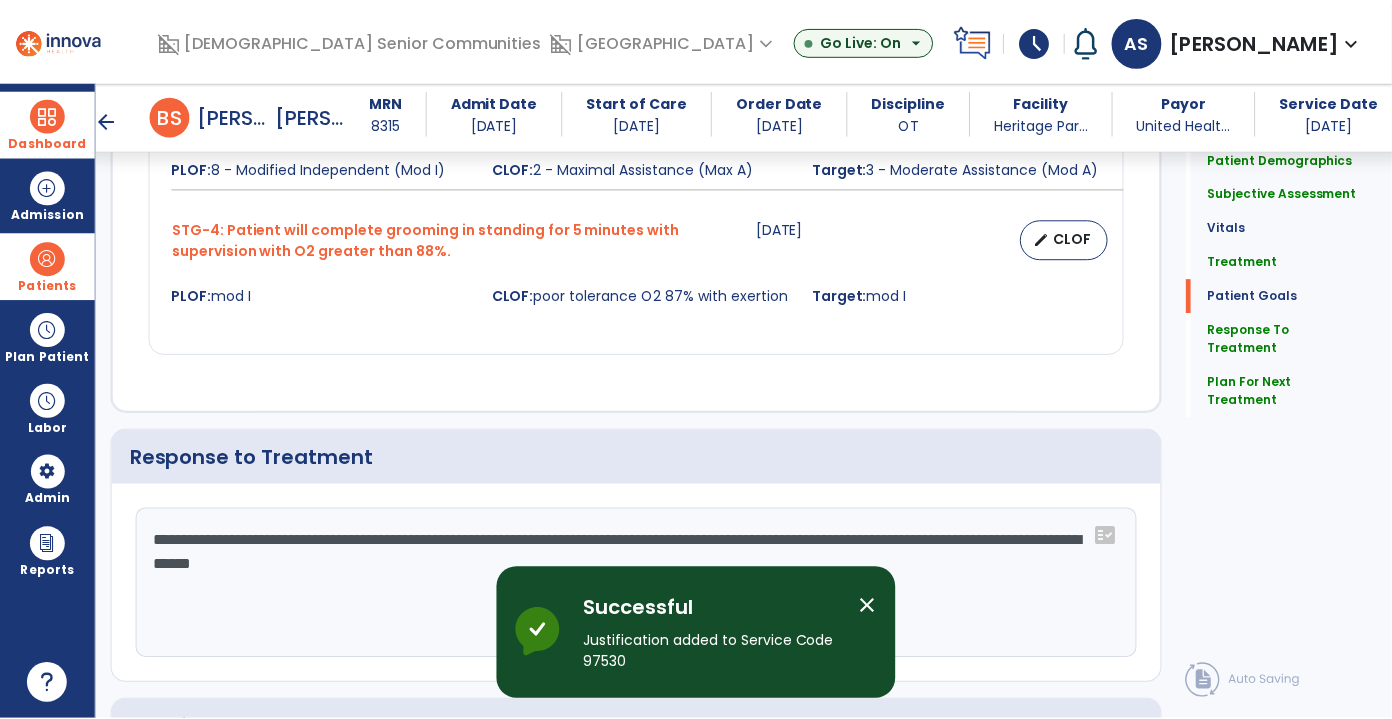 scroll, scrollTop: 2599, scrollLeft: 0, axis: vertical 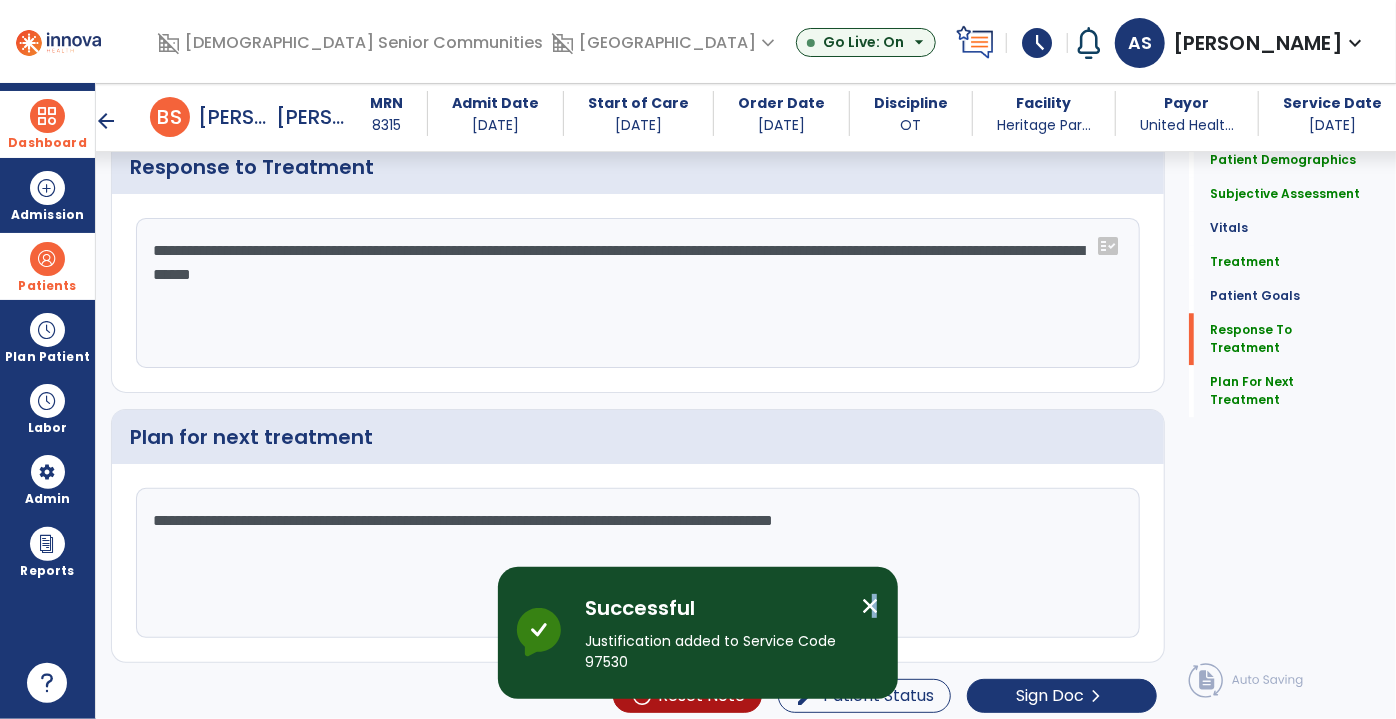 click on "close" at bounding box center (870, 606) 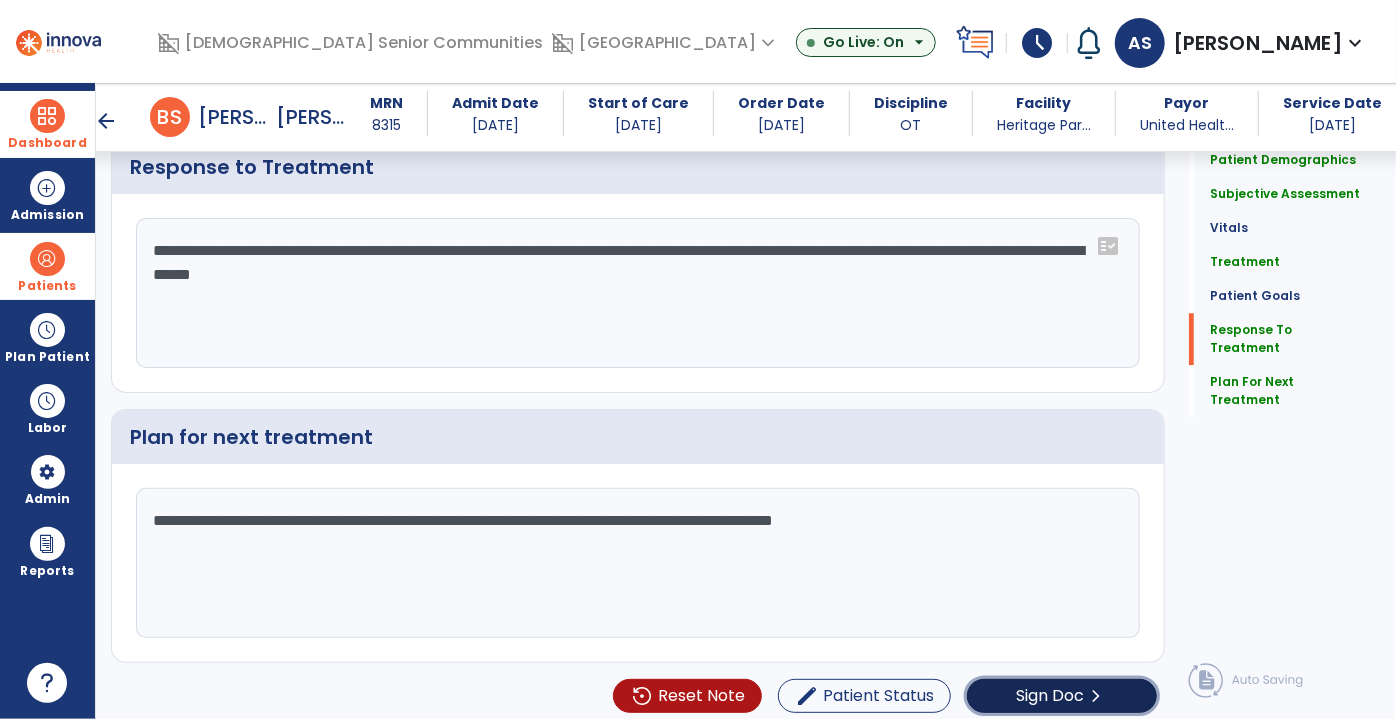 click on "Sign Doc" 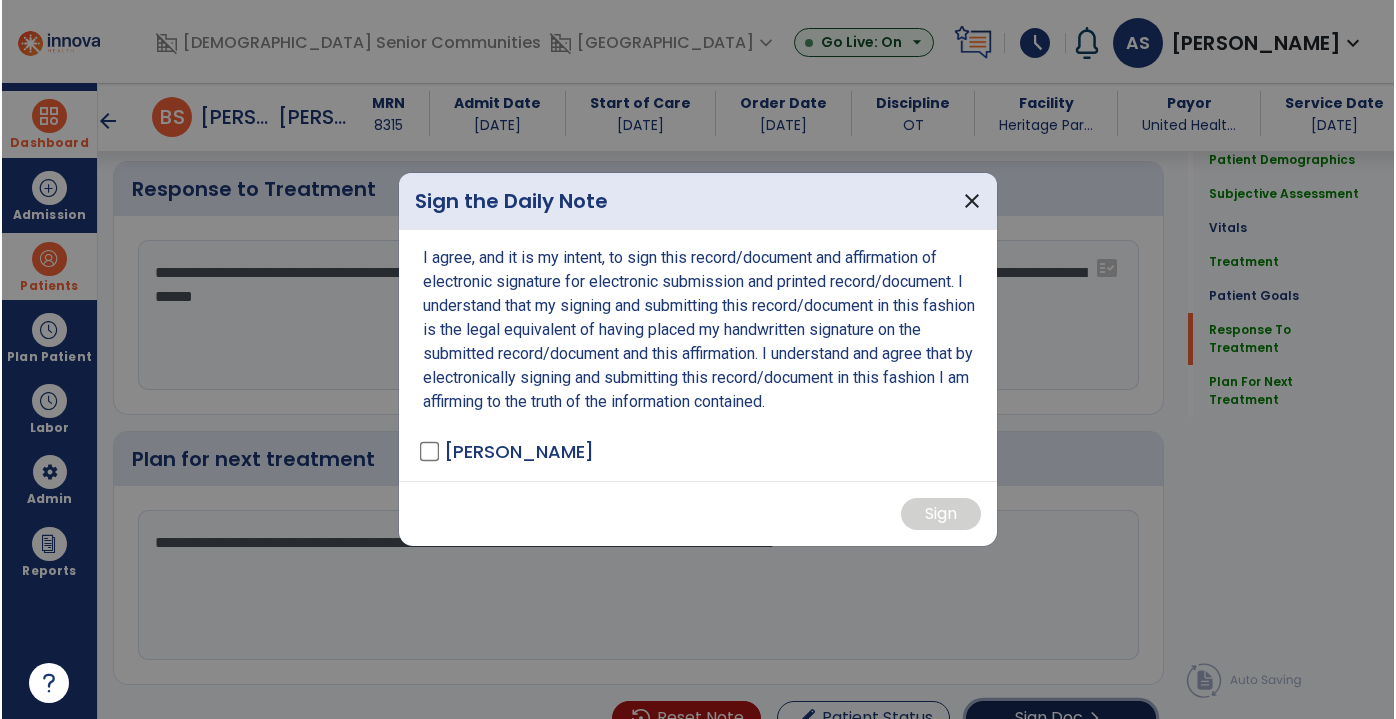 scroll, scrollTop: 2599, scrollLeft: 0, axis: vertical 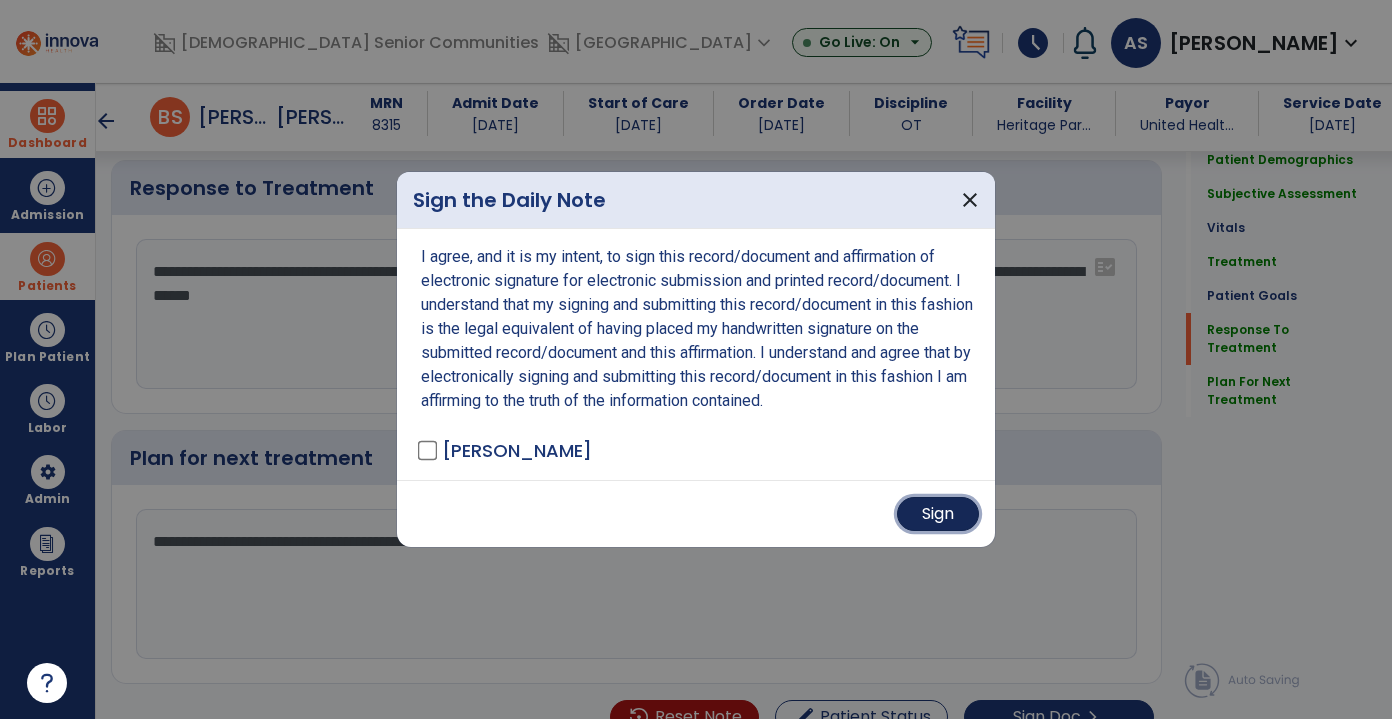 click on "Sign" at bounding box center [938, 514] 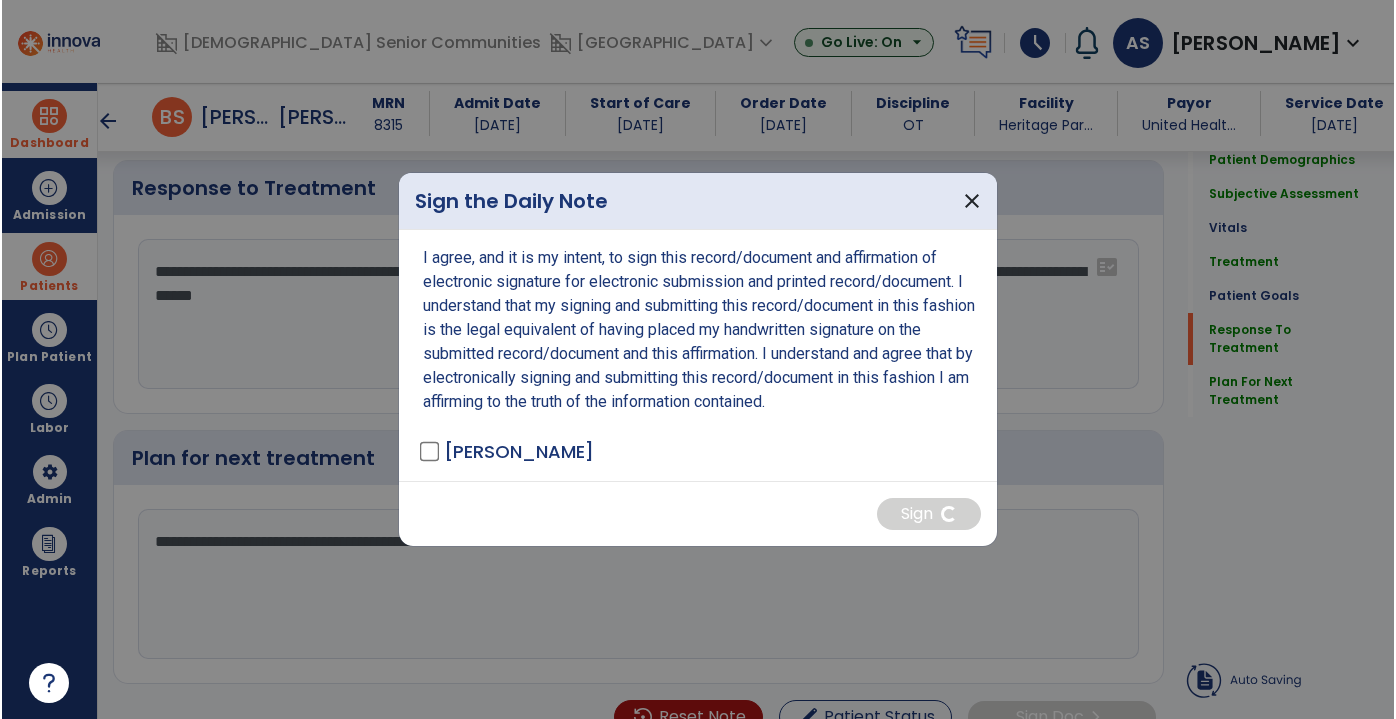 scroll, scrollTop: 0, scrollLeft: 0, axis: both 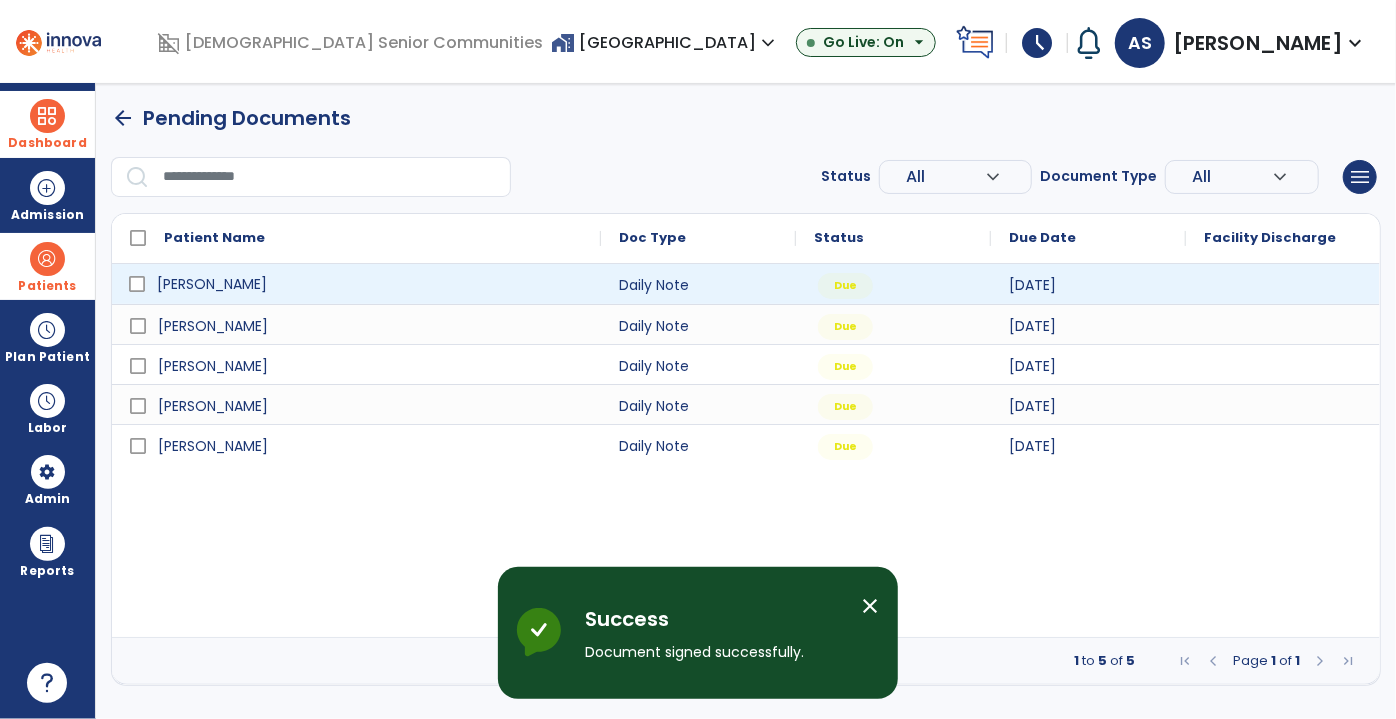 click on "[PERSON_NAME]" at bounding box center (370, 284) 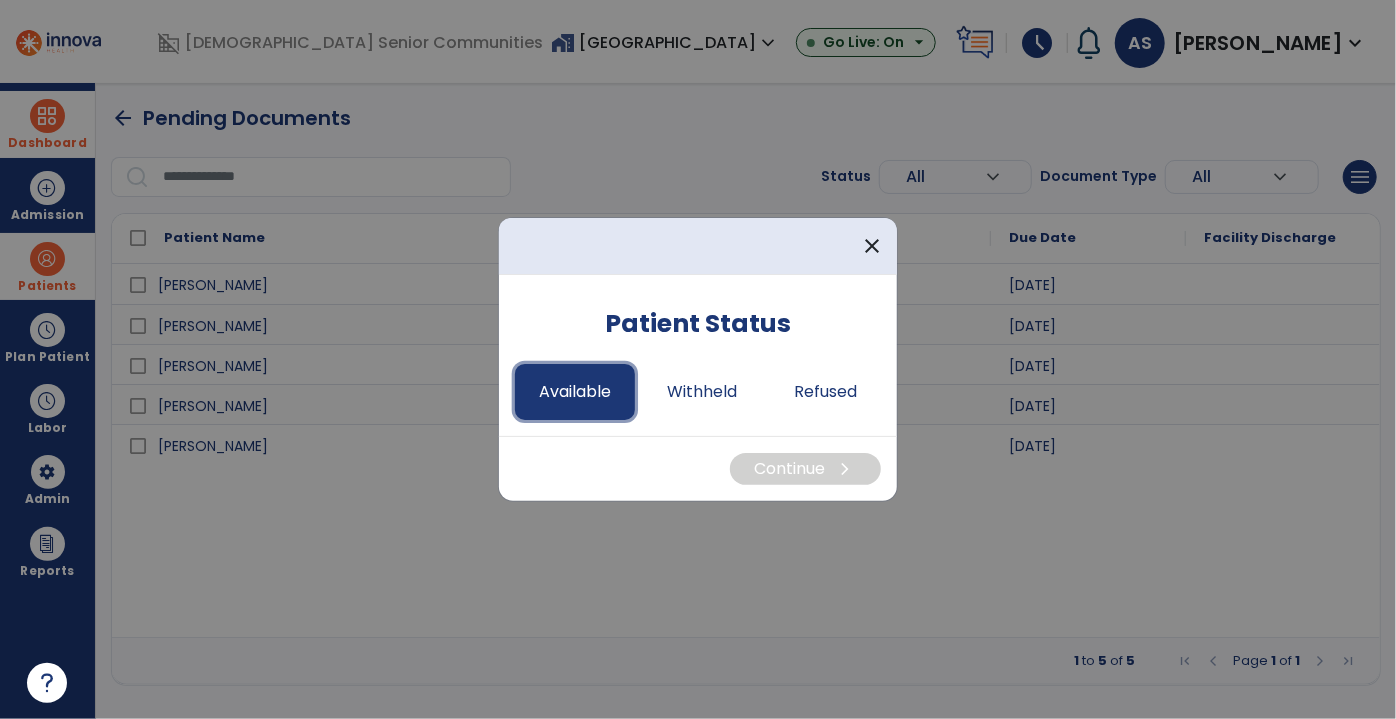 click on "Available" at bounding box center [575, 392] 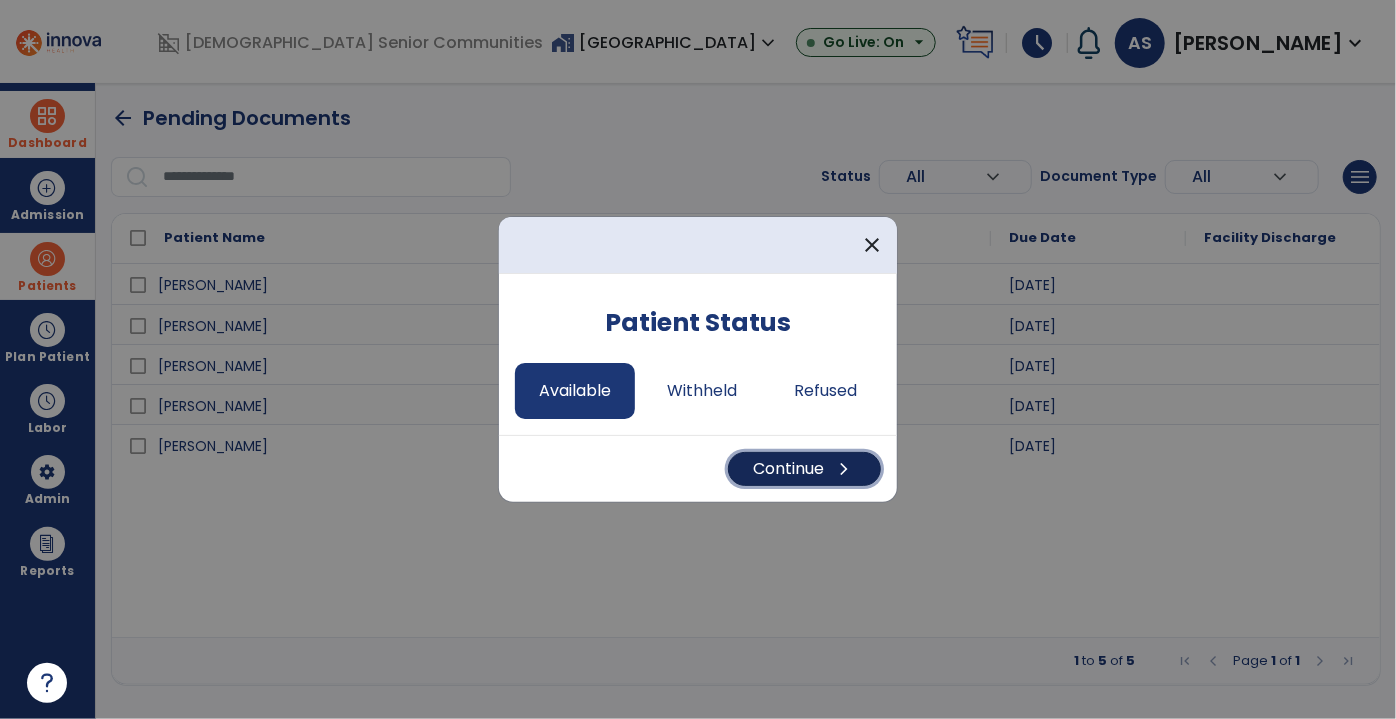 click on "Continue   chevron_right" at bounding box center (804, 469) 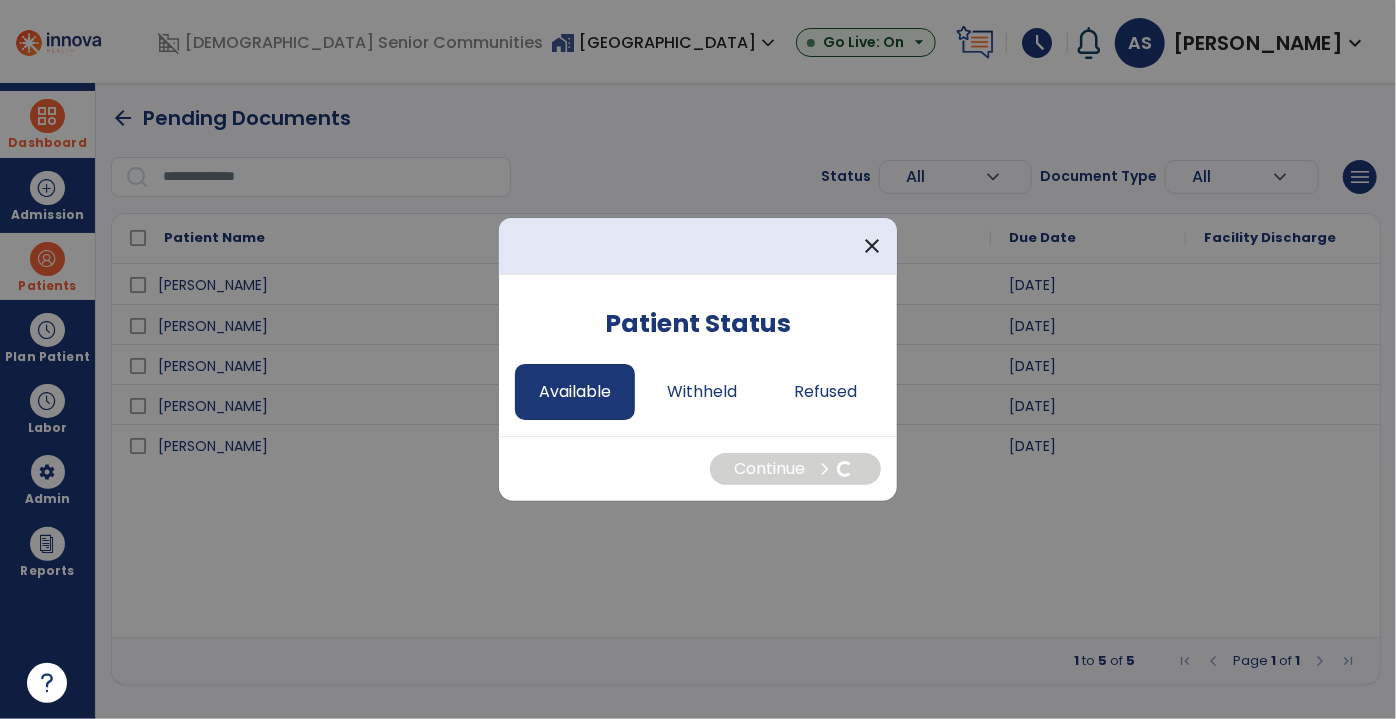 select on "*" 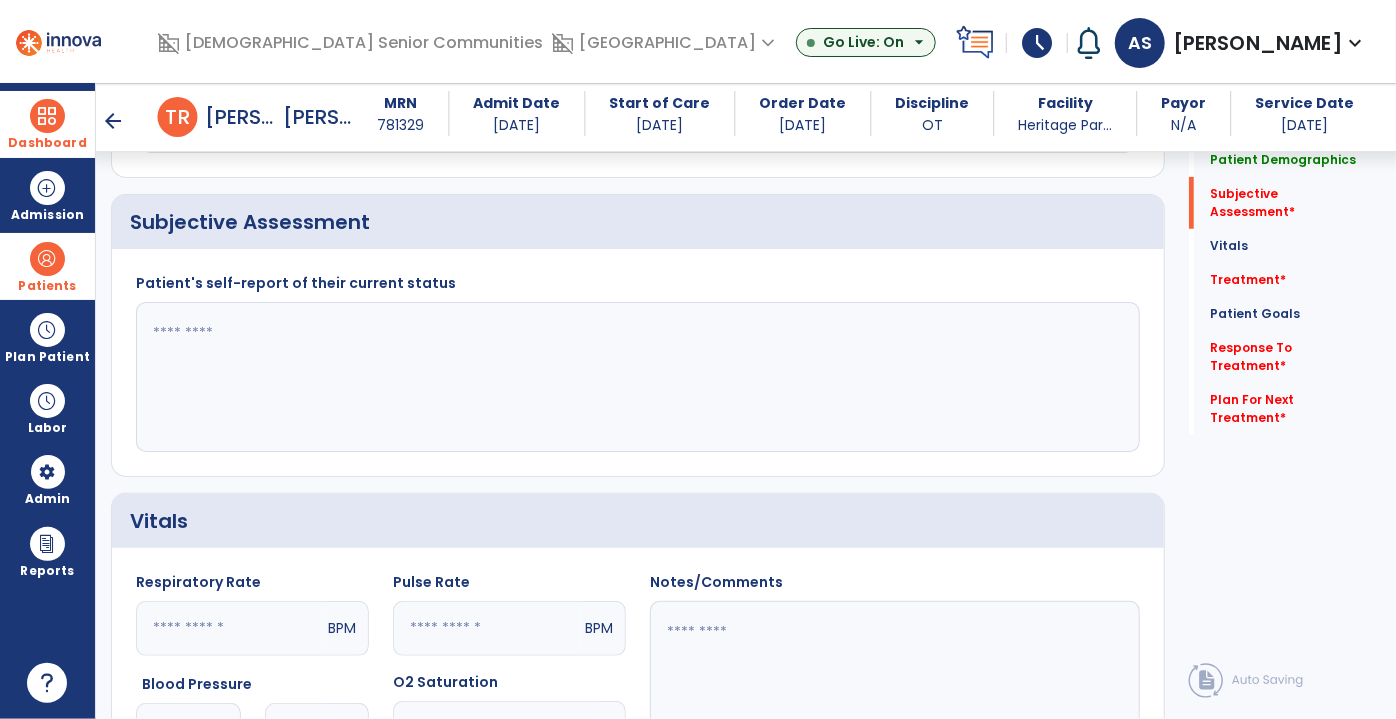 scroll, scrollTop: 545, scrollLeft: 0, axis: vertical 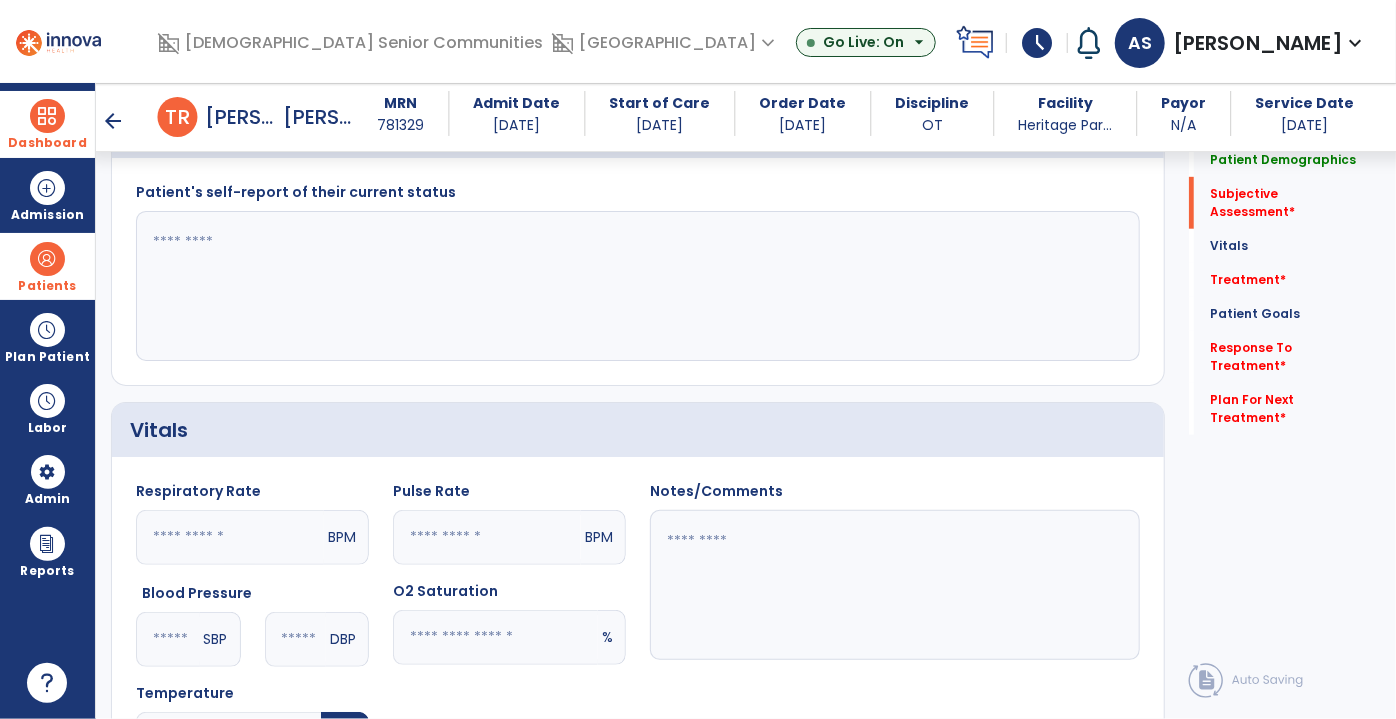 click 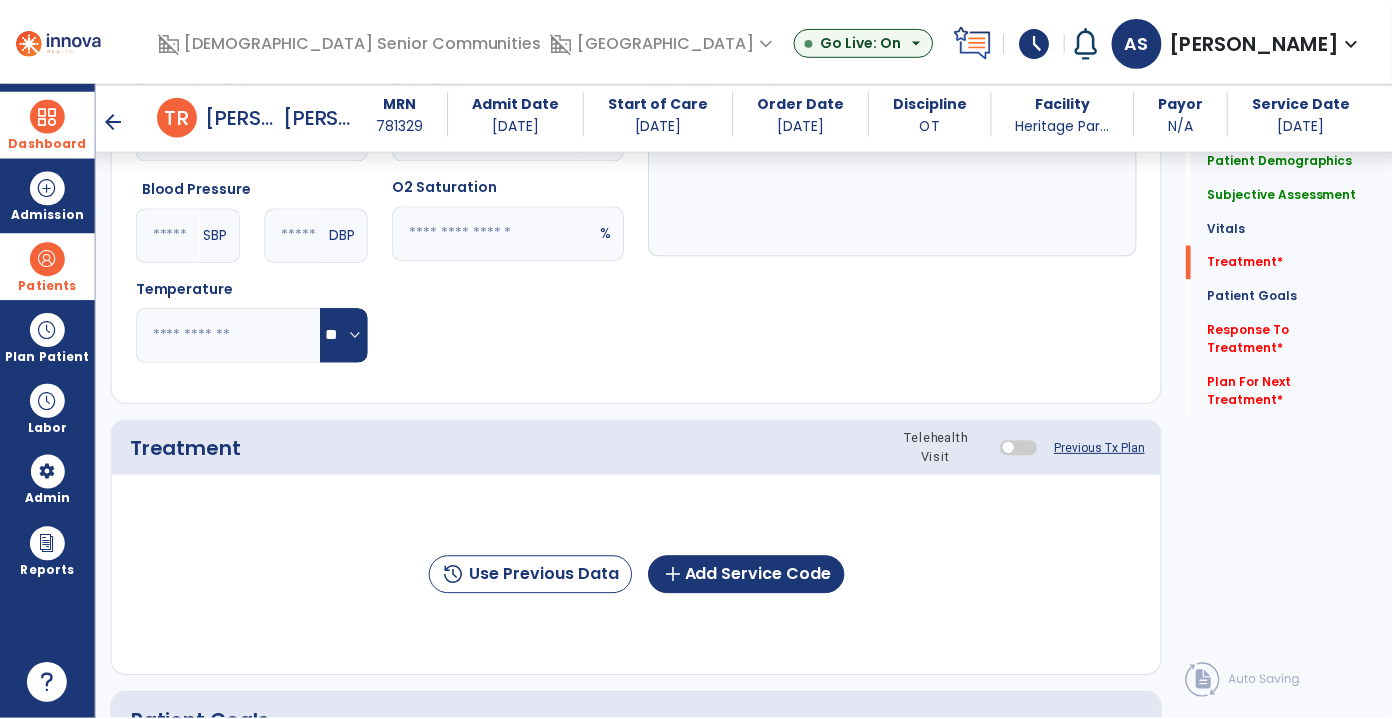 scroll, scrollTop: 1272, scrollLeft: 0, axis: vertical 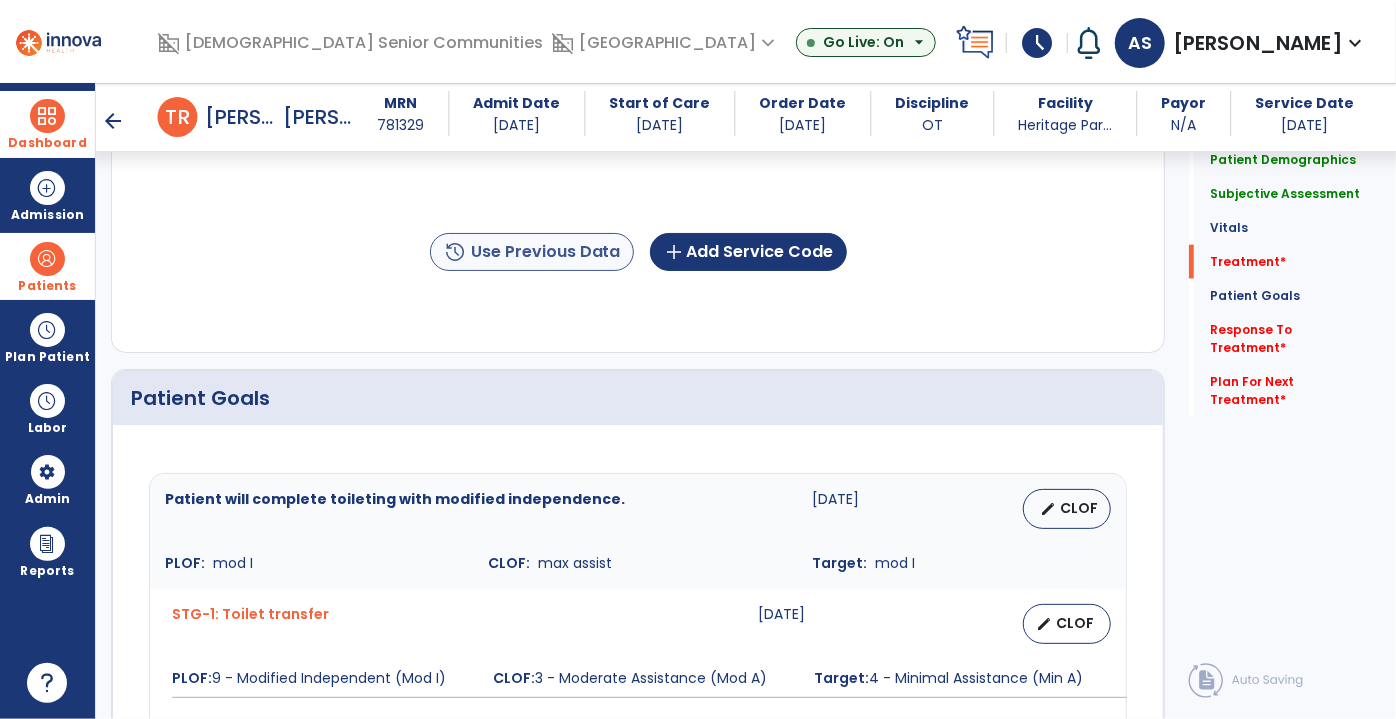 type on "**********" 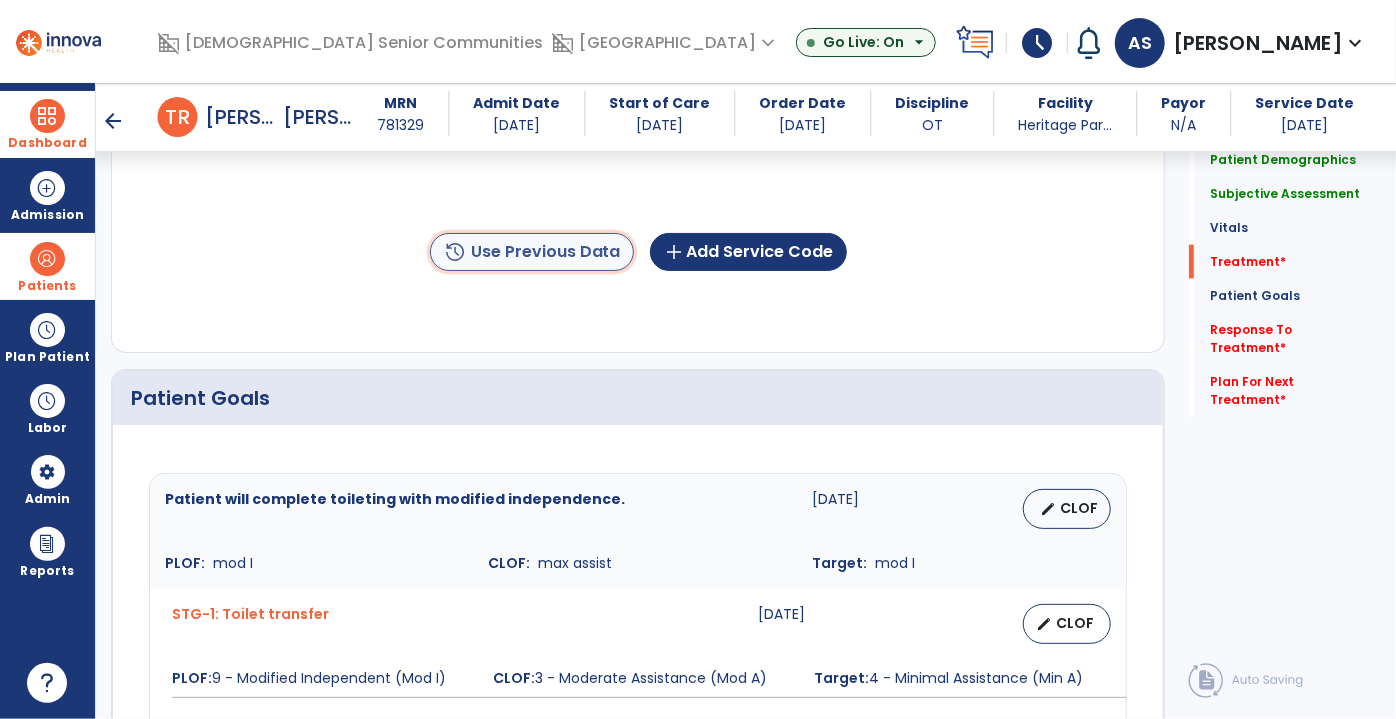 click on "history  Use Previous Data" 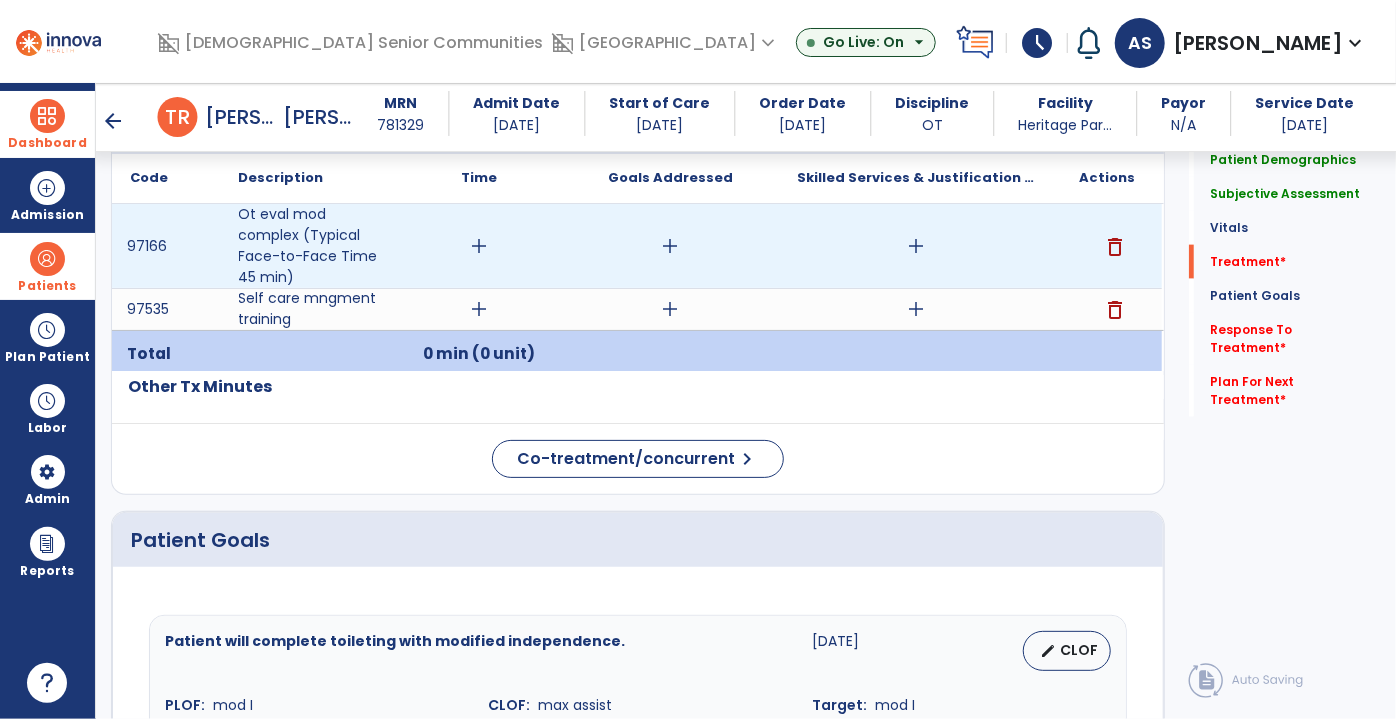 click on "delete" at bounding box center (1115, 247) 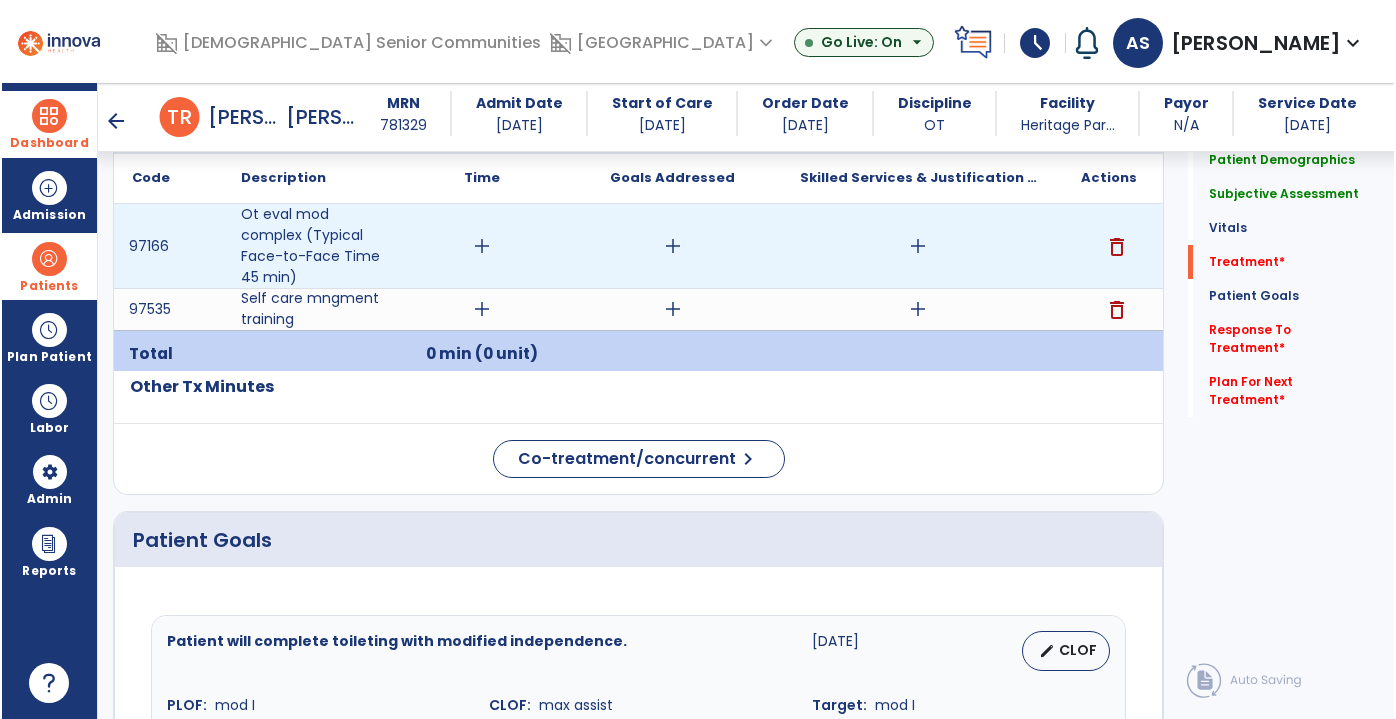 scroll, scrollTop: 1272, scrollLeft: 0, axis: vertical 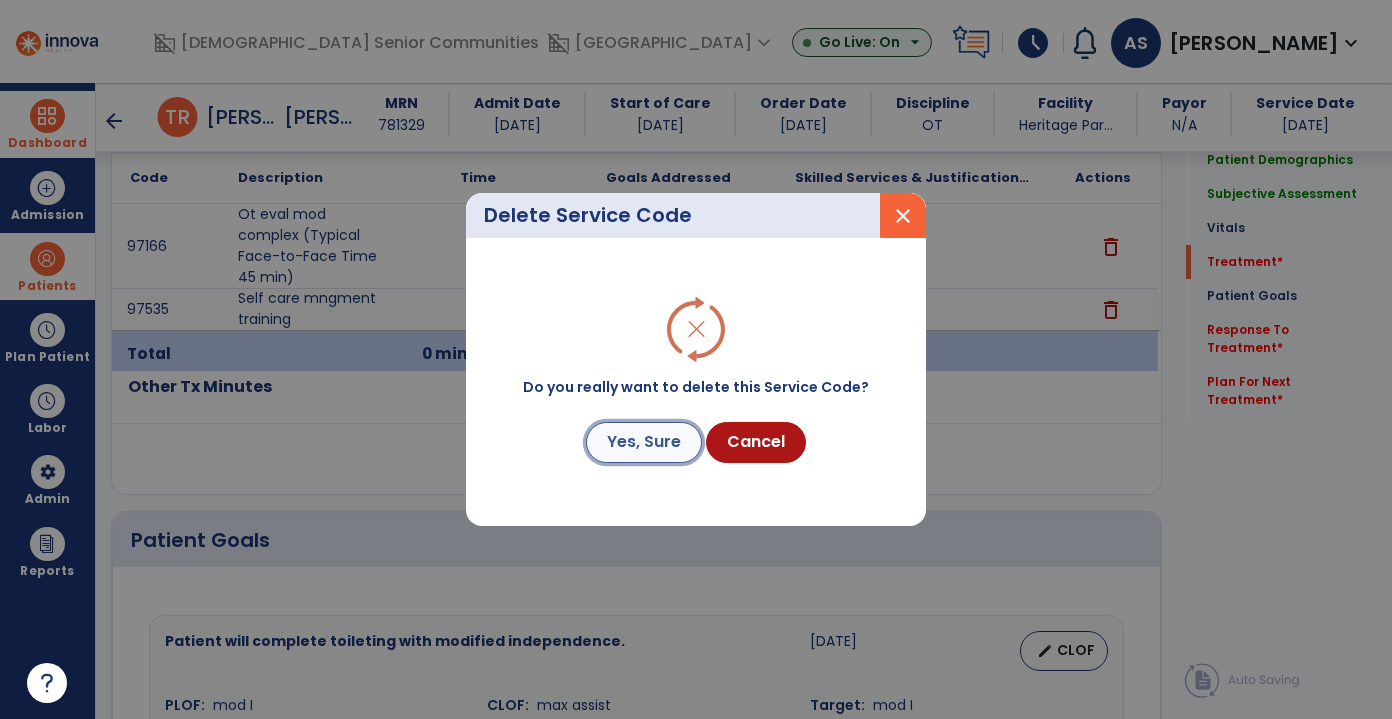 click on "Yes, Sure" at bounding box center (644, 442) 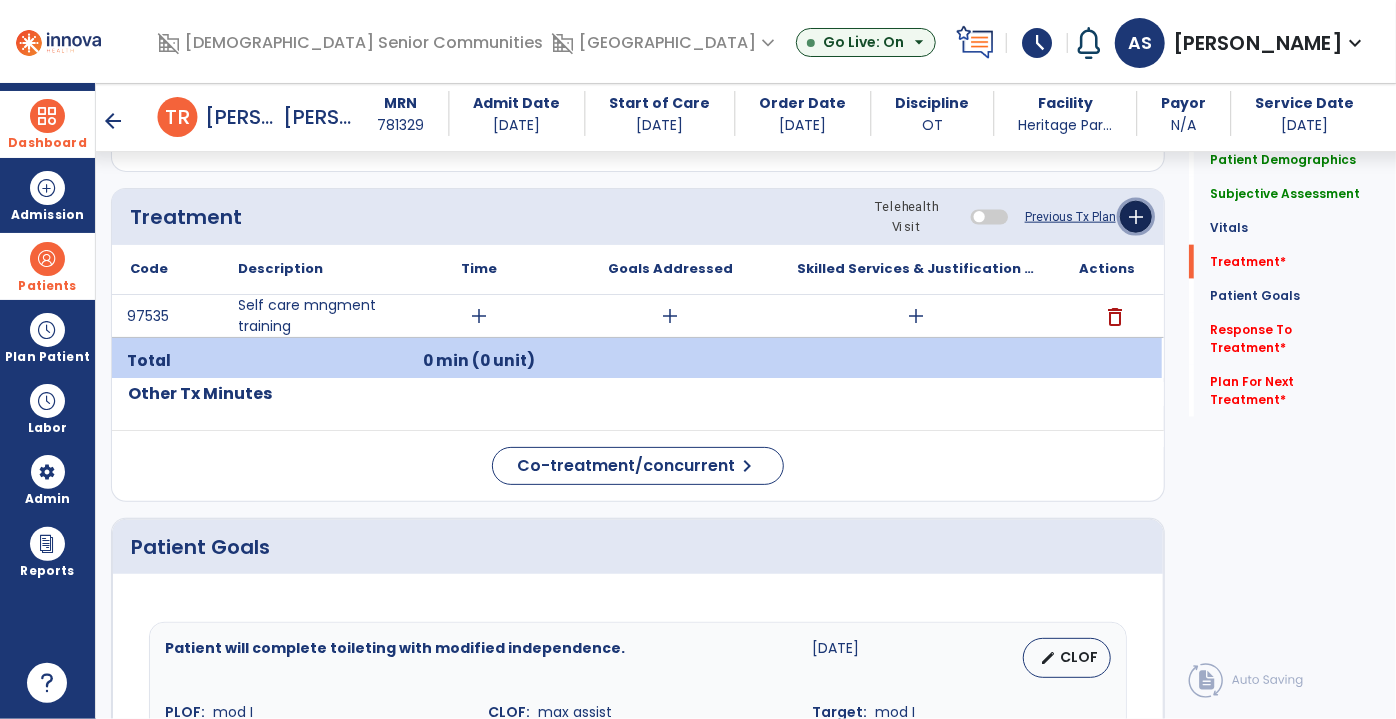 click on "add" 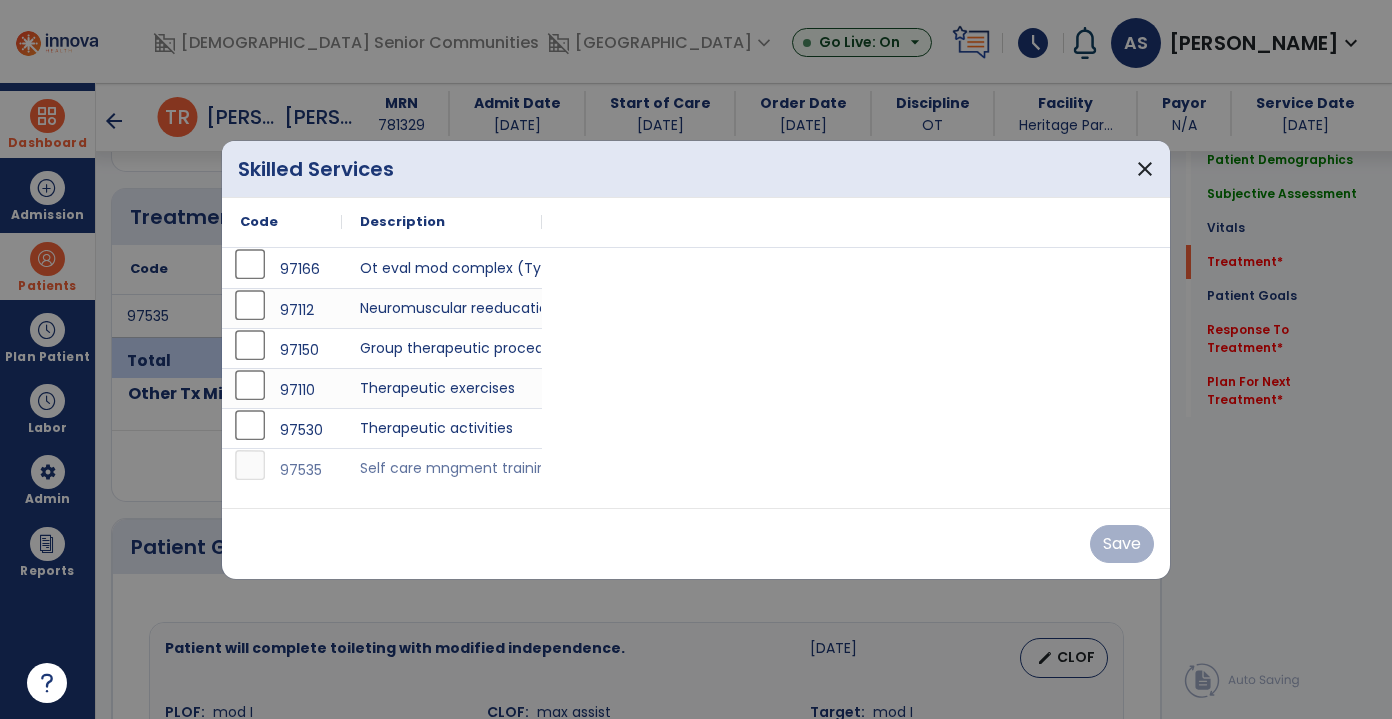 scroll, scrollTop: 1181, scrollLeft: 0, axis: vertical 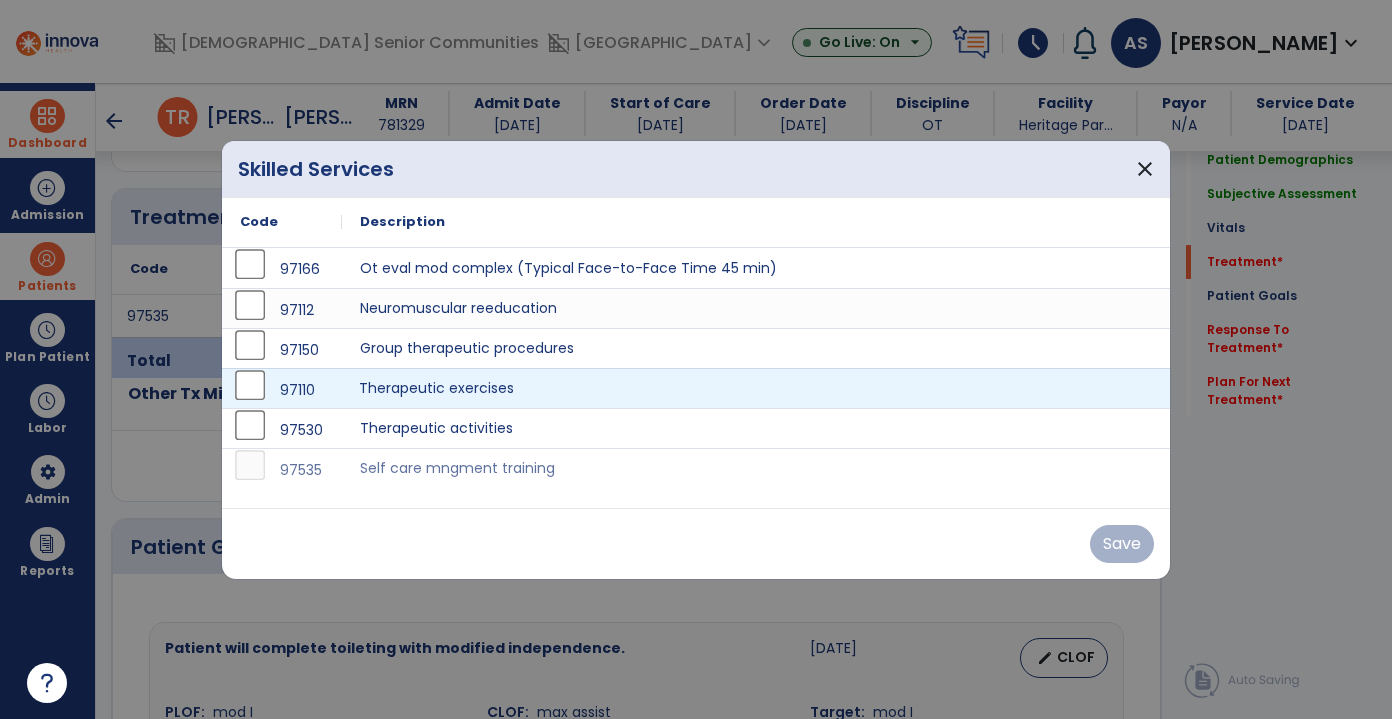 click on "Therapeutic exercises" at bounding box center [756, 388] 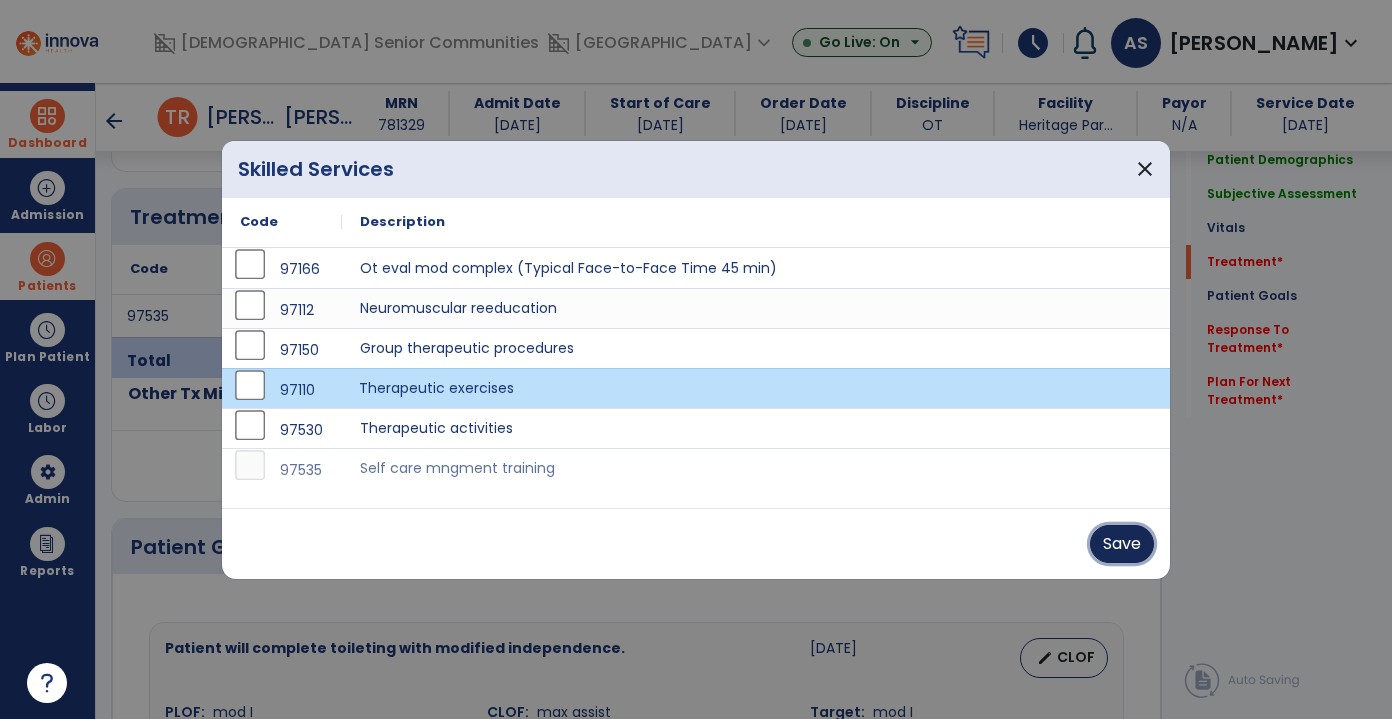 click on "Save" at bounding box center (1122, 544) 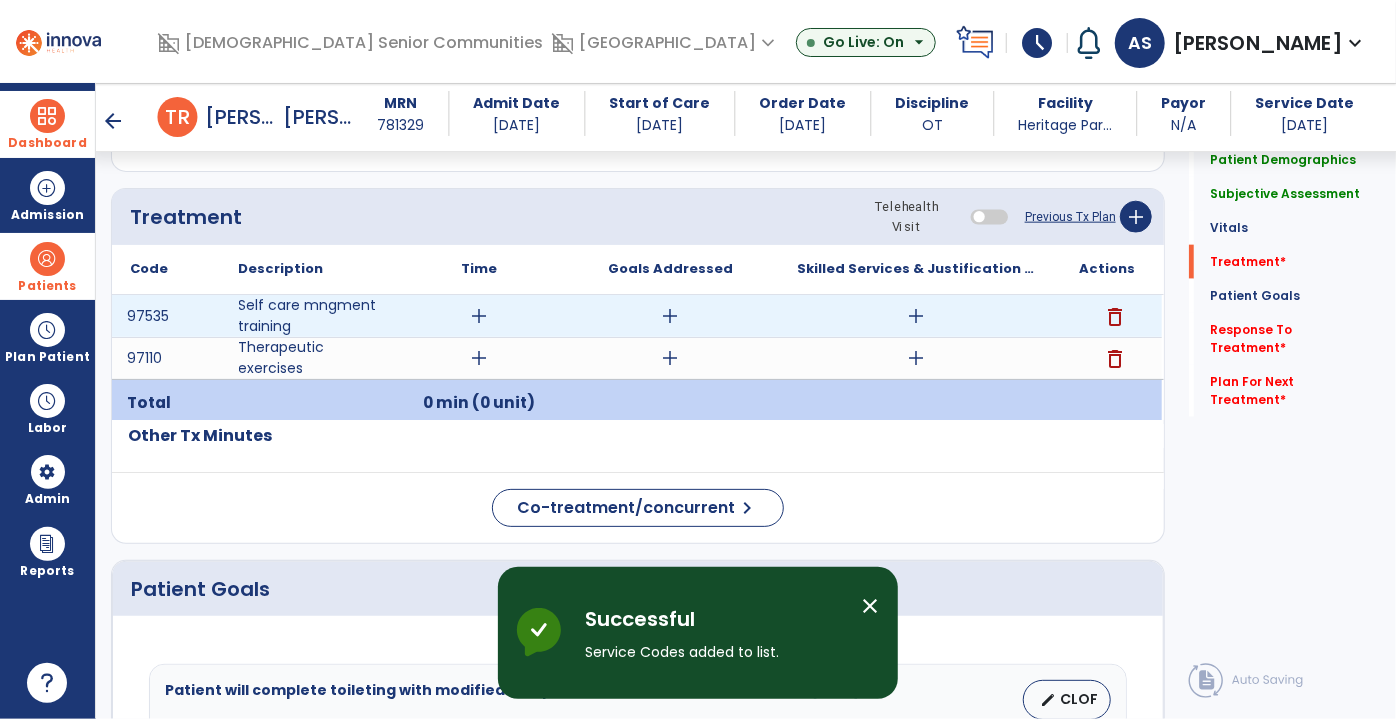 click on "add" at bounding box center (480, 316) 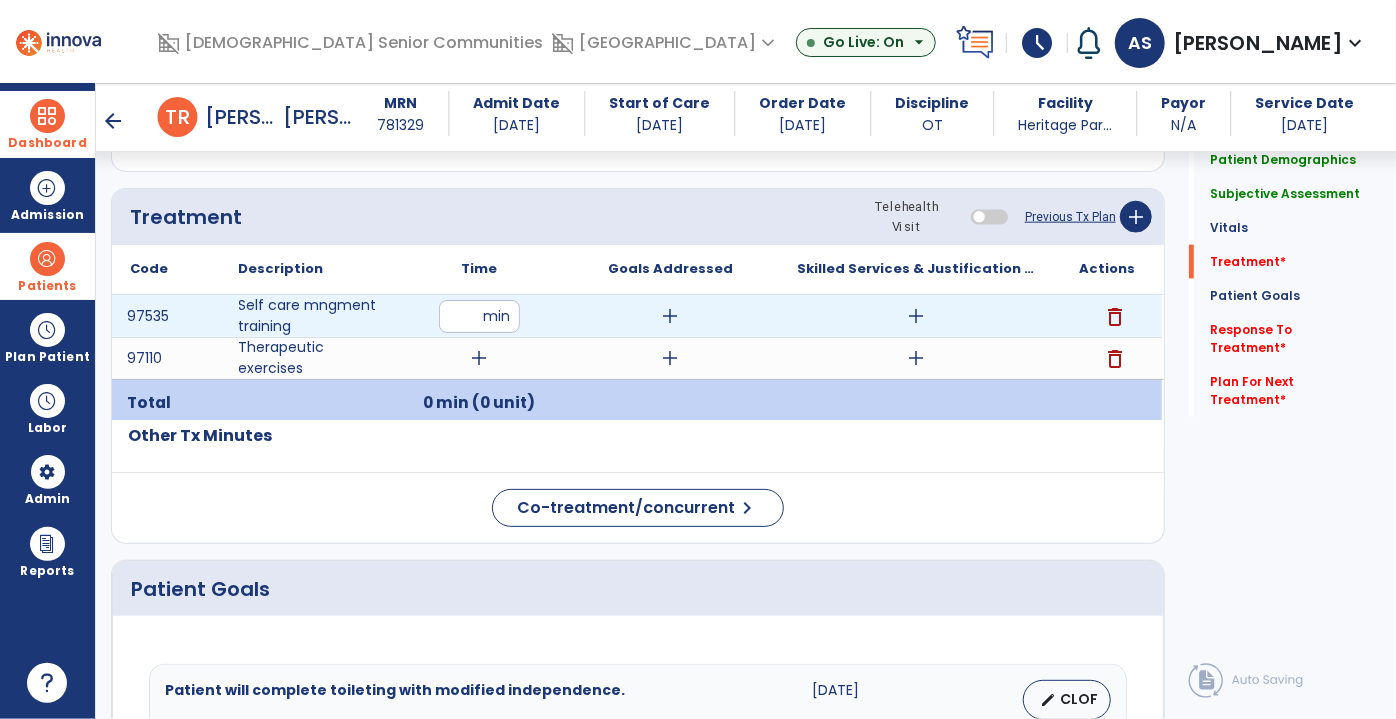 type on "**" 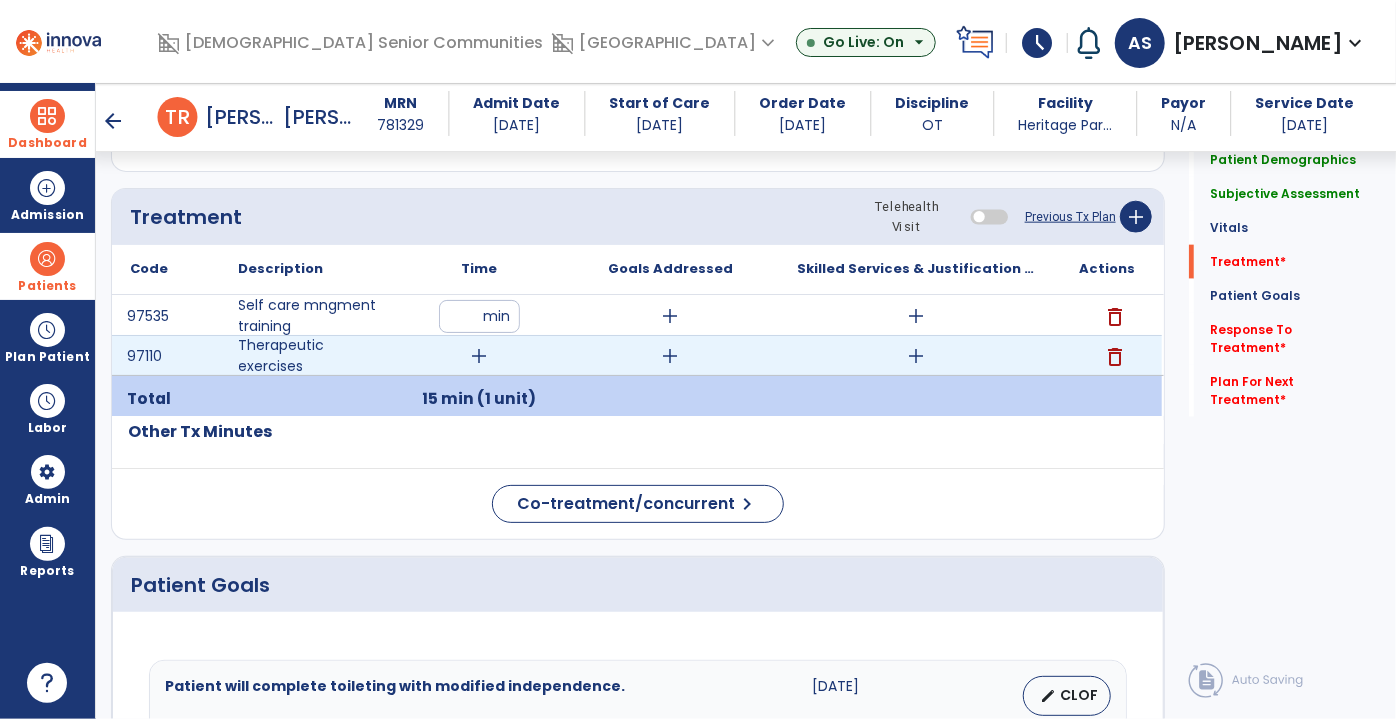 click on "add" at bounding box center (480, 356) 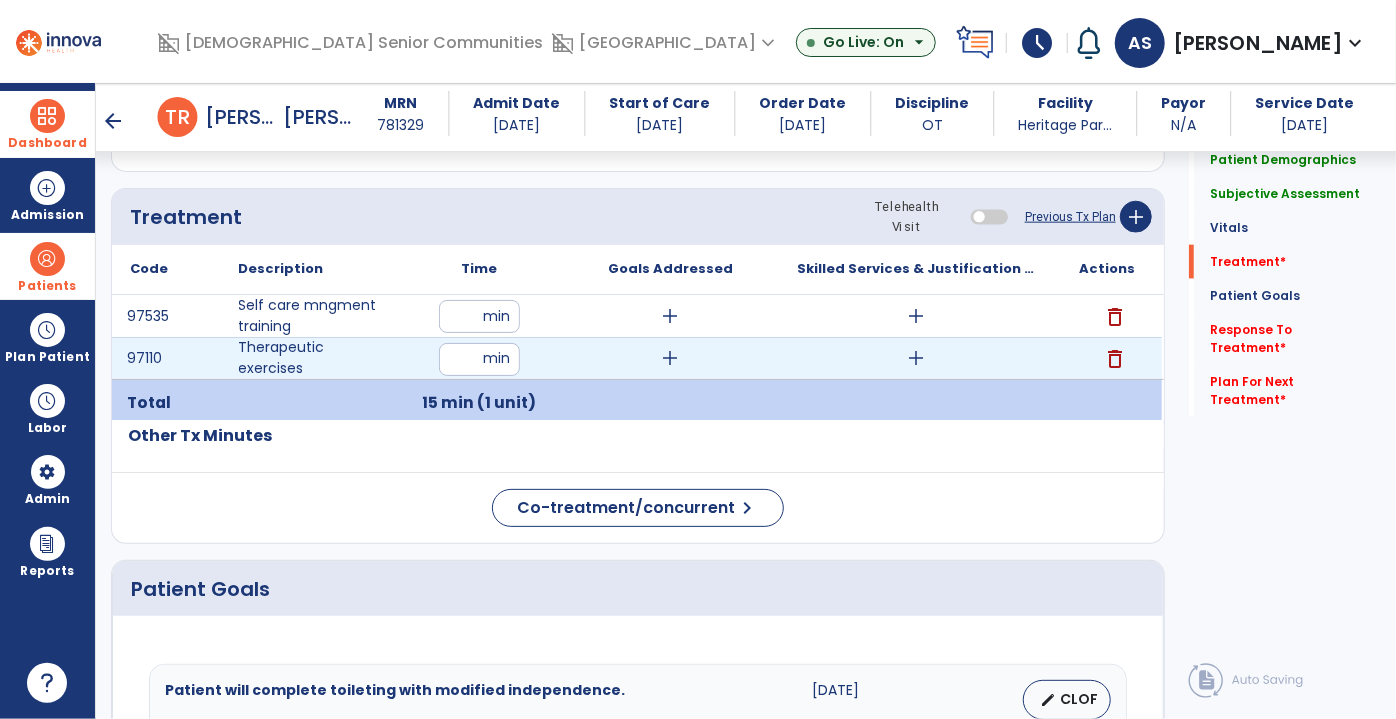 type on "**" 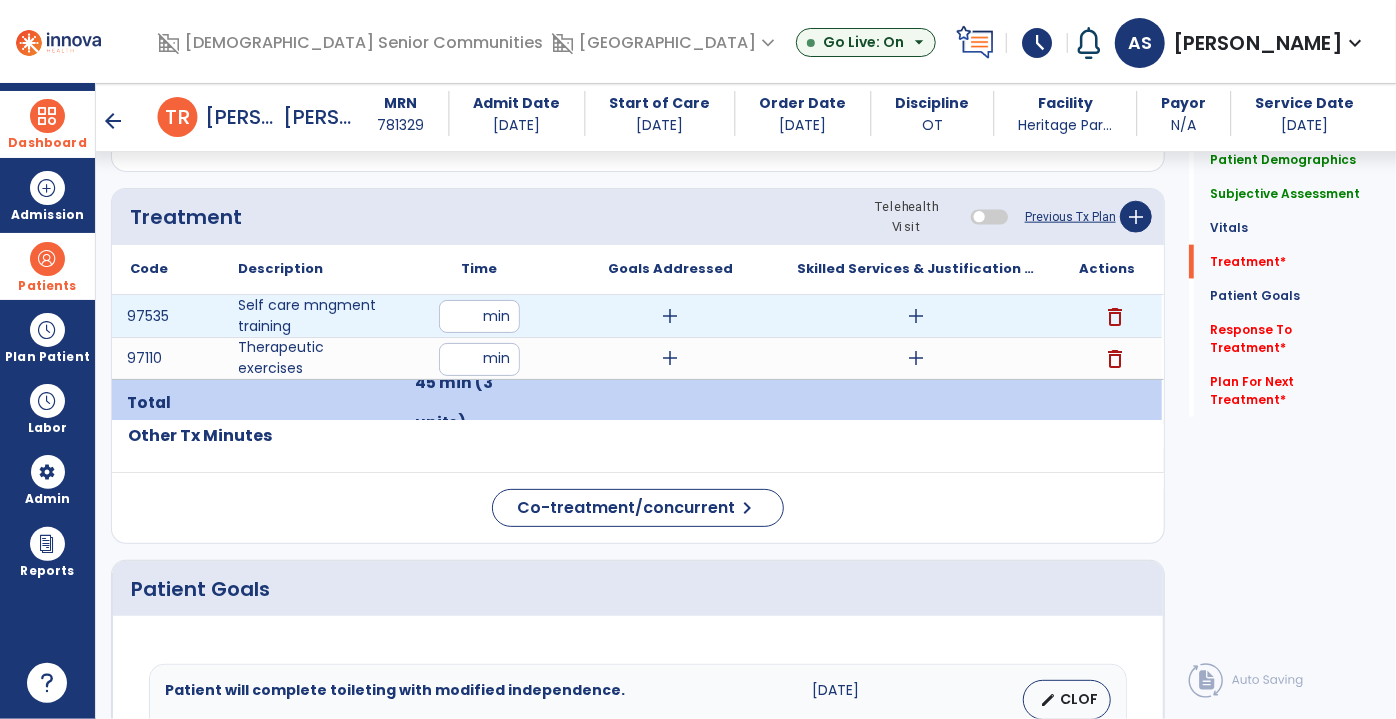 click on "**" at bounding box center (479, 316) 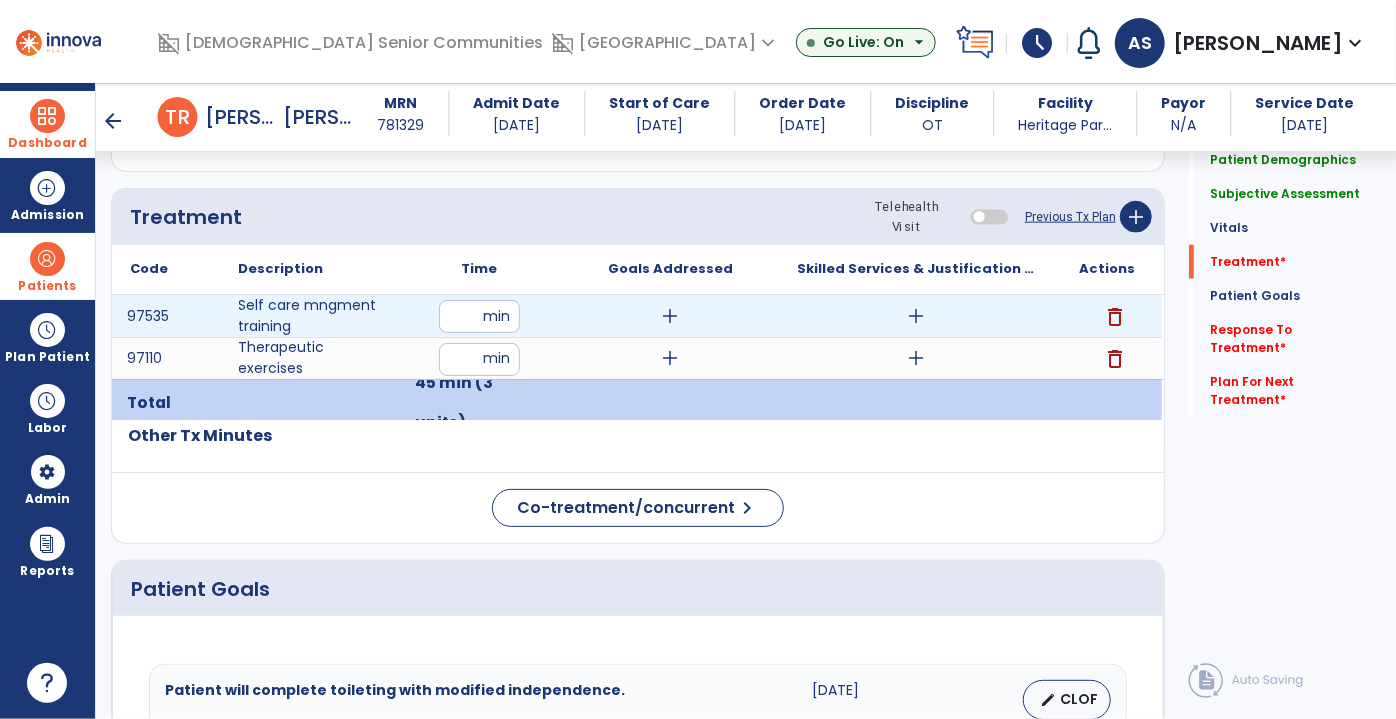 type 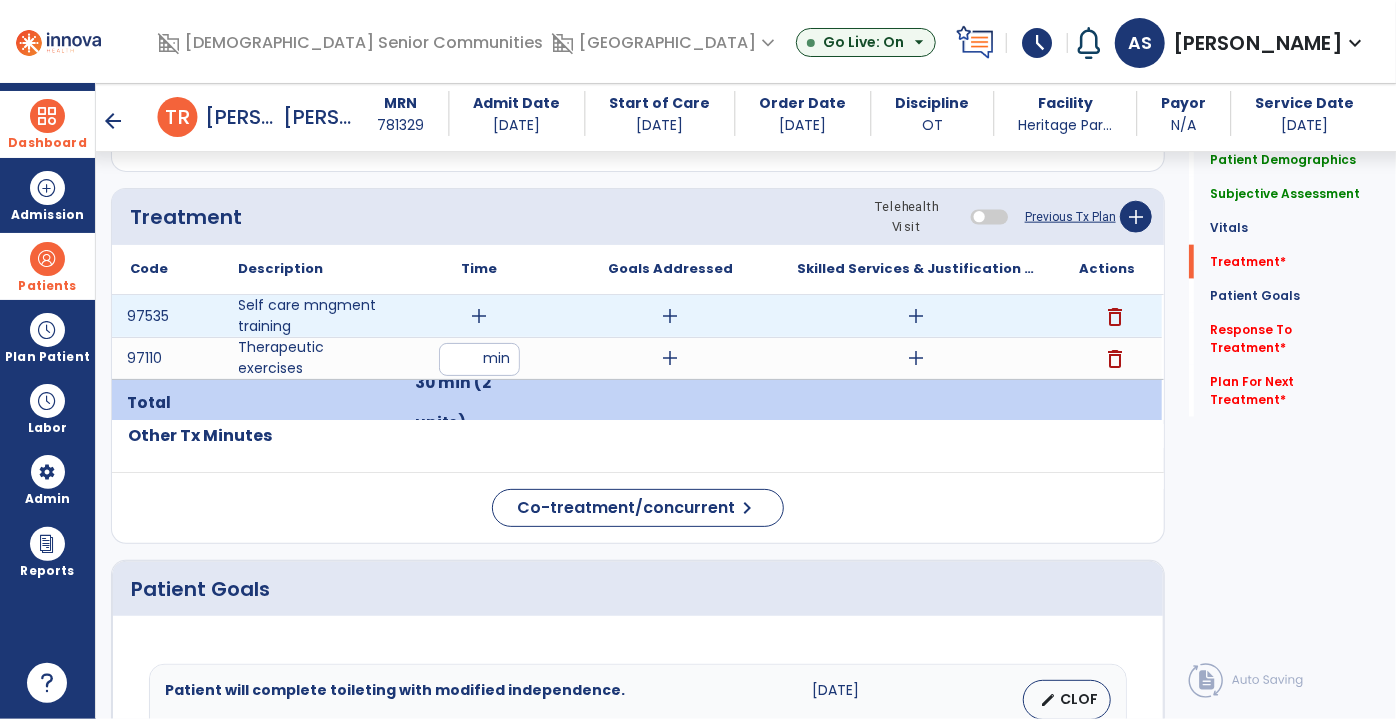 click on "delete" at bounding box center (1115, 317) 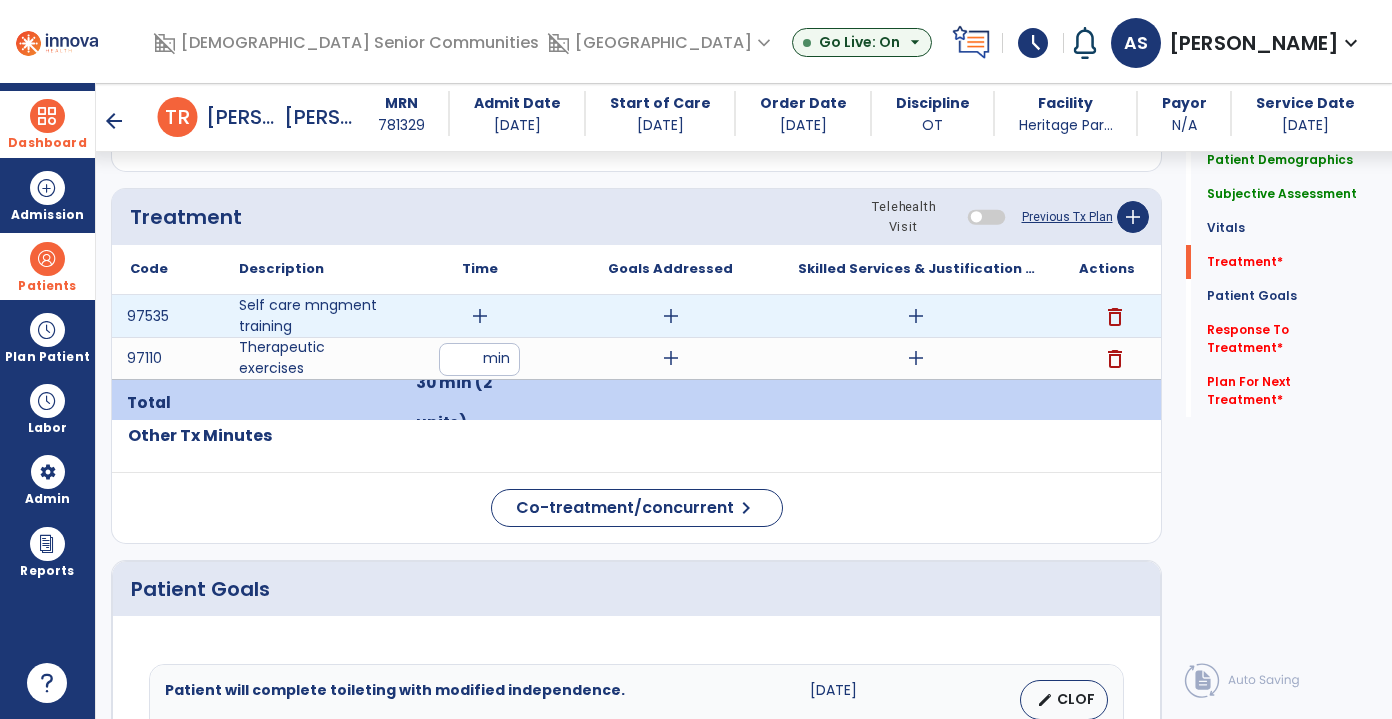 scroll, scrollTop: 1181, scrollLeft: 0, axis: vertical 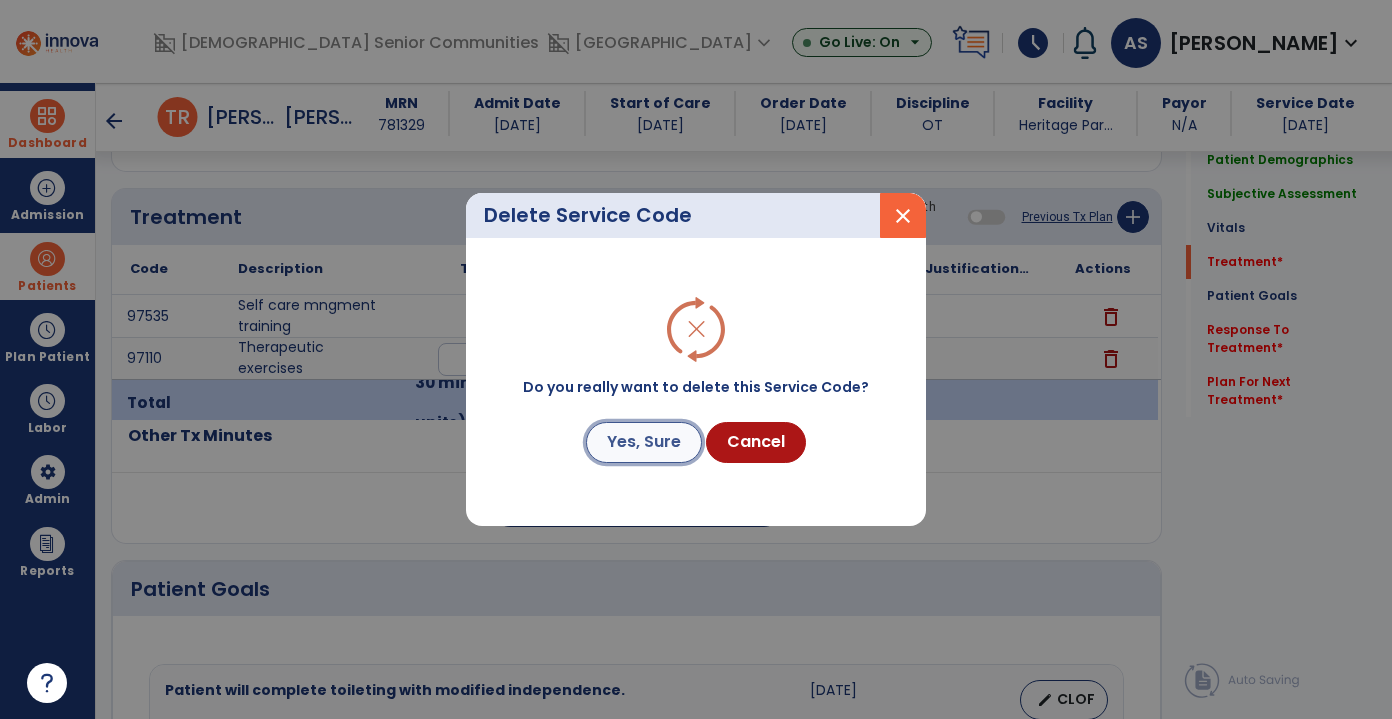 click on "Yes, Sure" at bounding box center (644, 442) 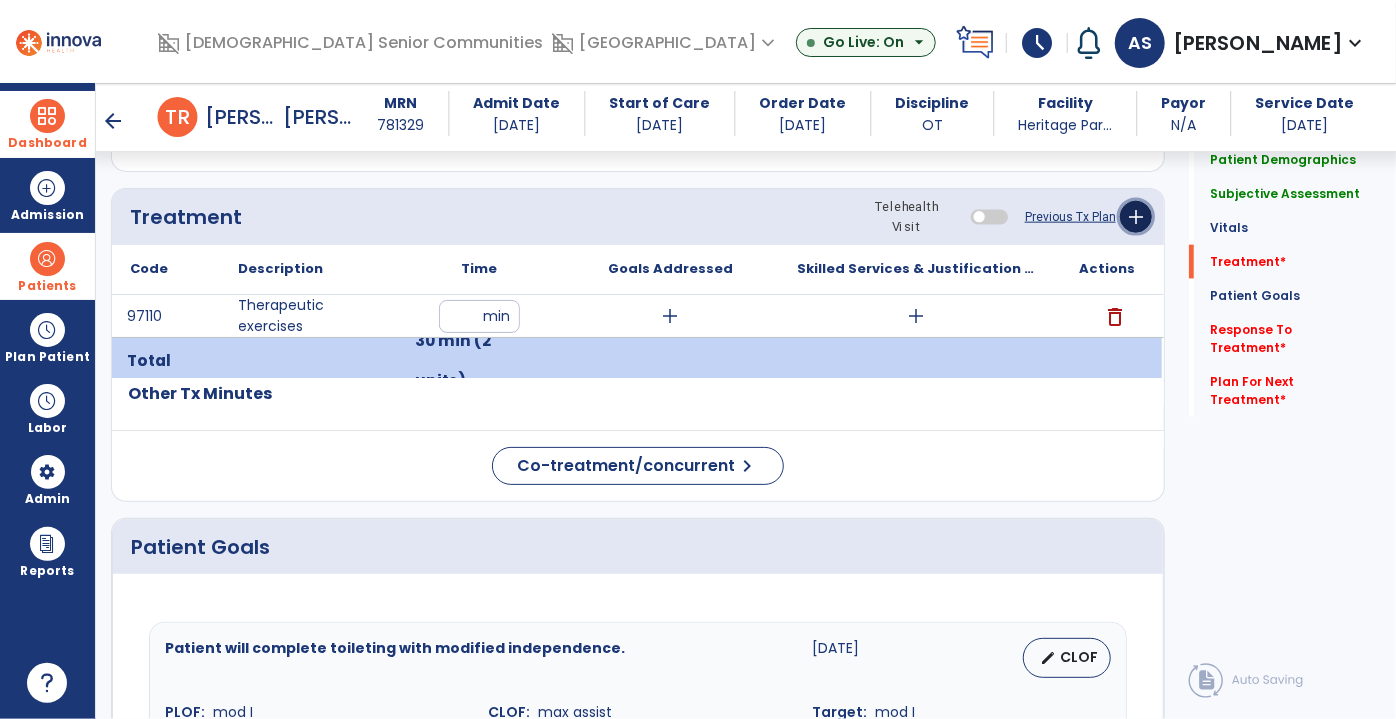 click on "add" 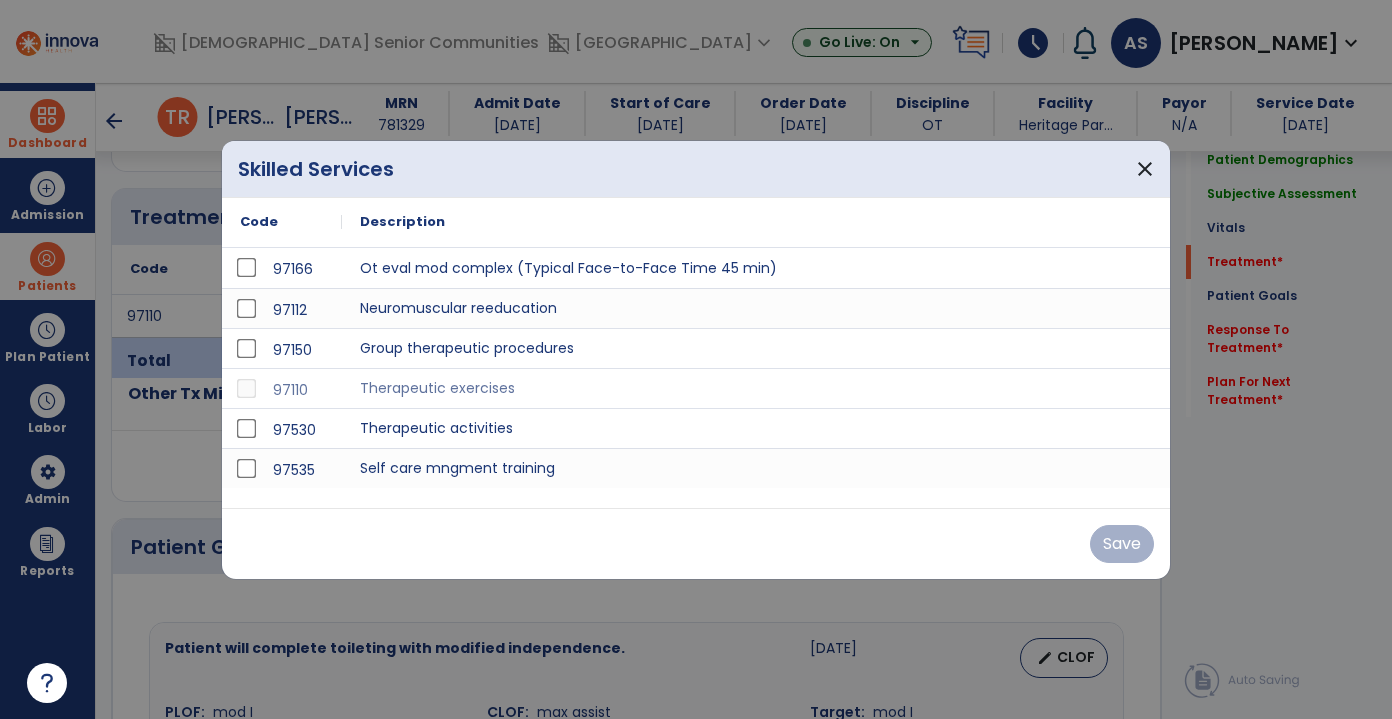 scroll, scrollTop: 1181, scrollLeft: 0, axis: vertical 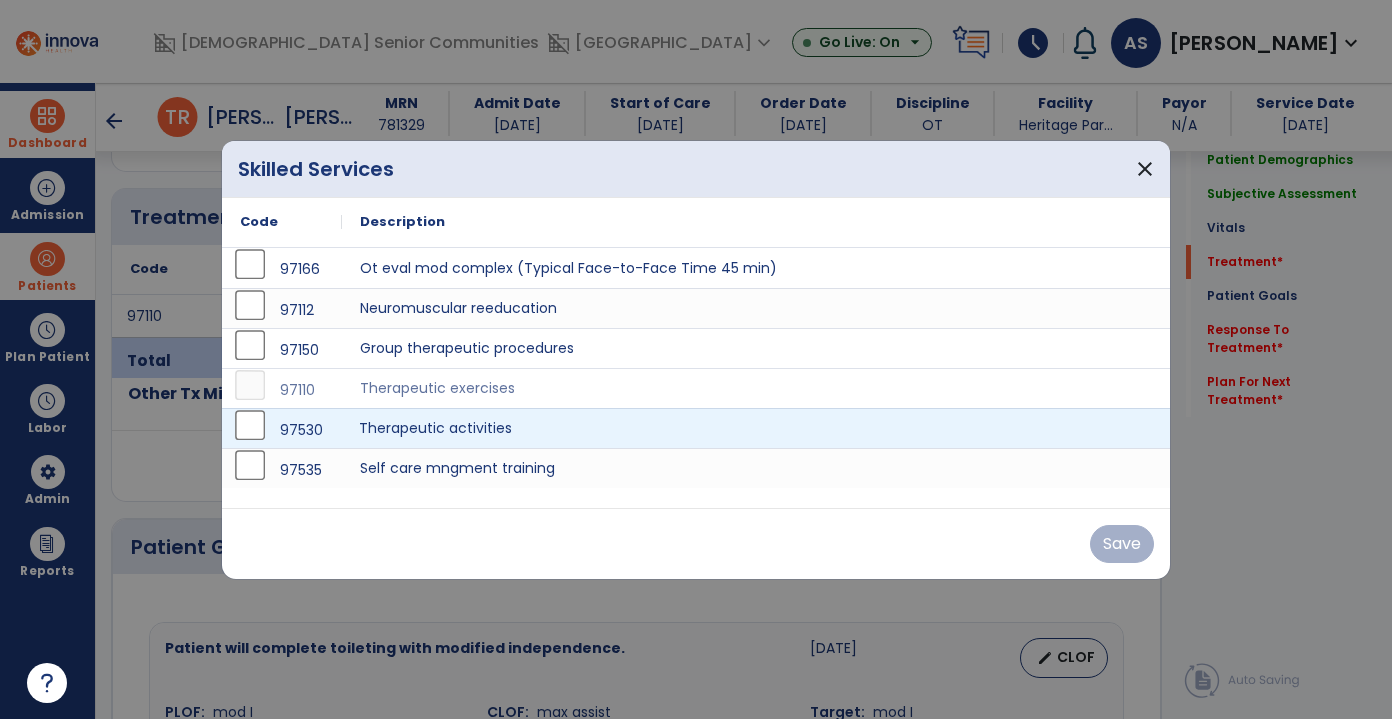 click on "Therapeutic activities" at bounding box center [756, 428] 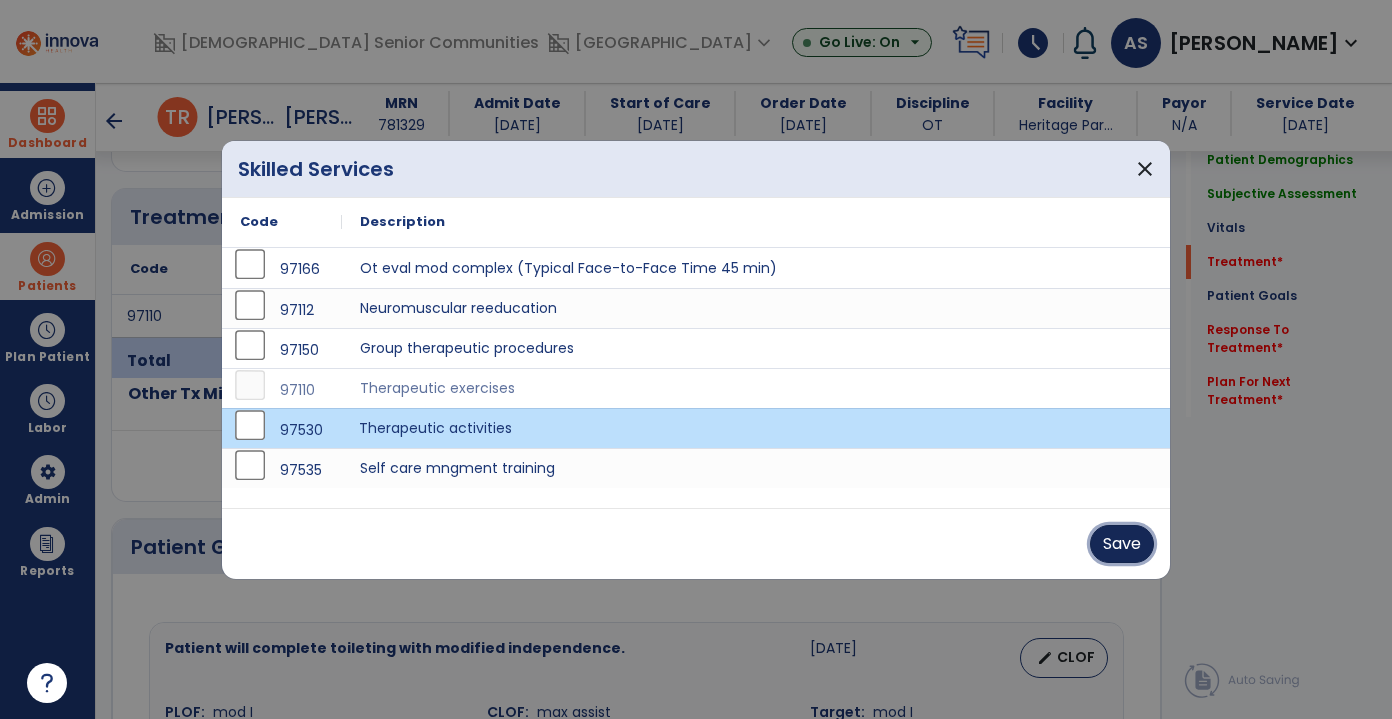 click on "Save" at bounding box center [1122, 544] 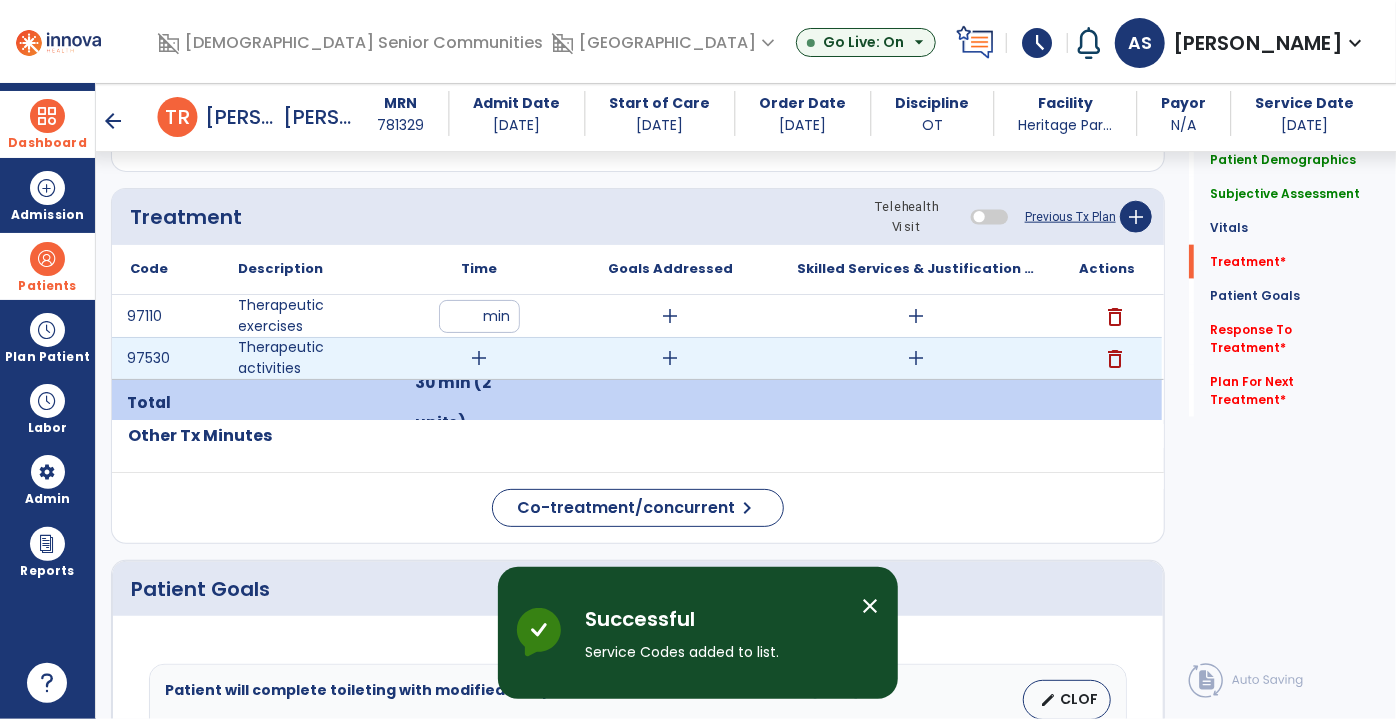click on "add" at bounding box center [480, 358] 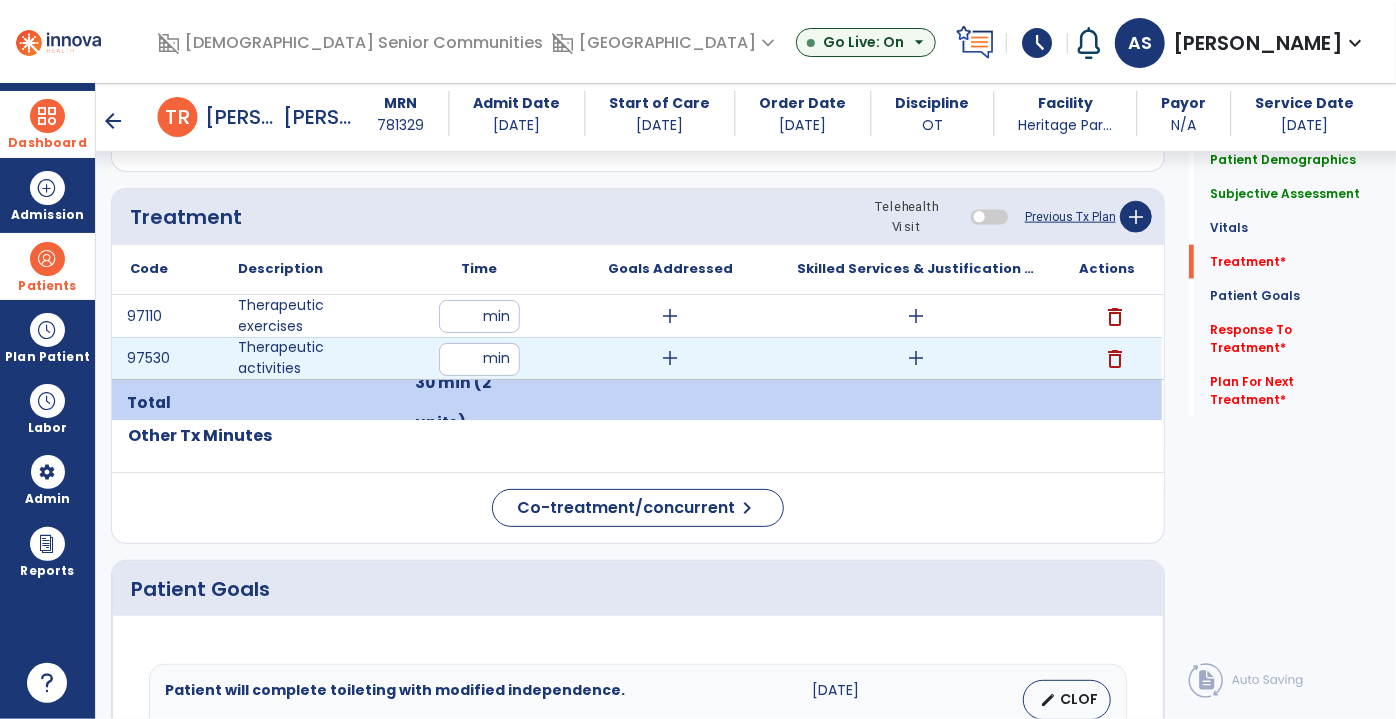 type on "**" 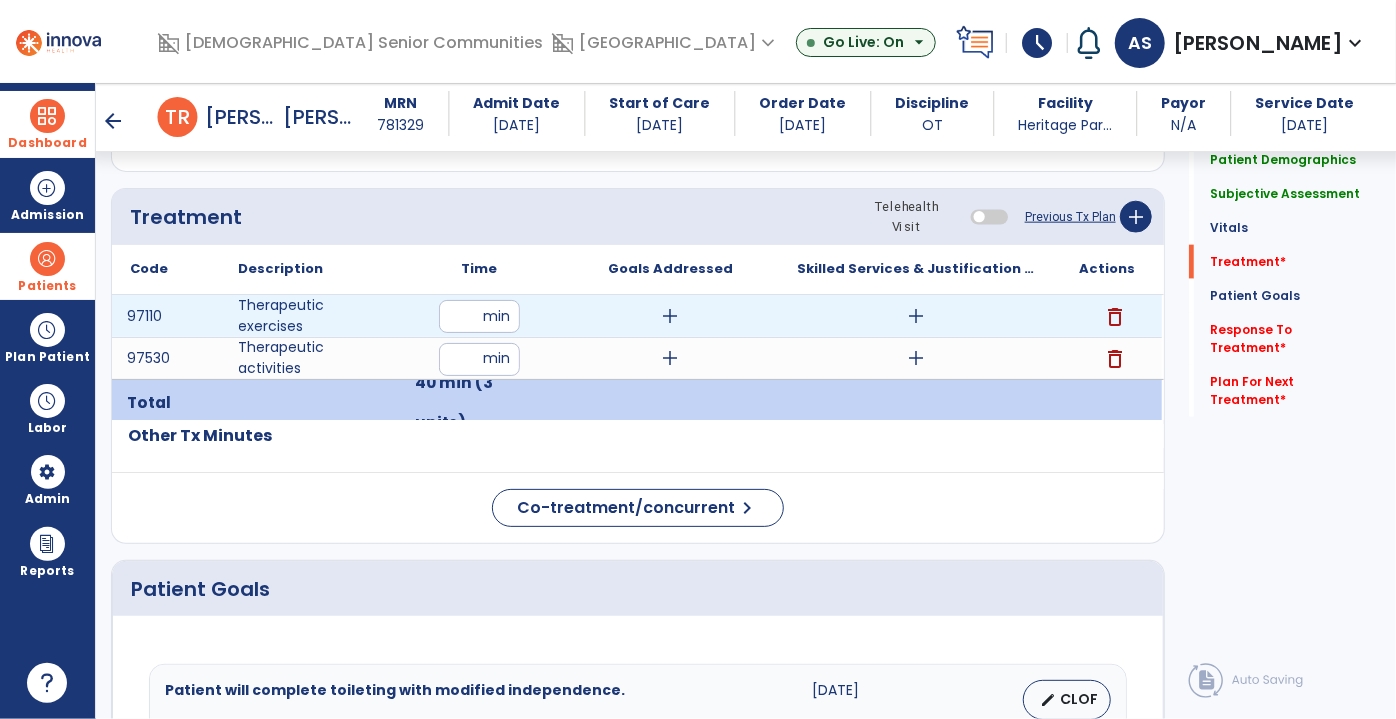 click on "add" at bounding box center [671, 316] 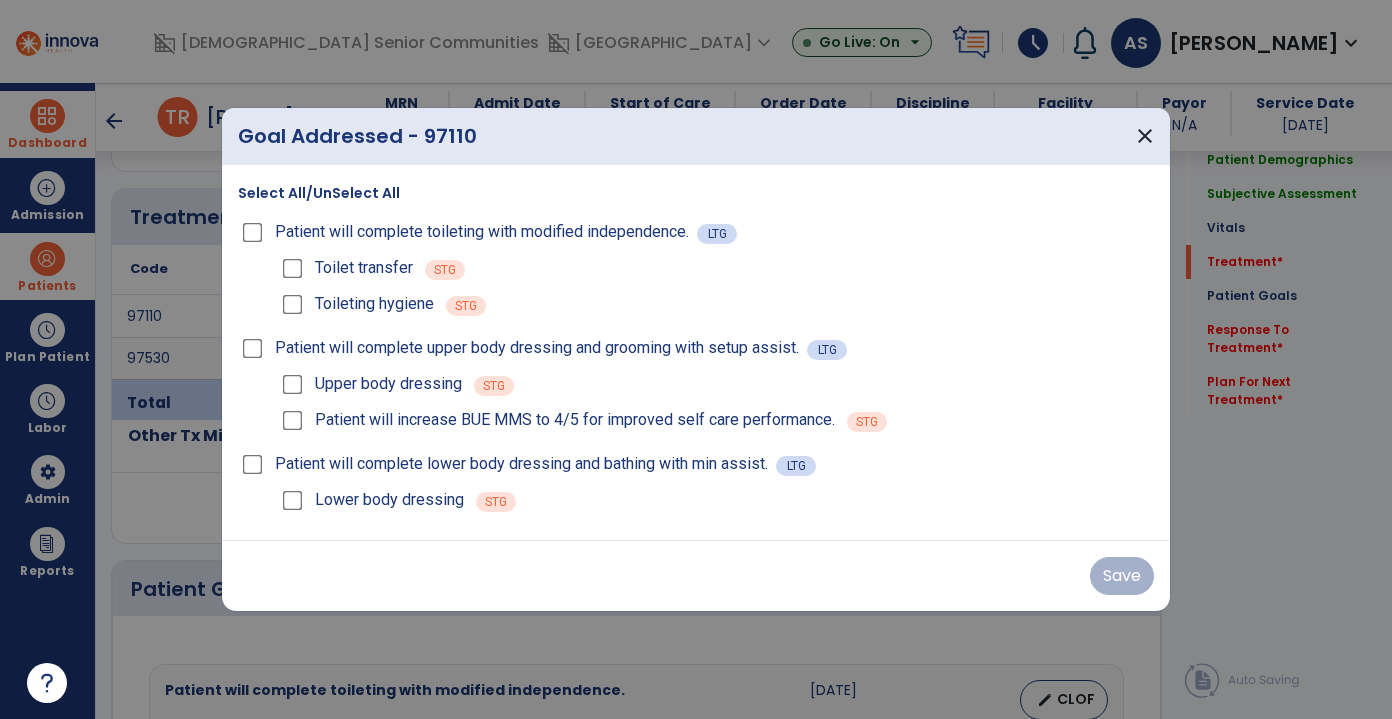 scroll, scrollTop: 1181, scrollLeft: 0, axis: vertical 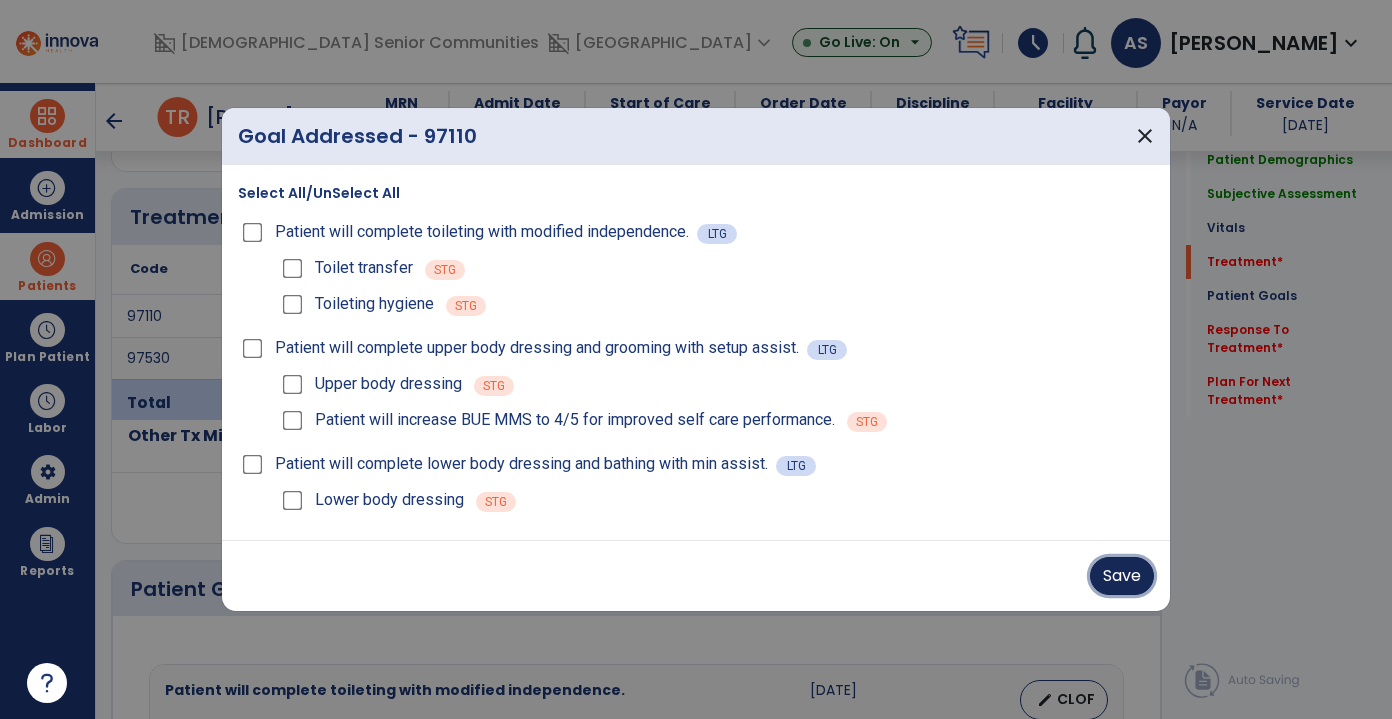 click on "Save" at bounding box center (1122, 576) 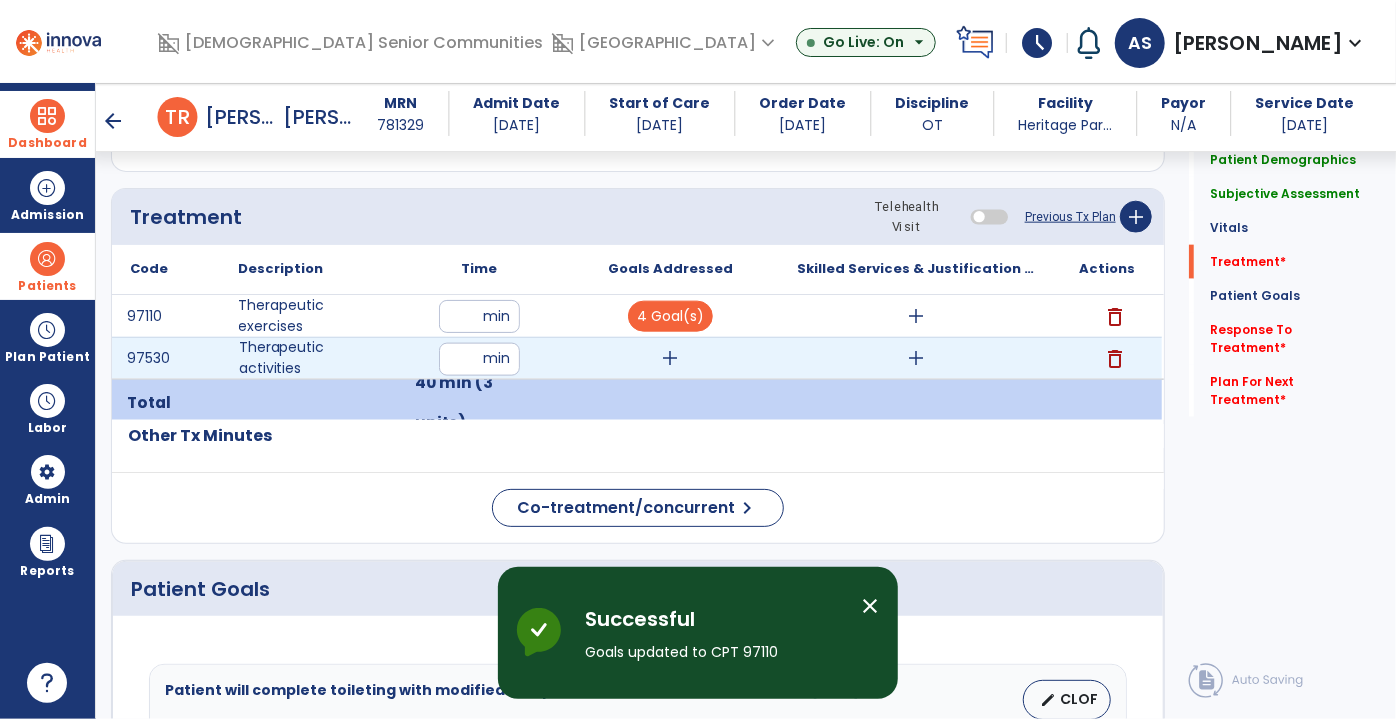 click on "add" at bounding box center [671, 358] 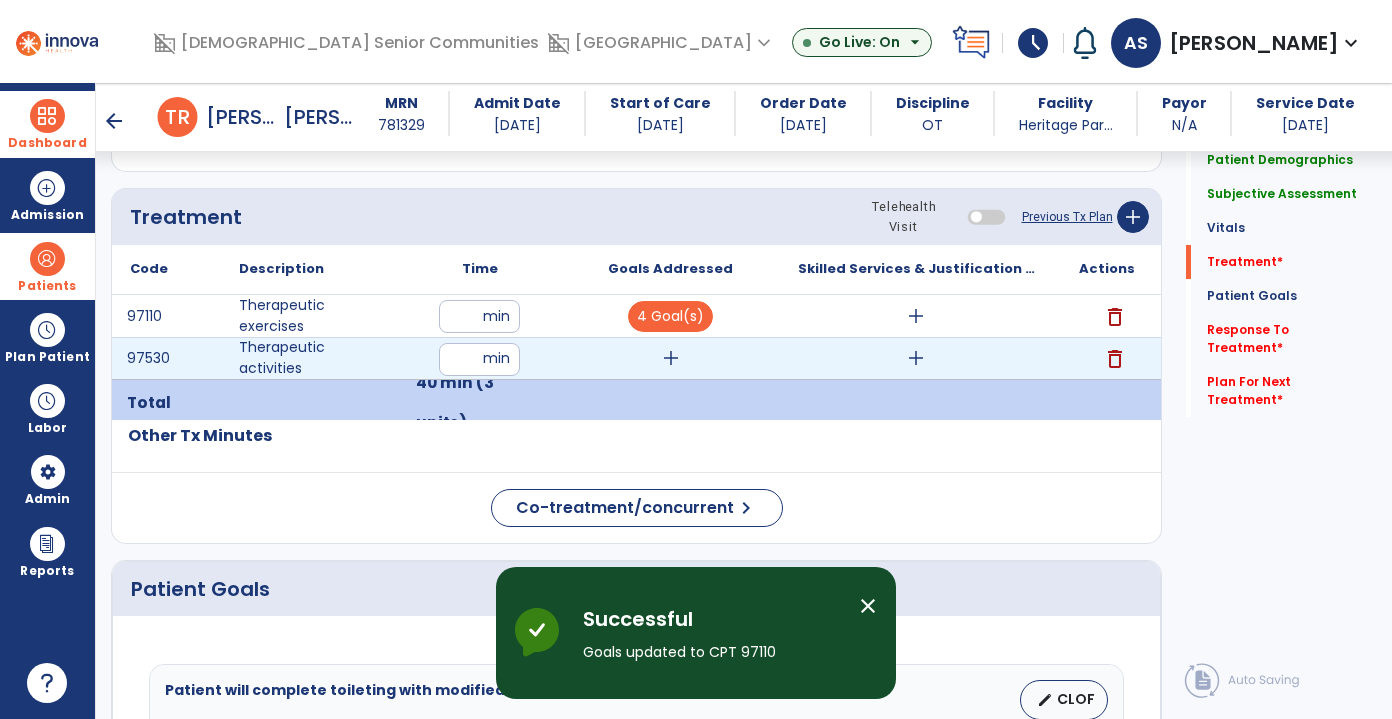 scroll, scrollTop: 1181, scrollLeft: 0, axis: vertical 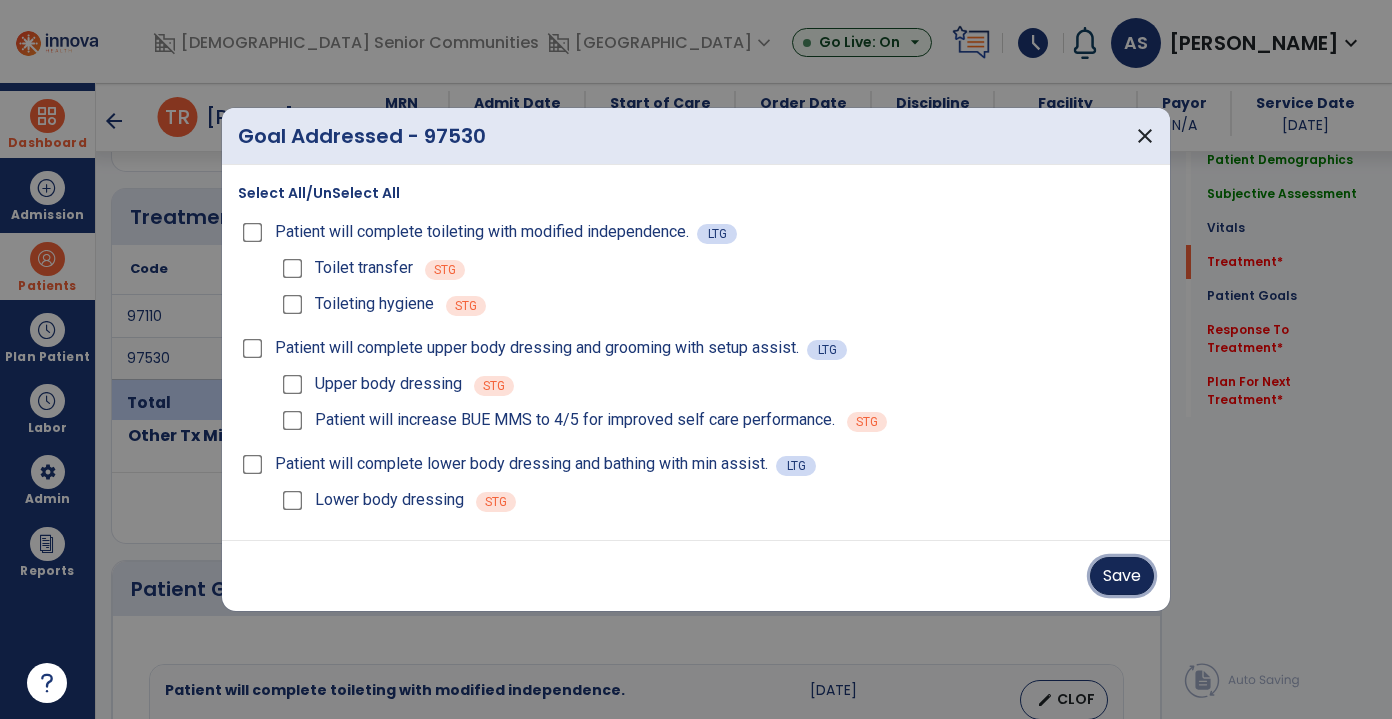 click on "Save" at bounding box center [1122, 576] 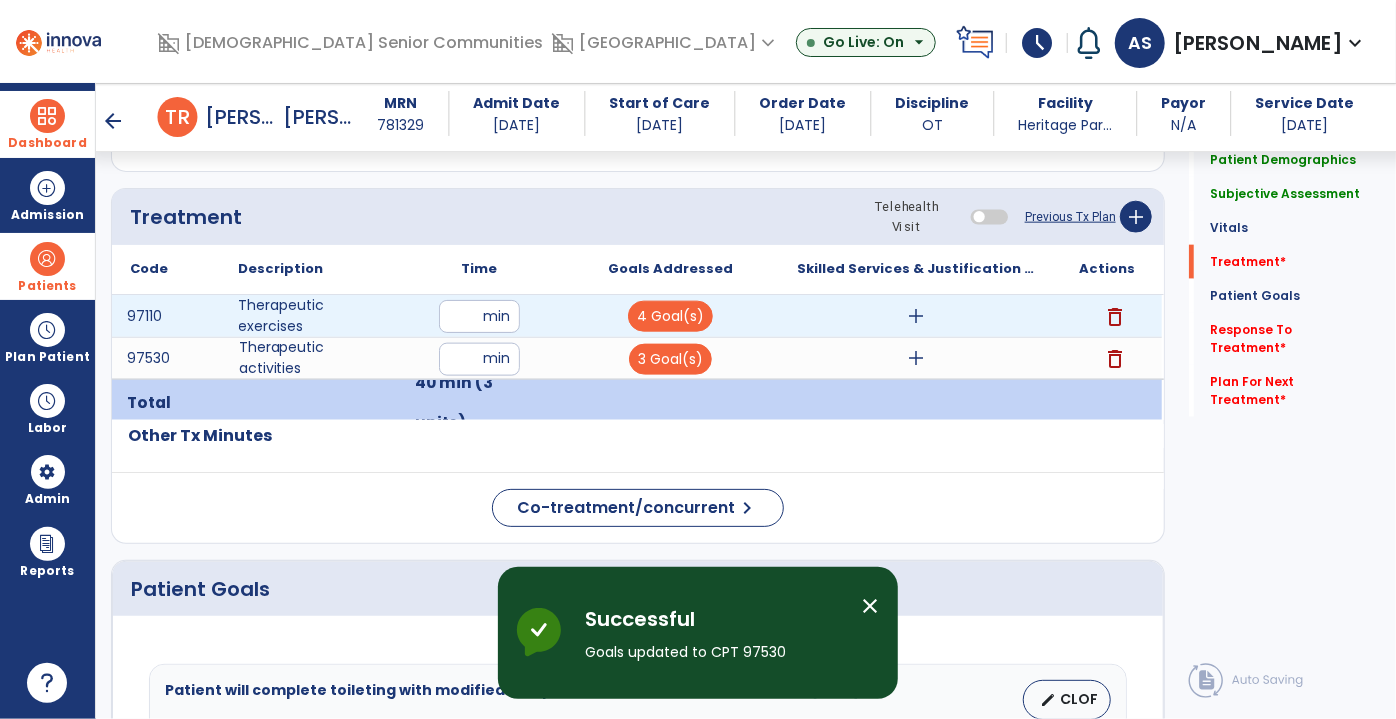 click on "add" at bounding box center (916, 316) 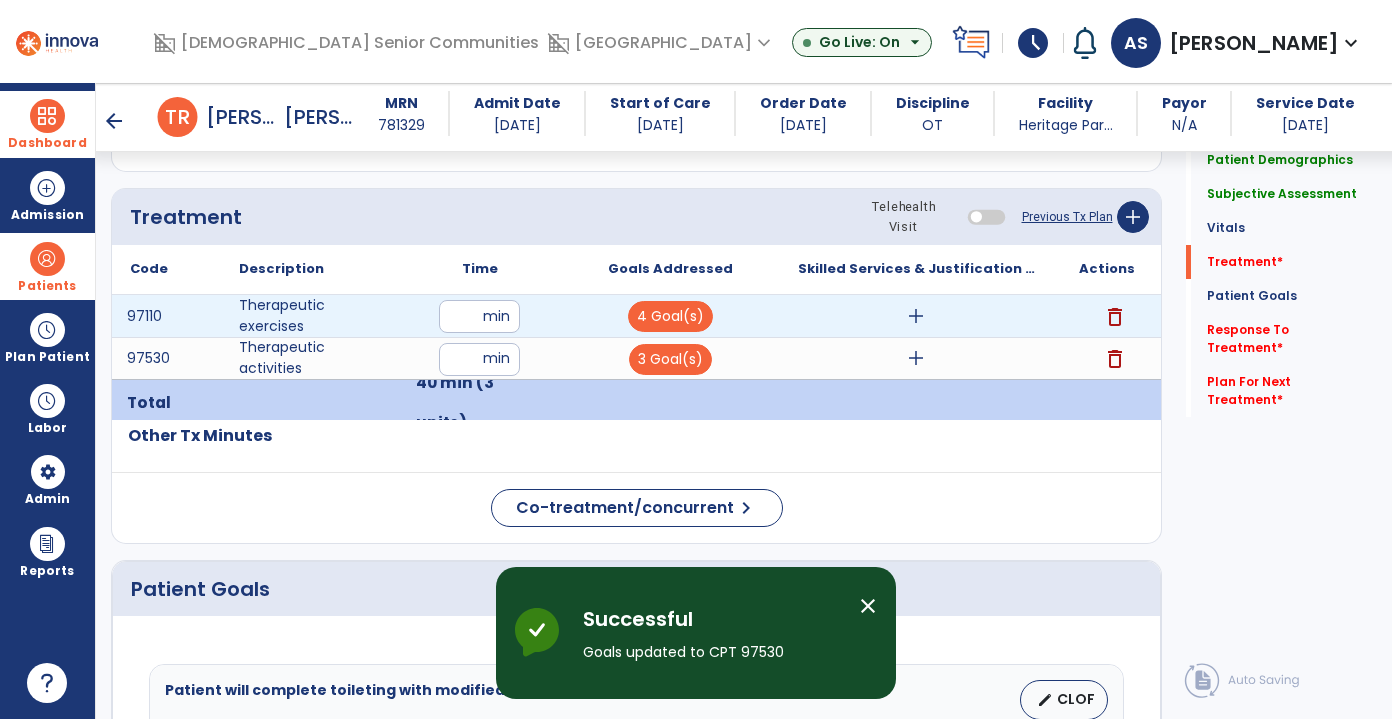 scroll, scrollTop: 1181, scrollLeft: 0, axis: vertical 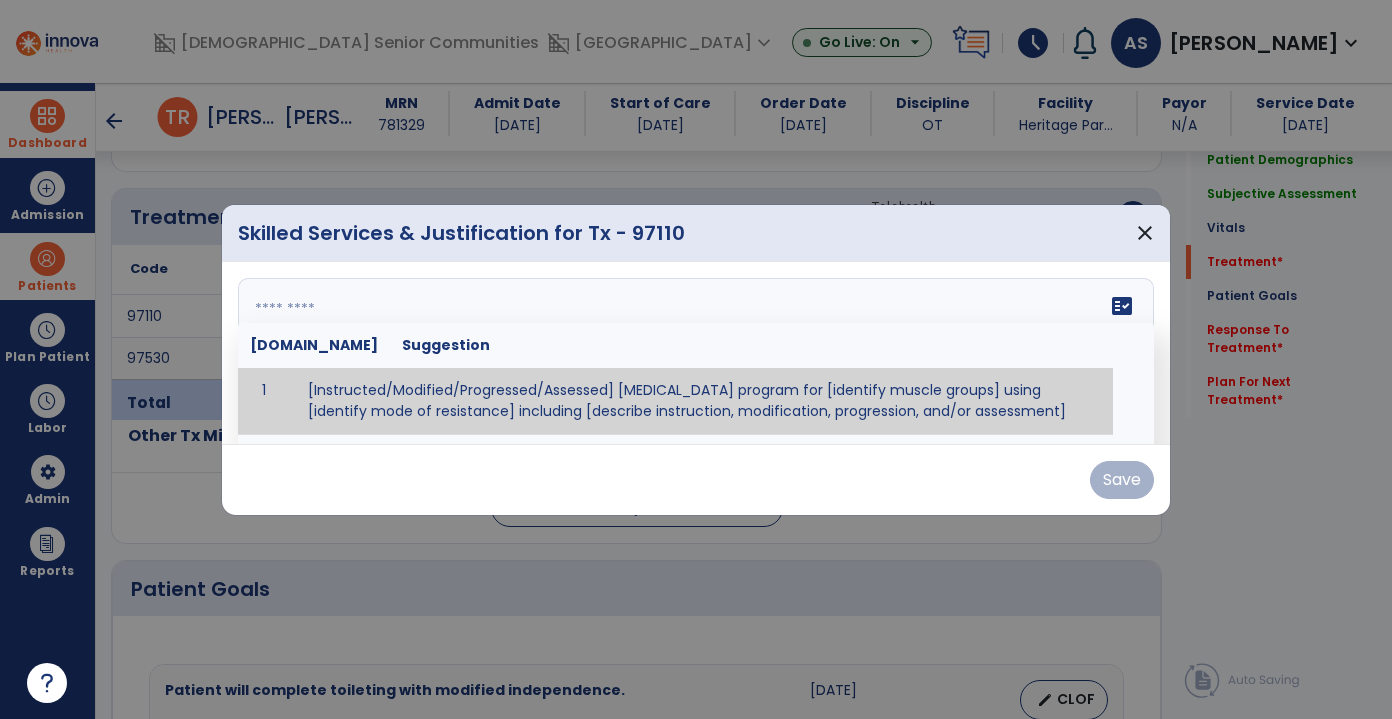 click at bounding box center (696, 353) 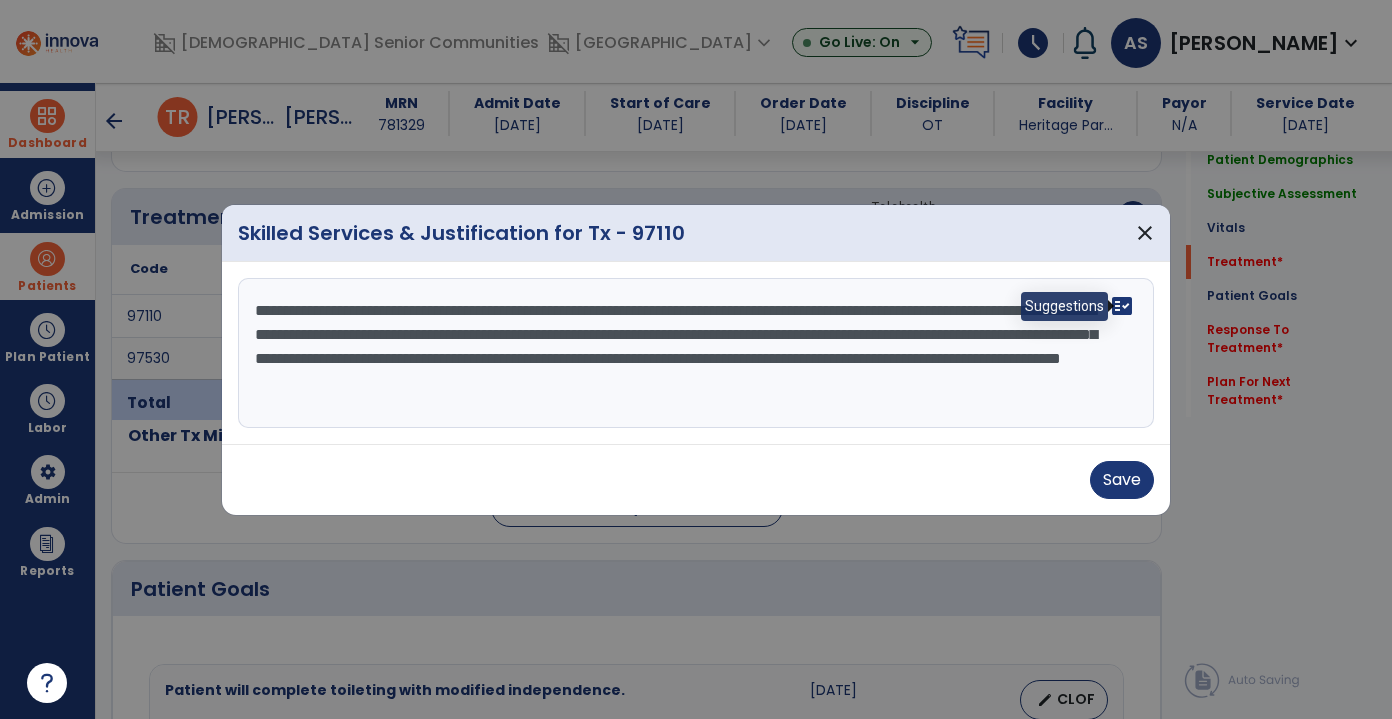 click on "fact_check" at bounding box center (1122, 306) 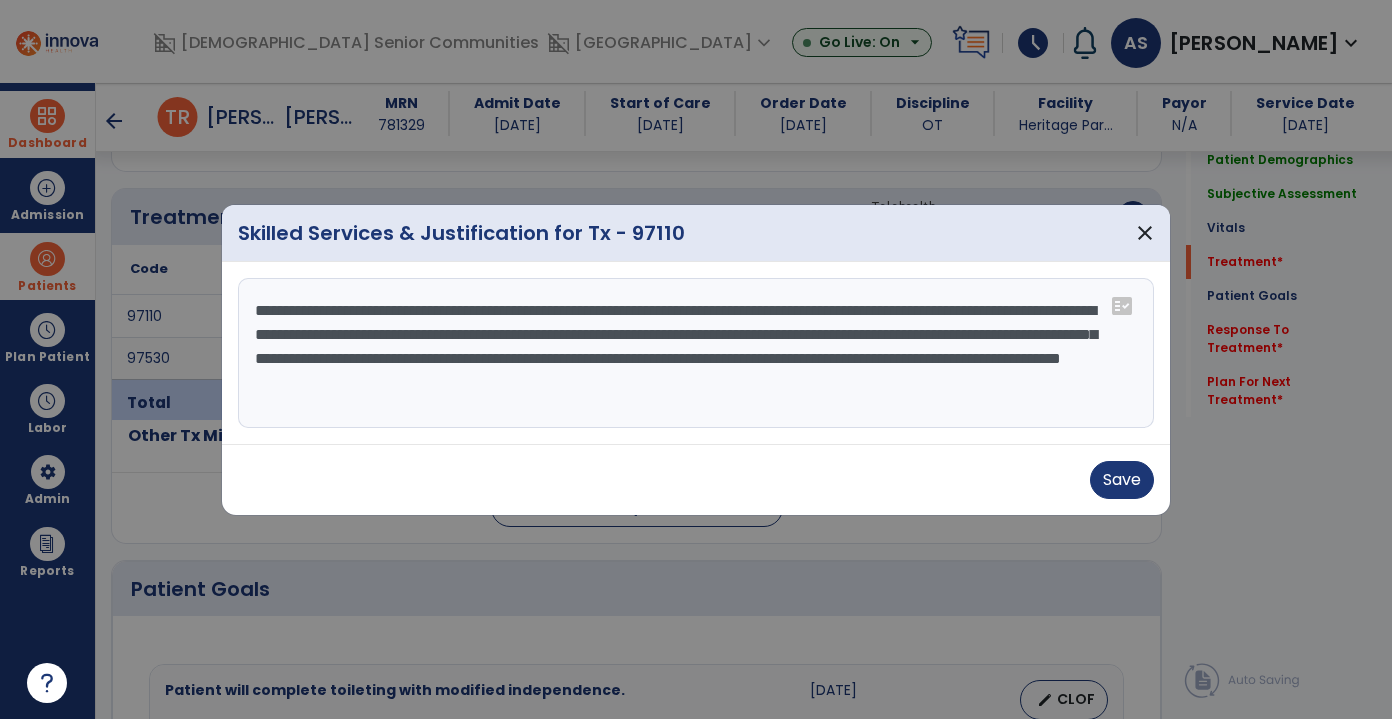 click on "**********" at bounding box center [696, 353] 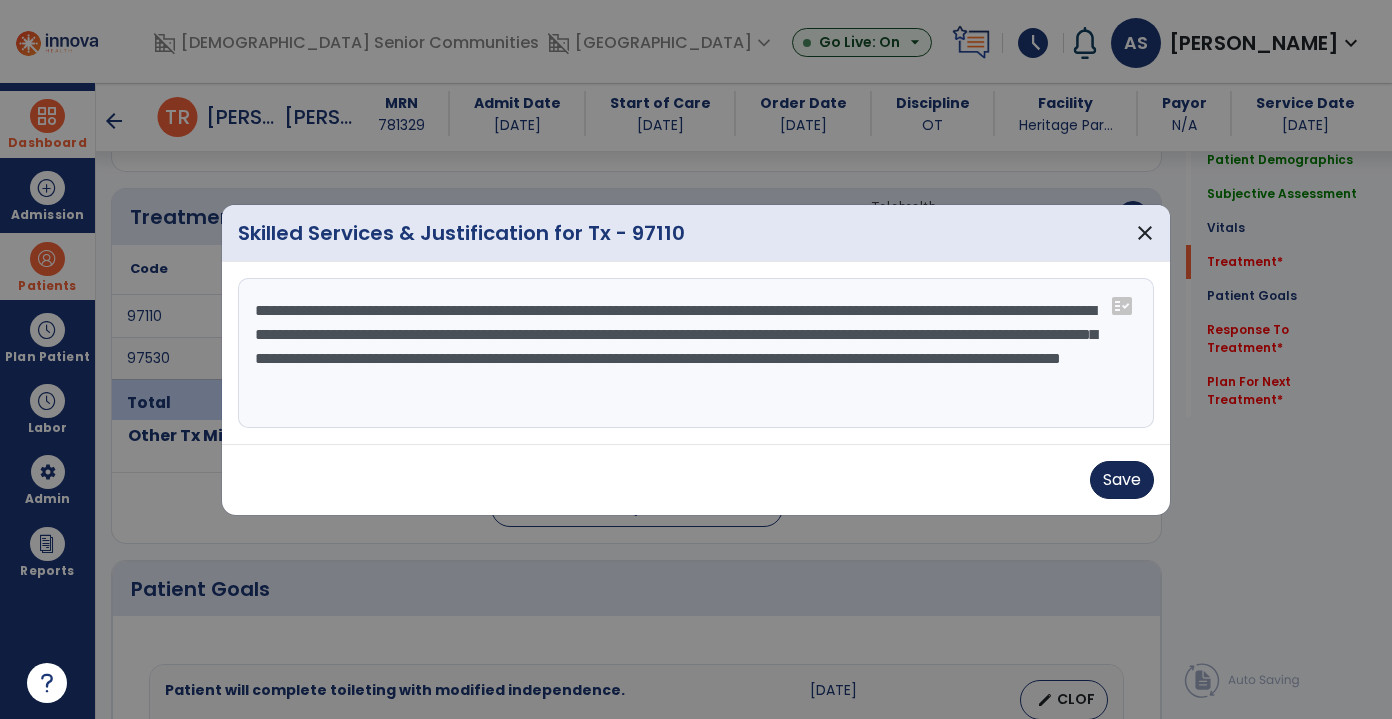 type on "**********" 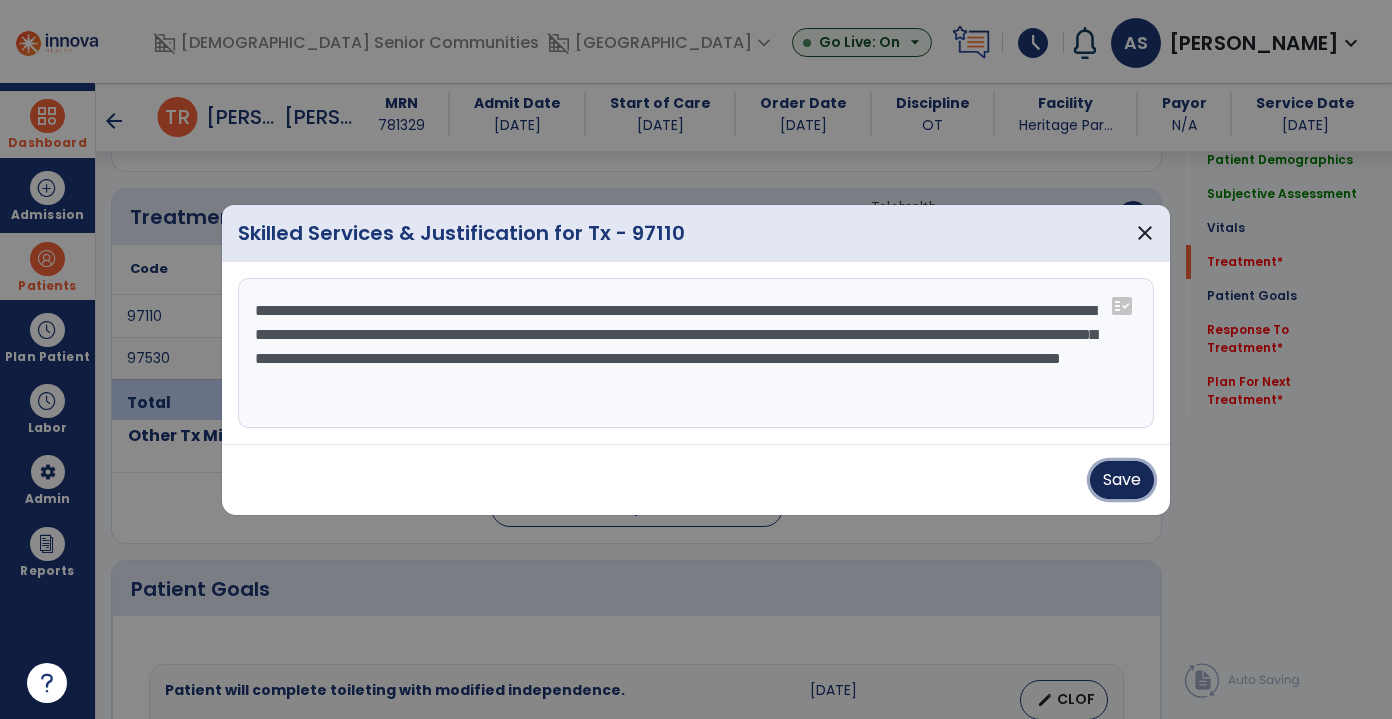 click on "Save" at bounding box center (1122, 480) 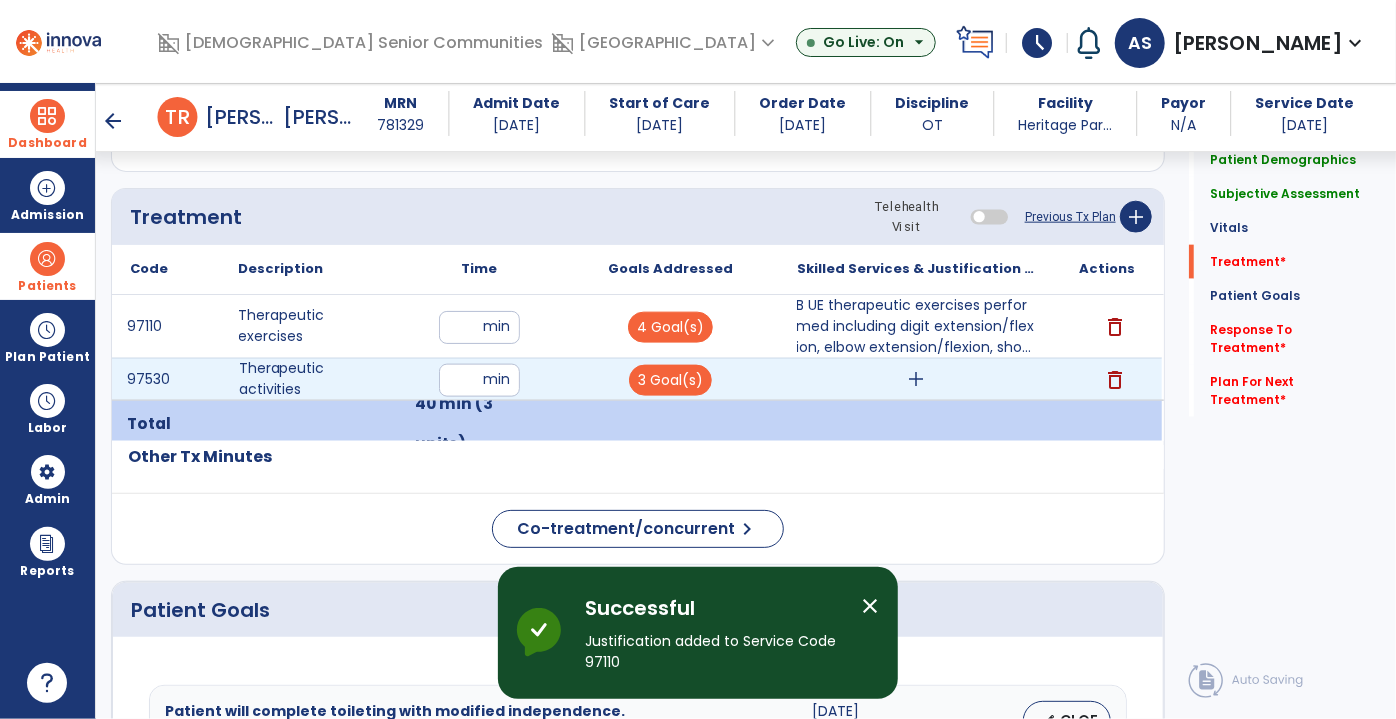 click on "add" at bounding box center [916, 379] 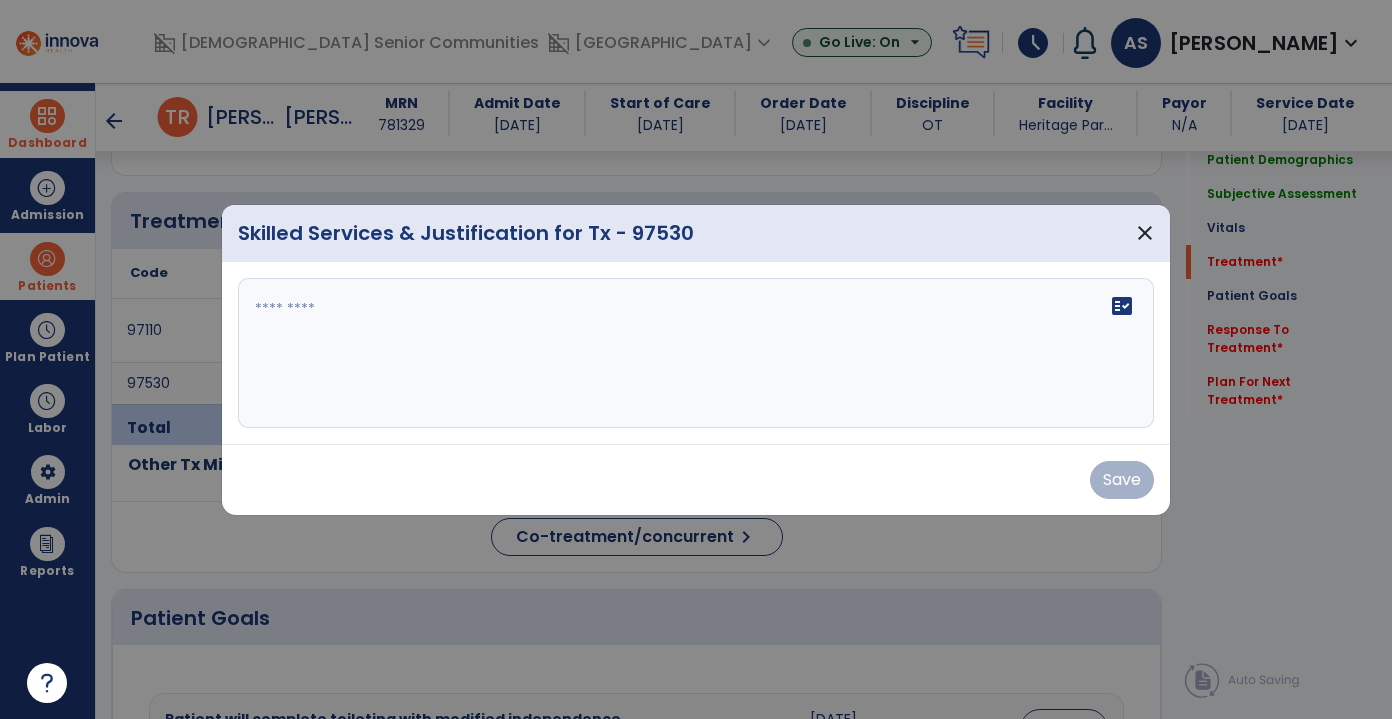 scroll, scrollTop: 1181, scrollLeft: 0, axis: vertical 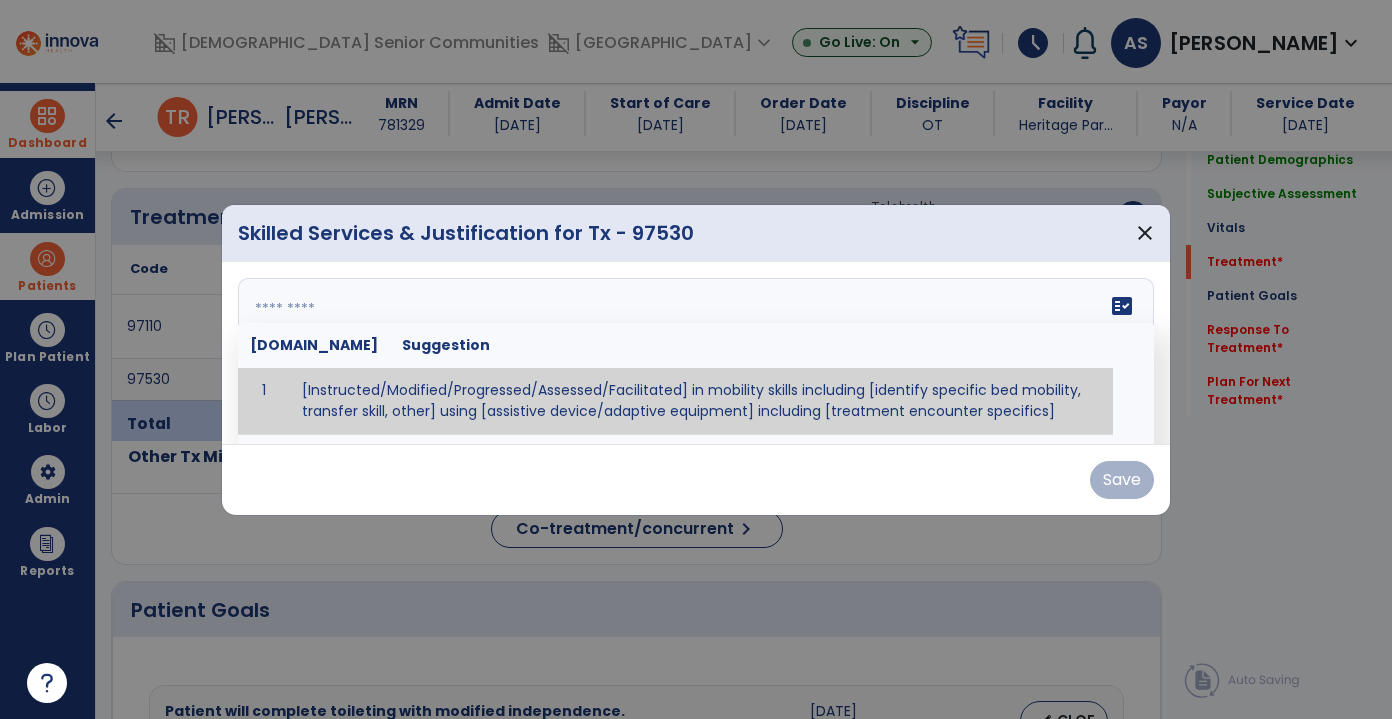 click at bounding box center (694, 353) 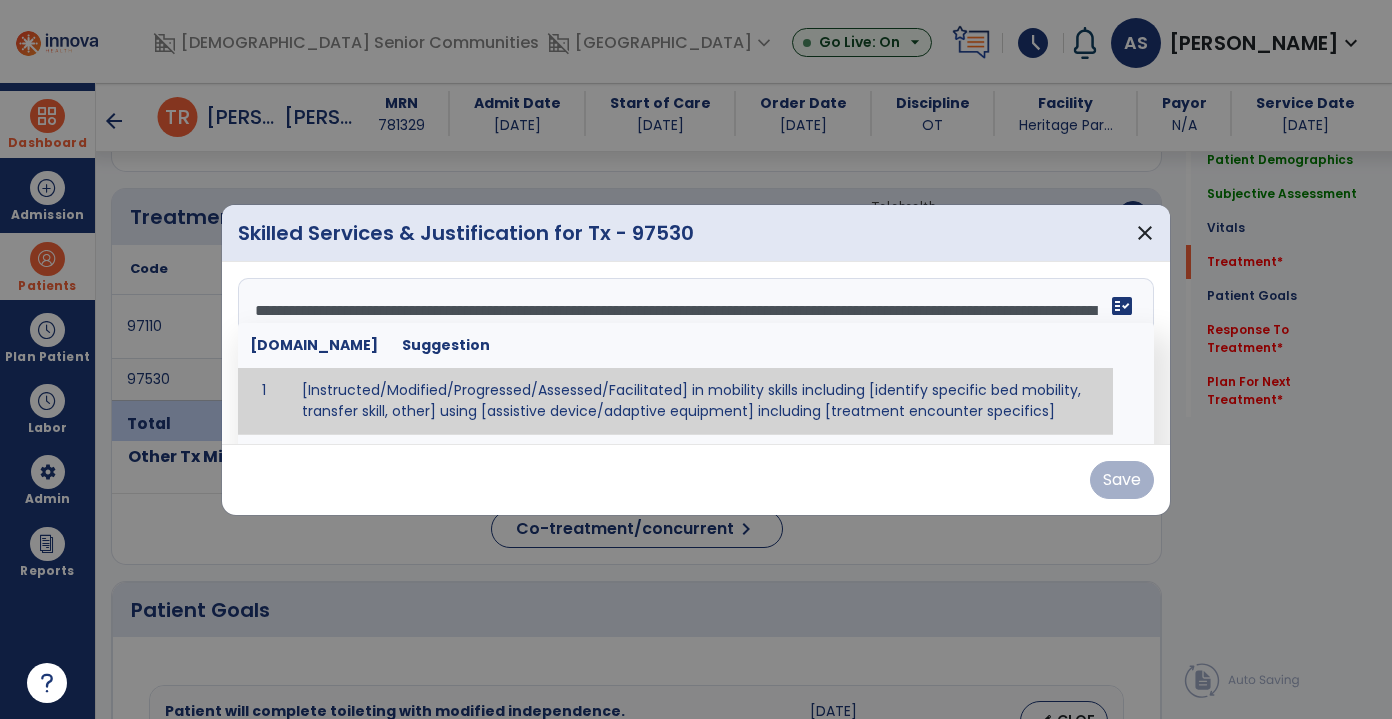 scroll, scrollTop: 16, scrollLeft: 0, axis: vertical 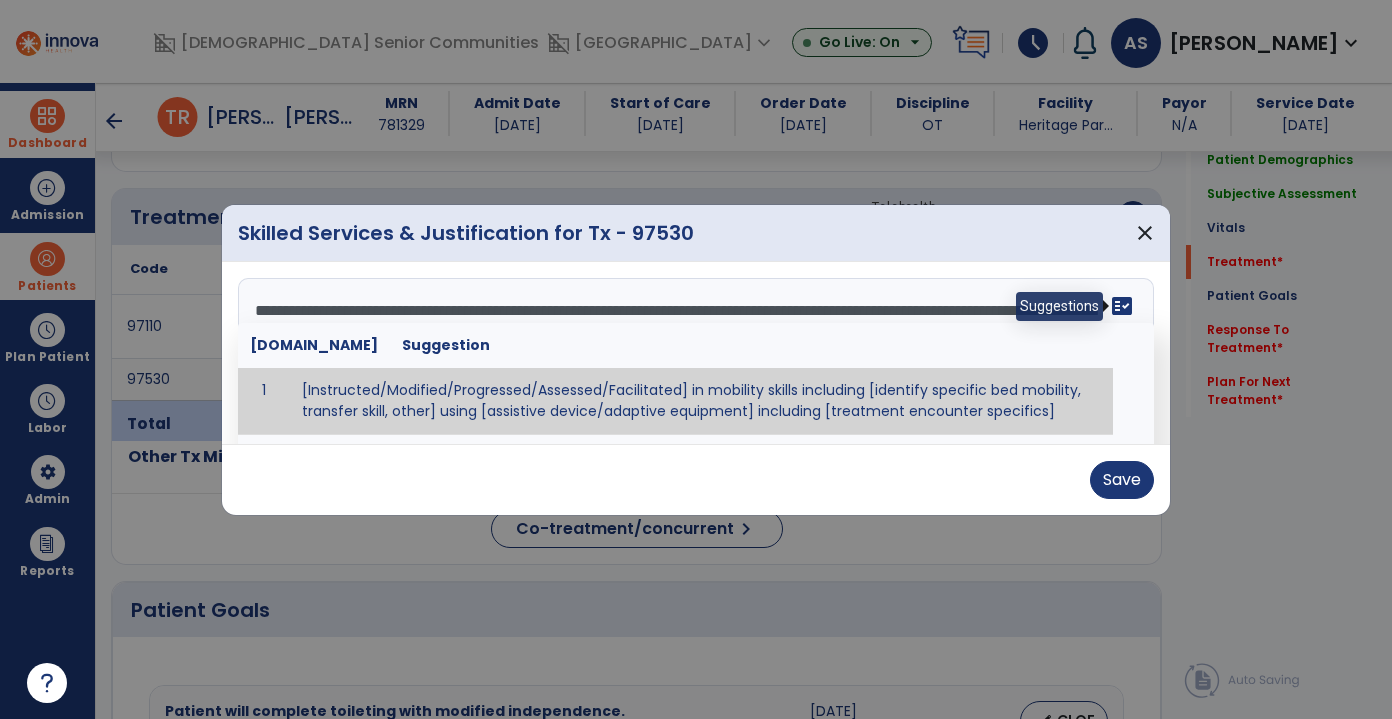 type on "**********" 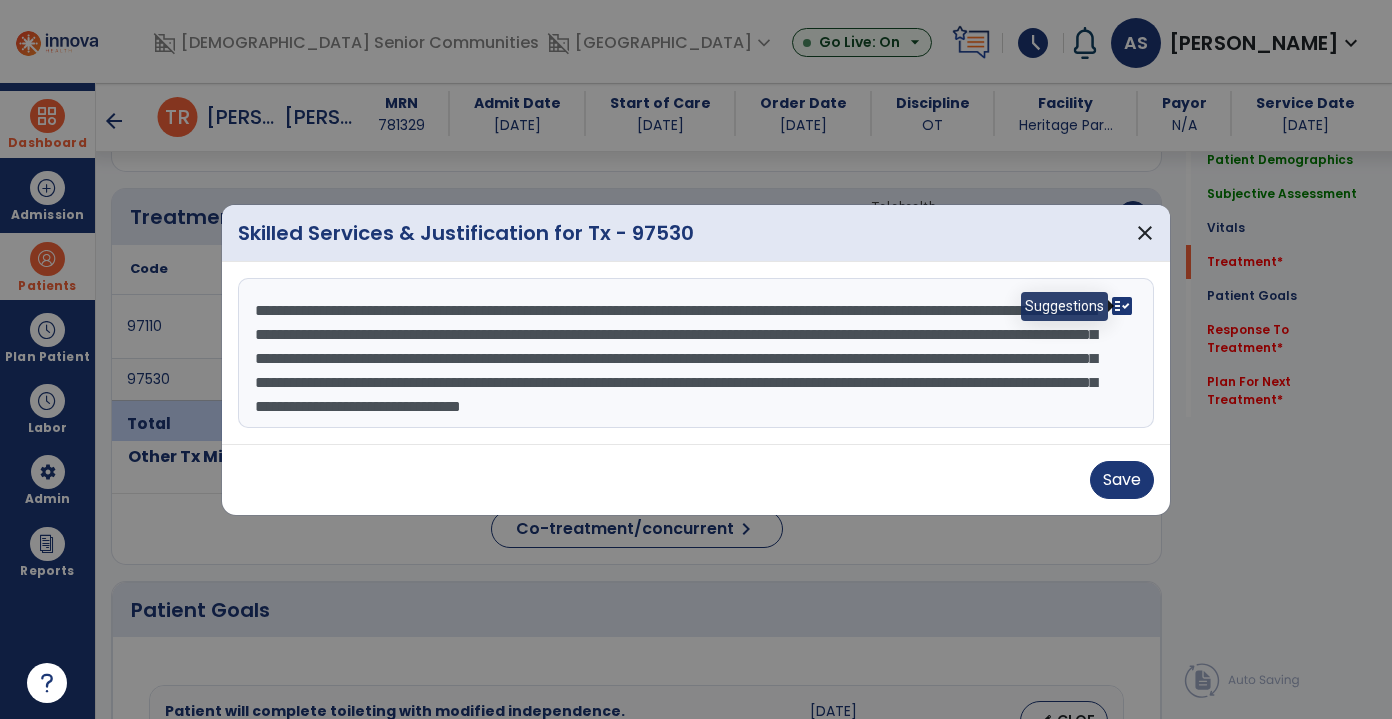 click on "fact_check" at bounding box center [1122, 306] 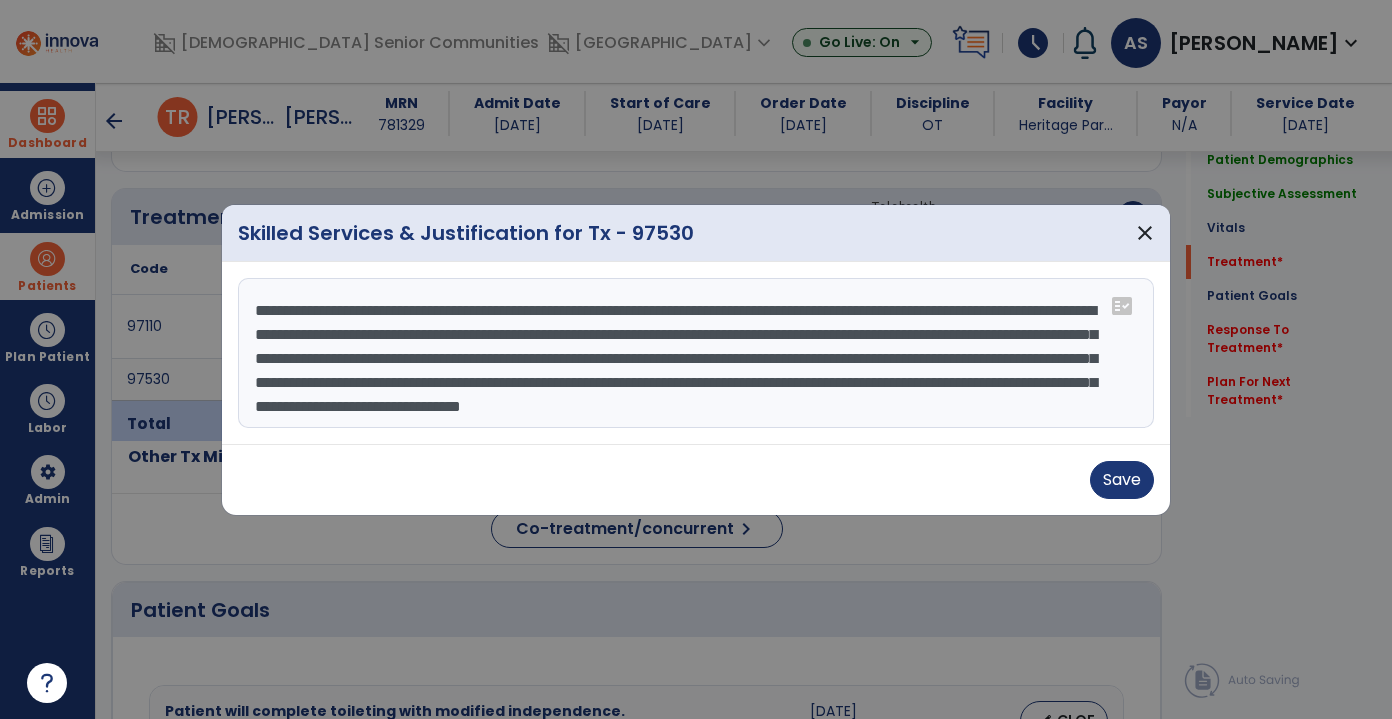 scroll, scrollTop: 24, scrollLeft: 0, axis: vertical 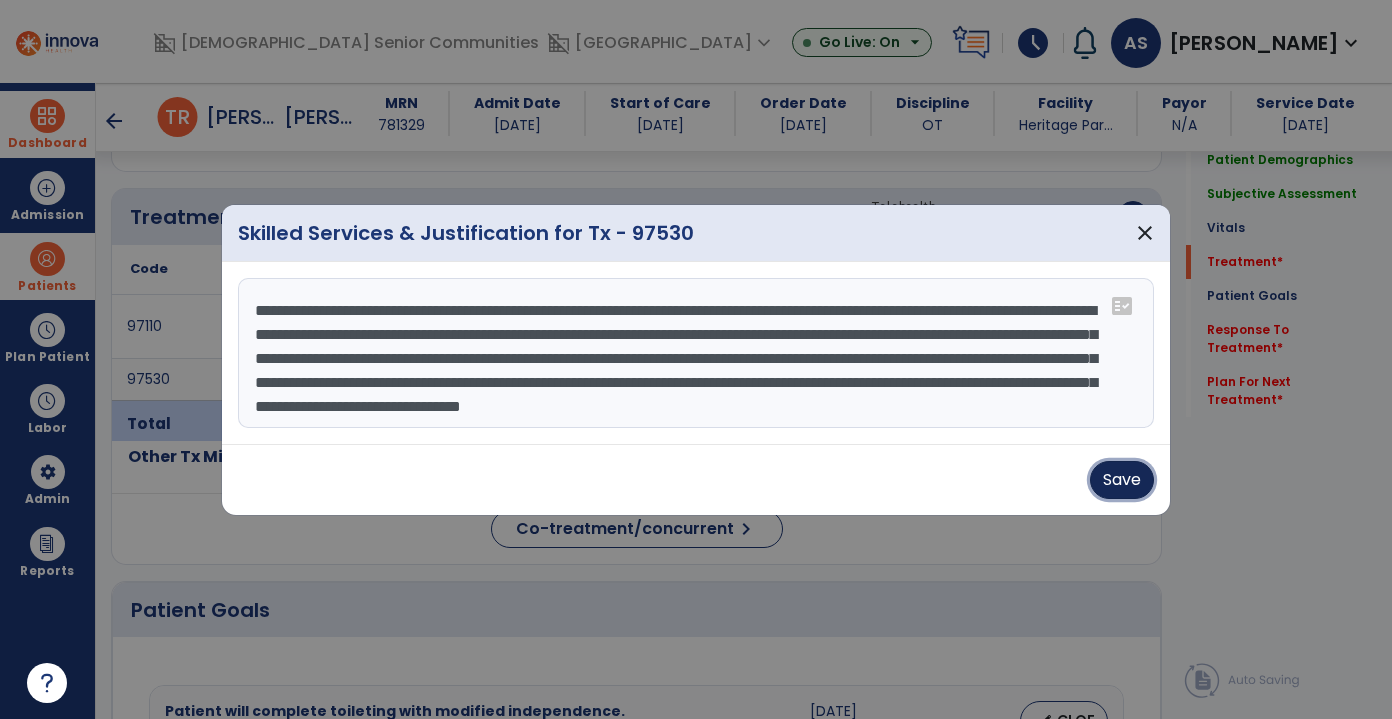 click on "Save" at bounding box center (1122, 480) 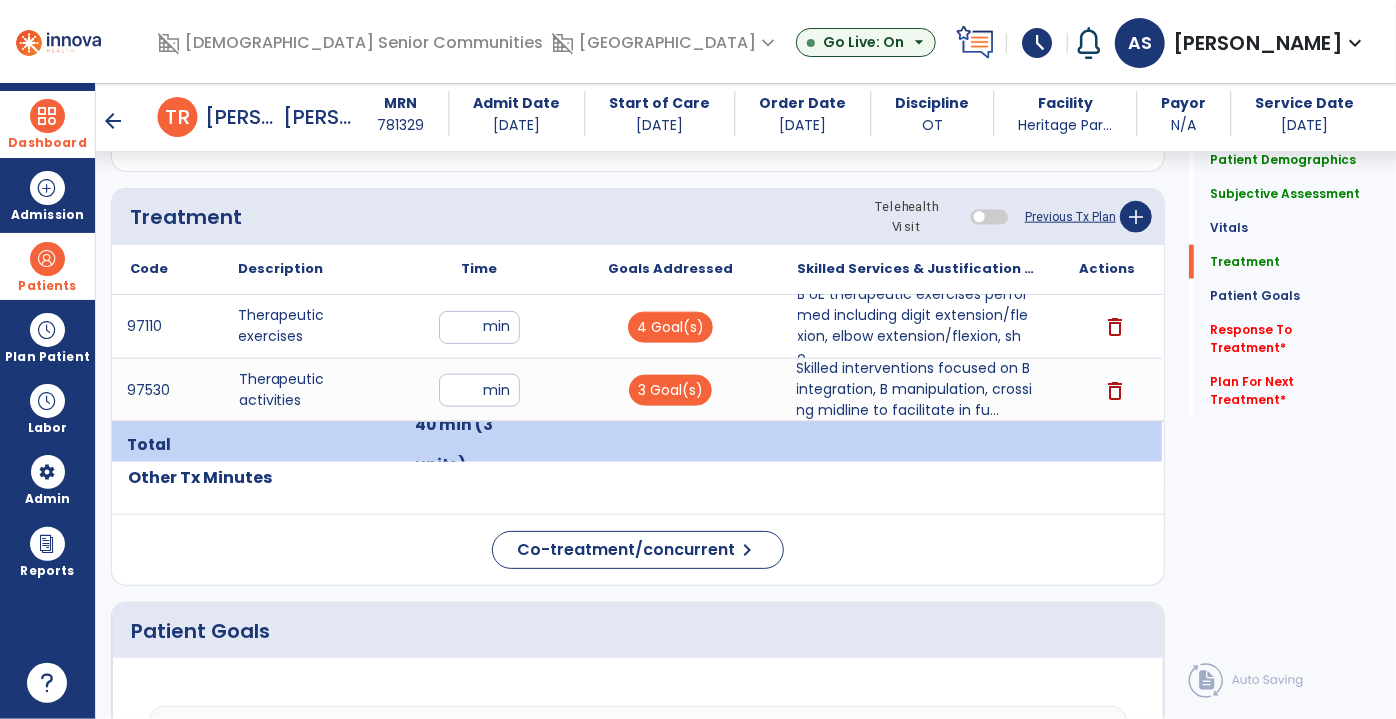 click on "Previous Tx Plan" 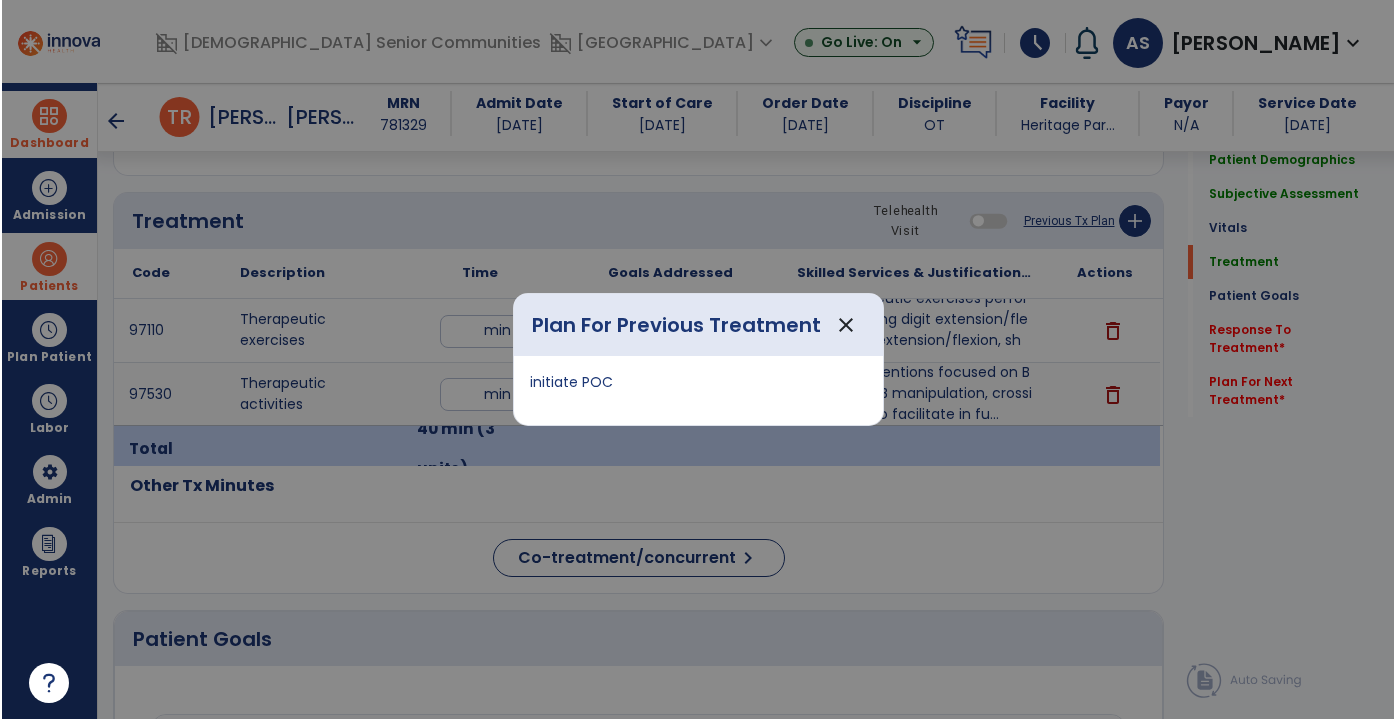 scroll, scrollTop: 1181, scrollLeft: 0, axis: vertical 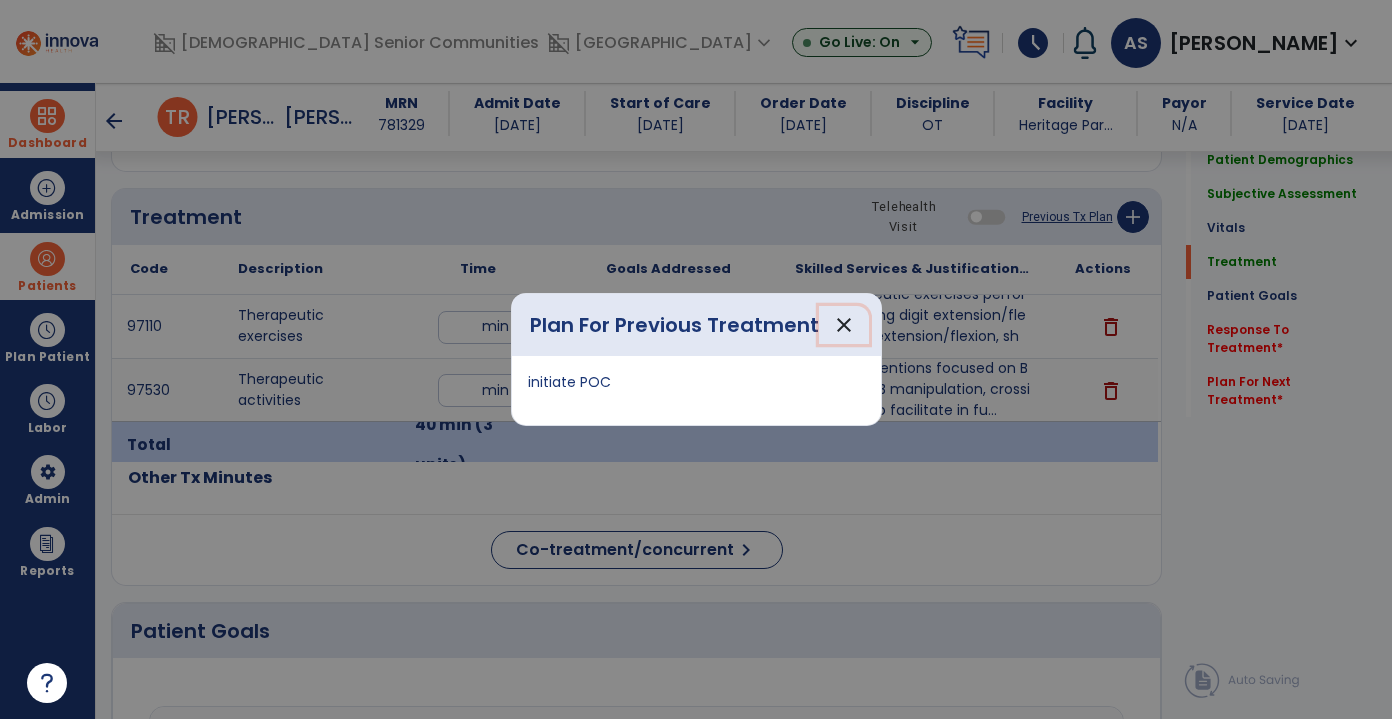click on "close" at bounding box center [844, 325] 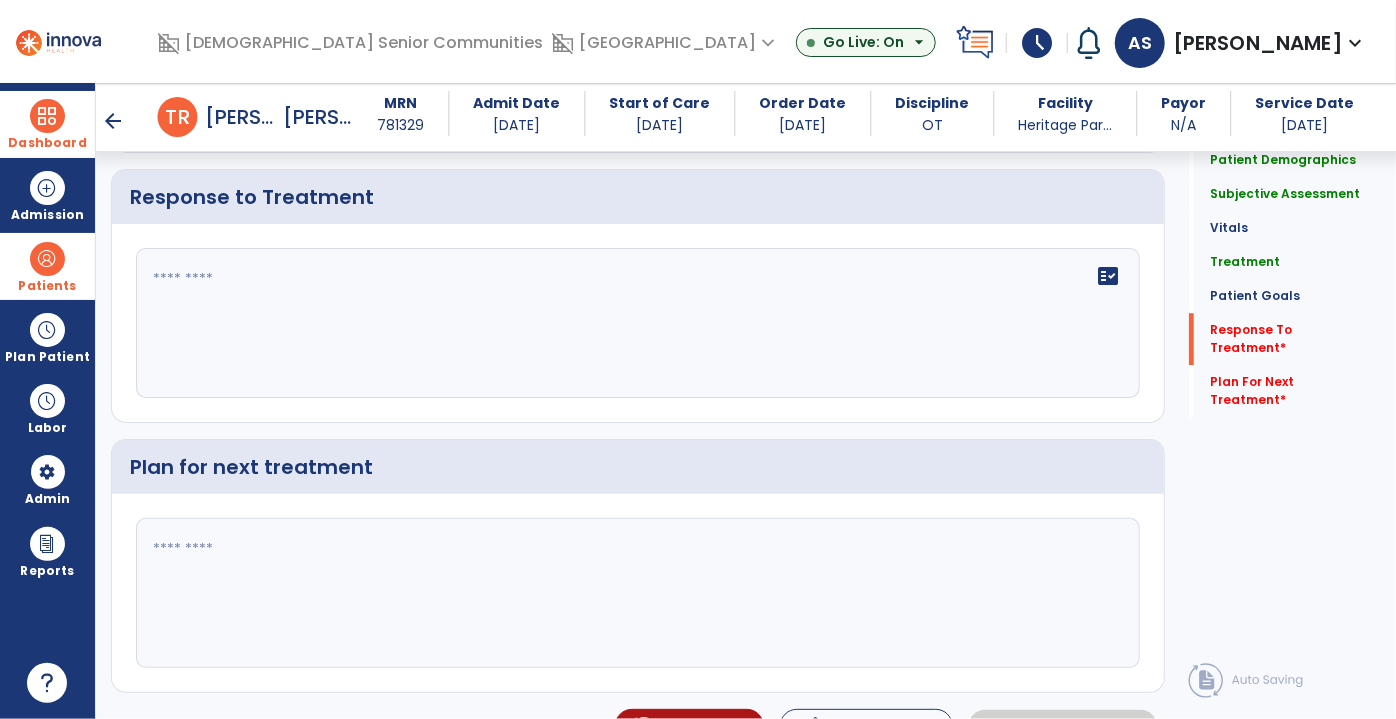 scroll, scrollTop: 2880, scrollLeft: 0, axis: vertical 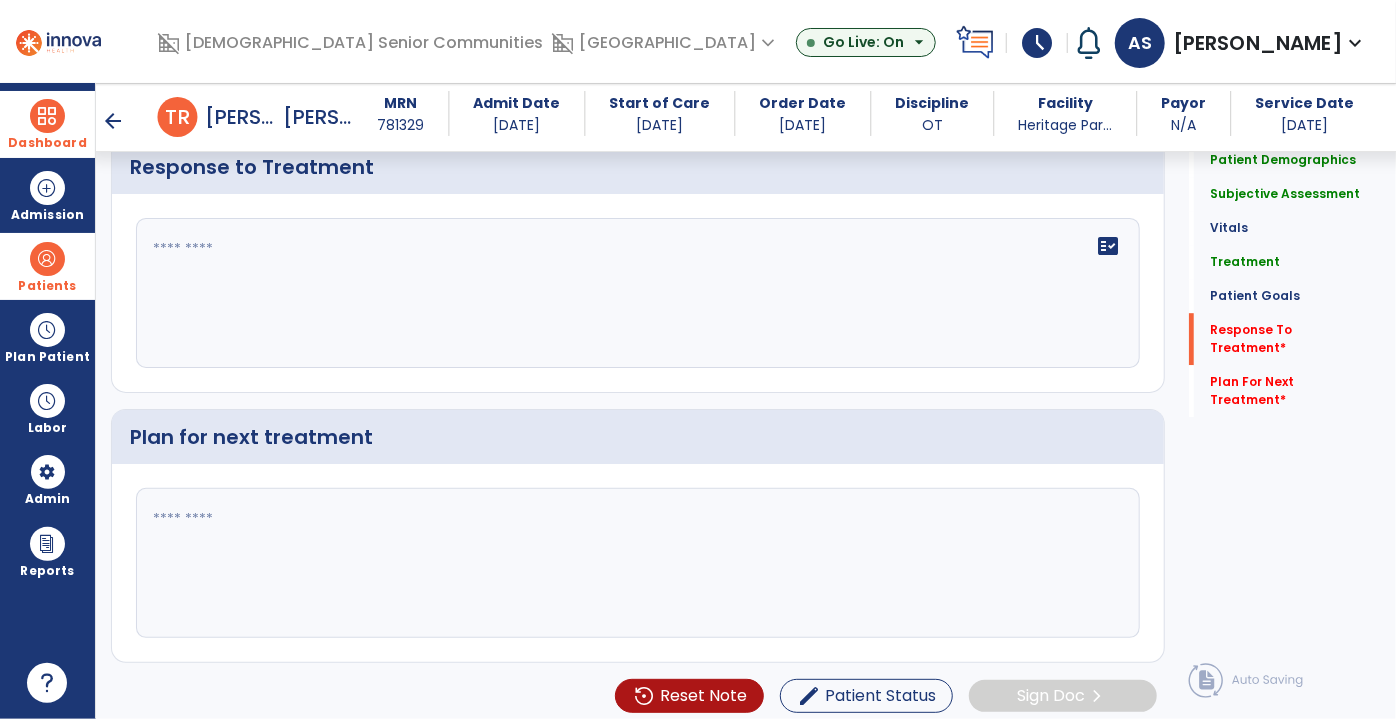 click 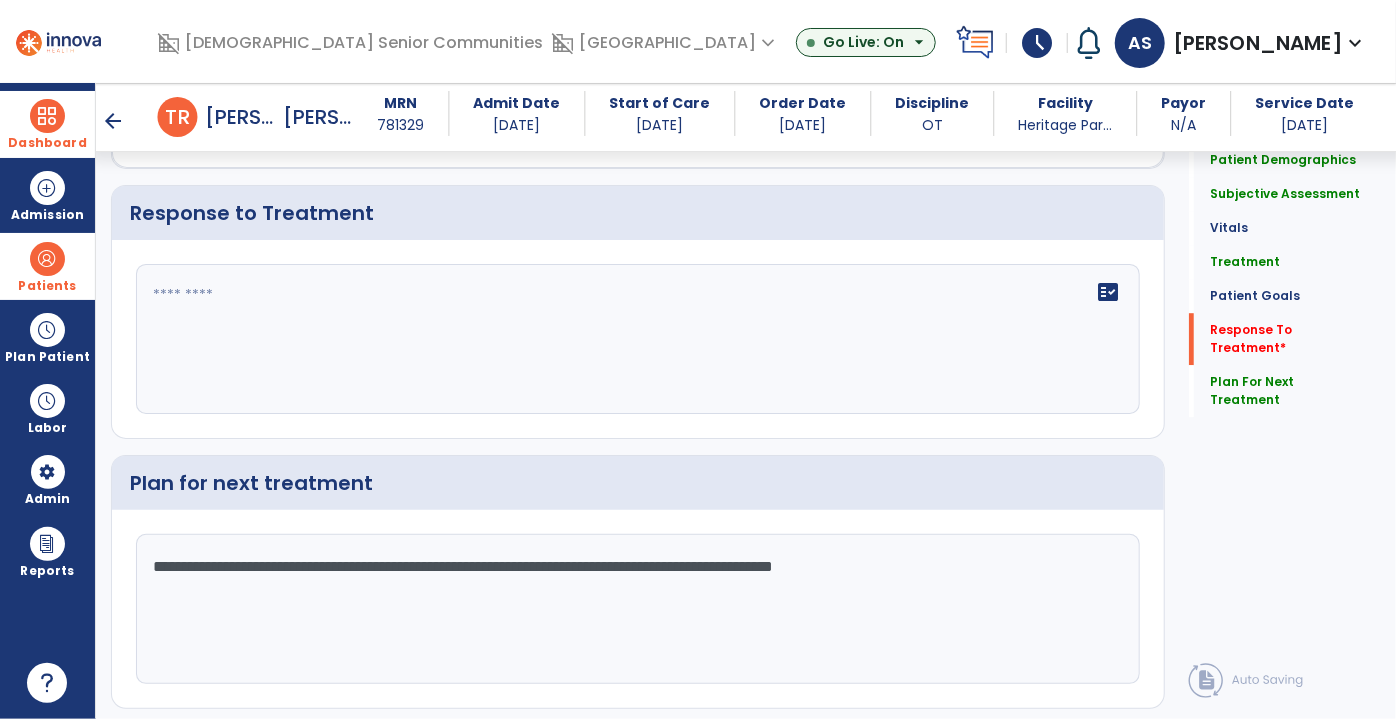 scroll, scrollTop: 2880, scrollLeft: 0, axis: vertical 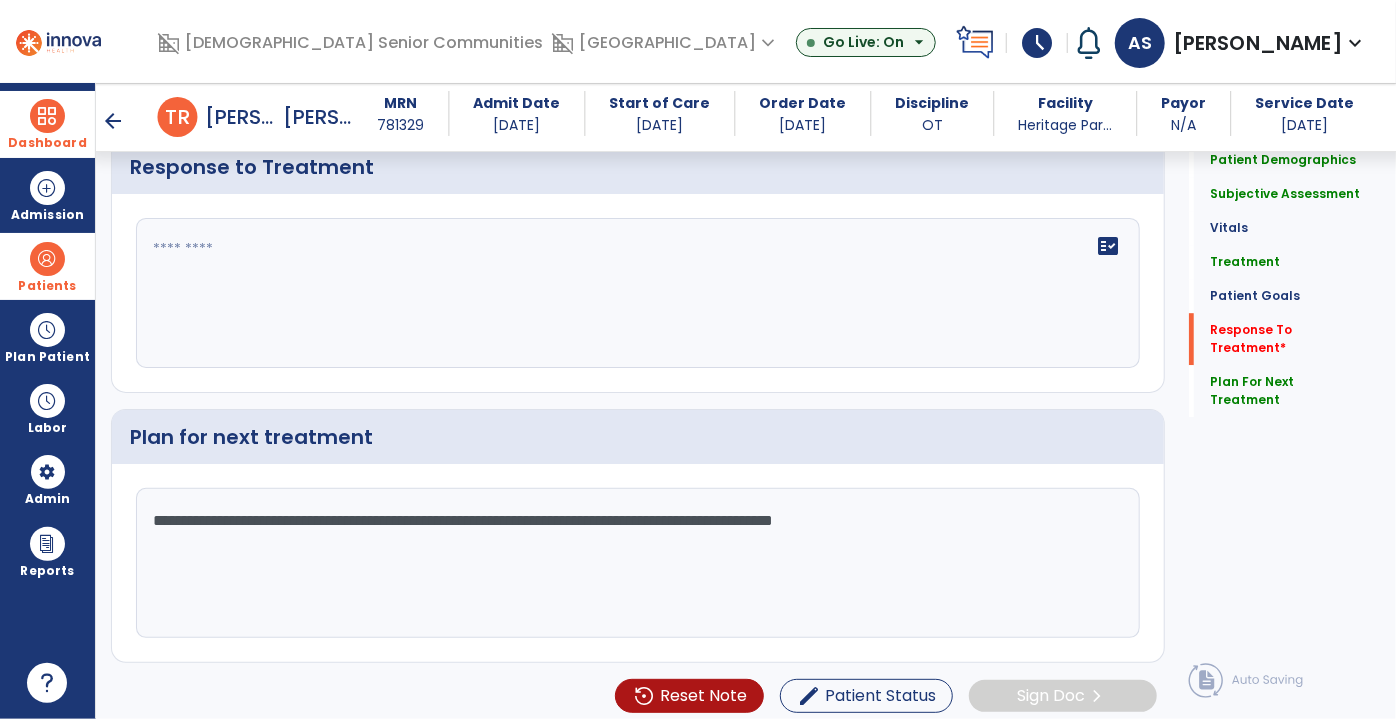 type on "**********" 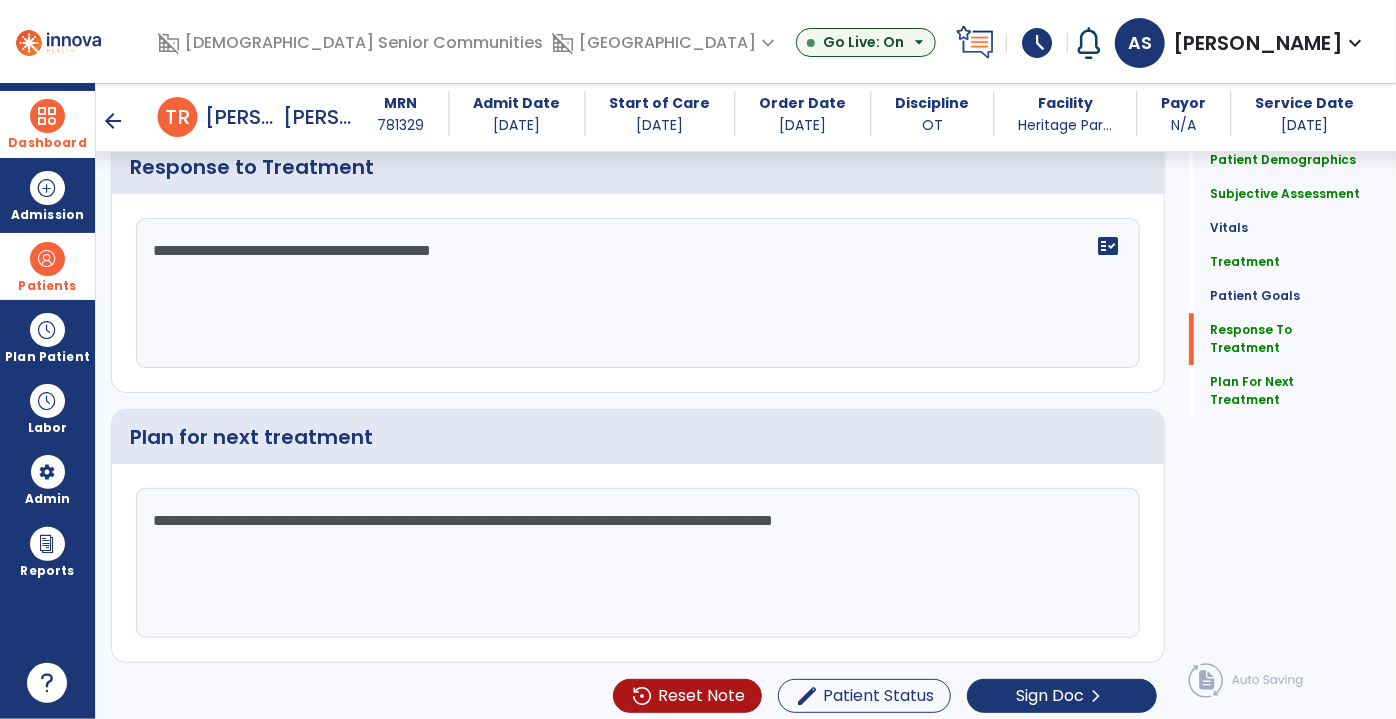 scroll, scrollTop: 2880, scrollLeft: 0, axis: vertical 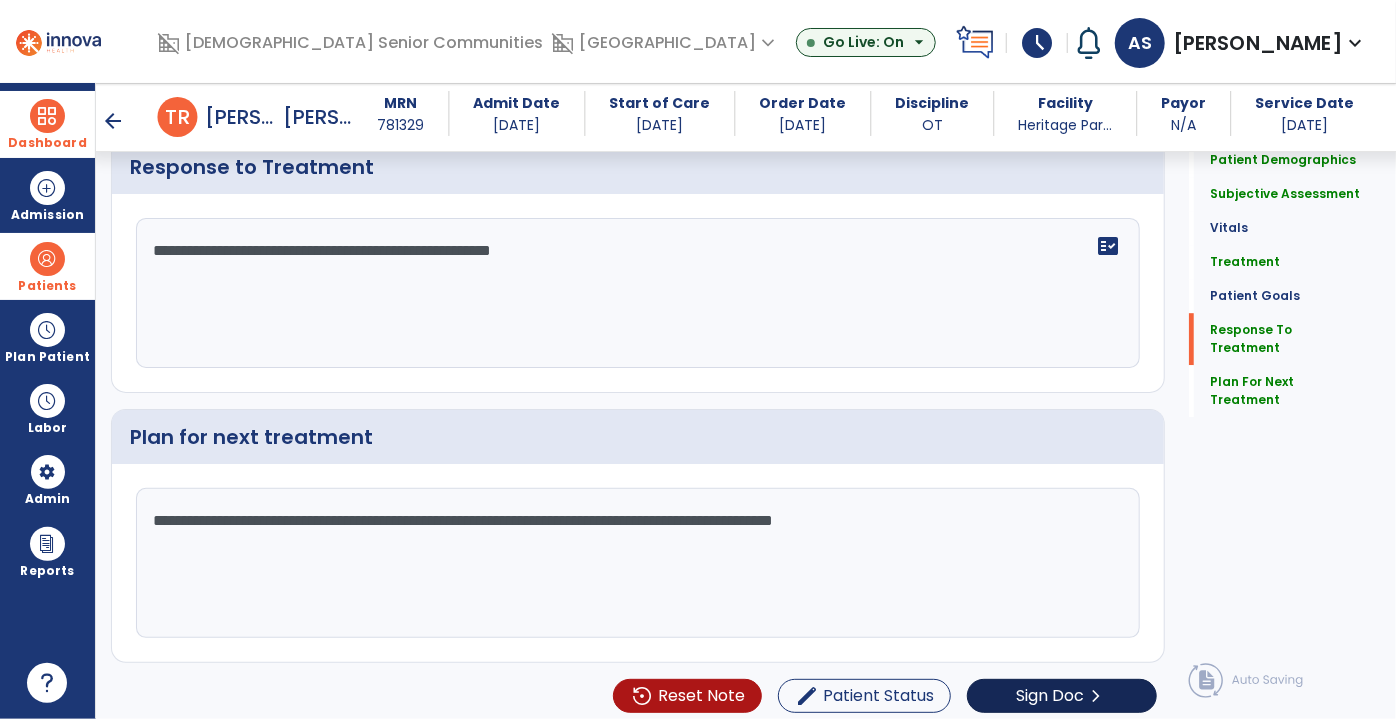 type on "**********" 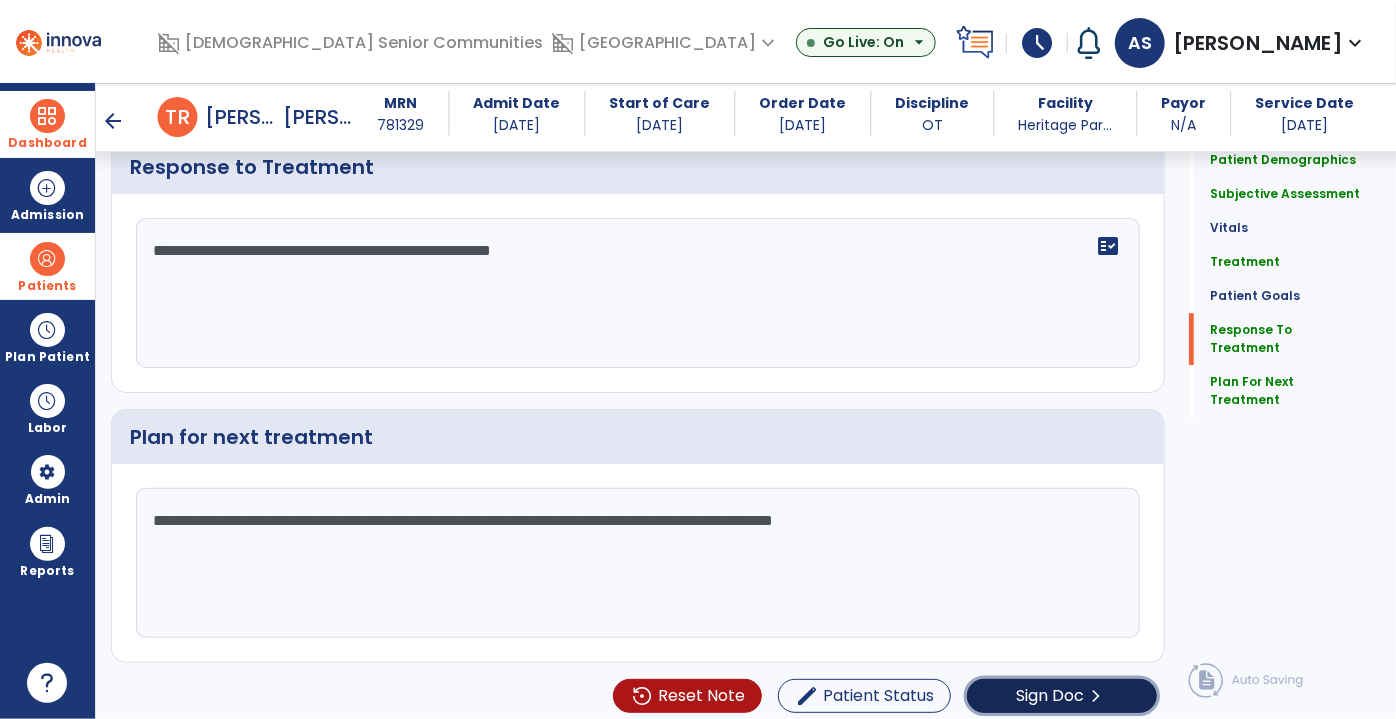 click on "Sign Doc" 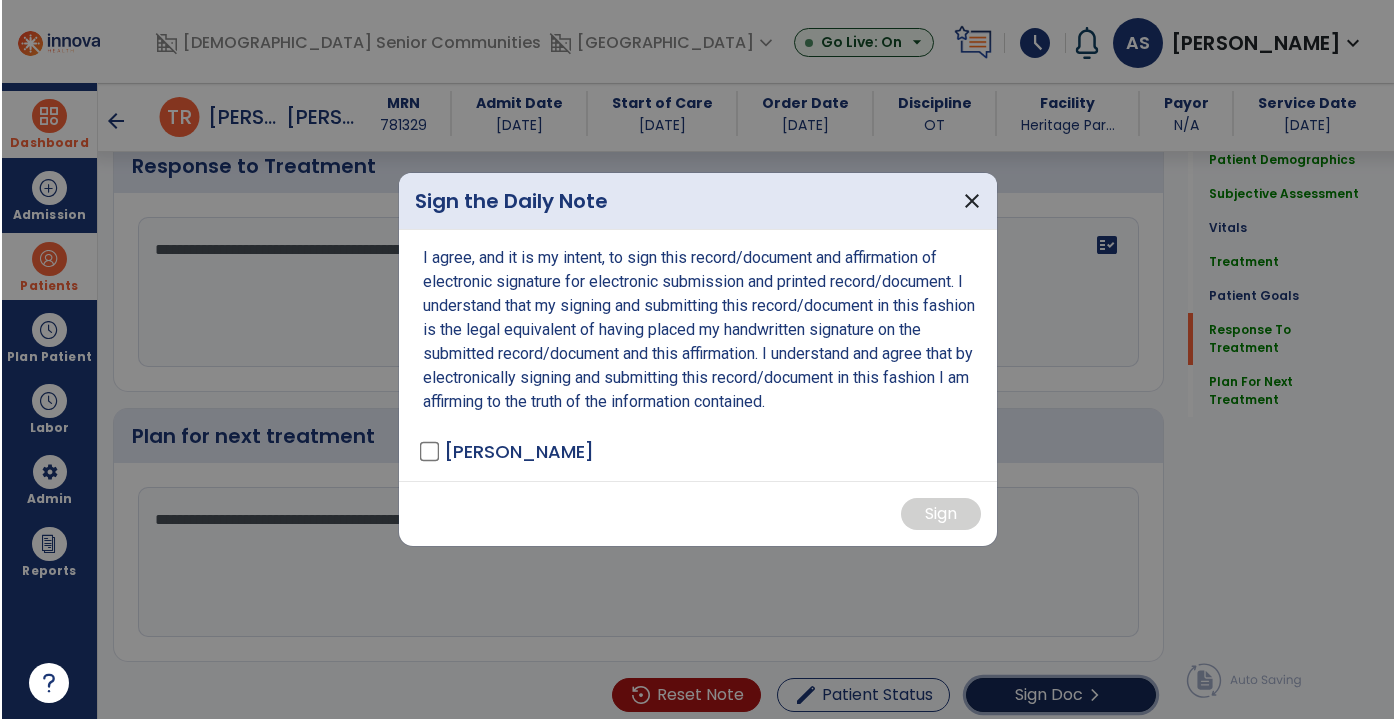 scroll, scrollTop: 2880, scrollLeft: 0, axis: vertical 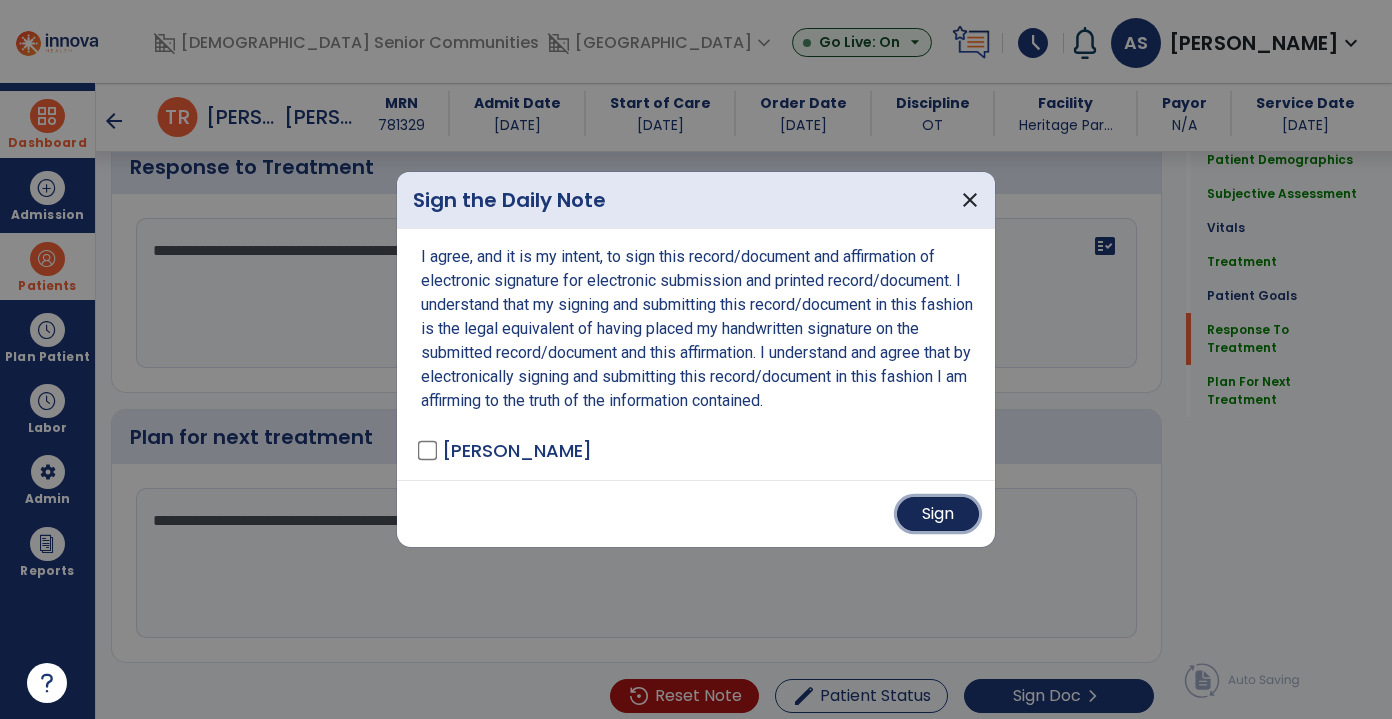 click on "Sign" at bounding box center (938, 514) 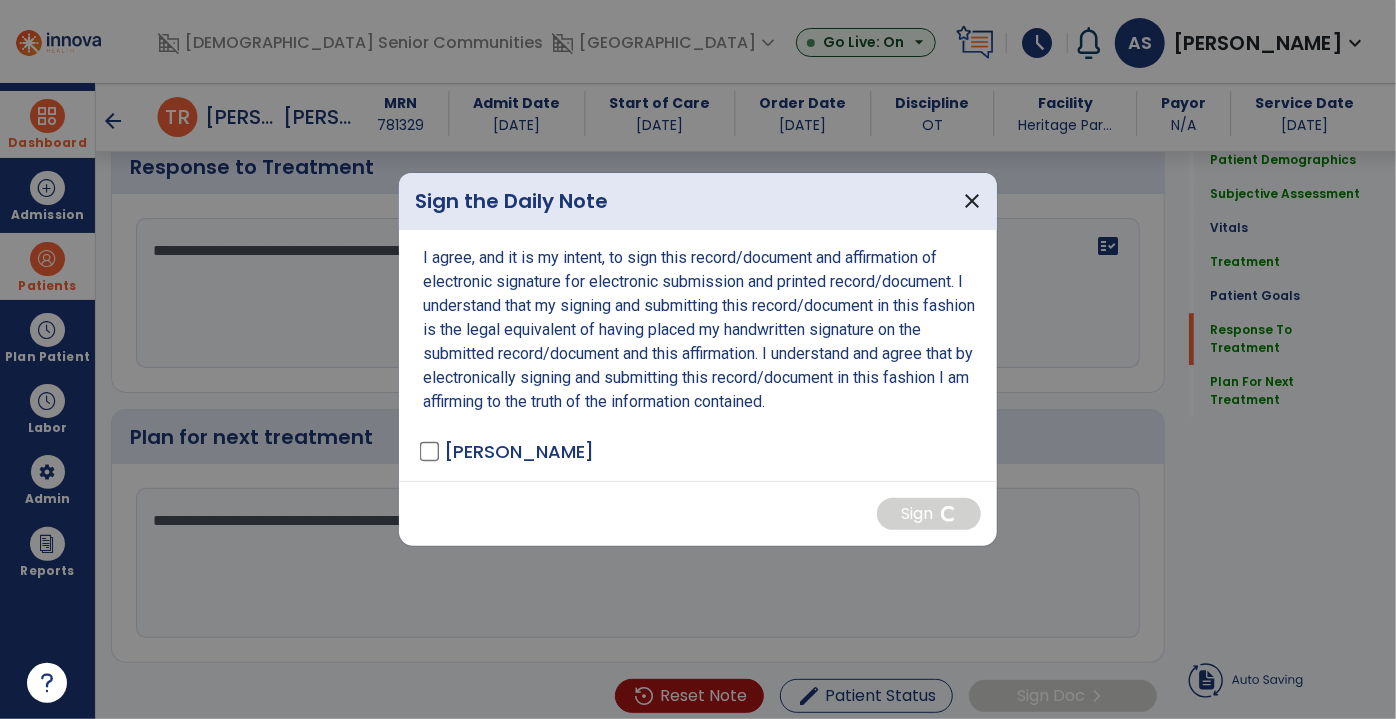 scroll, scrollTop: 0, scrollLeft: 0, axis: both 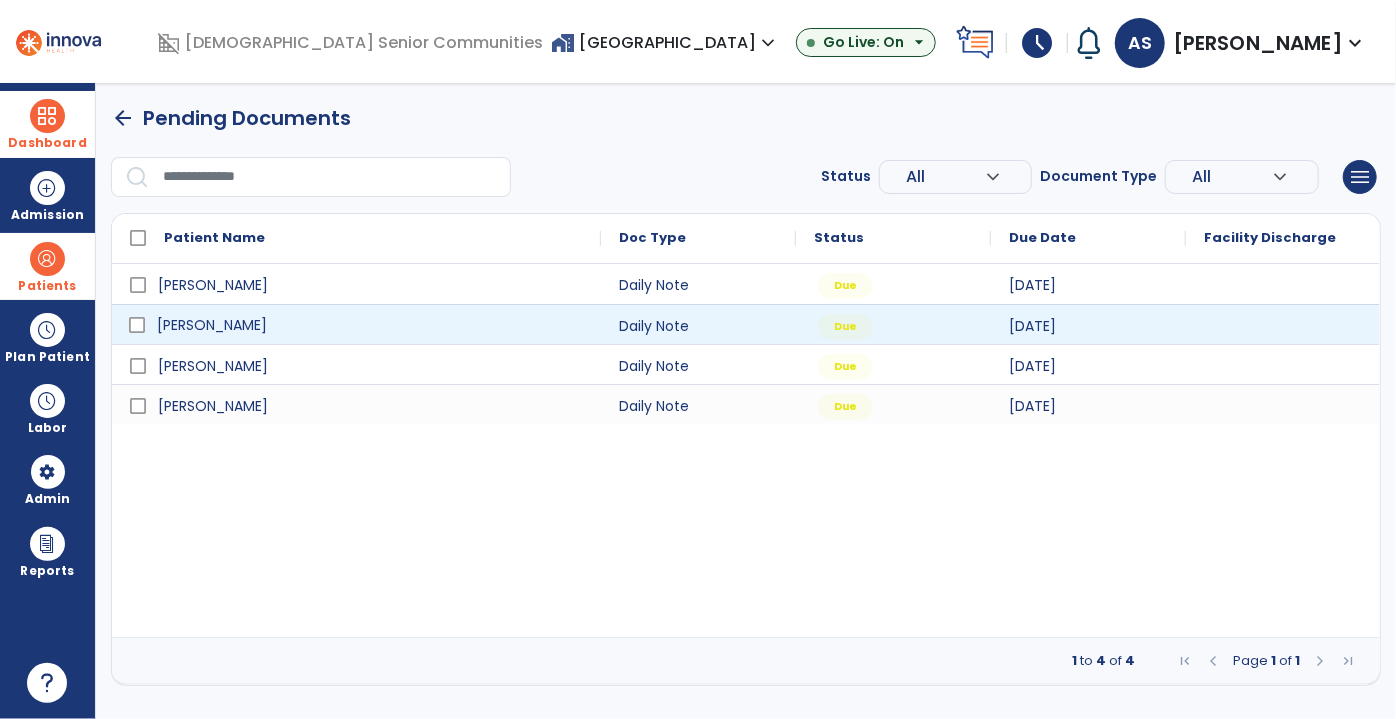 click on "[PERSON_NAME]" at bounding box center (370, 325) 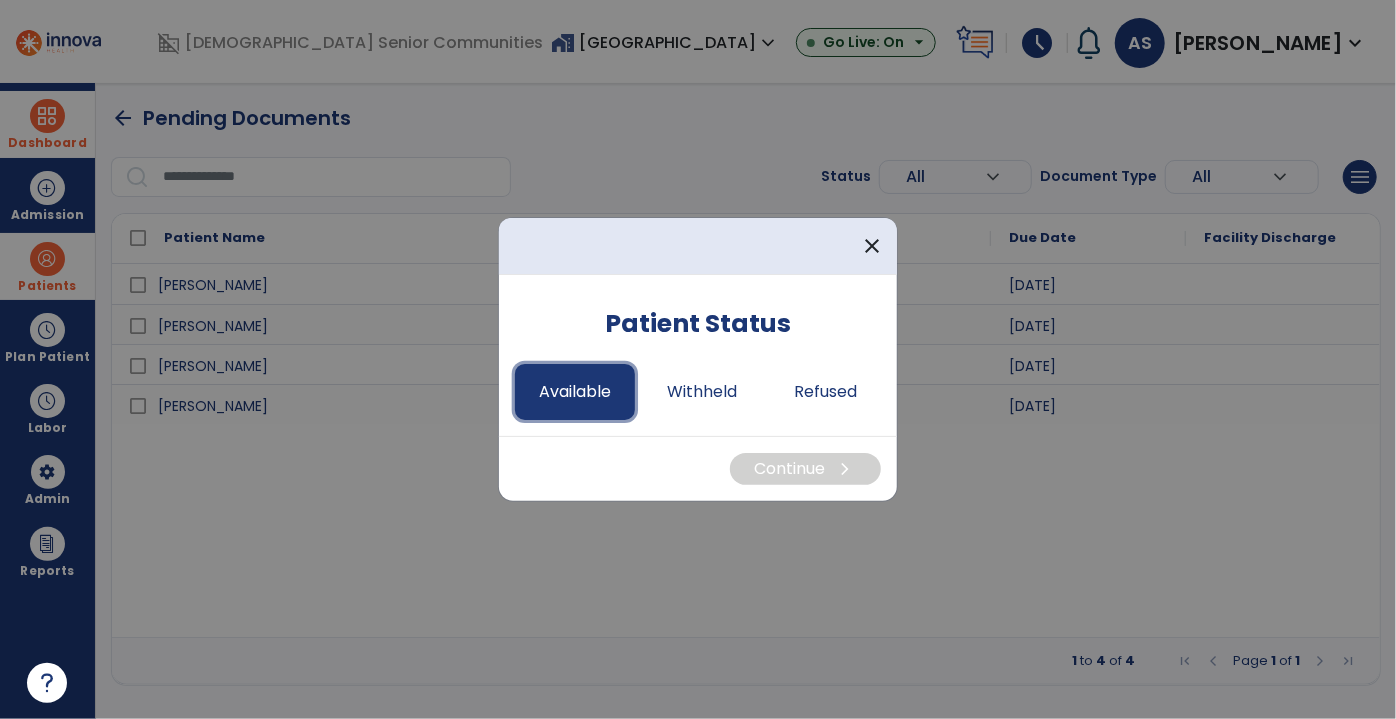click on "Available" at bounding box center [575, 392] 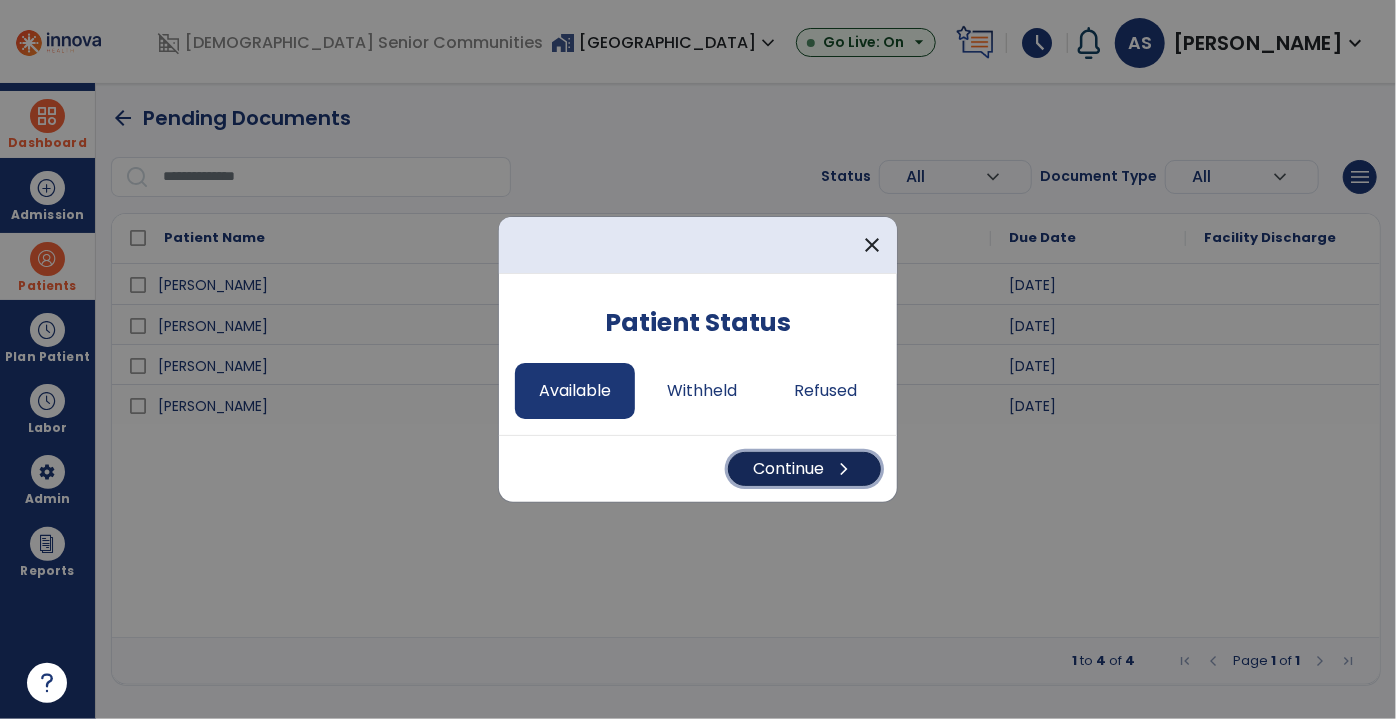 click on "Continue   chevron_right" at bounding box center [804, 469] 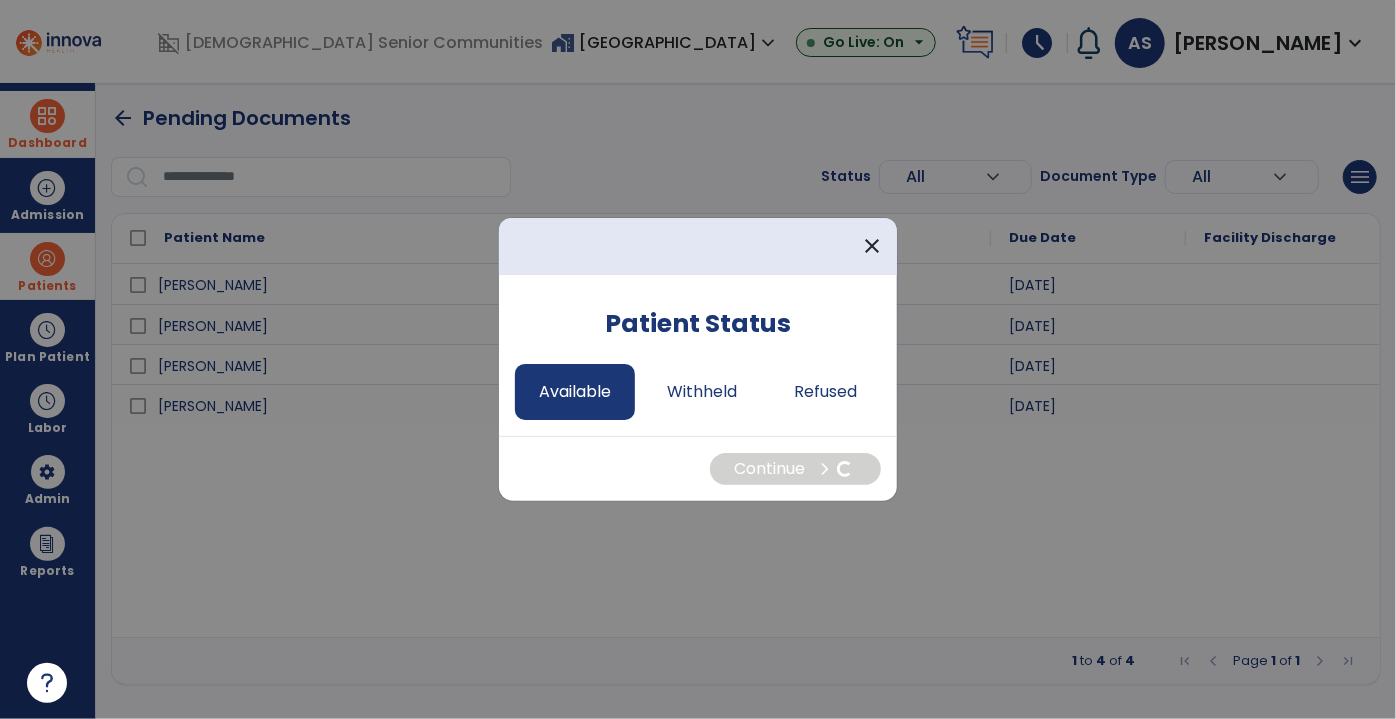 select on "*" 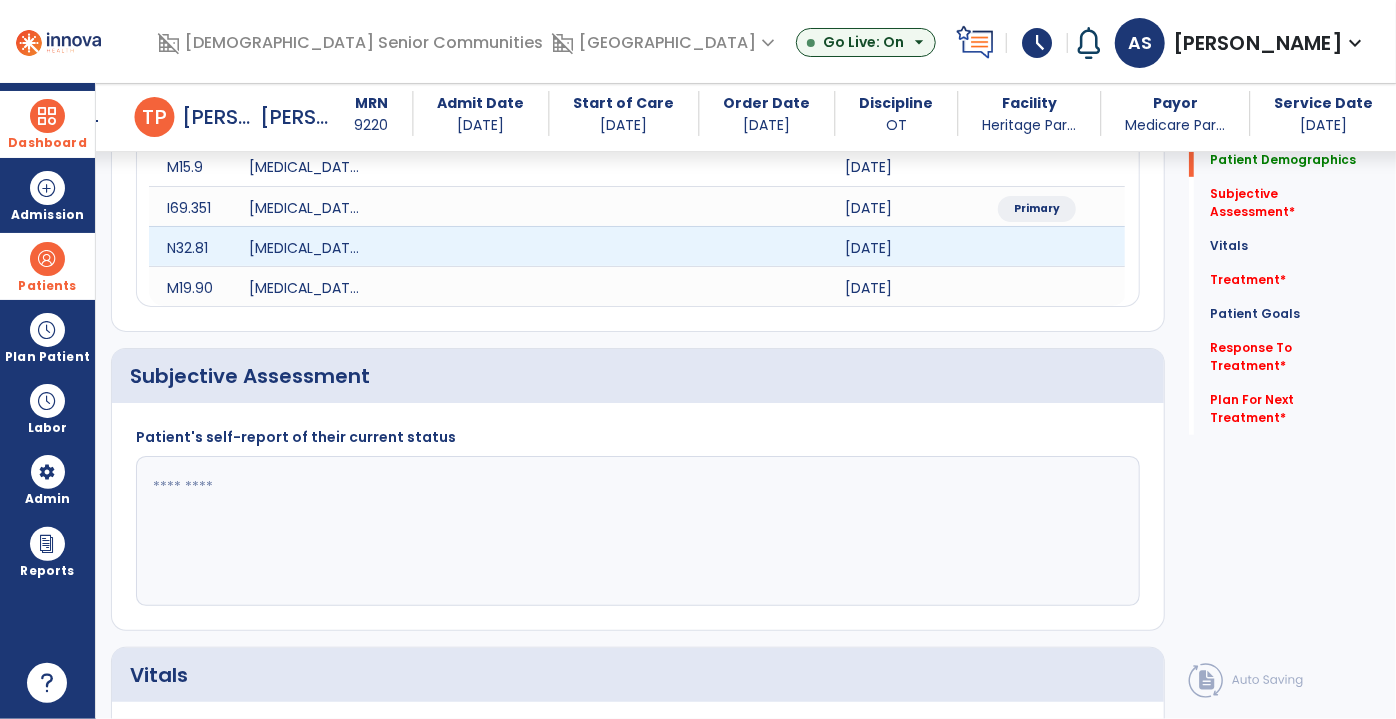 scroll, scrollTop: 454, scrollLeft: 0, axis: vertical 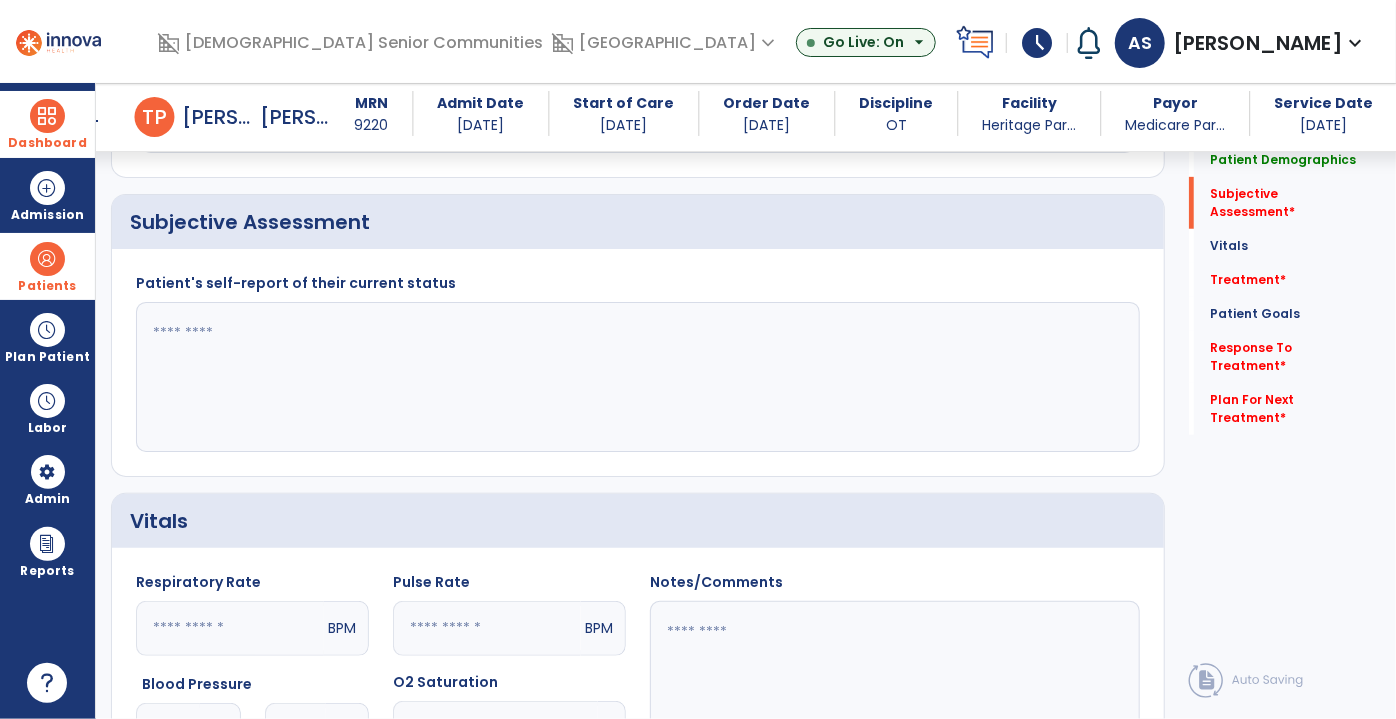 click 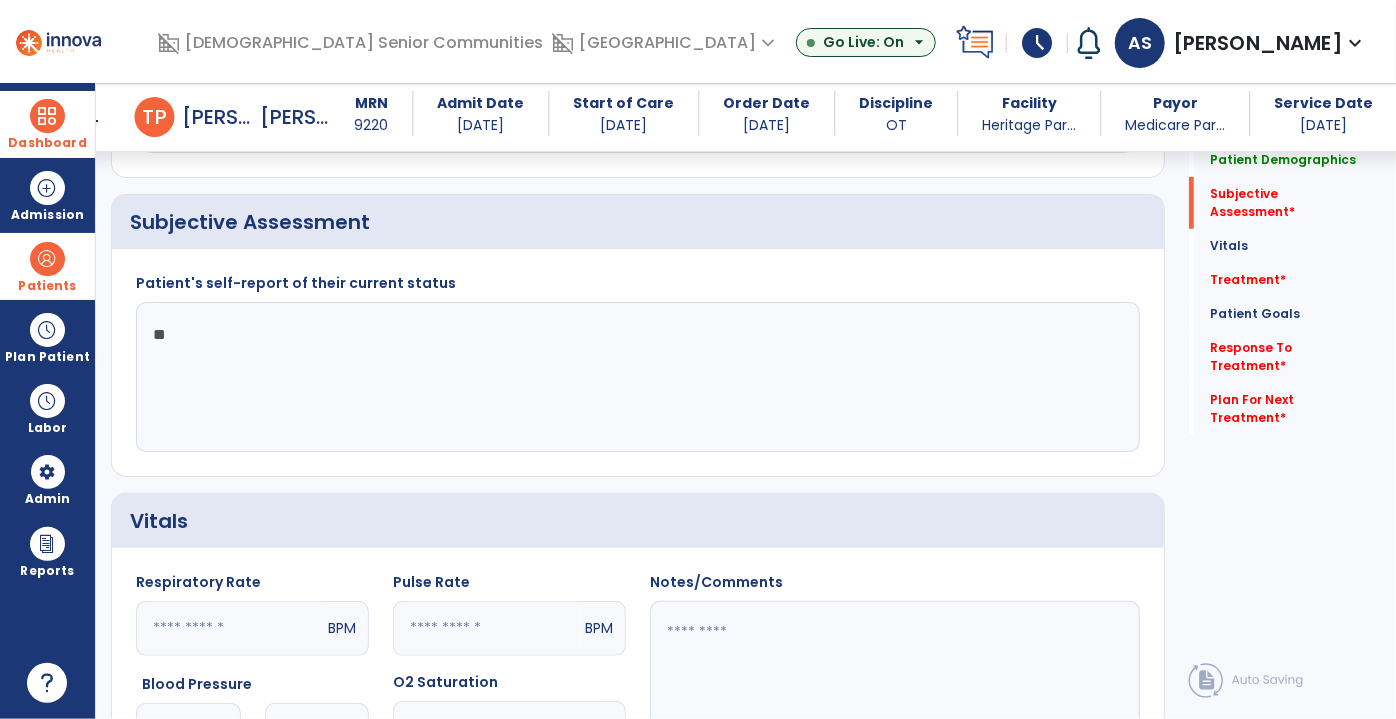 type on "*" 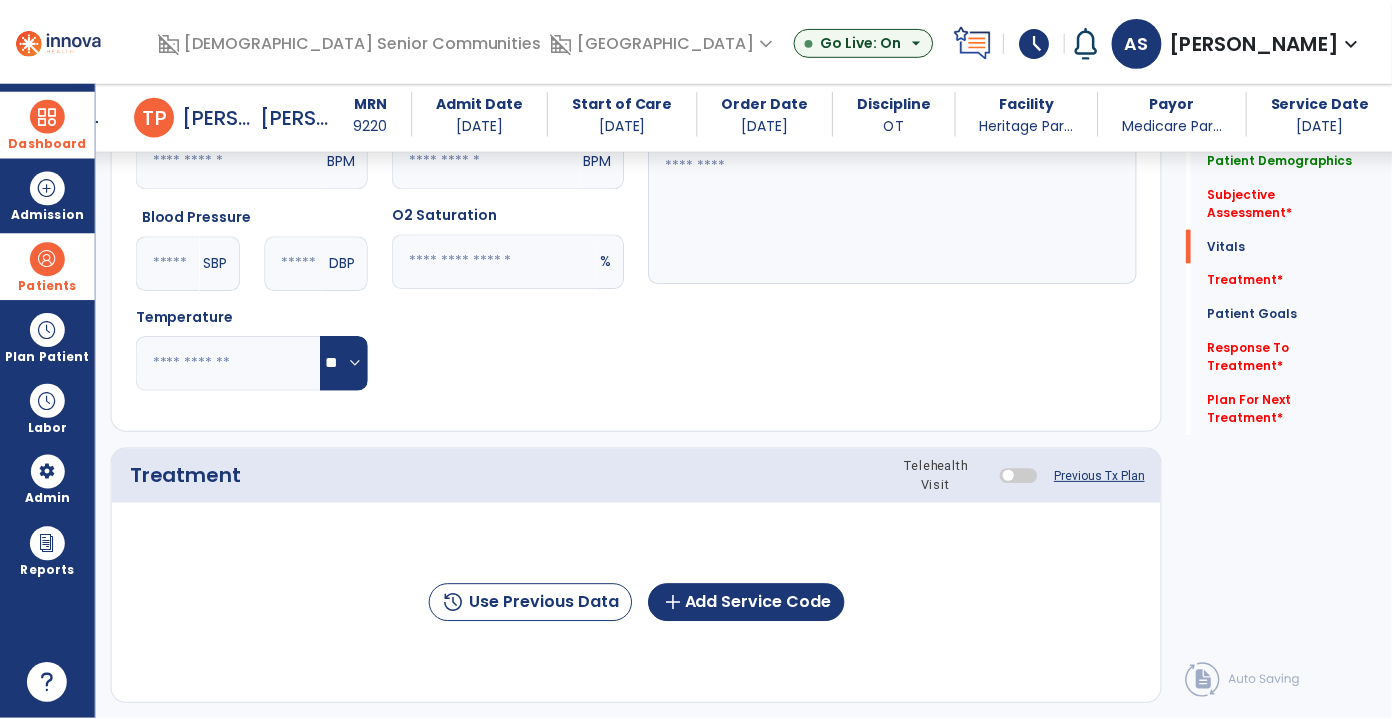 scroll, scrollTop: 1000, scrollLeft: 0, axis: vertical 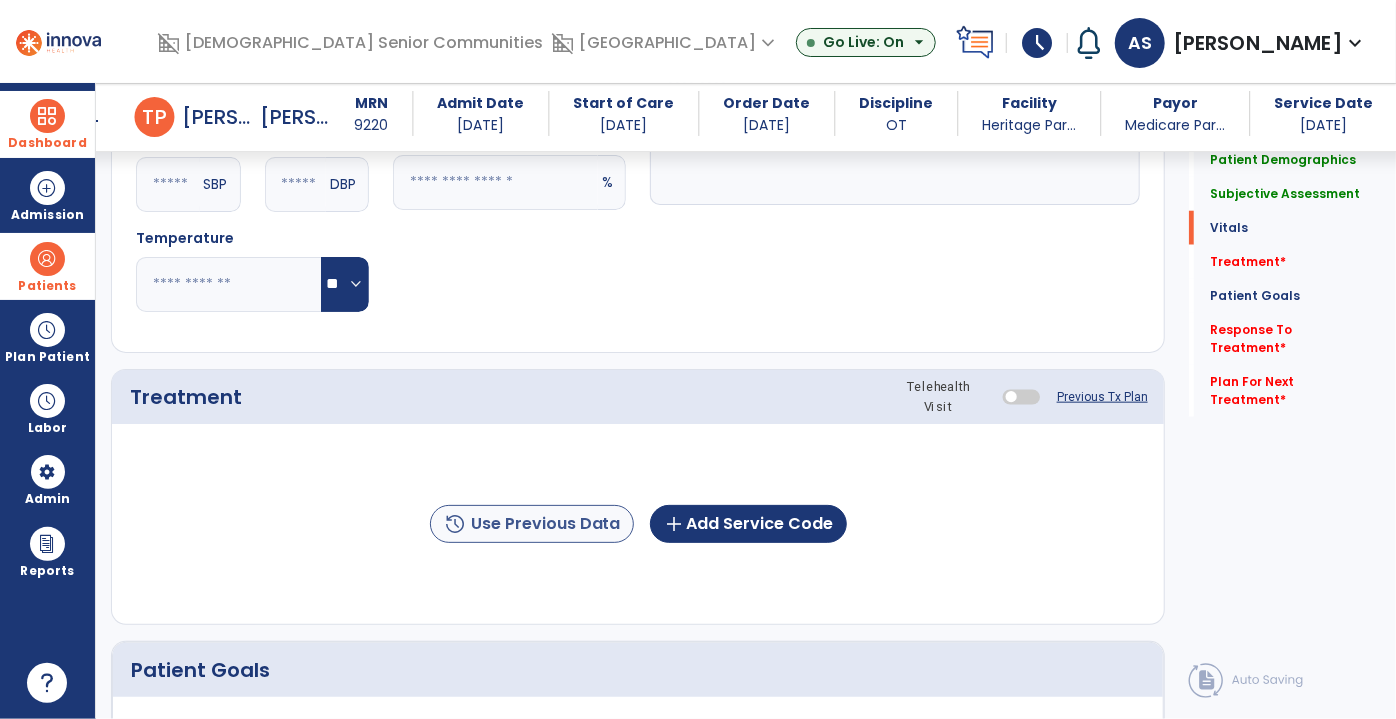 type on "**********" 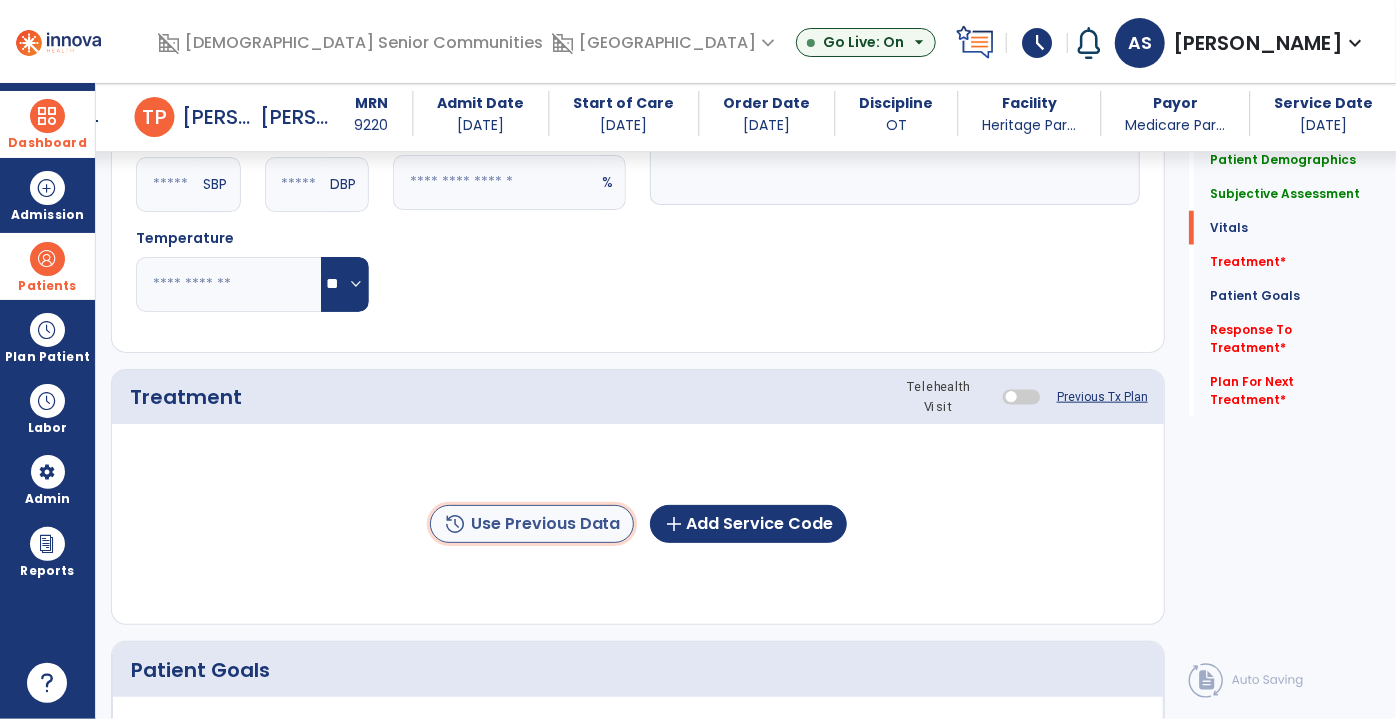 click on "history  Use Previous Data" 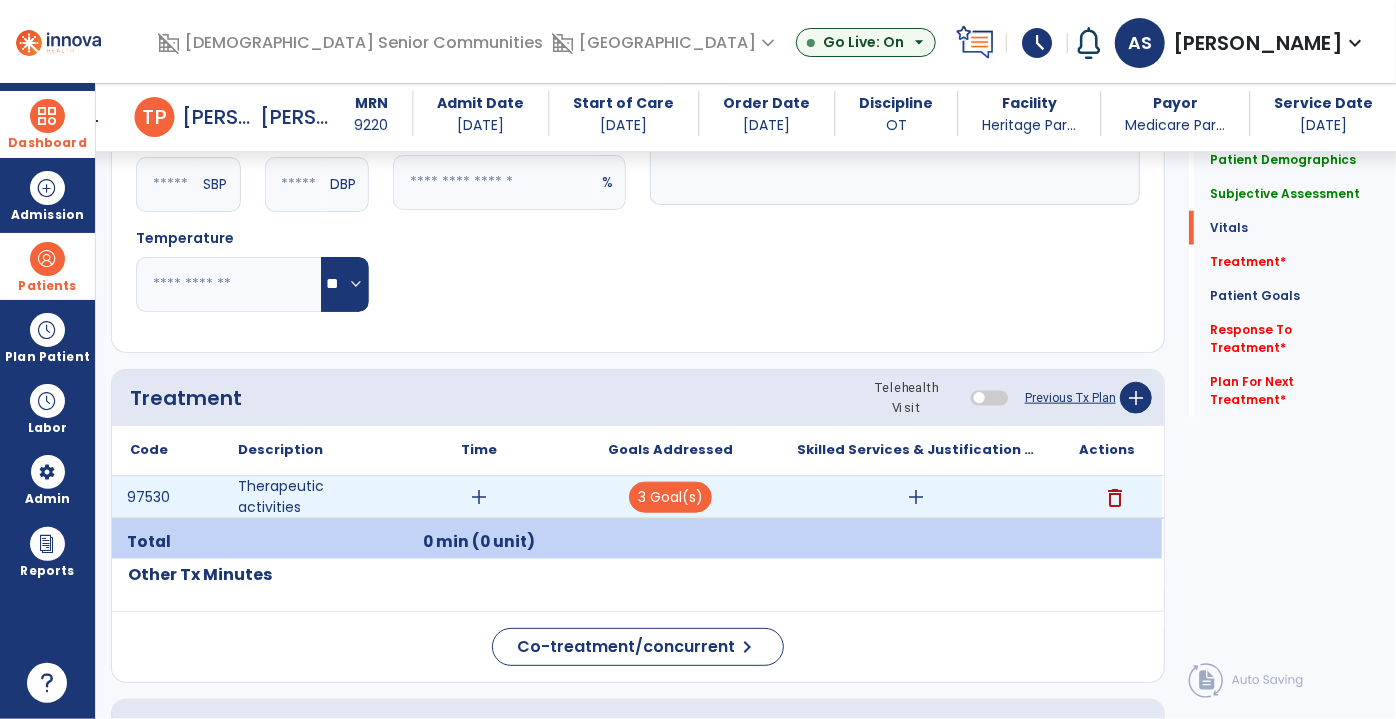 click on "add" at bounding box center [480, 497] 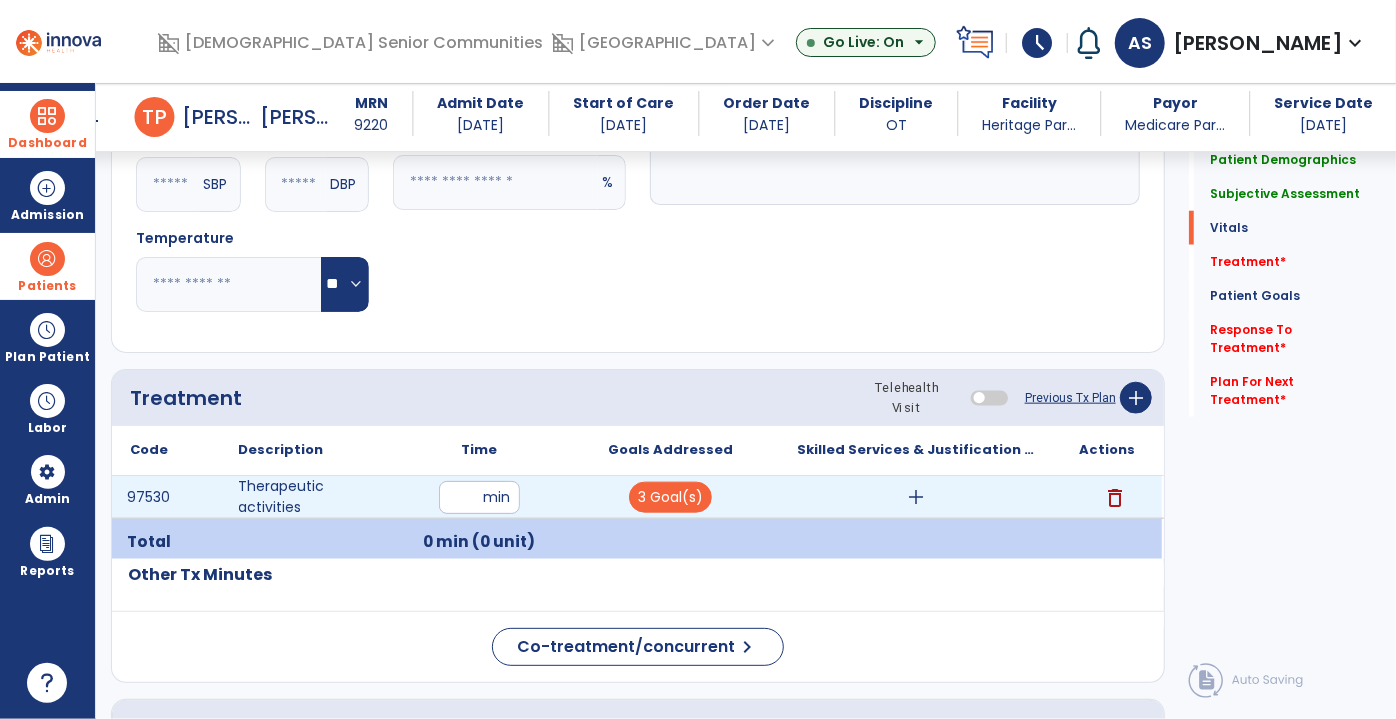 type on "**" 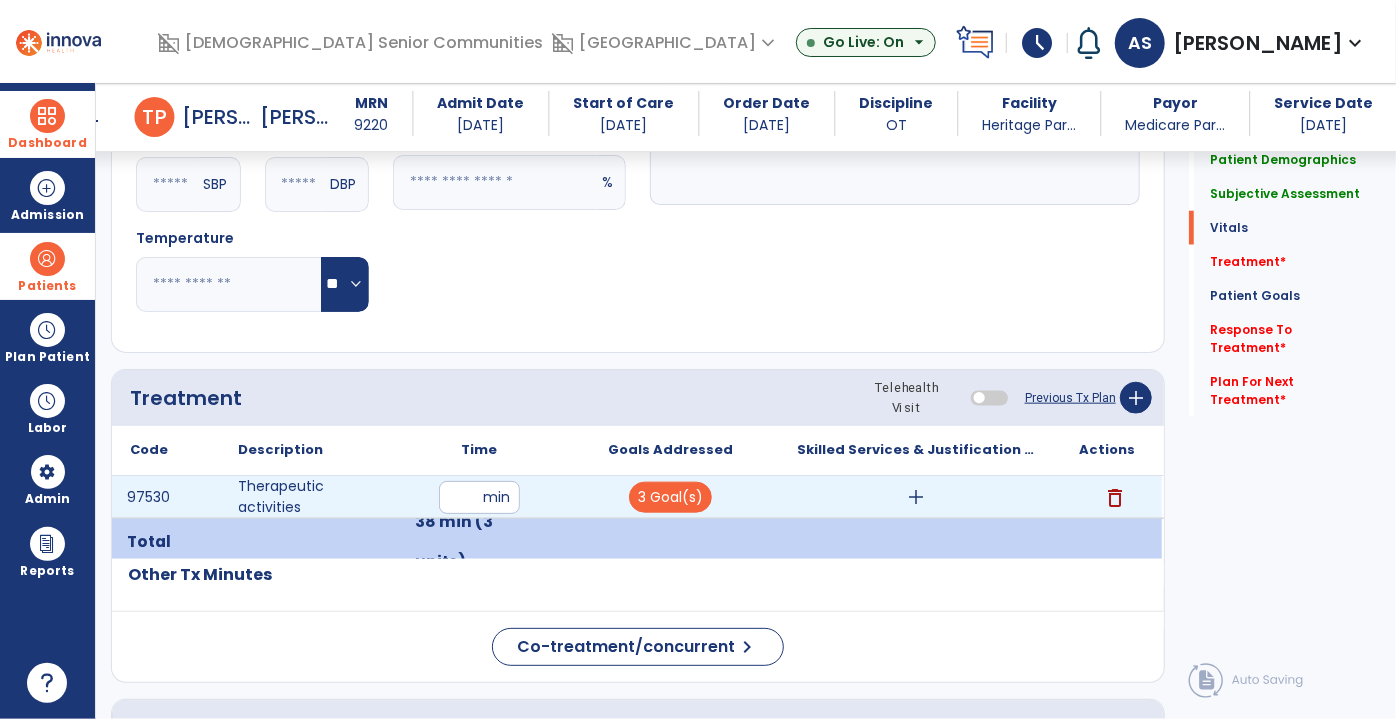 click on "add" at bounding box center (916, 497) 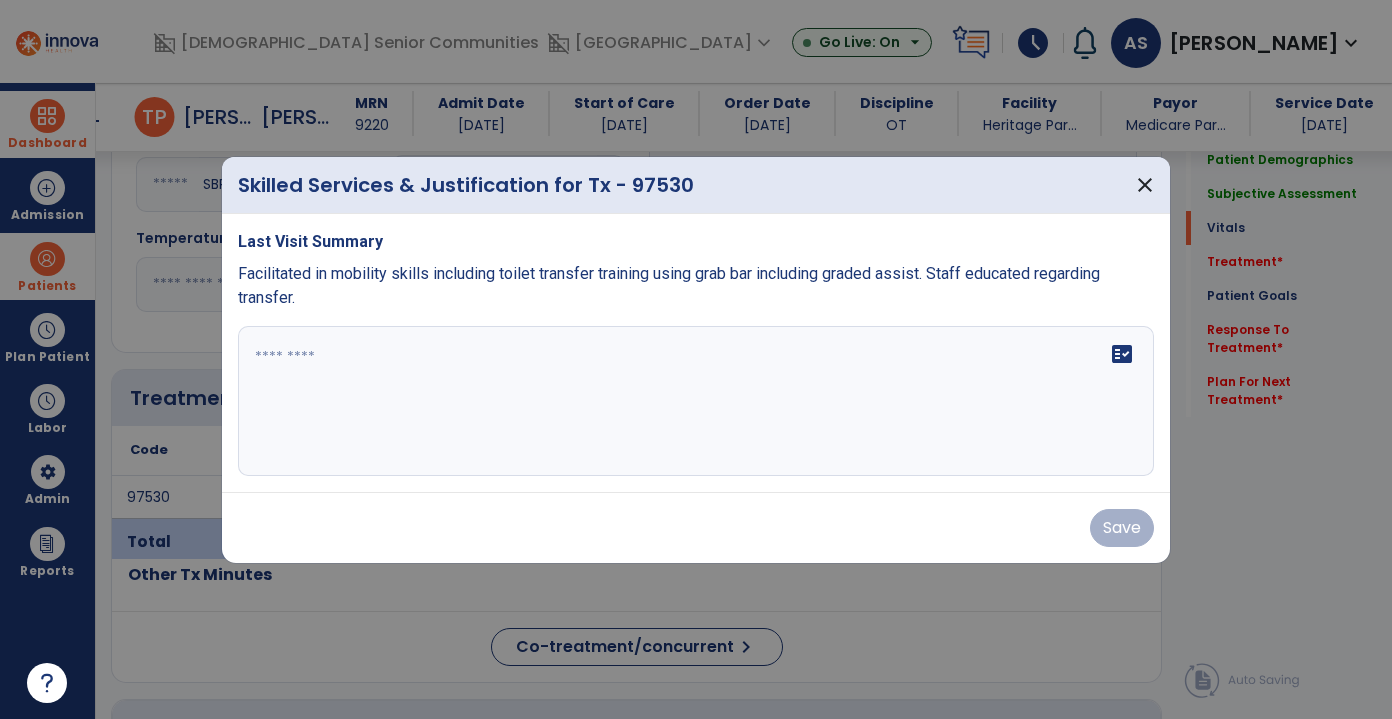 scroll, scrollTop: 1000, scrollLeft: 0, axis: vertical 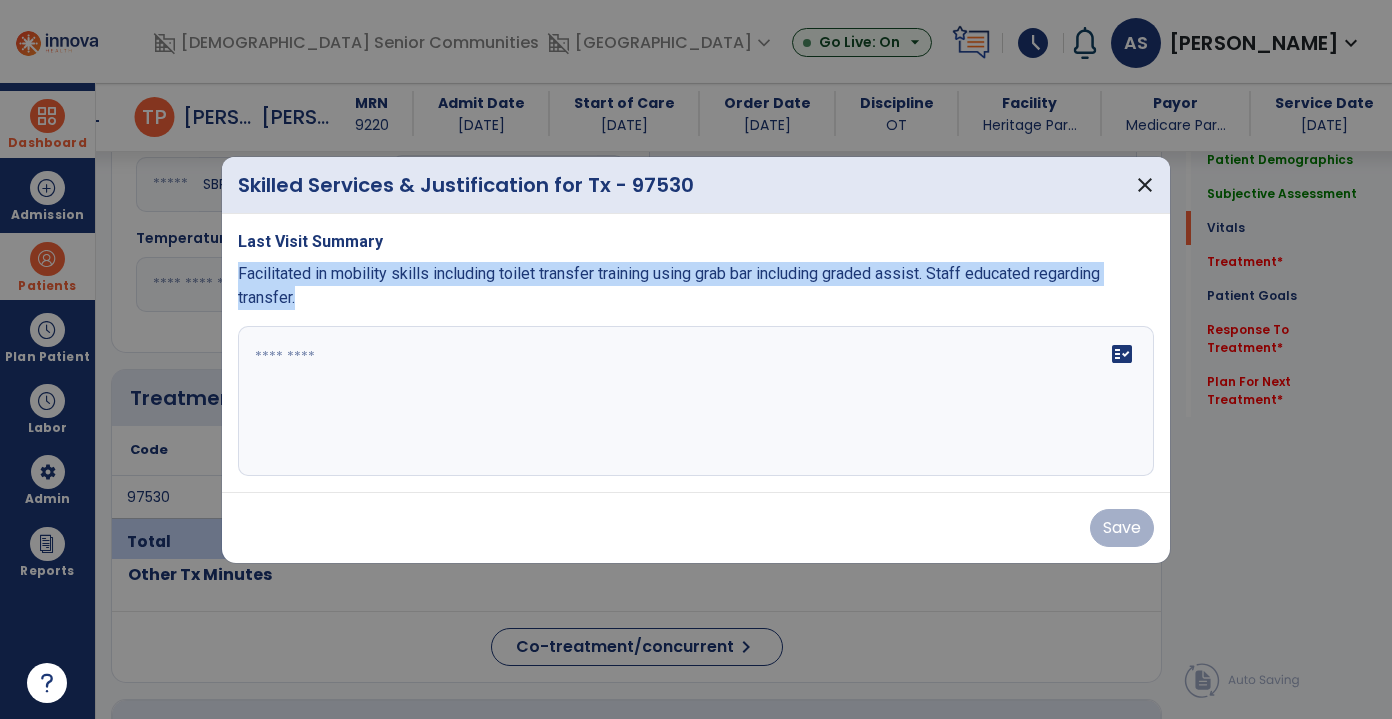 drag, startPoint x: 307, startPoint y: 297, endPoint x: 240, endPoint y: 279, distance: 69.375786 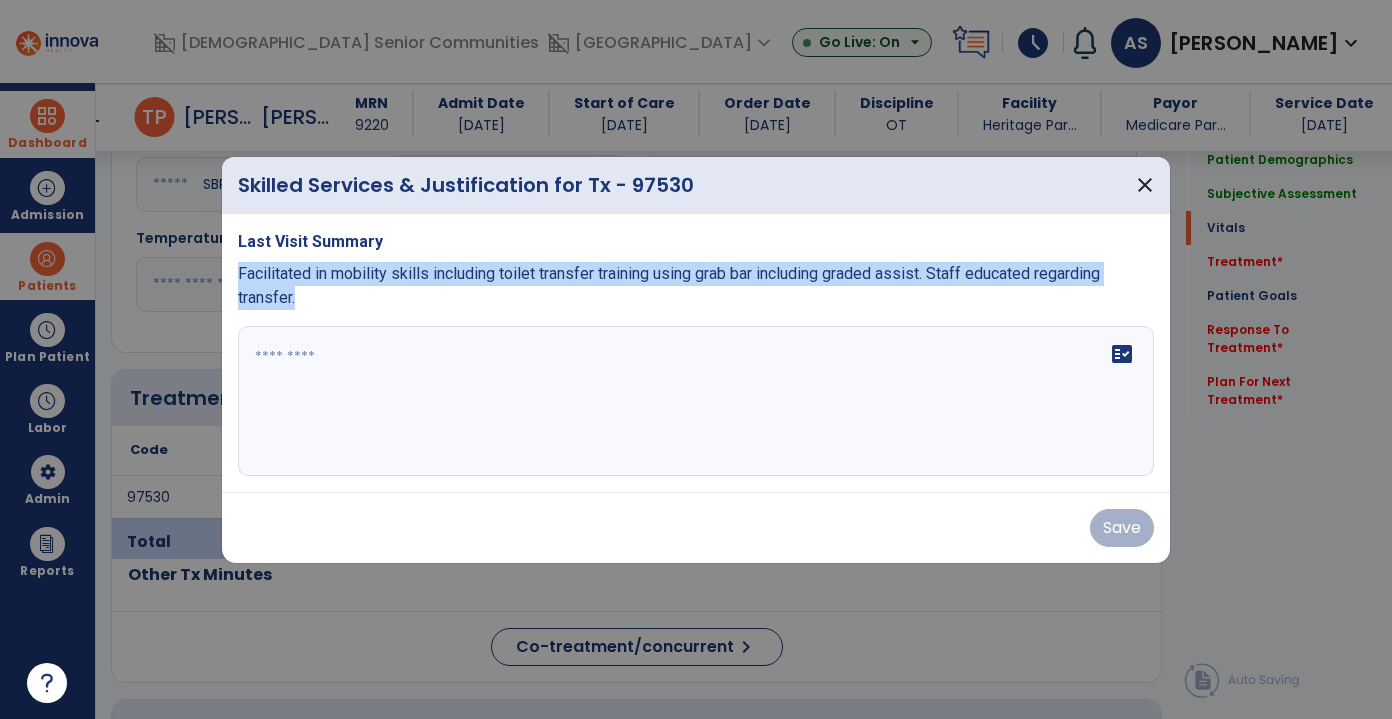 click on "Facilitated in mobility skills including toilet transfer training using grab bar including graded assist. Staff educated regarding transfer." at bounding box center [696, 286] 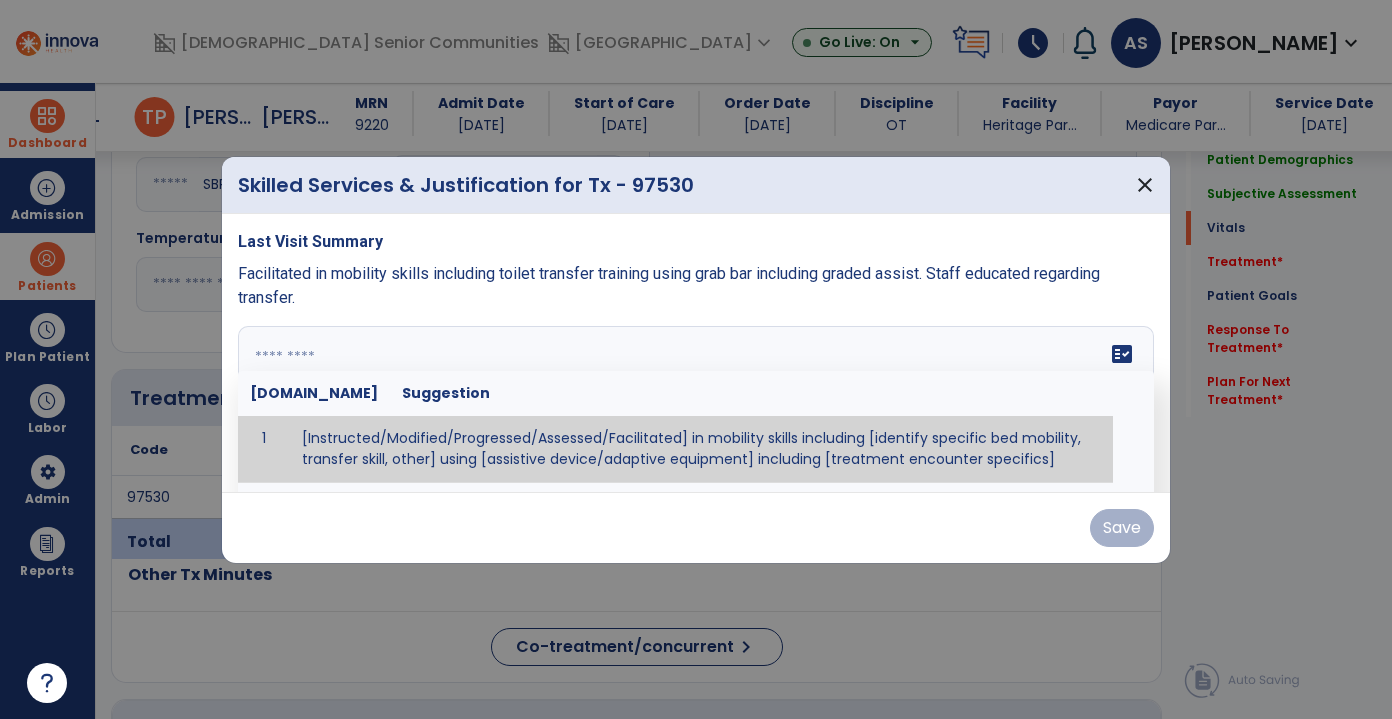 click at bounding box center (694, 401) 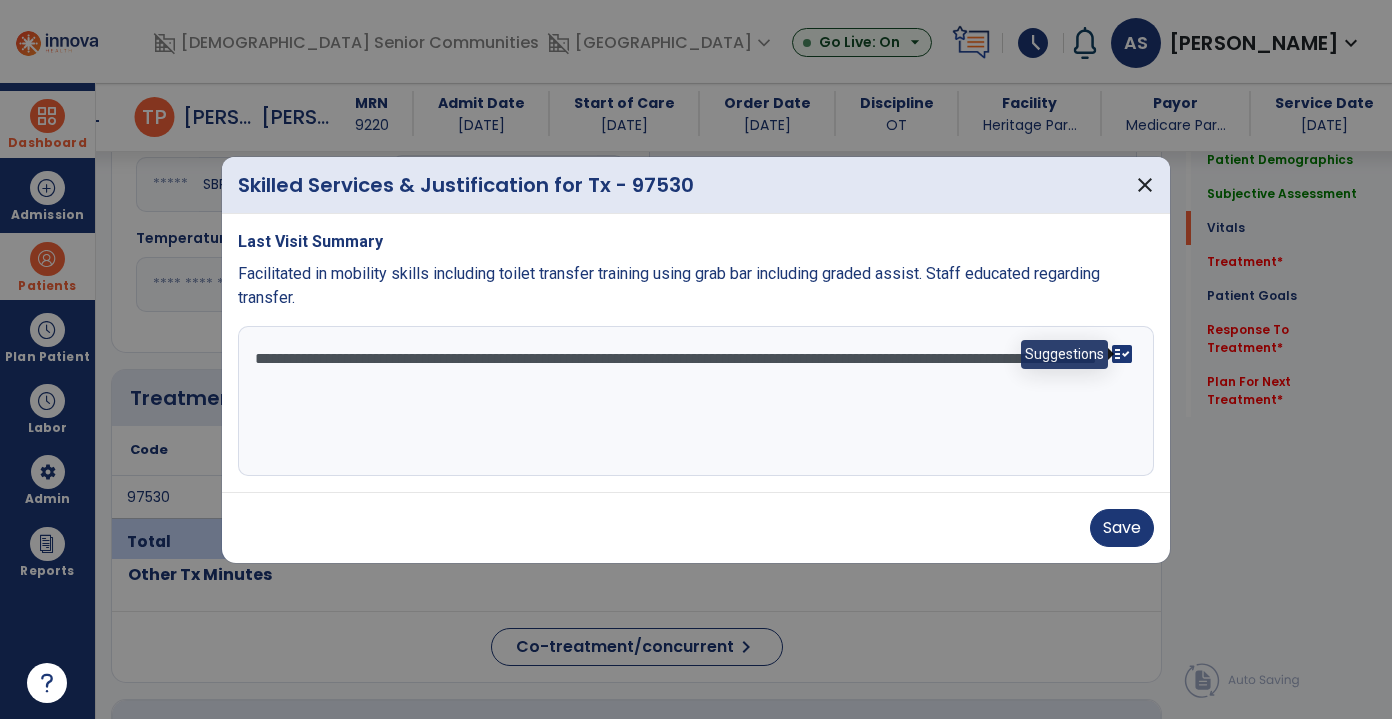click on "fact_check" at bounding box center (1122, 354) 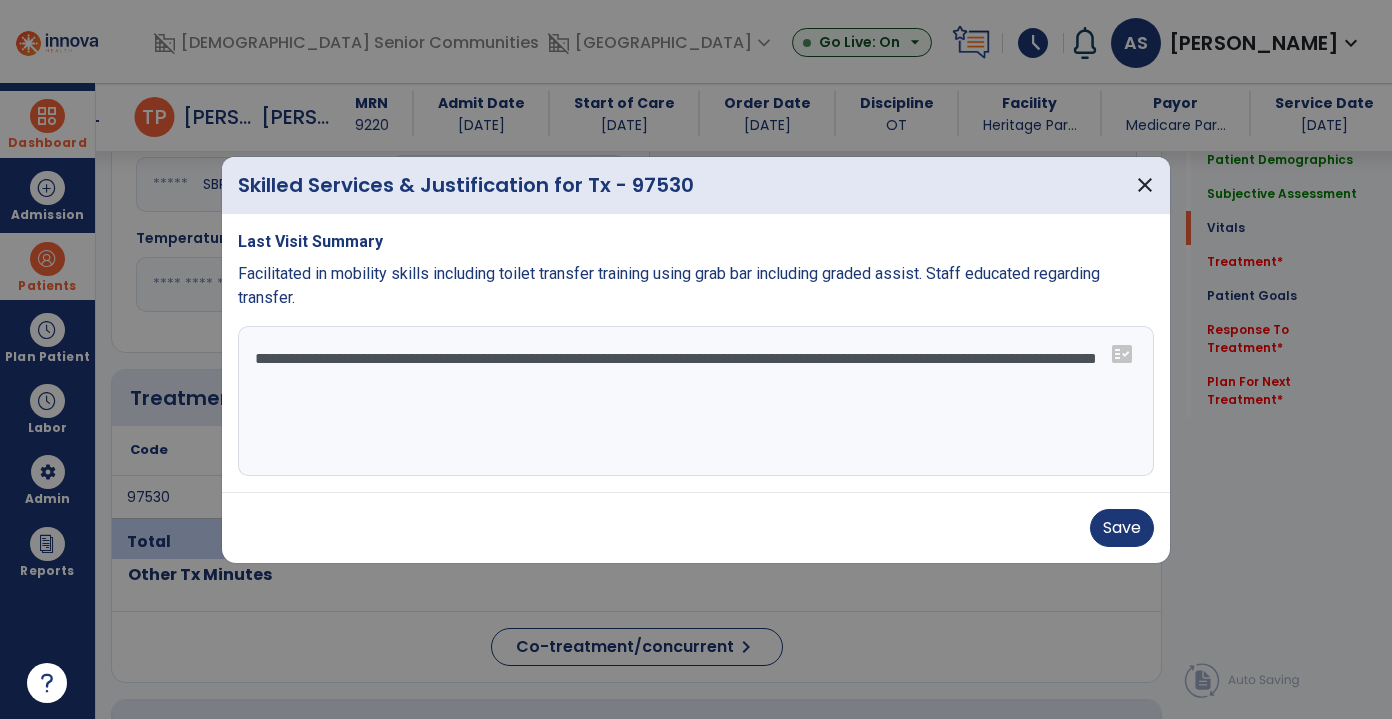 click on "**********" at bounding box center [696, 401] 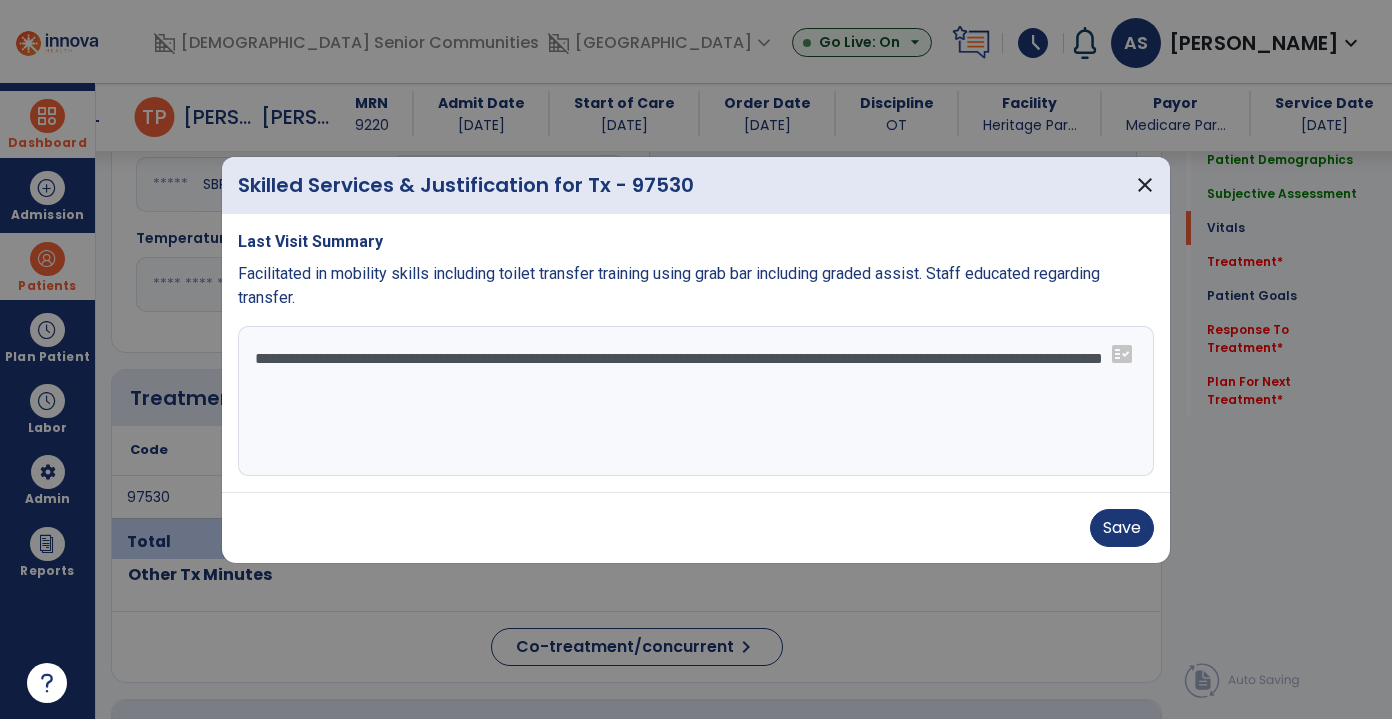 drag, startPoint x: 1040, startPoint y: 359, endPoint x: 254, endPoint y: 362, distance: 786.00574 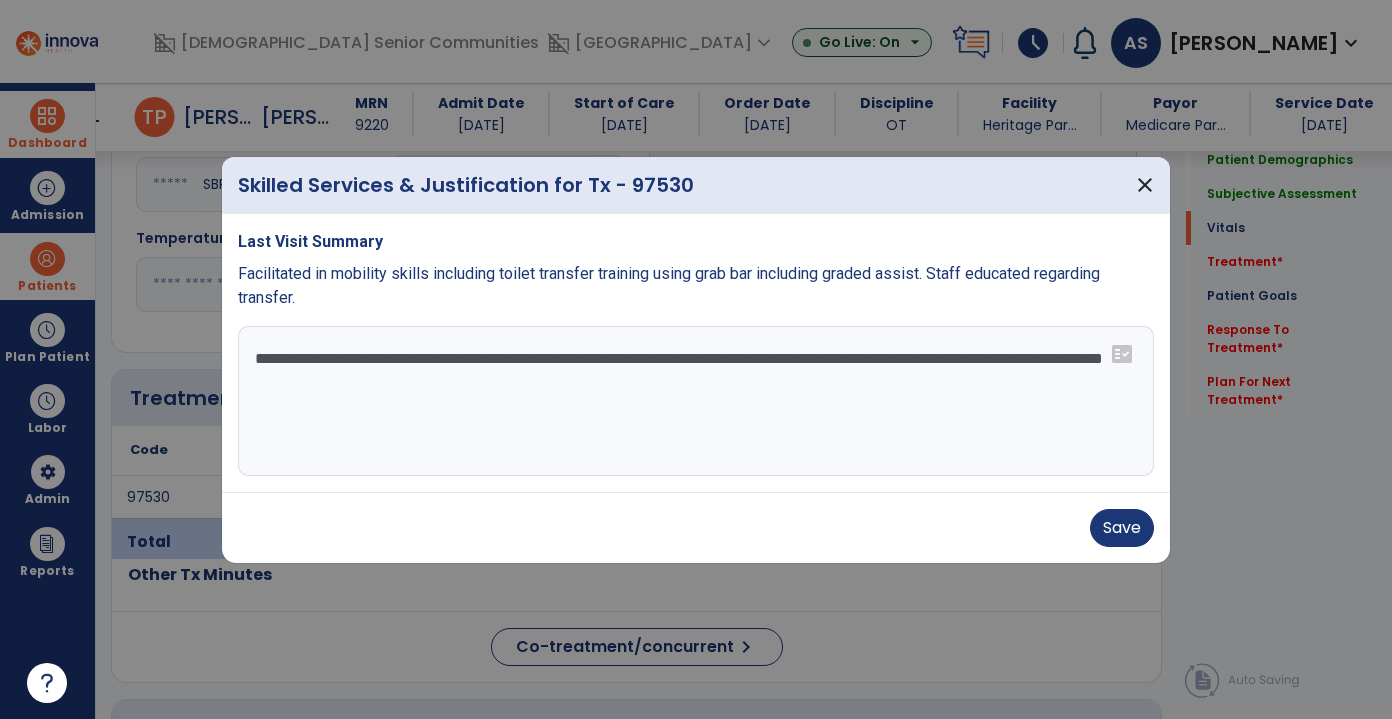 click on "**********" at bounding box center (696, 401) 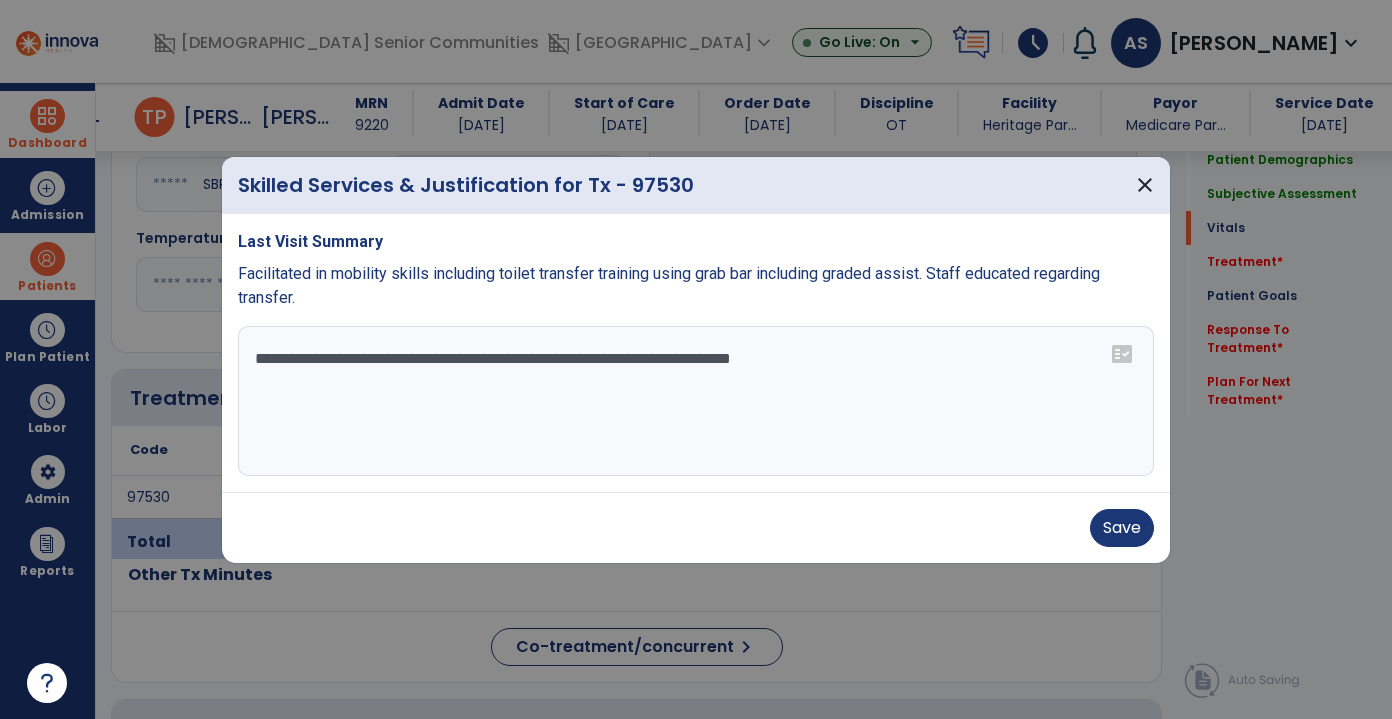 click on "**********" at bounding box center (696, 401) 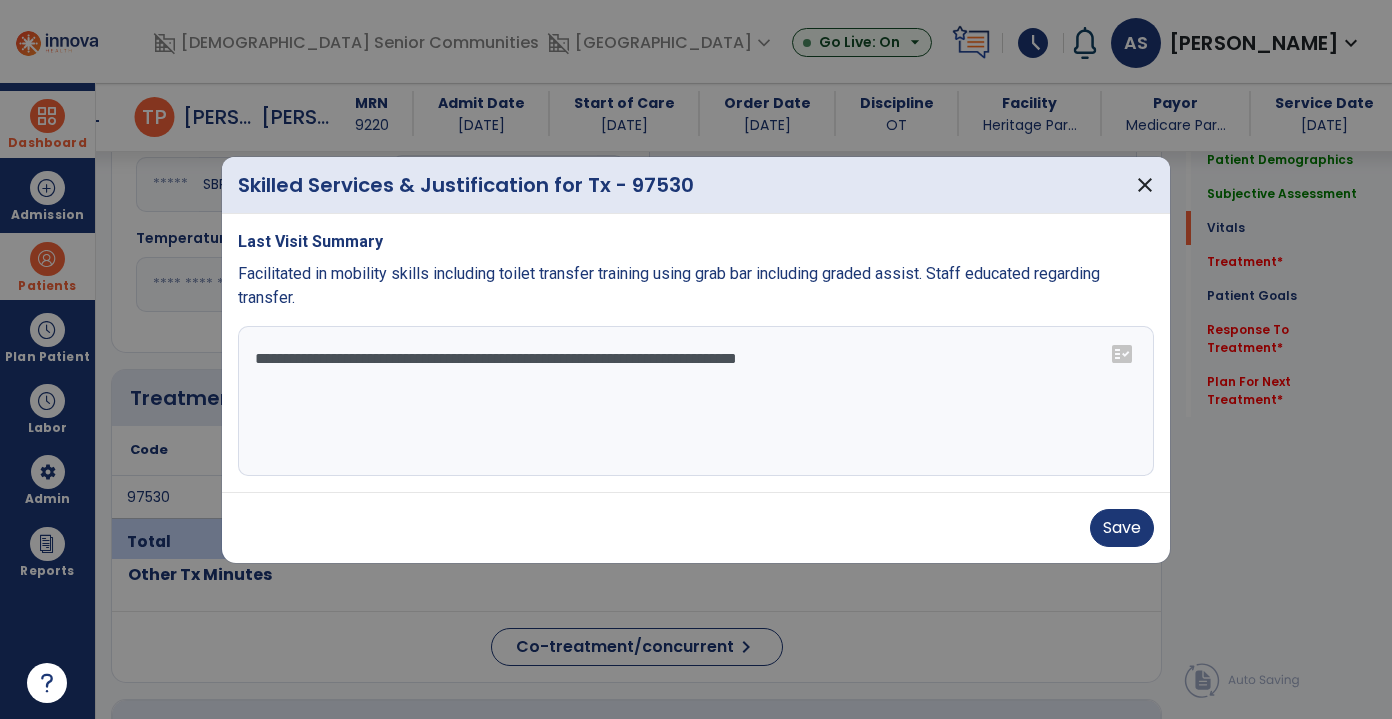 paste on "**********" 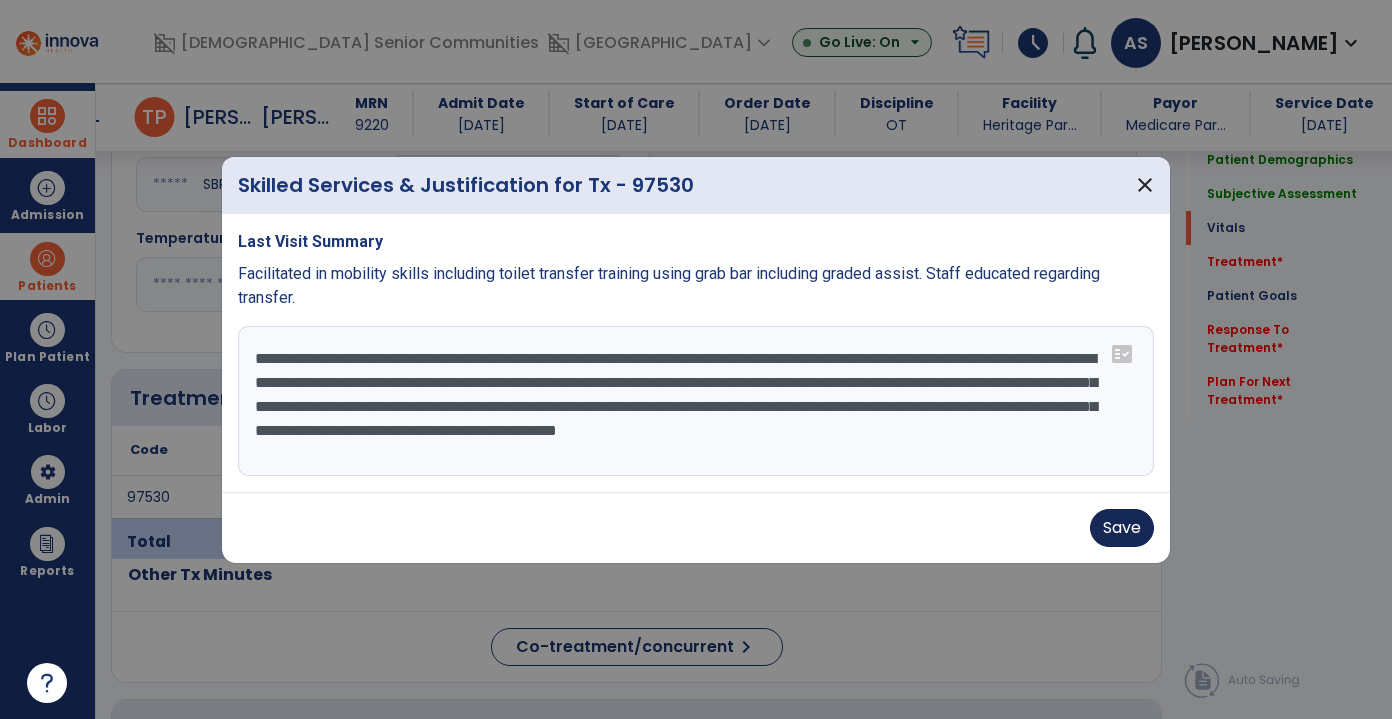 type on "**********" 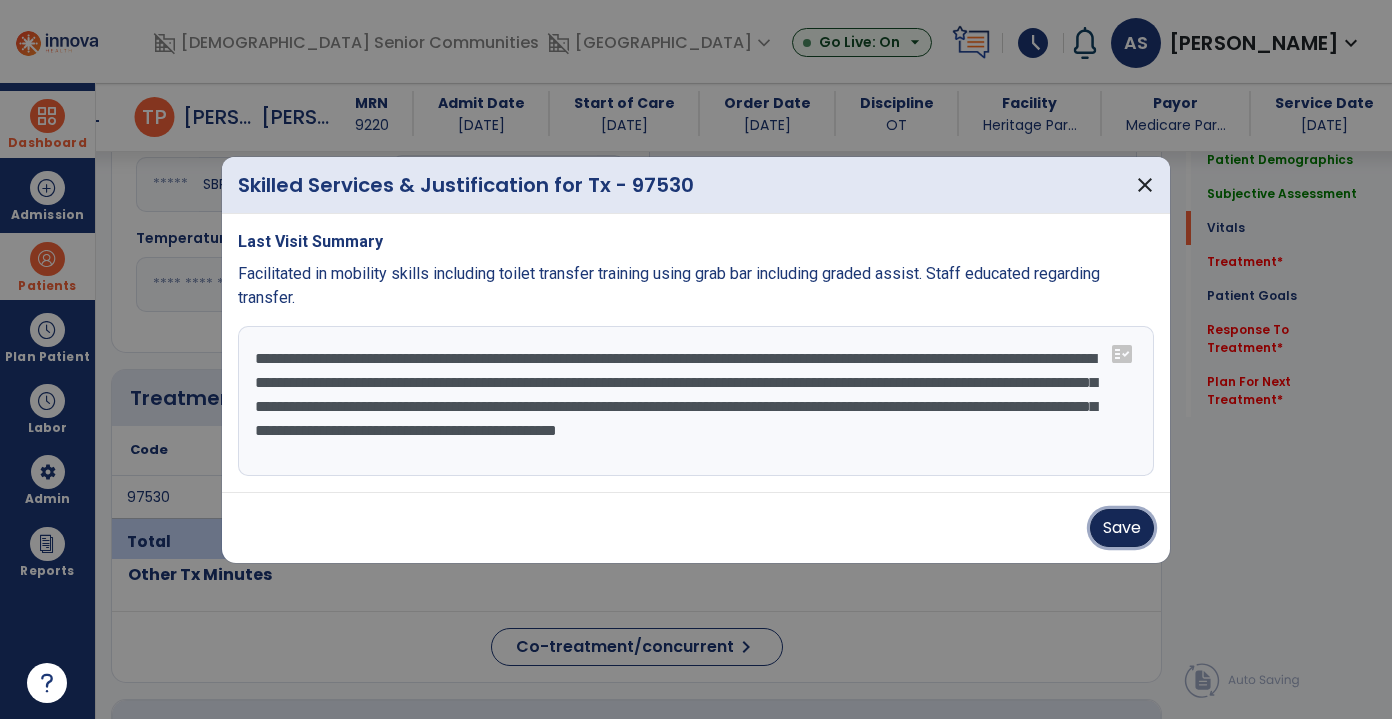 click on "Save" at bounding box center (1122, 528) 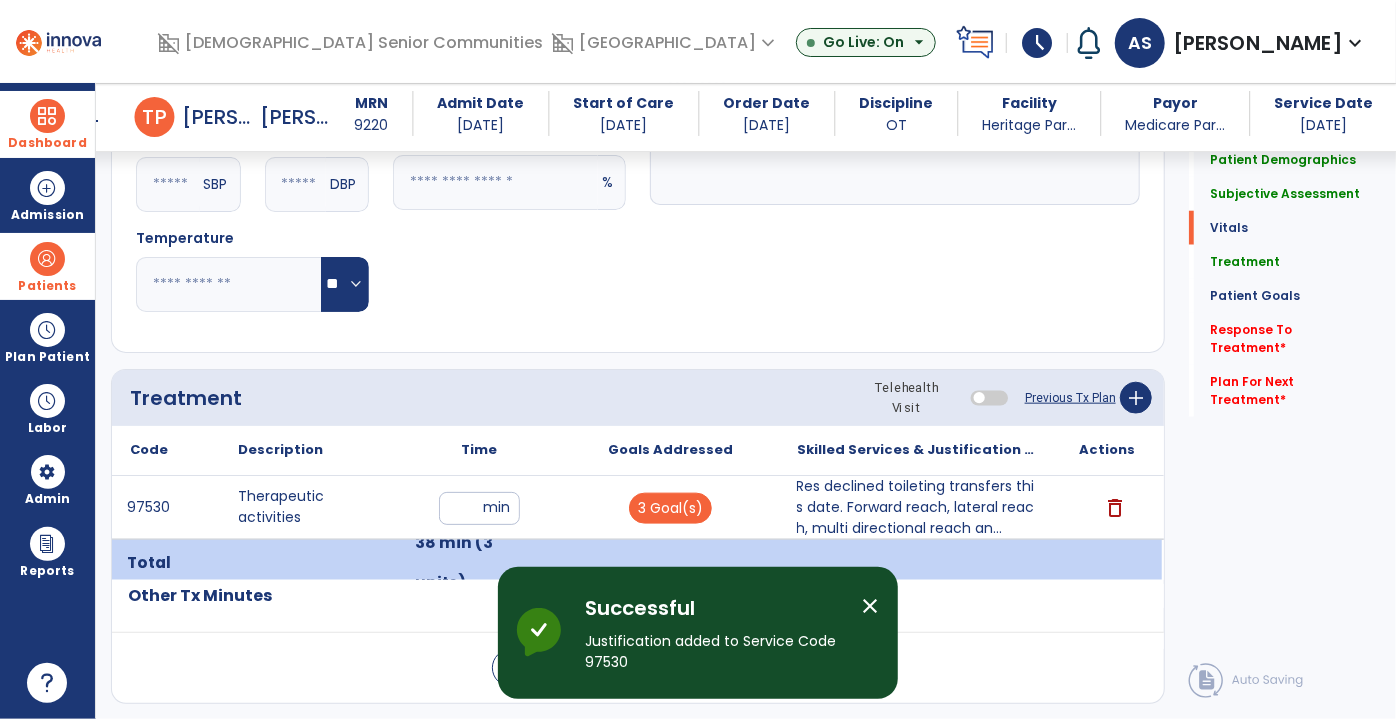 click on "Previous Tx Plan" 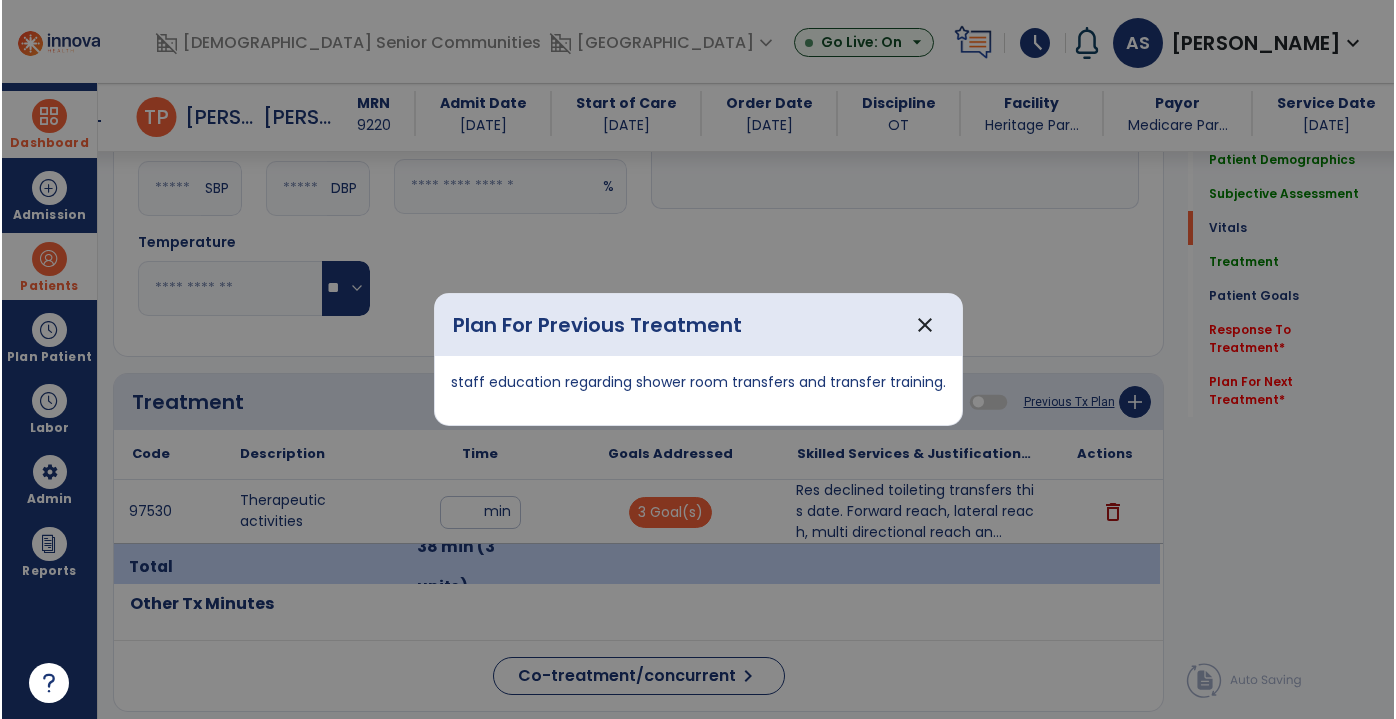 scroll, scrollTop: 1000, scrollLeft: 0, axis: vertical 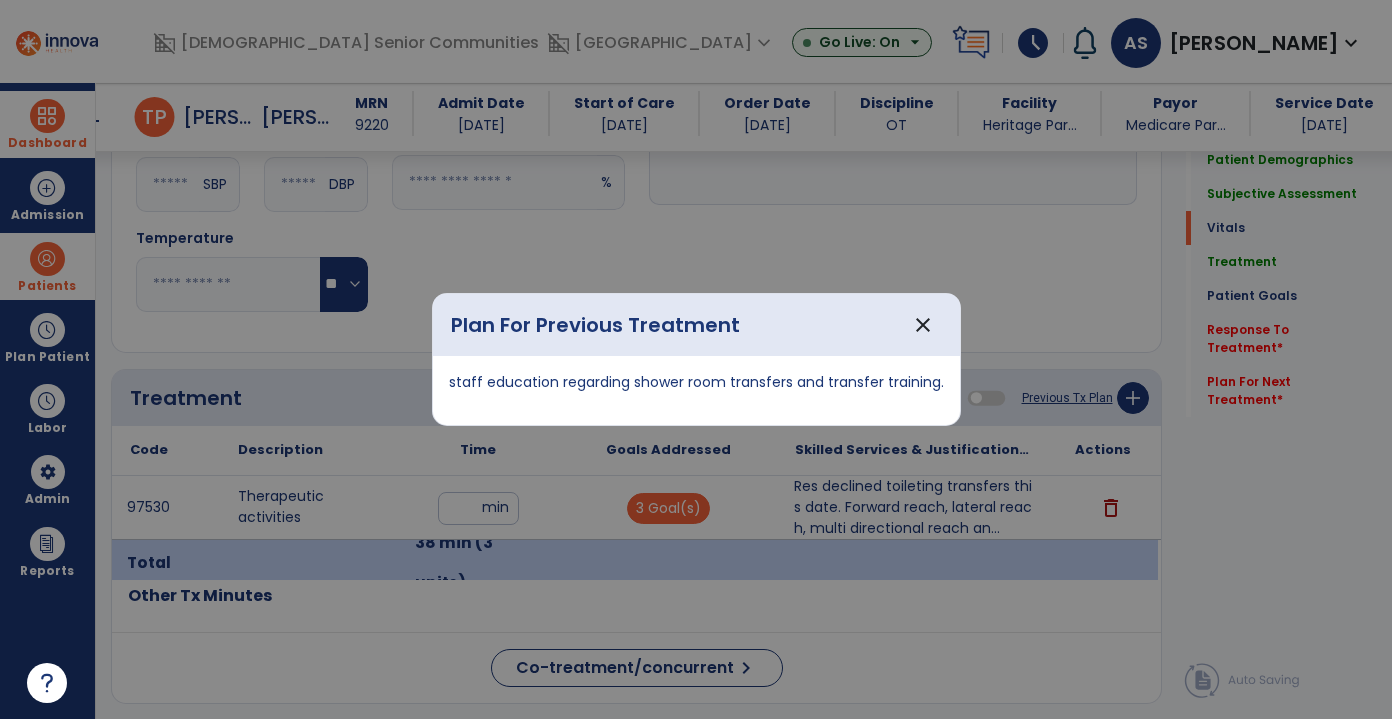 drag, startPoint x: 944, startPoint y: 378, endPoint x: 449, endPoint y: 372, distance: 495.03638 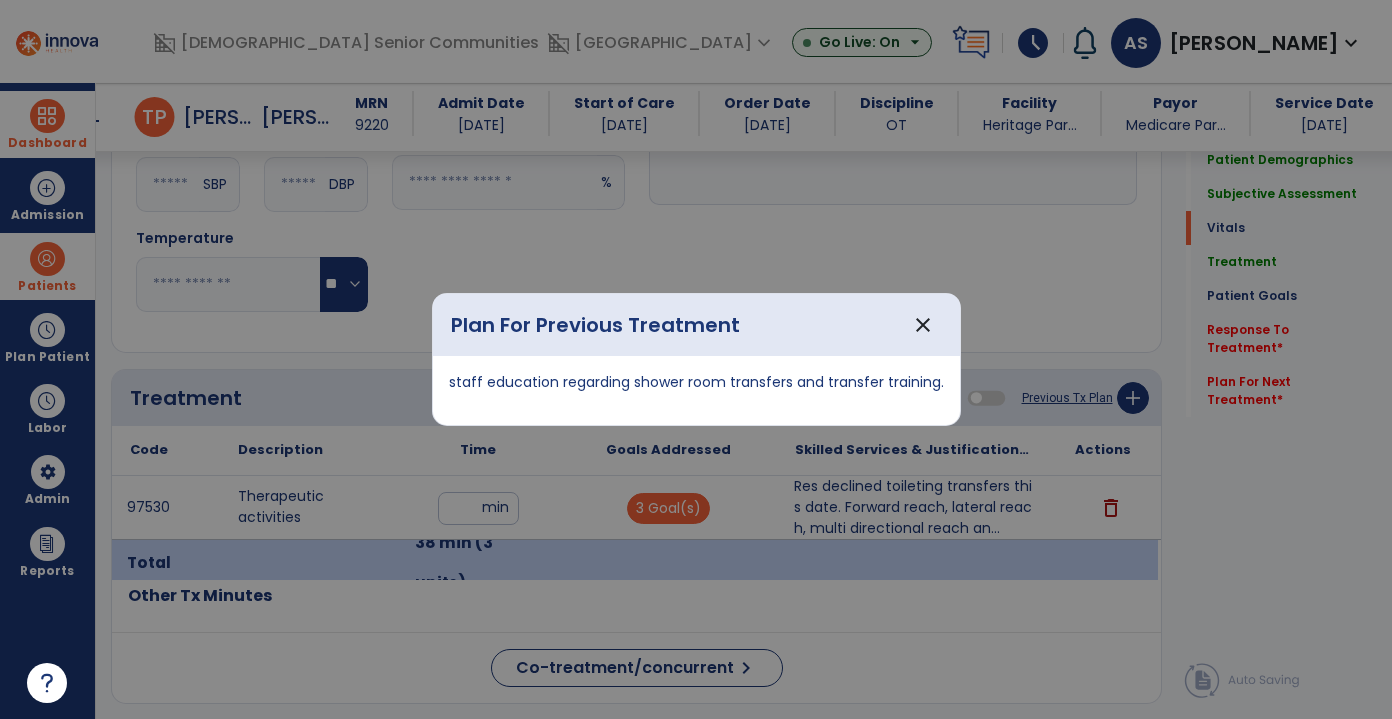 click on "staff education regarding shower room transfers and transfer training." at bounding box center (696, 390) 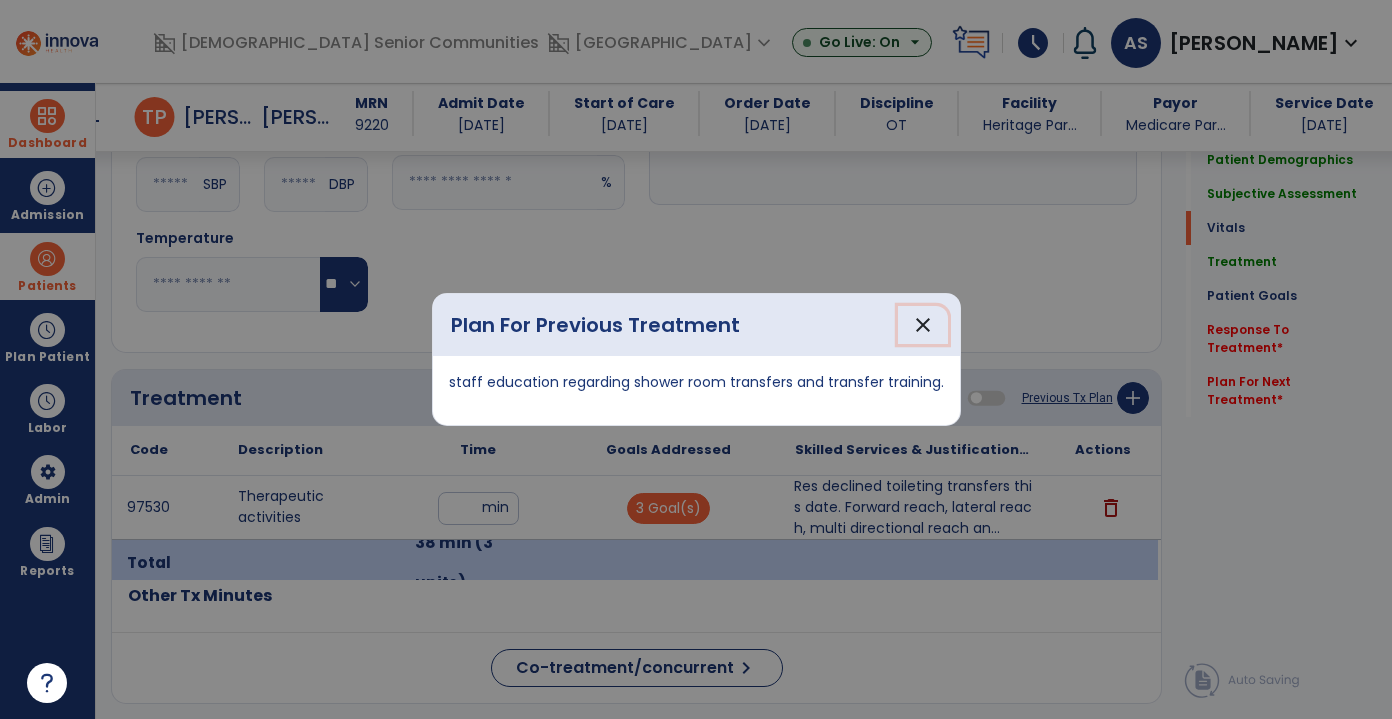 click on "close" at bounding box center (923, 325) 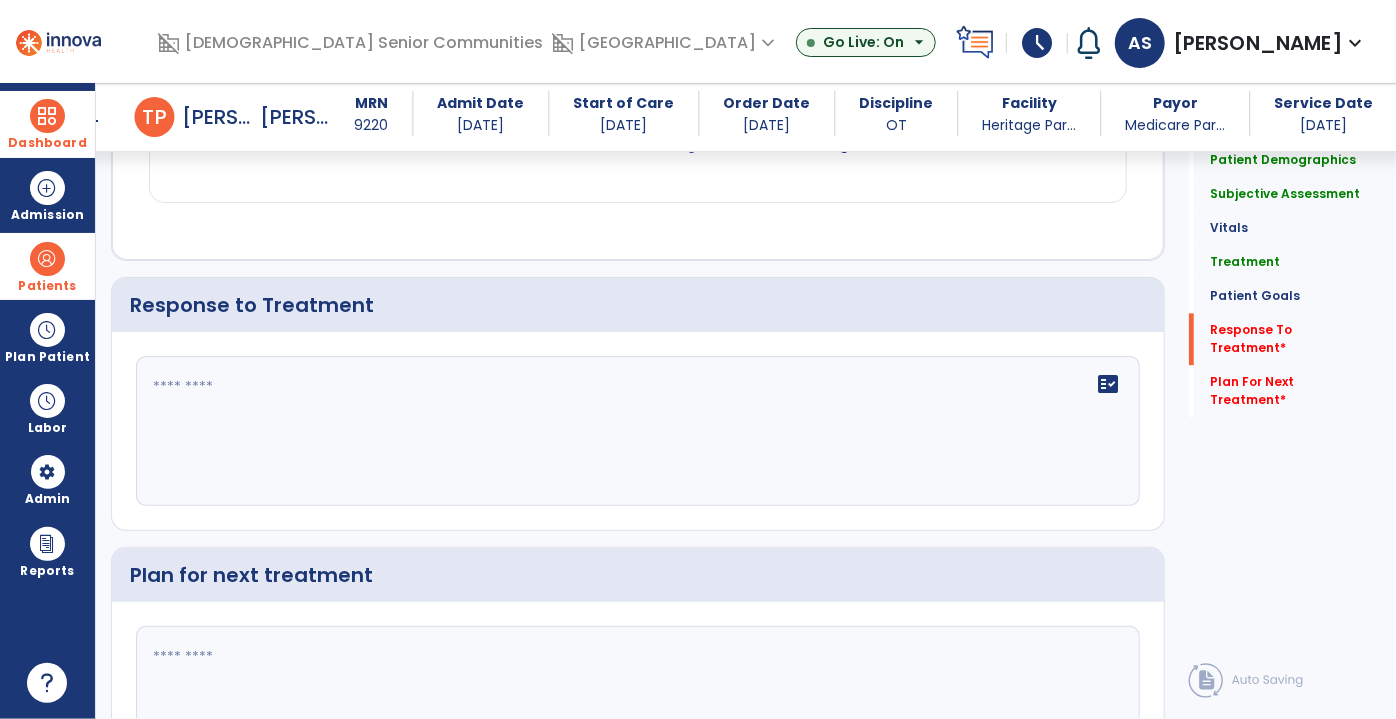 scroll, scrollTop: 2338, scrollLeft: 0, axis: vertical 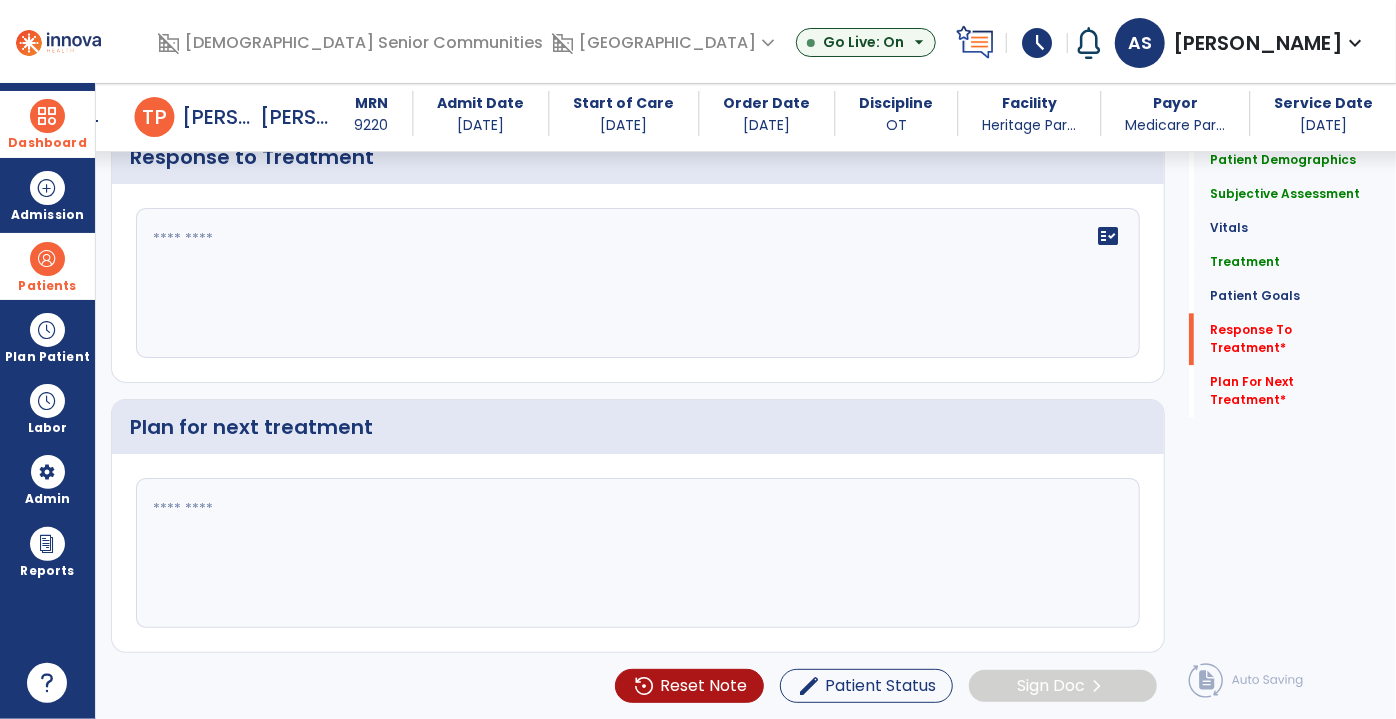 click 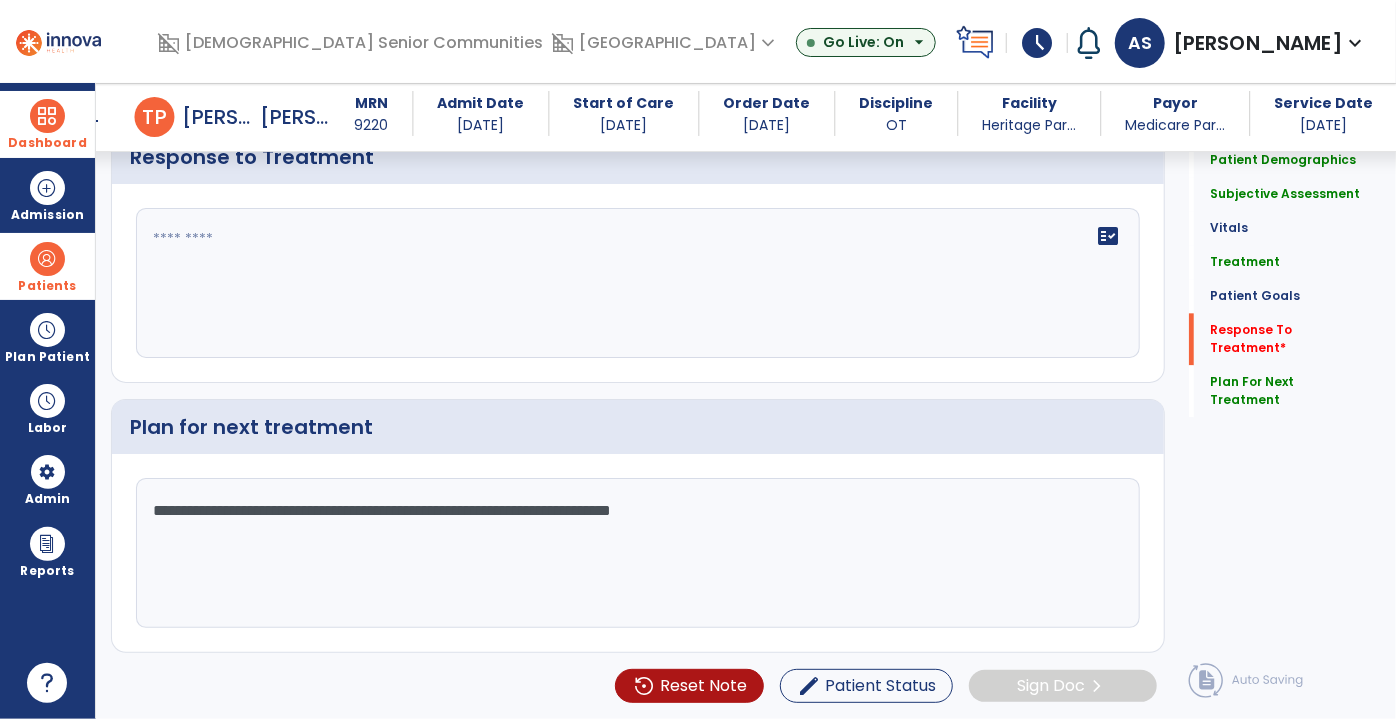 scroll, scrollTop: 2338, scrollLeft: 0, axis: vertical 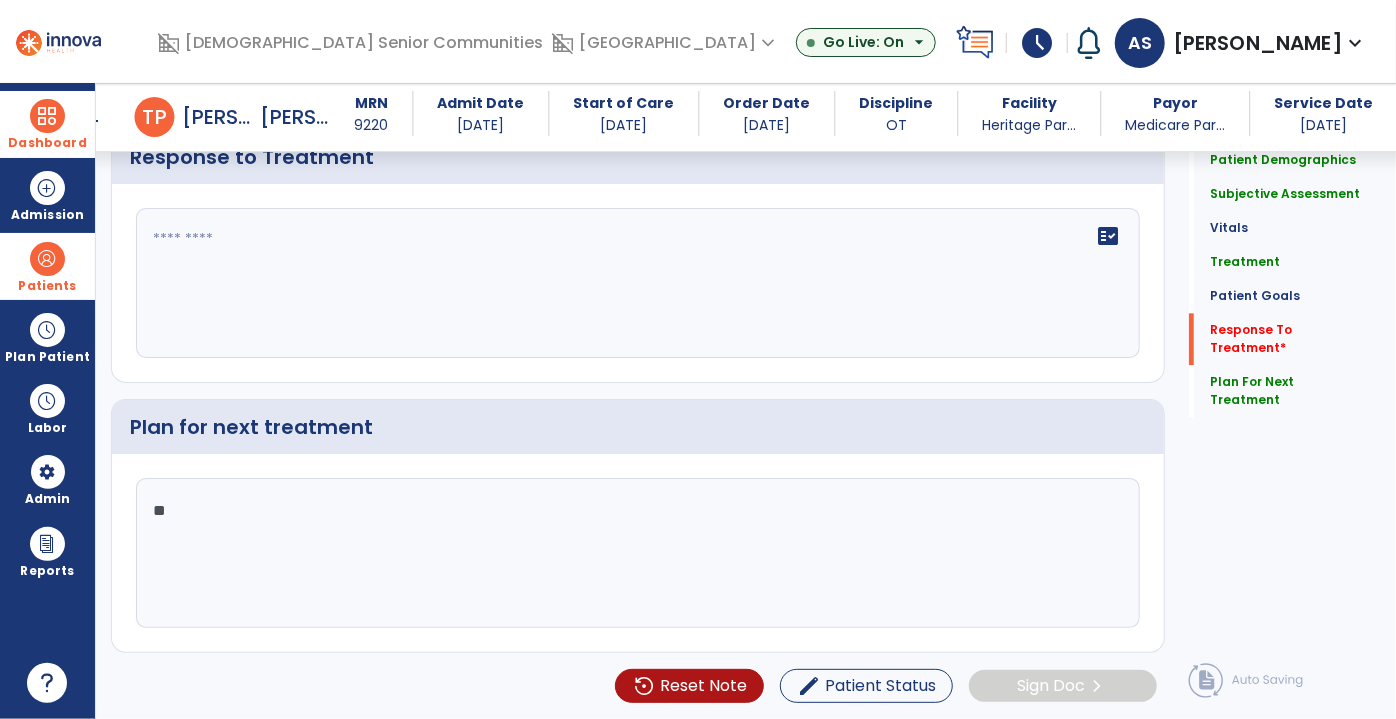 type on "*" 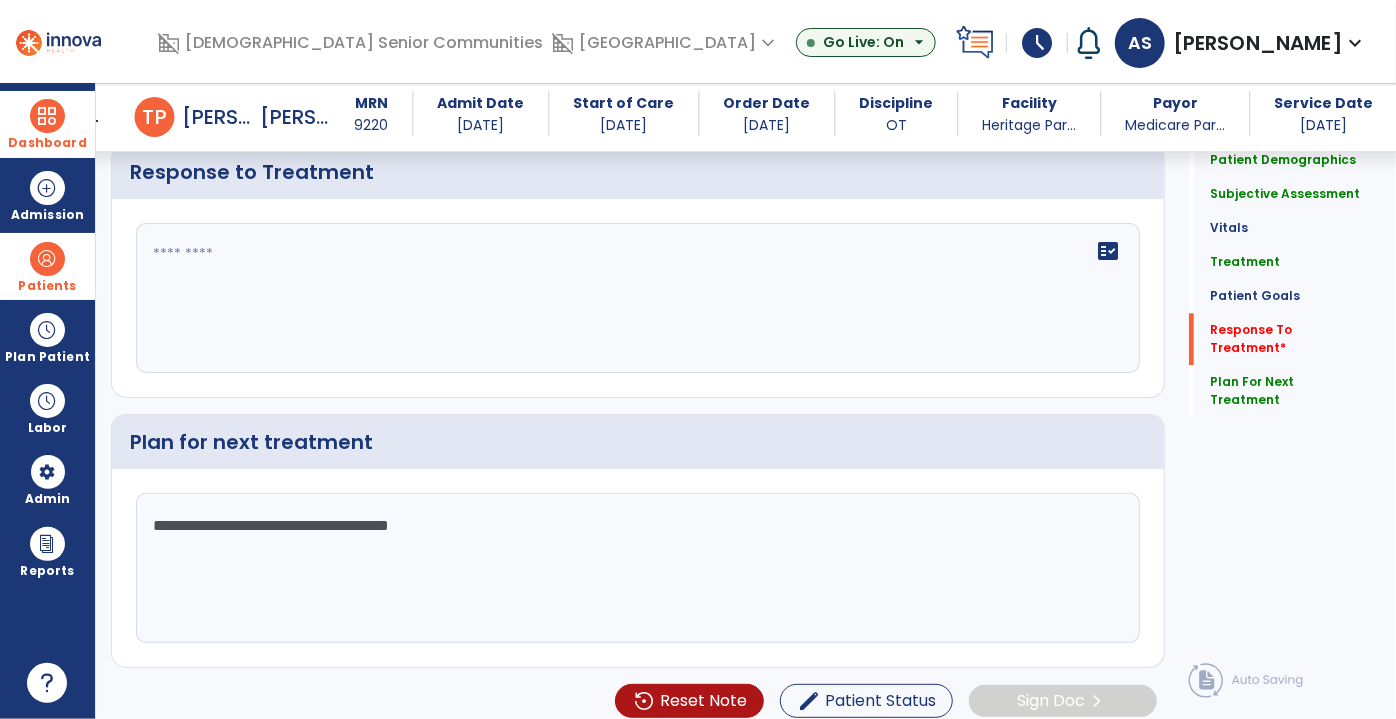 scroll, scrollTop: 2338, scrollLeft: 0, axis: vertical 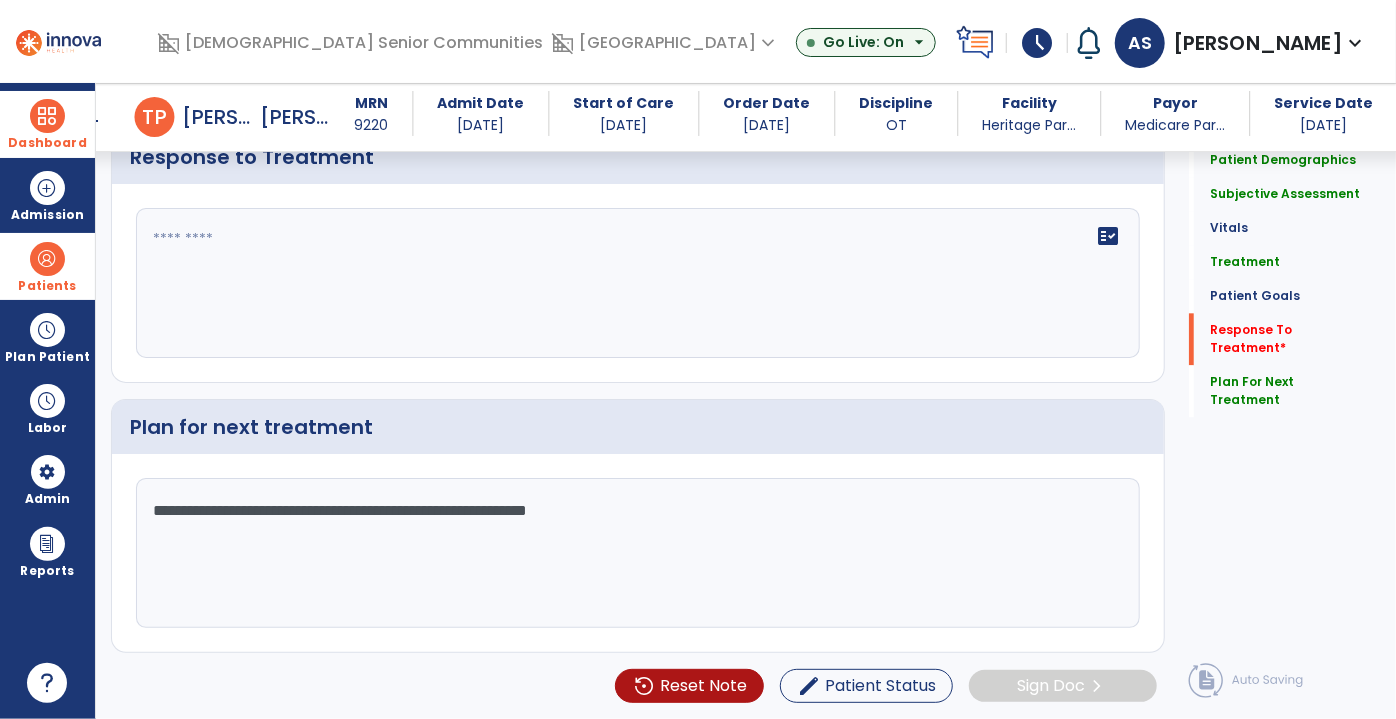 type on "**********" 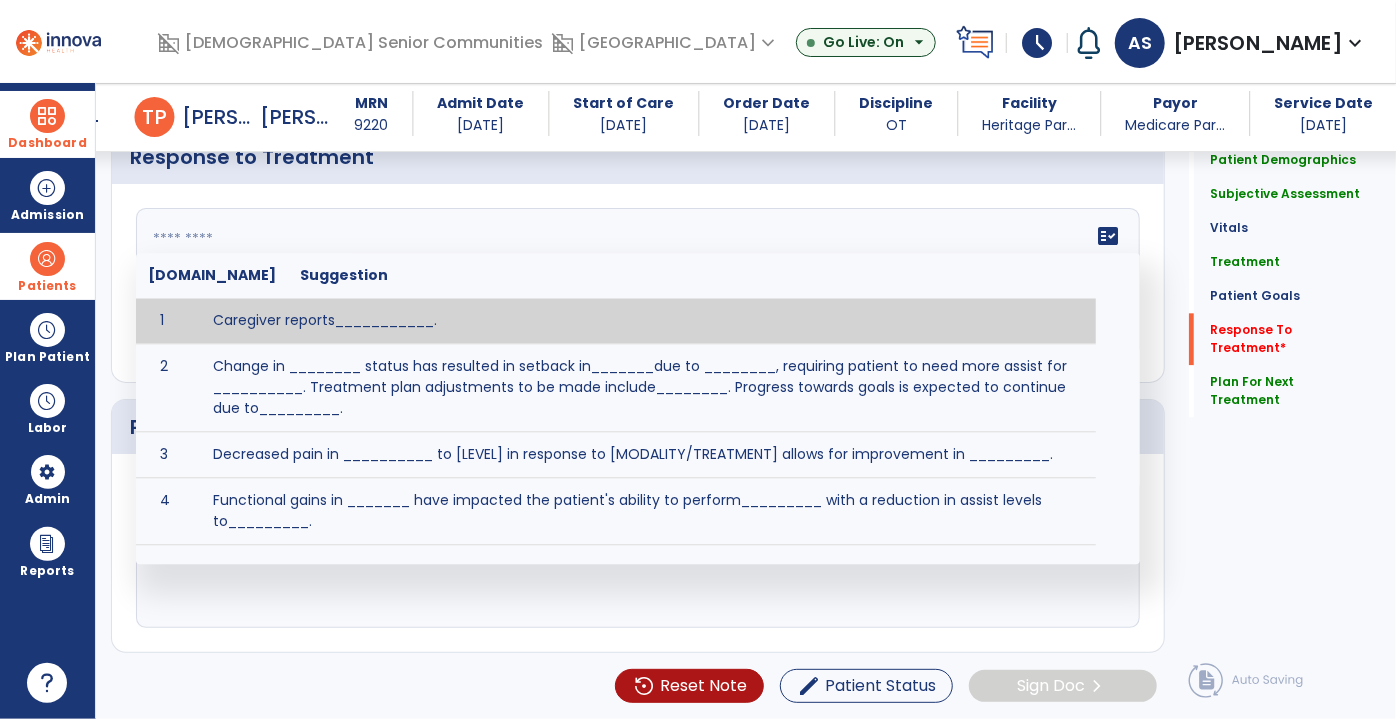 click 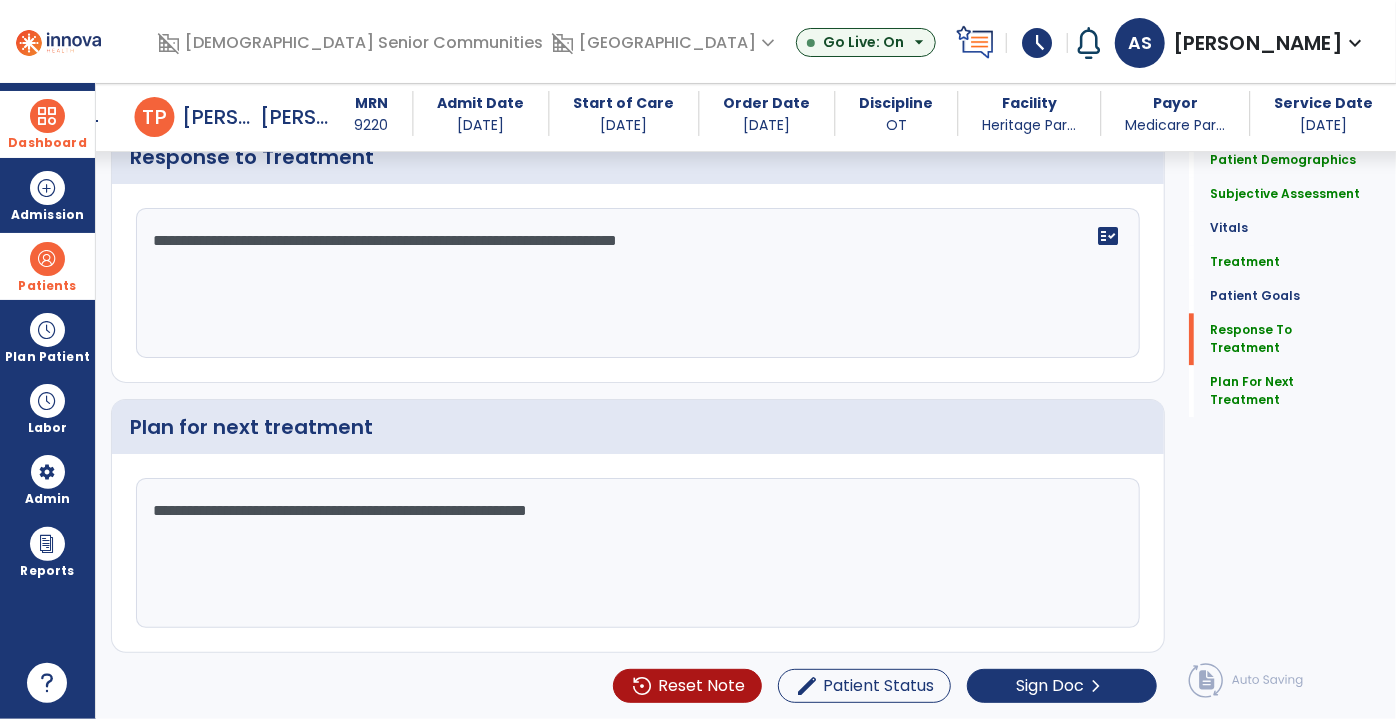 scroll, scrollTop: 2338, scrollLeft: 0, axis: vertical 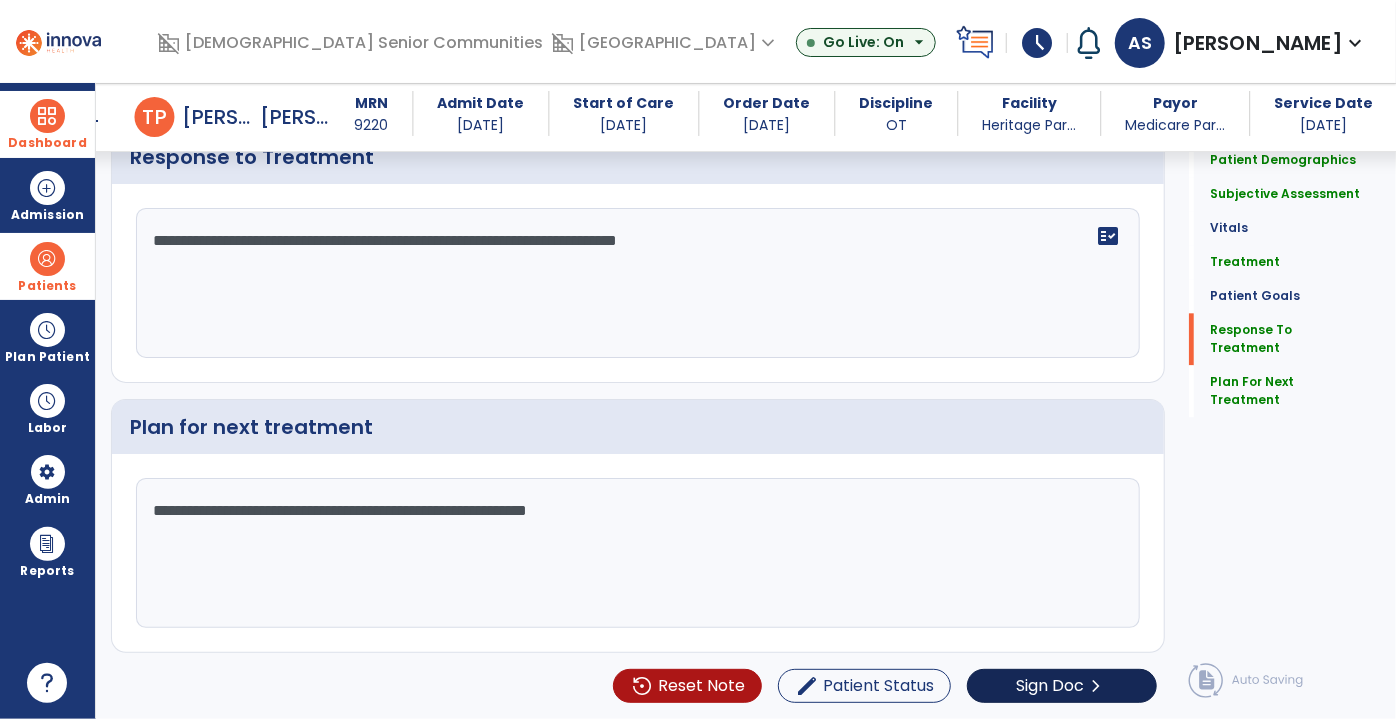 type on "**********" 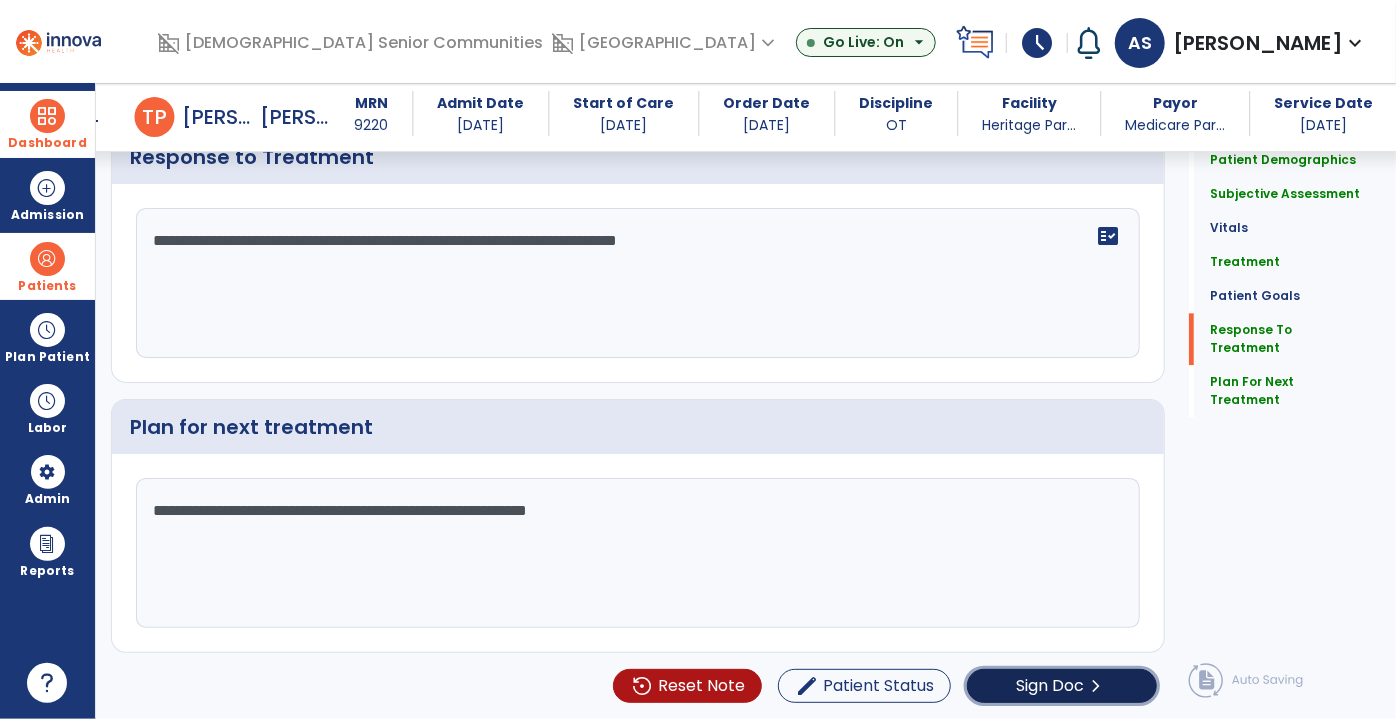 click on "Sign Doc" 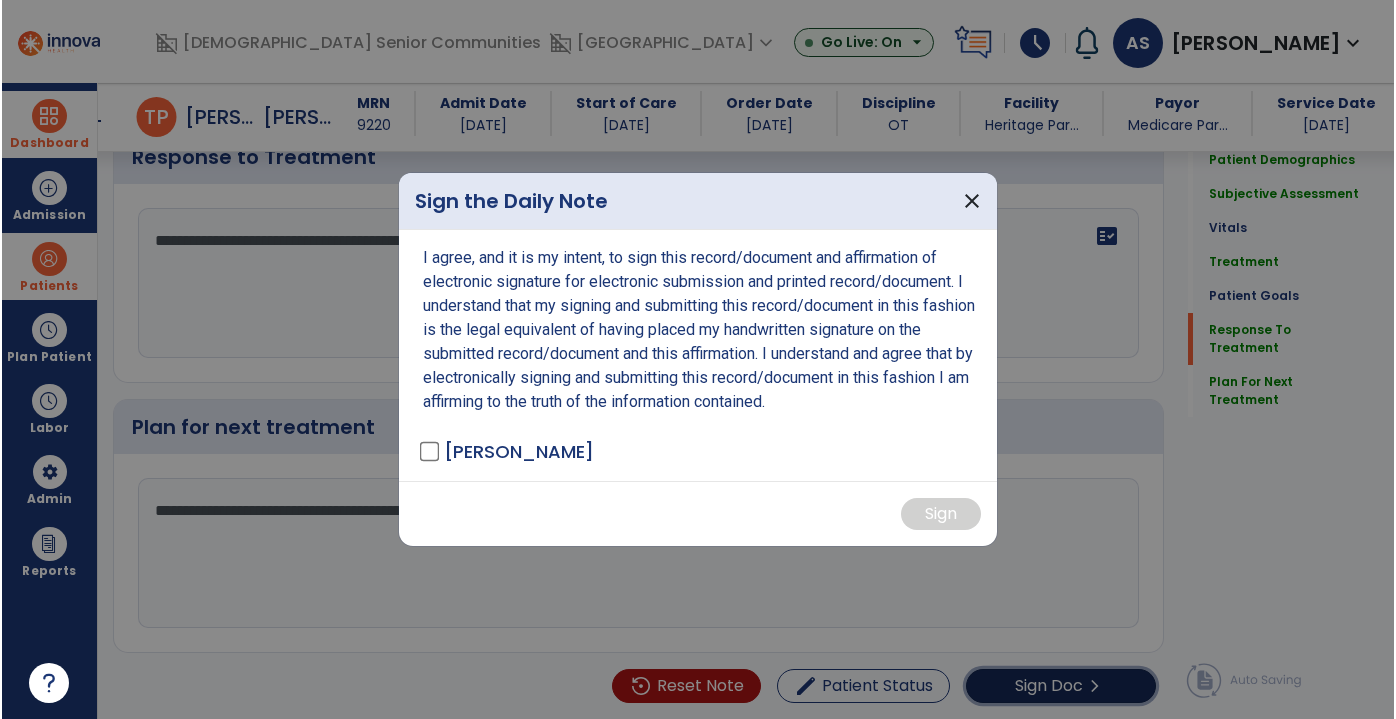 scroll, scrollTop: 2338, scrollLeft: 0, axis: vertical 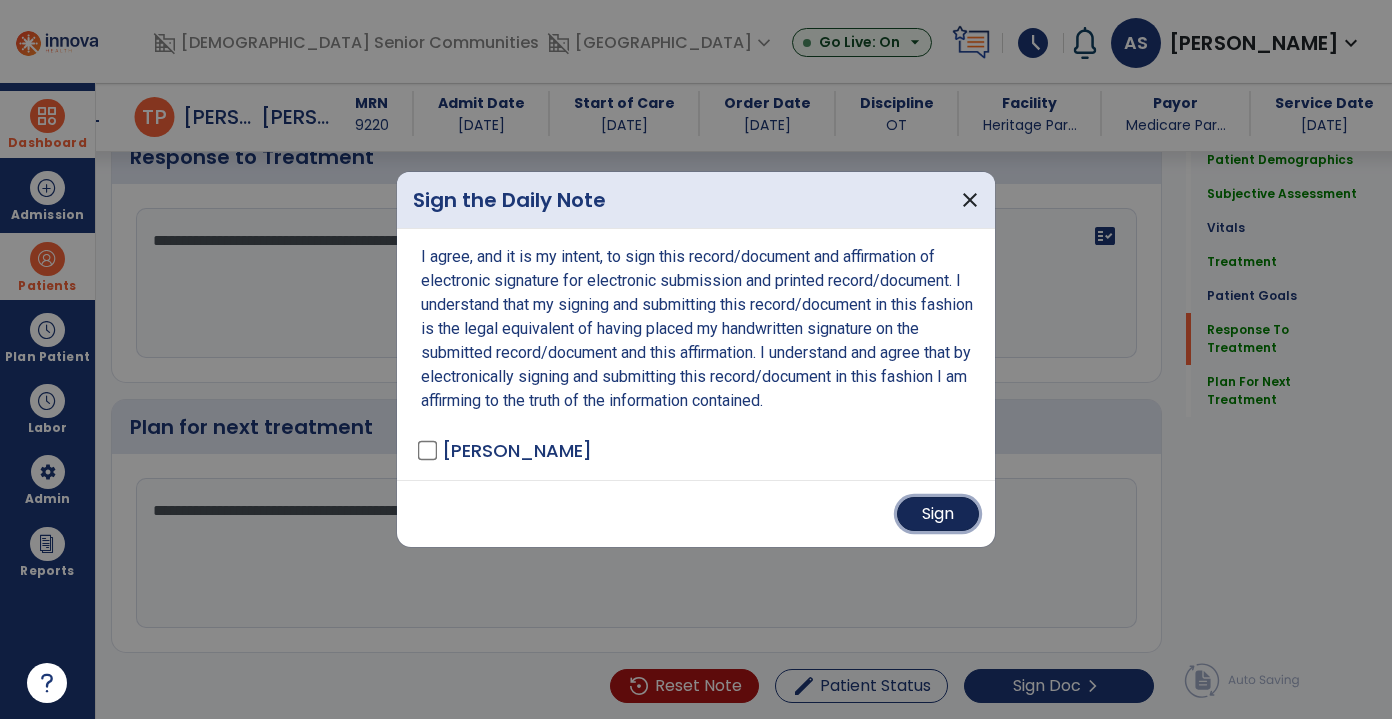 click on "Sign" at bounding box center [938, 514] 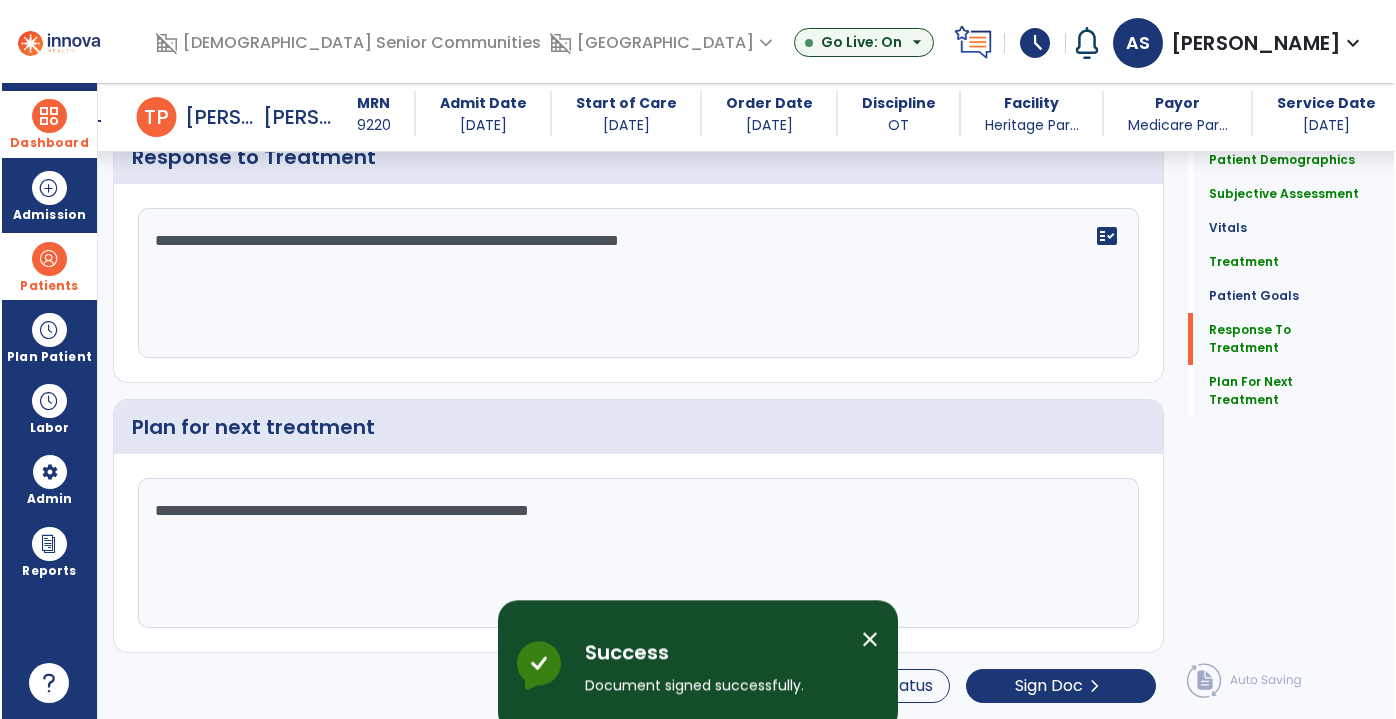 scroll, scrollTop: 0, scrollLeft: 0, axis: both 